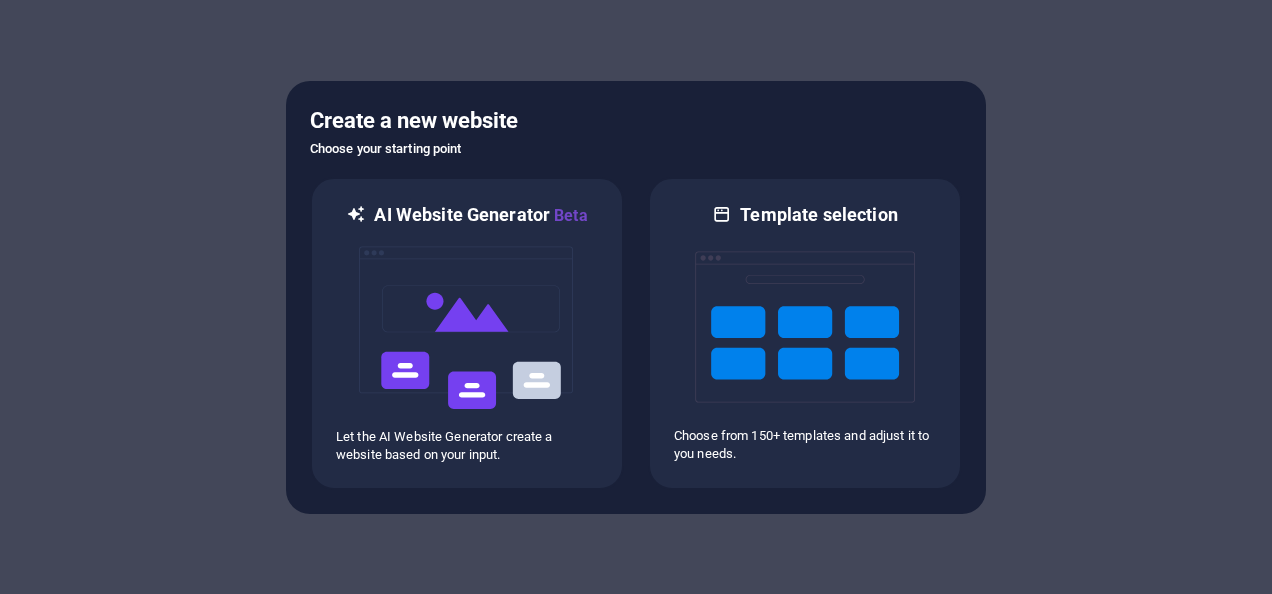 scroll, scrollTop: 0, scrollLeft: 0, axis: both 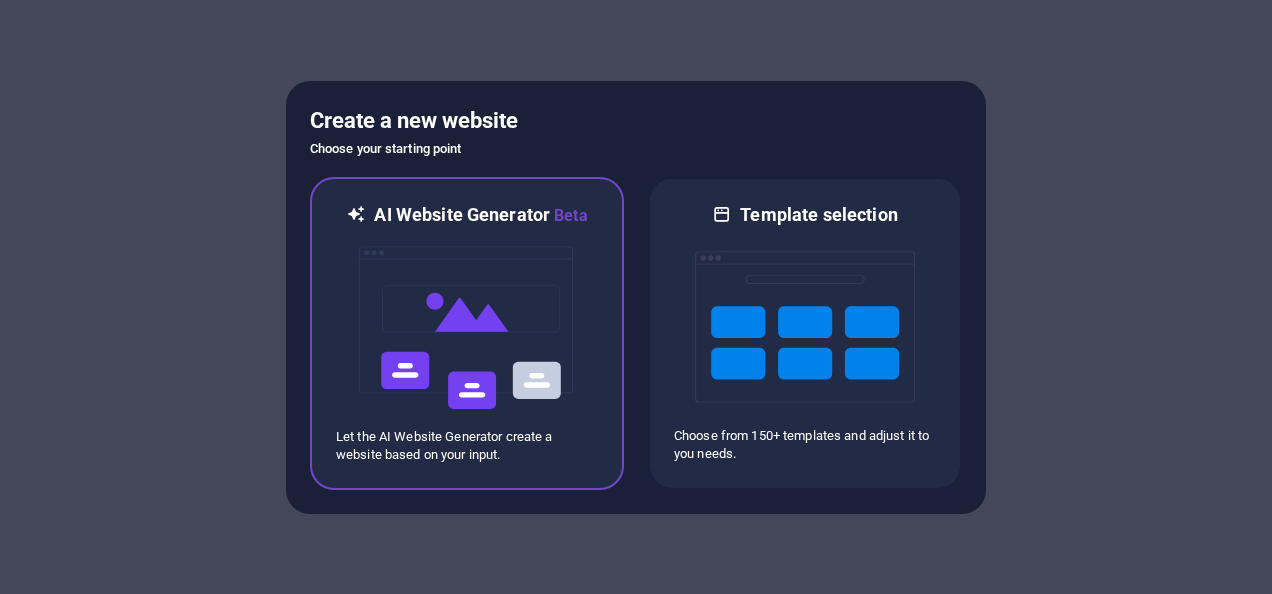 click at bounding box center (467, 328) 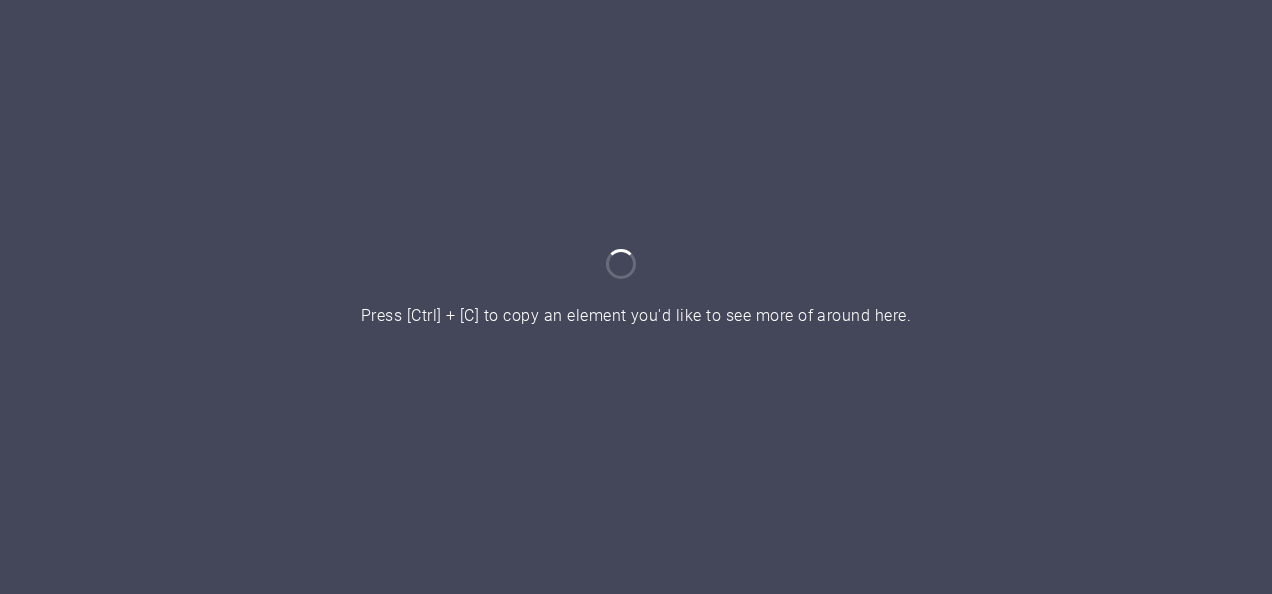 scroll, scrollTop: 0, scrollLeft: 0, axis: both 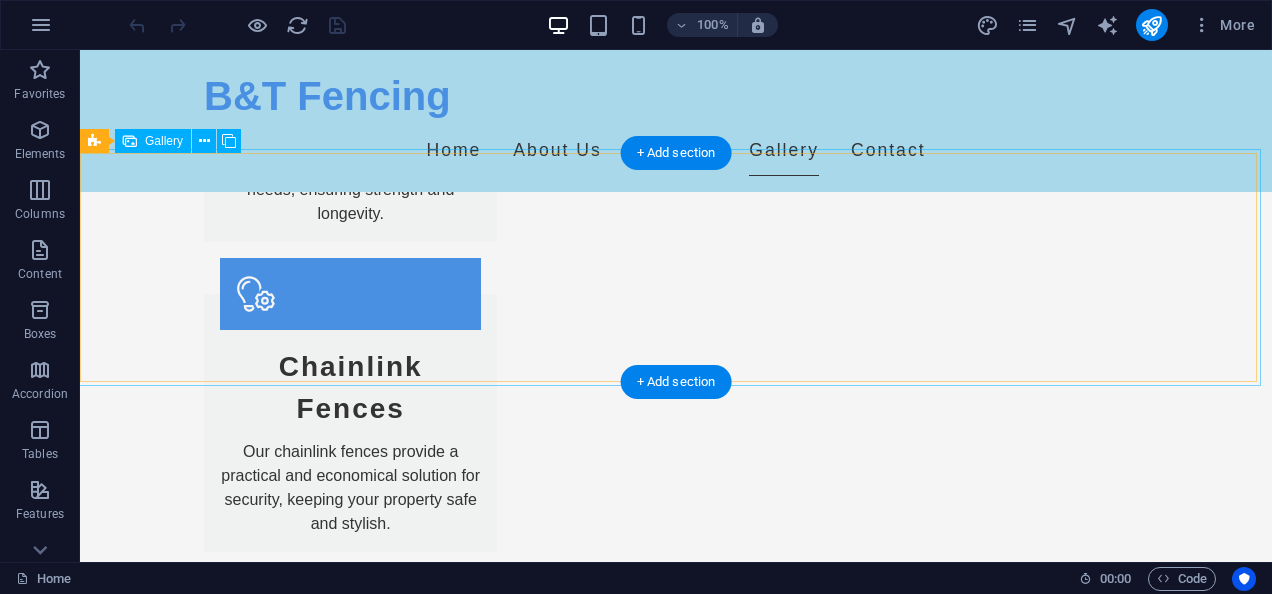 click at bounding box center [196, 1982] 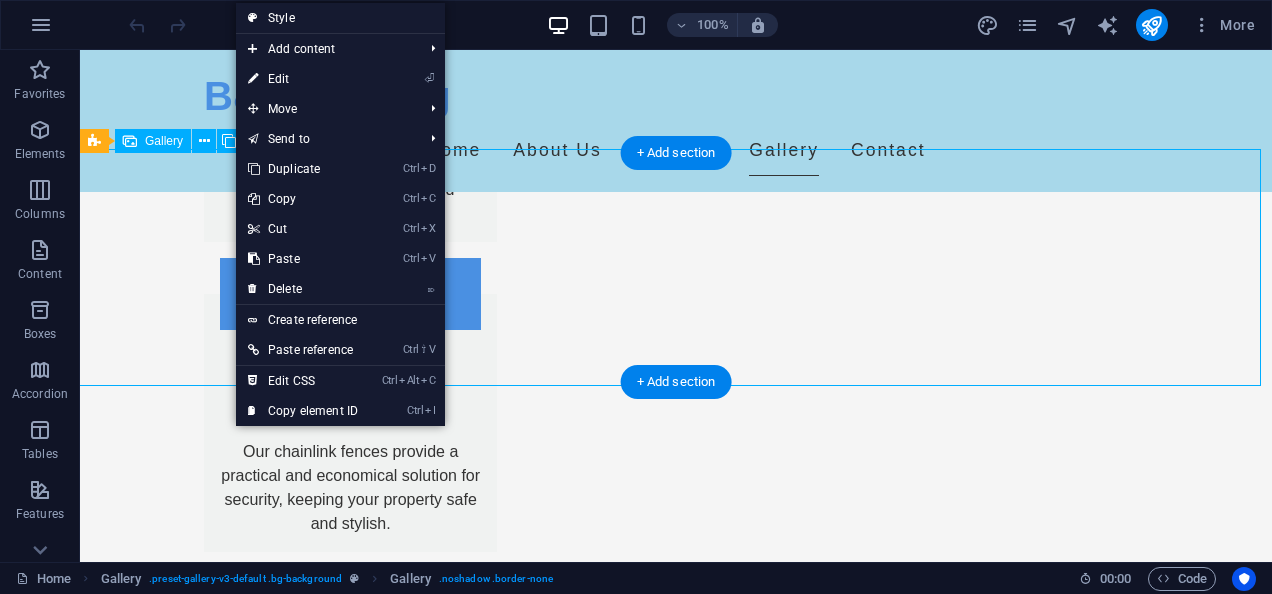 click at bounding box center [196, 1982] 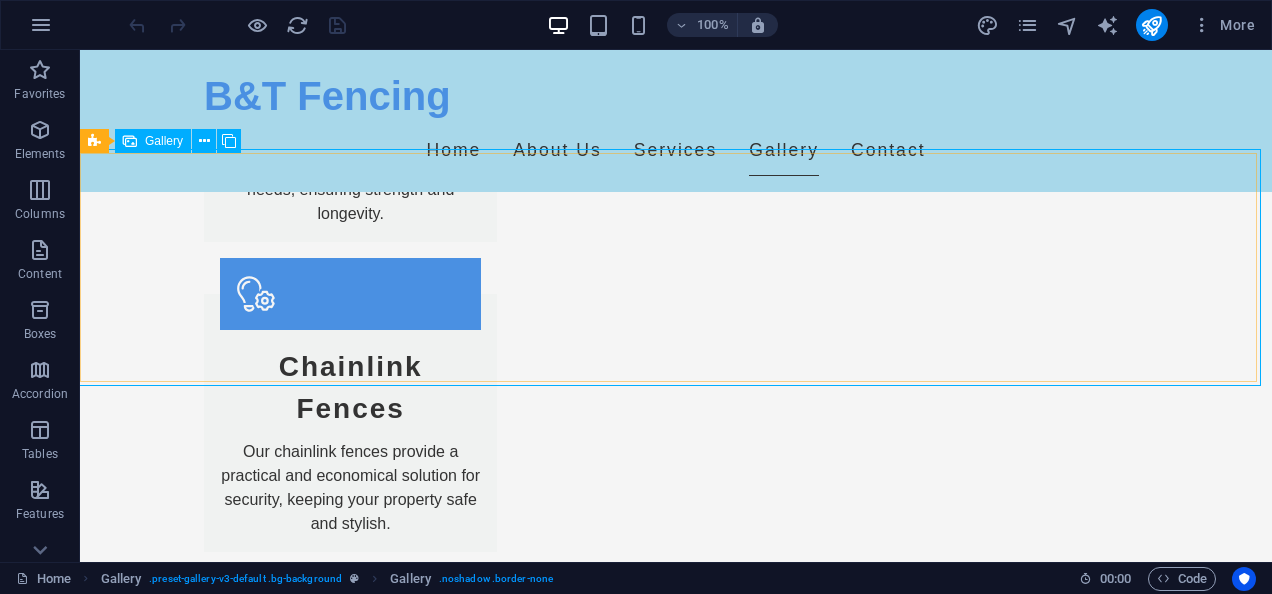 click on "Gallery" at bounding box center [164, 141] 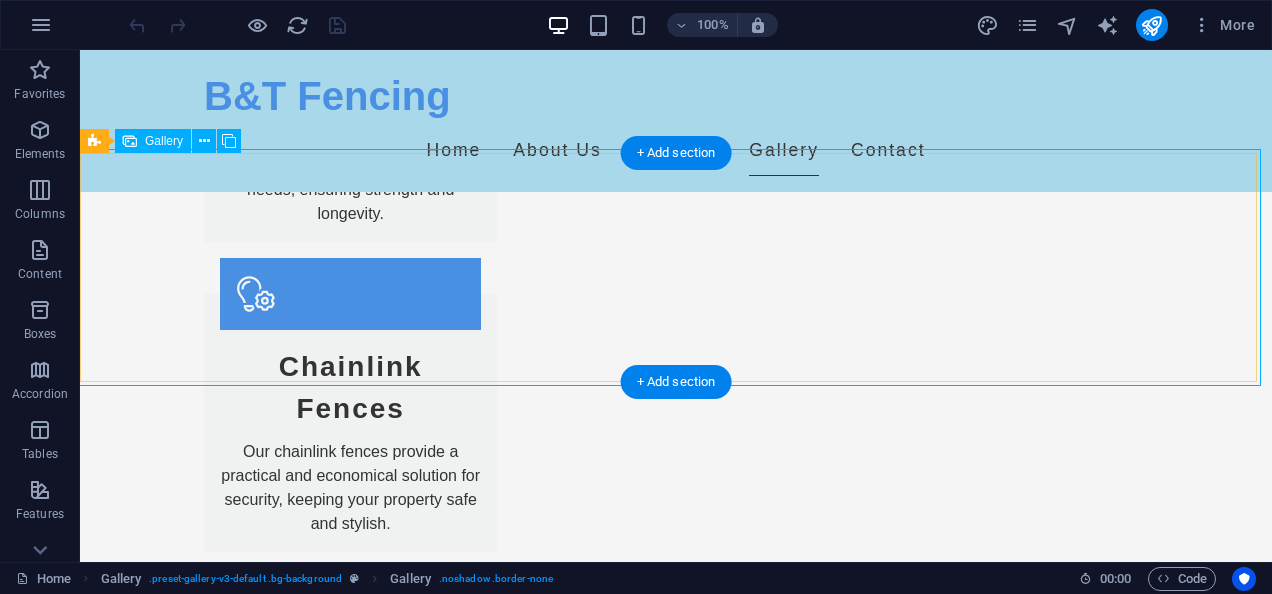 click at bounding box center (196, 1982) 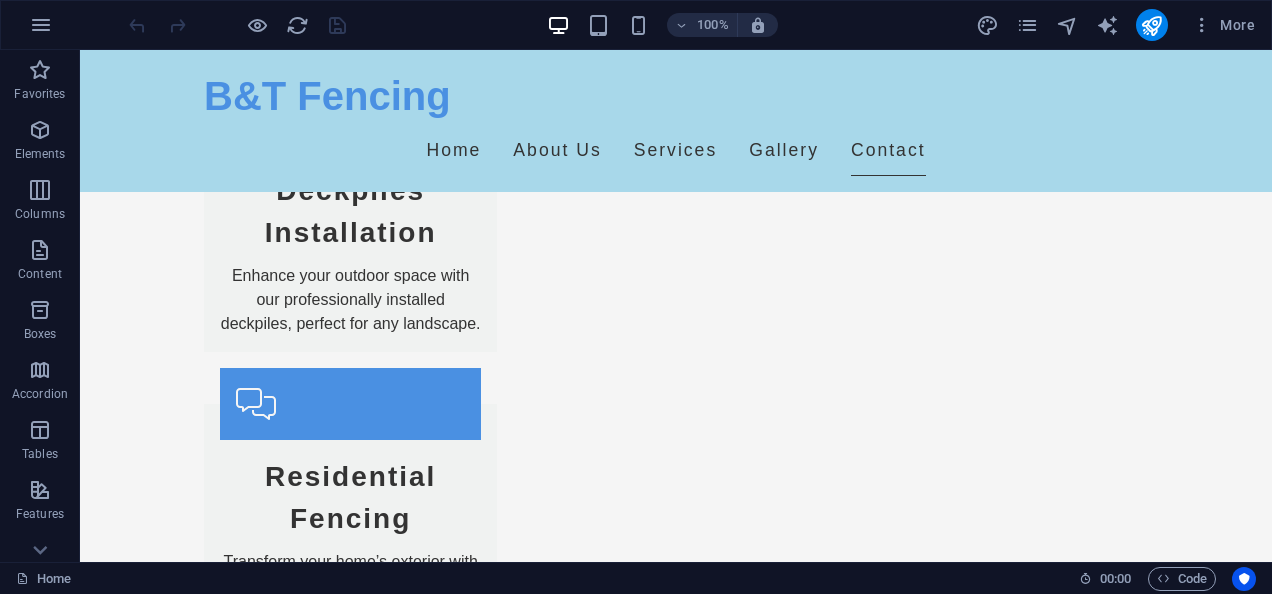 scroll, scrollTop: 2323, scrollLeft: 0, axis: vertical 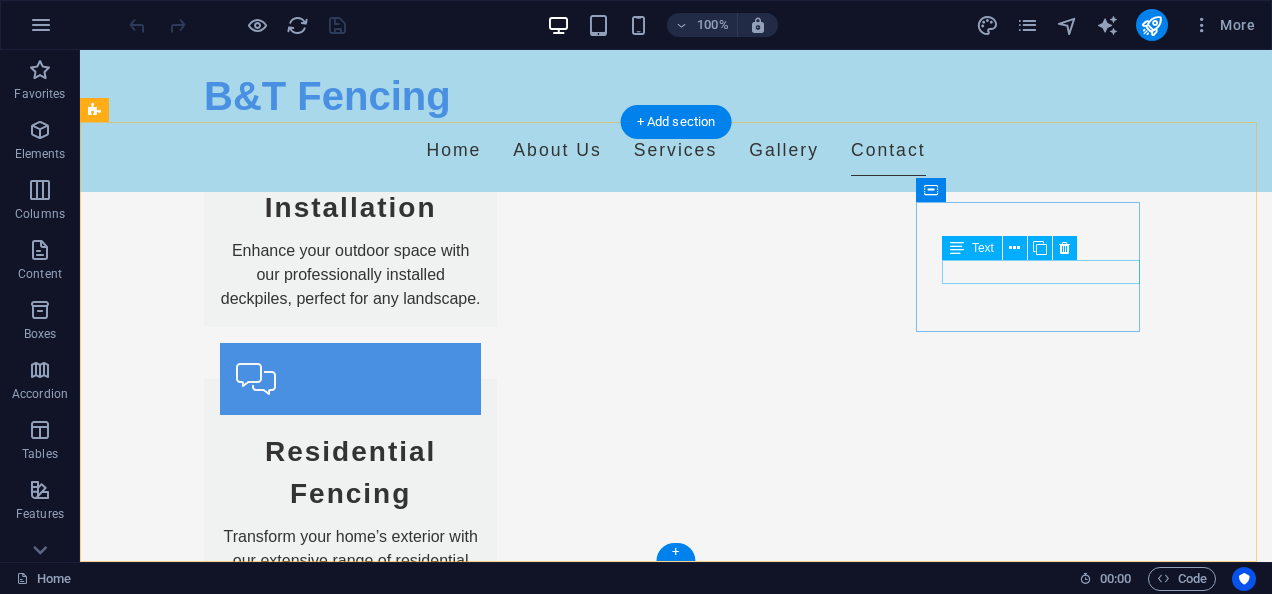click on "Facebook" at bounding box center [208, 2732] 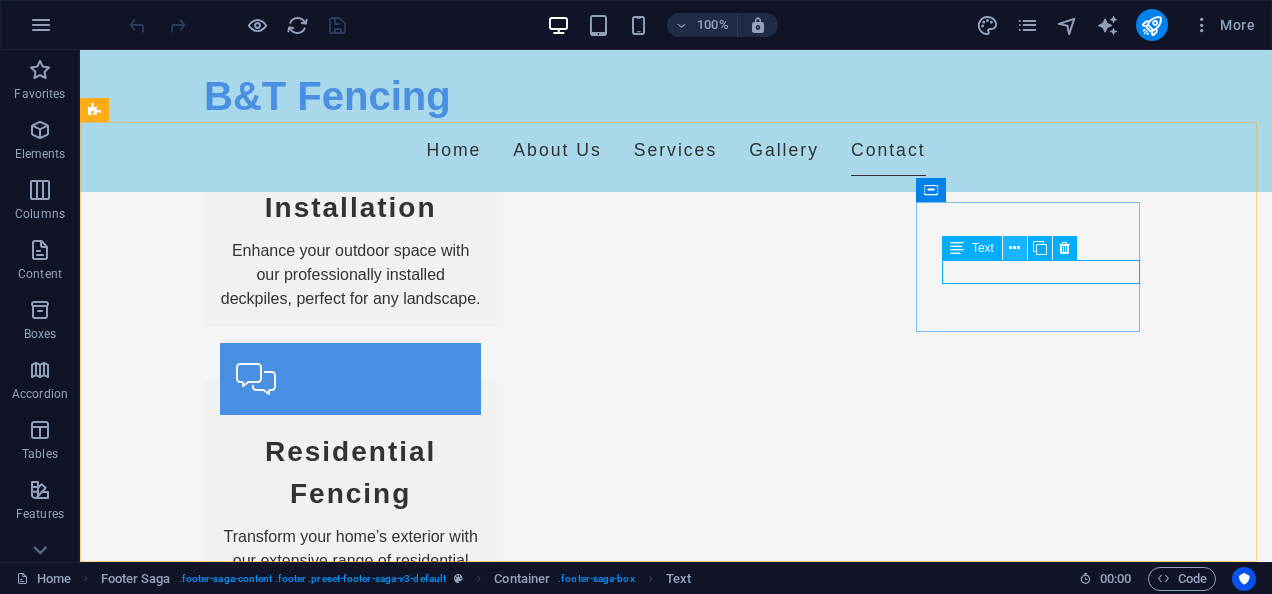 click at bounding box center (1014, 248) 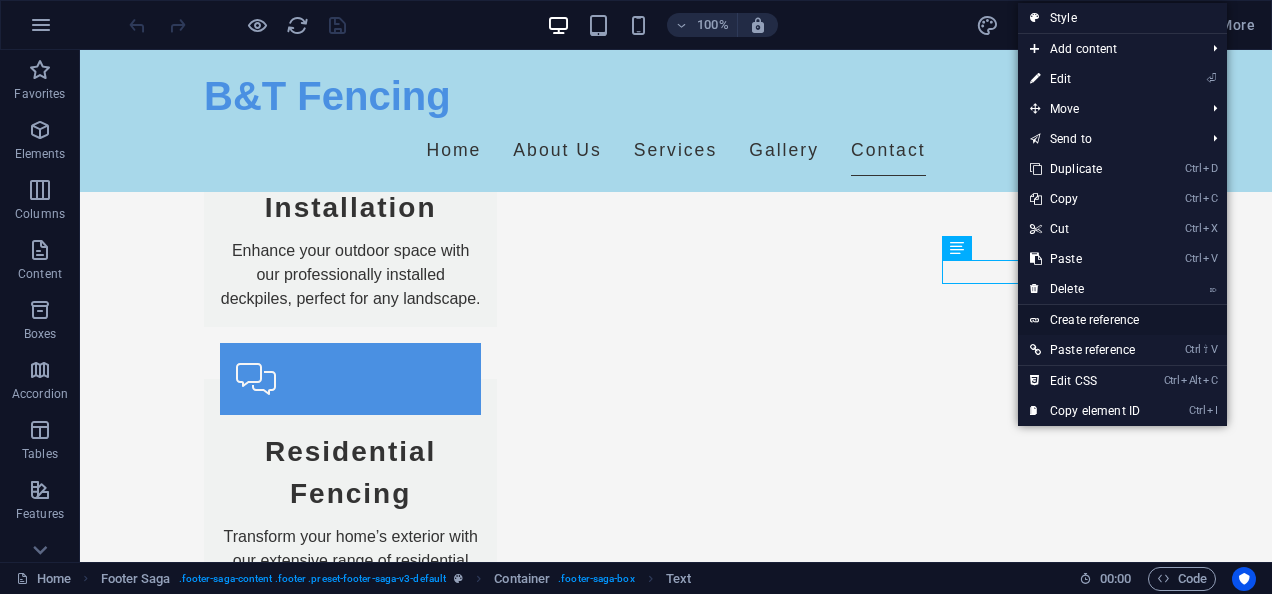 click on "Create reference" at bounding box center [1122, 320] 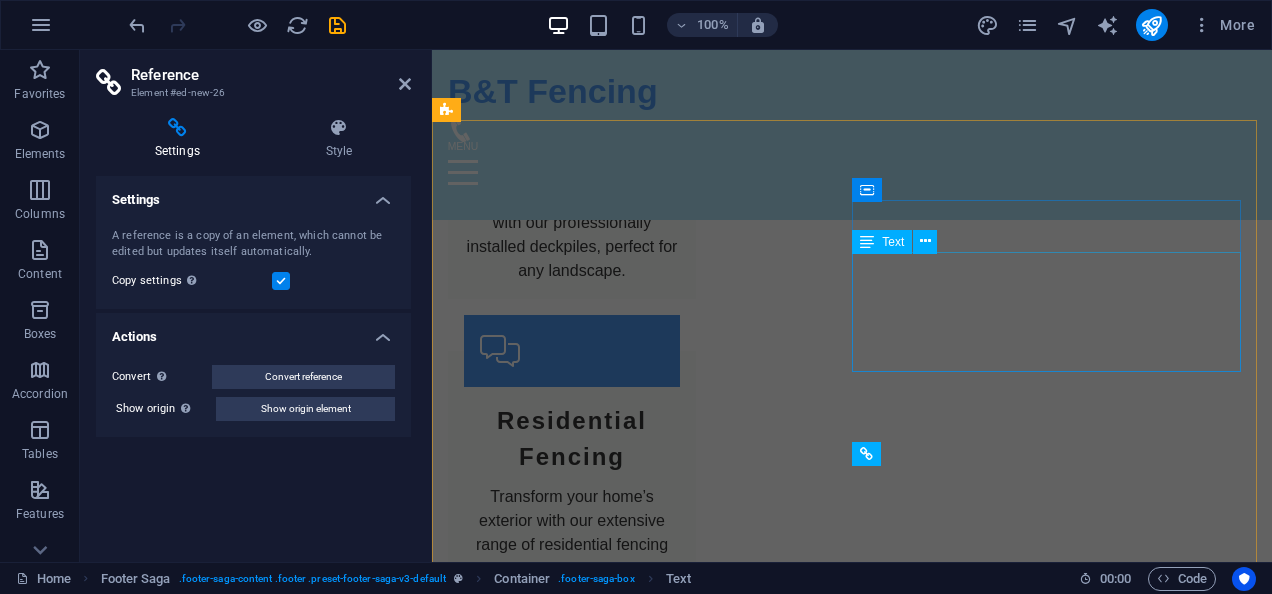 scroll, scrollTop: 2830, scrollLeft: 0, axis: vertical 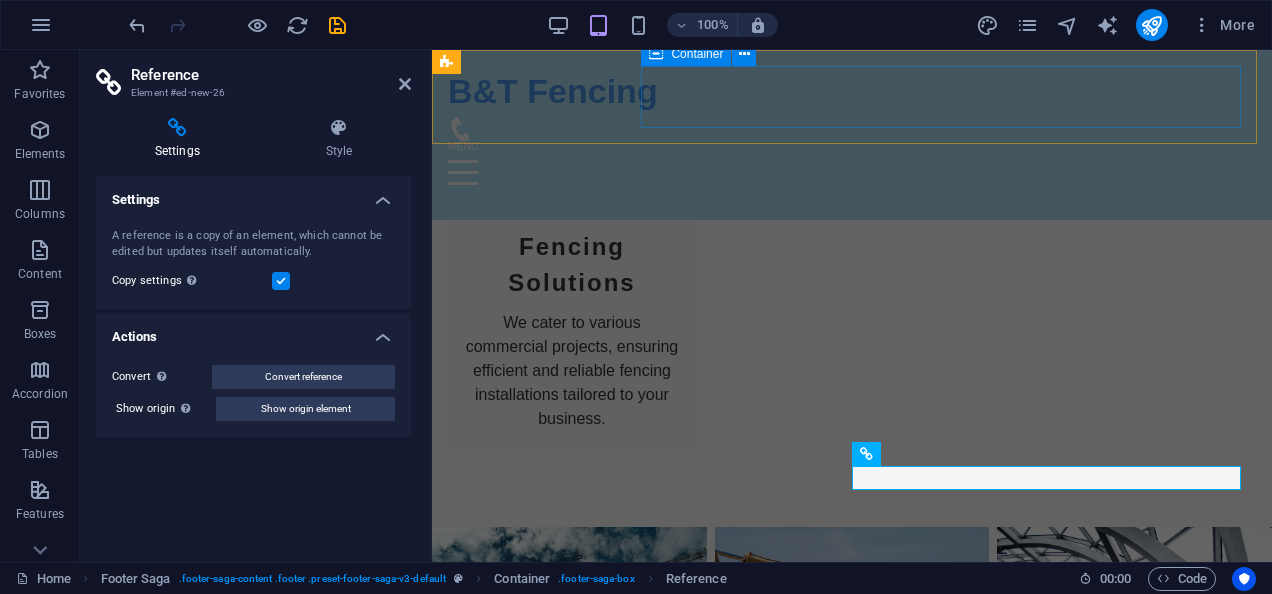 click at bounding box center [852, 160] 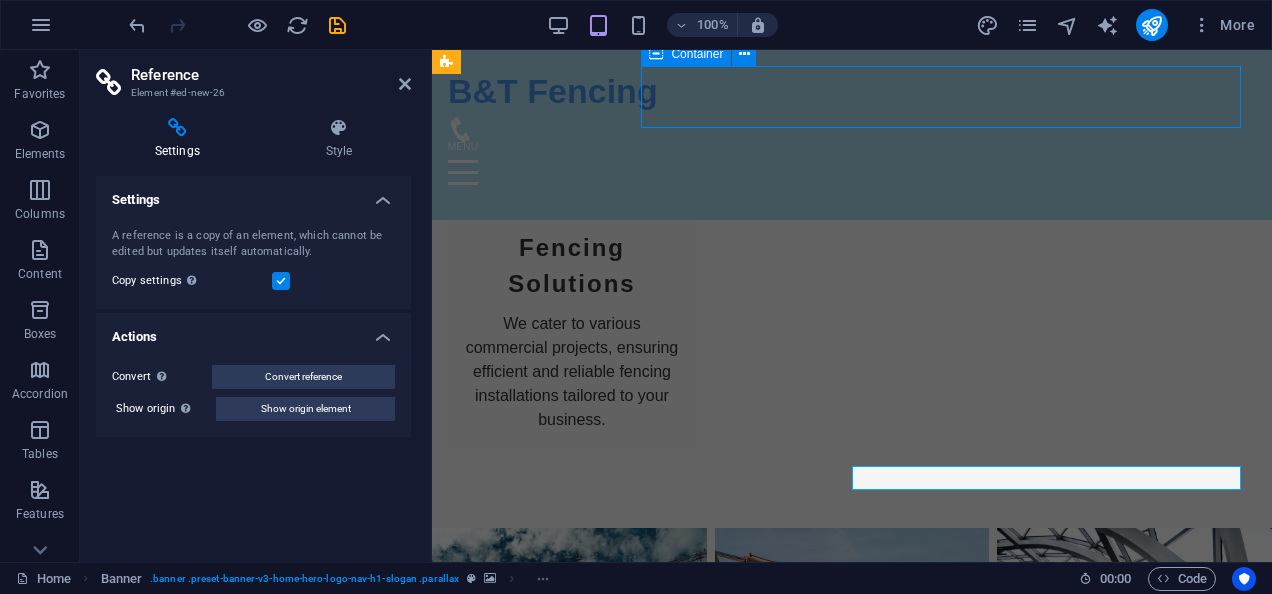 scroll, scrollTop: 2323, scrollLeft: 0, axis: vertical 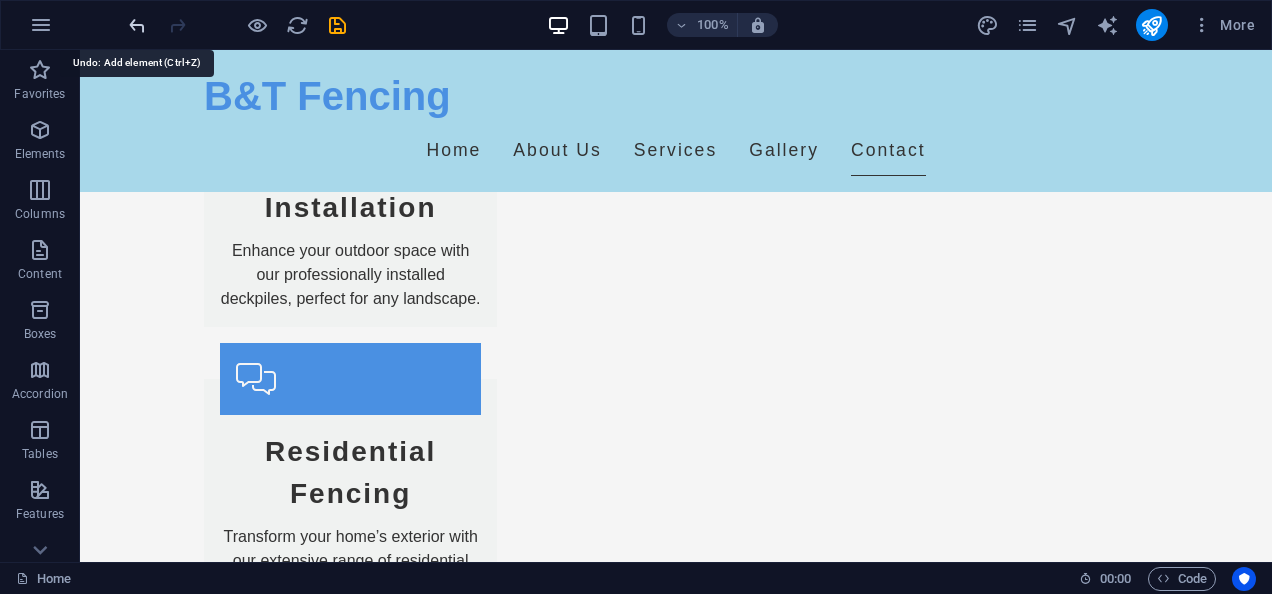 click at bounding box center (137, 25) 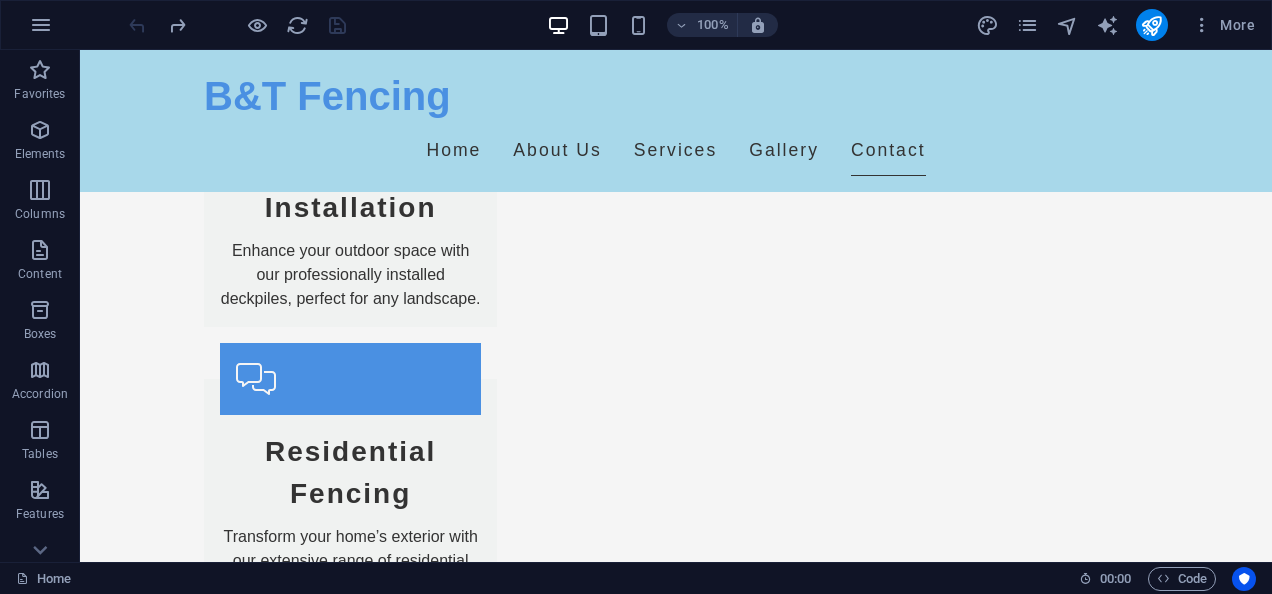 click at bounding box center [237, 25] 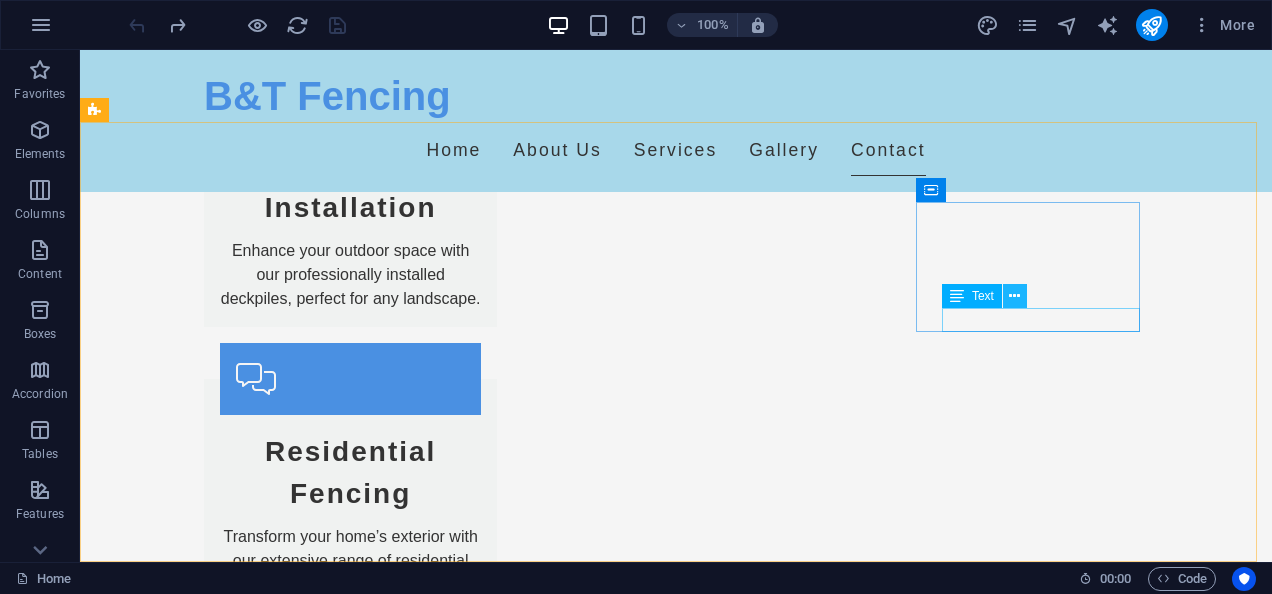 click at bounding box center [1014, 296] 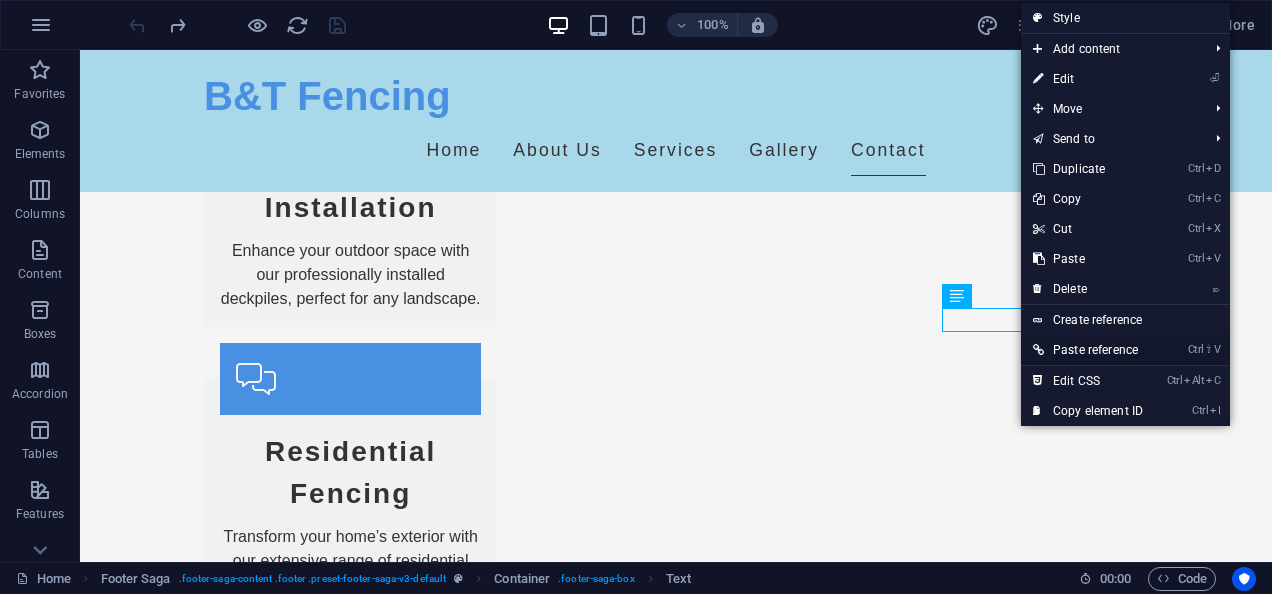 click on "Ctrl ⇧ V  Paste reference" at bounding box center (1088, 350) 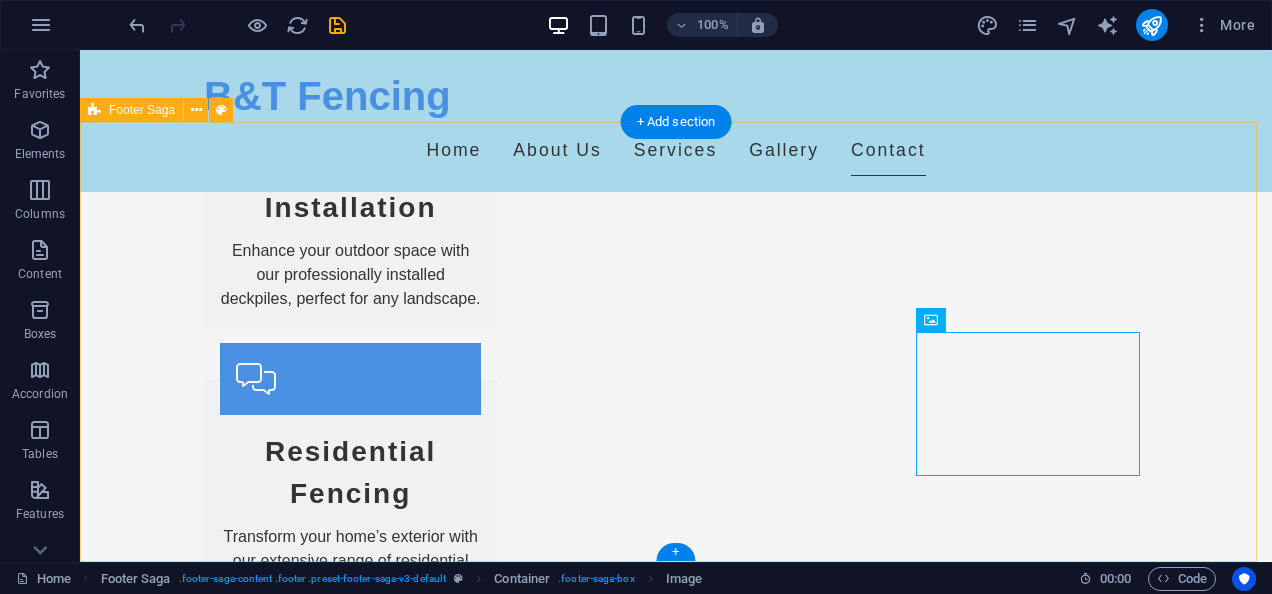 click on "B&T Fencing is your trusted partner for all fencing solutions in [CITY]. We pride ourselves on quality, service, and customer satisfaction. Contact us today to learn more! Contact [NUMBER] [STREET] [POSTAL_CODE]   [CITY] Phone:  ([PHONE]) [PHONE] Mobile:  Email:  [EMAIL] Navigation Home About Us Services Gallery Contact Legal Notice Privacy Policy Social media Facebook X Instagram" at bounding box center (676, 2713) 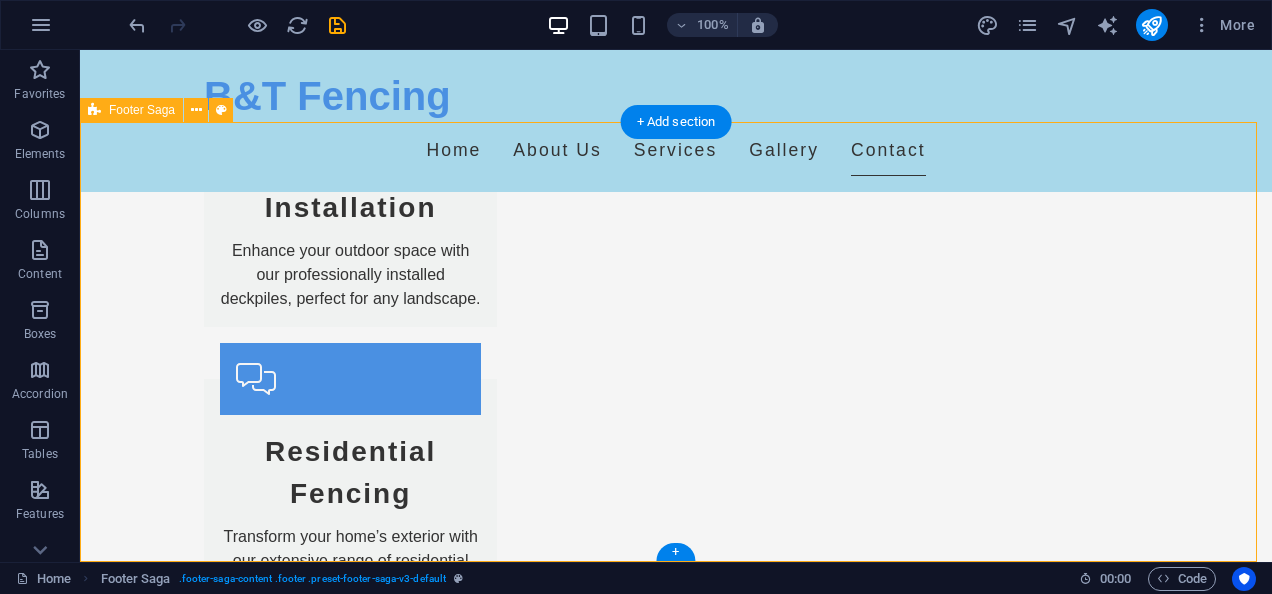 click on "B&T Fencing is your trusted partner for all fencing solutions in [CITY]. We pride ourselves on quality, service, and customer satisfaction. Contact us today to learn more! Contact [NUMBER] [STREET] [POSTAL_CODE]   [CITY] Phone:  ([PHONE]) [PHONE] Mobile:  Email:  [EMAIL] Navigation Home About Us Services Gallery Contact Legal Notice Privacy Policy Social media Facebook X Instagram" at bounding box center [676, 2713] 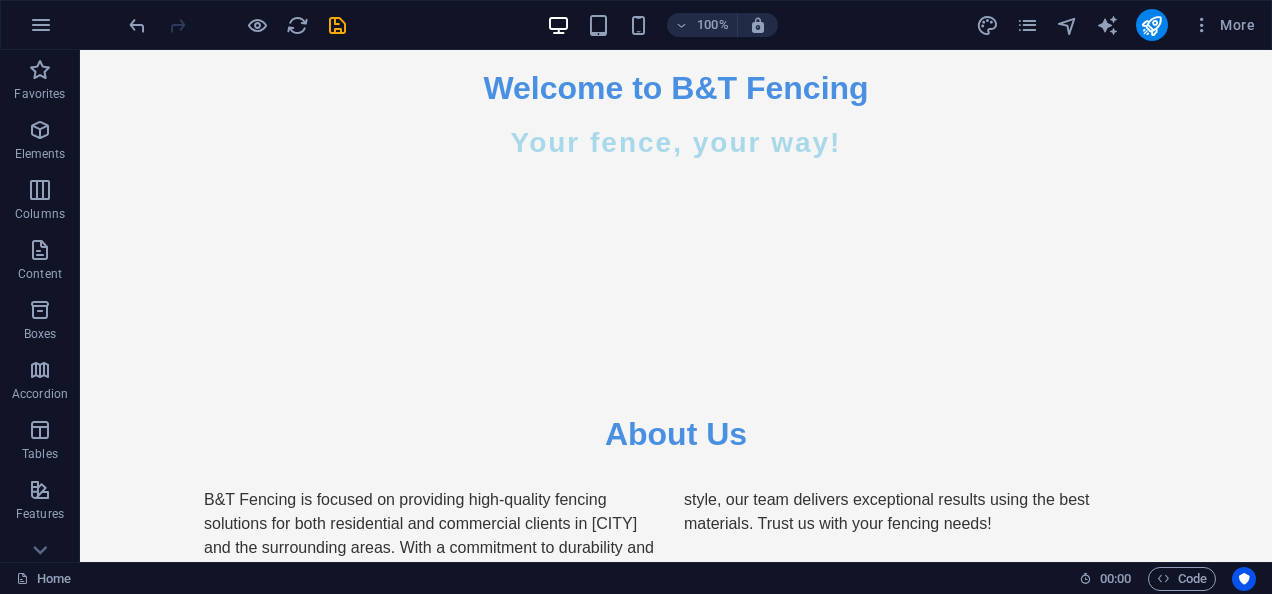 scroll, scrollTop: 0, scrollLeft: 0, axis: both 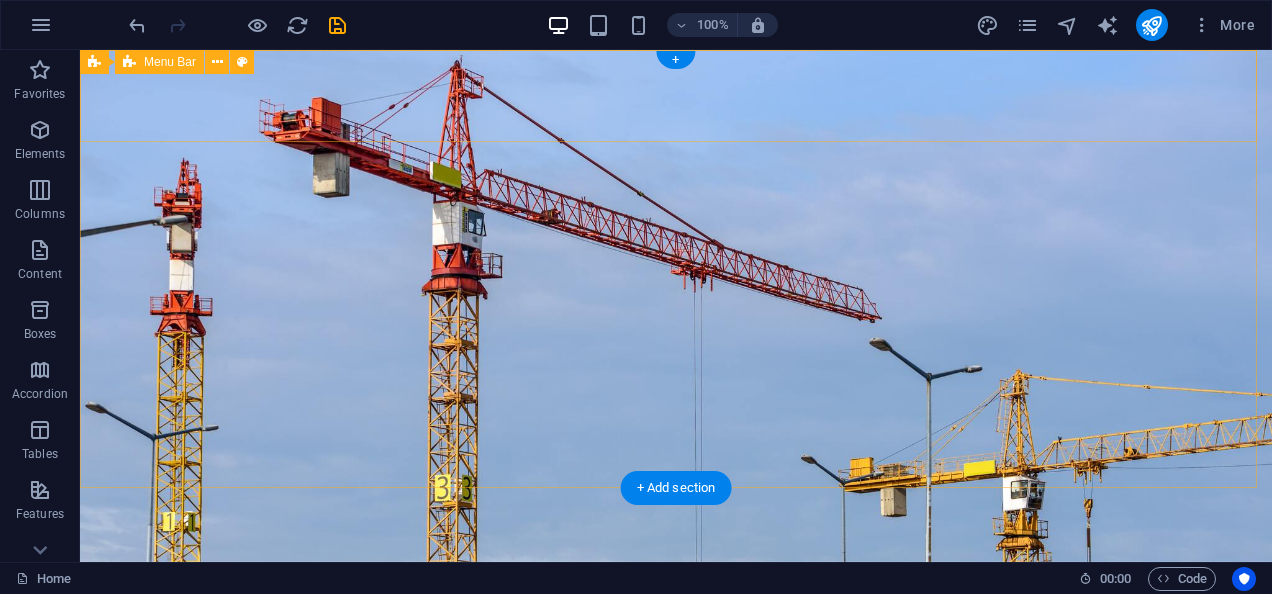 click on "B&T Fencing Home About Us Services Gallery Contact" at bounding box center (676, 615) 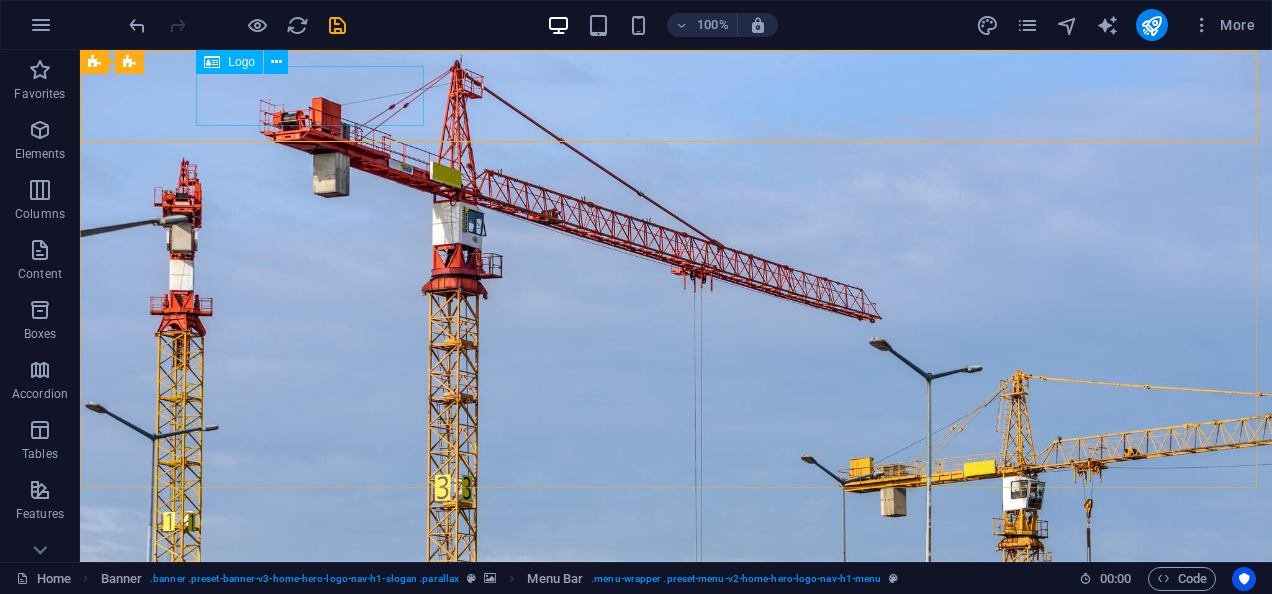 click on "Logo" at bounding box center (241, 62) 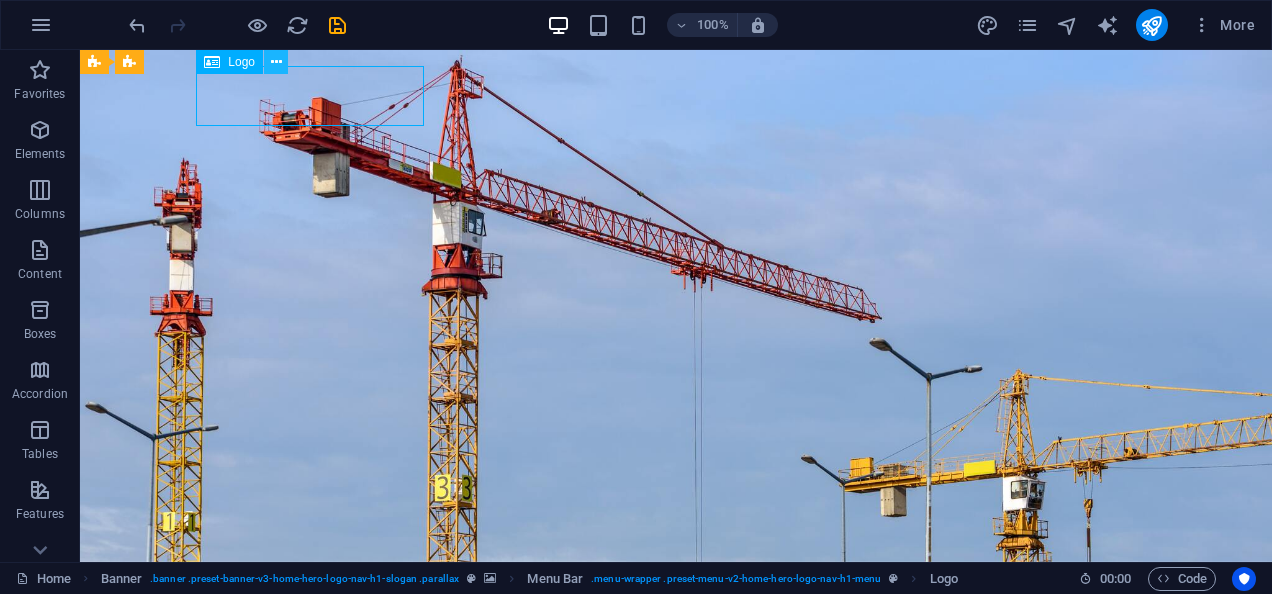 click at bounding box center (276, 62) 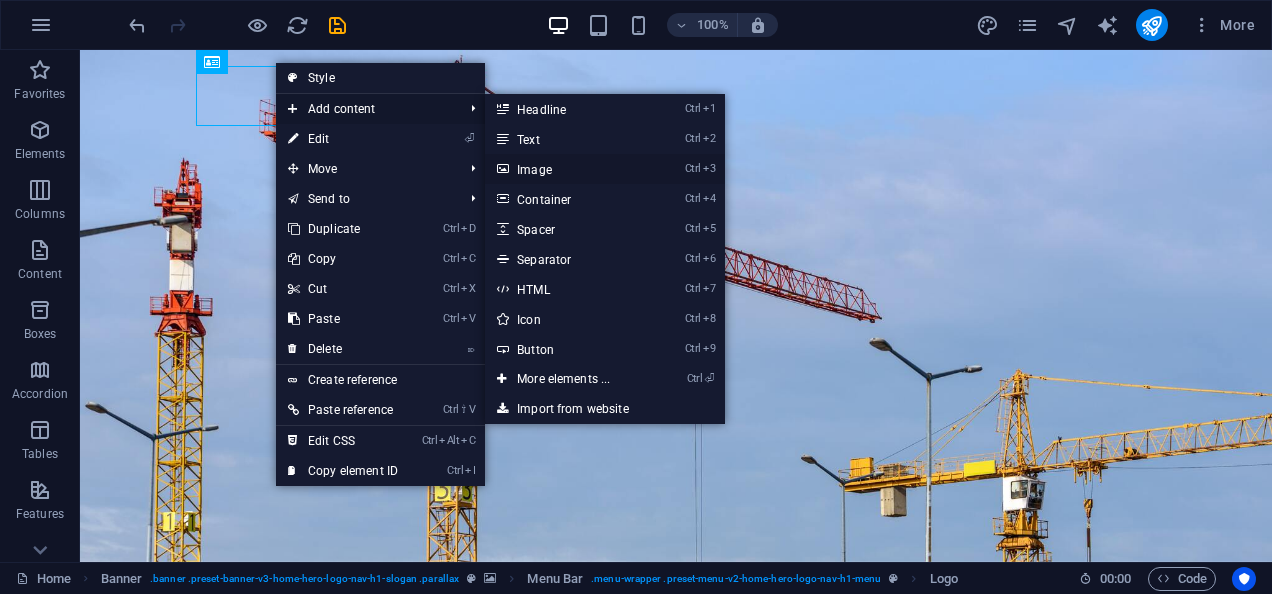 click on "Ctrl 3  Image" at bounding box center [567, 169] 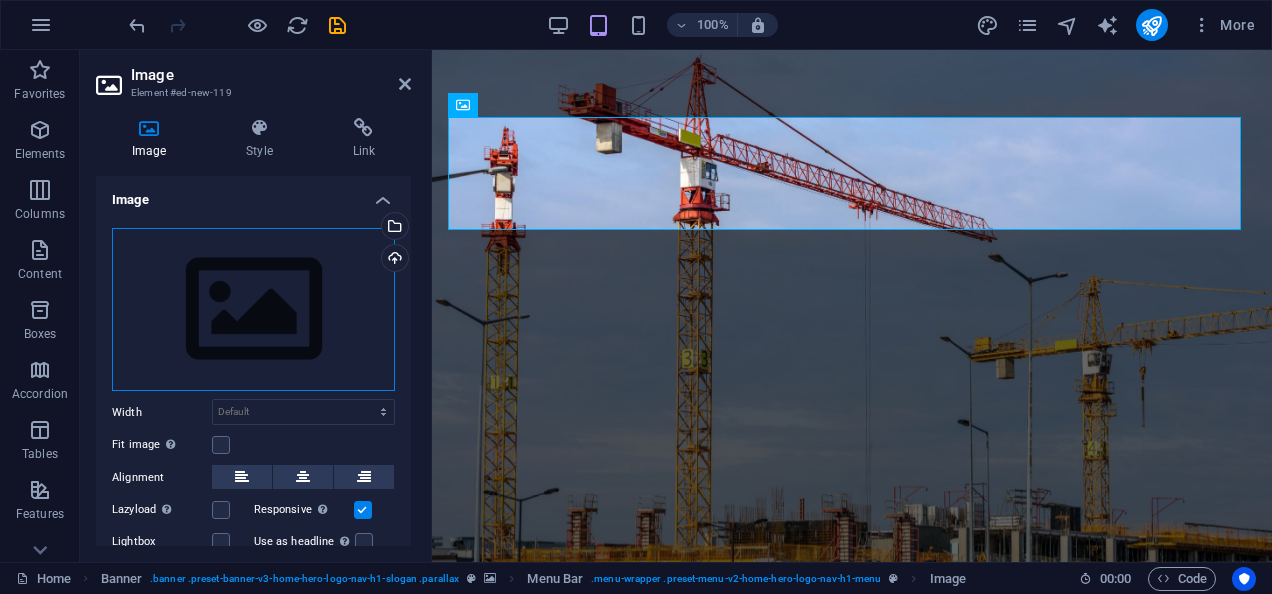 click on "Drag files here, click to choose files or select files from Files or our free stock photos & videos" at bounding box center (253, 310) 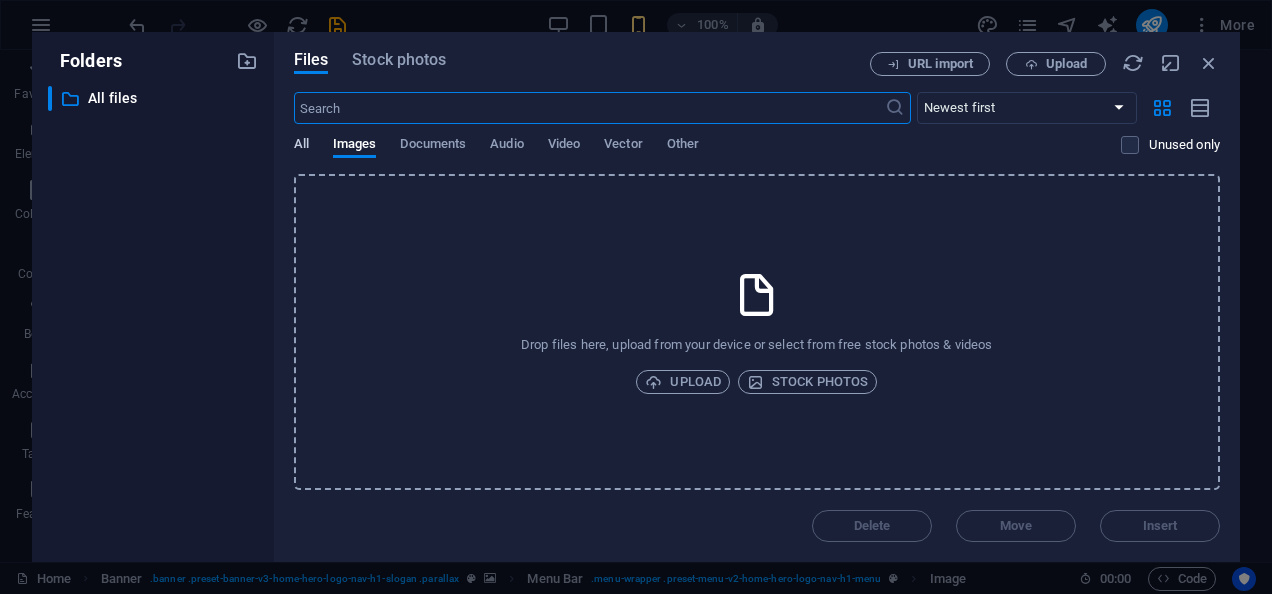 click on "All" at bounding box center (301, 146) 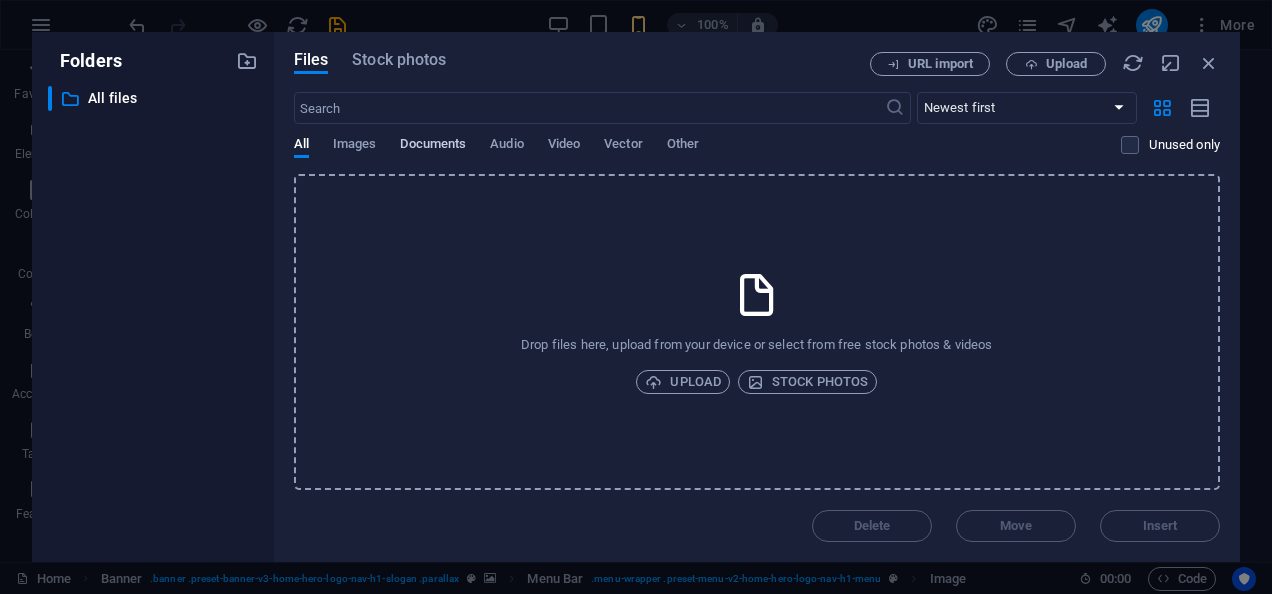 click on "Documents" at bounding box center [433, 146] 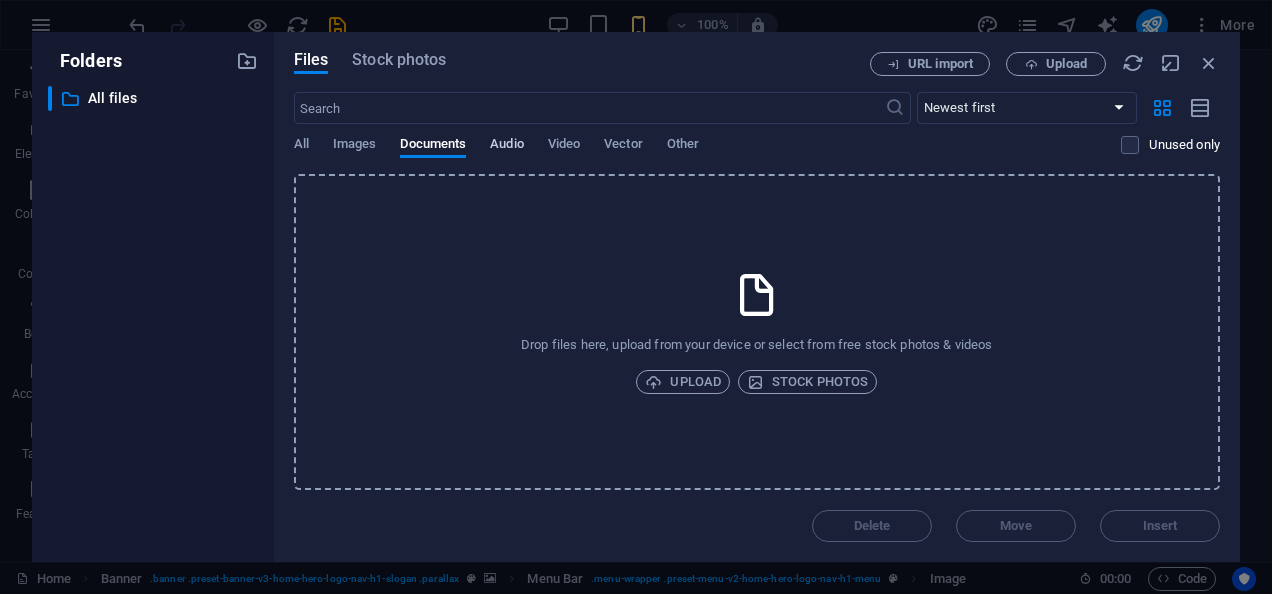 click on "Audio" at bounding box center (506, 146) 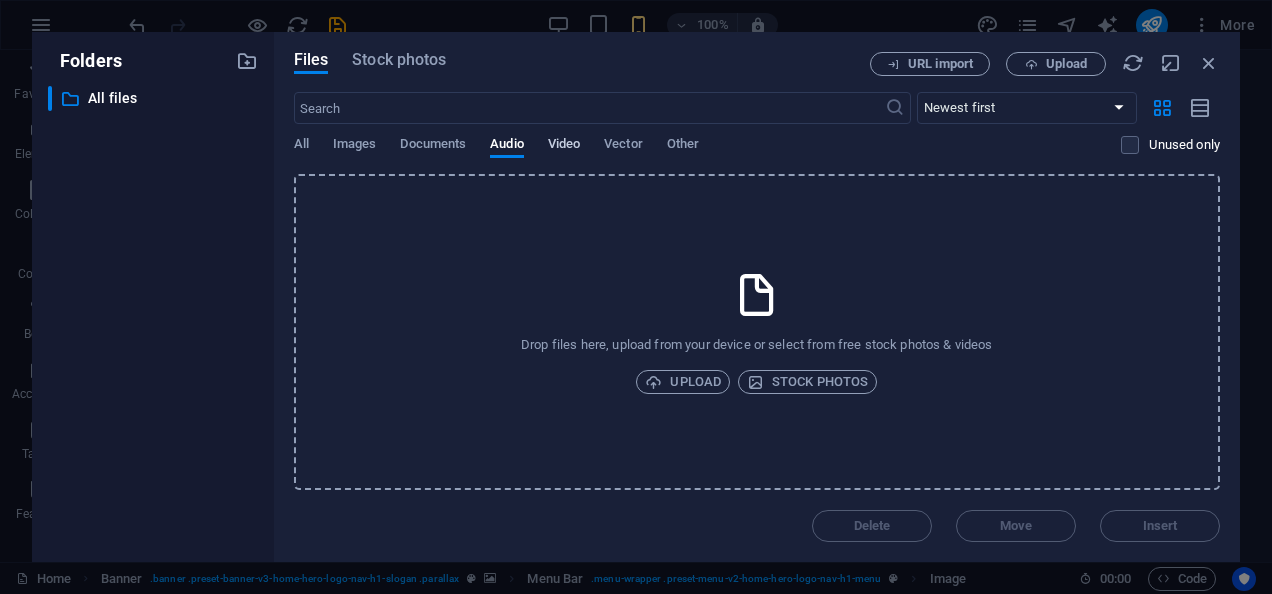 click on "Video" at bounding box center (564, 146) 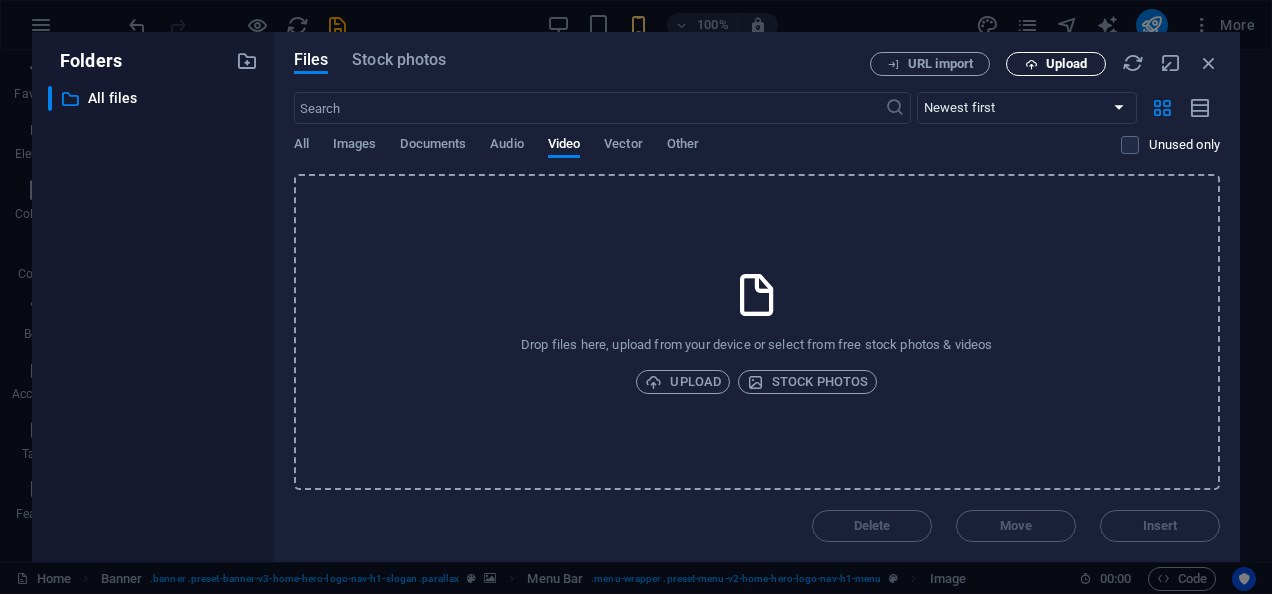 click on "Upload" at bounding box center [1066, 64] 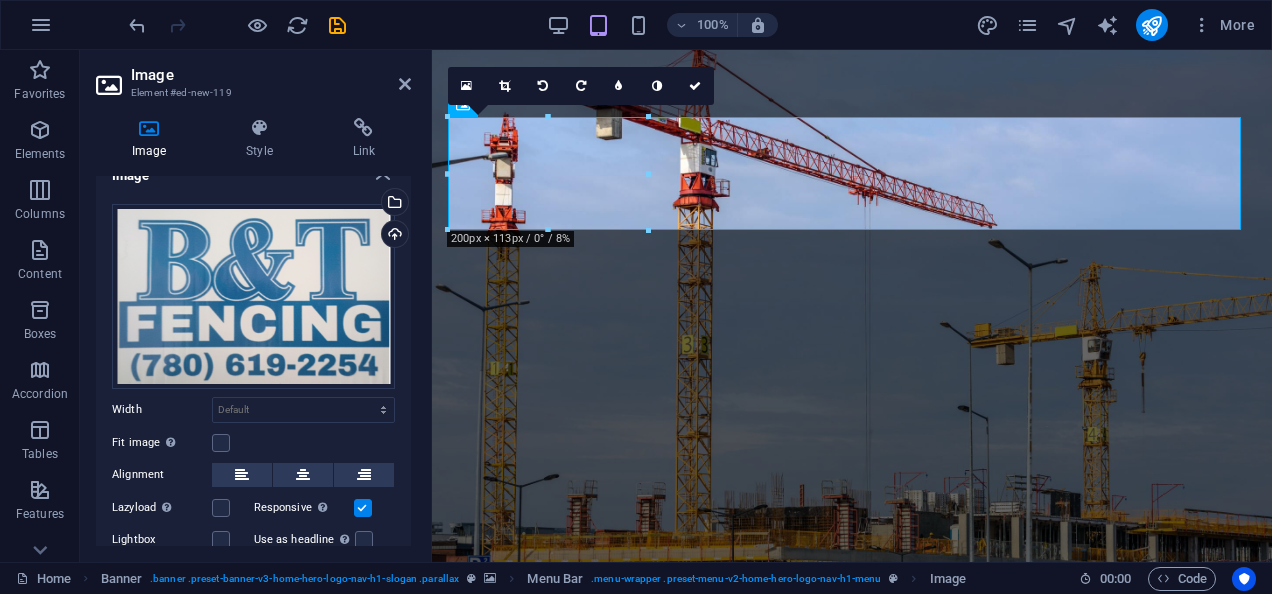 scroll, scrollTop: 0, scrollLeft: 0, axis: both 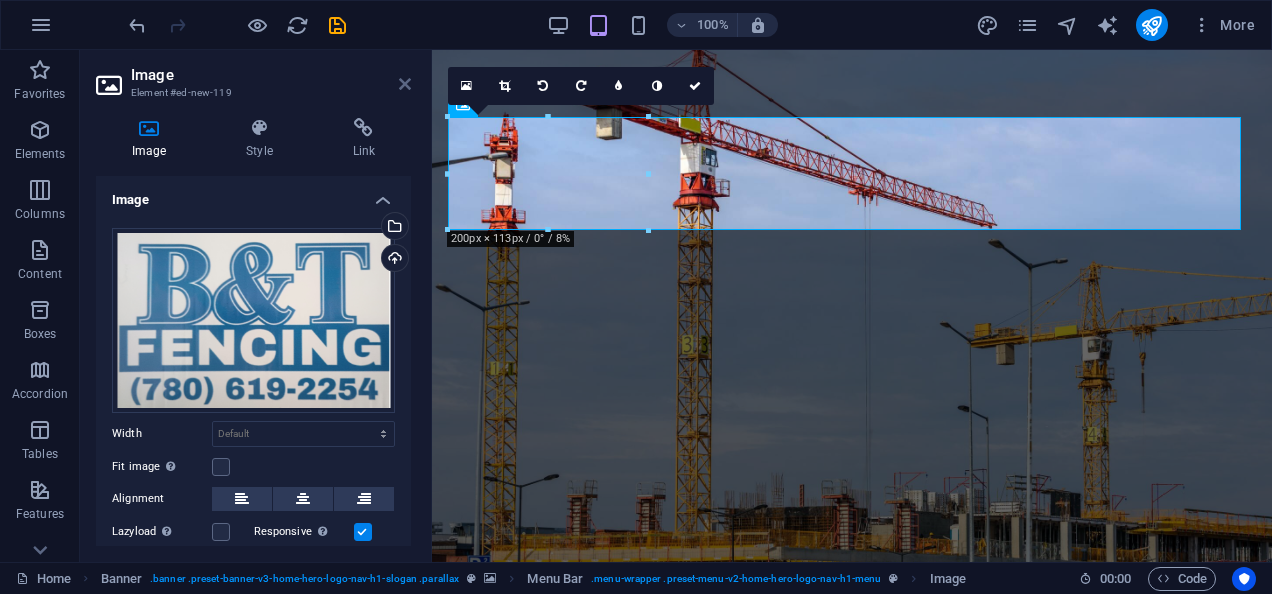 click at bounding box center (405, 84) 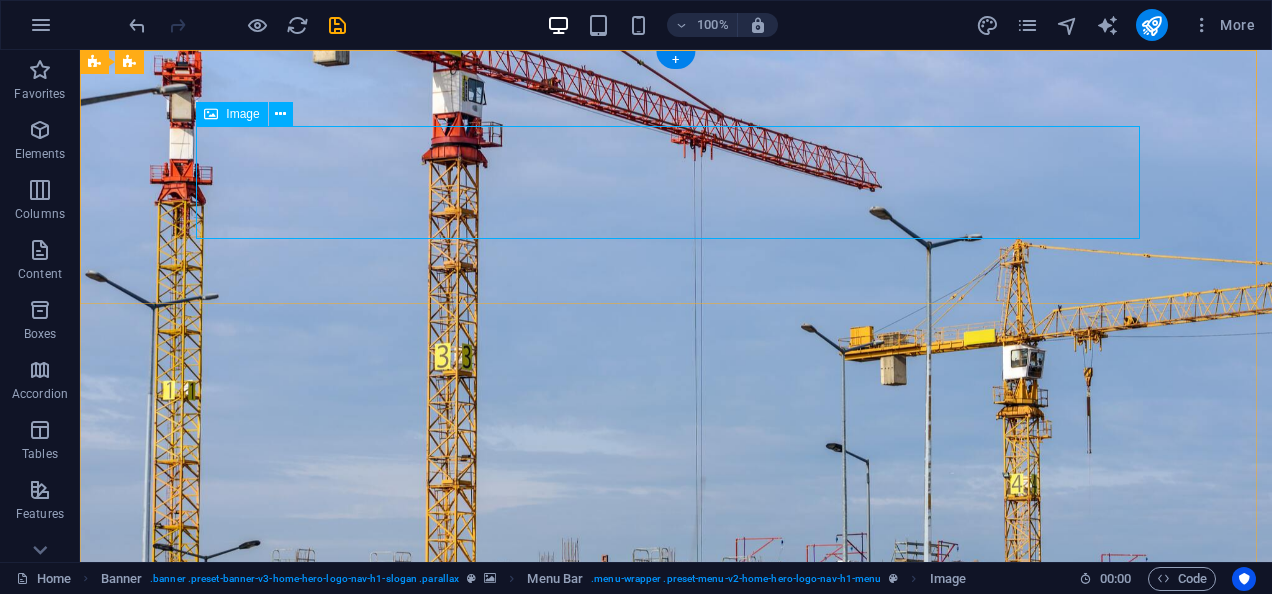 click at bounding box center (676, 961) 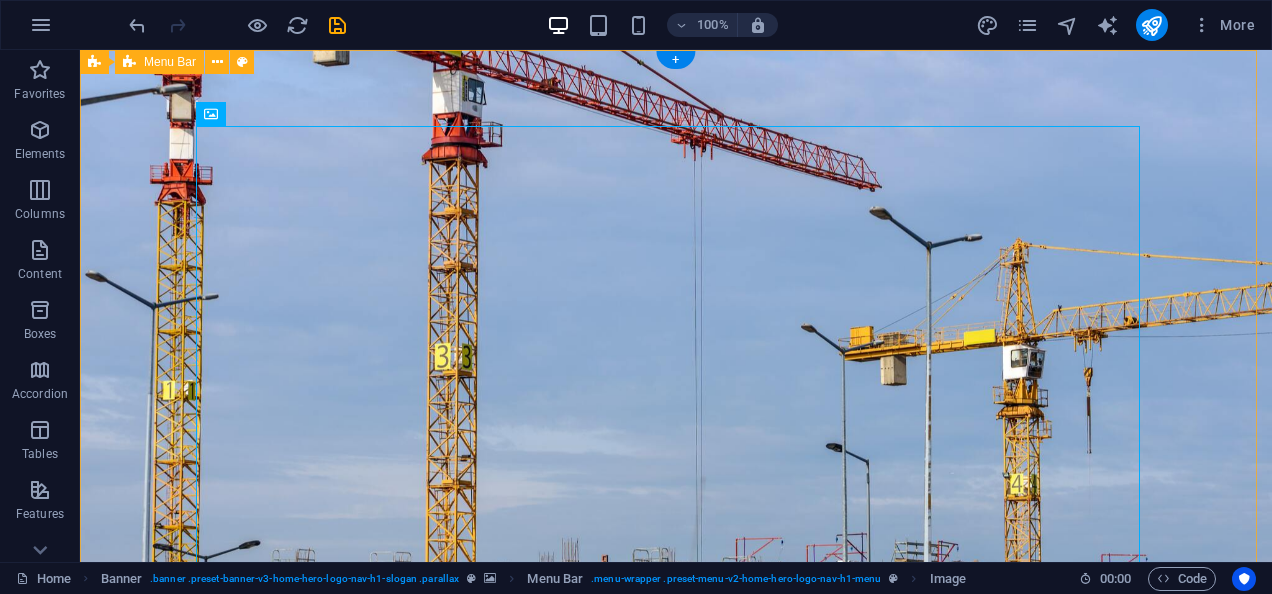 click on "B&T Fencing Home About Us Services Gallery Contact" at bounding box center [676, 955] 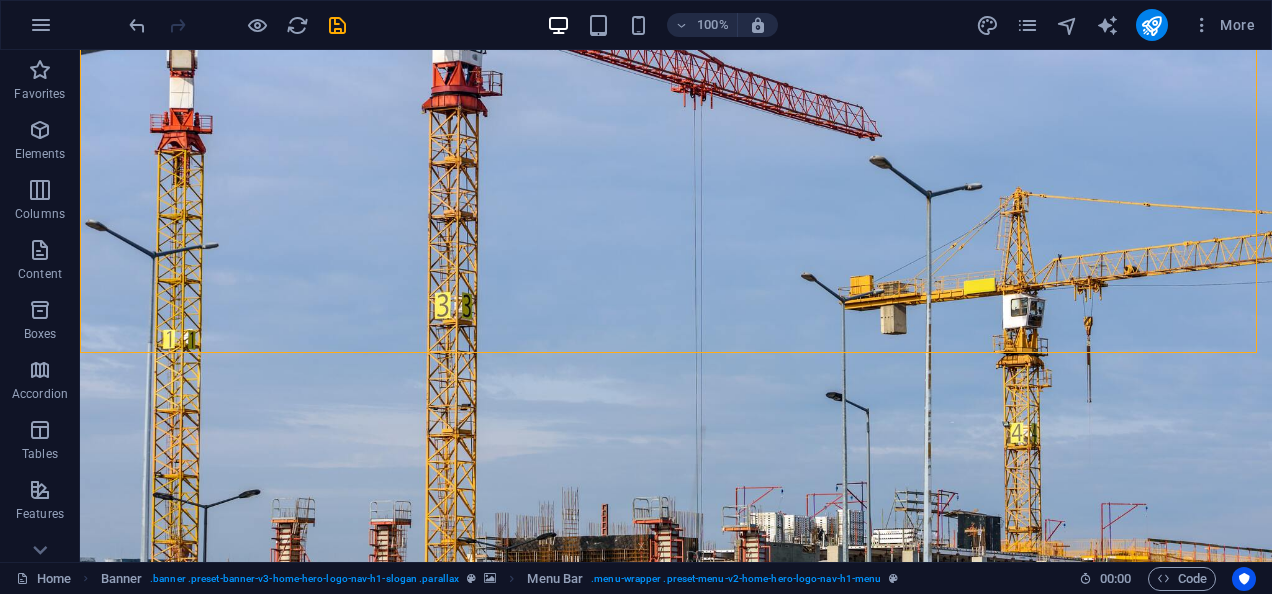 scroll, scrollTop: 444, scrollLeft: 0, axis: vertical 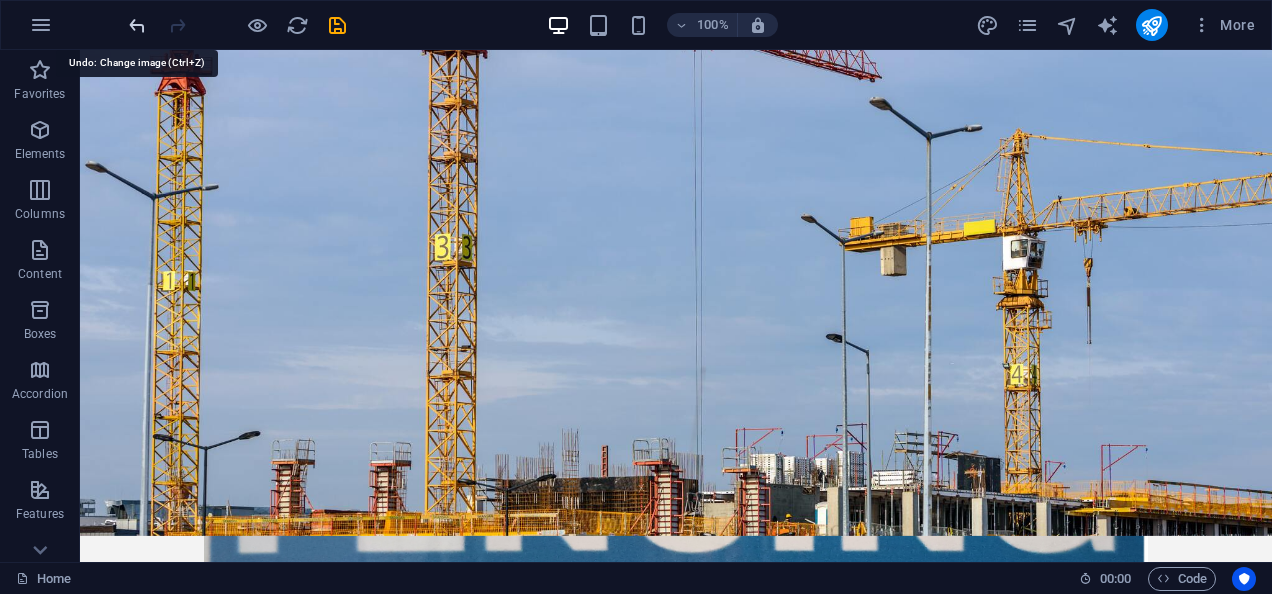 click at bounding box center [137, 25] 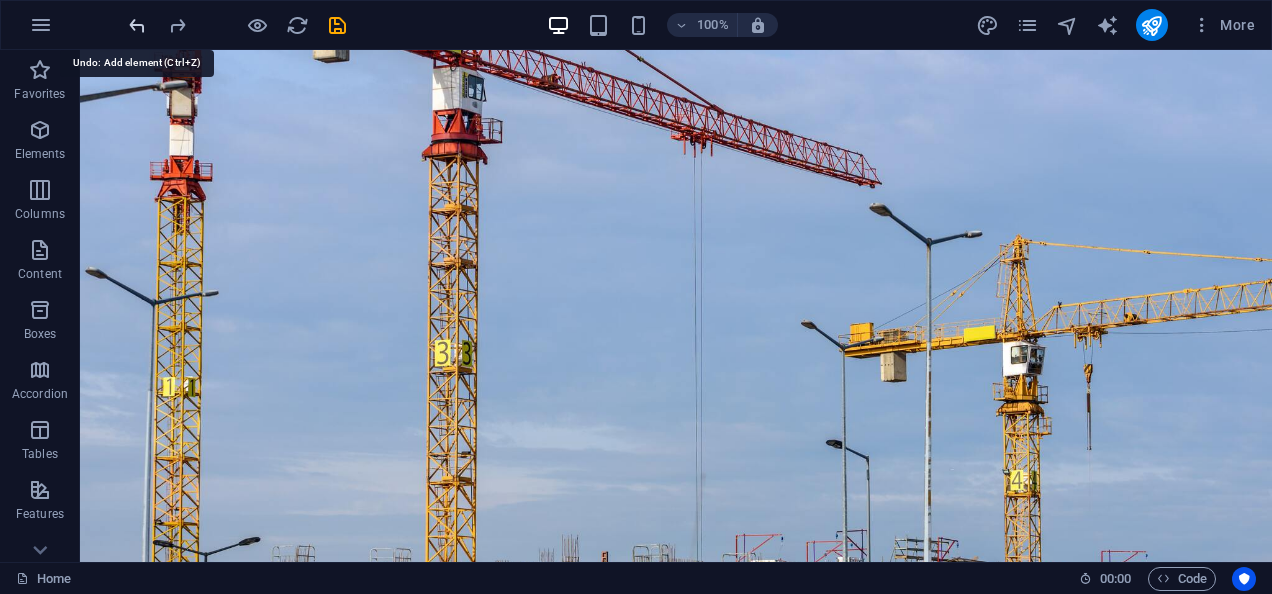 scroll, scrollTop: 123, scrollLeft: 0, axis: vertical 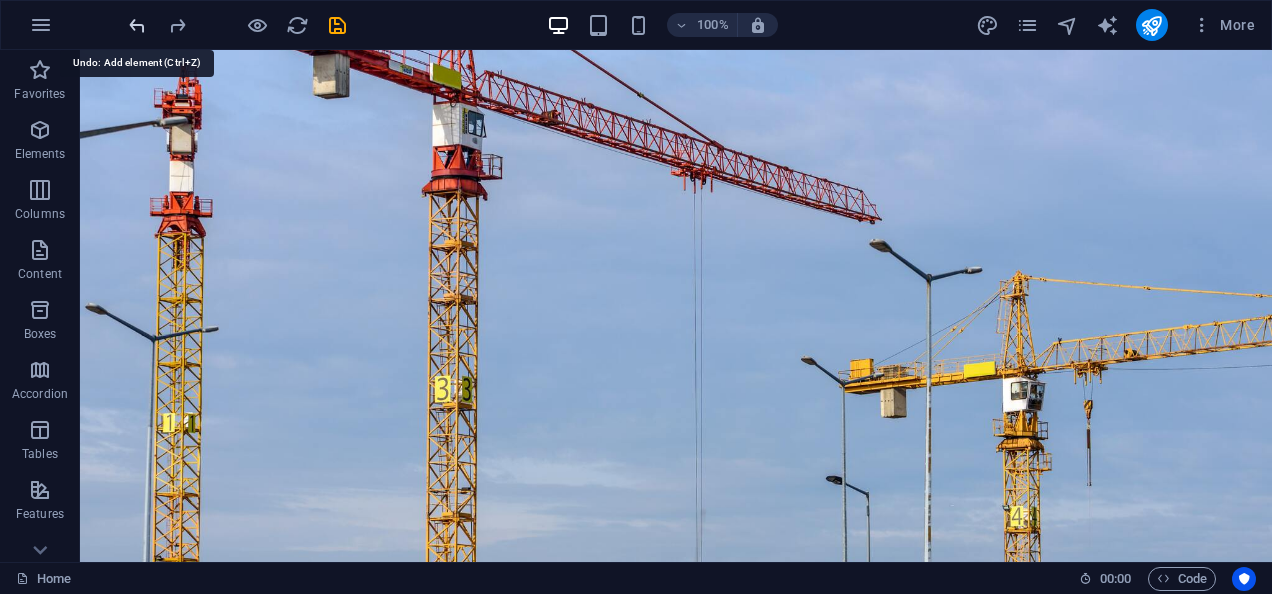 click at bounding box center (137, 25) 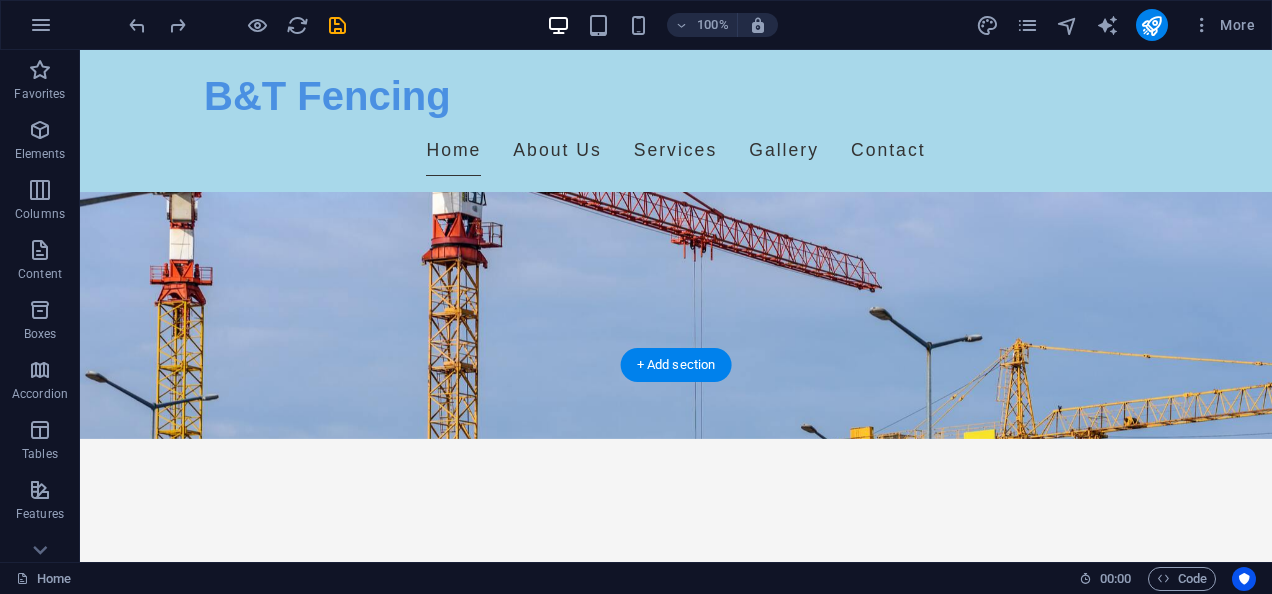 click at bounding box center [676, 183] 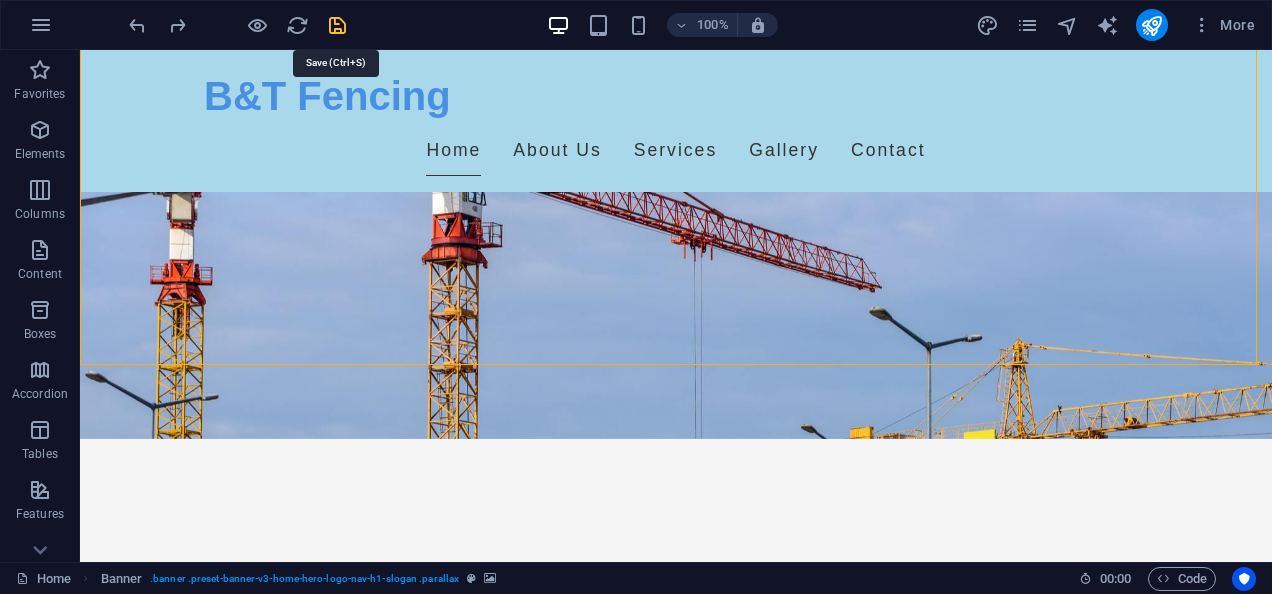 click at bounding box center [337, 25] 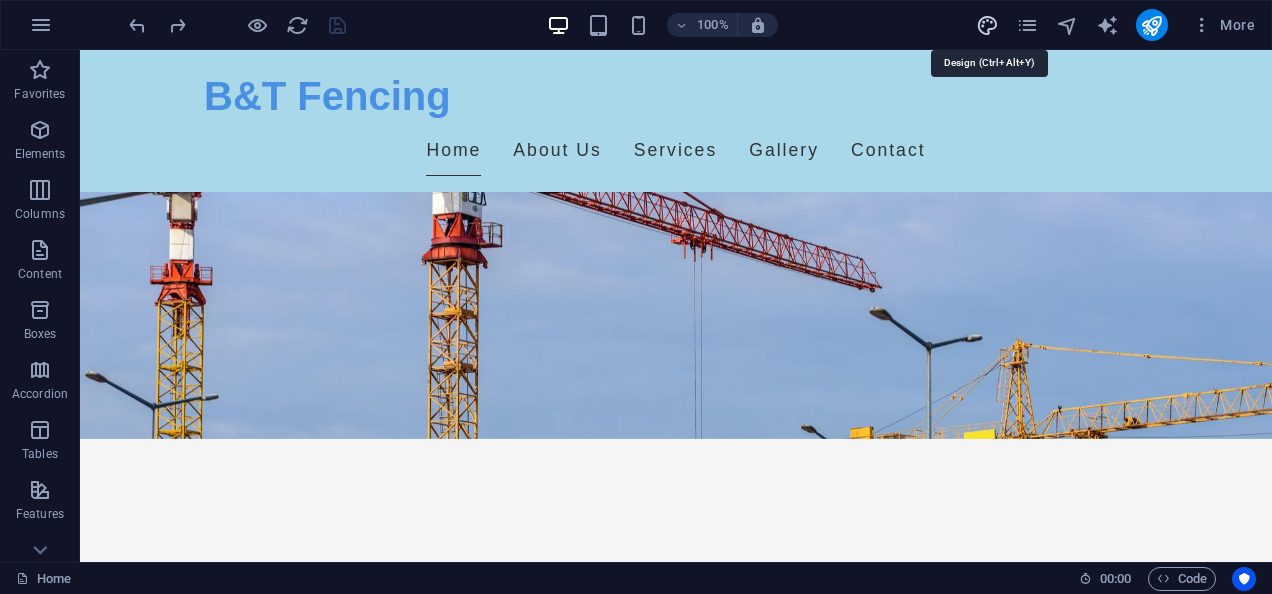 click at bounding box center [987, 25] 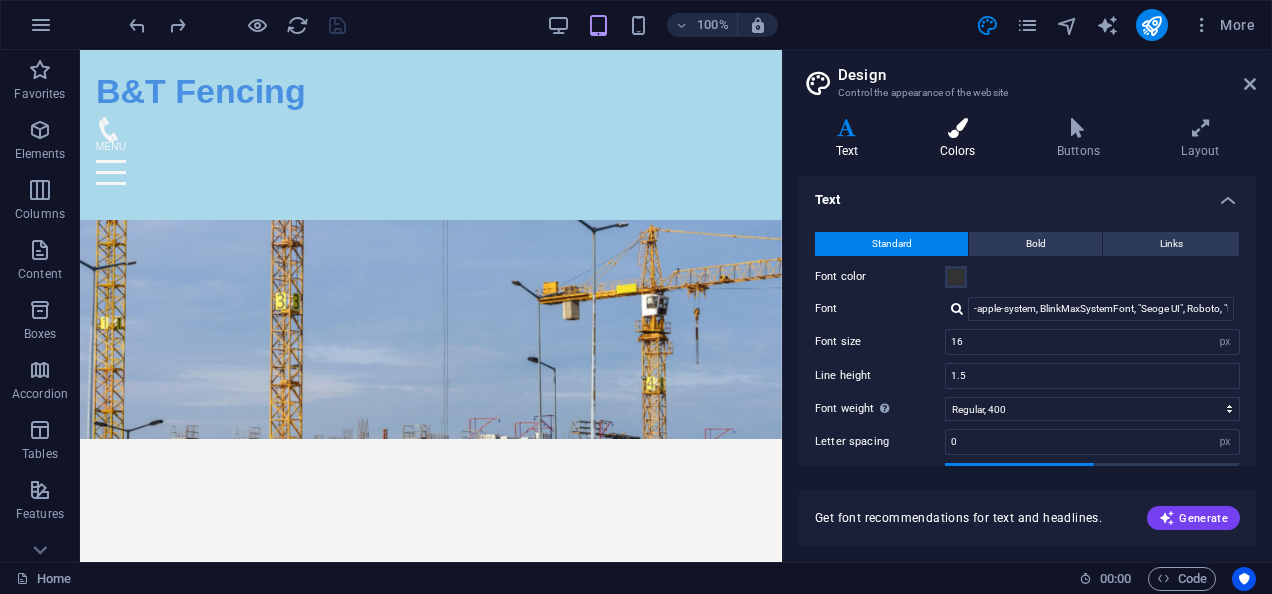 click at bounding box center [957, 128] 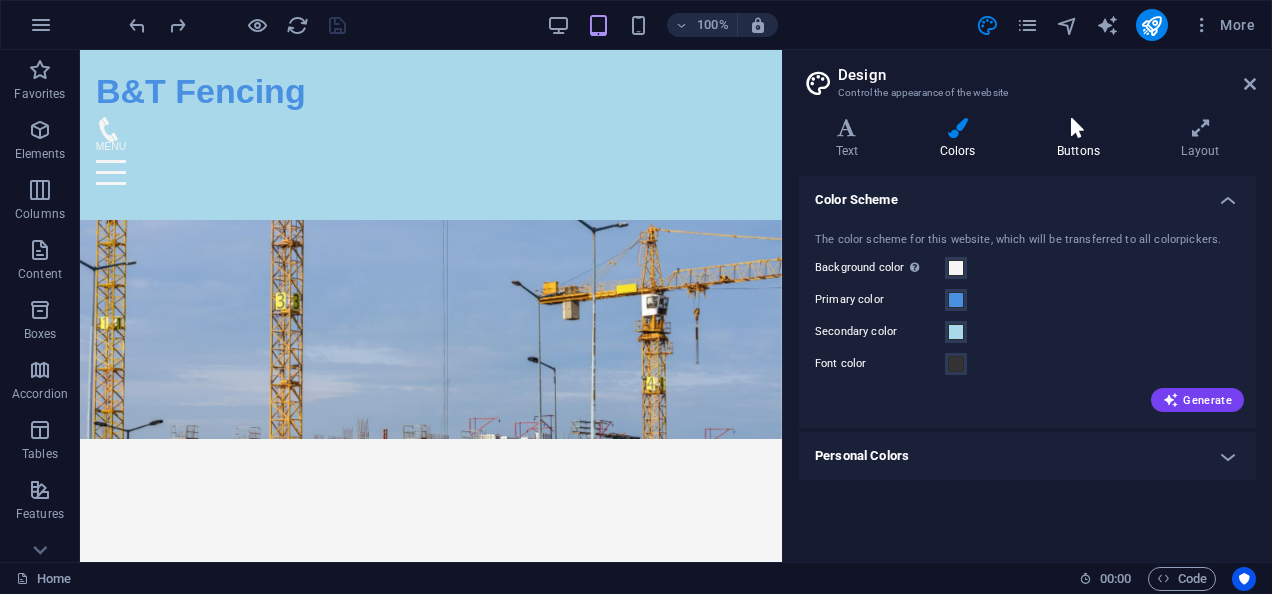 click at bounding box center (1078, 128) 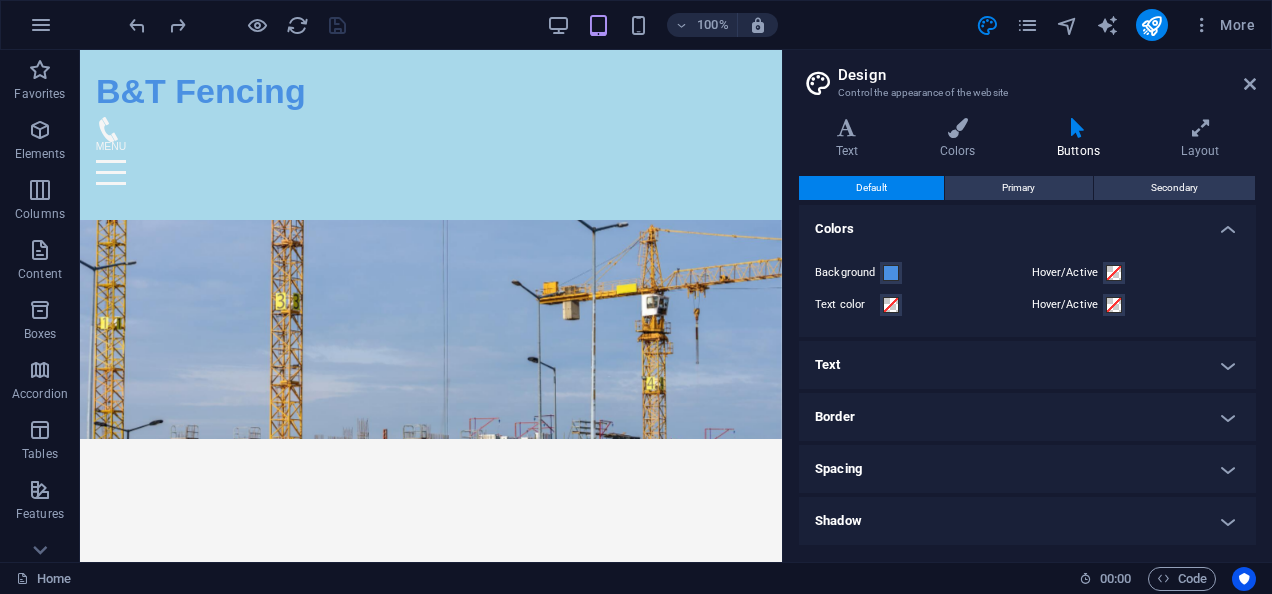 click on "Text" at bounding box center (1027, 365) 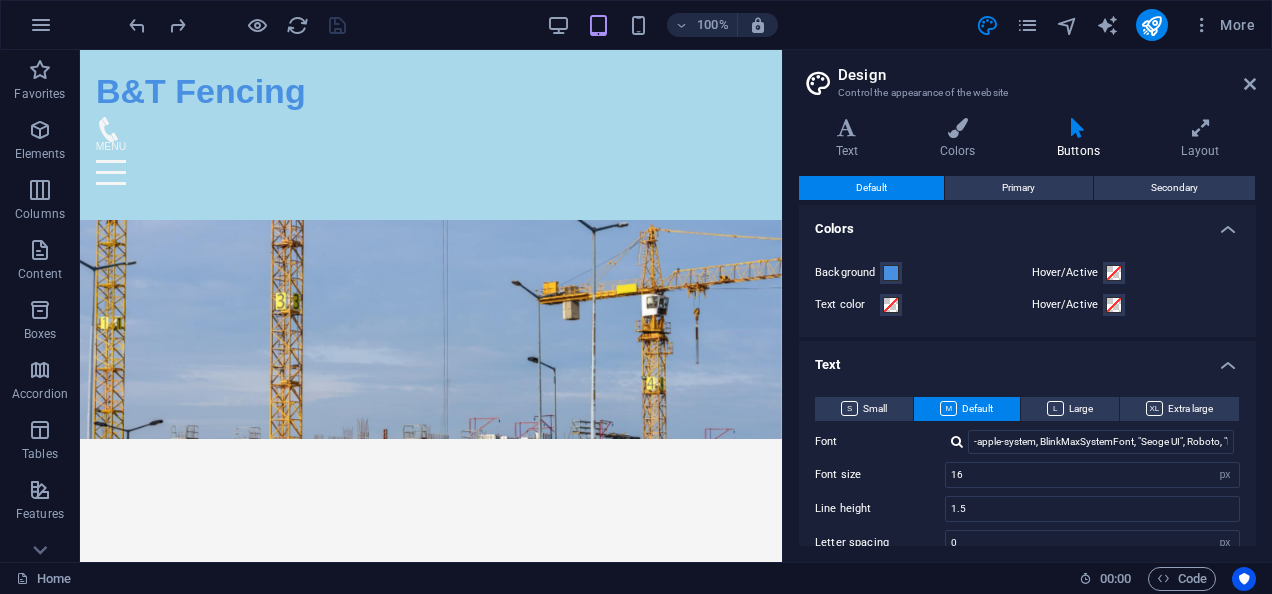 click on "Text" at bounding box center [1027, 359] 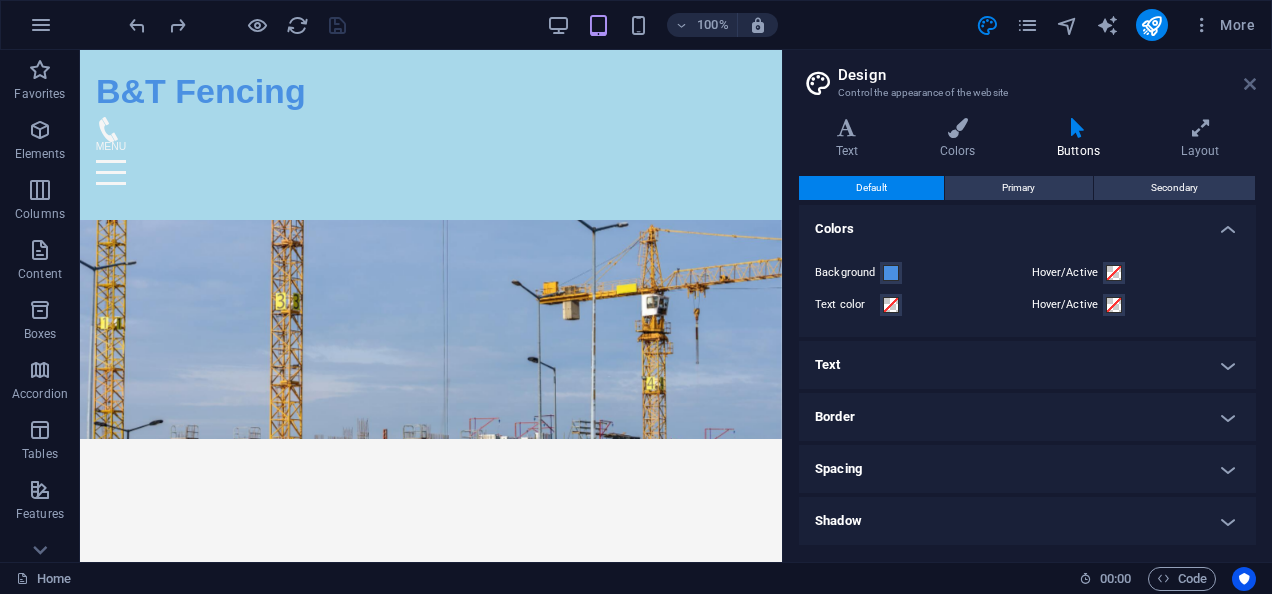 click at bounding box center [1250, 84] 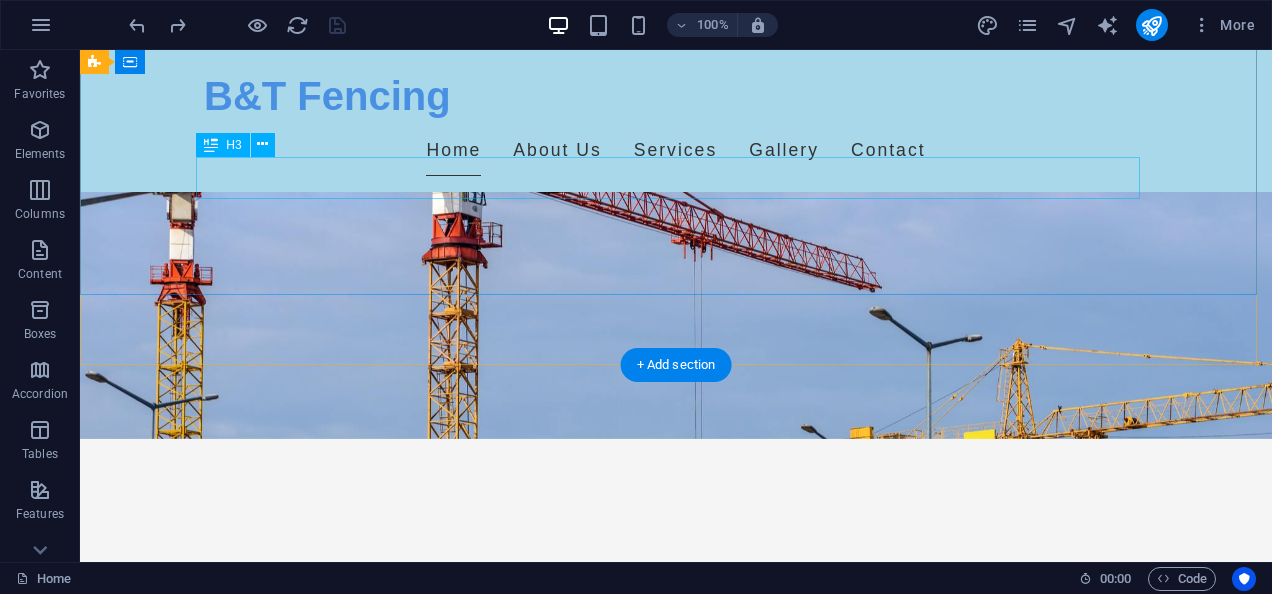 click on "Your fence, your way!" at bounding box center [676, 672] 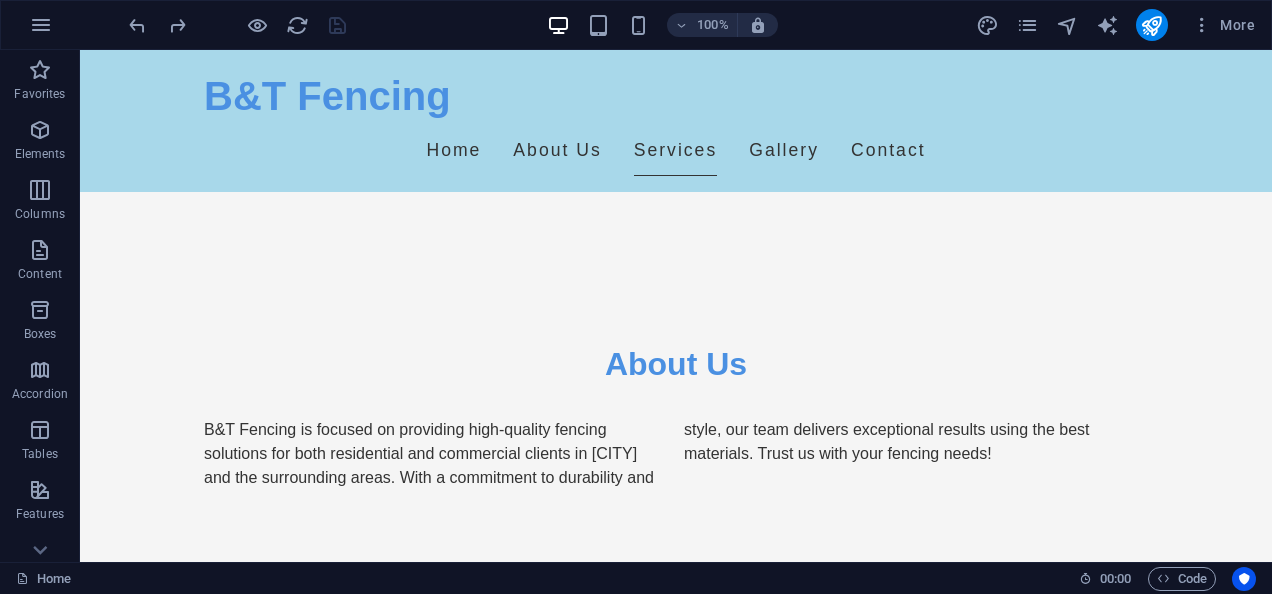 scroll, scrollTop: 727, scrollLeft: 0, axis: vertical 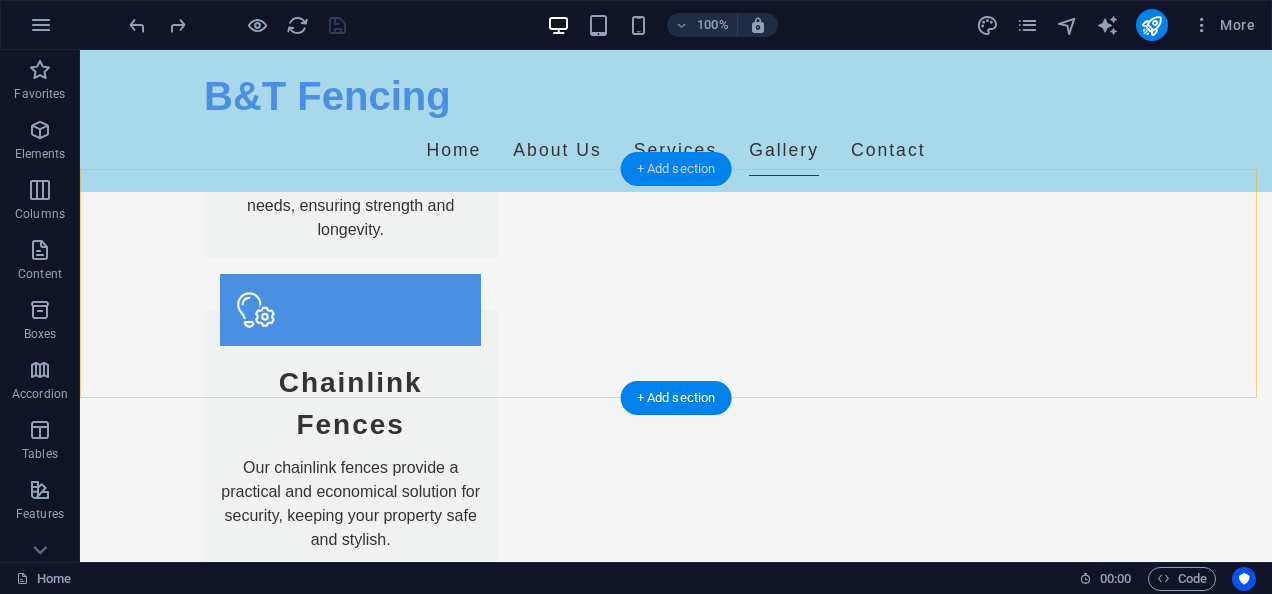 click on "+ Add section" at bounding box center (676, 169) 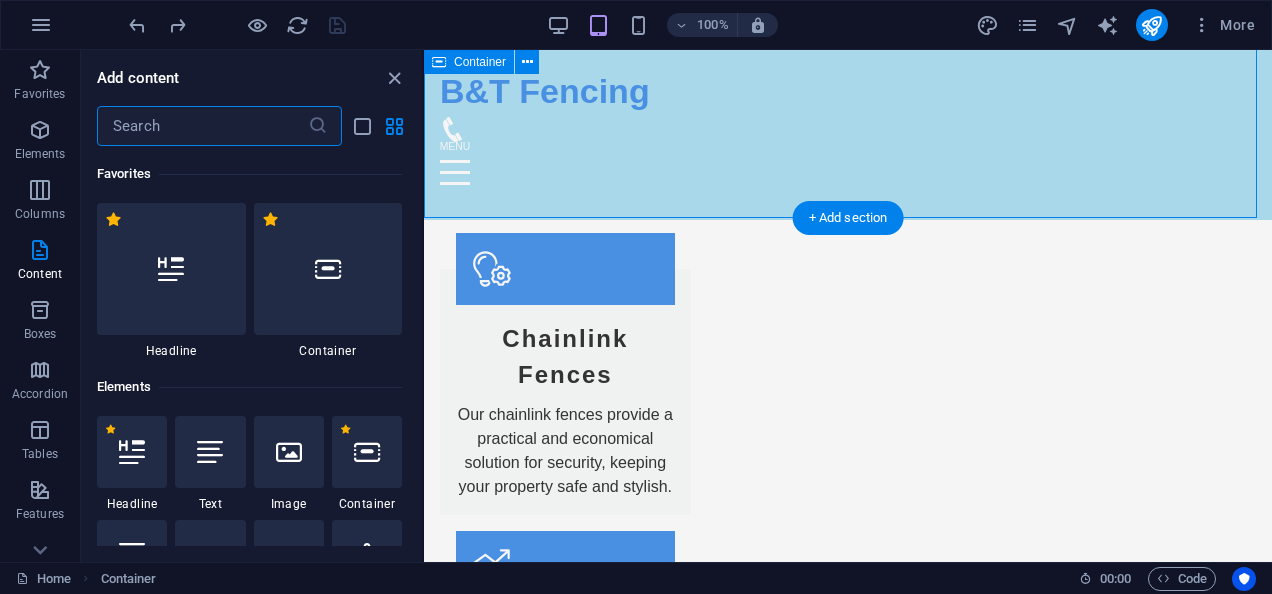 scroll, scrollTop: 1472, scrollLeft: 0, axis: vertical 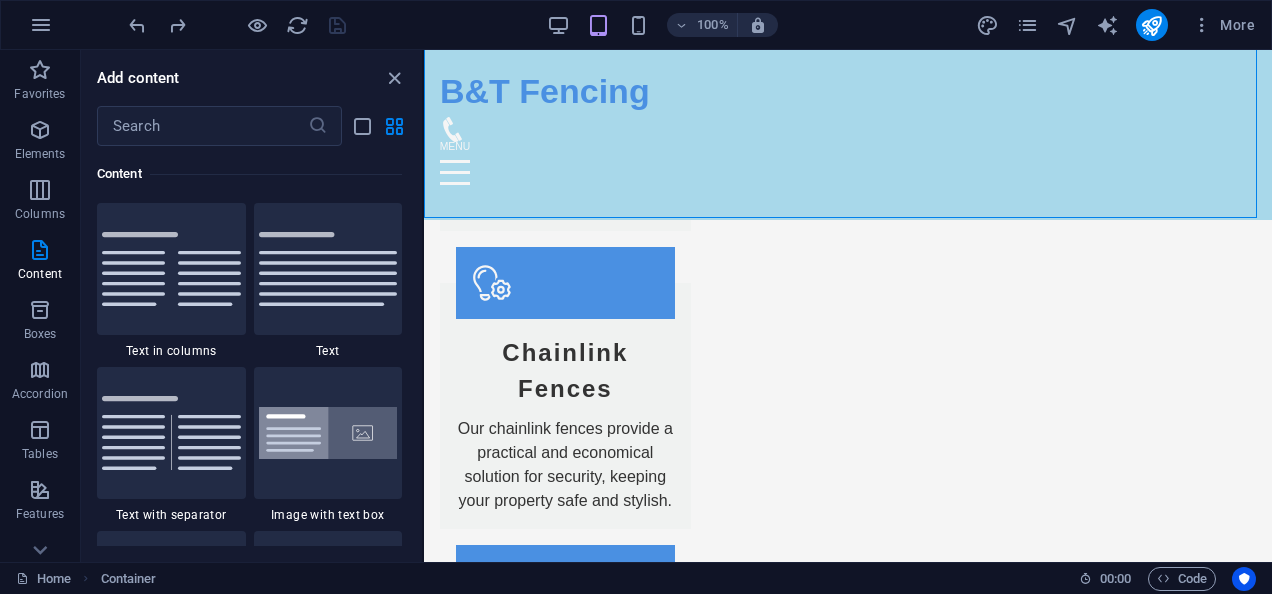 click on "Favorites 1 Star Headline 1 Star Container Elements 1 Star Headline 1 Star Text 1 Star Image 1 Star Container 1 Star Spacer 1 Star Separator 1 Star HTML 1 Star Icon 1 Star Button 1 Star Logo 1 Star SVG 1 Star Image slider 1 Star Slider 1 Star Gallery 1 Star Menu 1 Star Map 1 Star Facebook 1 Star Video 1 Star YouTube 1 Star Vimeo 1 Star Document 1 Star Audio 1 Star Iframe 1 Star Privacy 1 Star Languages Columns 1 Star Container 1 Star 2 columns 1 Star 3 columns 1 Star 4 columns 1 Star 5 columns 1 Star 6 columns 1 Star 40-60 1 Star 20-80 1 Star 80-20 1 Star 30-70 1 Star 70-30 1 Star Unequal Columns 1 Star 25-25-50 1 Star 25-50-25 1 Star 50-25-25 1 Star 20-60-20 1 Star 50-16-16-16 1 Star 16-16-16-50 1 Star Grid 2-1 1 Star Grid 1-2 1 Star Grid 3-1 1 Star Grid 1-3 1 Star Grid 4-1 1 Star Grid 1-4 1 Star Grid 1-2-1 1 Star Grid 1-1-2 1 Star Grid 2h-2v 1 Star Grid 2v-2h 1 Star Grid 2-1-2 1 Star Grid 3-4 Content 1 Star Text in columns 1 Star Text 1 Star Text with separator 1 Star Image with text box 1 Star 1 Star Boxes" at bounding box center [251, 346] 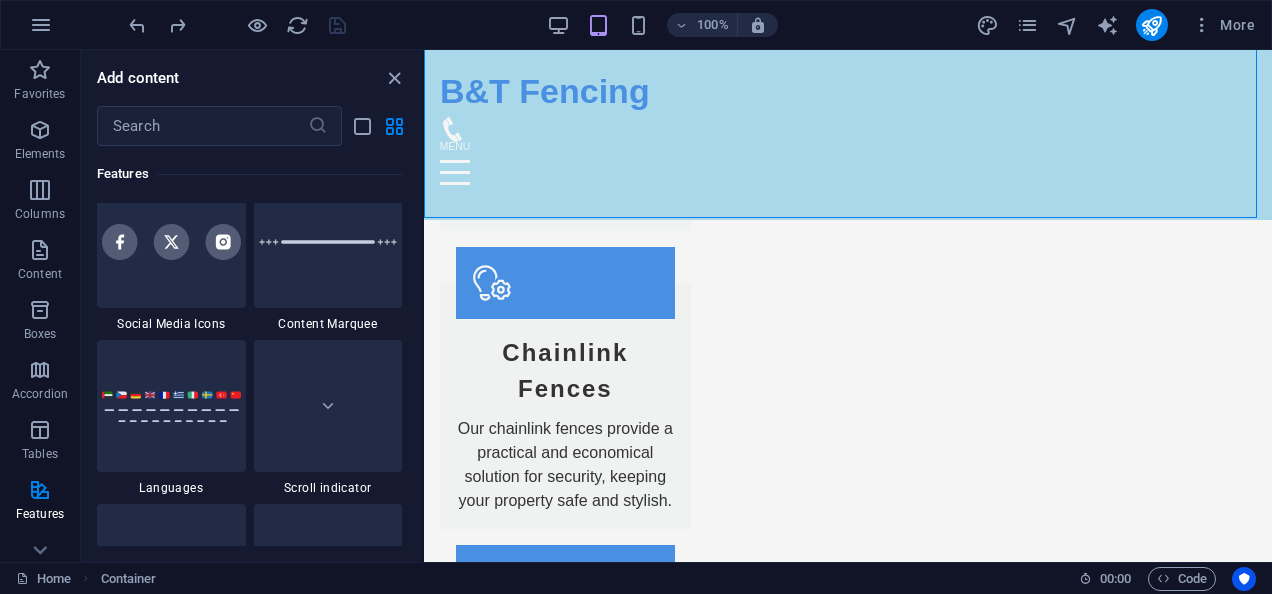 scroll, scrollTop: 9068, scrollLeft: 0, axis: vertical 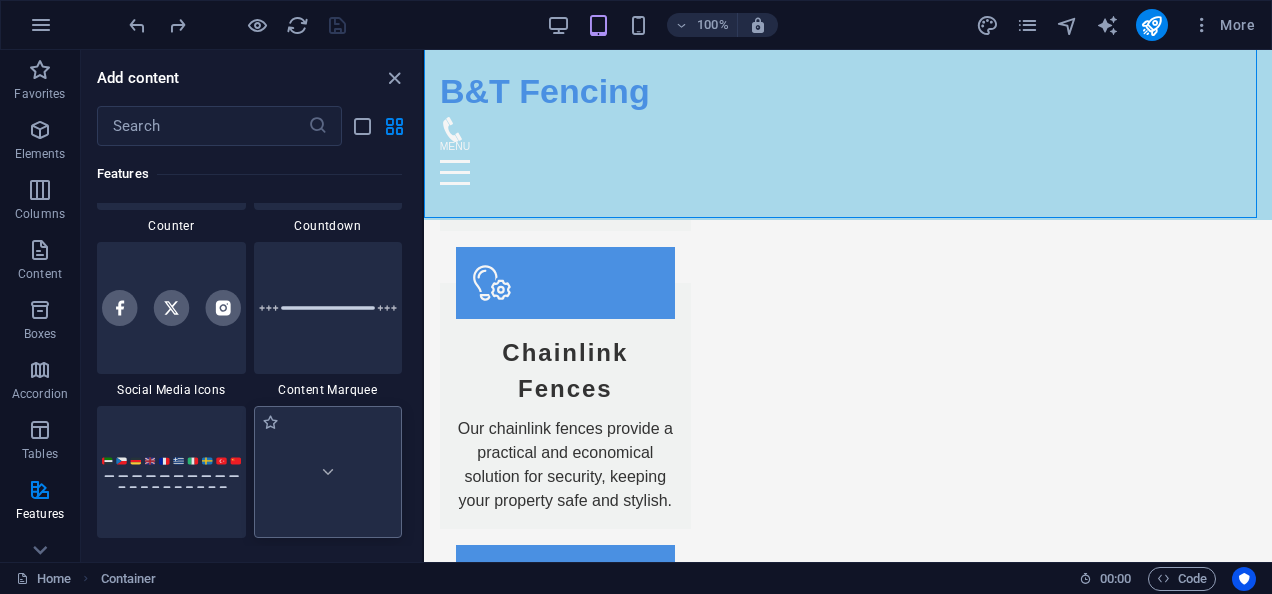 click at bounding box center [328, 472] 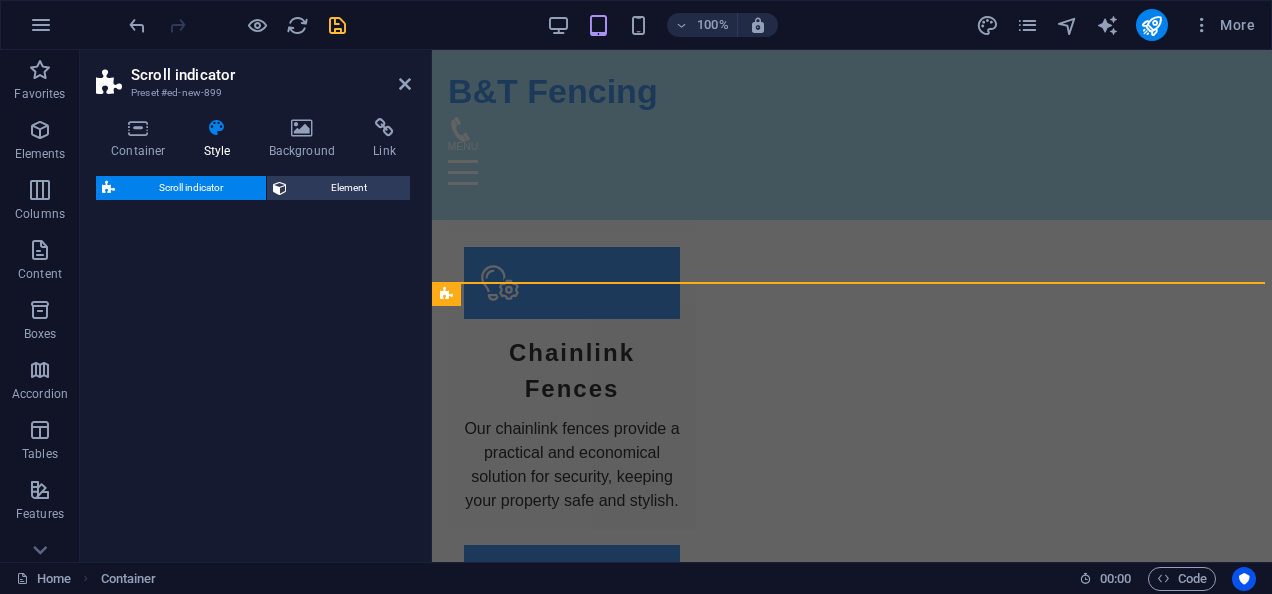 select on "rem" 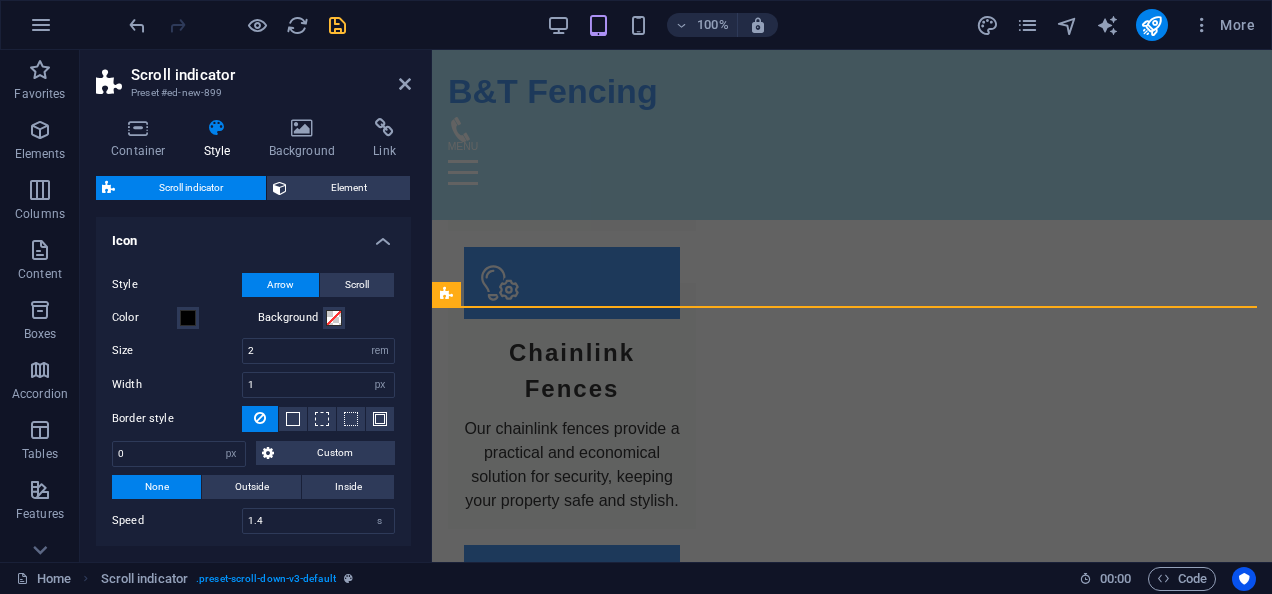 scroll, scrollTop: 1407, scrollLeft: 0, axis: vertical 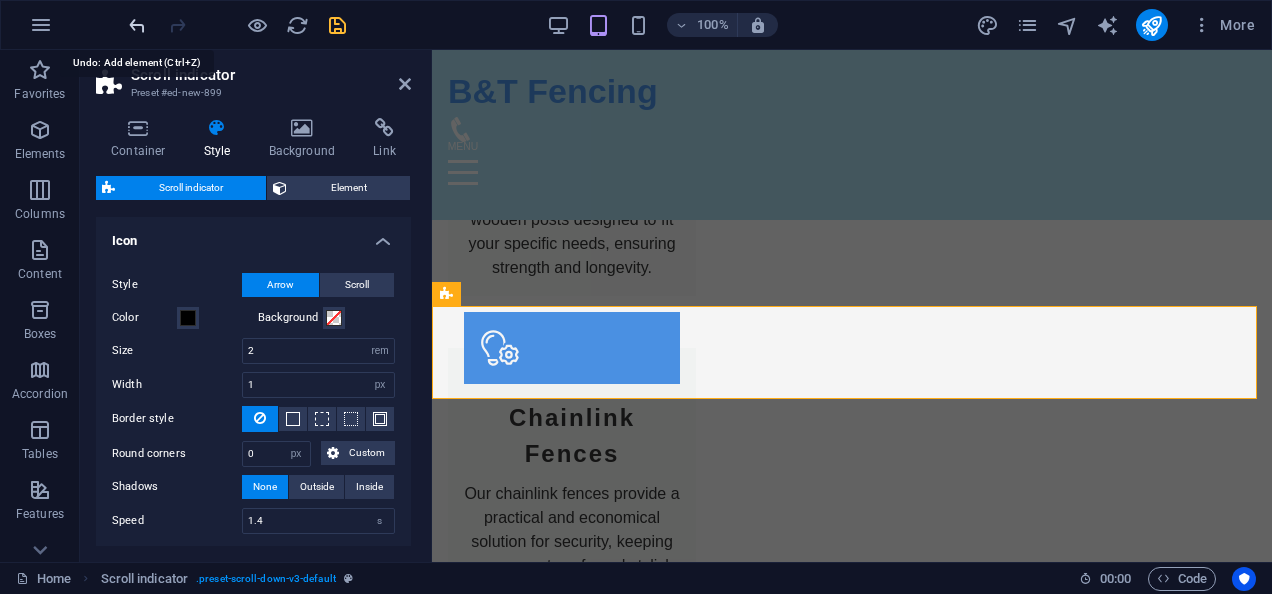 click at bounding box center (137, 25) 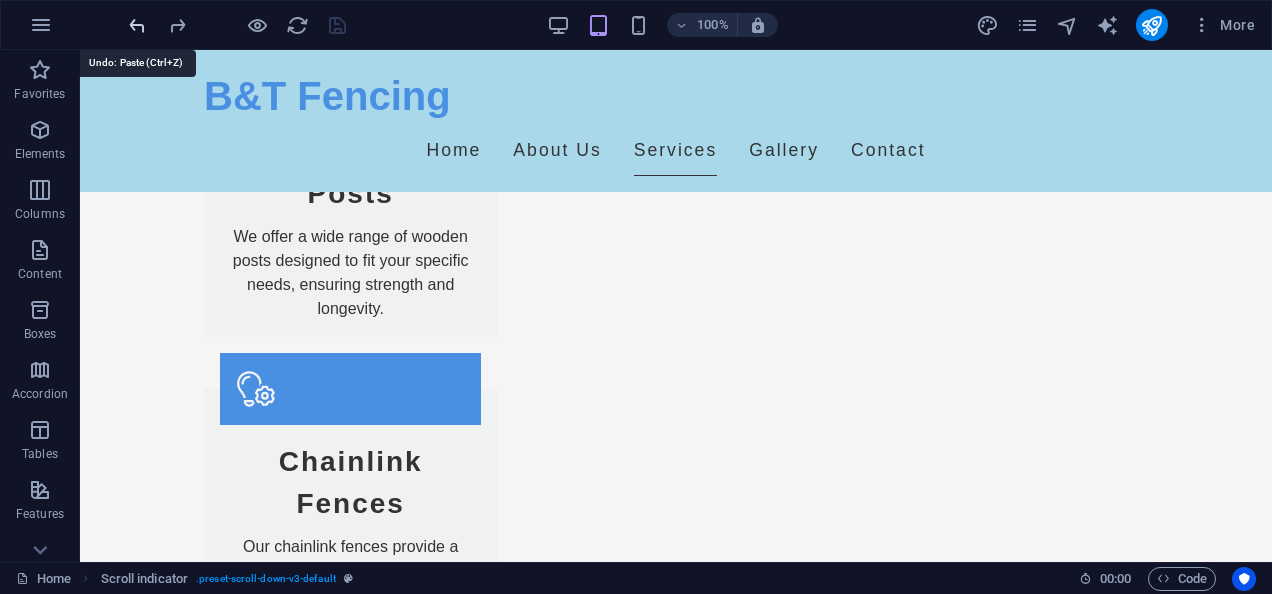 scroll, scrollTop: 1410, scrollLeft: 0, axis: vertical 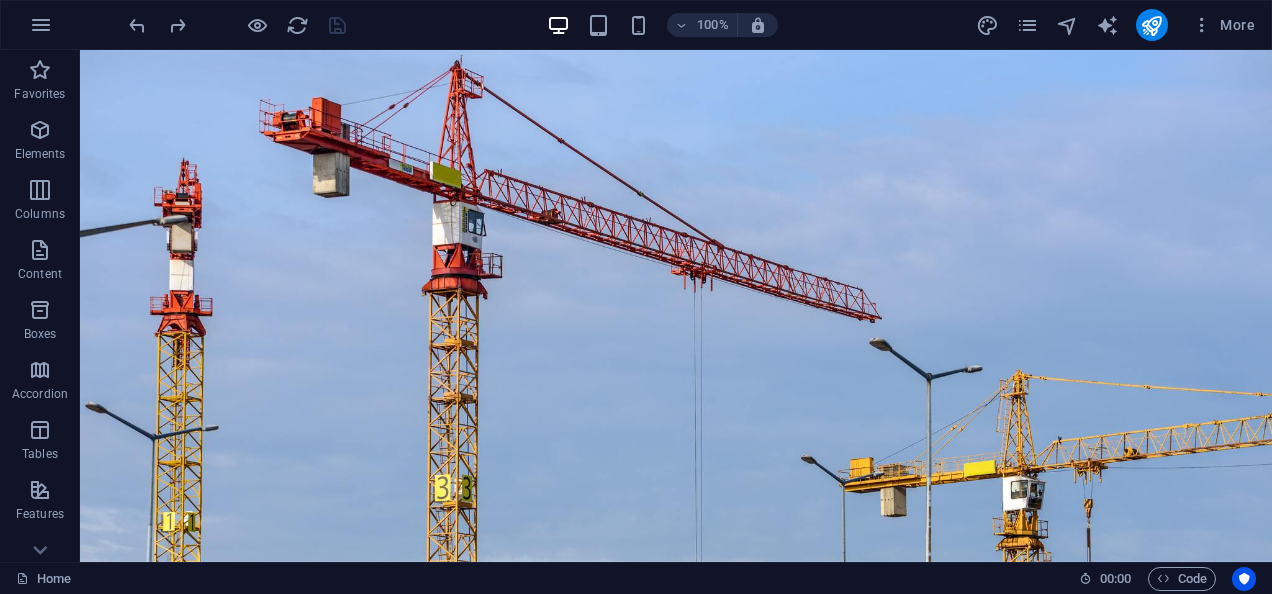 drag, startPoint x: 1268, startPoint y: 341, endPoint x: 1291, endPoint y: 81, distance: 261.01532 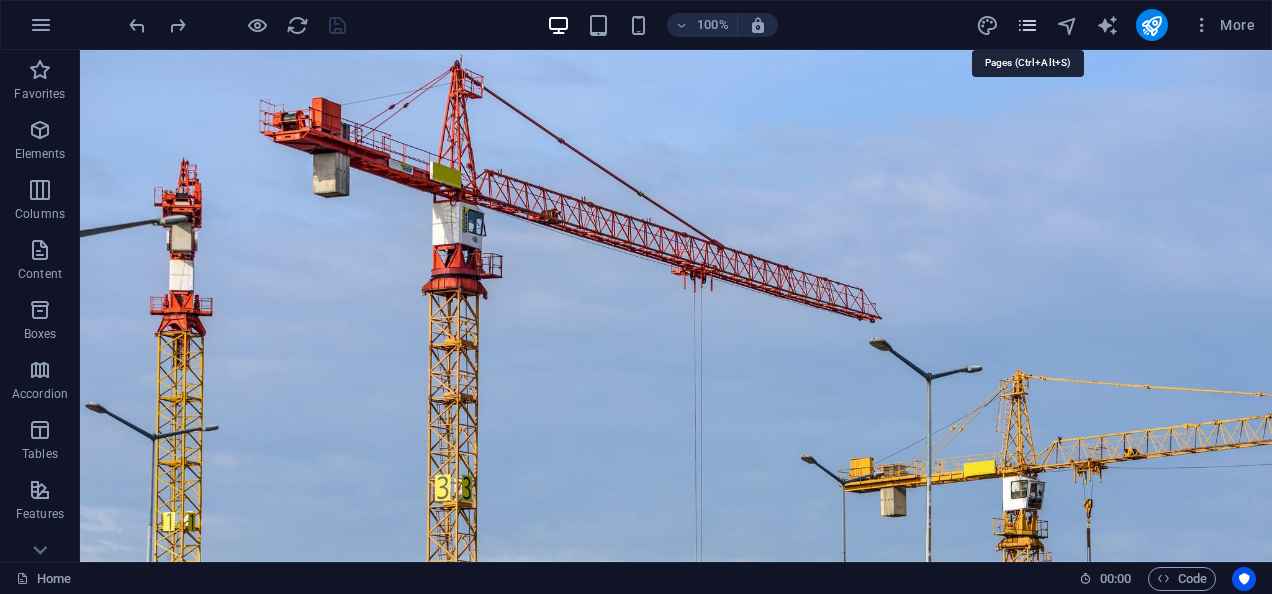click at bounding box center [1027, 25] 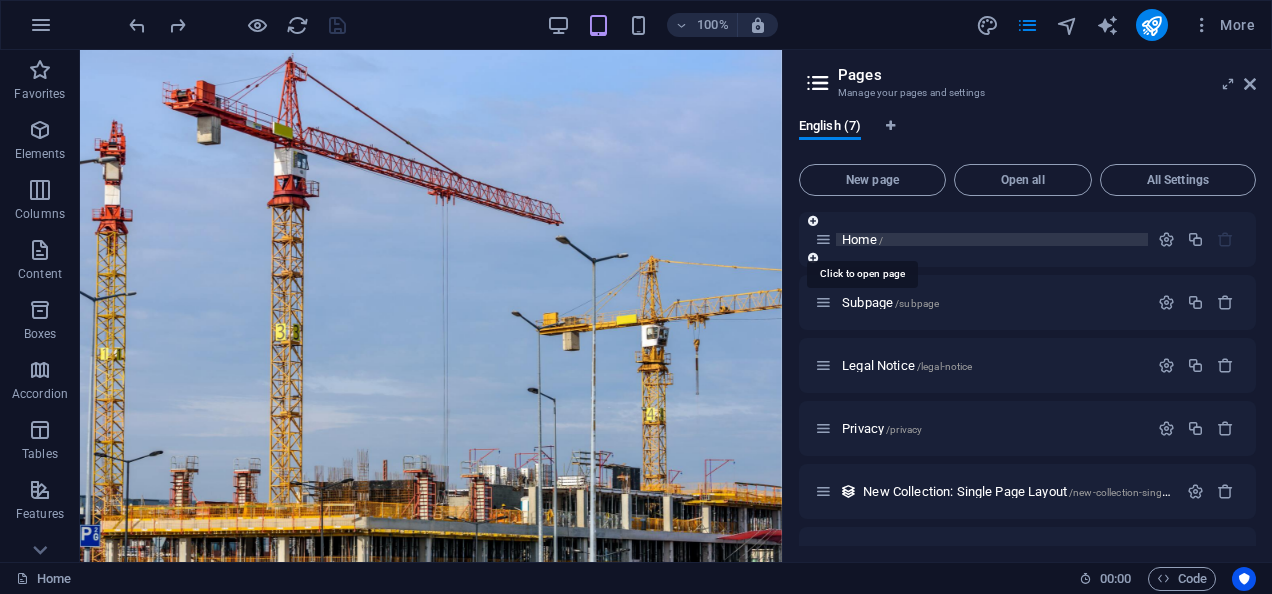 click on "Home /" at bounding box center (862, 239) 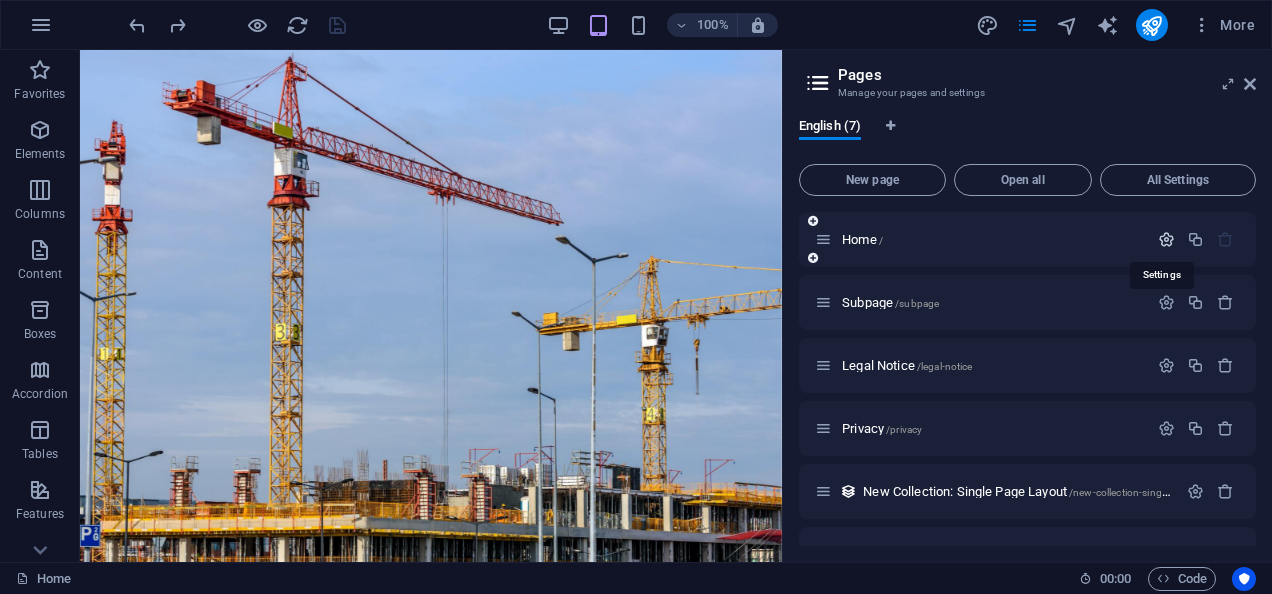 click at bounding box center (1166, 239) 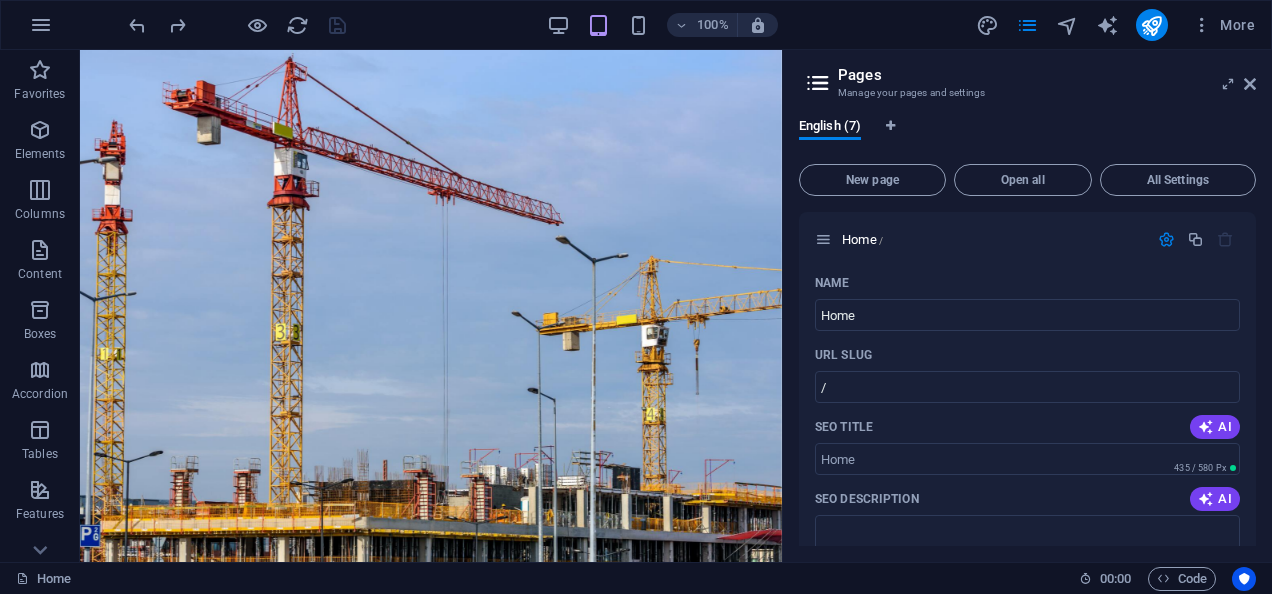 drag, startPoint x: 1258, startPoint y: 242, endPoint x: 1258, endPoint y: 263, distance: 21 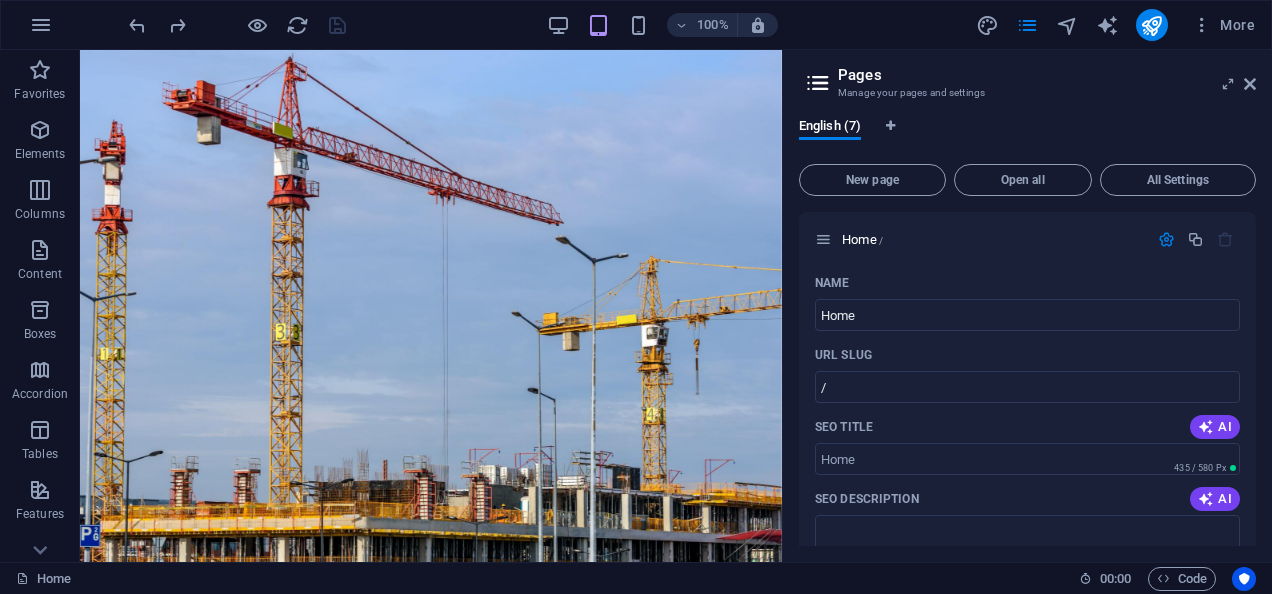 click on "English (7) New page Open all All Settings Home / Name Home ​ URL SLUG / ​ SEO Title AI ​ 435 / 580 Px SEO Description AI ​ 252 / 990 Px SEO Keywords AI ​ Settings Menu Noindex Preview Mobile Desktop www.example.com B&T Fencing - Quality Fencing Solutions - Berlin Expert fencing installation in [CITY]. Meta tags ​ Preview Image (Open Graph) Drag files here, click to choose files or select files from Files or our free stock photos & videos More Settings Subpage /subpage Legal Notice /legal-notice Privacy /privacy New Collection: Single Page Layout /new-collection-single-page-layout Real Estate: Single Page Layout /real-estate-single-page-layout Blog: Single Page Layout /blog-single-page-layout" at bounding box center (1027, 332) 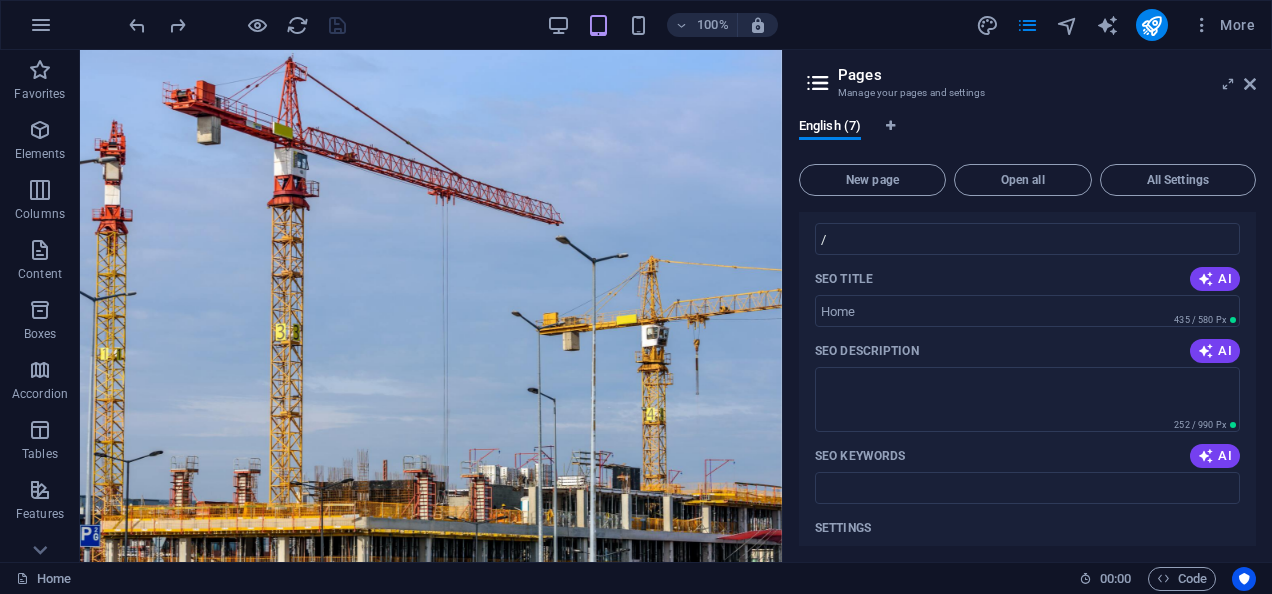 scroll, scrollTop: 0, scrollLeft: 0, axis: both 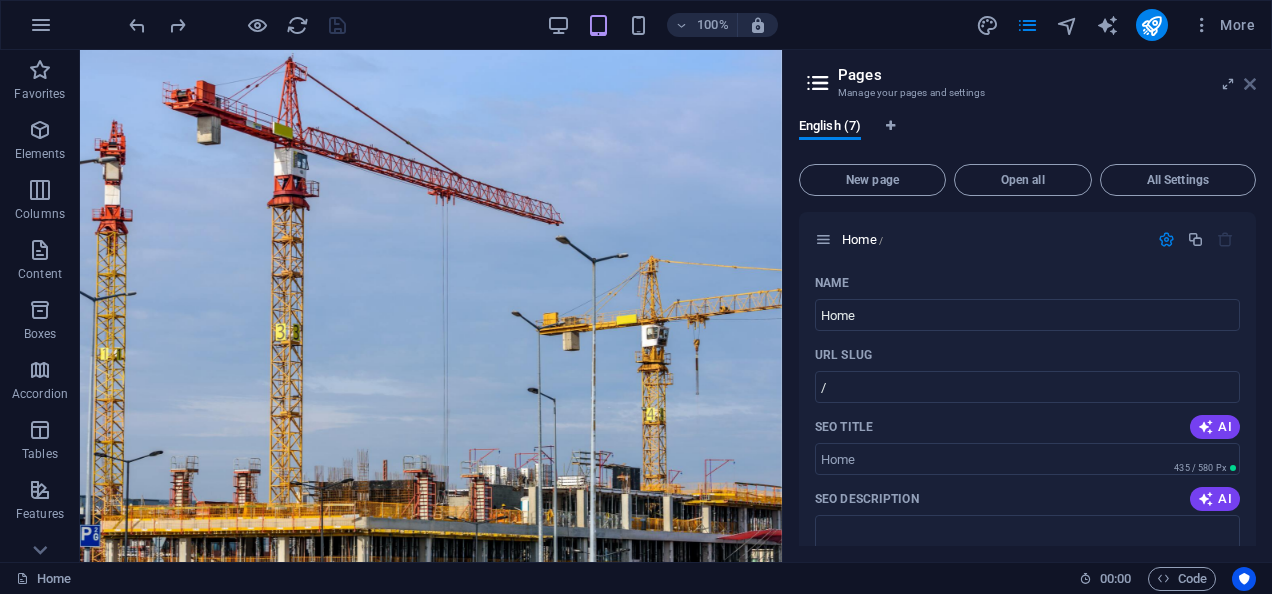click at bounding box center [1250, 84] 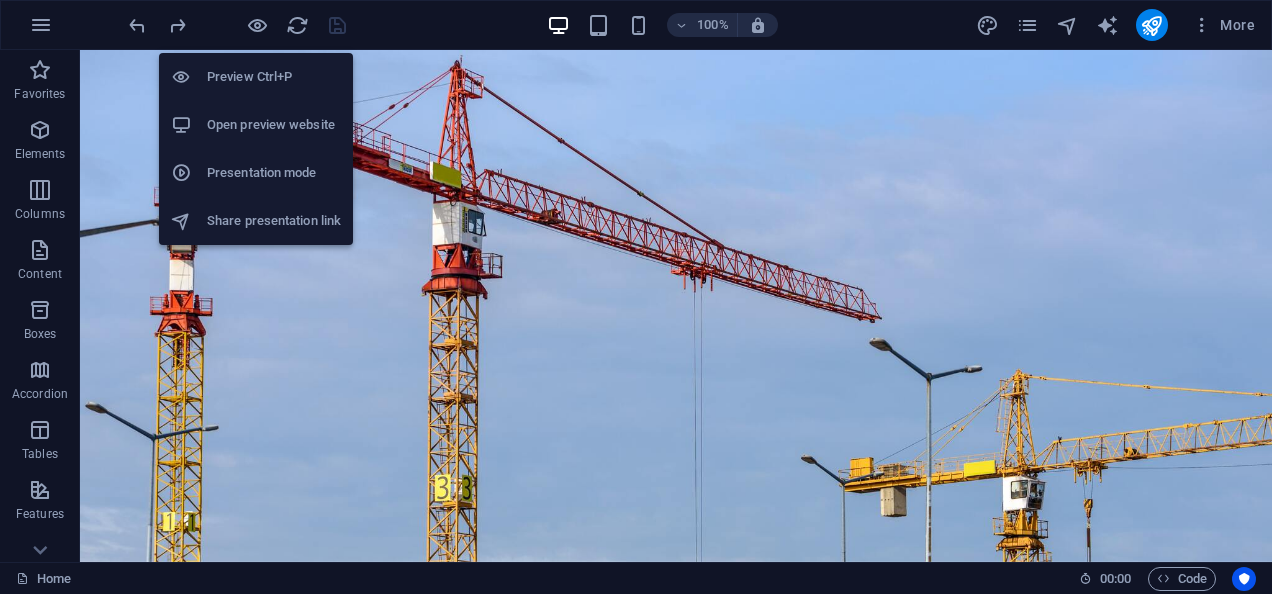click on "Open preview website" at bounding box center [274, 125] 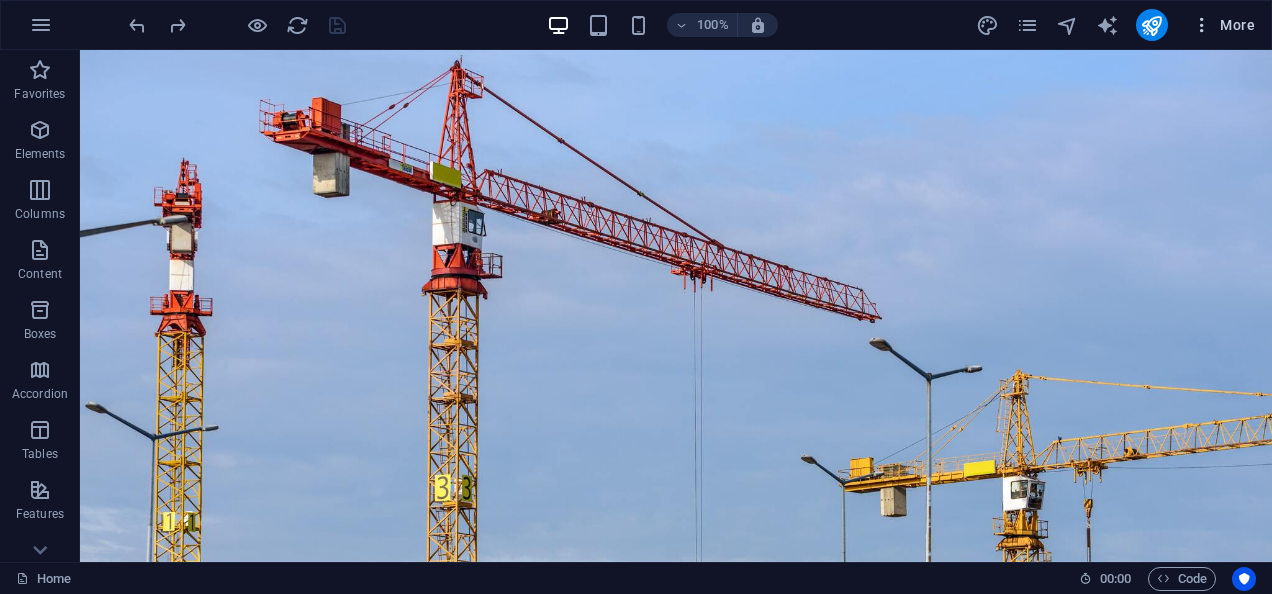 click on "More" at bounding box center [1223, 25] 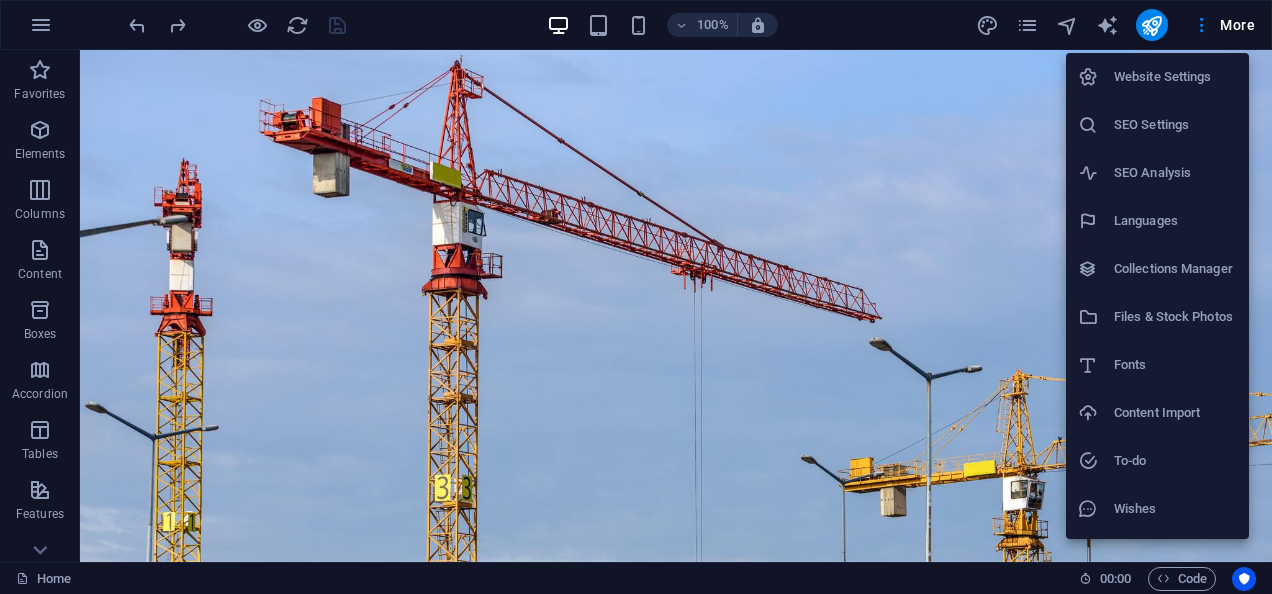 click on "Files & Stock Photos" at bounding box center (1175, 317) 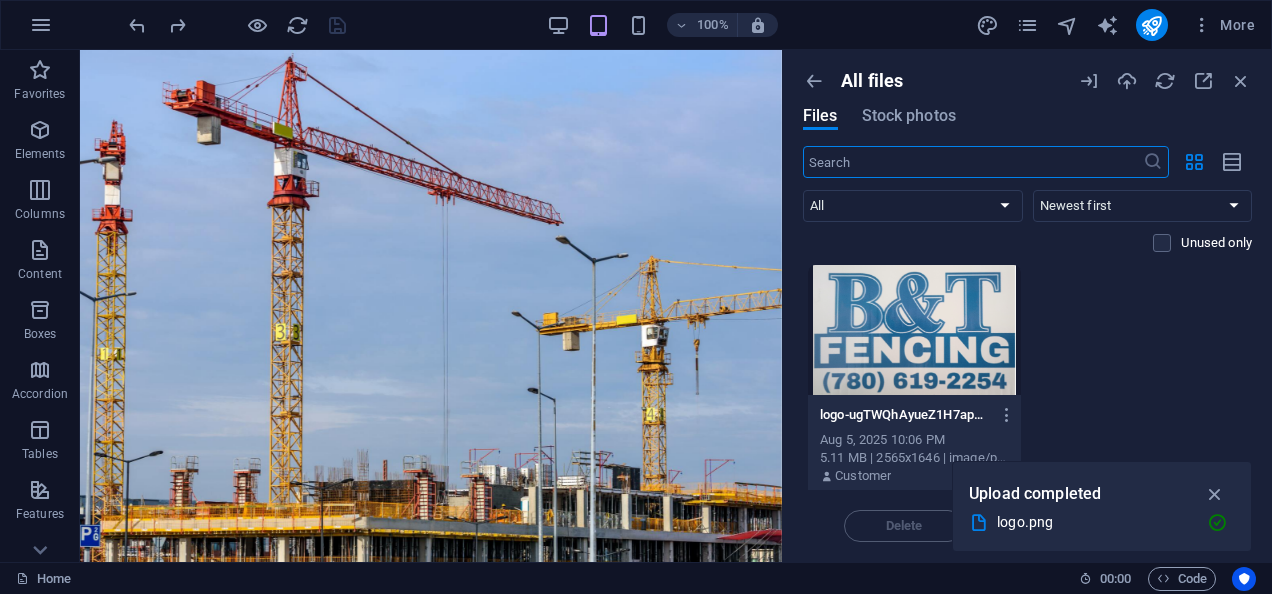click at bounding box center (973, 162) 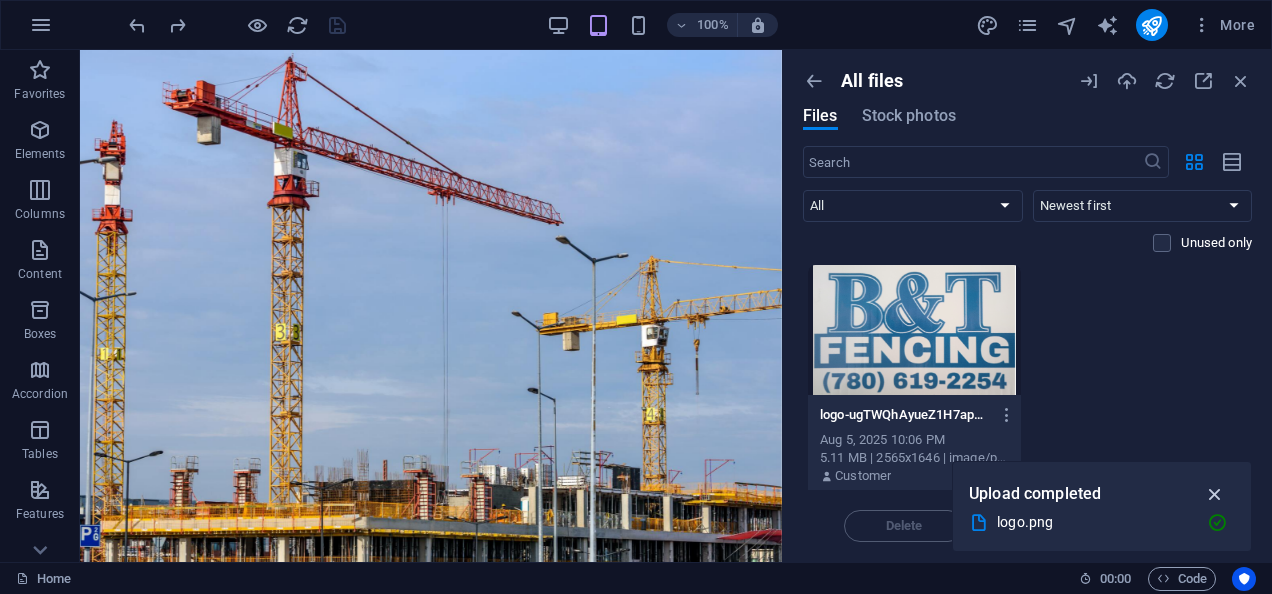 click at bounding box center (1215, 494) 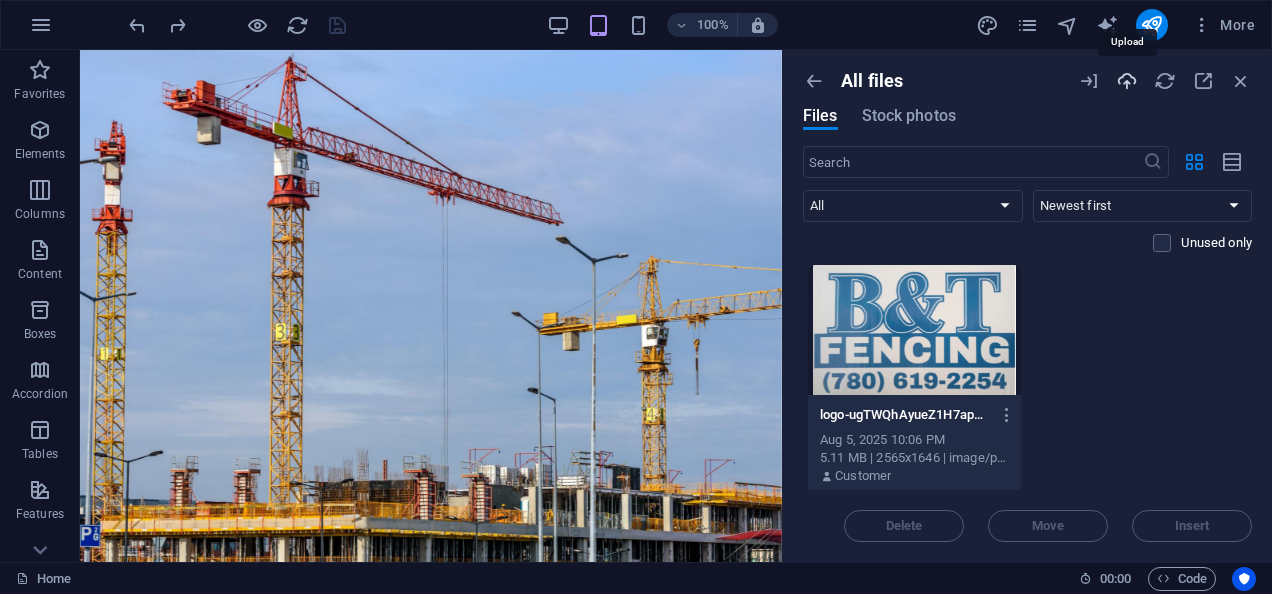 click at bounding box center [1127, 81] 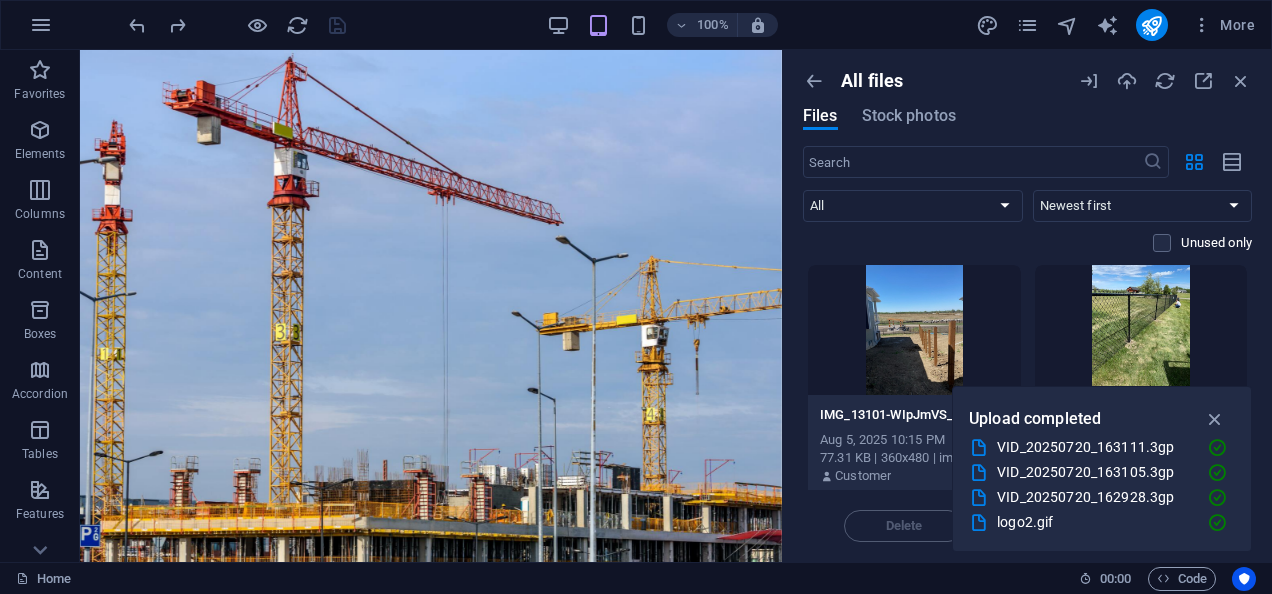 click on "Files Stock photos" at bounding box center (1027, 119) 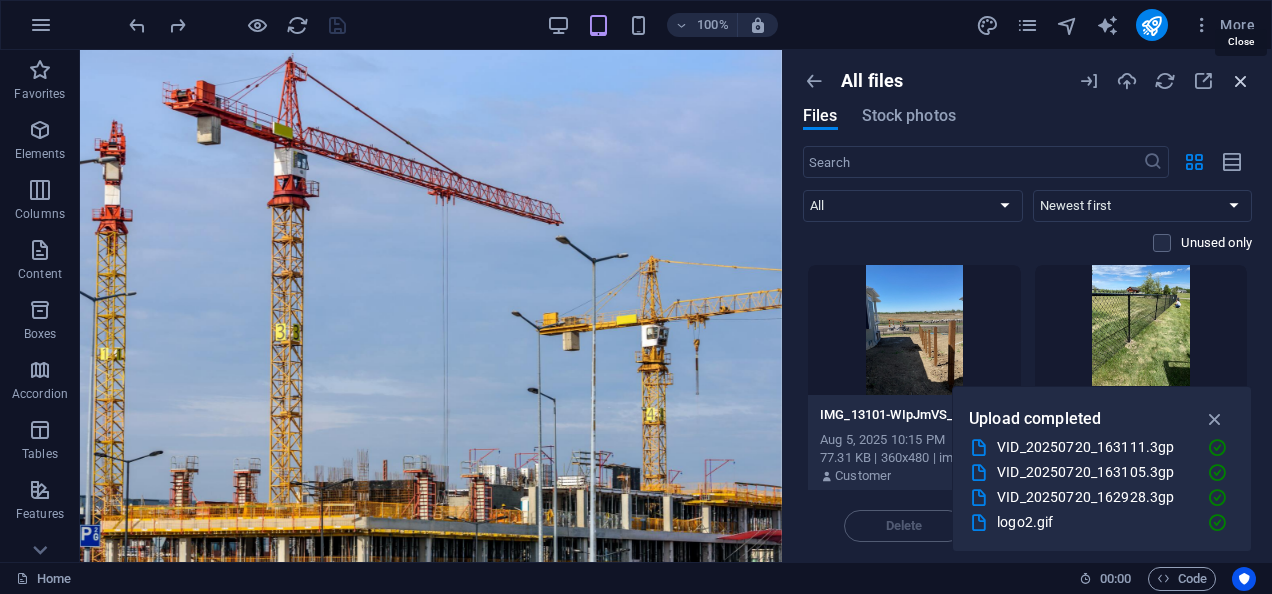 click at bounding box center (1241, 81) 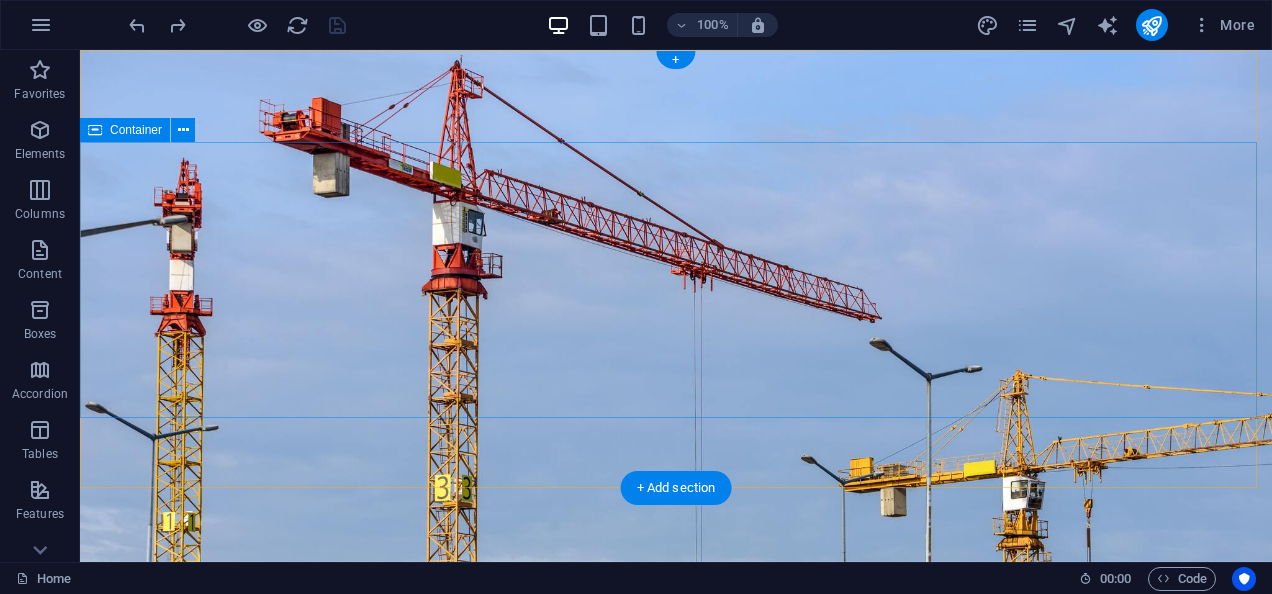 click on "Welcome to B&T Fencing Your fence, your way!" at bounding box center [676, 824] 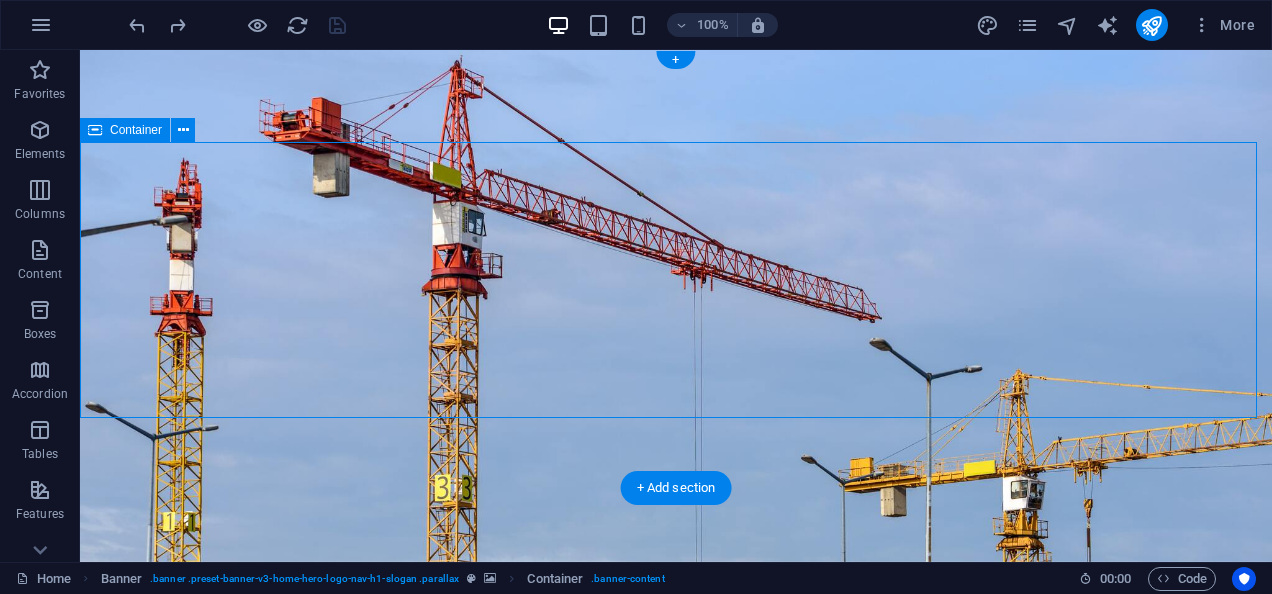 click on "Welcome to B&T Fencing Your fence, your way!" at bounding box center (676, 824) 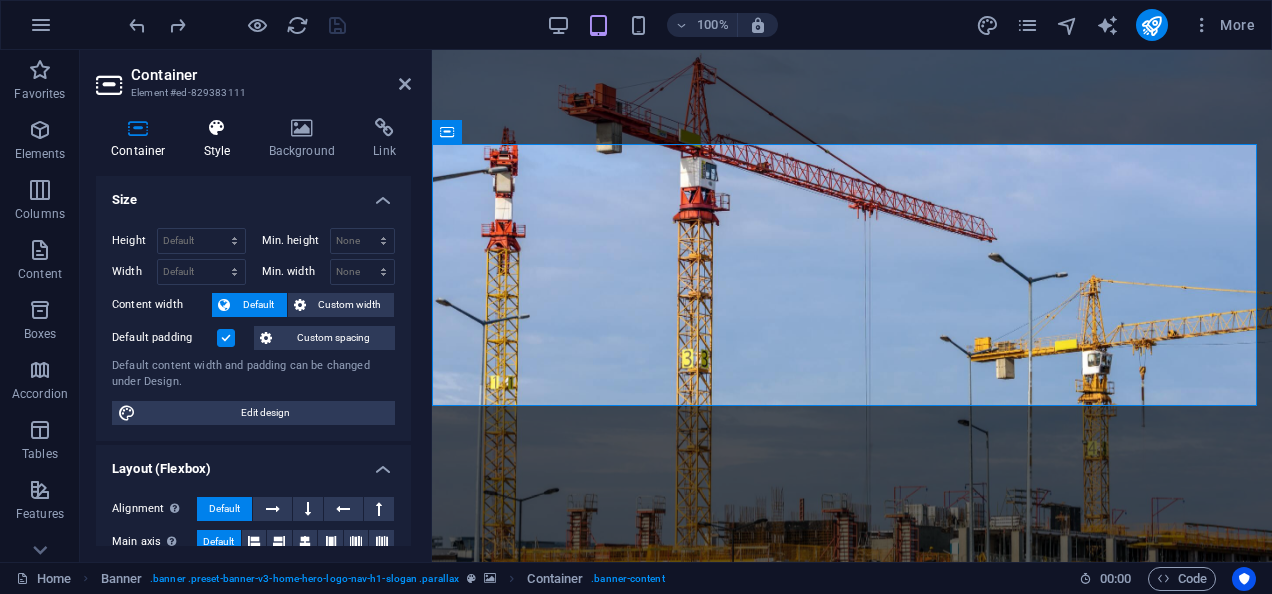 click at bounding box center [217, 128] 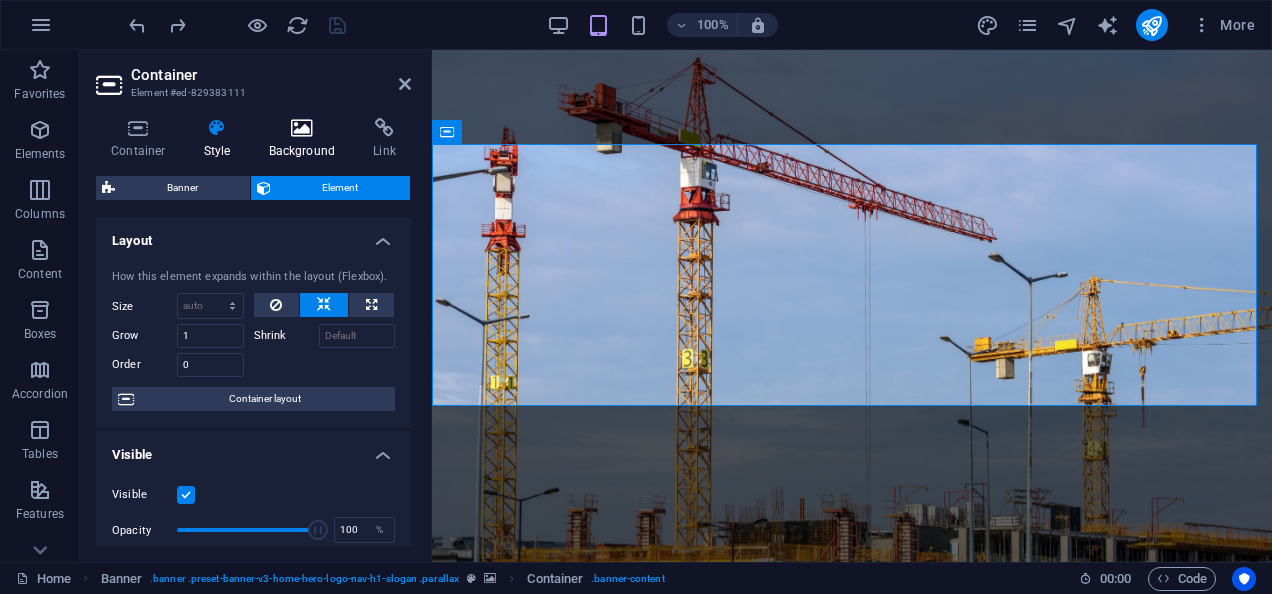 click at bounding box center (302, 128) 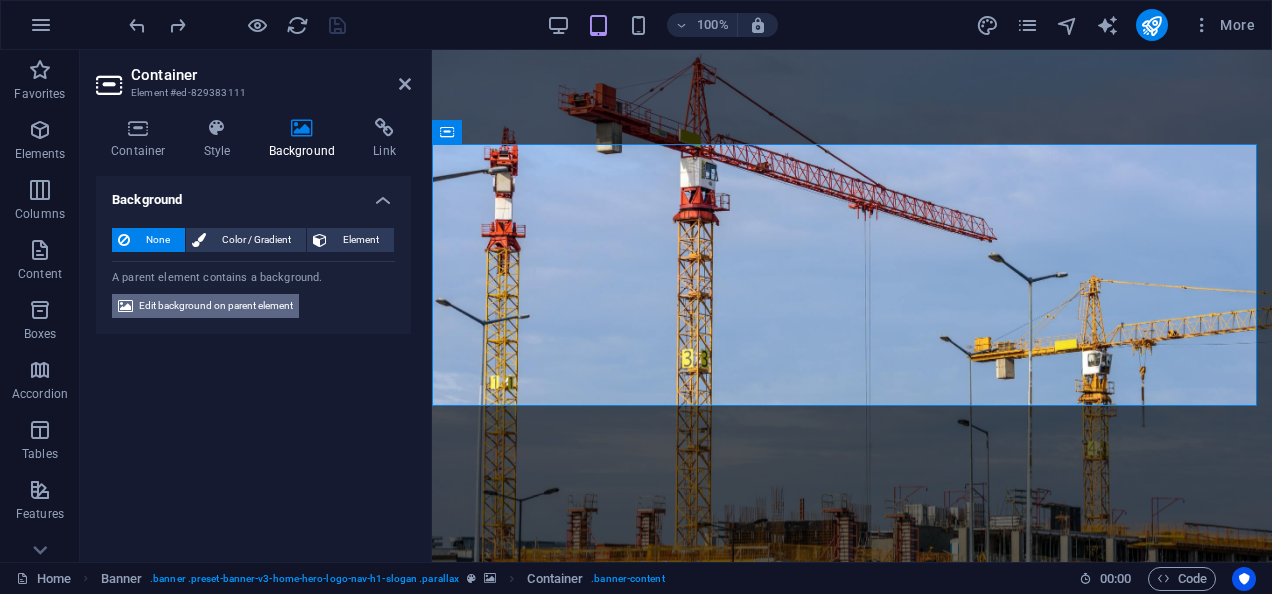 click on "Edit background on parent element" at bounding box center (216, 306) 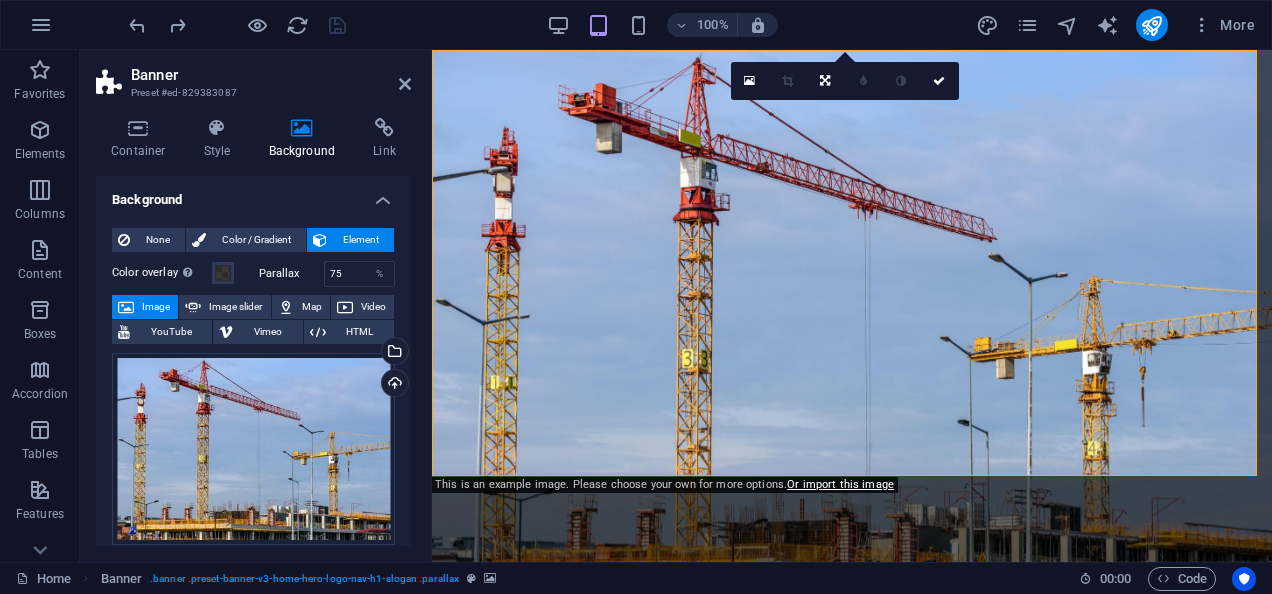drag, startPoint x: 414, startPoint y: 316, endPoint x: 410, endPoint y: 368, distance: 52.153618 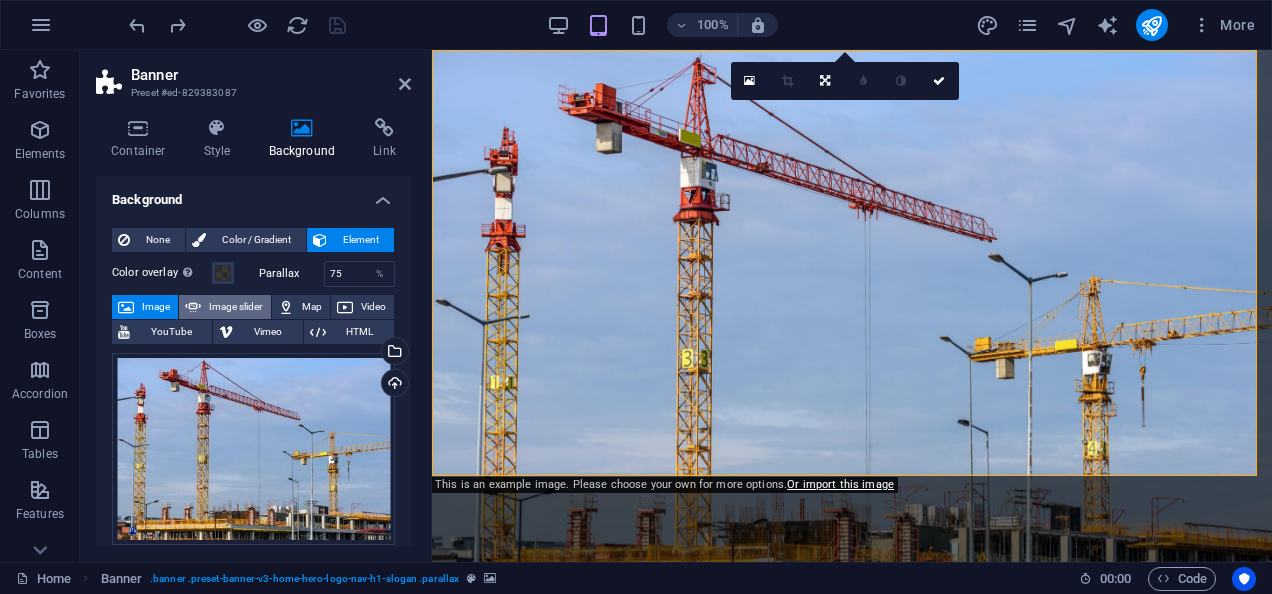 click on "Image slider" at bounding box center (235, 307) 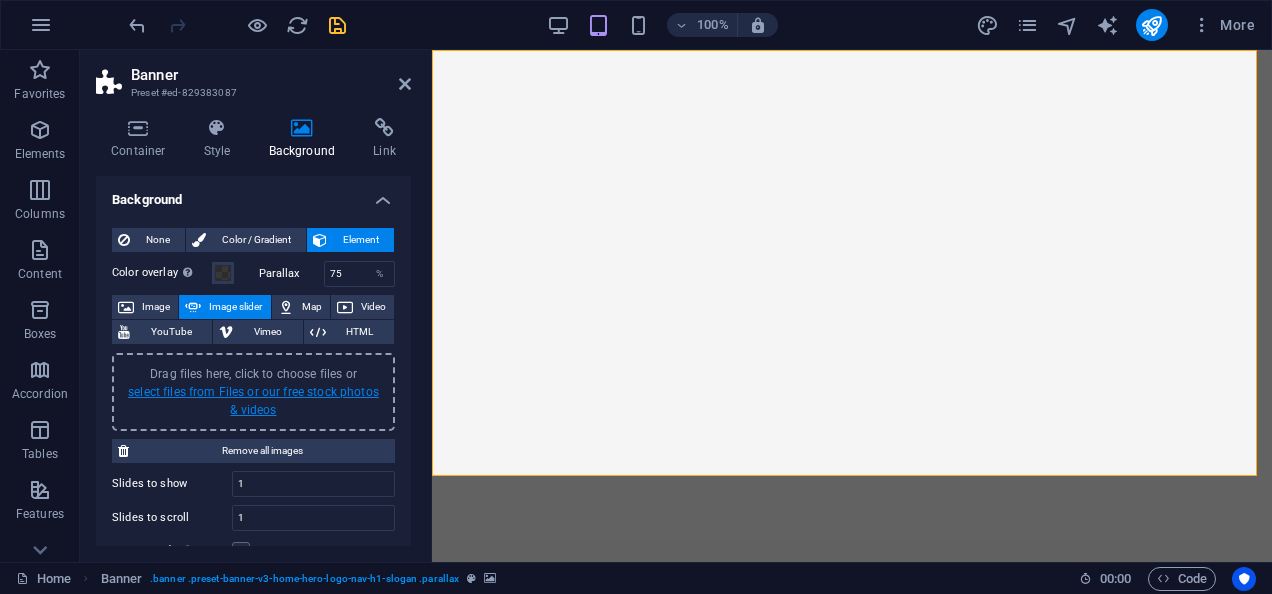 click on "select files from Files or our free stock photos & videos" at bounding box center (253, 401) 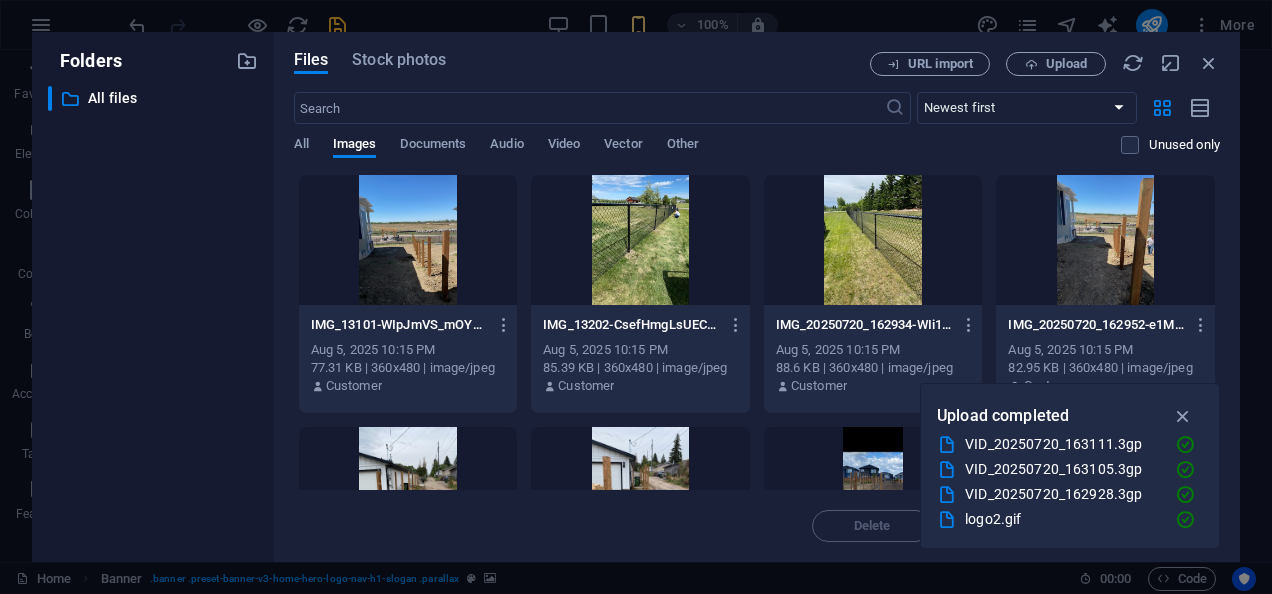 click at bounding box center [873, 240] 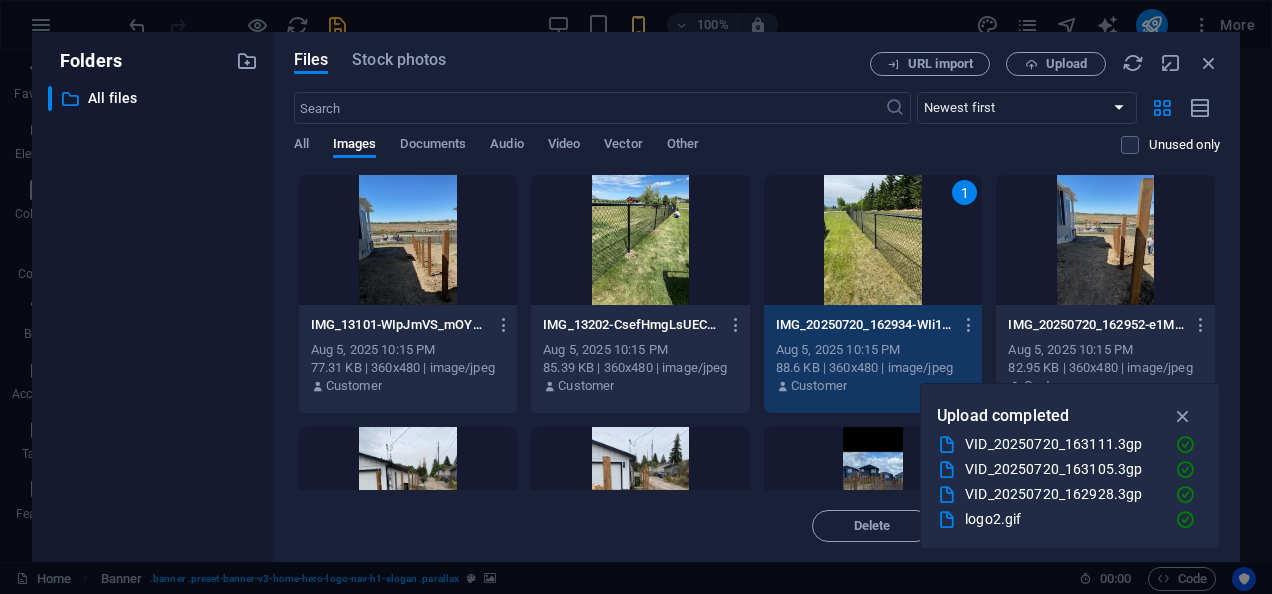 click on "1" at bounding box center (873, 240) 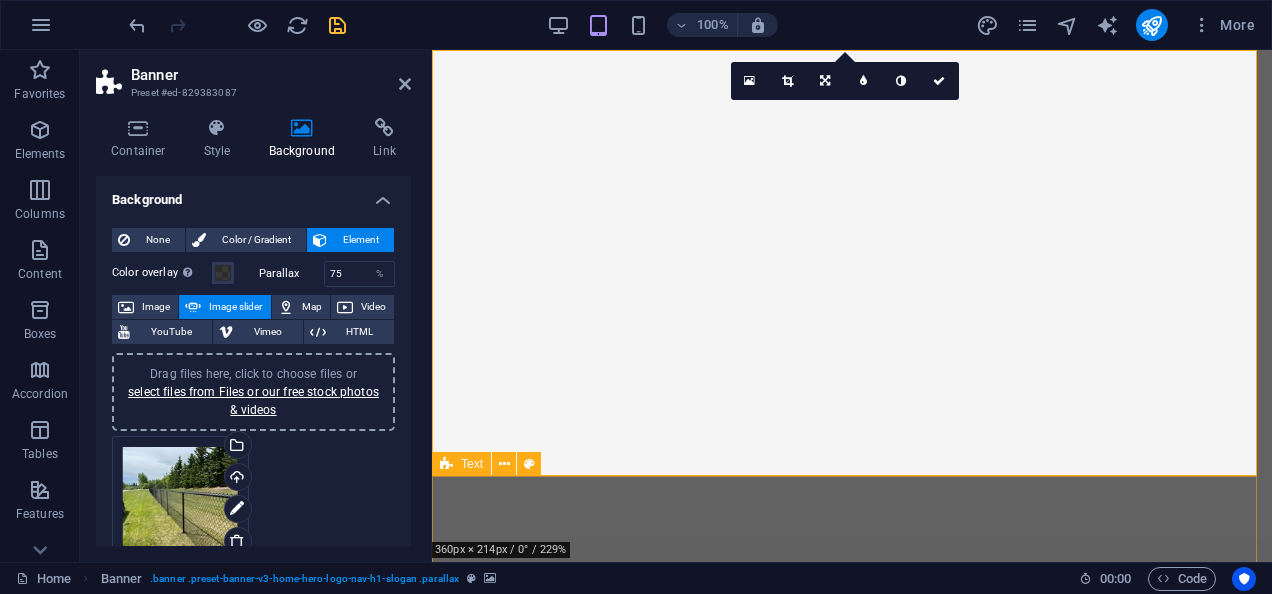 click on "About Us B&T Fencing is focused on providing high-quality fencing solutions for both residential and commercial clients in [CITY] and the surrounding areas. With a commitment to durability and style, our team delivers exceptional results using the best materials. Trust us with your fencing needs!" at bounding box center (852, 1194) 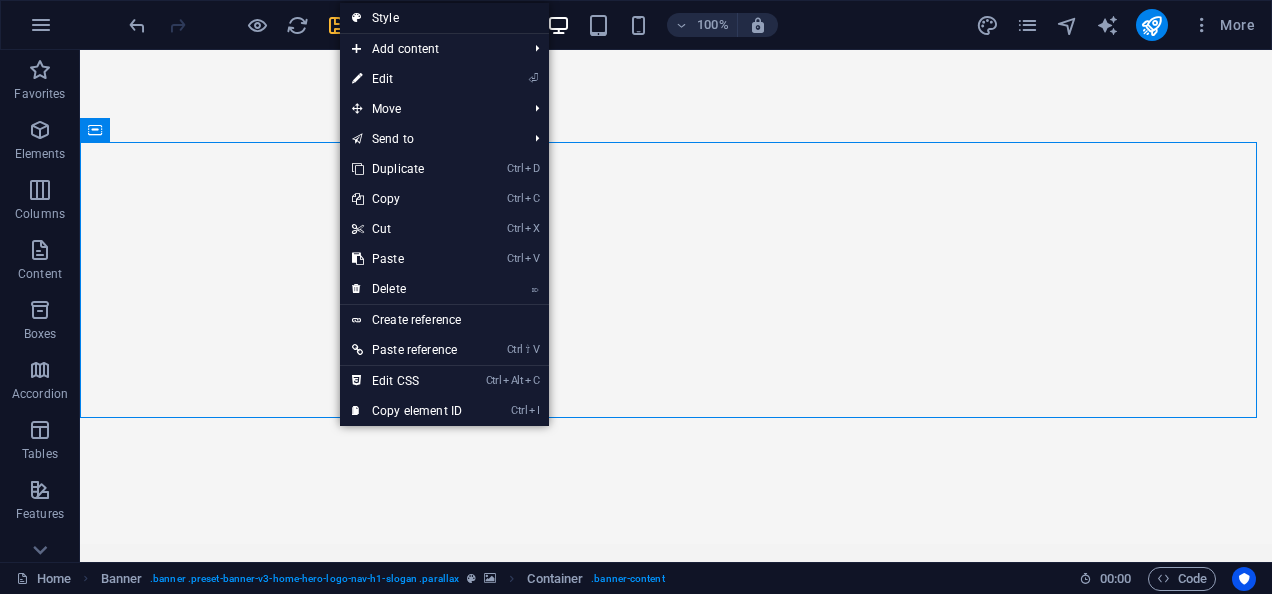 click on "Style" at bounding box center [444, 18] 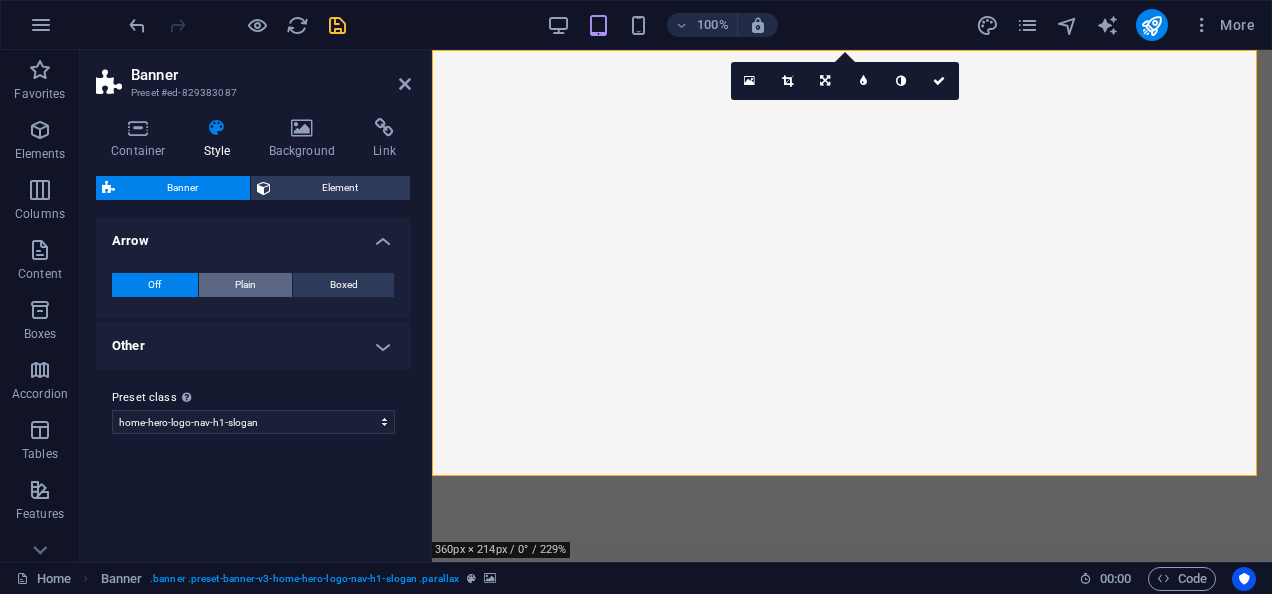click on "Plain" at bounding box center (246, 285) 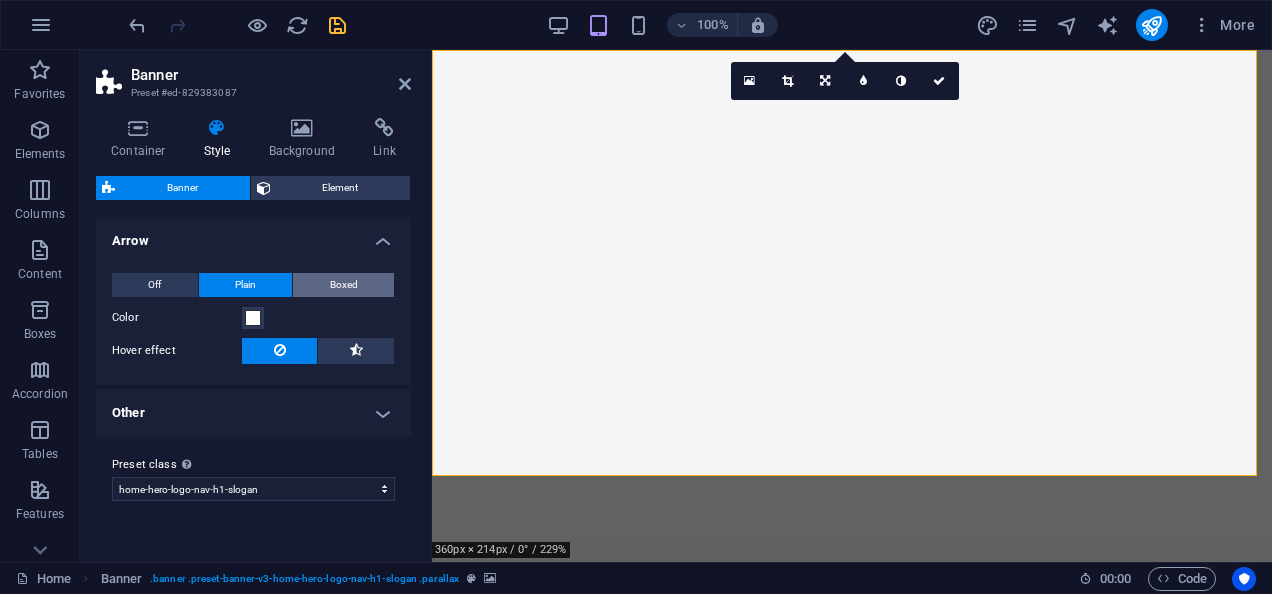 click on "Boxed" at bounding box center [344, 285] 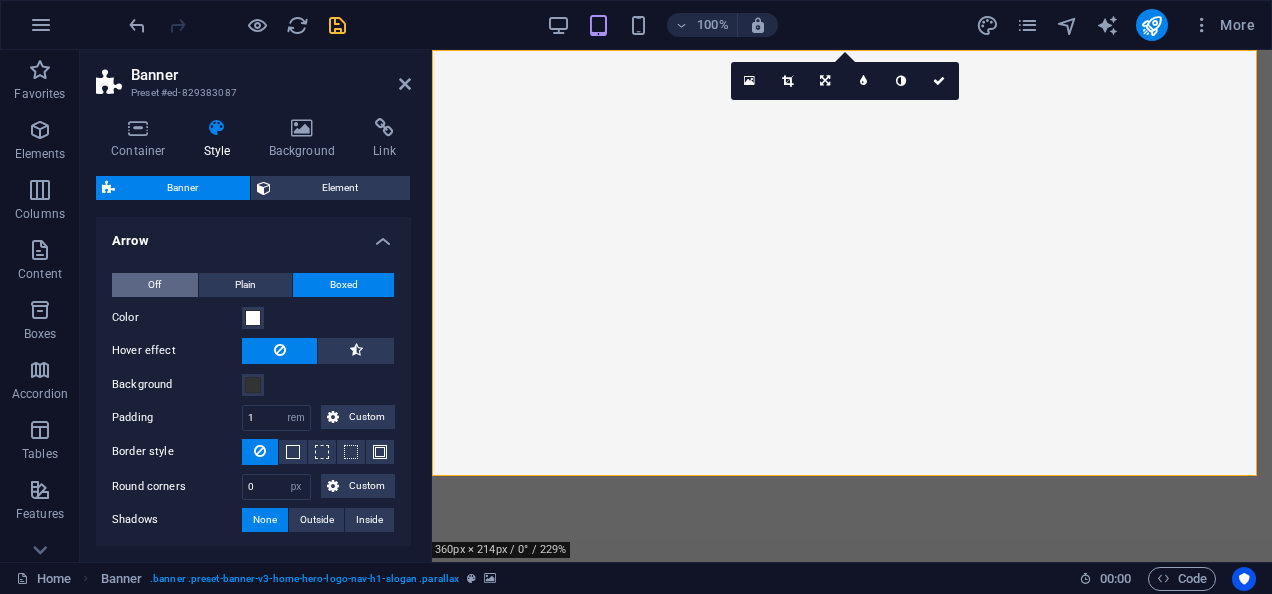 click on "Off" at bounding box center (155, 285) 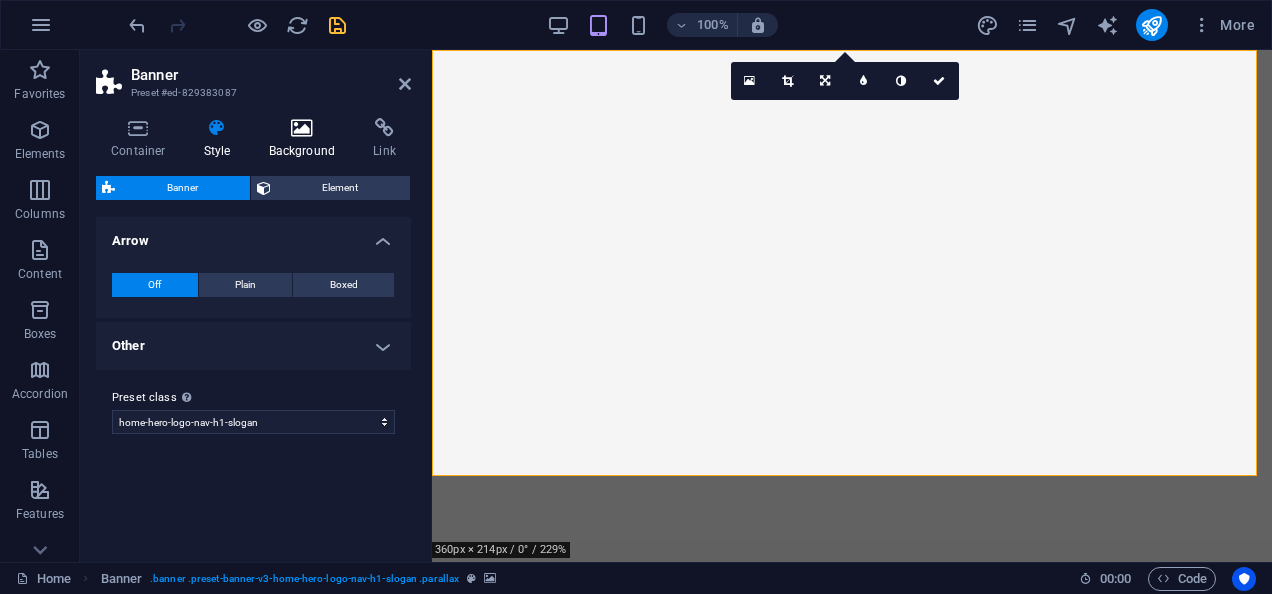 click at bounding box center (302, 128) 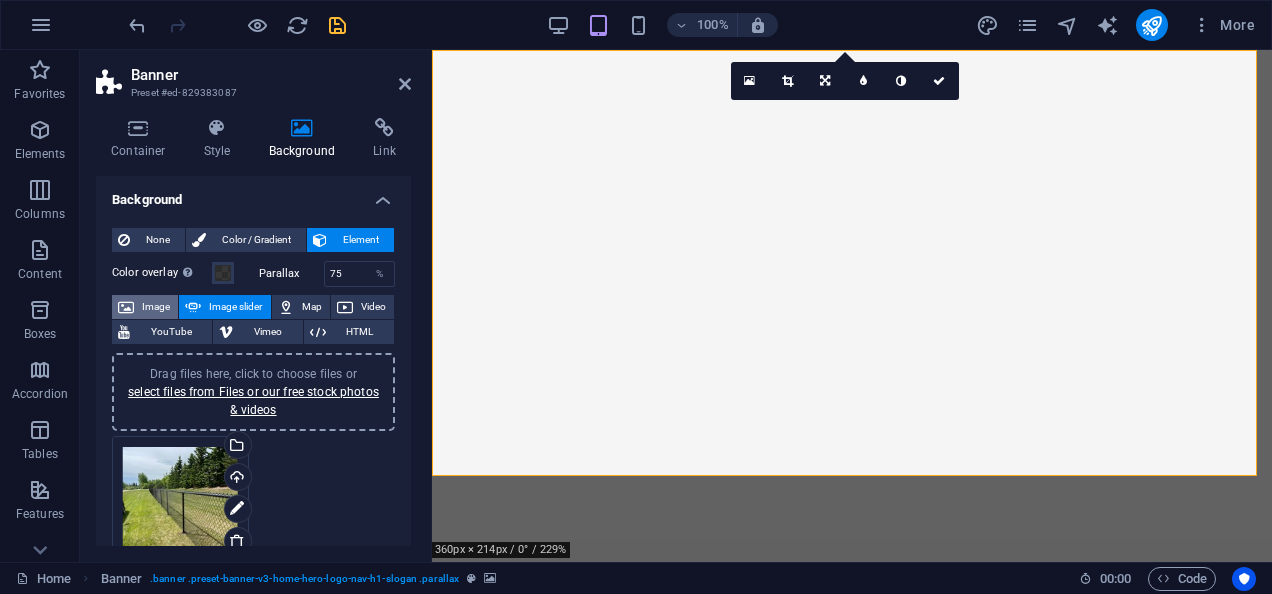 click on "Image" at bounding box center [156, 307] 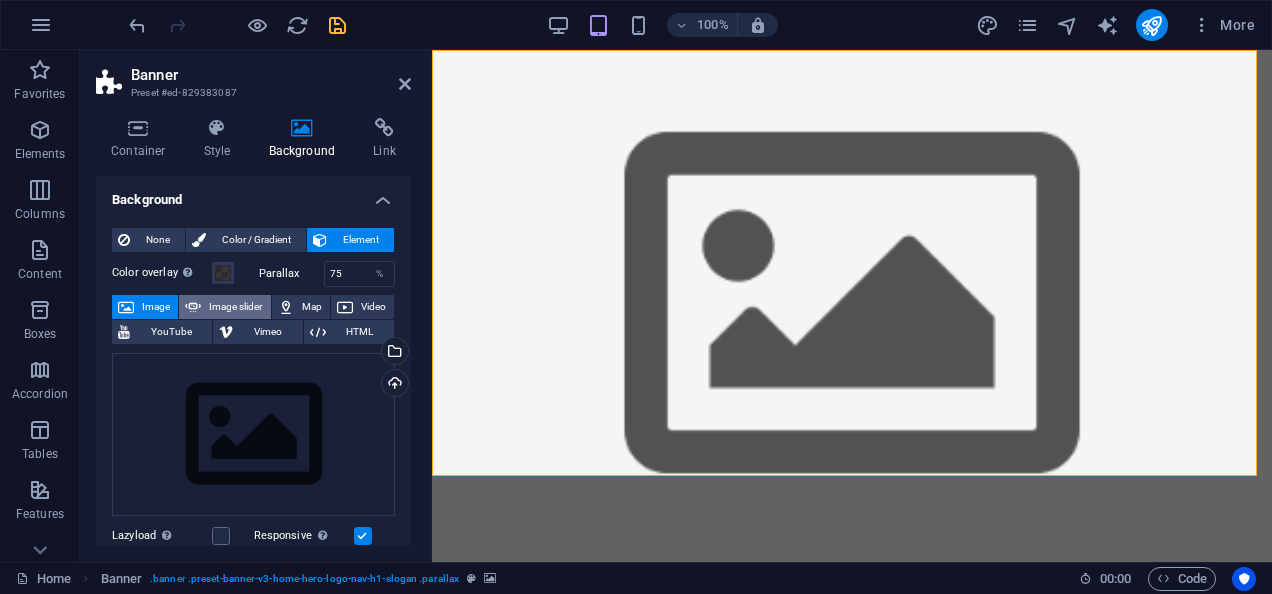 click on "Image slider" at bounding box center (235, 307) 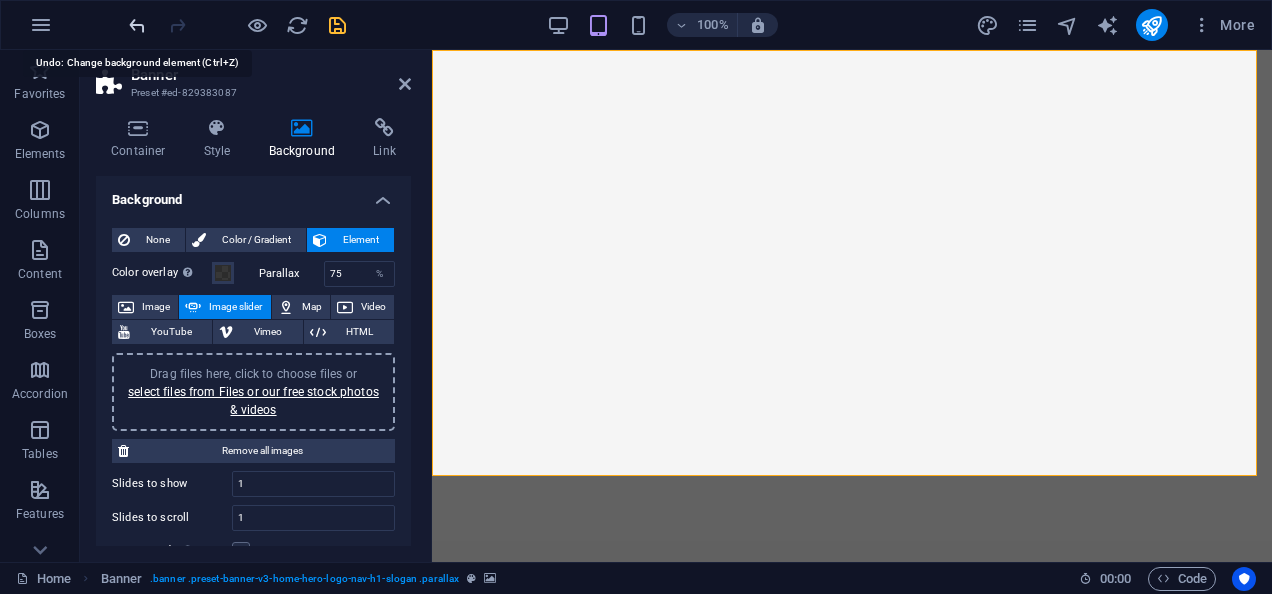 click at bounding box center [137, 25] 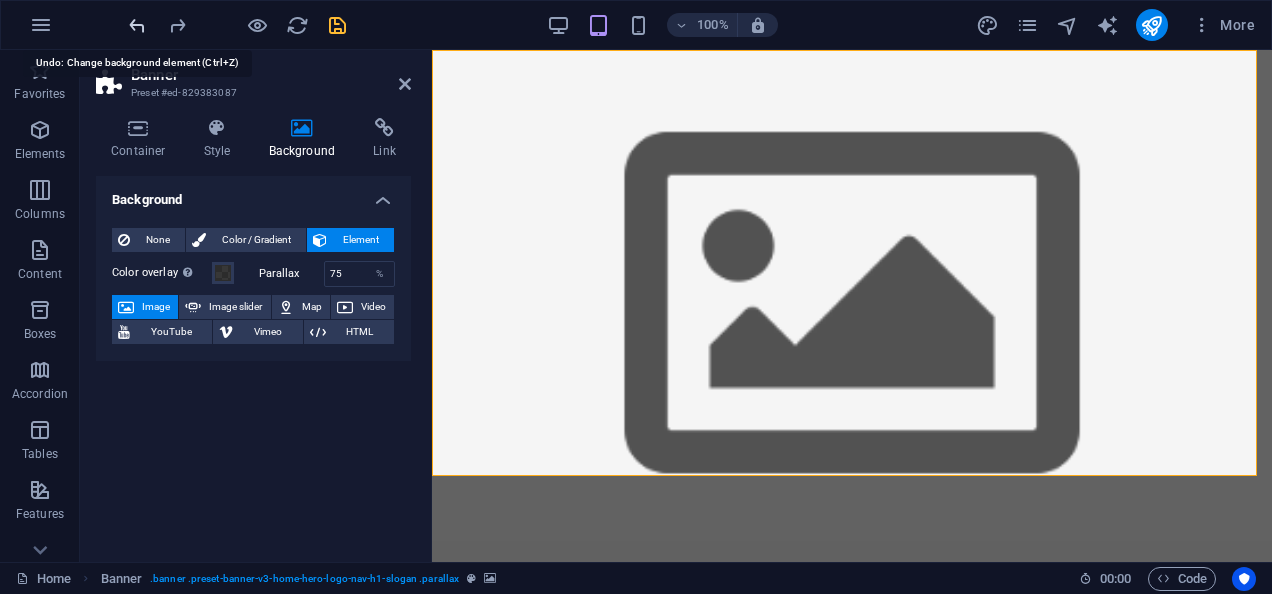 click at bounding box center (137, 25) 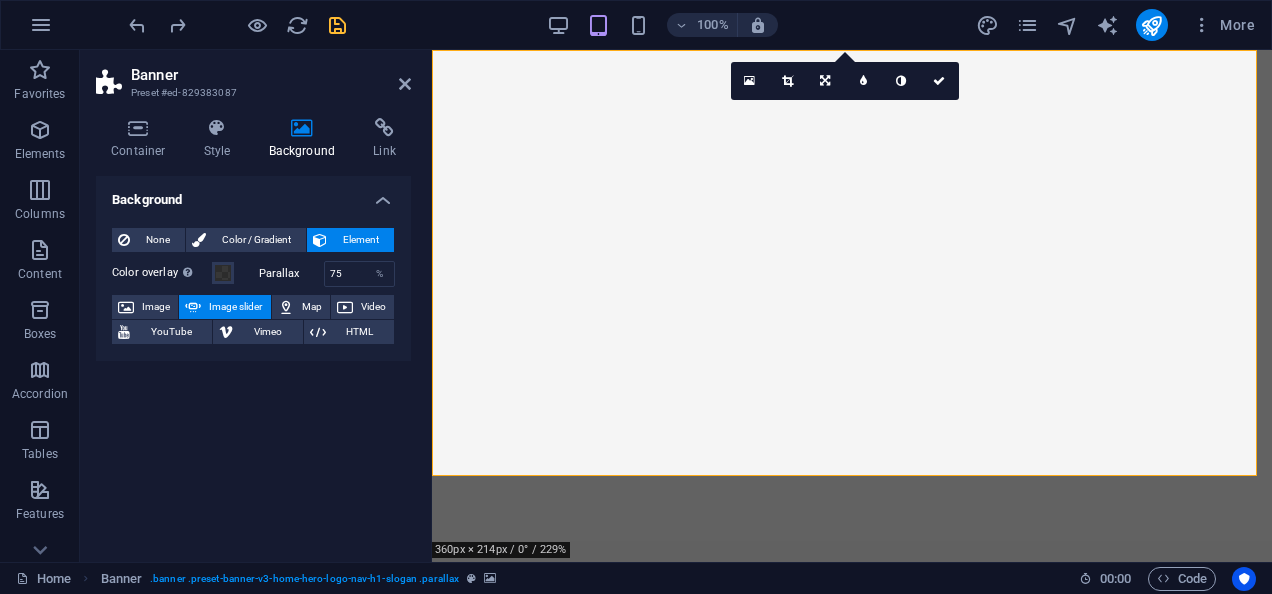 click on "Background None Color / Gradient Element Stretch background to full-width Color overlay Places an overlay over the background to colorize it Parallax 75 % Image Image slider Map Video YouTube Vimeo HTML Color Gradient Color A parent element contains a background. Edit background on parent element" at bounding box center [253, 361] 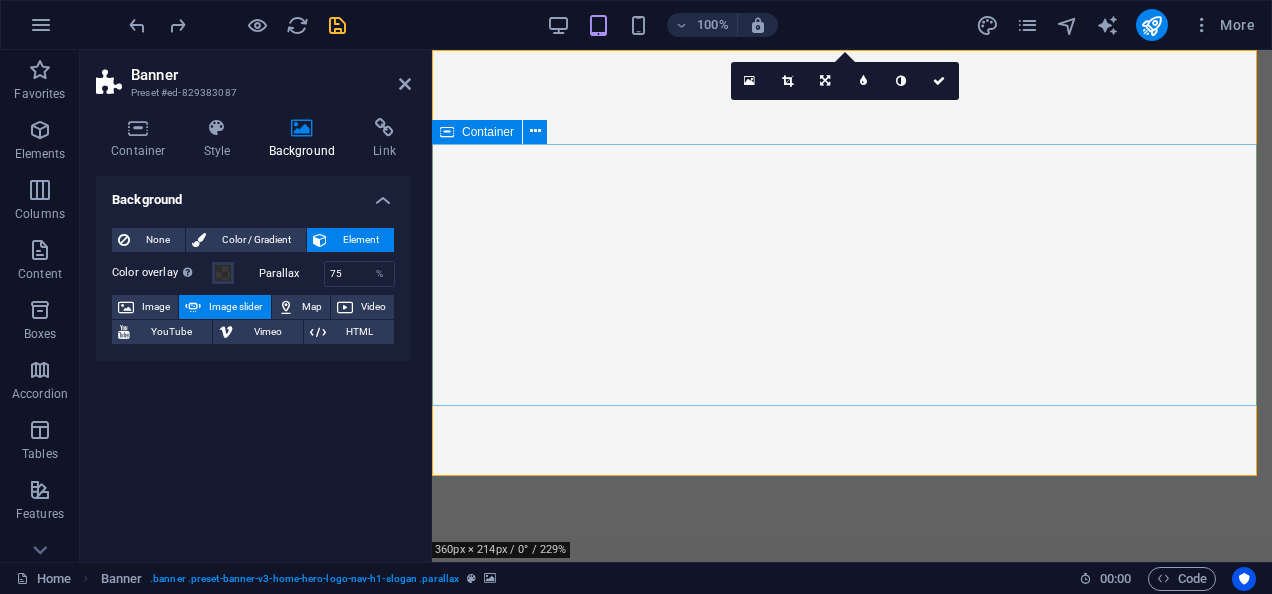click on "Welcome to B&T Fencing Your fence, your way!" at bounding box center (852, 842) 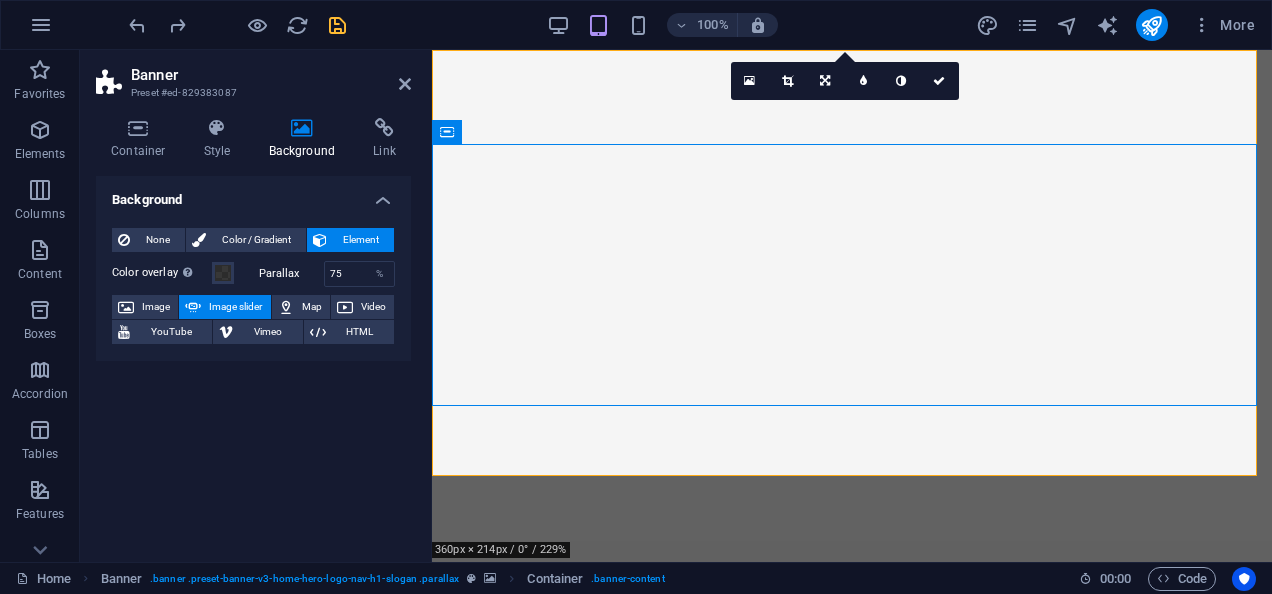 click at bounding box center (844, 50) 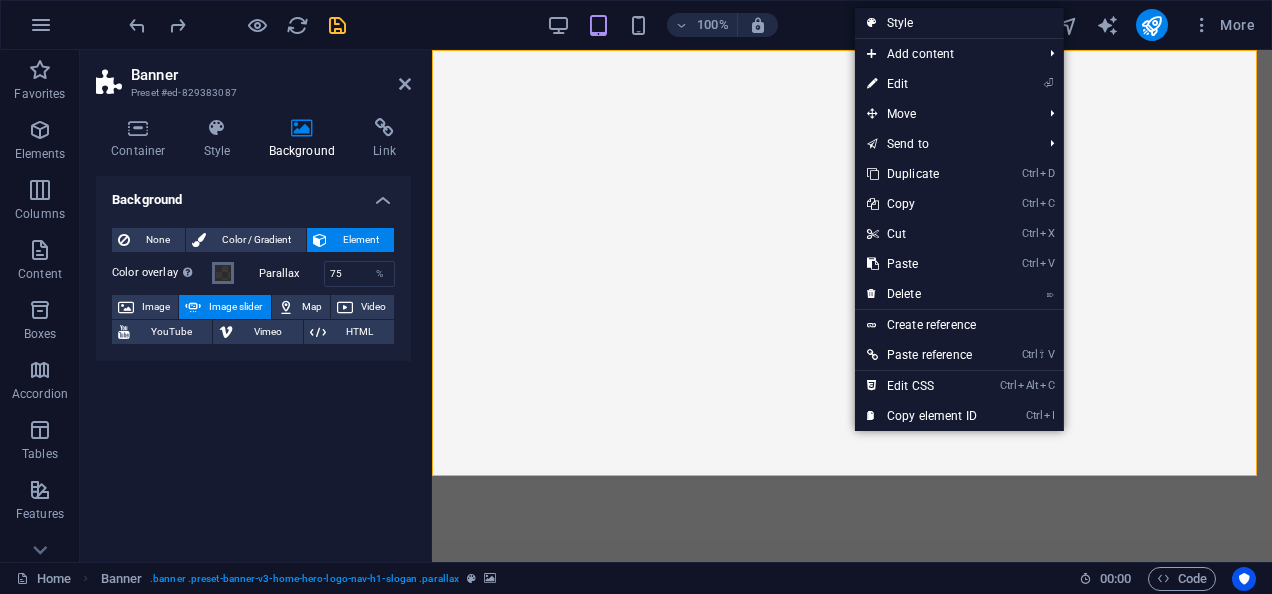 click at bounding box center (223, 273) 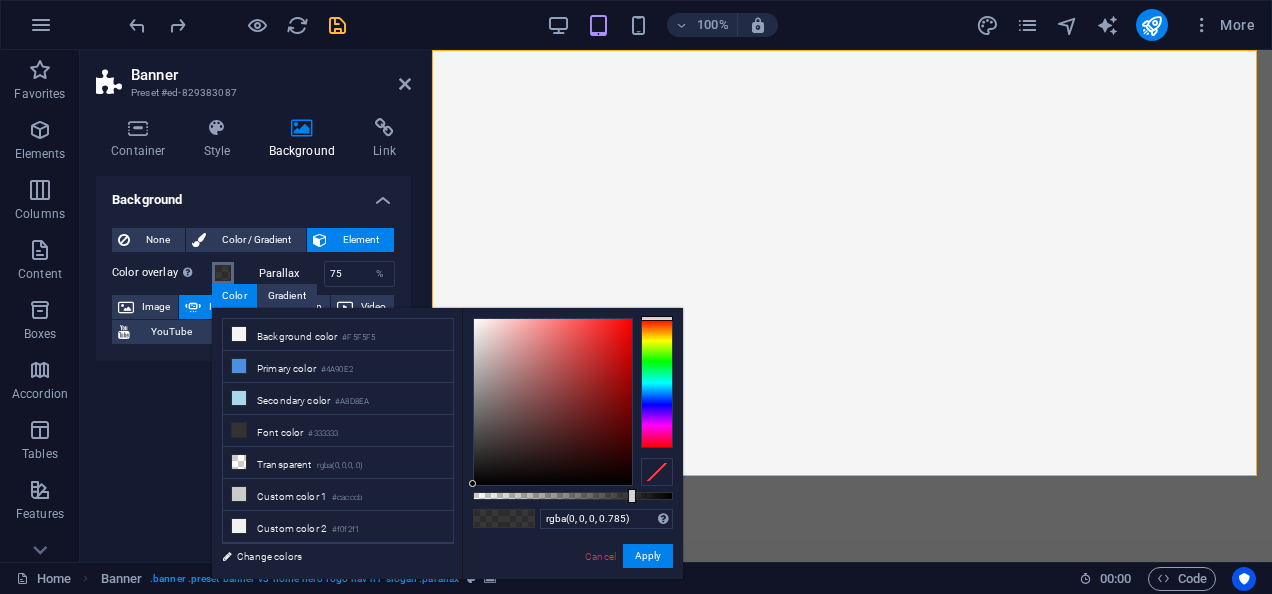 click at bounding box center [223, 273] 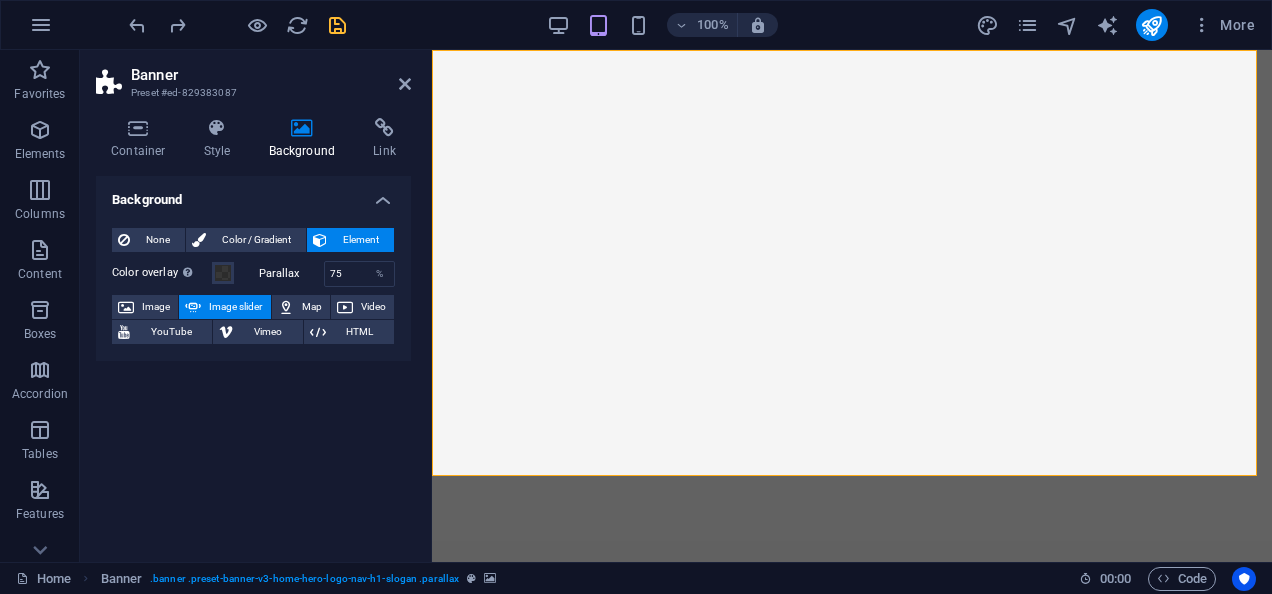 click on "Background" at bounding box center [253, 194] 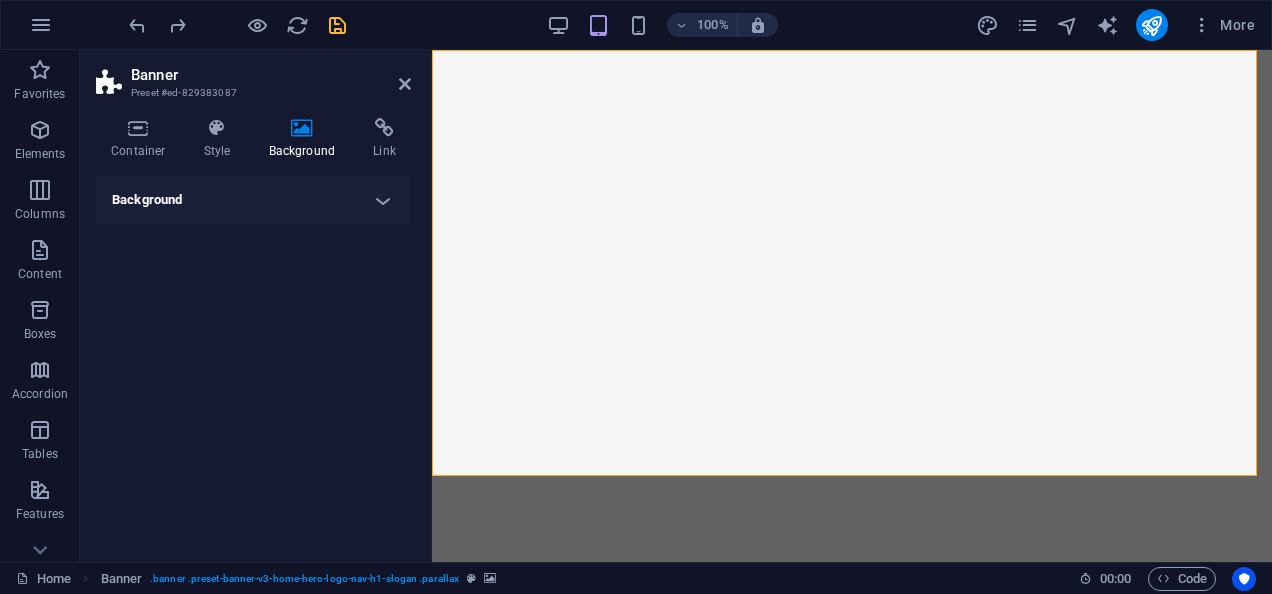 click on "Background" at bounding box center [253, 200] 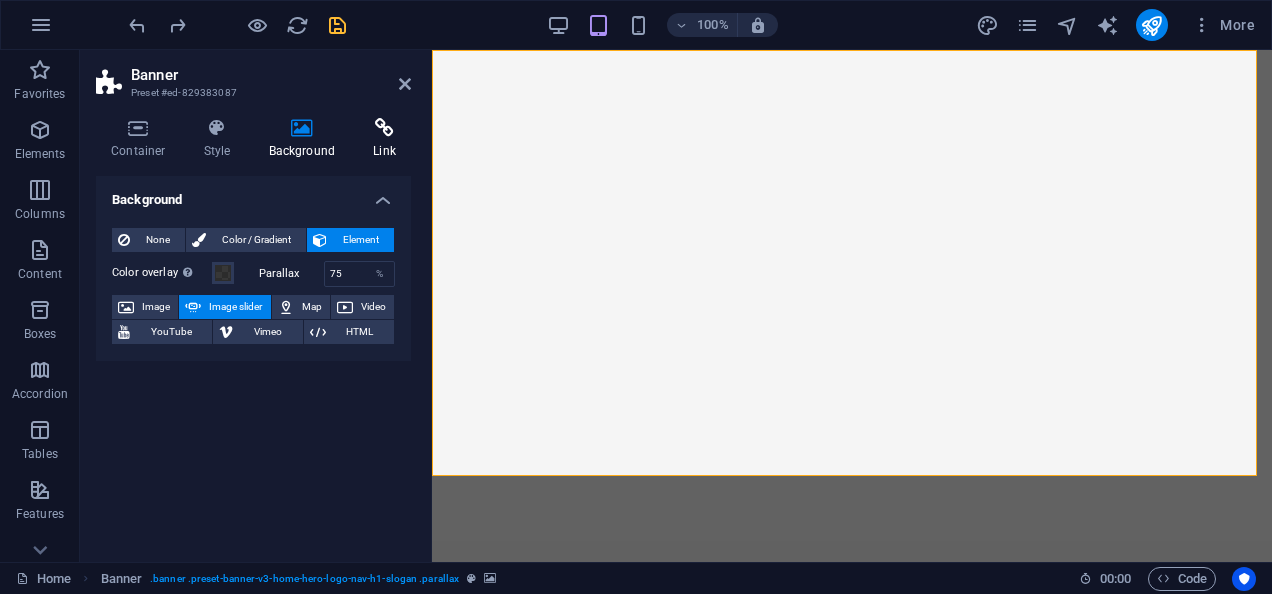click on "Link" at bounding box center [384, 139] 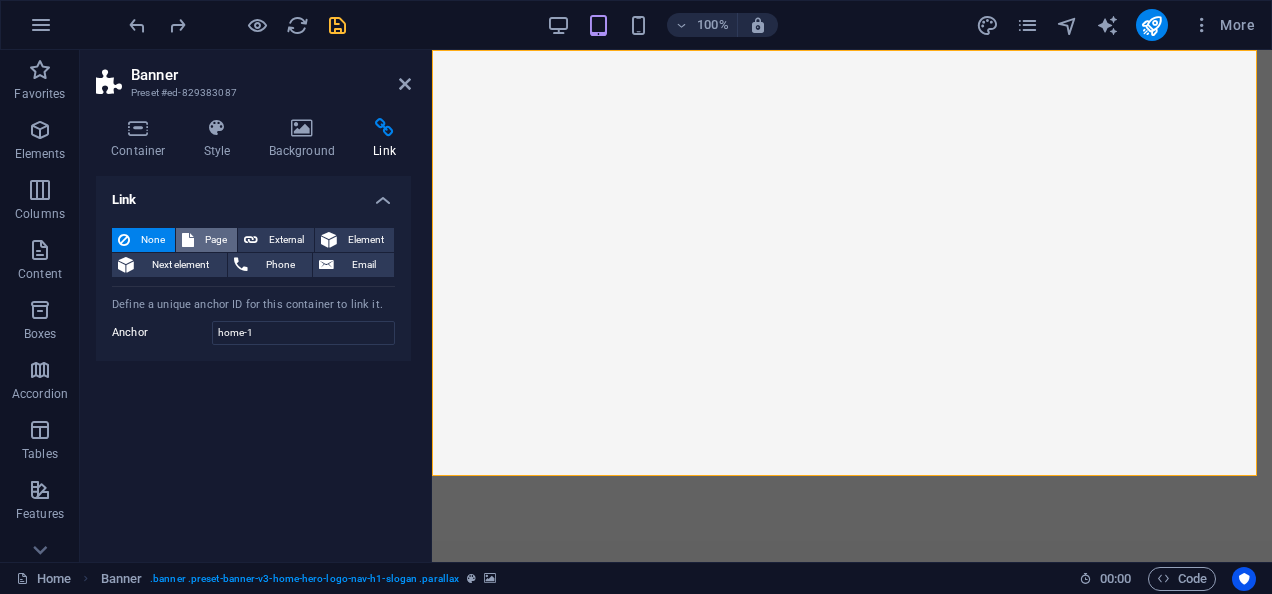 click on "Page" at bounding box center (215, 240) 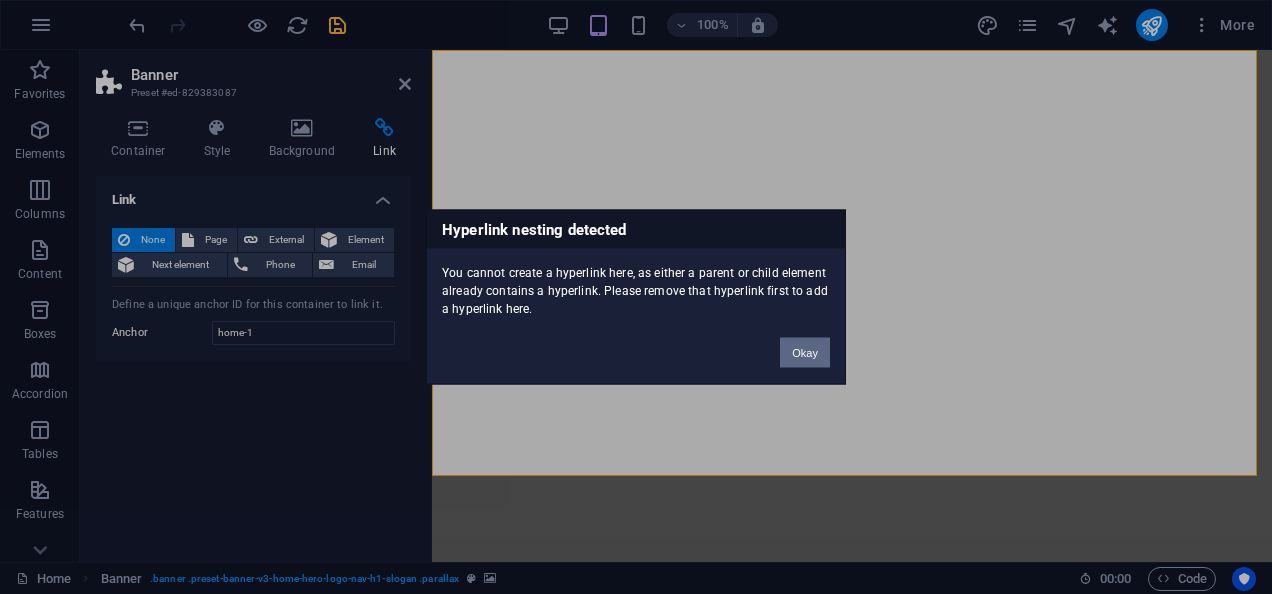 click on "Okay" at bounding box center (805, 353) 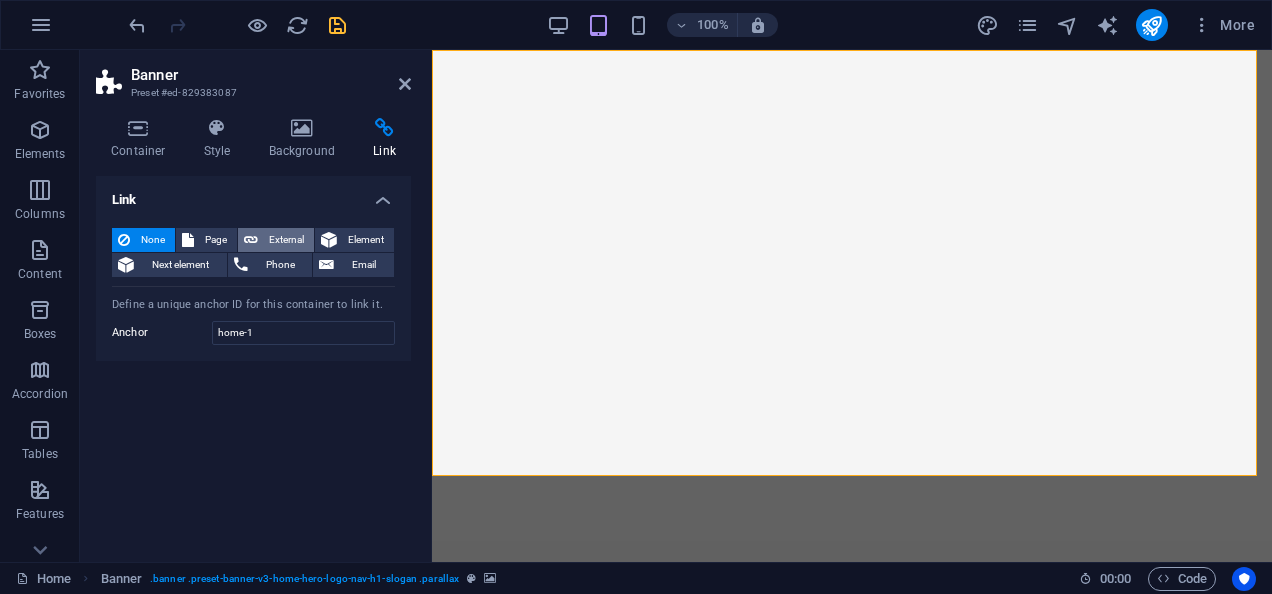 click on "External" at bounding box center (286, 240) 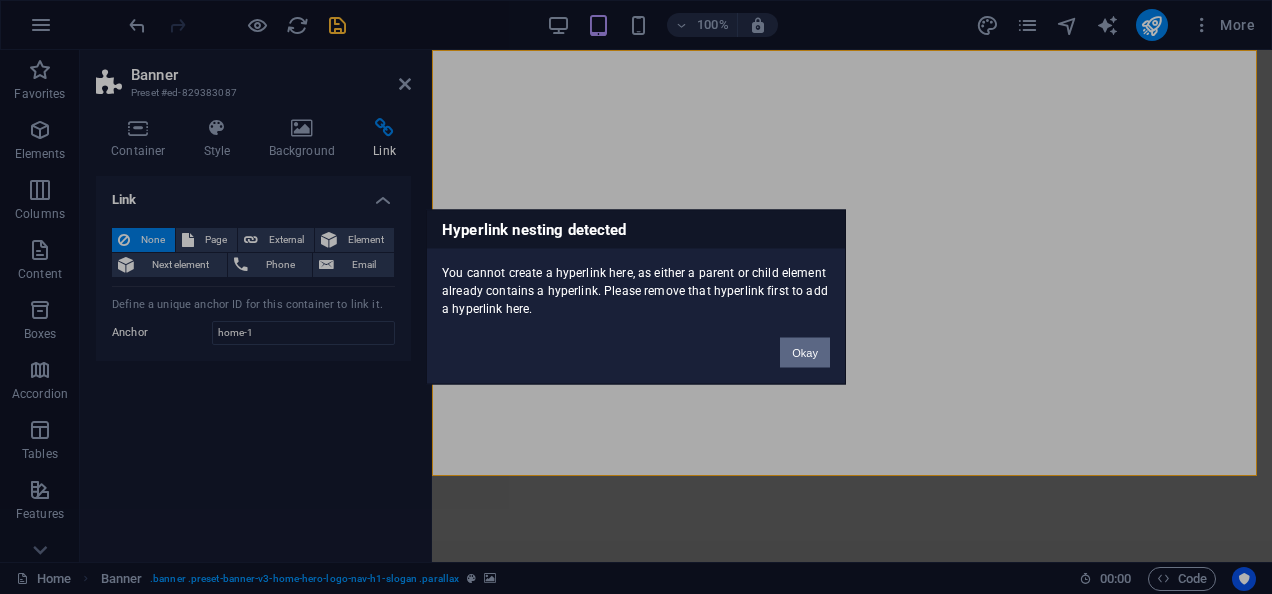 click on "Okay" at bounding box center [805, 353] 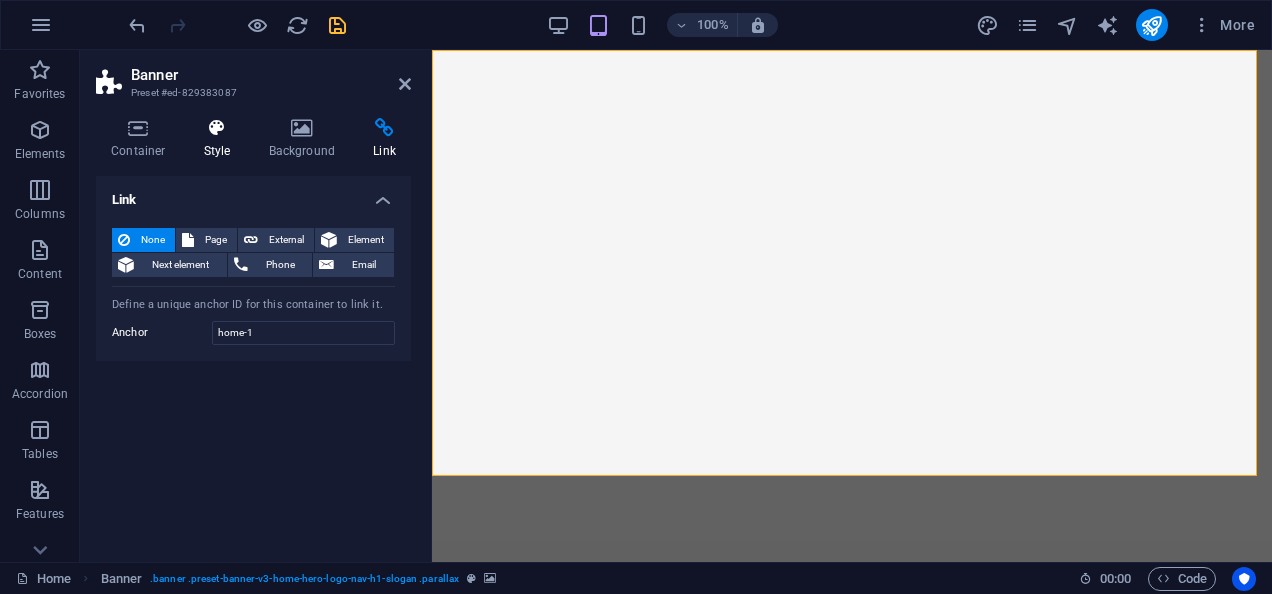 click on "Style" at bounding box center [221, 139] 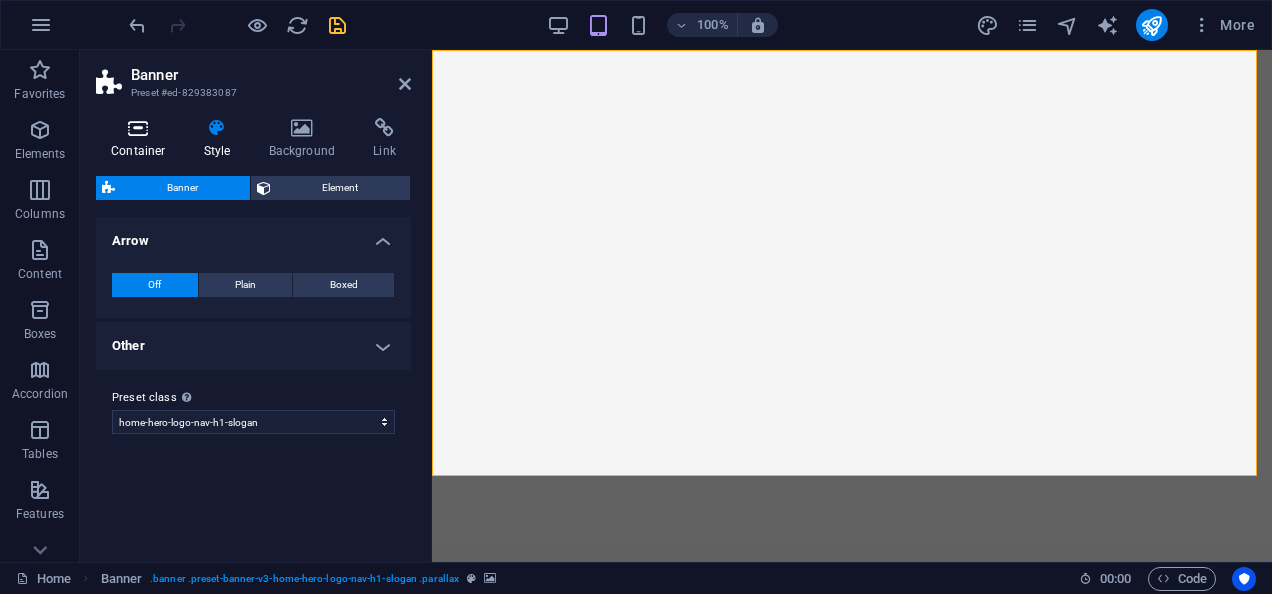 click at bounding box center [138, 128] 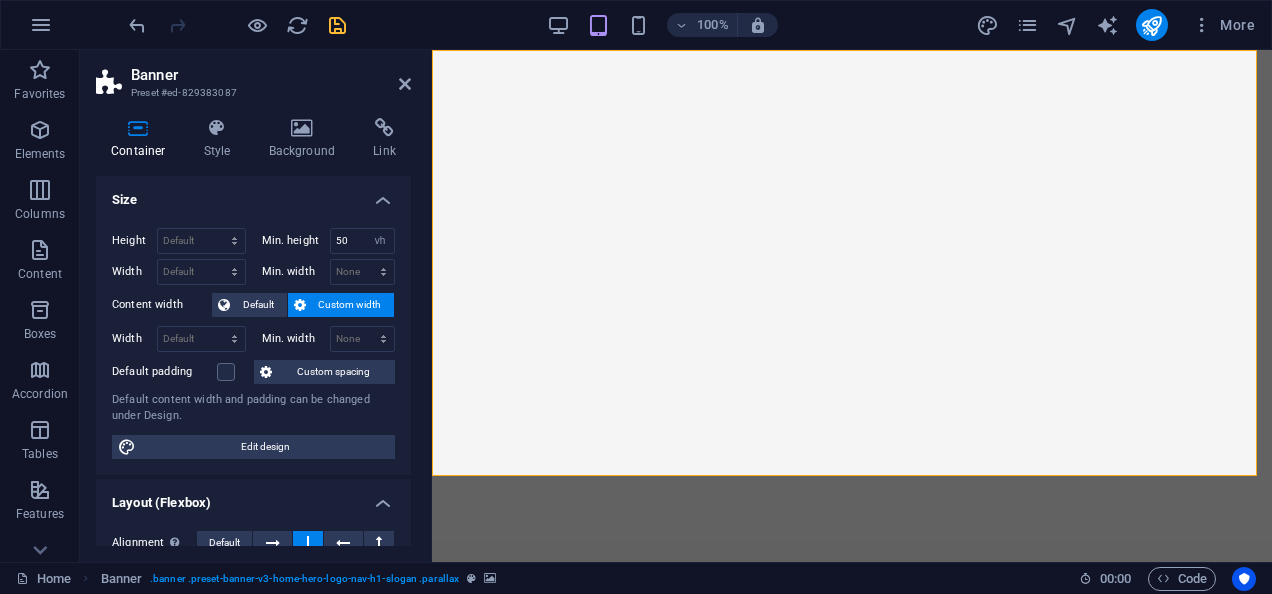 drag, startPoint x: 406, startPoint y: 226, endPoint x: 406, endPoint y: 272, distance: 46 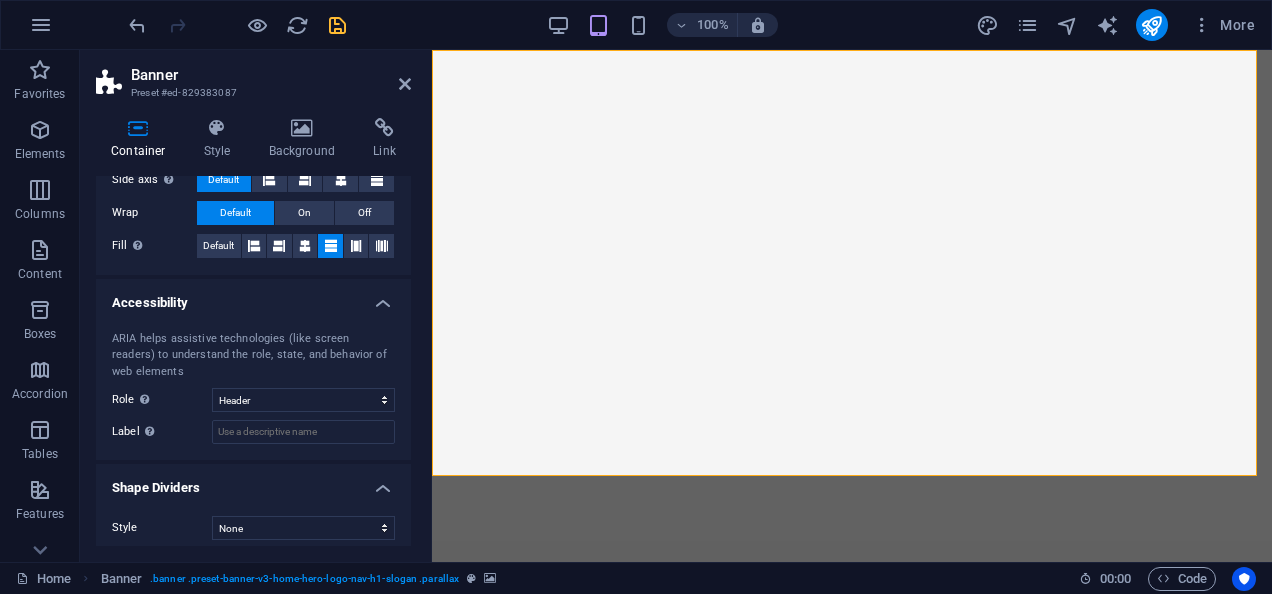 scroll, scrollTop: 436, scrollLeft: 0, axis: vertical 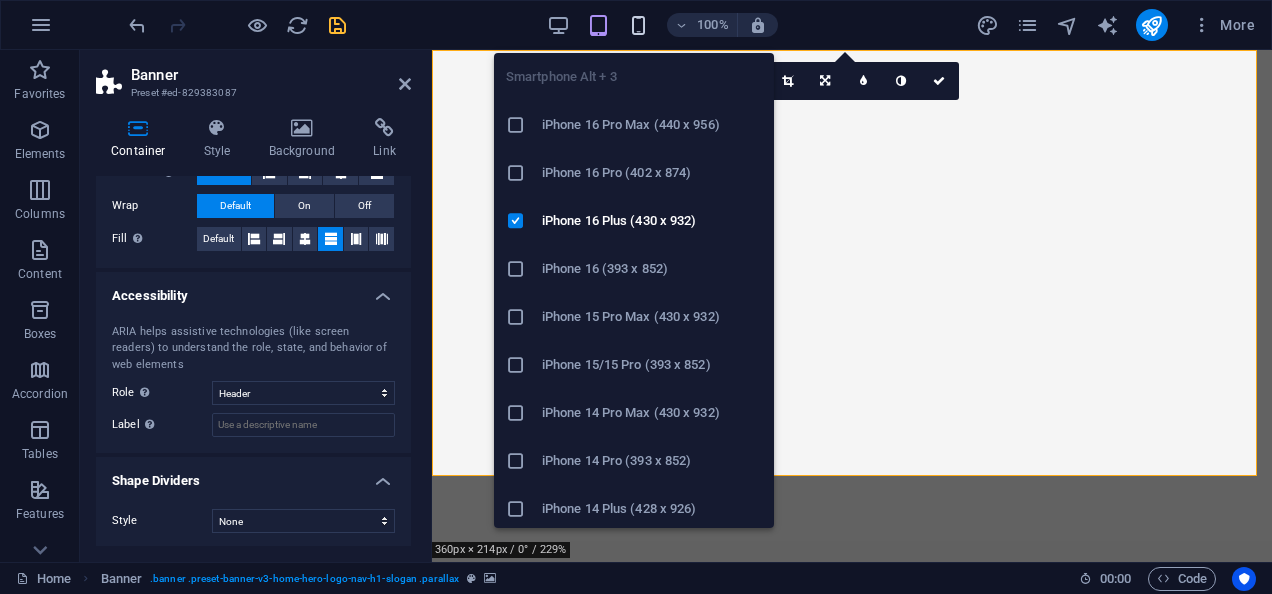 click at bounding box center [638, 25] 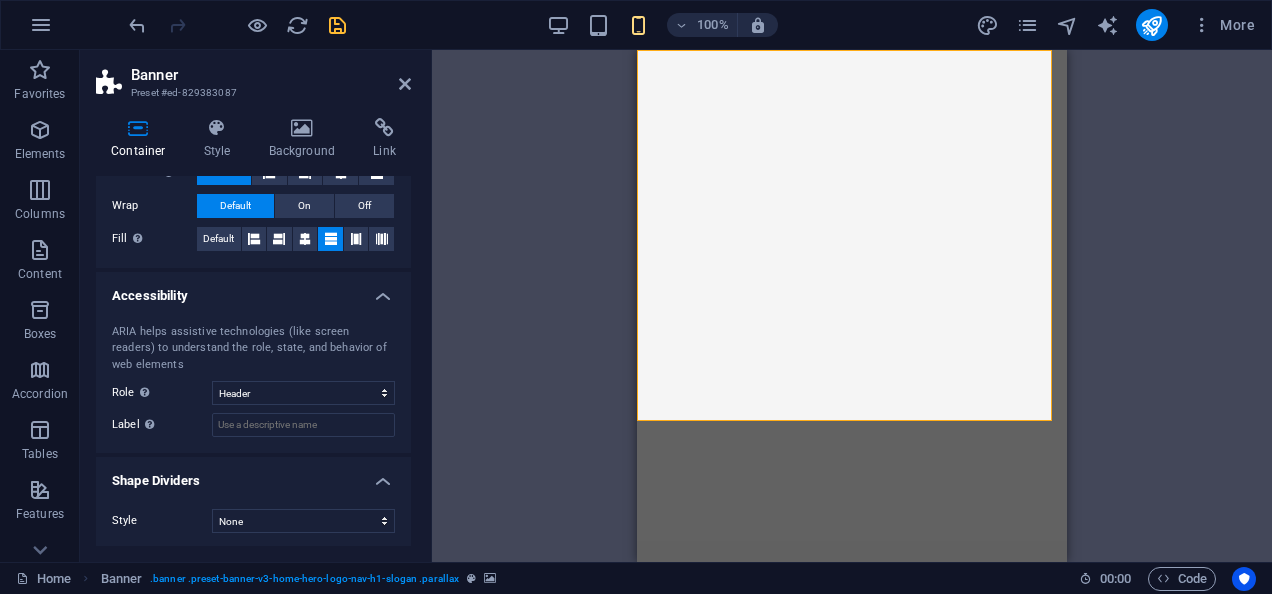 click on "Drag here to replace the existing content. Press “Ctrl” if you want to create a new element.
H2   Banner   Container   Banner   Menu Bar   Gallery   Gallery   Gallery   Container   Container   Footer Saga   Text   Container   Text   Reference   Text   Container   Text   Container   Banner   Logo   Container   Menu   Container   H3   Container   Spacer   Menu   Icon   Image   Image   Spacer   H3   Spacer   Boxes   Container   Container   H3   Container   Container   Container   Spacer   Icon   H2   Scroll indicator   Icon   HTML   Text 180 170 160 150 140 130 120 110 100 90 80 70 60 50 40 30 20 10 0 -10 -20 -30 -40 -50 -60 -70 -80 -90 -100 -110 -120 -130 -140 -150 -160 -170 360px × 426px / 0° / 229% 16:10 16:9 4:3 1:1 1:2 0" at bounding box center (852, 306) 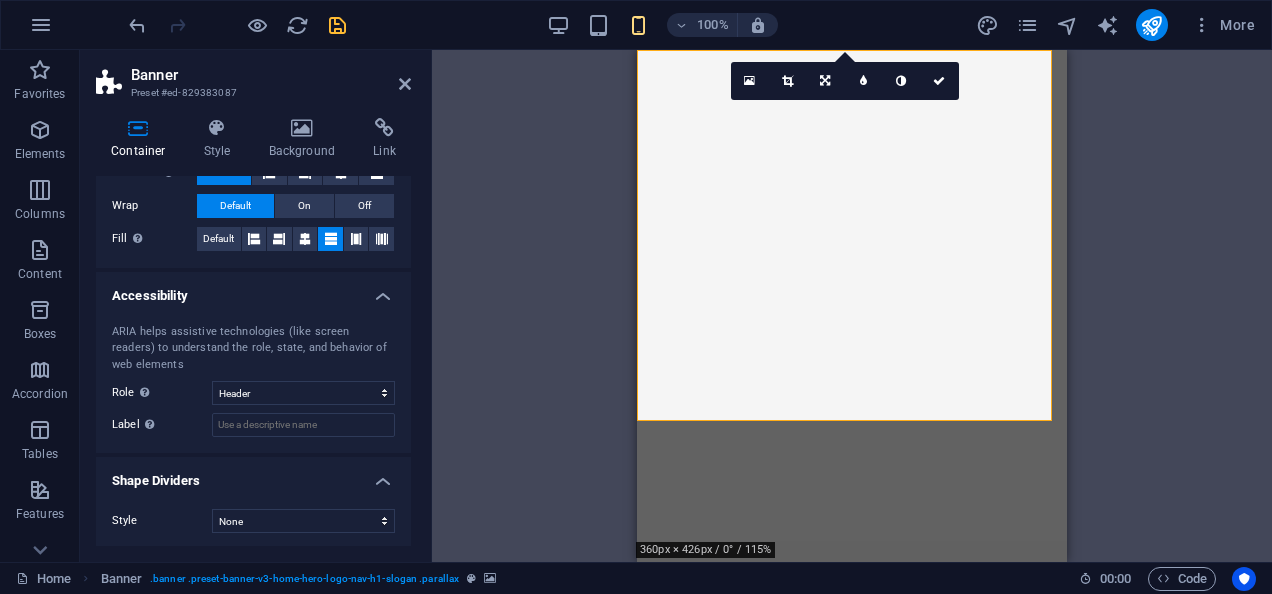 click on "16:10 16:9 4:3 1:1 1:2 0" at bounding box center [845, 81] 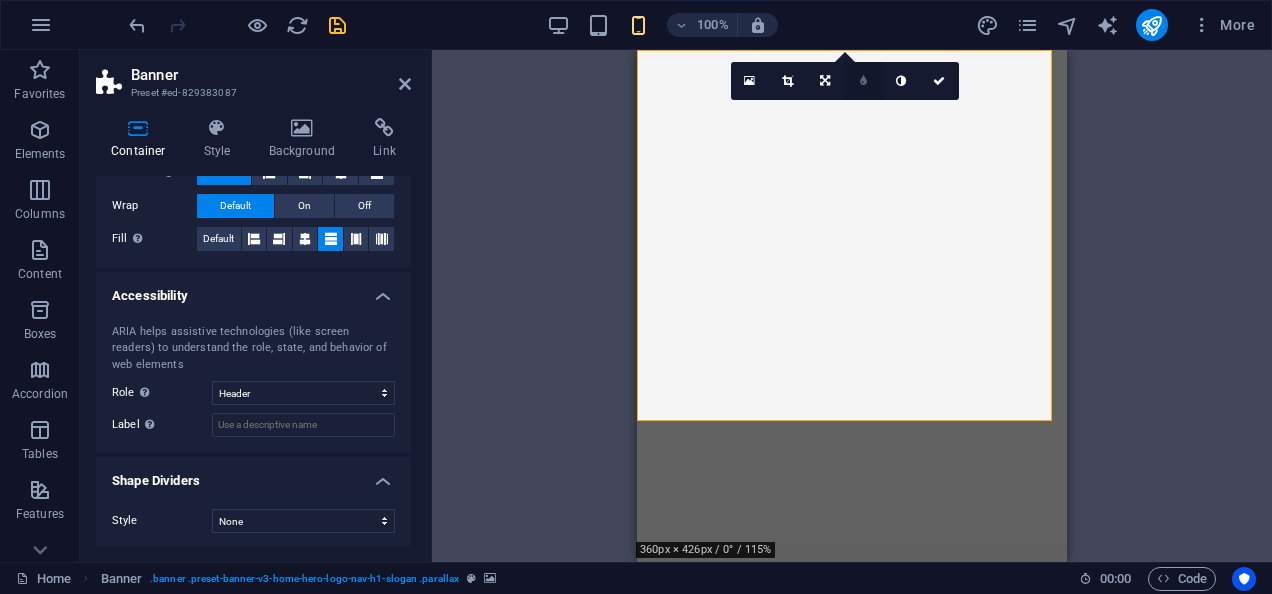 click at bounding box center (863, 81) 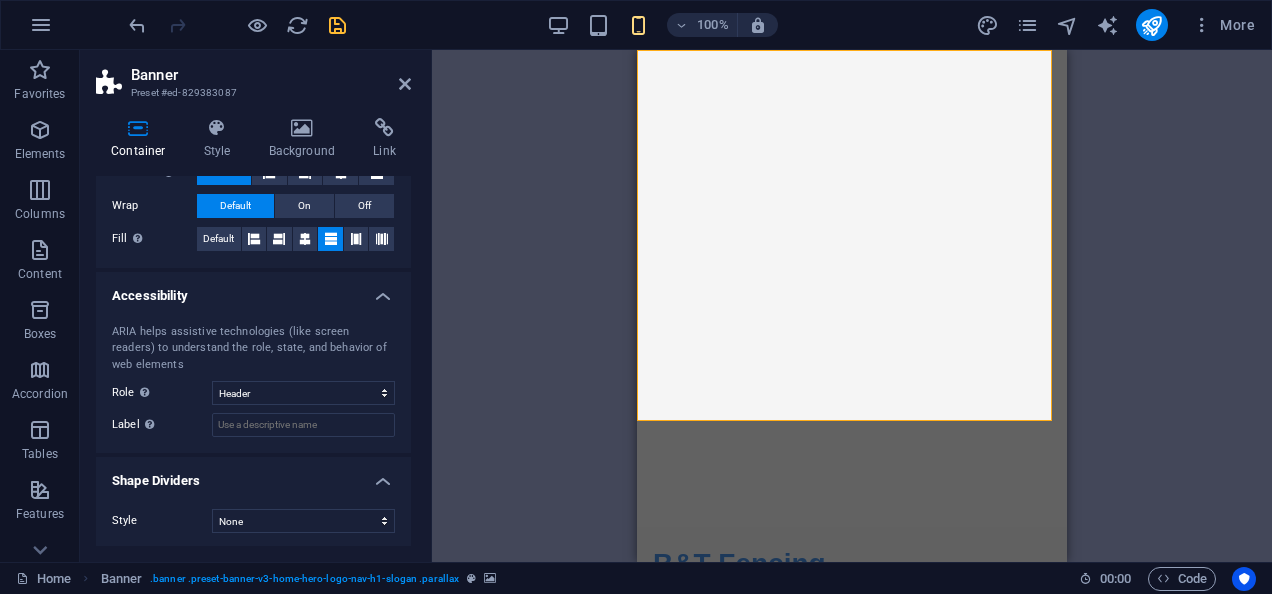 click on "Drag here to replace the existing content. Press “Ctrl” if you want to create a new element.
H2   Banner   Container   Banner   Menu Bar   Gallery   Gallery   Gallery   Container   Container   Footer Saga   Text   Container   Text   Reference   Text   Container   Text   Container   Banner   Logo   Container   Menu   Container   H3   Container   Spacer   Menu   Icon   Image   Image   Spacer   H3   Spacer   Boxes   Container   Container   H3   Container   Container   Container   Spacer   Icon   H2   Scroll indicator   Icon   HTML   Text 180 170 160 150 140 130 120 110 100 90 80 70 60 50 40 30 20 10 0 -10 -20 -30 -40 -50 -60 -70 -80 -90 -100 -110 -120 -130 -140 -150 -160 -170 360px × 414px / 0° / 115% 16:10 16:9 4:3 1:1 1:2 5" at bounding box center (852, 306) 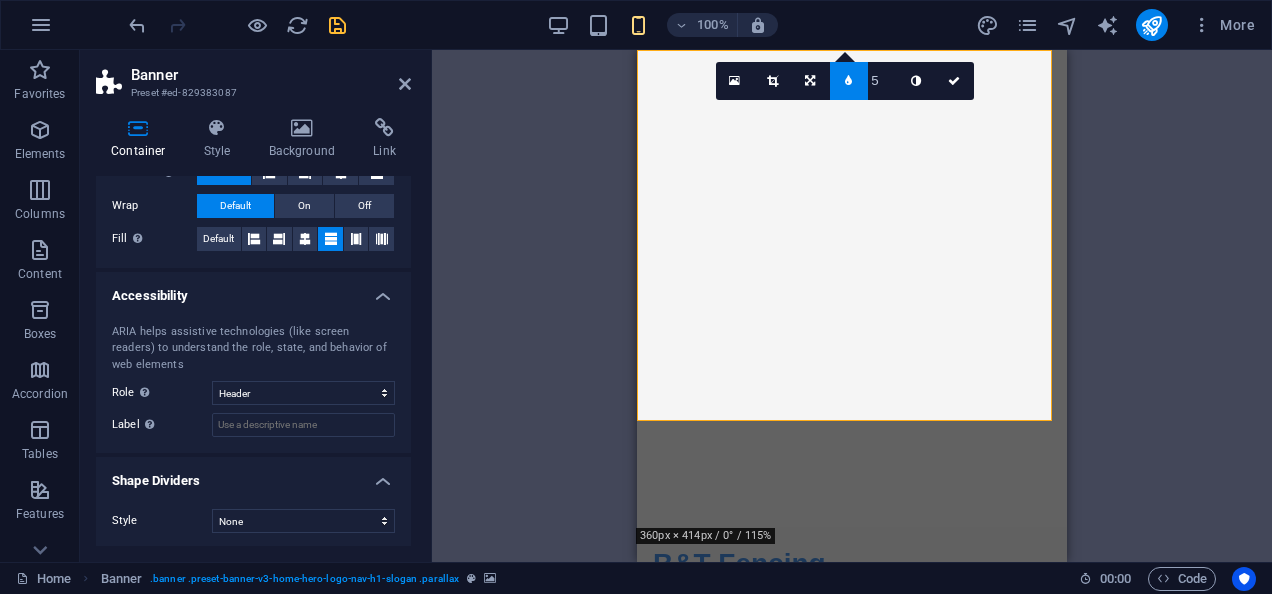 click at bounding box center (848, 81) 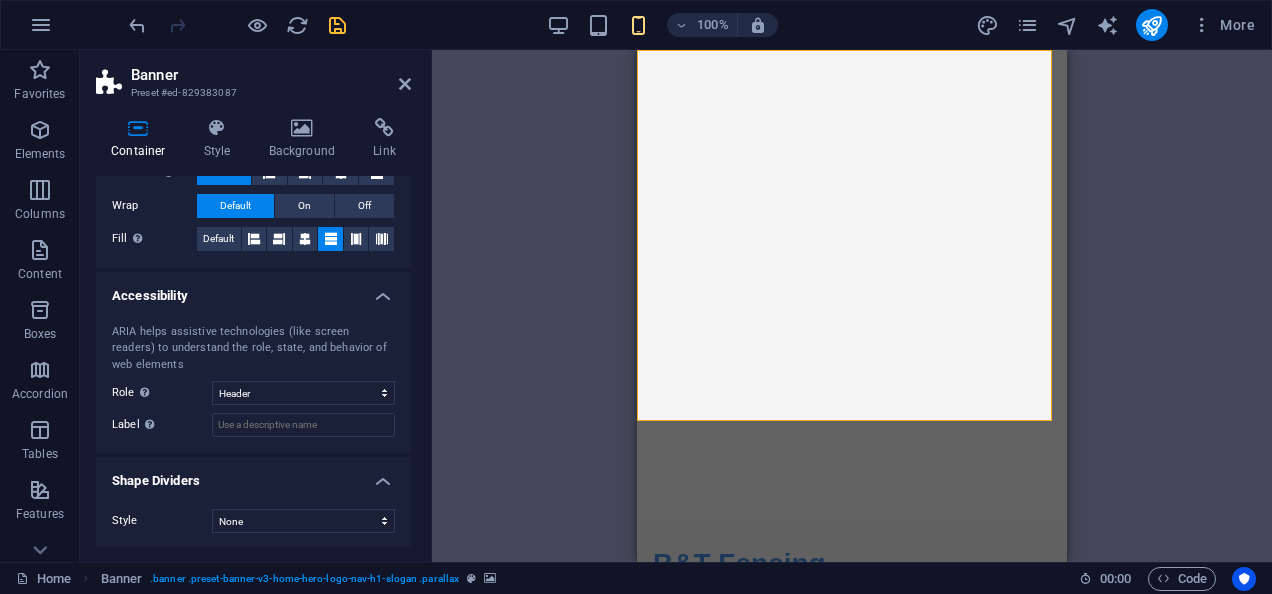 click on "Drag here to replace the existing content. Press “Ctrl” if you want to create a new element.
H2   Banner   Container   Banner   Menu Bar   Gallery   Gallery   Gallery   Container   Container   Footer Saga   Text   Container   Text   Reference   Text   Container   Text   Container   Banner   Logo   Container   Menu   Container   H3   Container   Spacer   Menu   Icon   Image   Image   Spacer   H3   Spacer   Boxes   Container   Container   H3   Container   Container   Container   Spacer   Icon   H2   Scroll indicator   Icon   HTML   Text 180 170 160 150 140 130 120 110 100 90 80 70 60 50 40 30 20 10 0 -10 -20 -30 -40 -50 -60 -70 -80 -90 -100 -110 -120 -130 -140 -150 -160 -170 360px × 414px / 0° / 115% 16:10 16:9 4:3 1:1 1:2 0" at bounding box center (852, 306) 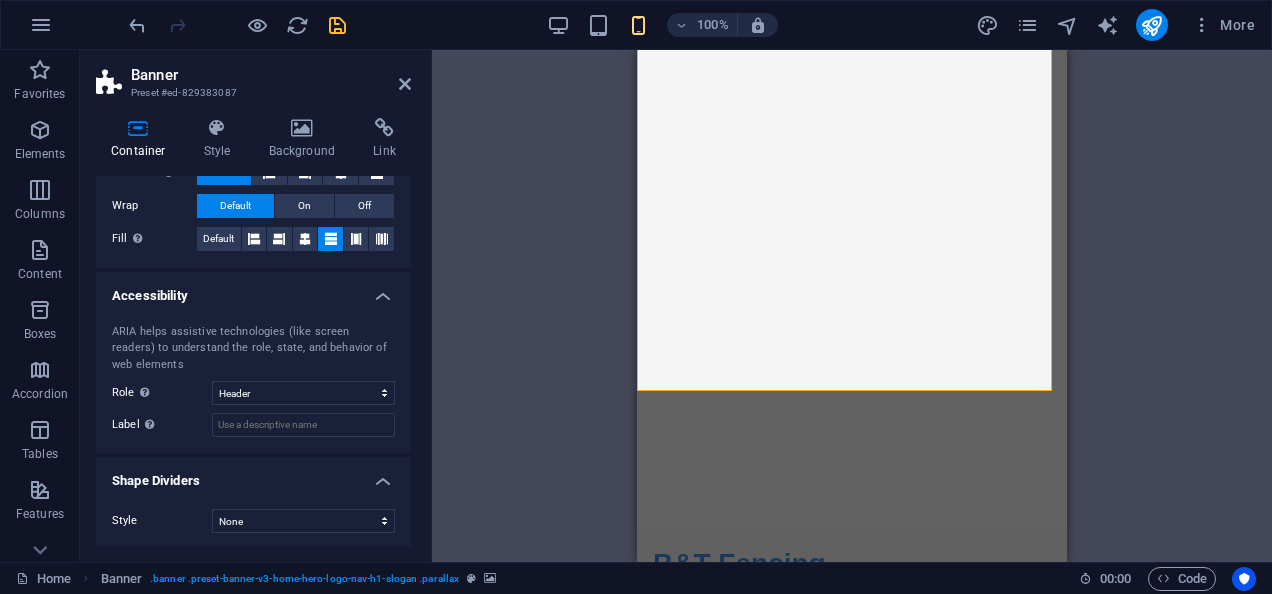 scroll, scrollTop: 448, scrollLeft: 0, axis: vertical 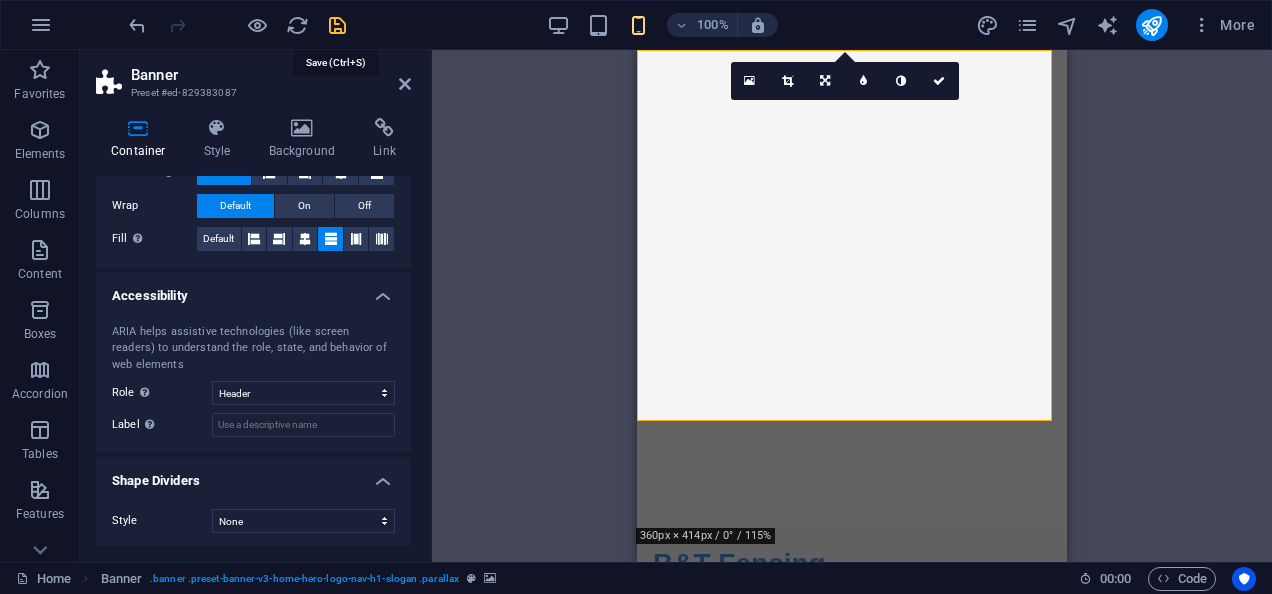 click at bounding box center (337, 25) 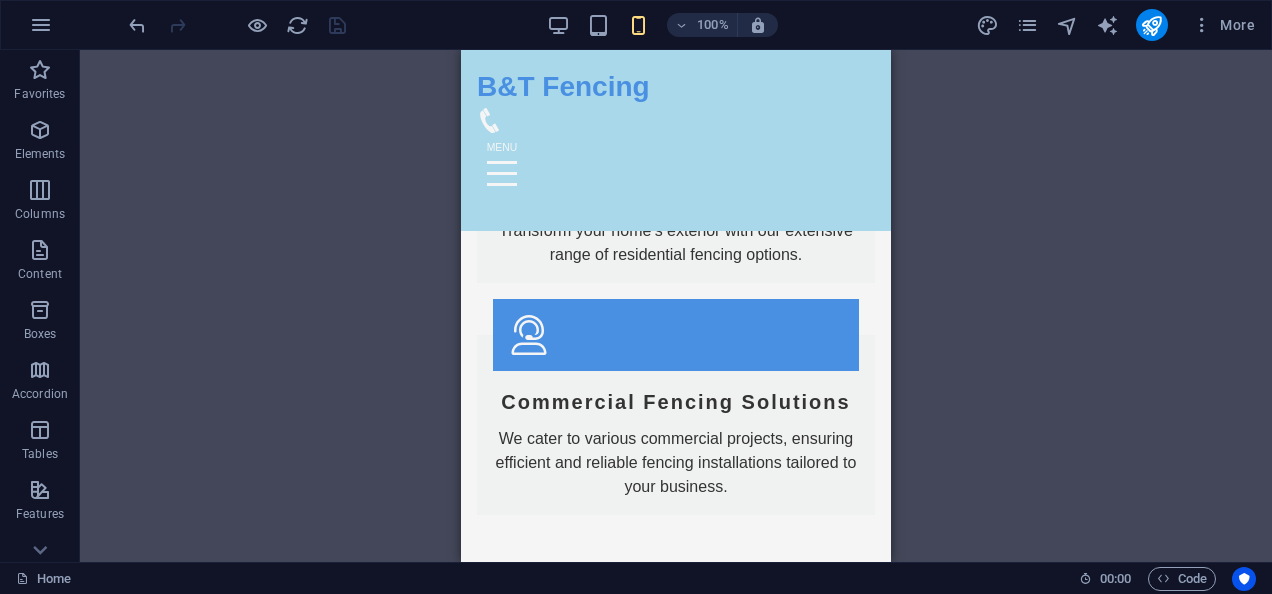 scroll, scrollTop: 2218, scrollLeft: 0, axis: vertical 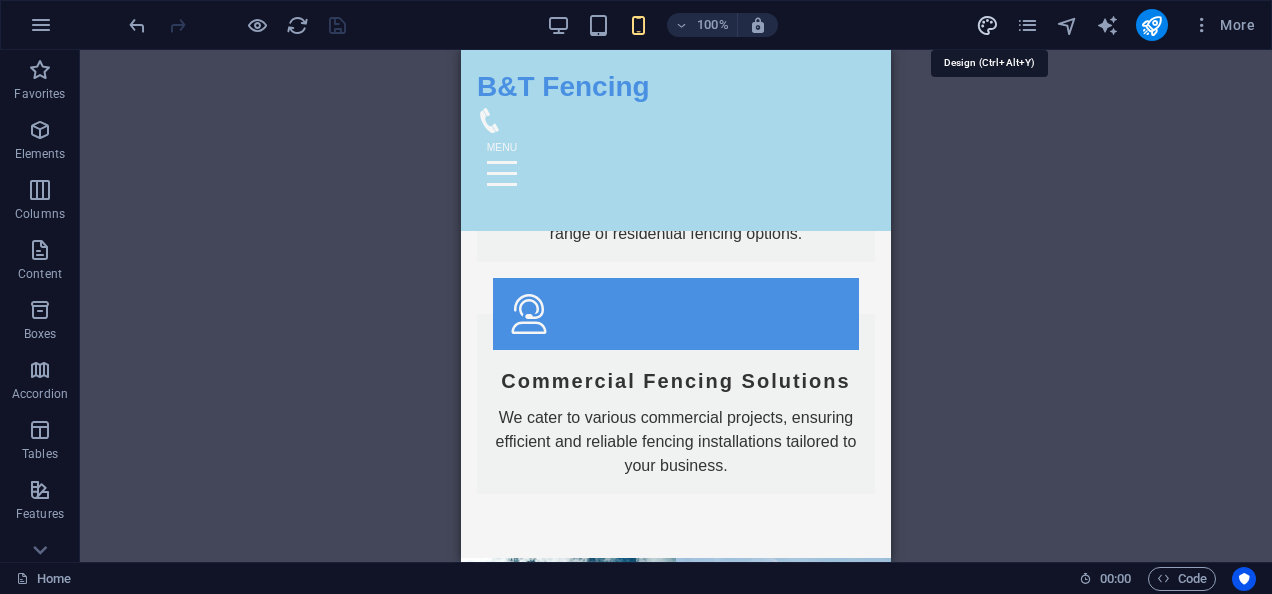 click at bounding box center [987, 25] 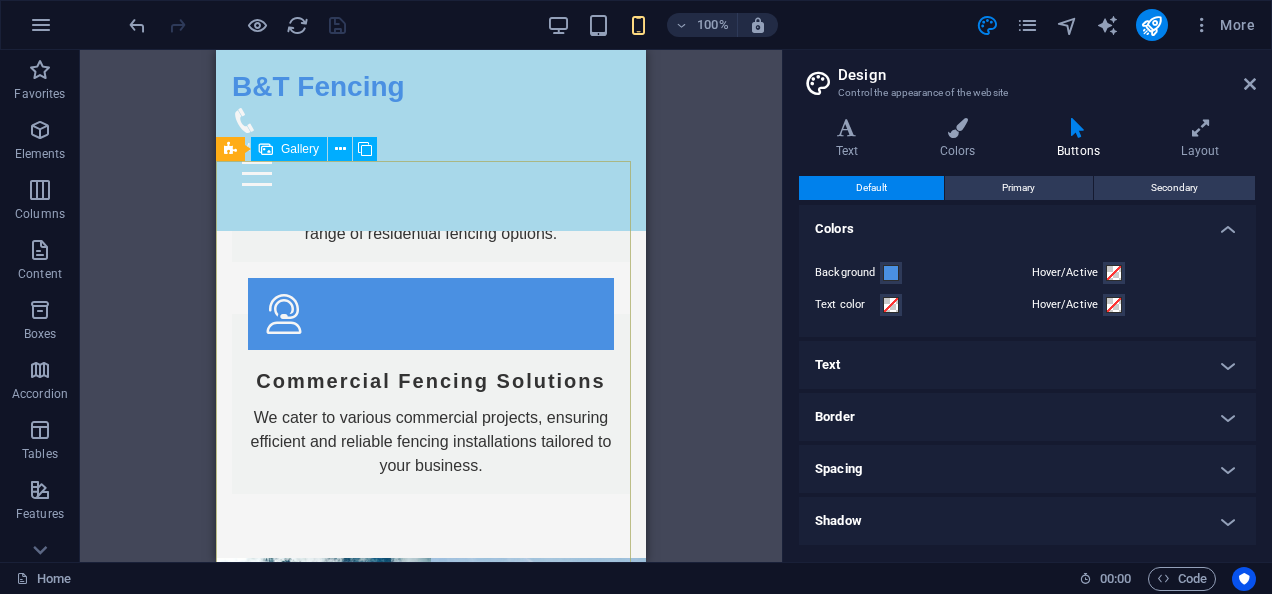 click at bounding box center (323, 665) 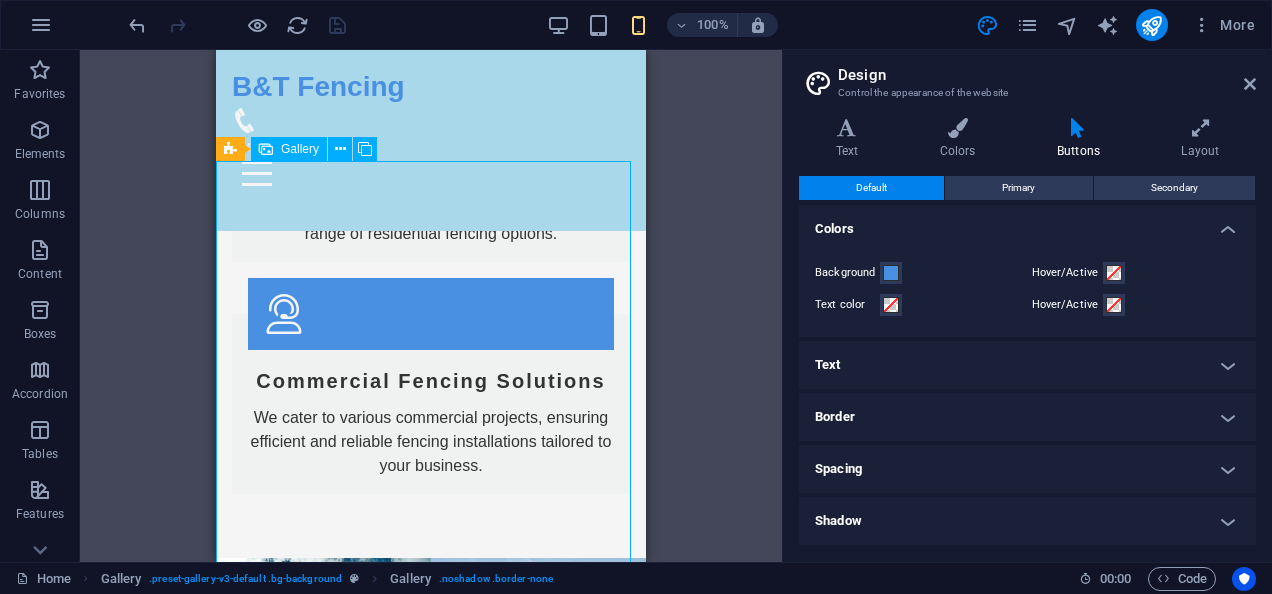 click at bounding box center [323, 665] 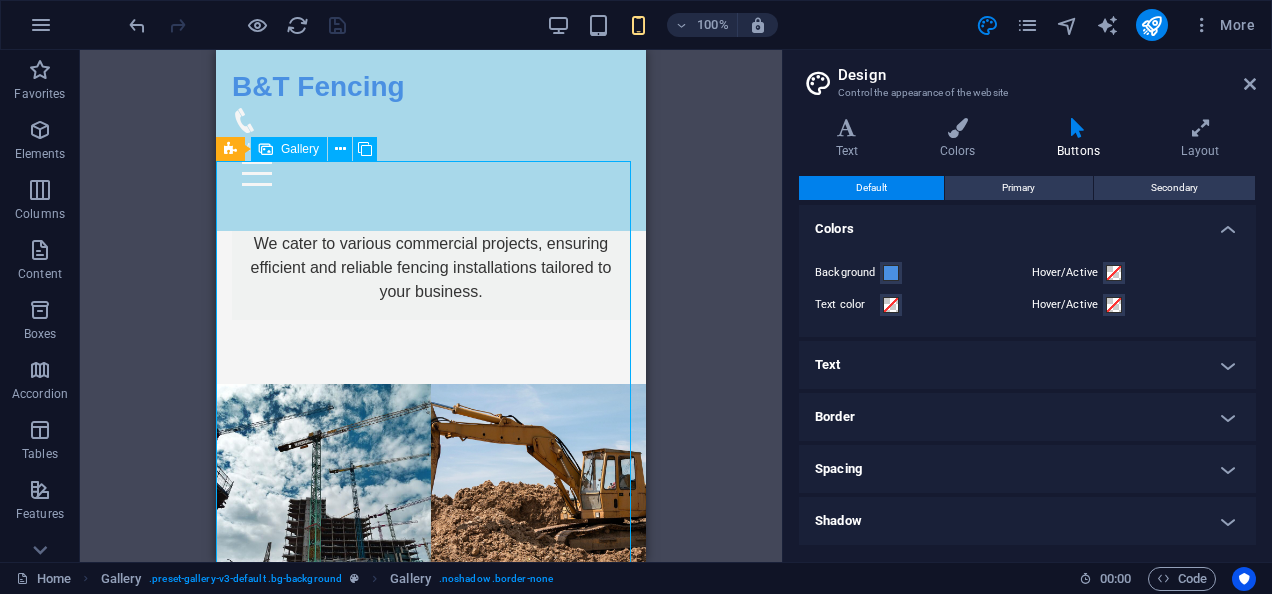 select on "px" 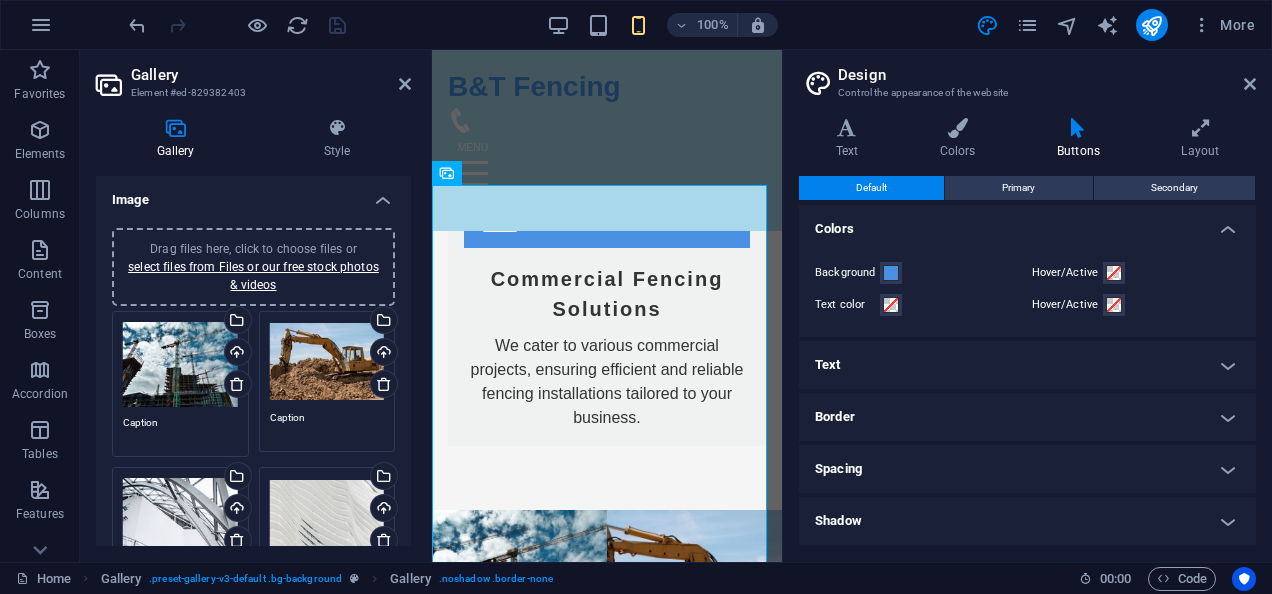 click on "Drag files here, click to choose files or select files from Files or our free stock photos & videos" at bounding box center (253, 267) 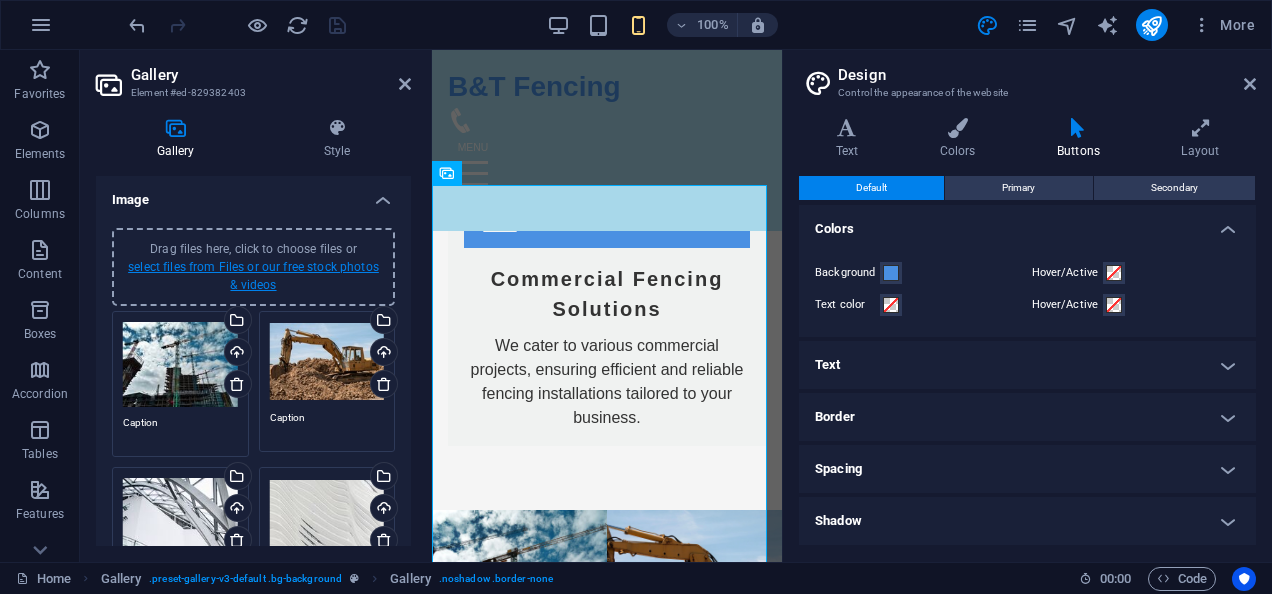click on "select files from Files or our free stock photos & videos" at bounding box center [253, 276] 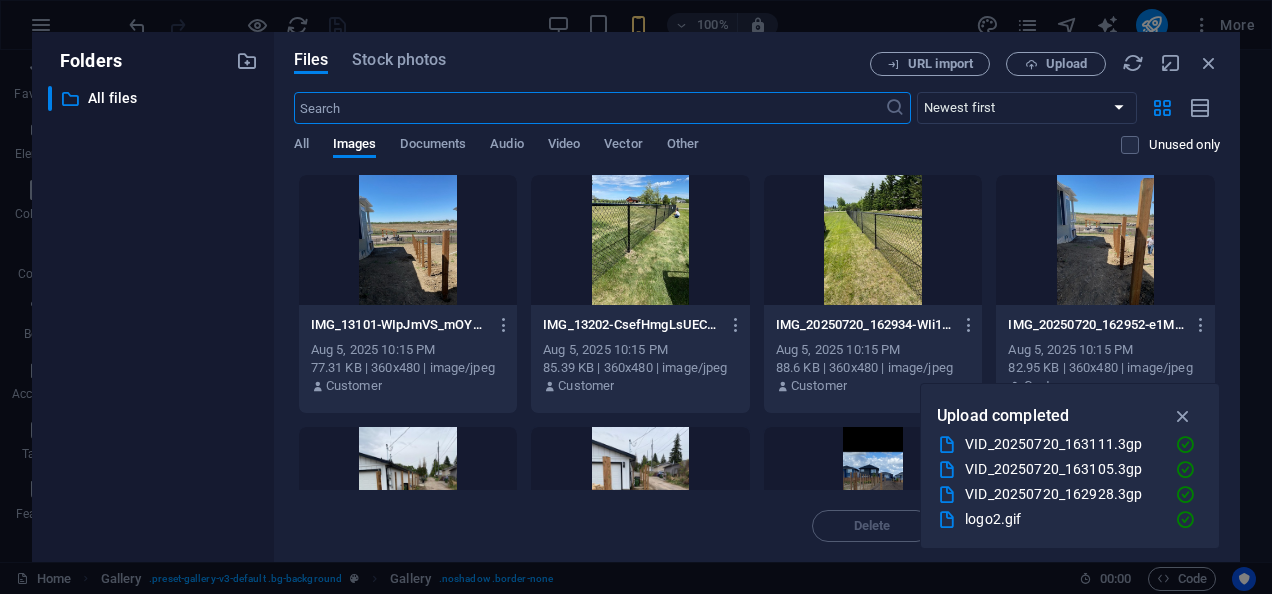 scroll, scrollTop: 4816, scrollLeft: 0, axis: vertical 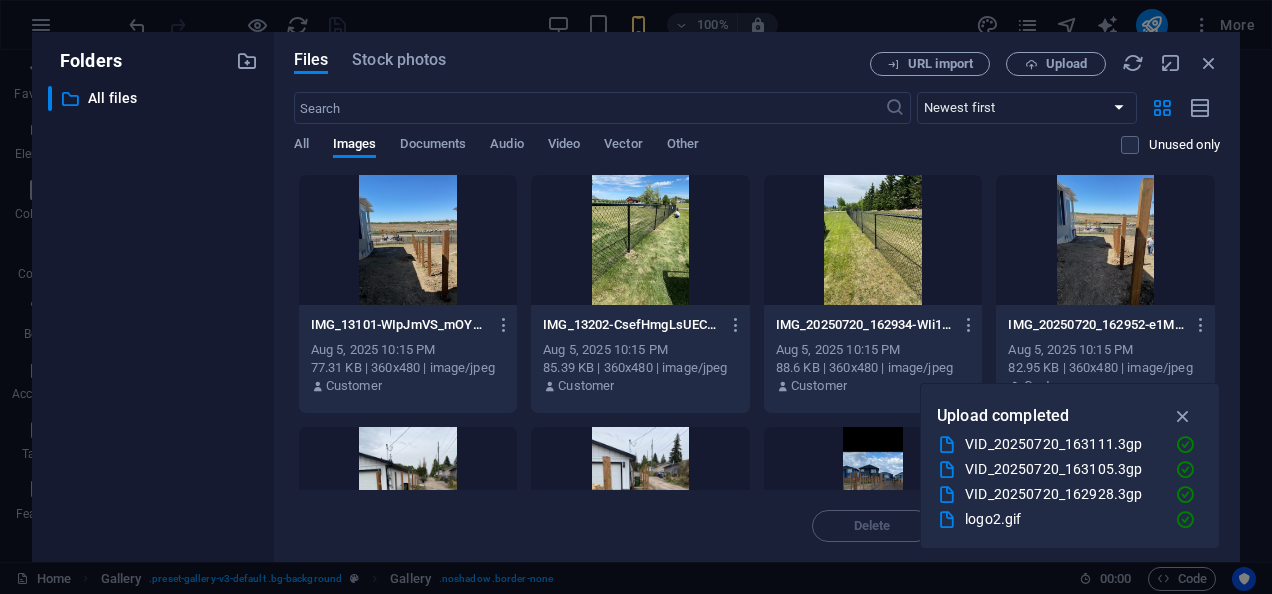 click at bounding box center (408, 240) 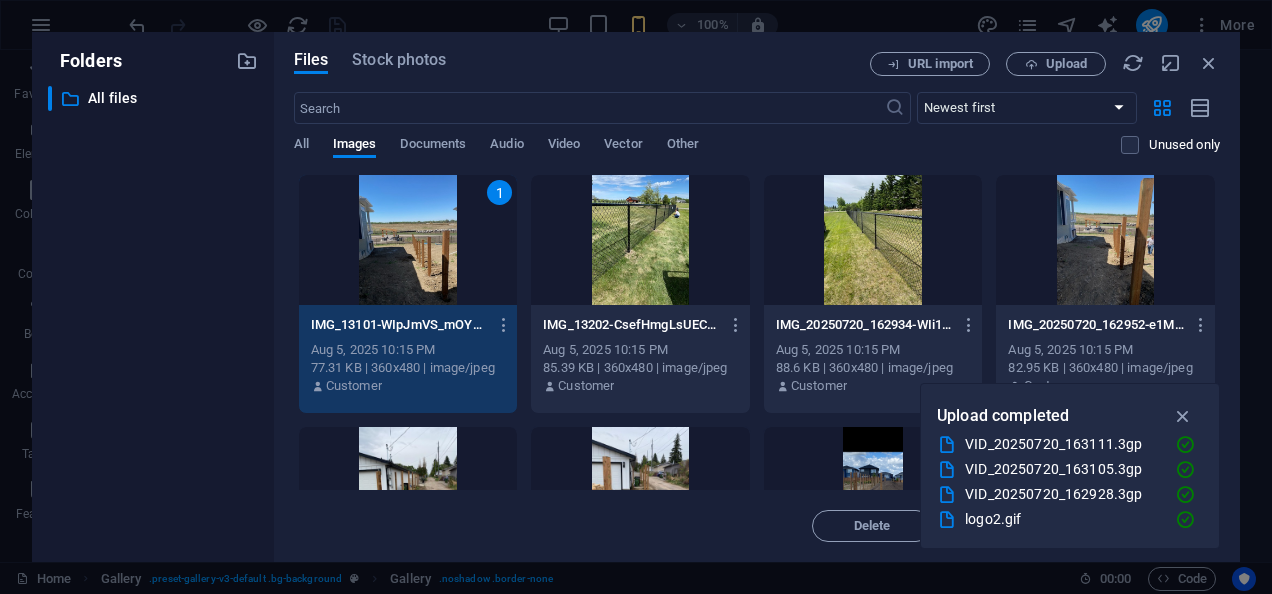 click at bounding box center (640, 240) 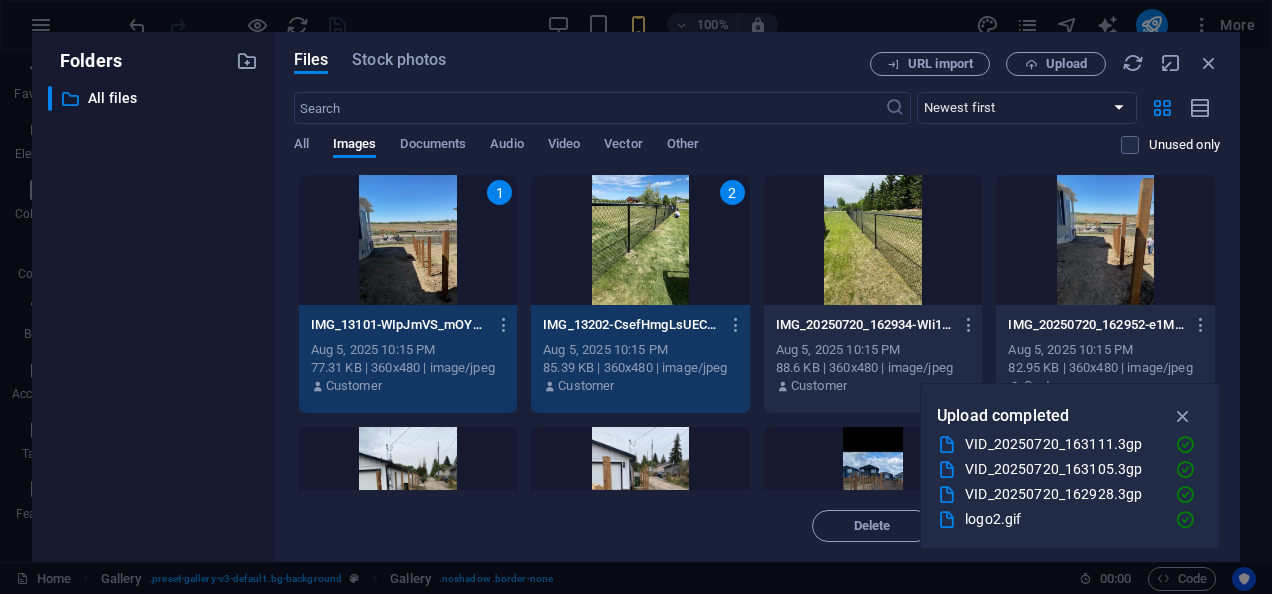 click at bounding box center [1105, 240] 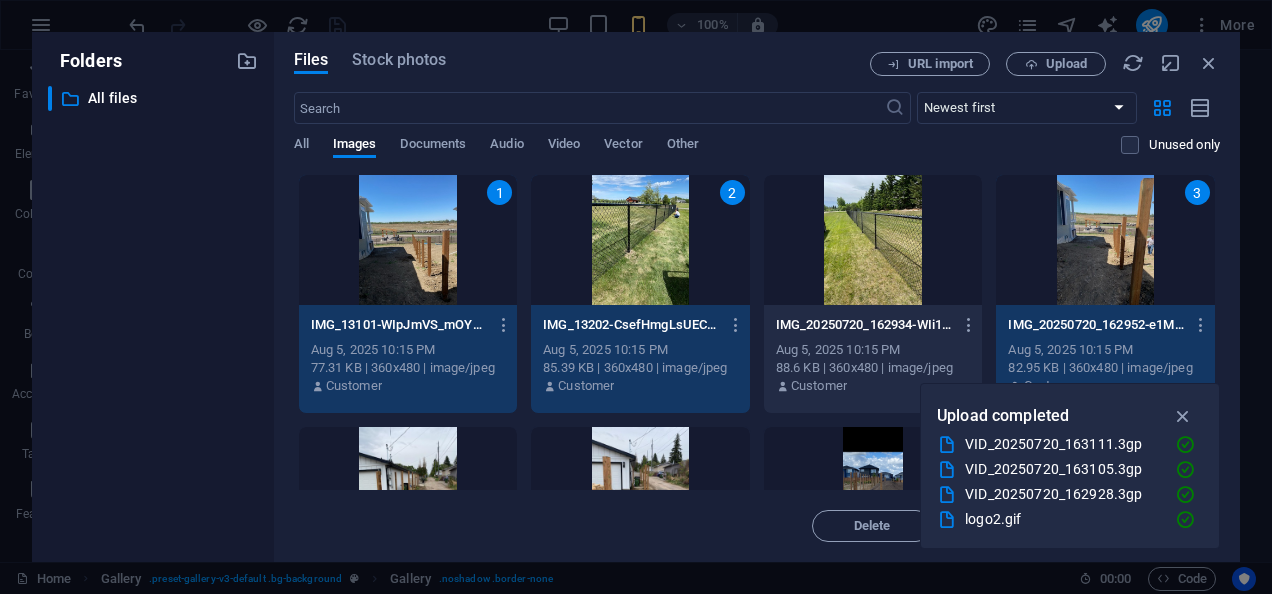 scroll, scrollTop: 276, scrollLeft: 0, axis: vertical 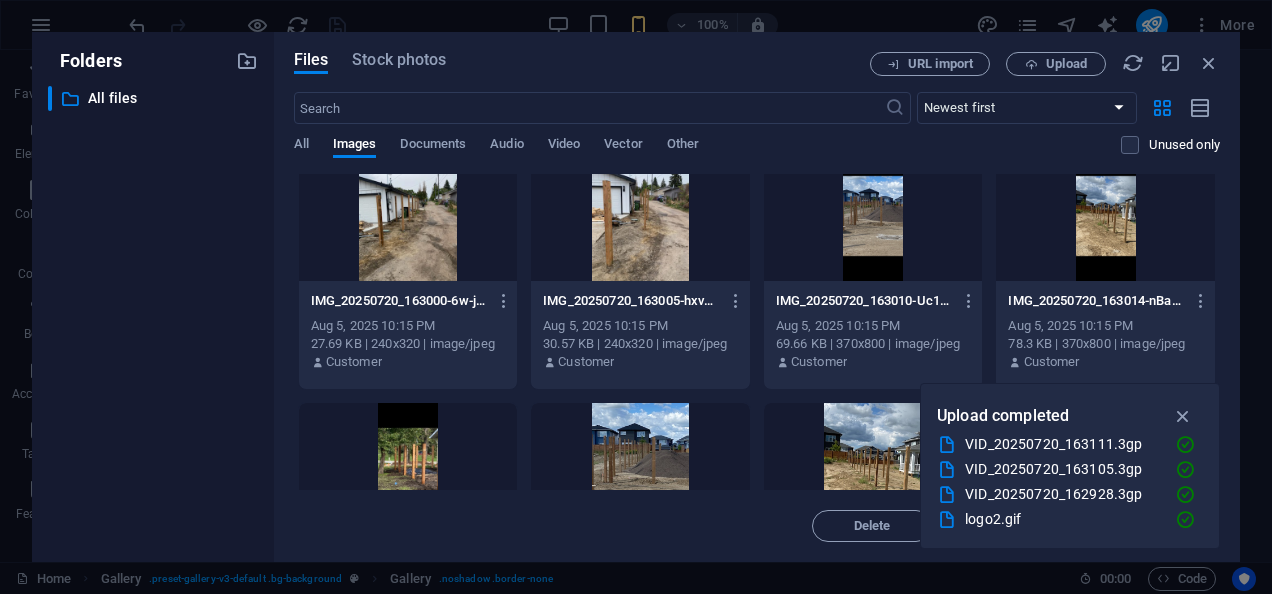 click at bounding box center (408, 216) 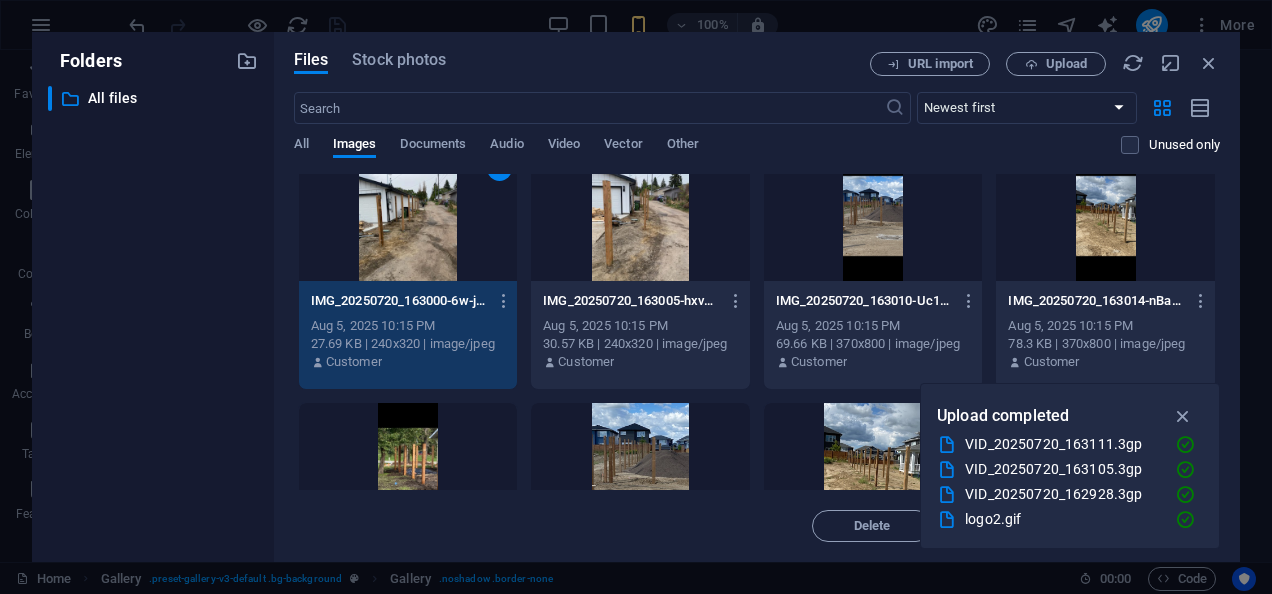 click at bounding box center [873, 216] 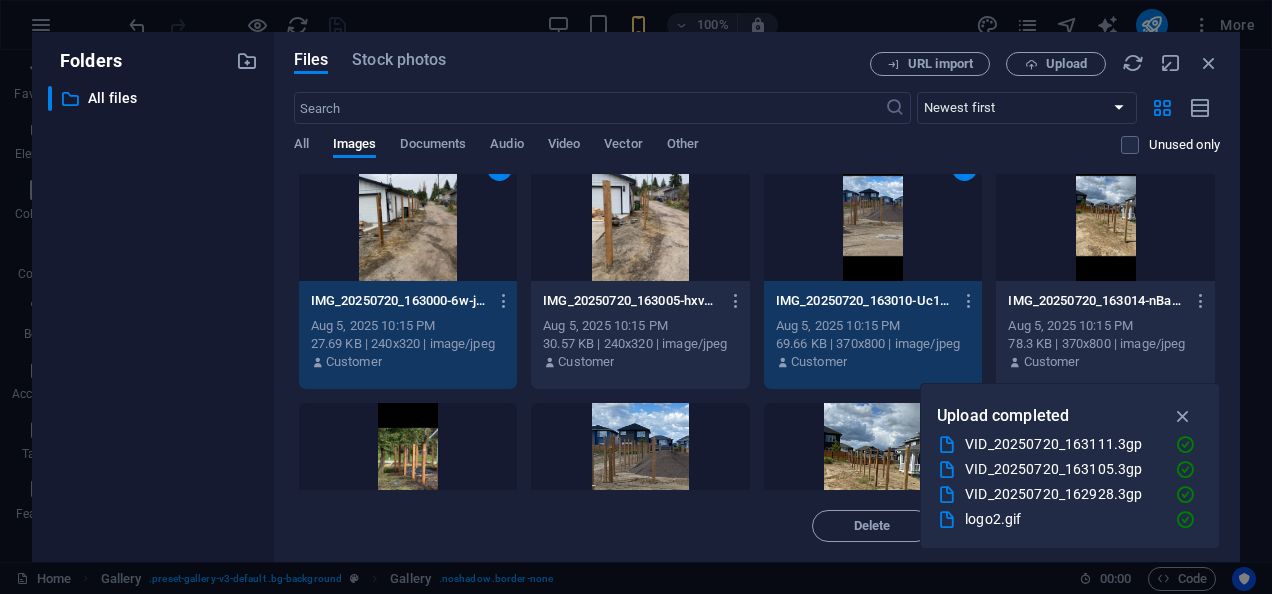 click at bounding box center [1105, 216] 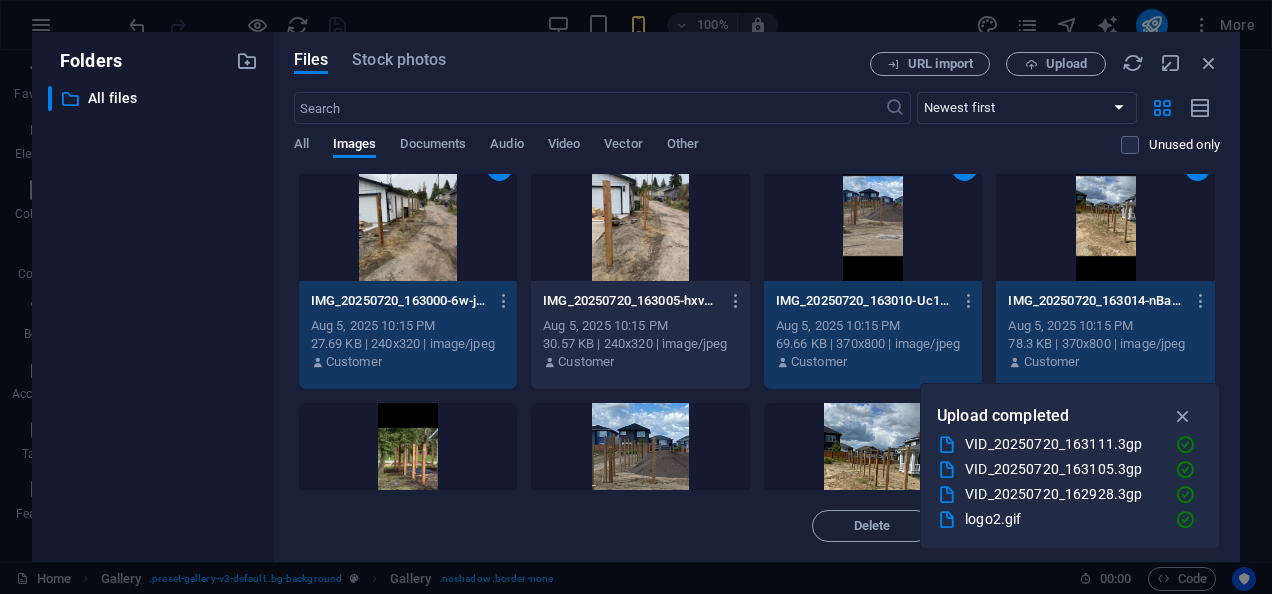 scroll, scrollTop: 553, scrollLeft: 0, axis: vertical 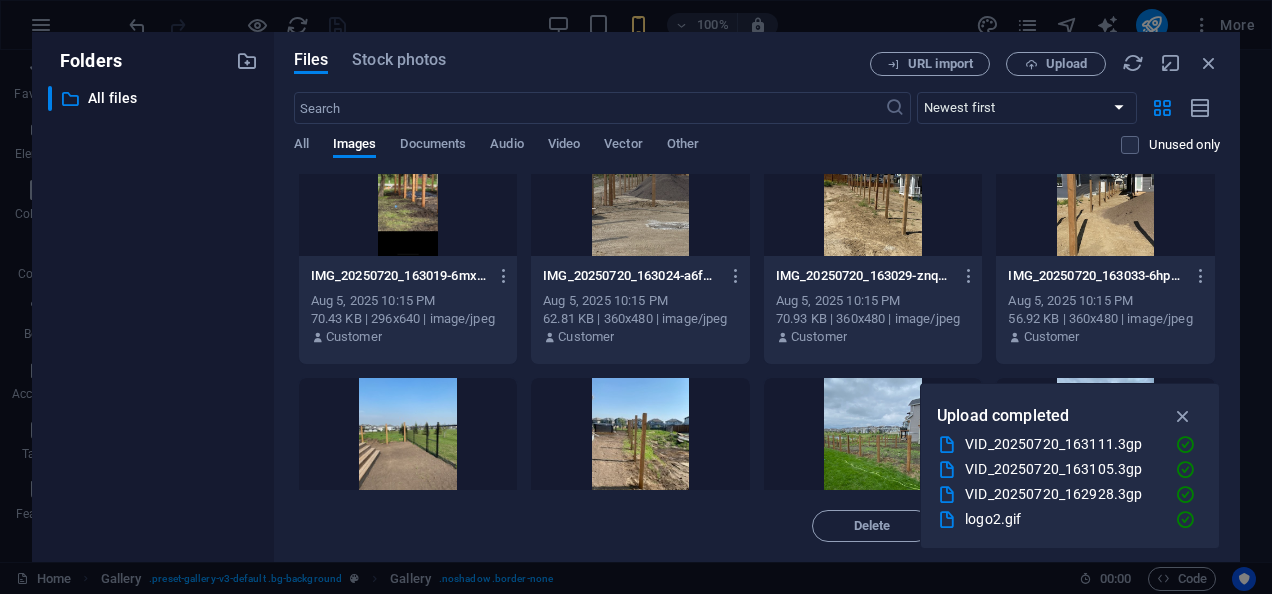 click at bounding box center [408, 191] 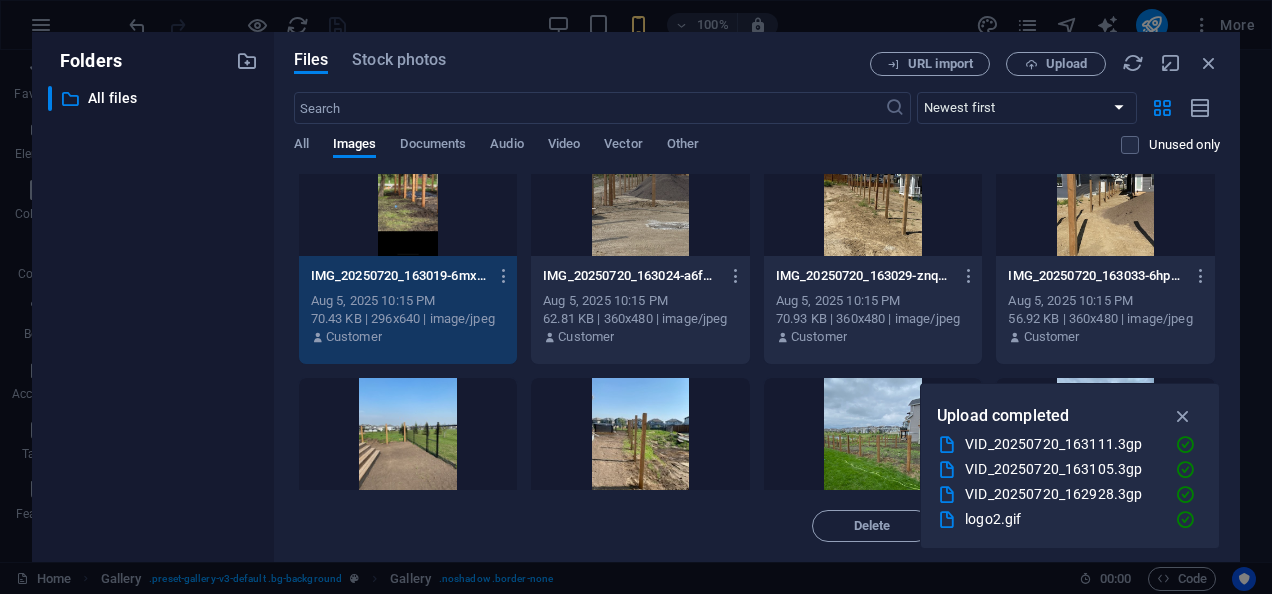 click at bounding box center (640, 191) 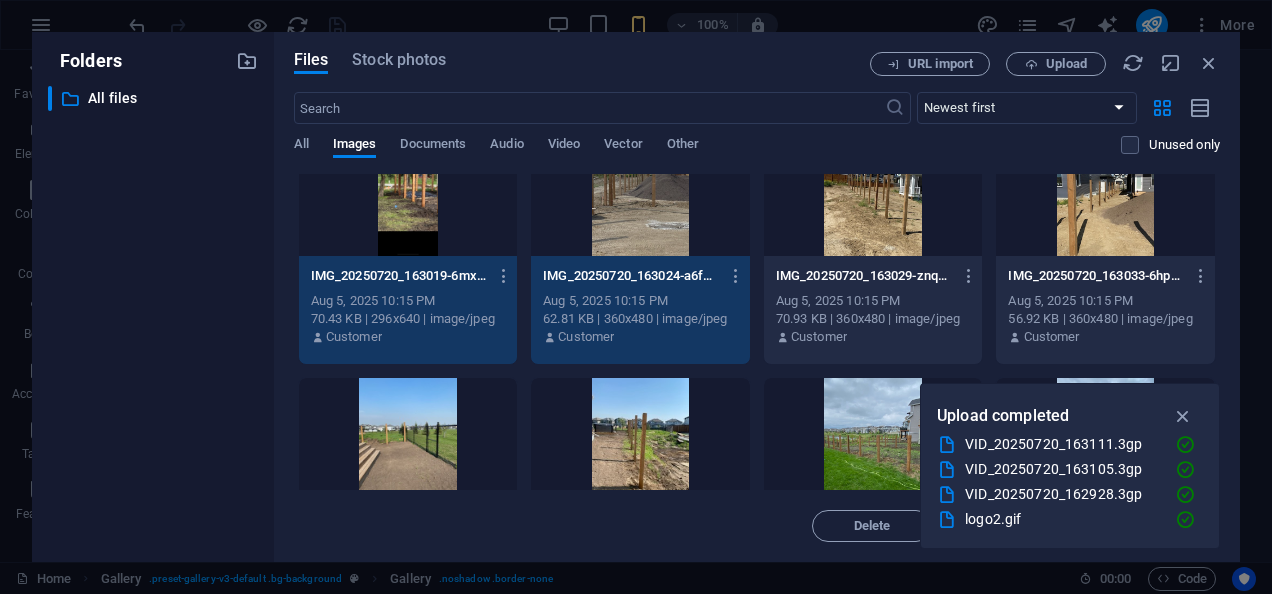 click at bounding box center (873, 191) 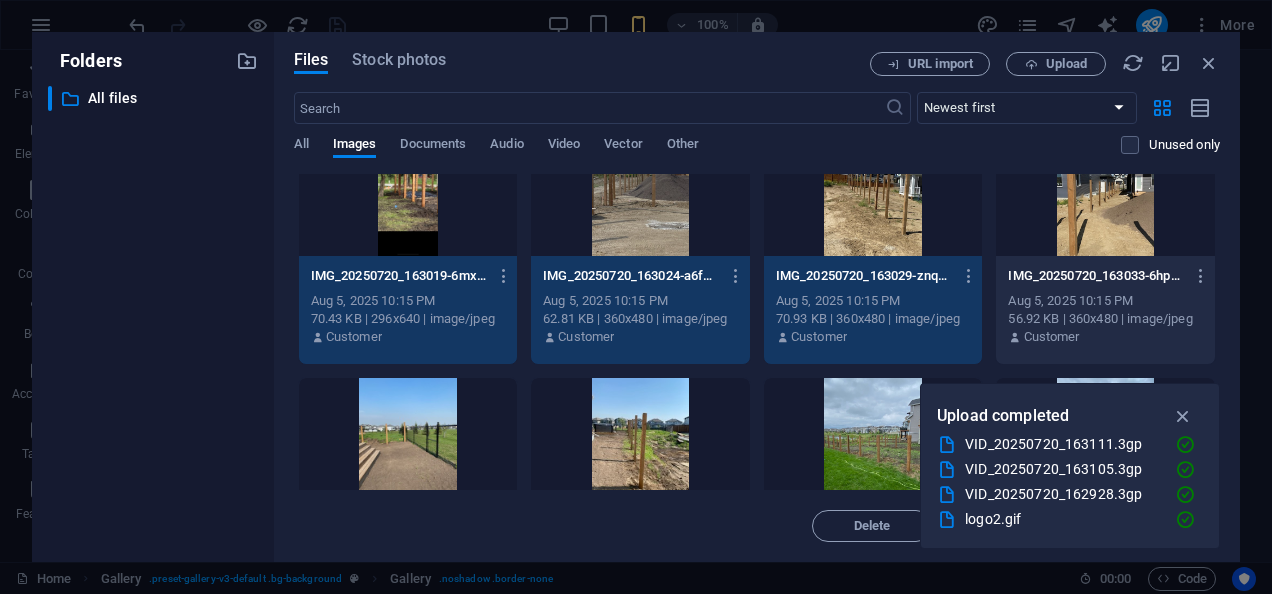 click at bounding box center [1105, 191] 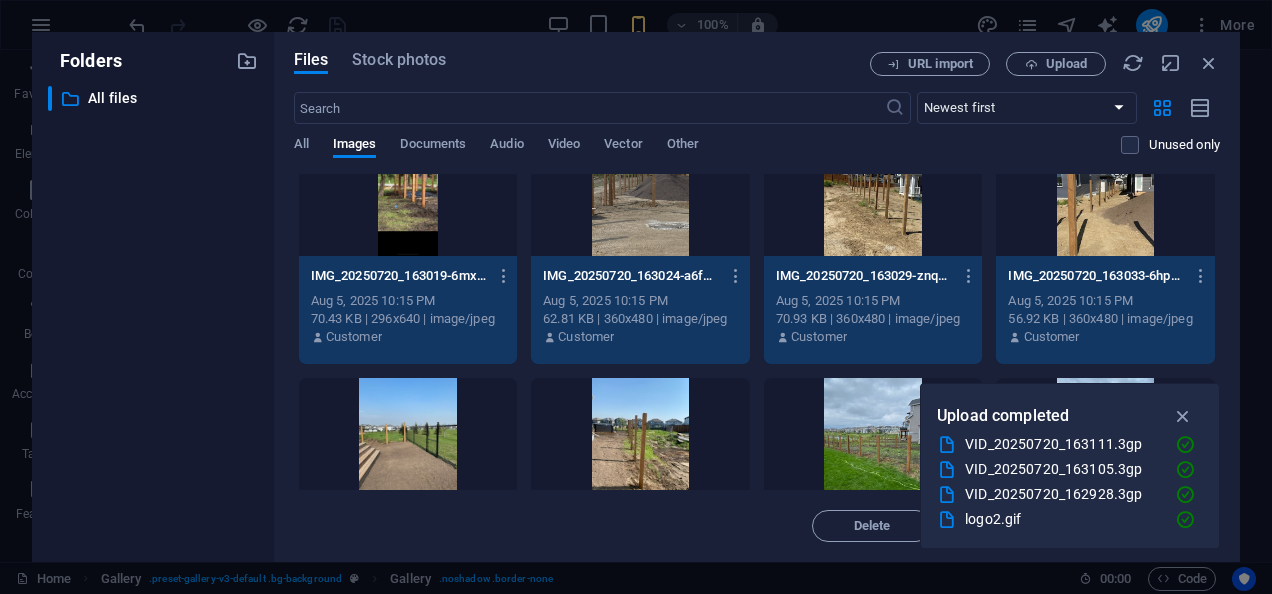click at bounding box center (873, 443) 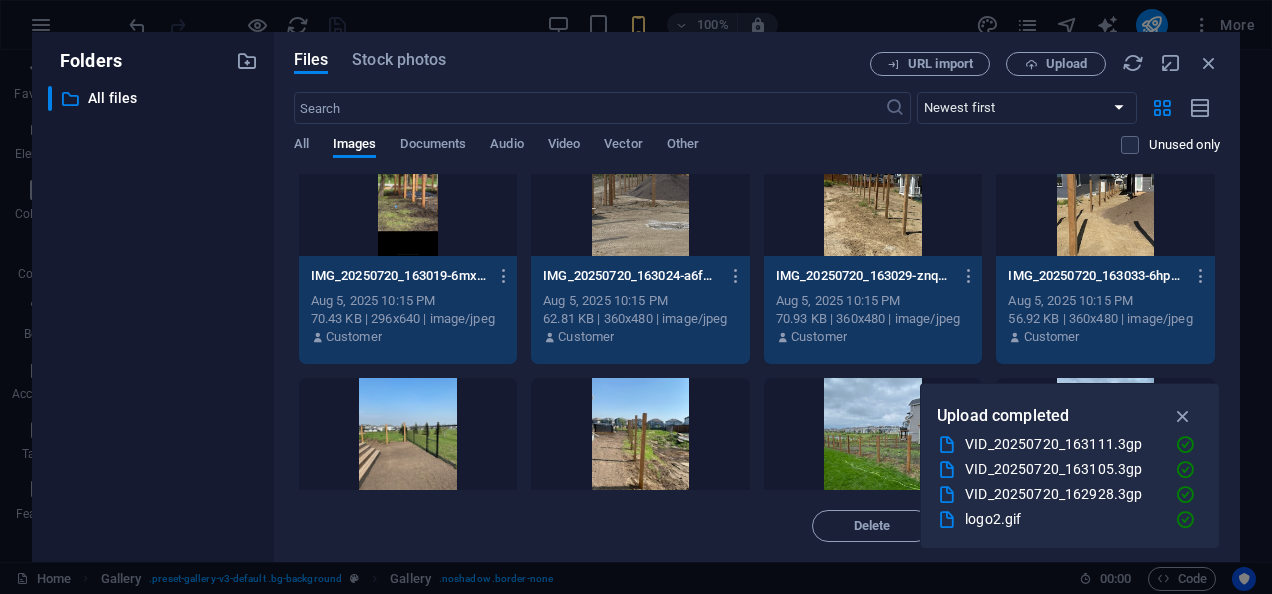 click at bounding box center (640, 443) 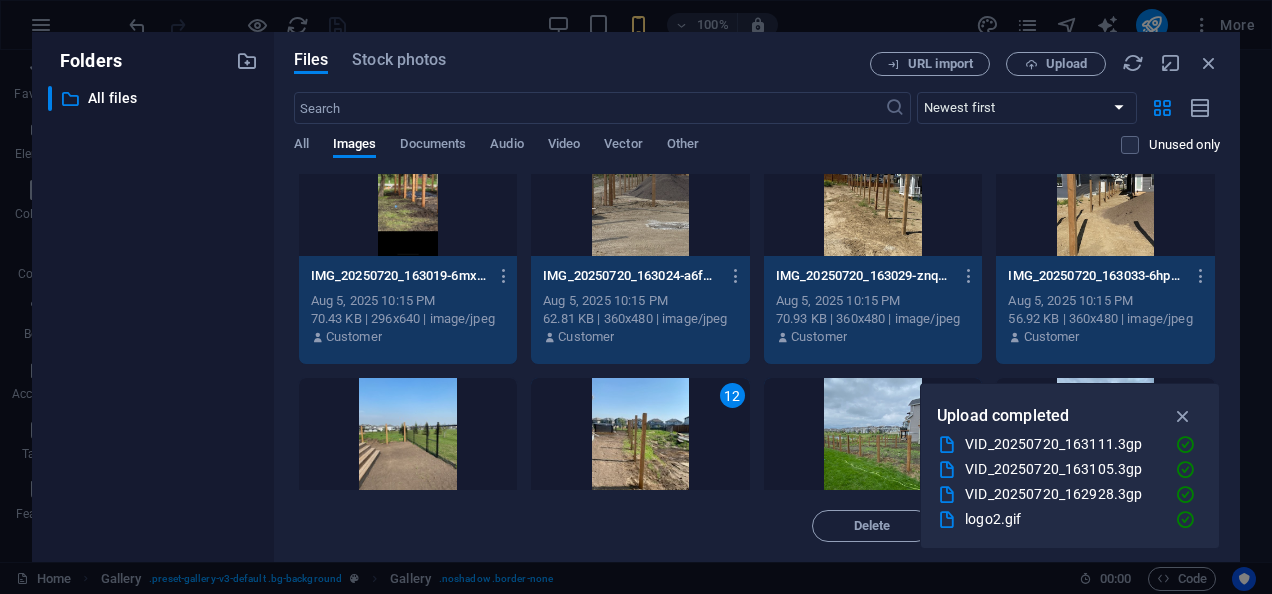 click at bounding box center (408, 443) 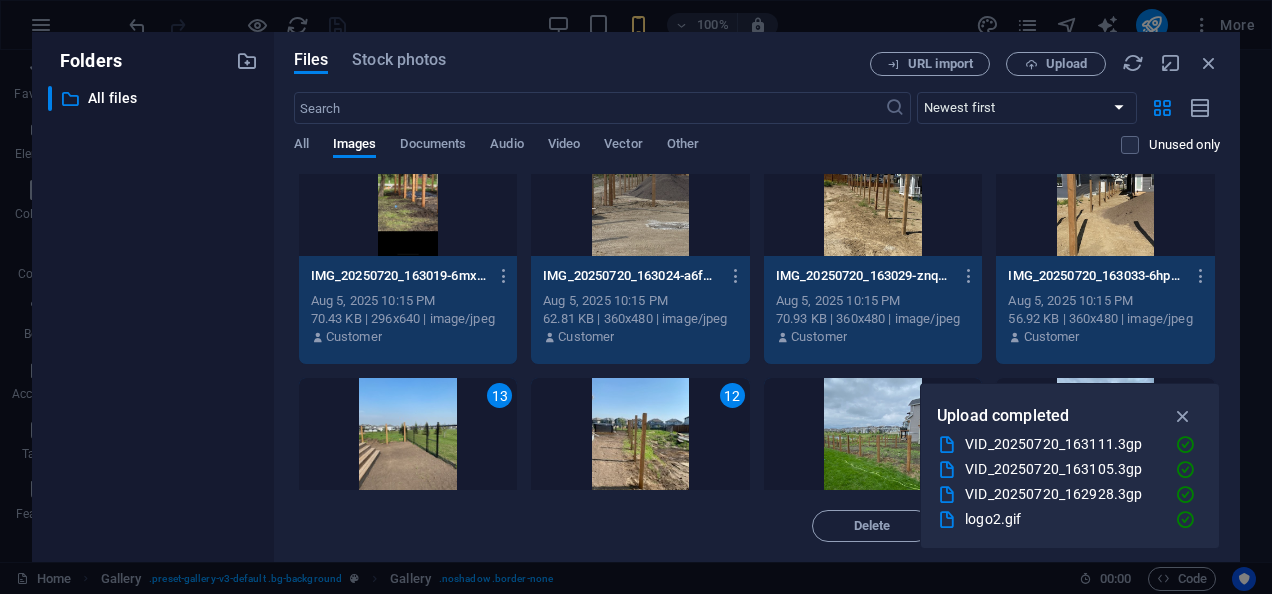 scroll, scrollTop: 829, scrollLeft: 0, axis: vertical 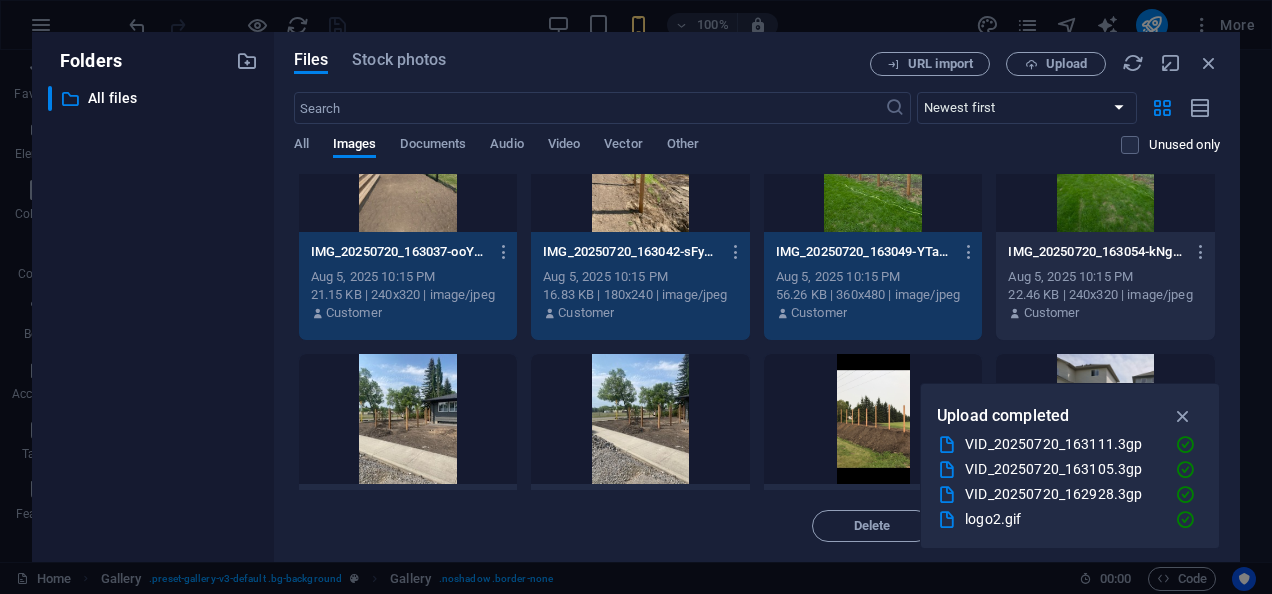 click at bounding box center (408, 419) 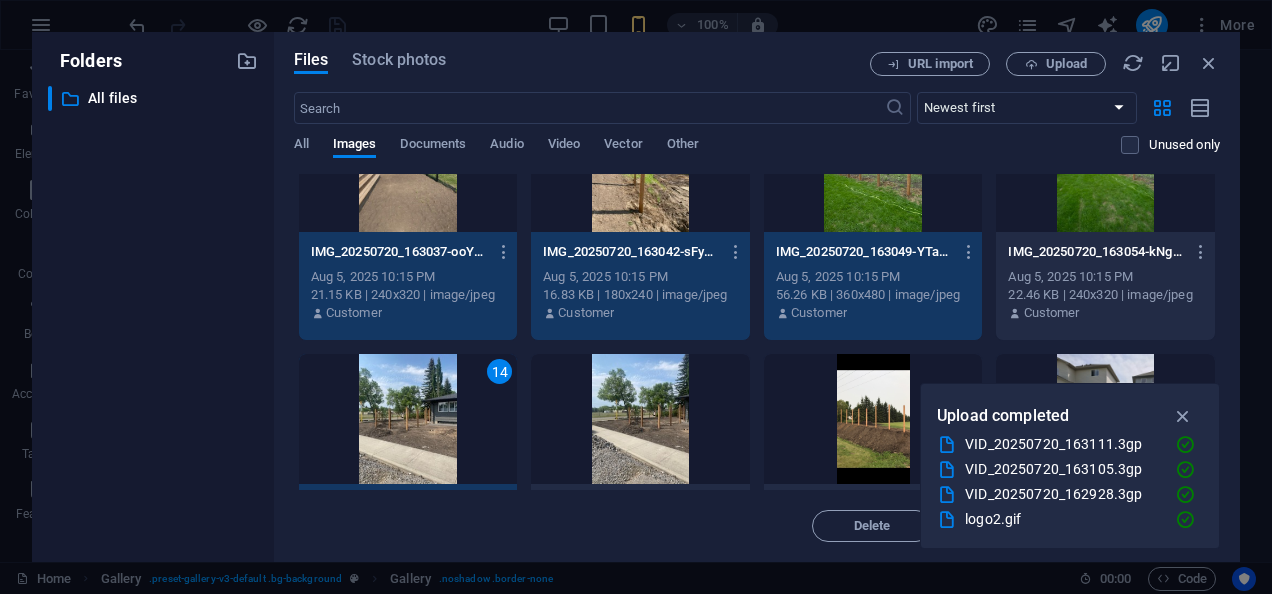click at bounding box center (640, 419) 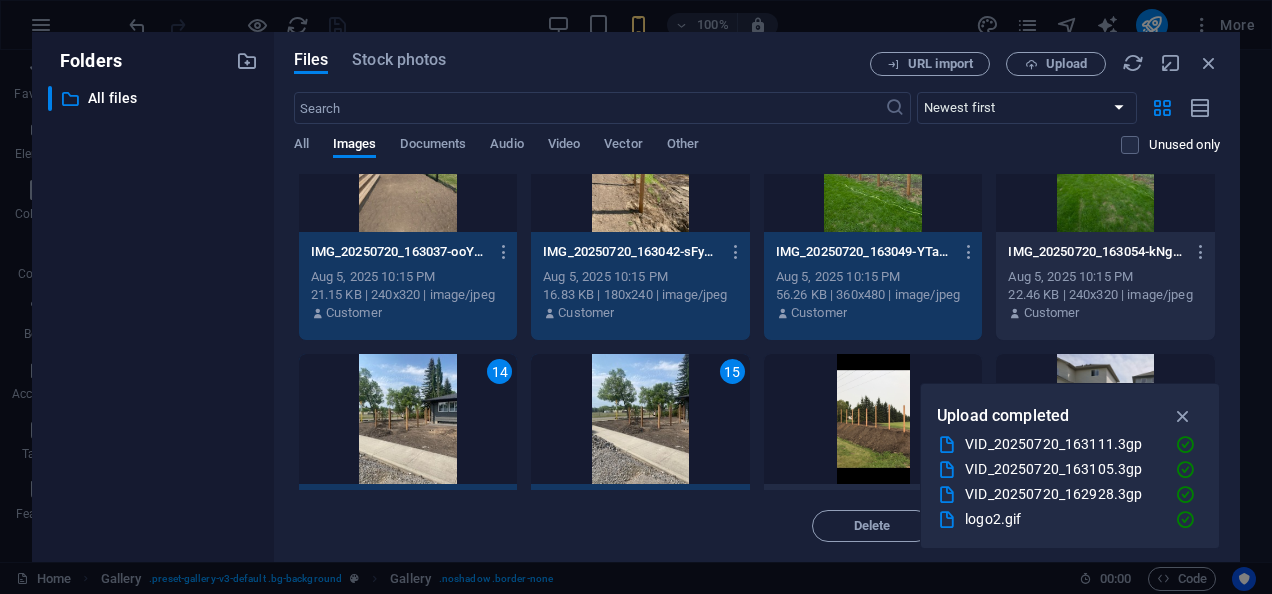 click at bounding box center [873, 419] 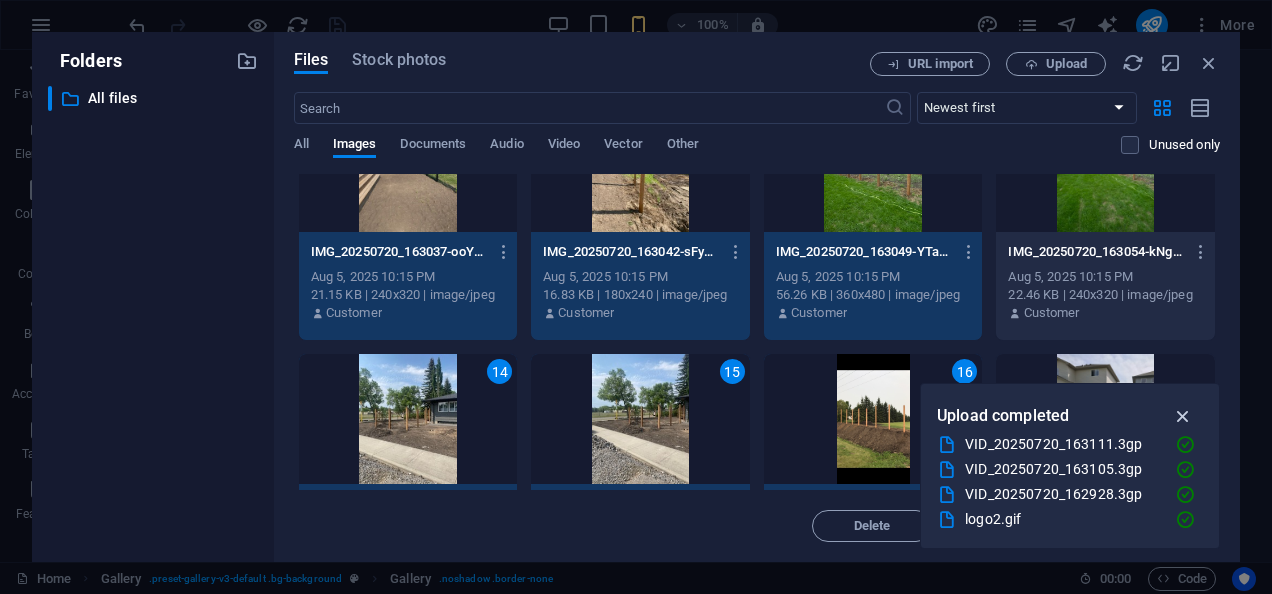 click at bounding box center (1183, 416) 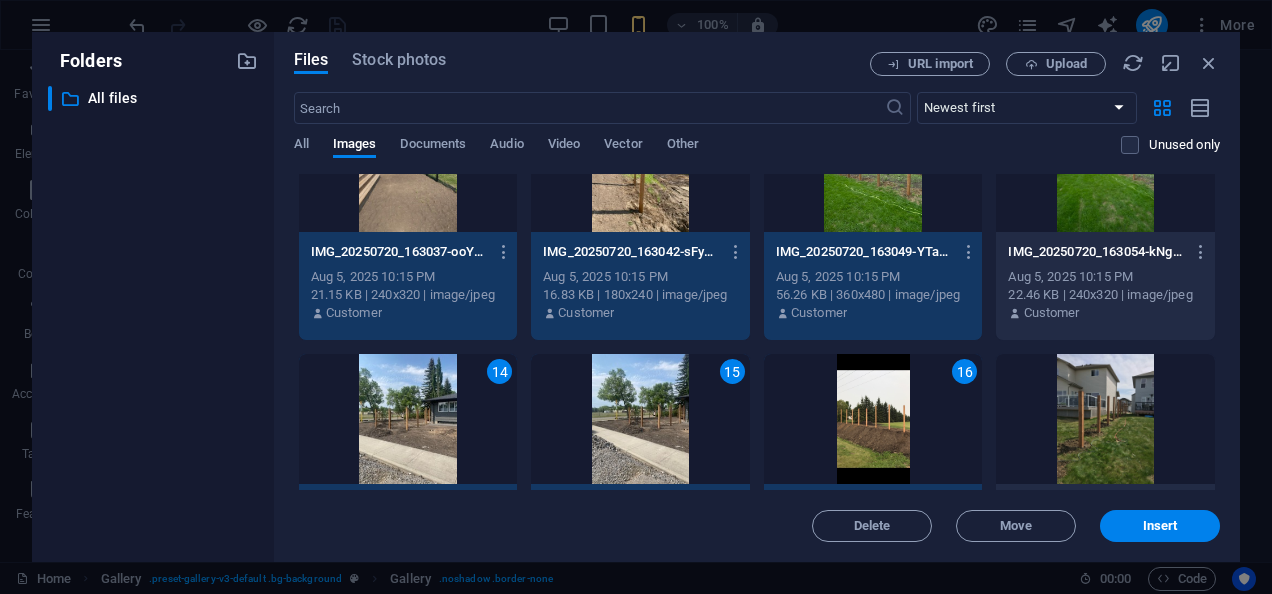 click at bounding box center (1105, 419) 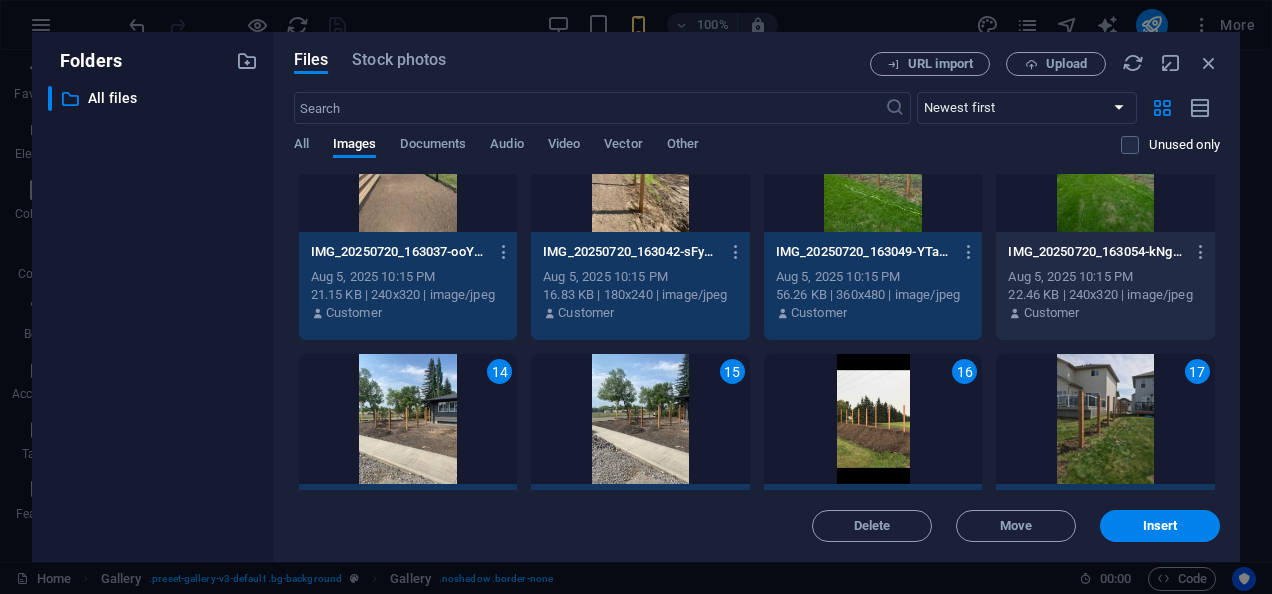 click on "Files Stock photos URL import Upload ​ Newest first Oldest first Name (A-Z) Name (Z-A) Size (0-9) Size (9-0) Resolution (0-9) Resolution (9-0) All Images Documents Audio Video Vector Other Unused only Drop files here to upload them instantly 1 IMG_13101-WIpJmVS_mOYBqYkPhAhH5A.jpg IMG_13101-WIpJmVS_mOYBqYkPhAhH5A.jpg Aug 5, 2025 10:15 PM 77.31 KB | 360x480 | image/jpeg [CUSTOMER] 2 IMG_13202-CsefHmgLsUEC3NI3GV9PTg.jpg IMG_13202-CsefHmgLsUEC3NI3GV9PTg.jpg Aug 5, 2025 10:15 PM 85.39 KB | 360x480 | image/jpeg [CUSTOMER] IMG_20250720_162934-WIi1Evi-CN_VOpRes_SsnA.jpg IMG_20250720_162934-WIi1Evi-CN_VOpRes_SsnA.jpg Aug 5, 2025 10:15 PM 88.6 KB | 360x480 | image/jpeg [CUSTOMER] 3 IMG_20250720_162952-e1MYtYCHcbZiee_jUXzeKA.jpg IMG_20250720_162952-e1MYtYCHcbZiee_jUXzeKA.jpg Aug 5, 2025 10:15 PM 82.95 KB | 360x480 | image/jpeg [CUSTOMER] 4 IMG_20250720_163000-6w-jAe7m2TeXv_F72rQ6TA.jpg IMG_20250720_163000-6w-jAe7m2TeXv_F72rQ6TA.jpg Aug 5, 2025 10:15 PM 27.69 KB | 240x320 | image/jpeg [CUSTOMER] Aug 5, 2025 10:15 PM [CUSTOMER] 5 6" at bounding box center [757, 297] 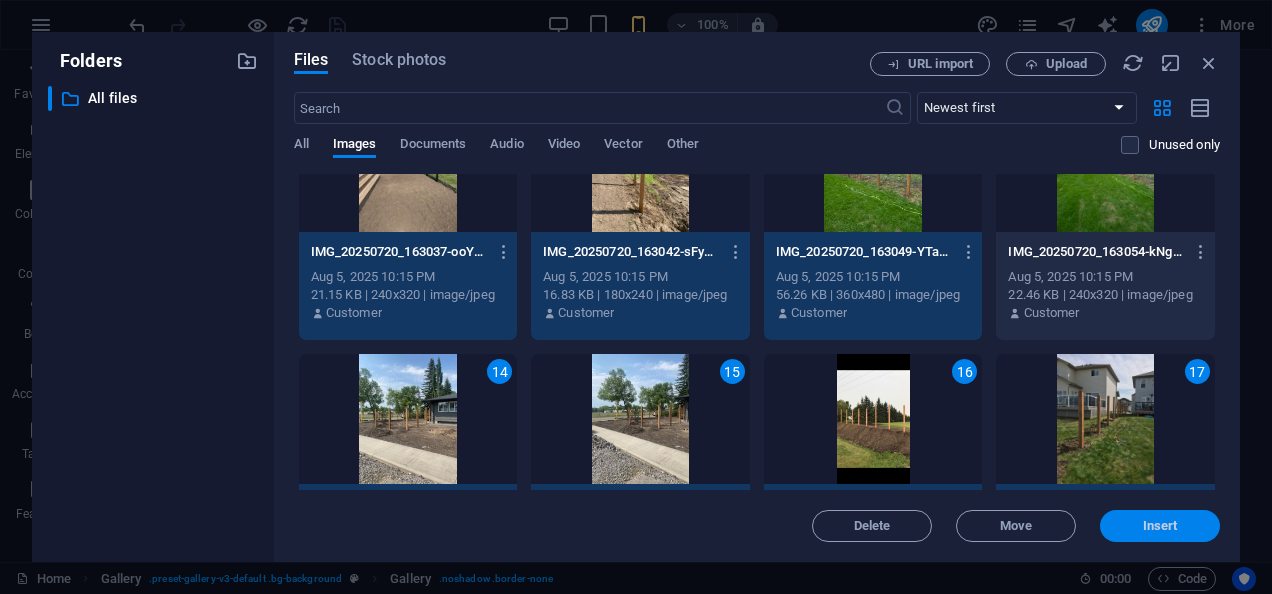 drag, startPoint x: 1274, startPoint y: 395, endPoint x: 1180, endPoint y: 521, distance: 157.20052 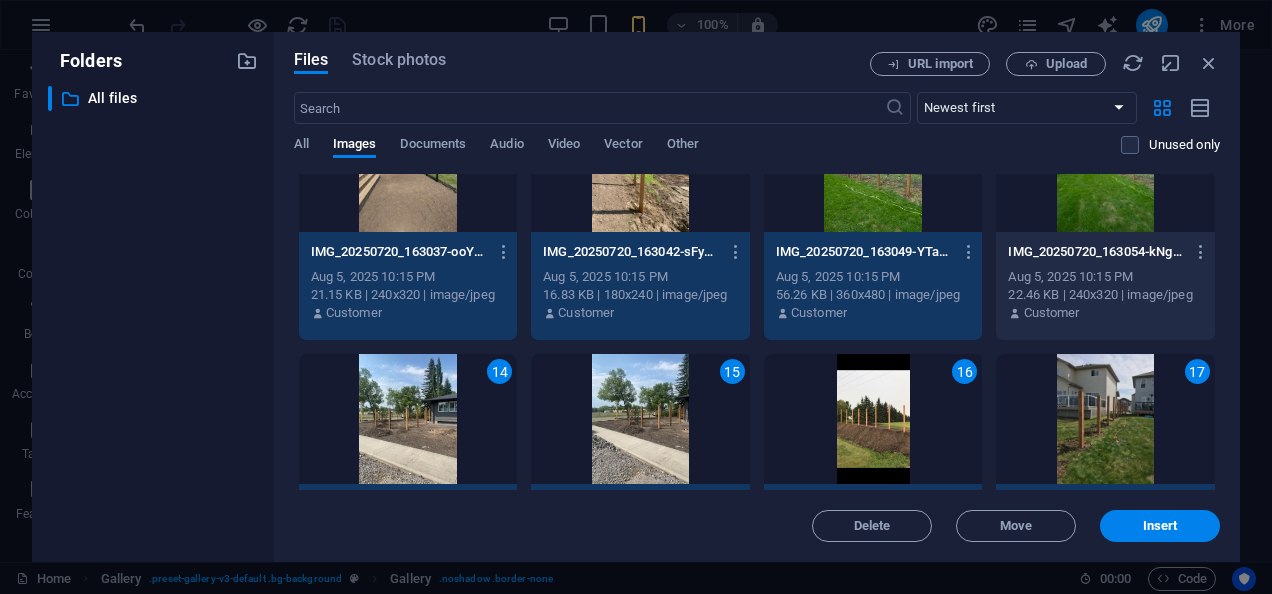 scroll, scrollTop: 2392, scrollLeft: 0, axis: vertical 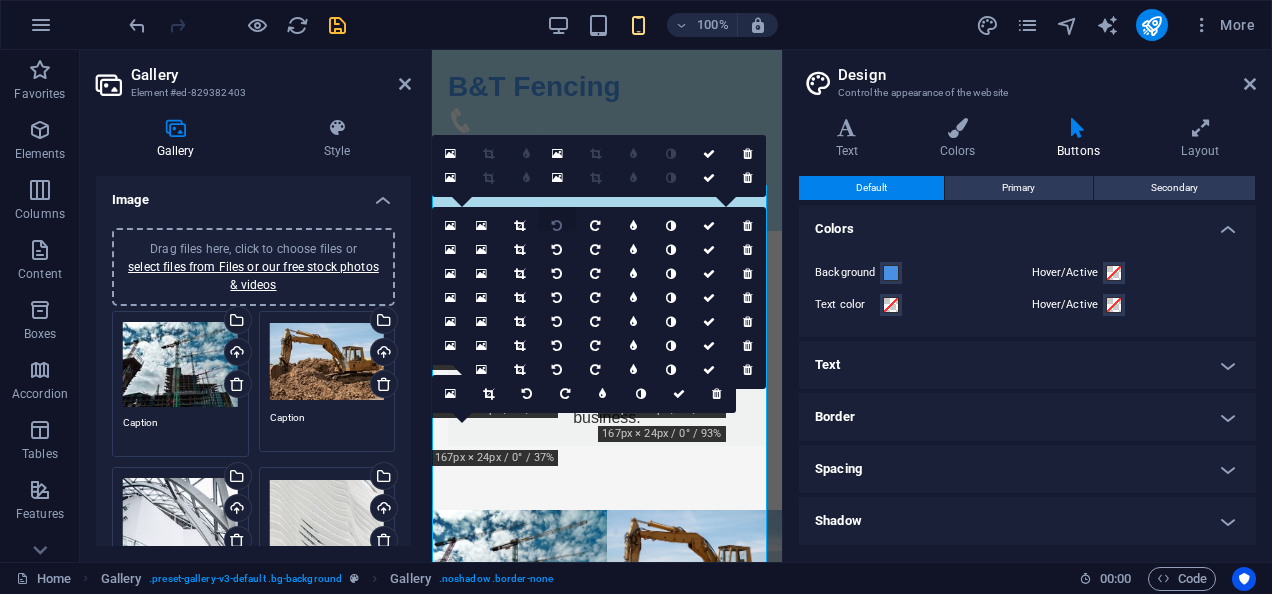 click at bounding box center (557, 226) 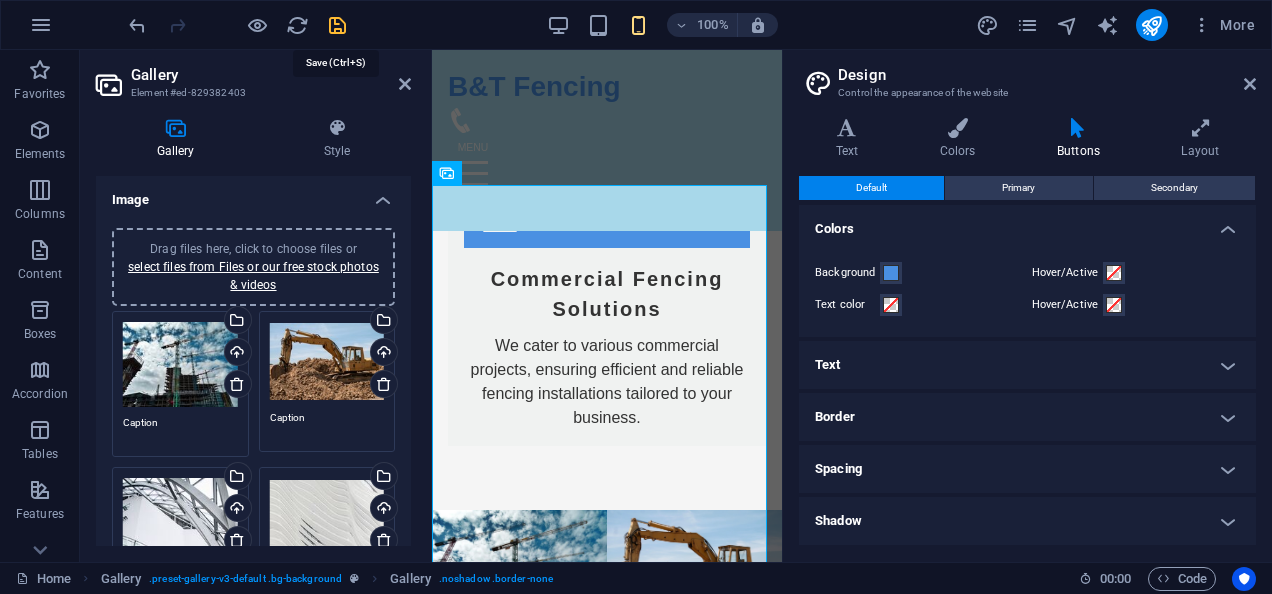 click at bounding box center (337, 25) 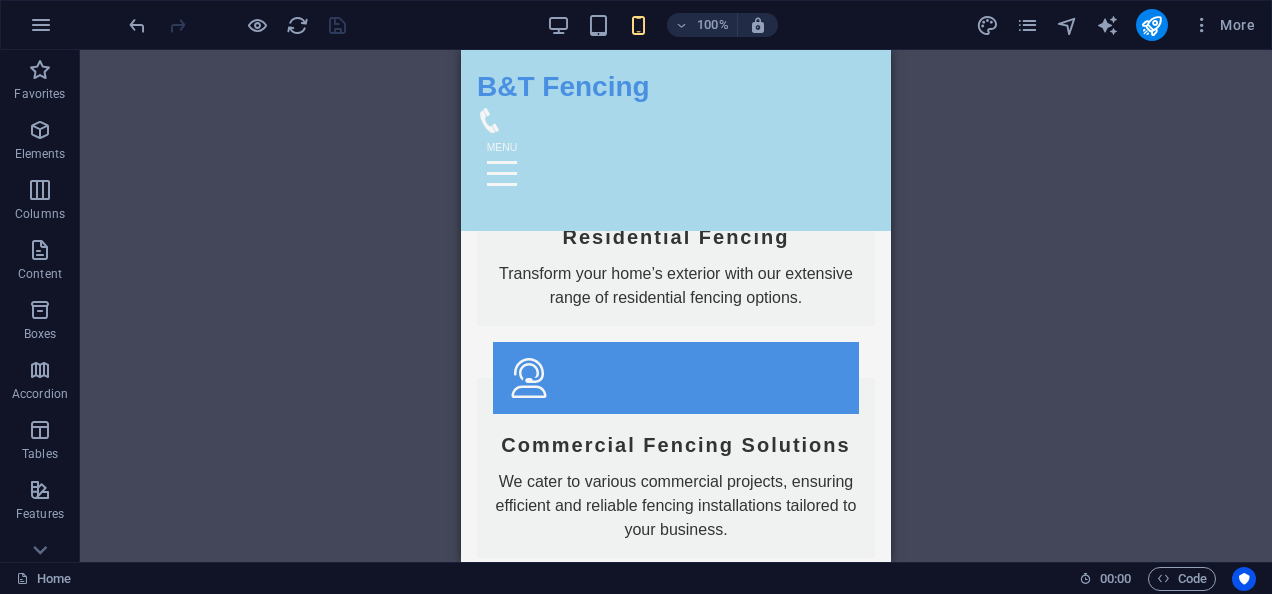 scroll, scrollTop: 2196, scrollLeft: 0, axis: vertical 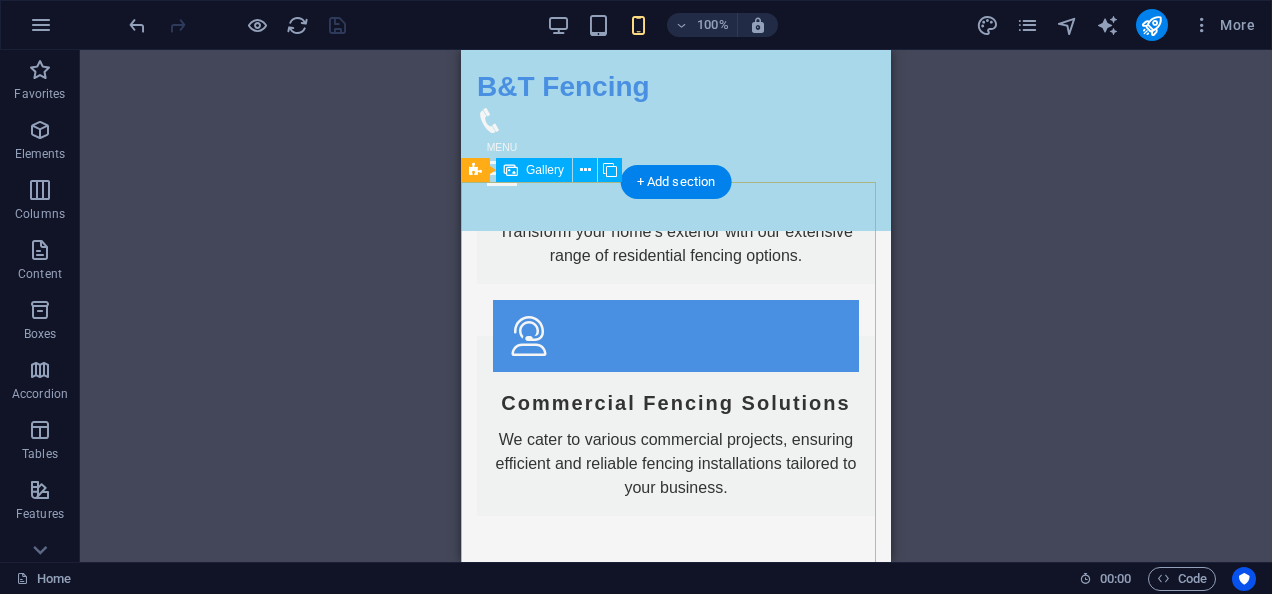 click at bounding box center (568, 660) 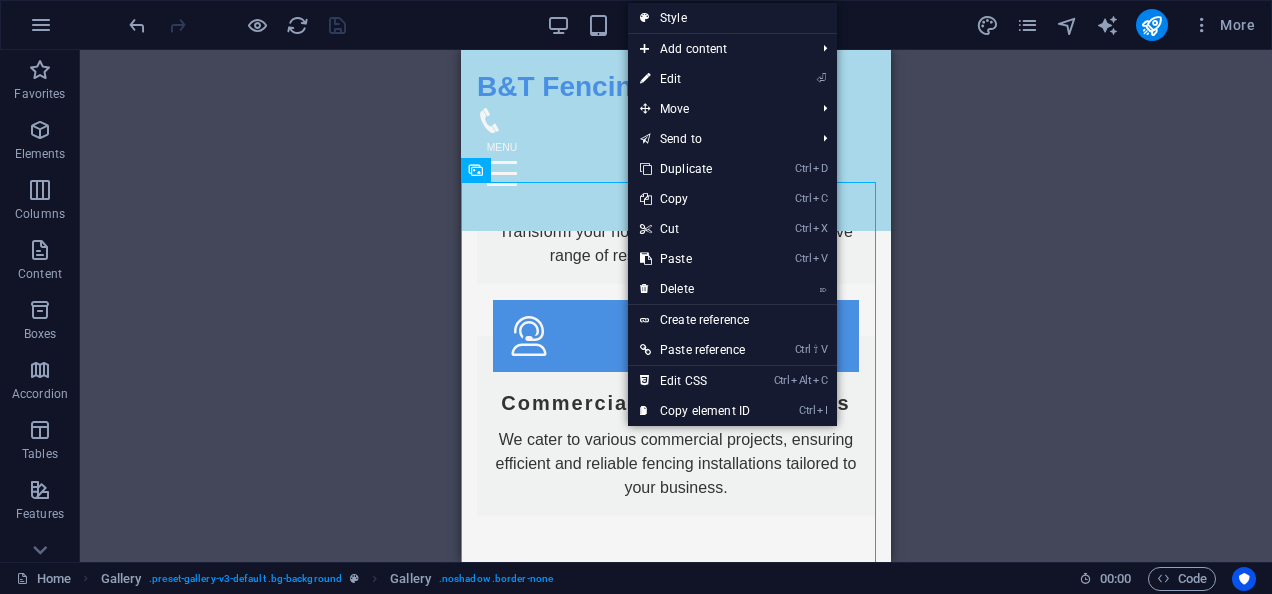 click on "Drag and drop a file to add it
H2   Banner   Container   Menu Bar   Gallery   Gallery   Gallery   Container   Container   Footer Saga   Text   Container   Text   Reference   Text   Container   Text   Container   Logo   Container   Menu   Container   H3   Container   Spacer   Menu   Icon   Image   Image   Spacer   H3   Spacer   Boxes   Container   Container   H3   Container   Container   Container   Spacer   Icon   H2   Scroll indicator   Icon   HTML   Text" at bounding box center (676, 306) 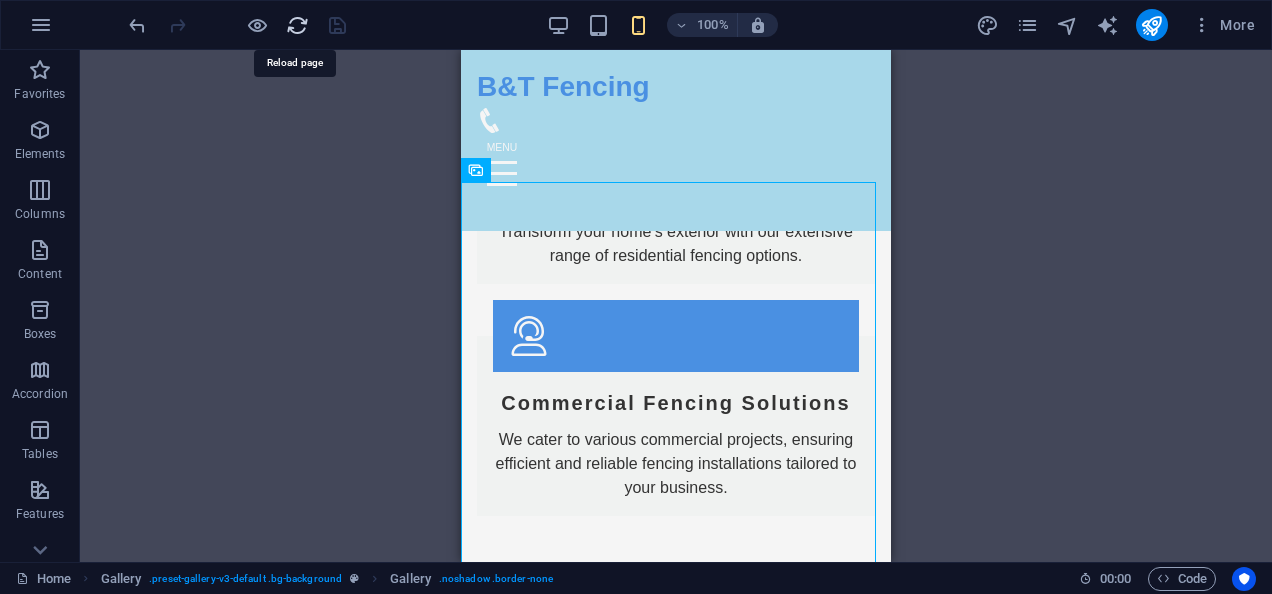 click at bounding box center (297, 25) 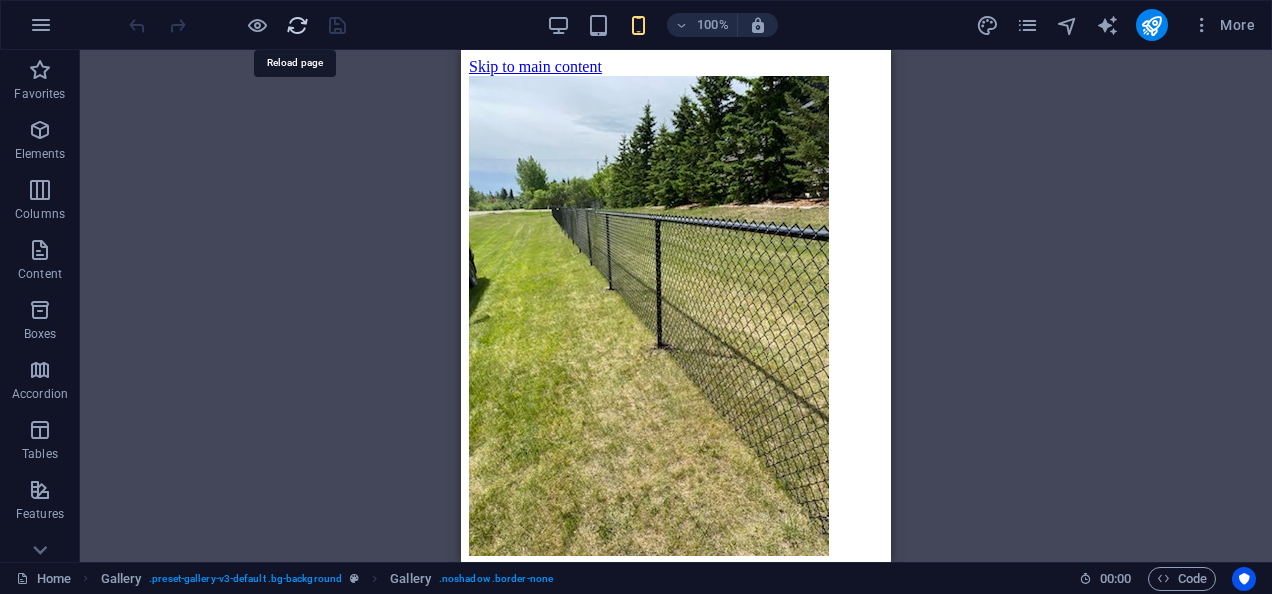scroll, scrollTop: 0, scrollLeft: 0, axis: both 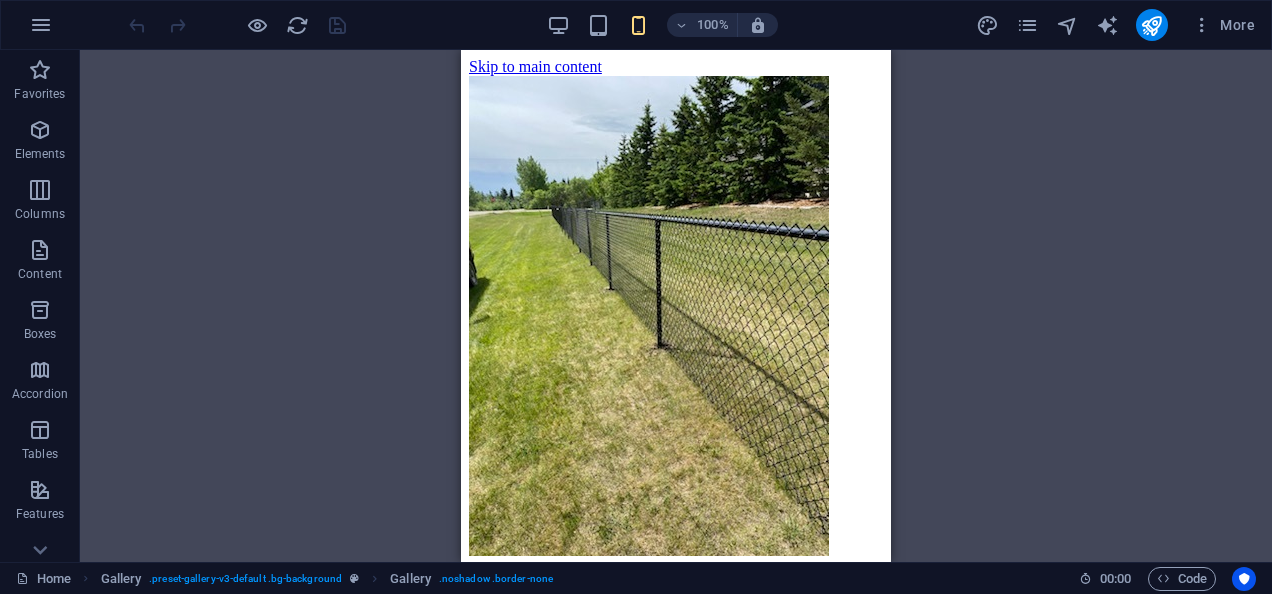 click at bounding box center (676, 306) 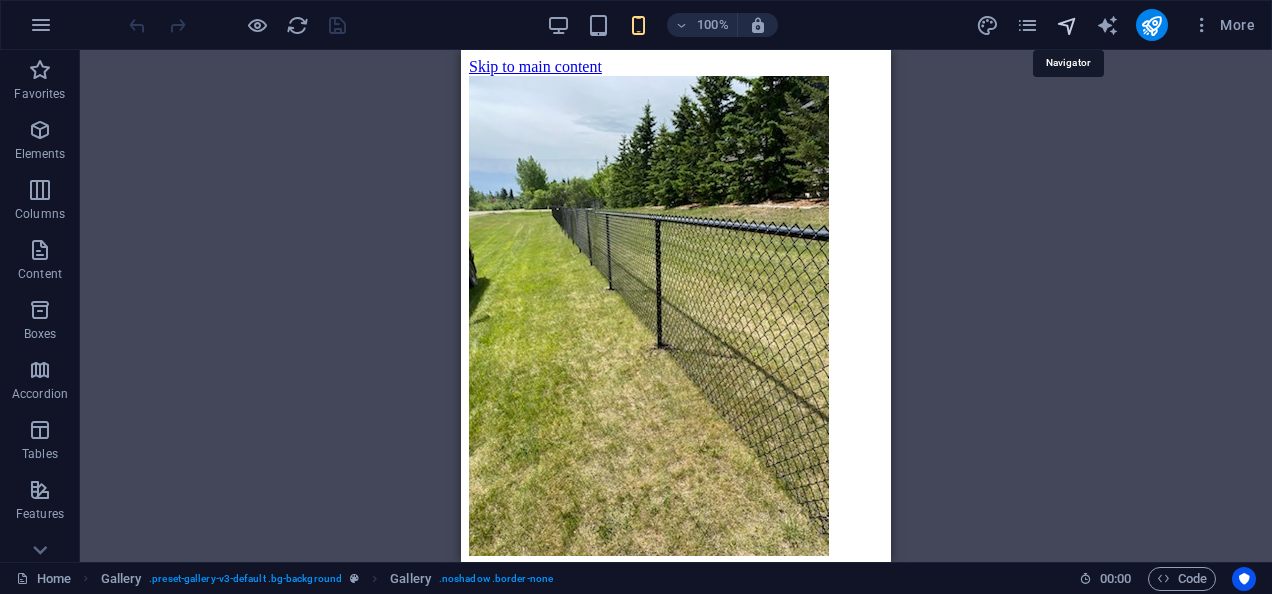 click at bounding box center [1067, 25] 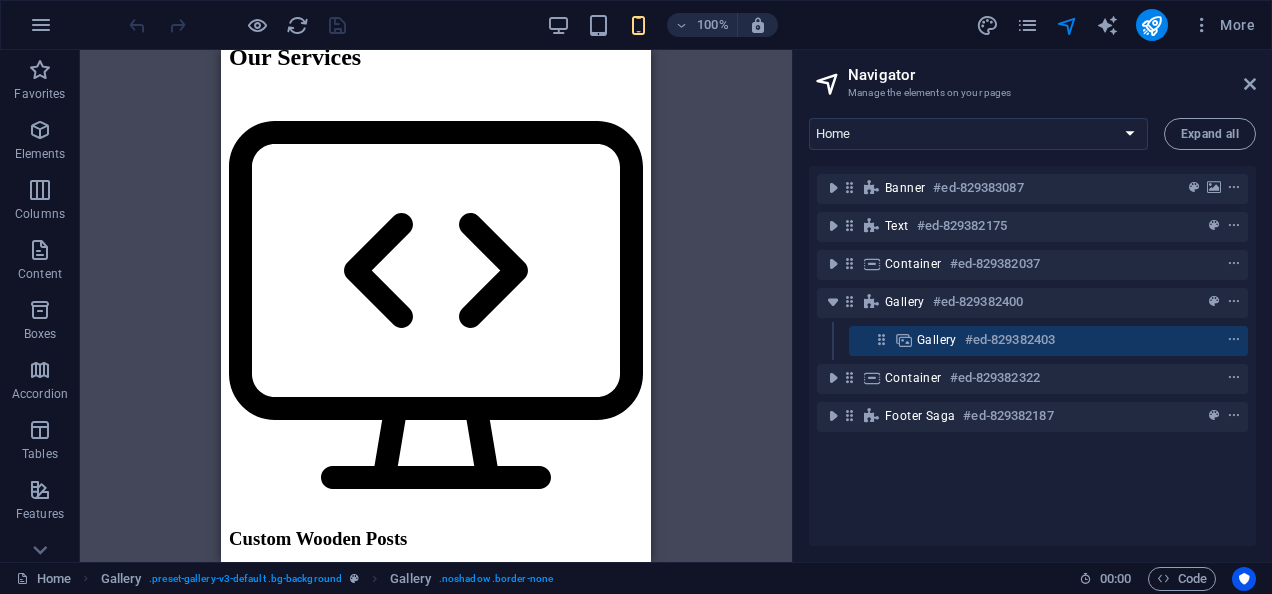 scroll, scrollTop: 2090, scrollLeft: 0, axis: vertical 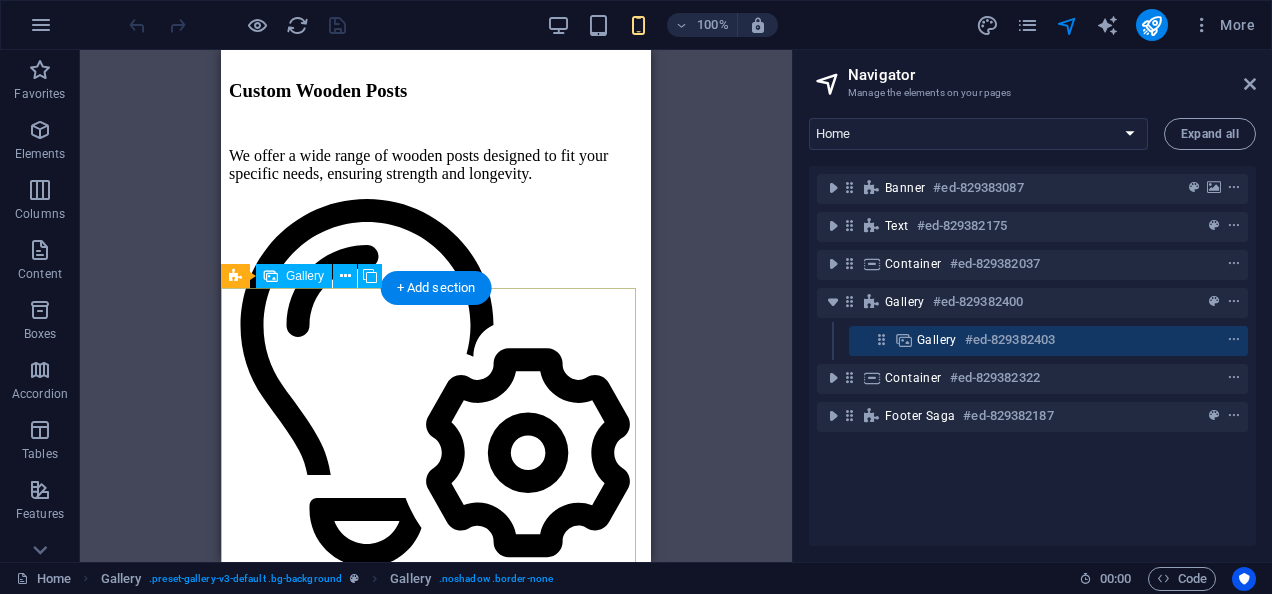 click at bounding box center (669, 3830) 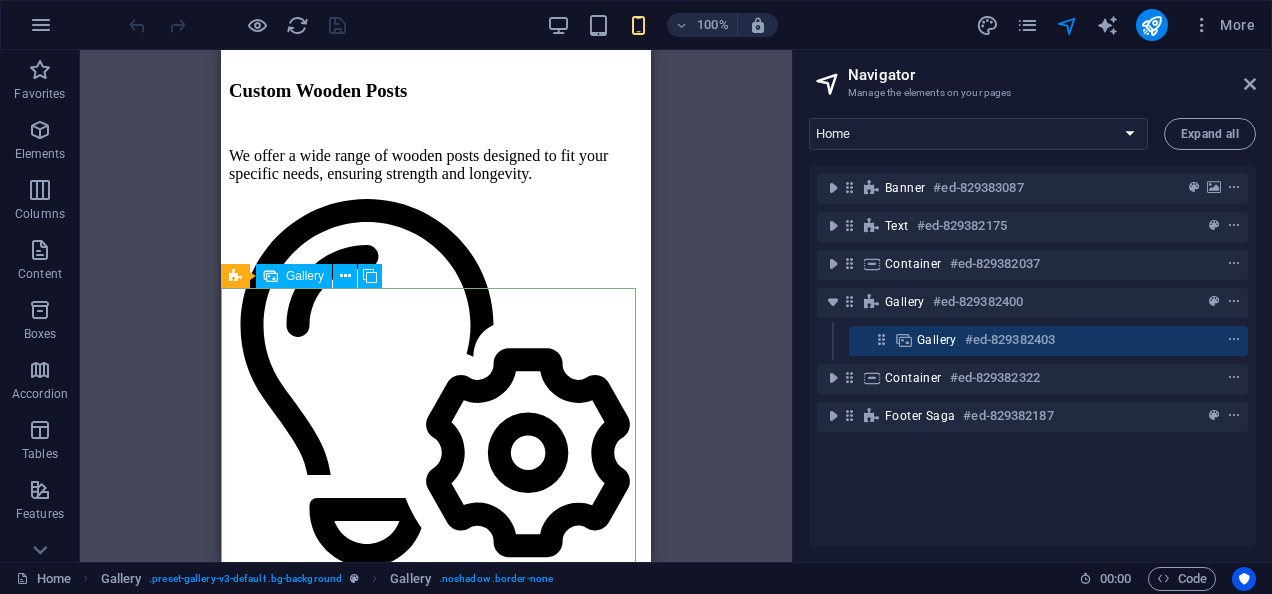 click on "Gallery" at bounding box center [305, 276] 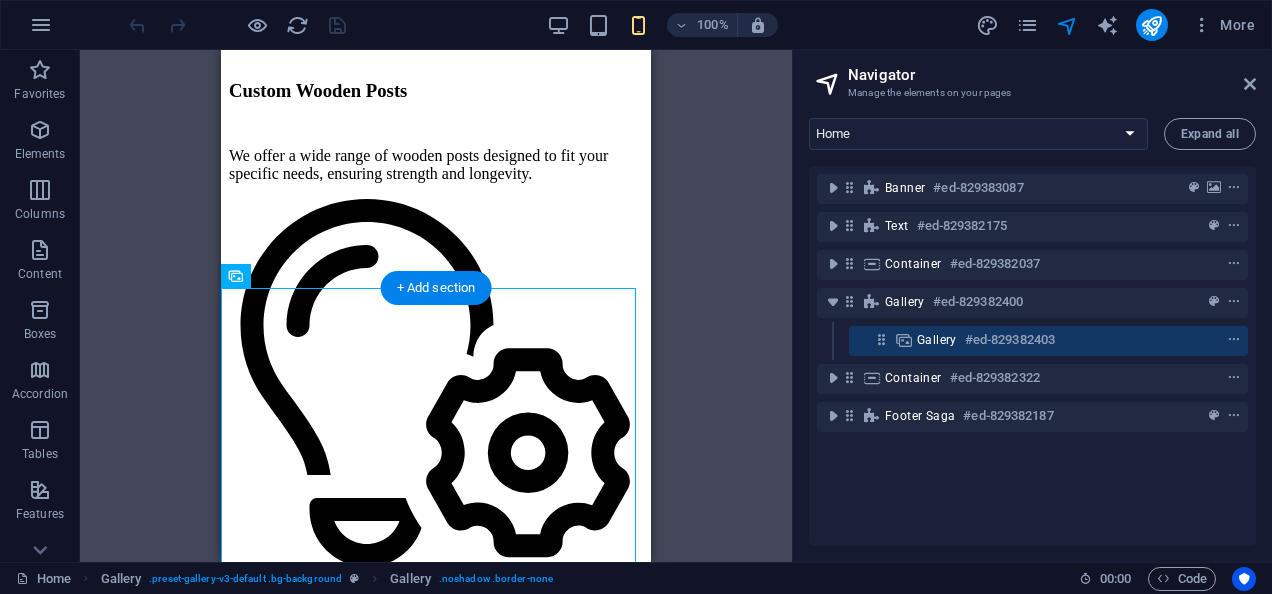 drag, startPoint x: 517, startPoint y: 327, endPoint x: 330, endPoint y: 332, distance: 187.06683 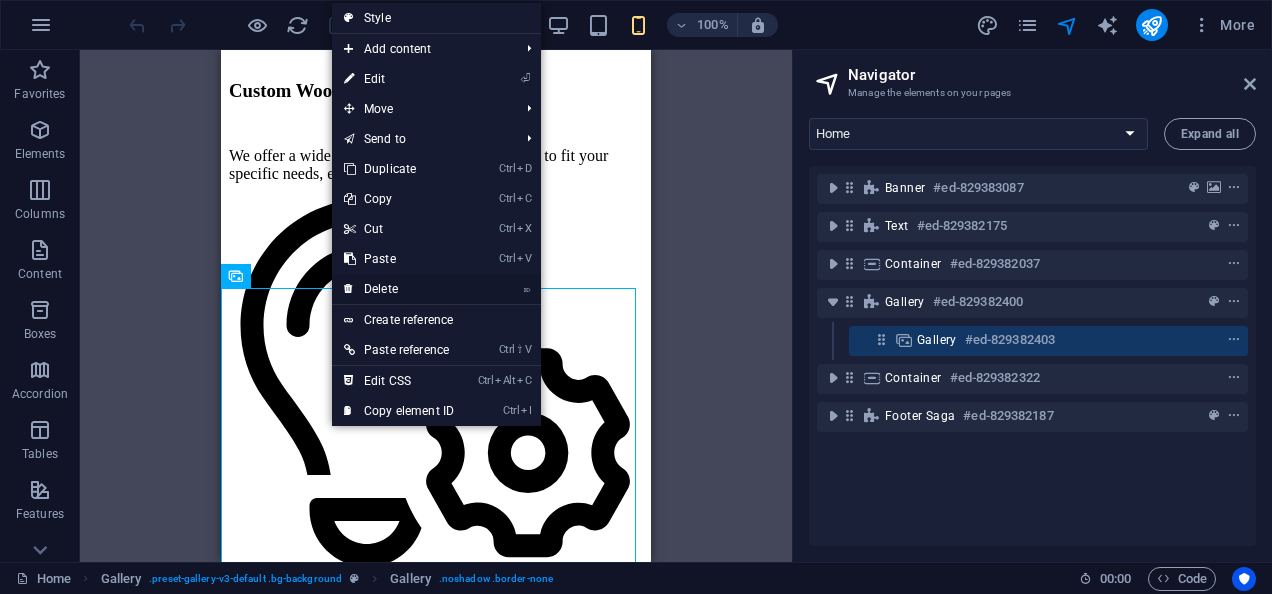 click on "⌦  Delete" at bounding box center [399, 289] 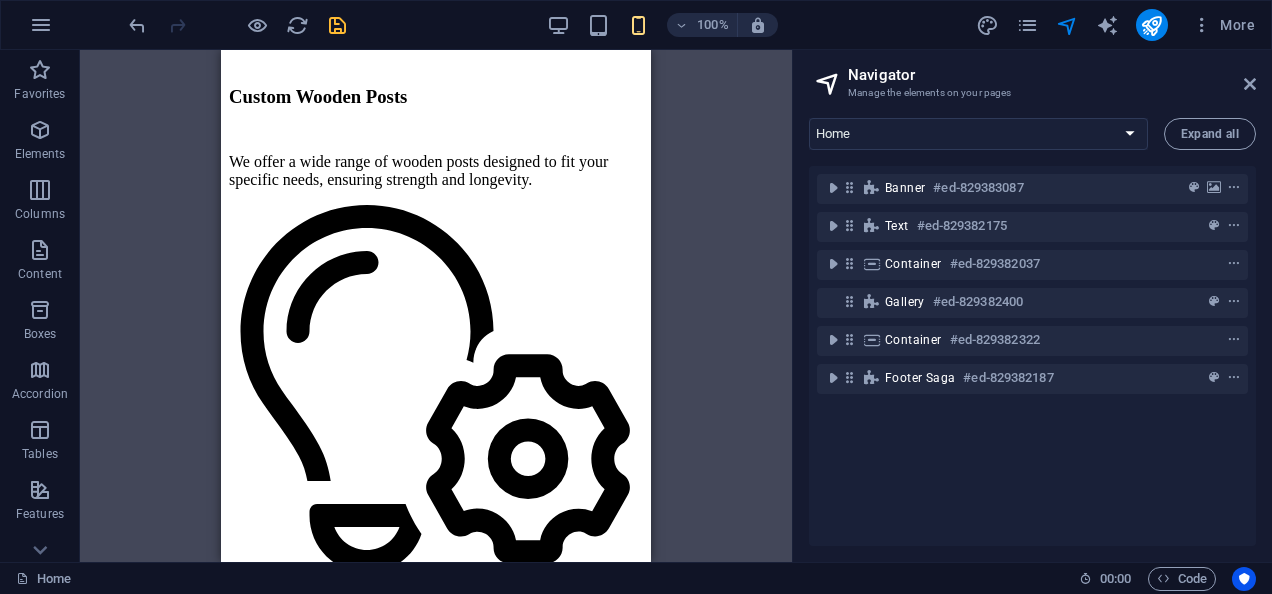 scroll, scrollTop: 2096, scrollLeft: 0, axis: vertical 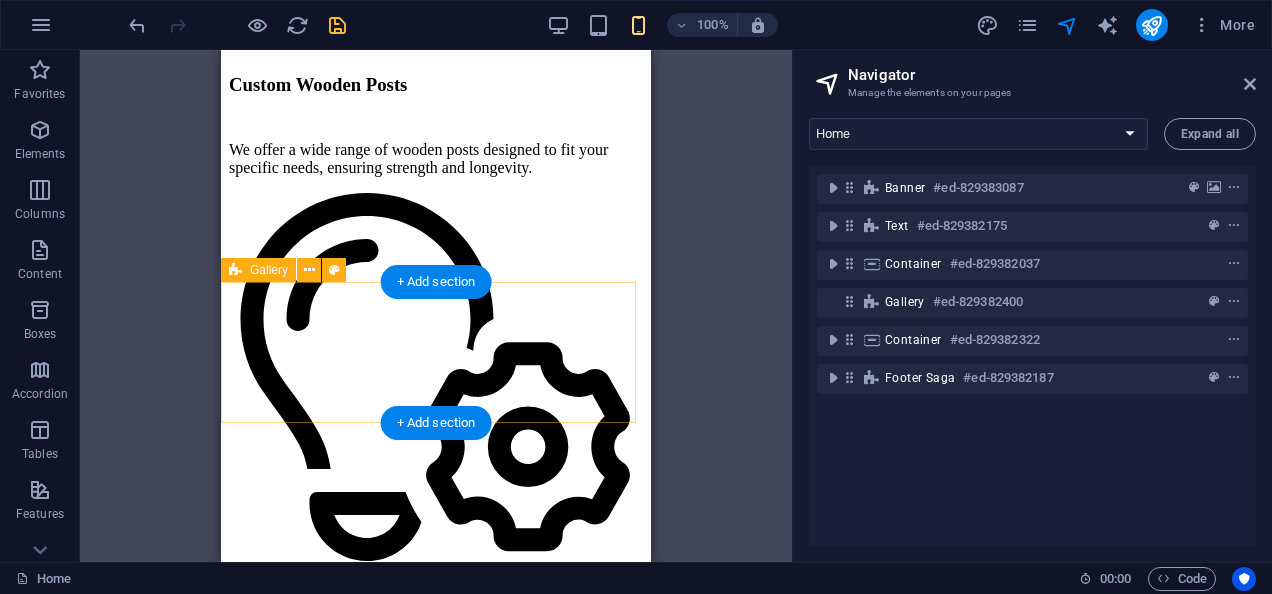 click on "Paste clipboard" at bounding box center [490, 3053] 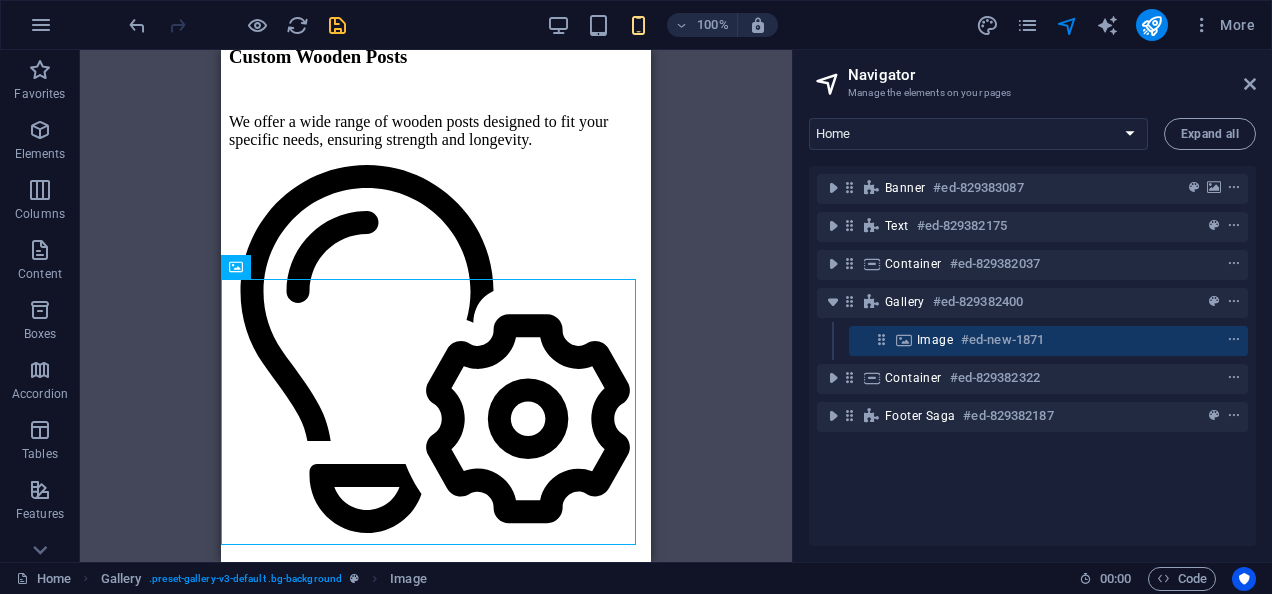 scroll, scrollTop: 2168, scrollLeft: 0, axis: vertical 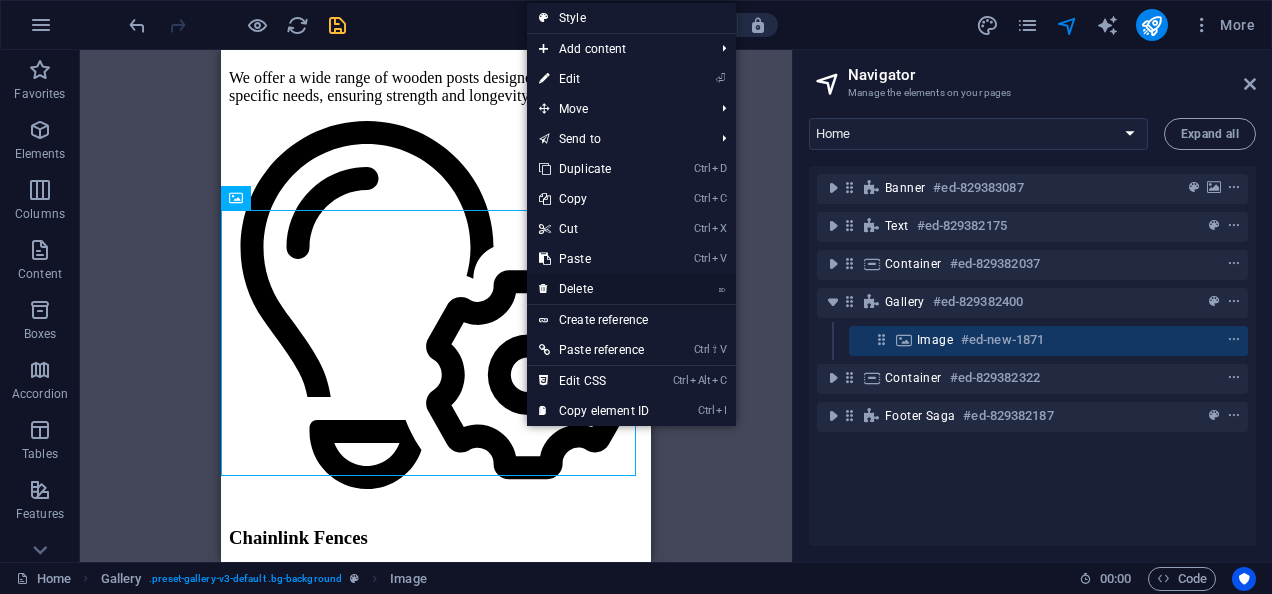 click on "⌦  Delete" at bounding box center (594, 289) 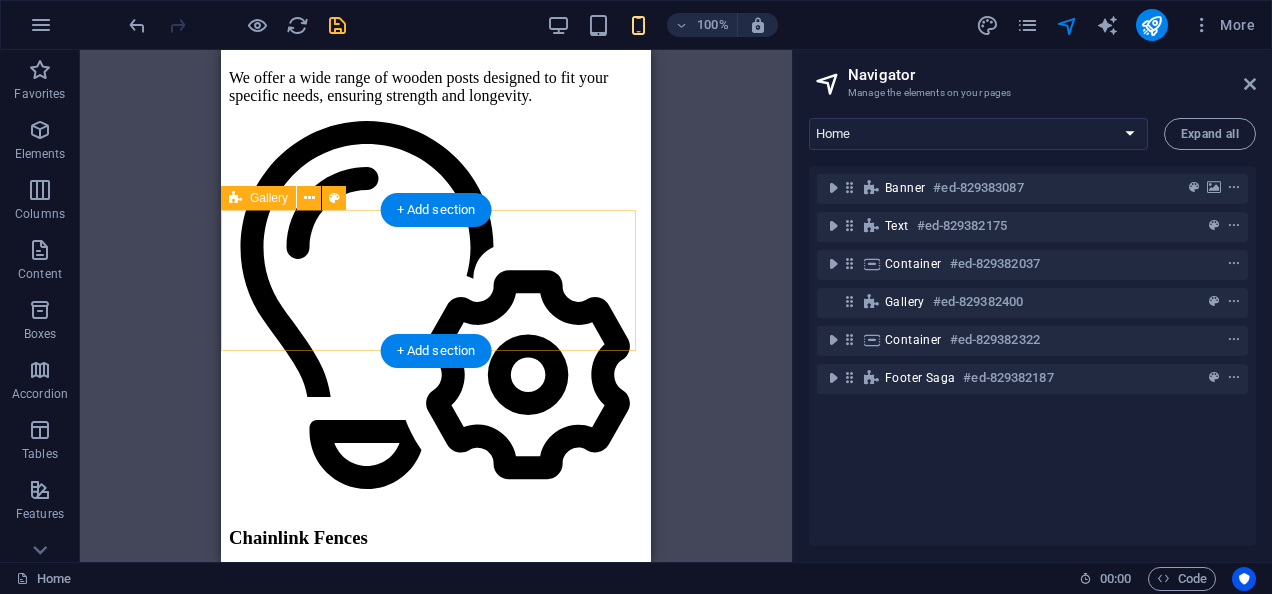 click on "Add elements" at bounding box center [377, 2981] 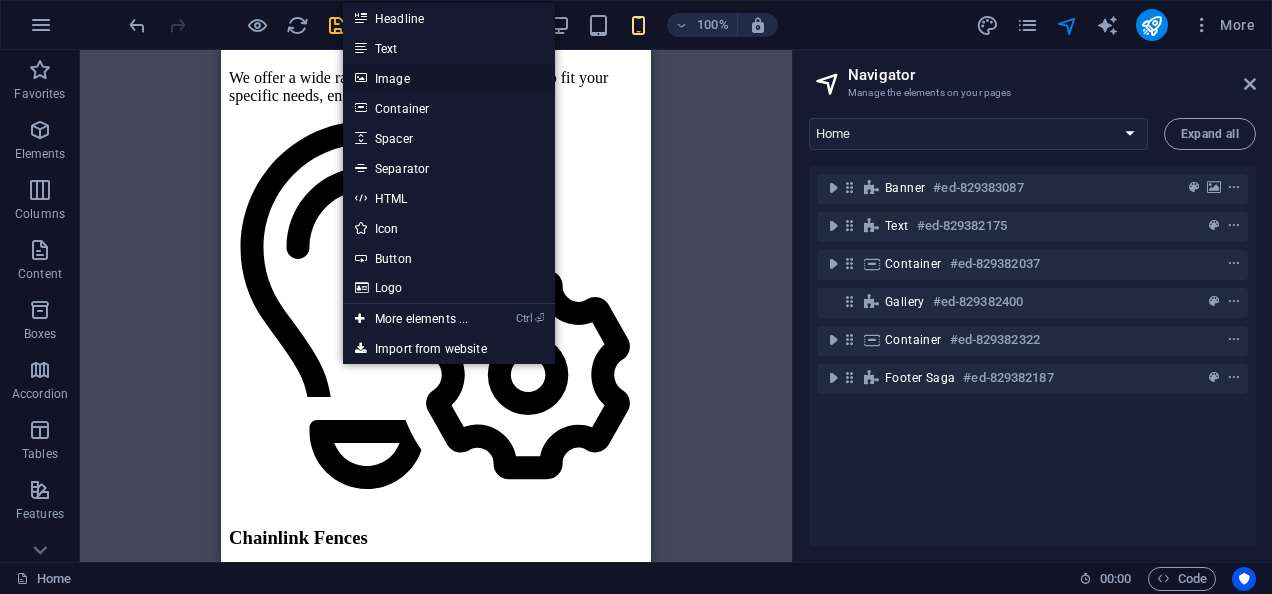 click on "Image" at bounding box center [449, 78] 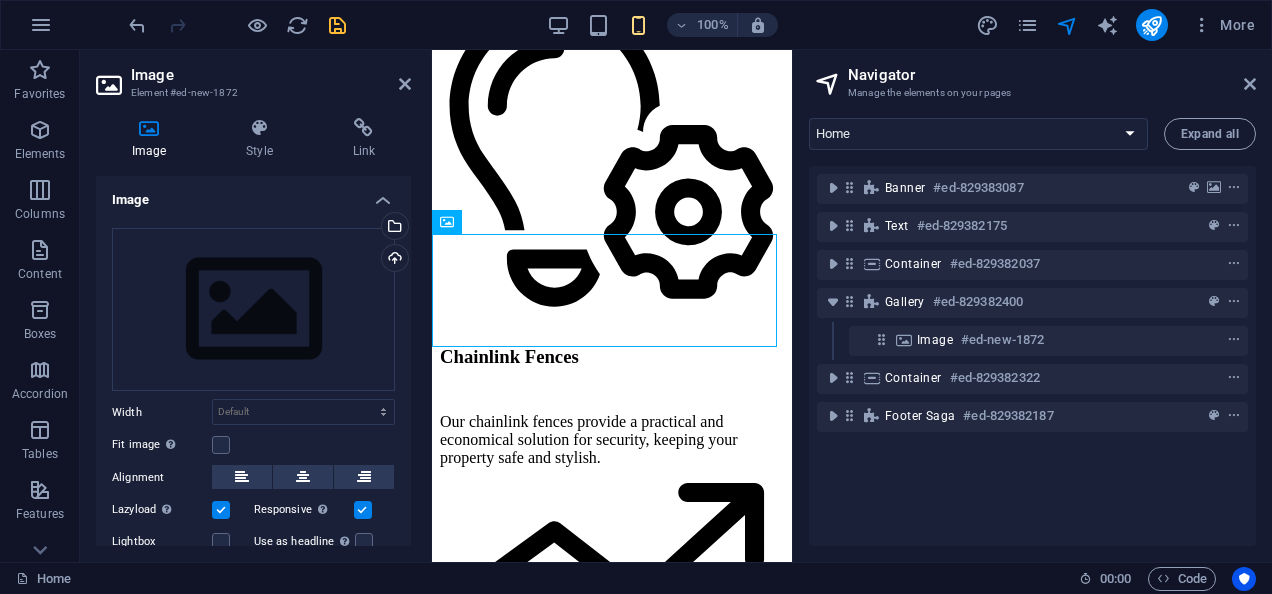 scroll, scrollTop: 2270, scrollLeft: 0, axis: vertical 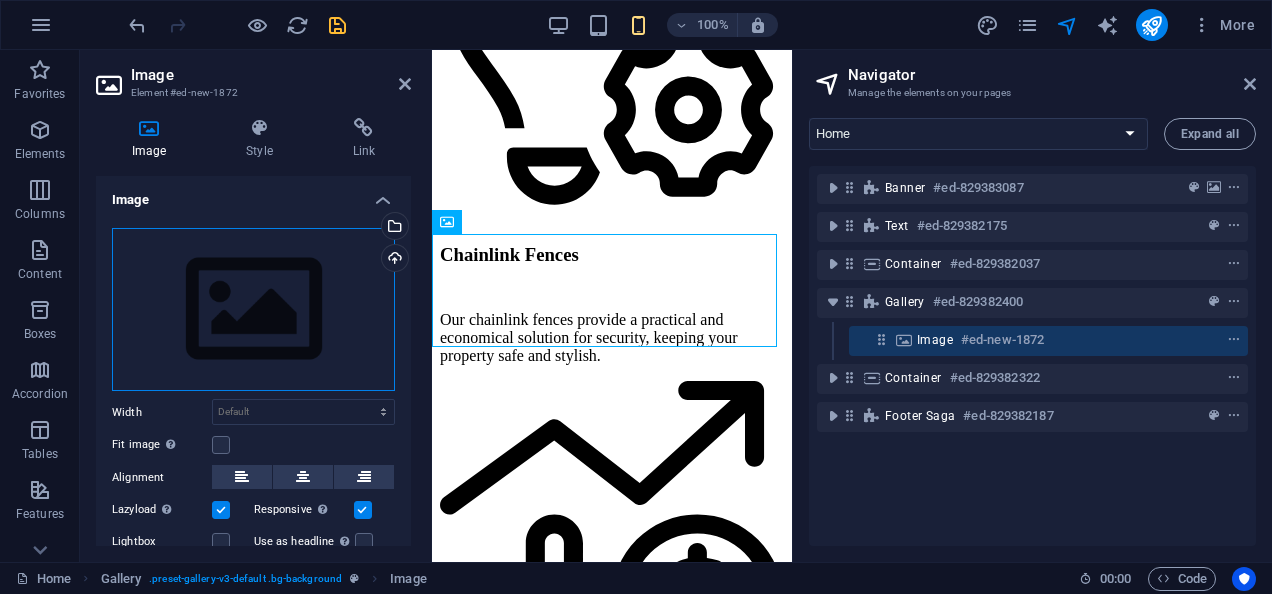 click on "Drag files here, click to choose files or select files from Files or our free stock photos & videos" at bounding box center (253, 310) 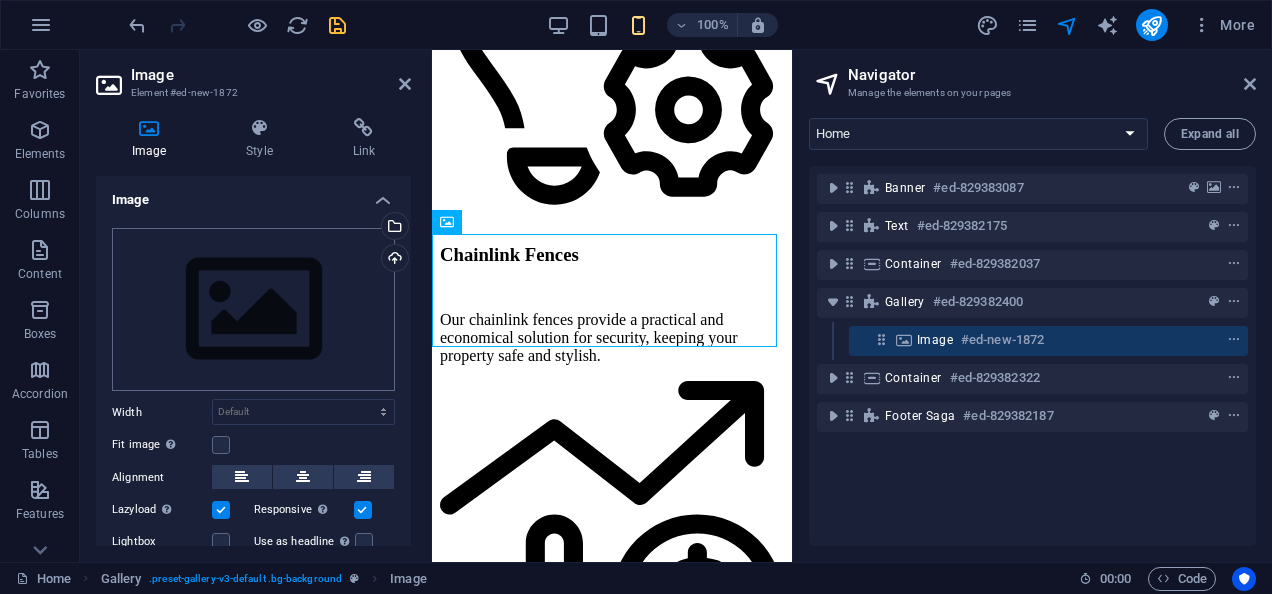 scroll, scrollTop: 4768, scrollLeft: 0, axis: vertical 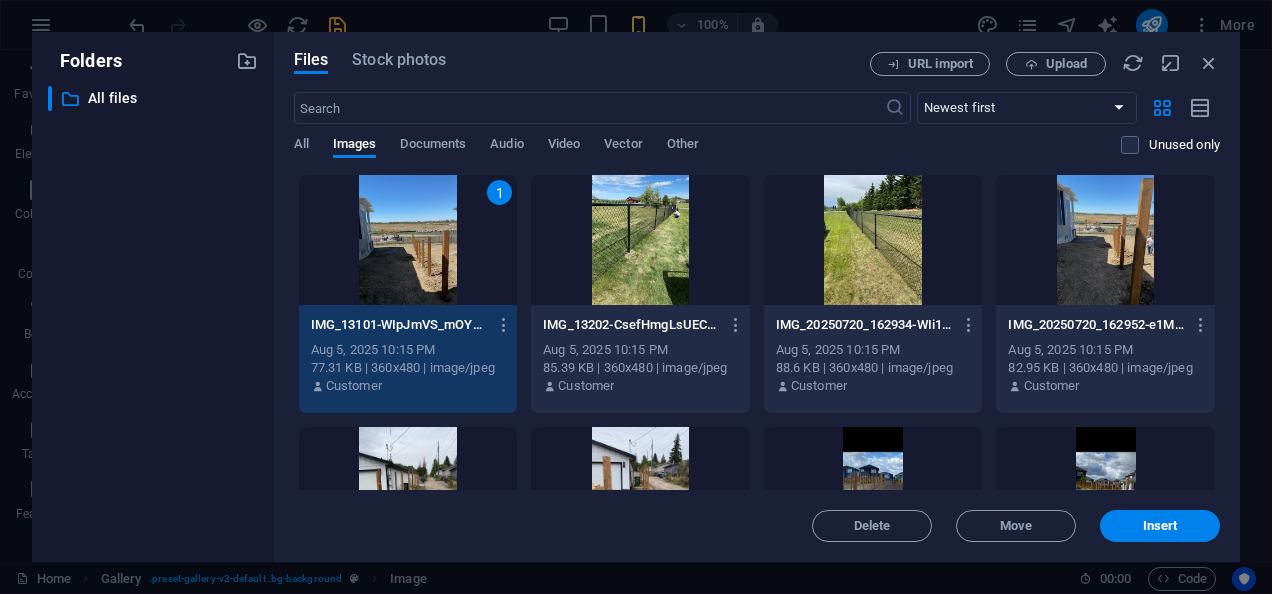 click at bounding box center [640, 240] 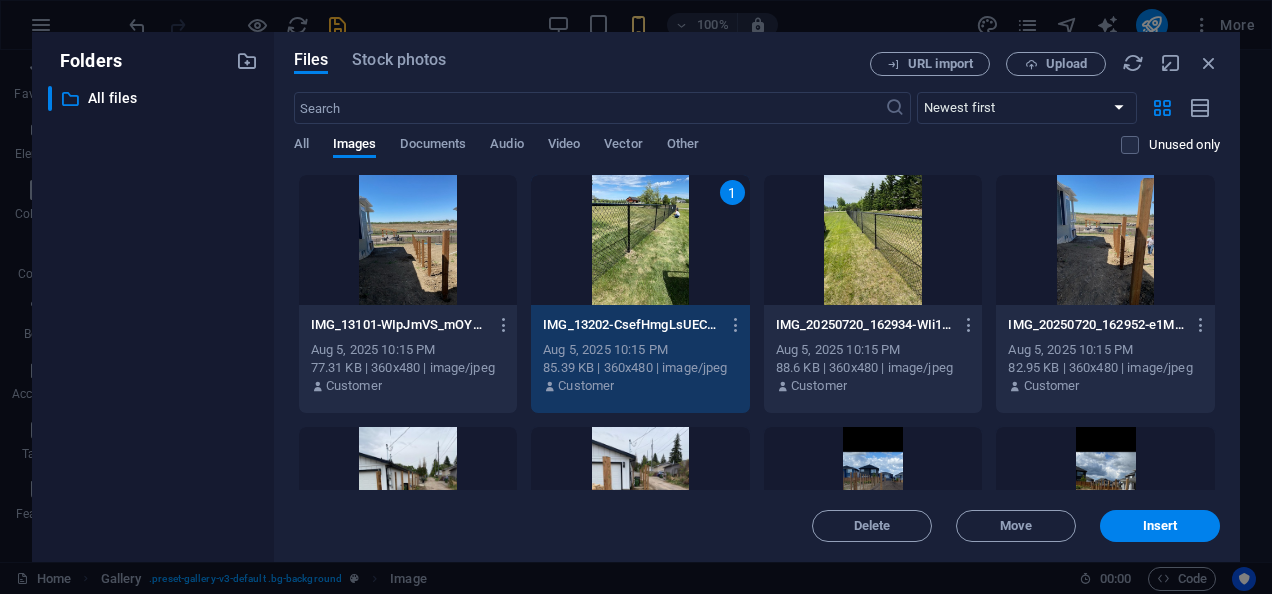 click on "1" at bounding box center [640, 240] 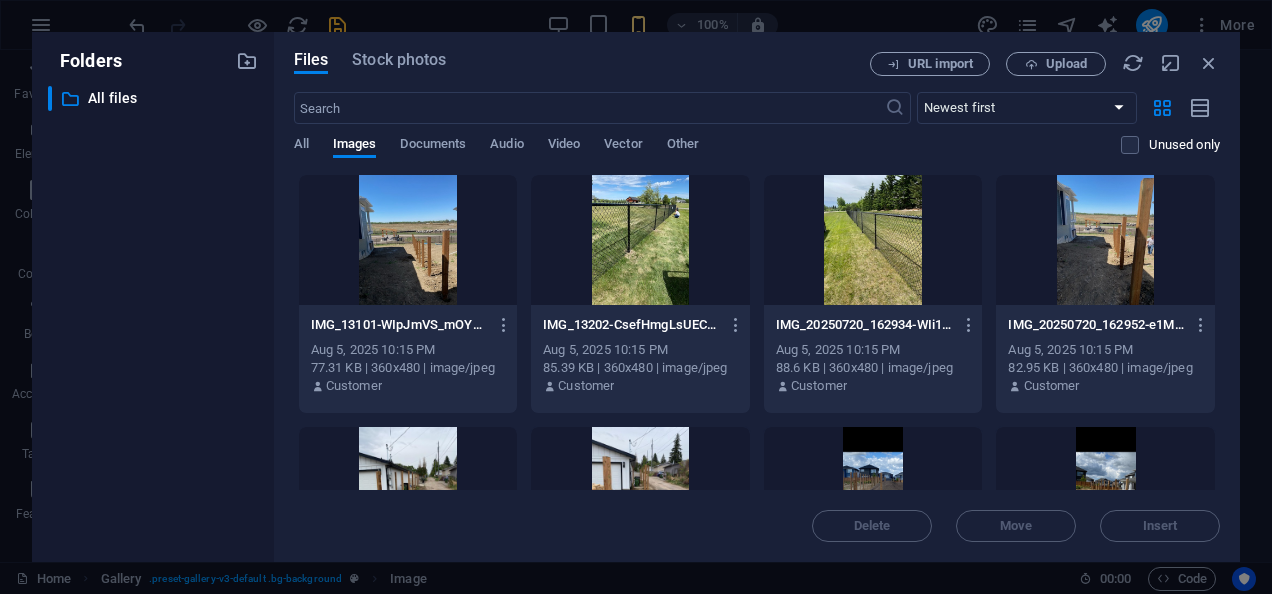 click at bounding box center [408, 240] 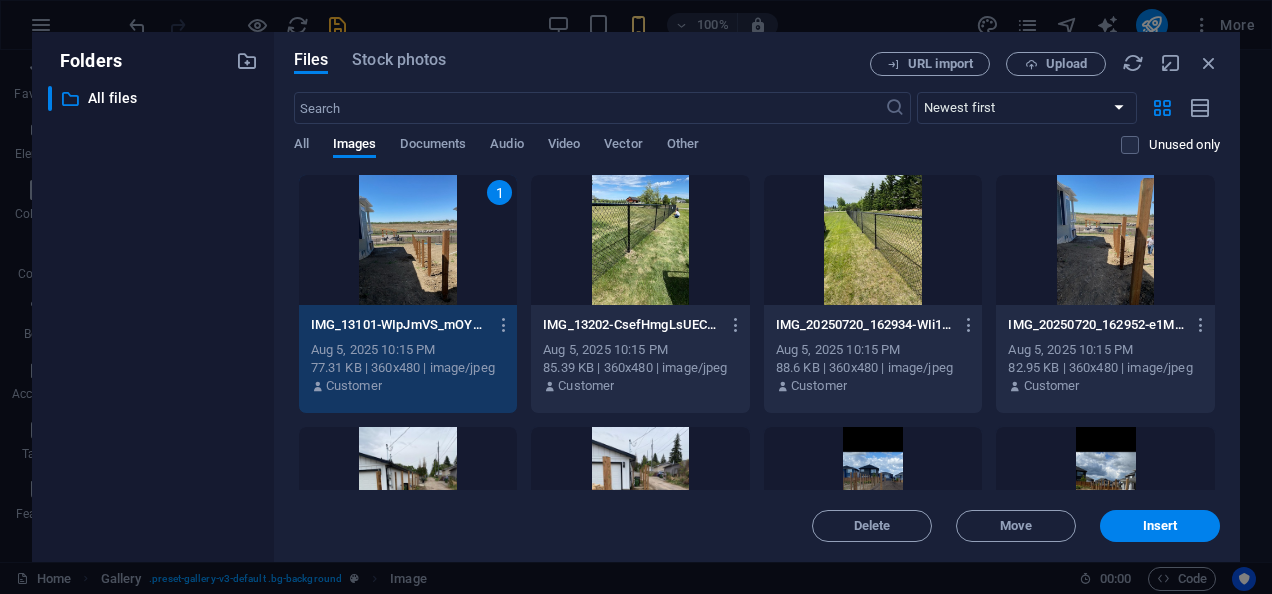 click at bounding box center (640, 240) 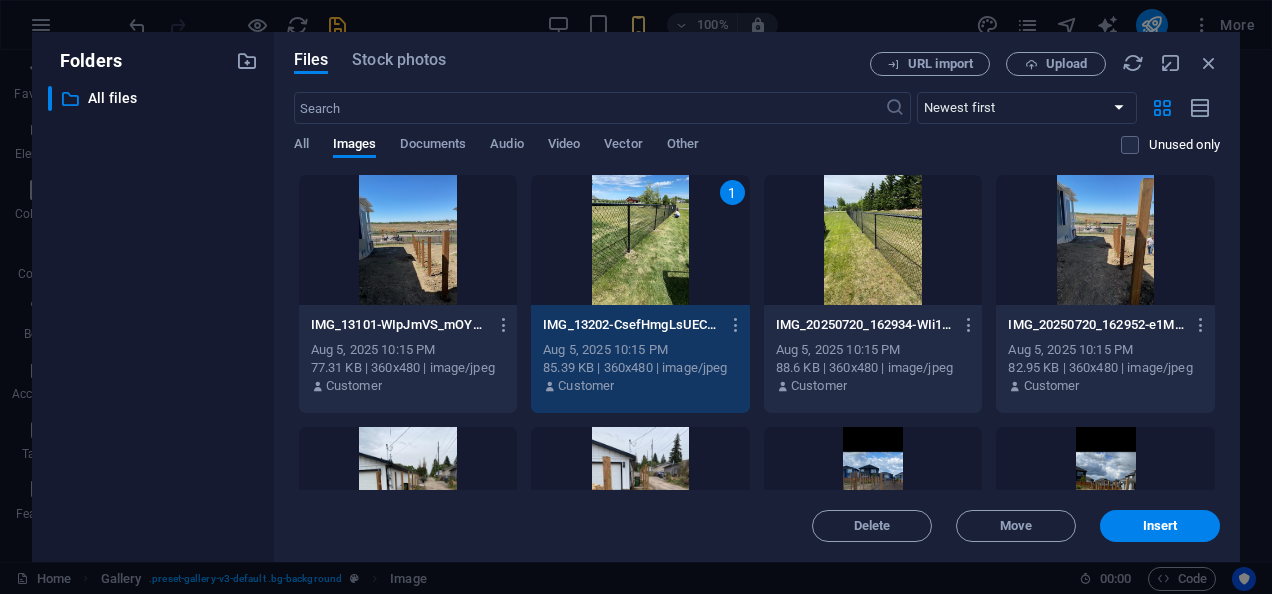 click at bounding box center [408, 240] 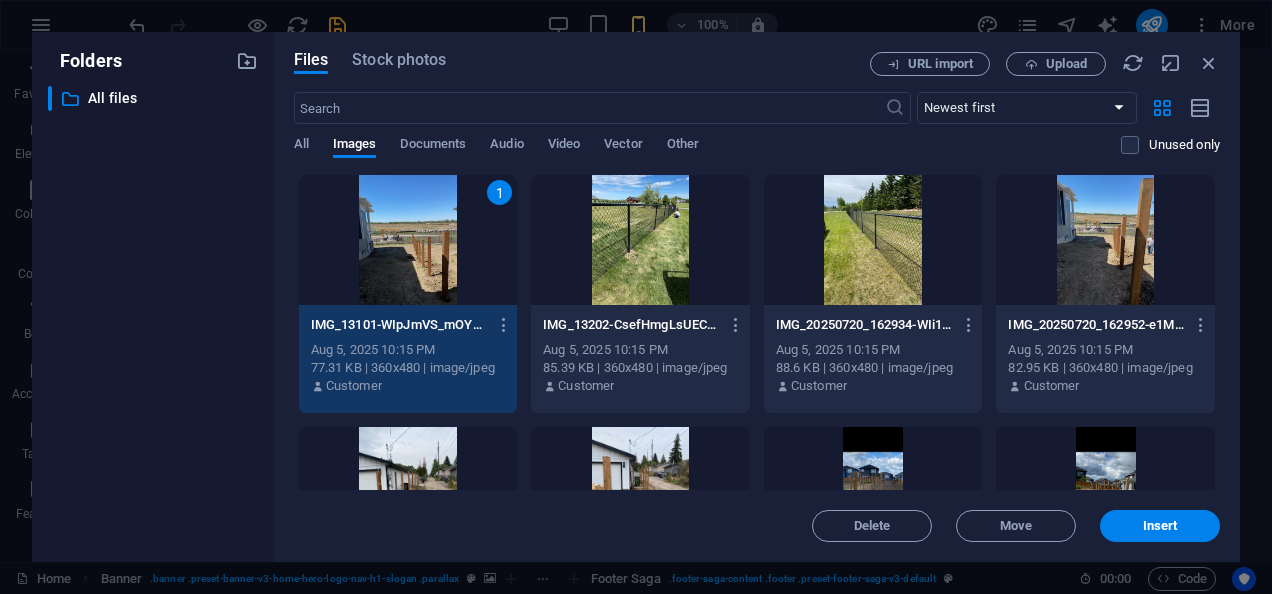 scroll, scrollTop: 15, scrollLeft: 0, axis: vertical 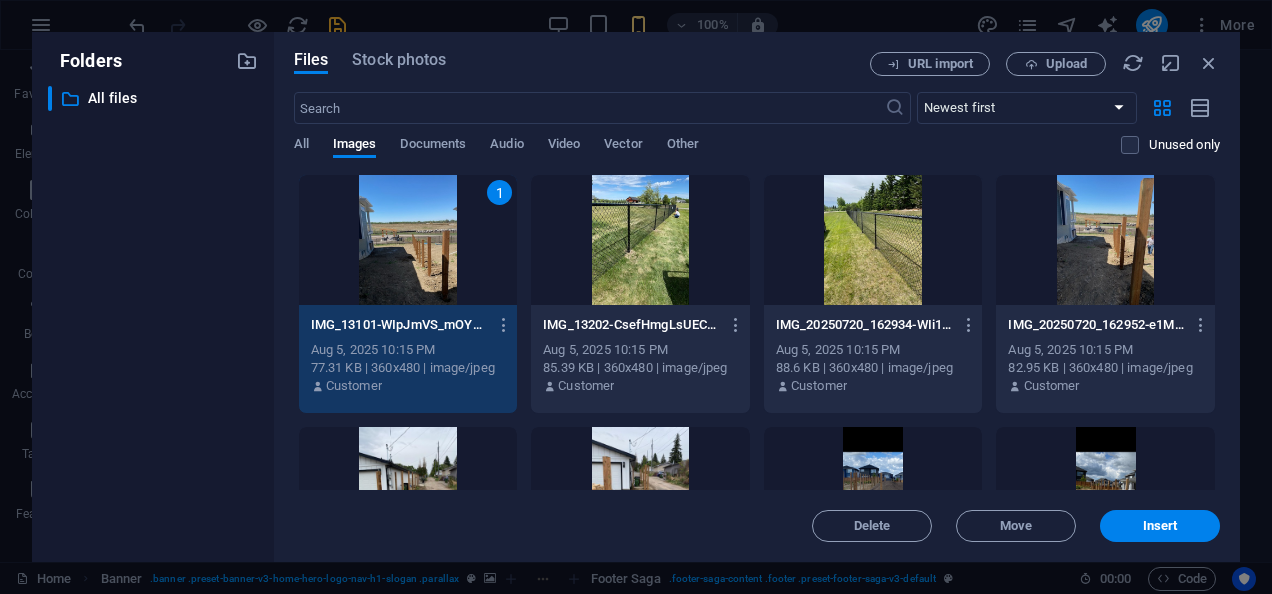 click at bounding box center (1105, 240) 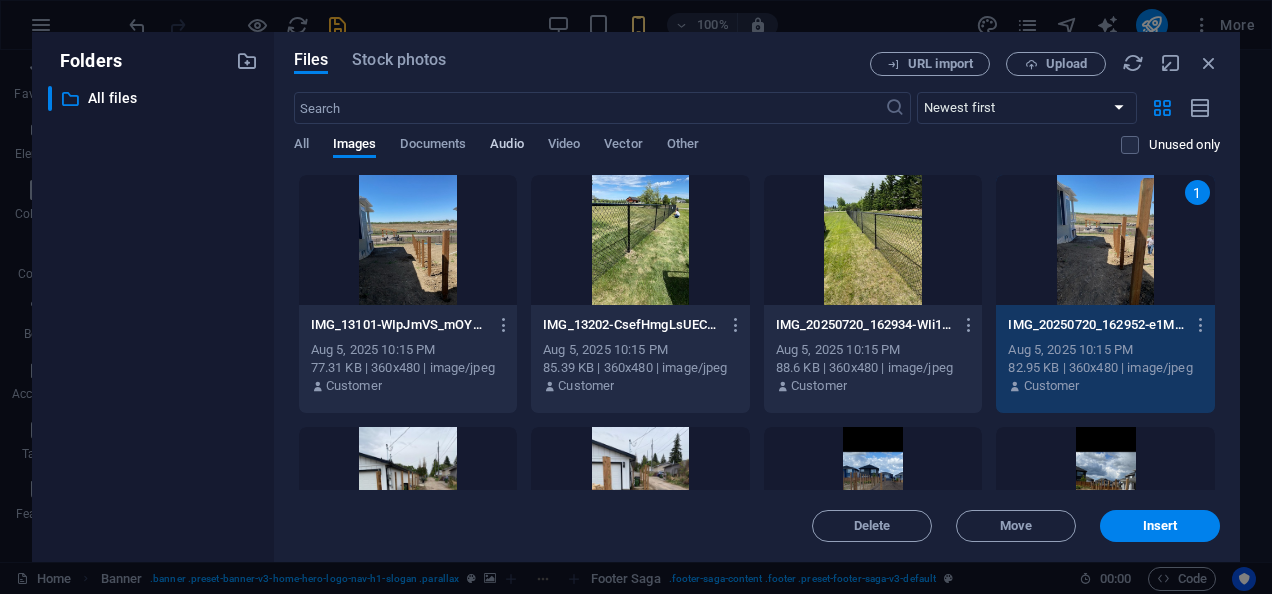click on "Audio" at bounding box center [506, 146] 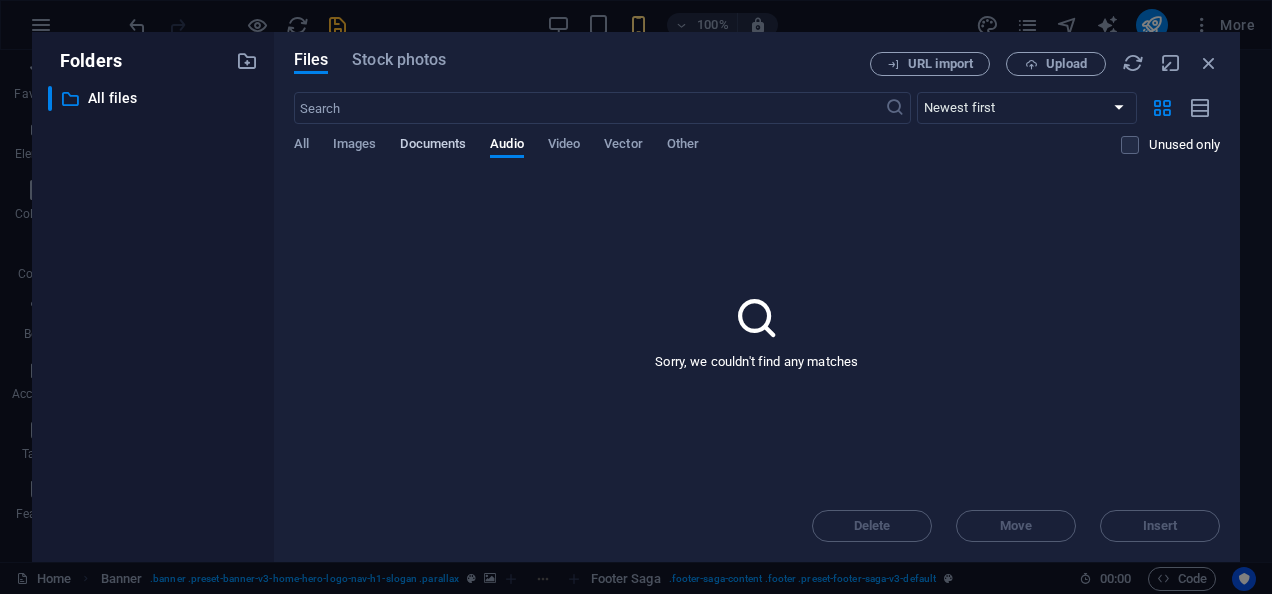 click on "Documents" at bounding box center (433, 146) 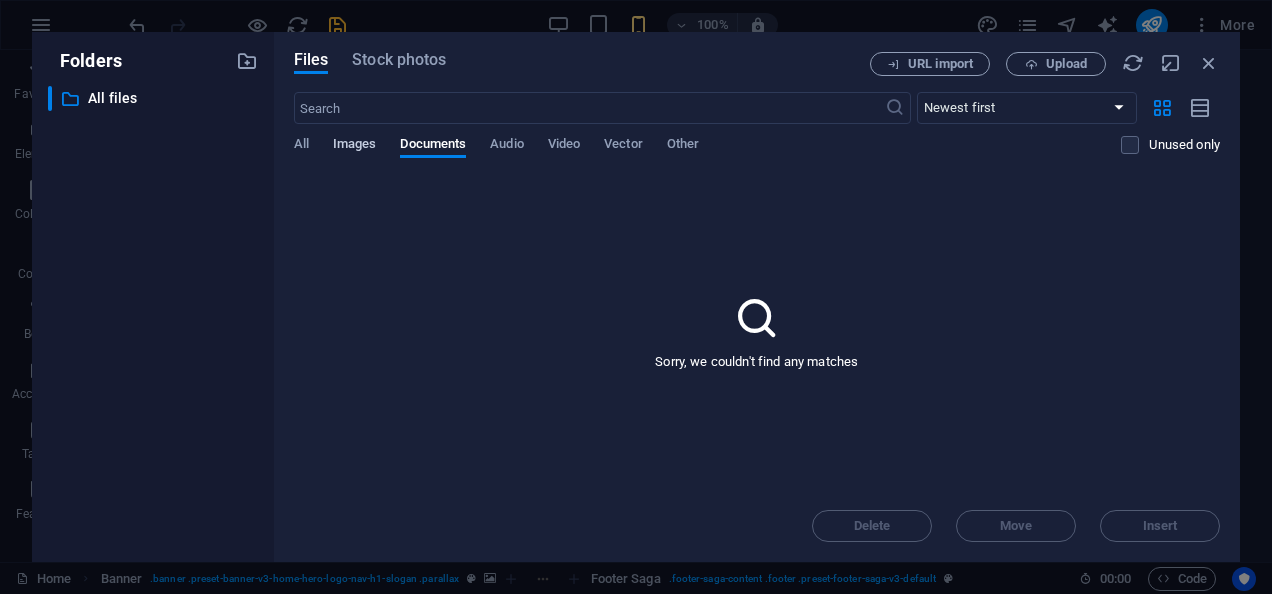 click on "Images" at bounding box center [355, 146] 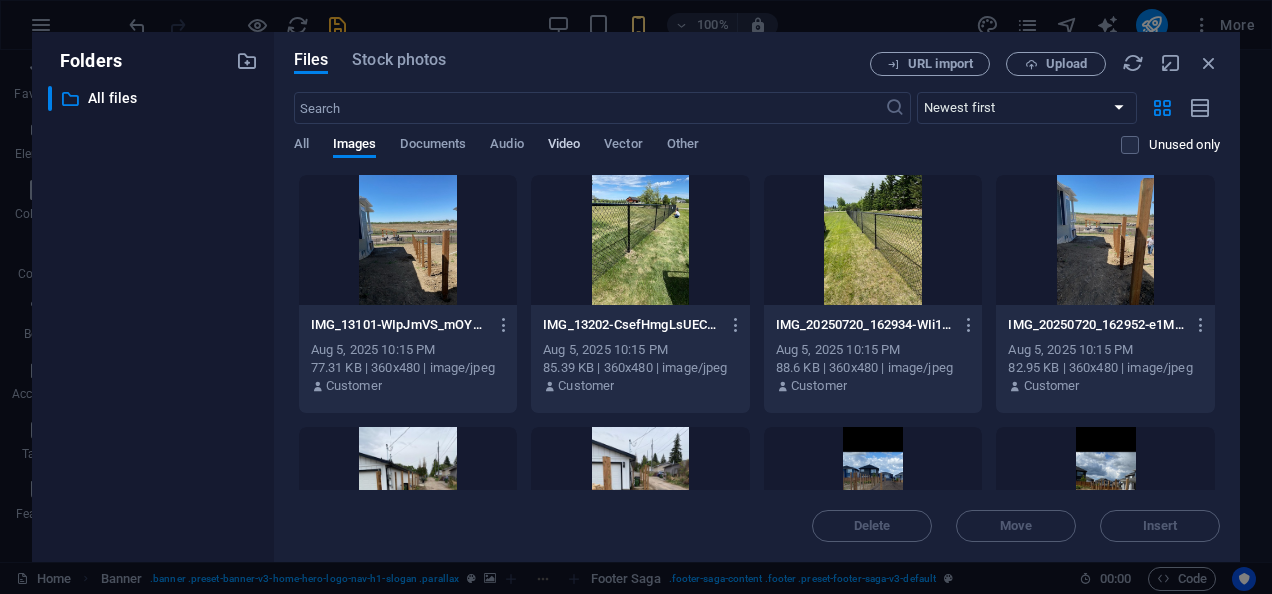 click on "Video" at bounding box center [564, 146] 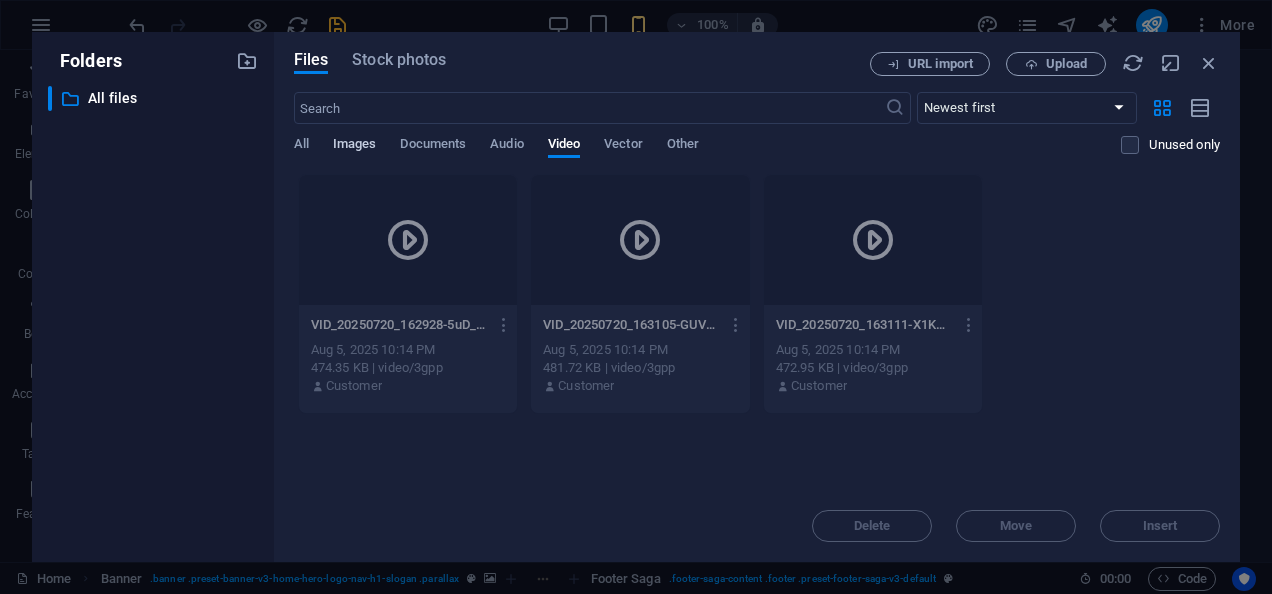 click on "Images" at bounding box center (355, 146) 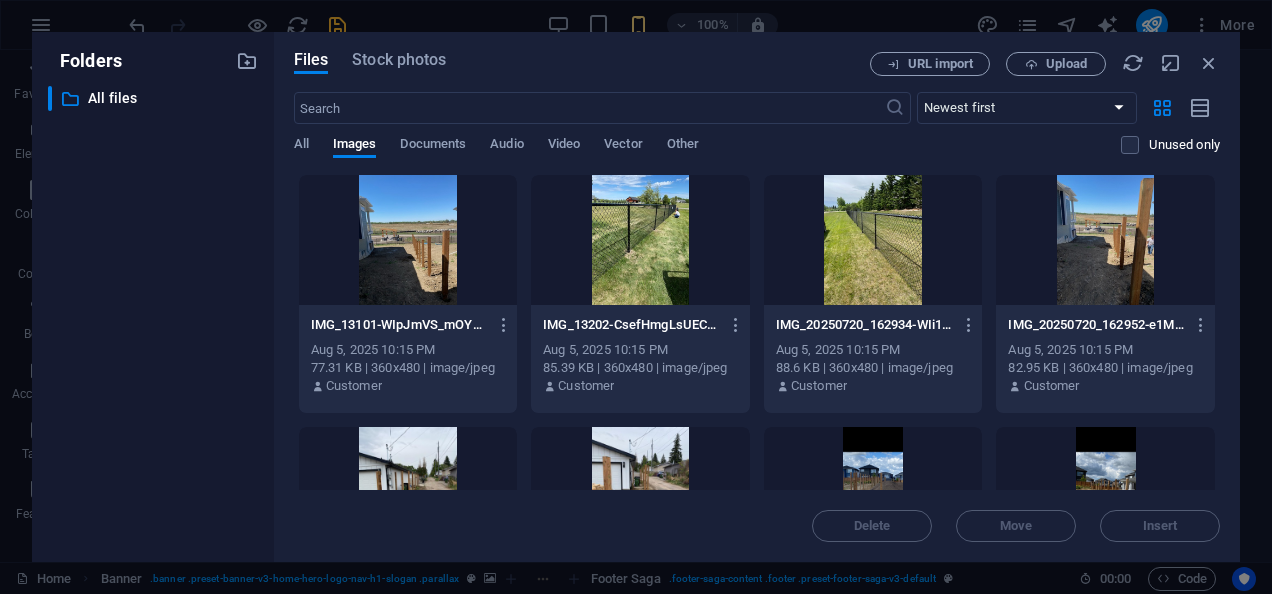click at bounding box center (408, 240) 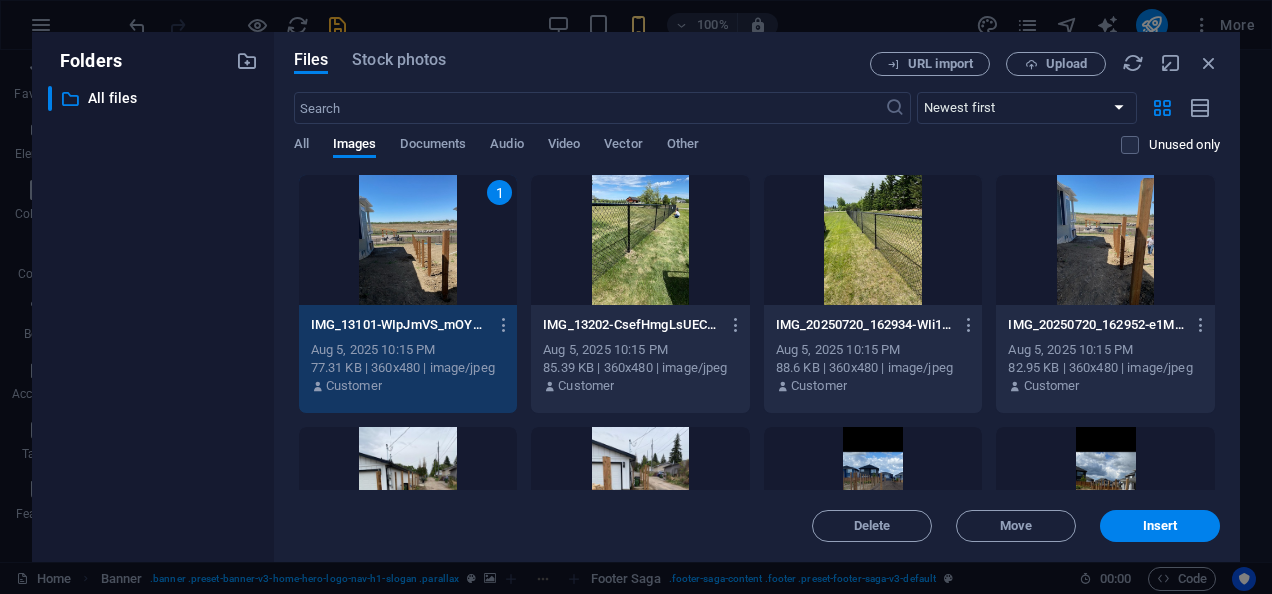 click at bounding box center [640, 240] 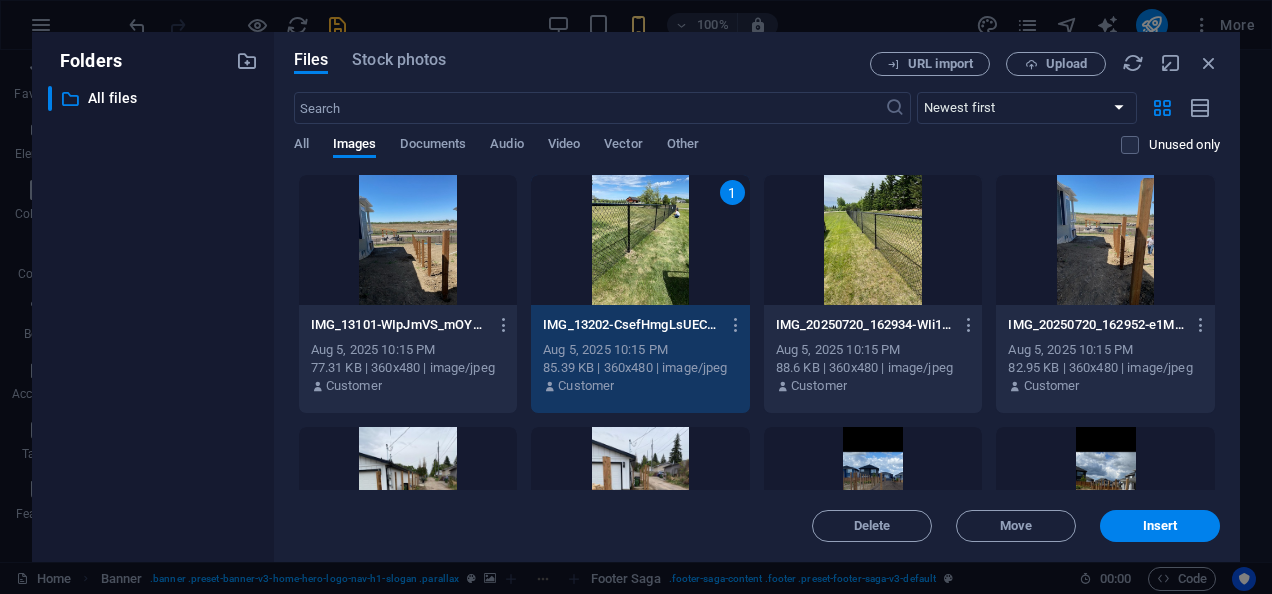 click at bounding box center (408, 240) 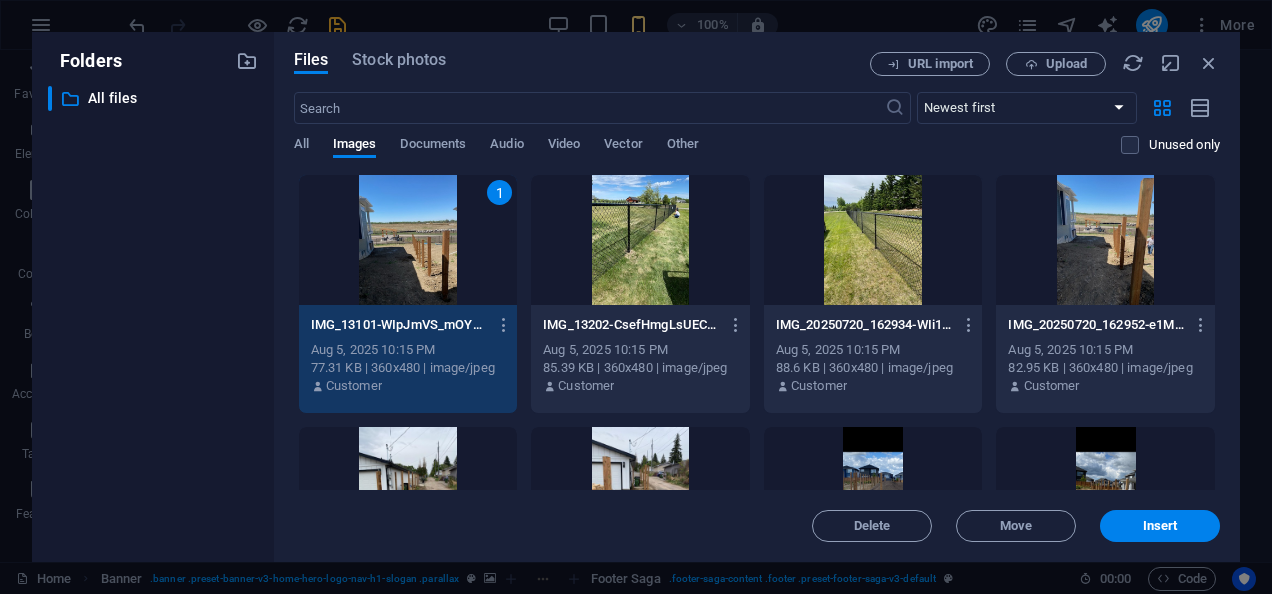 click at bounding box center (640, 240) 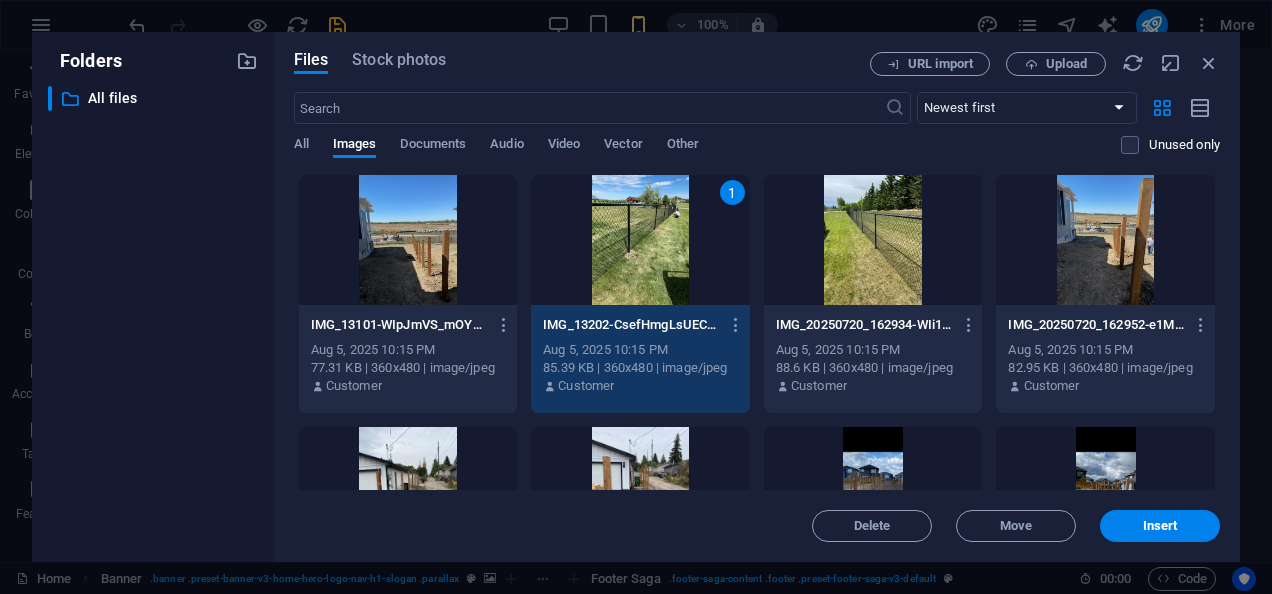 click at bounding box center (873, 240) 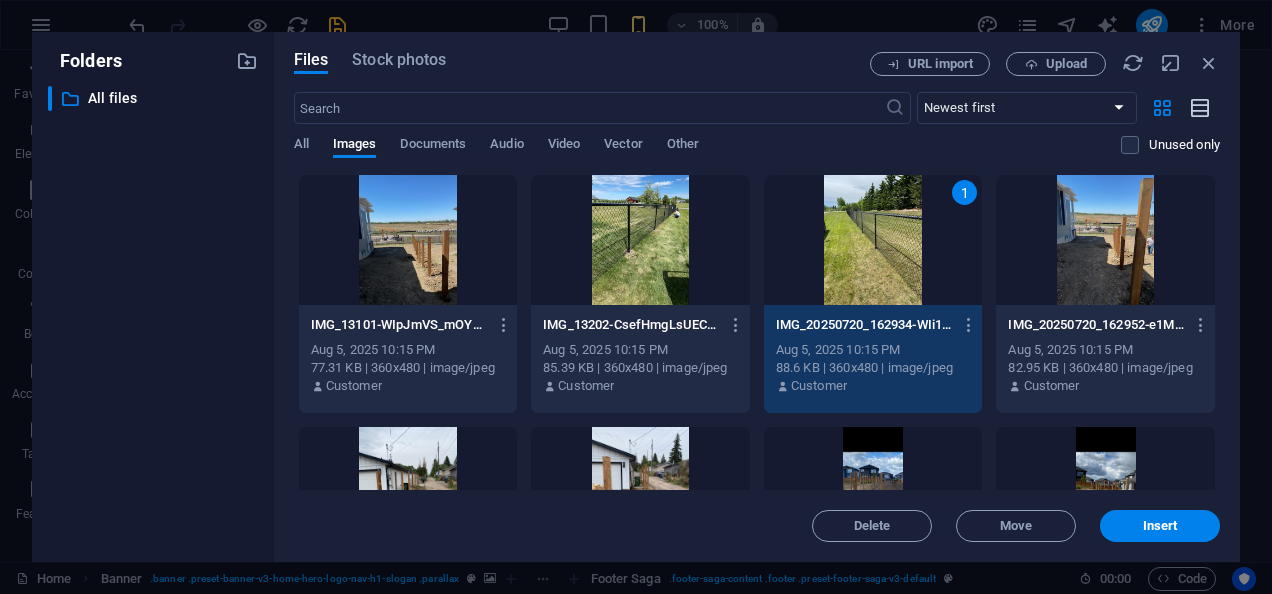 click at bounding box center [1201, 108] 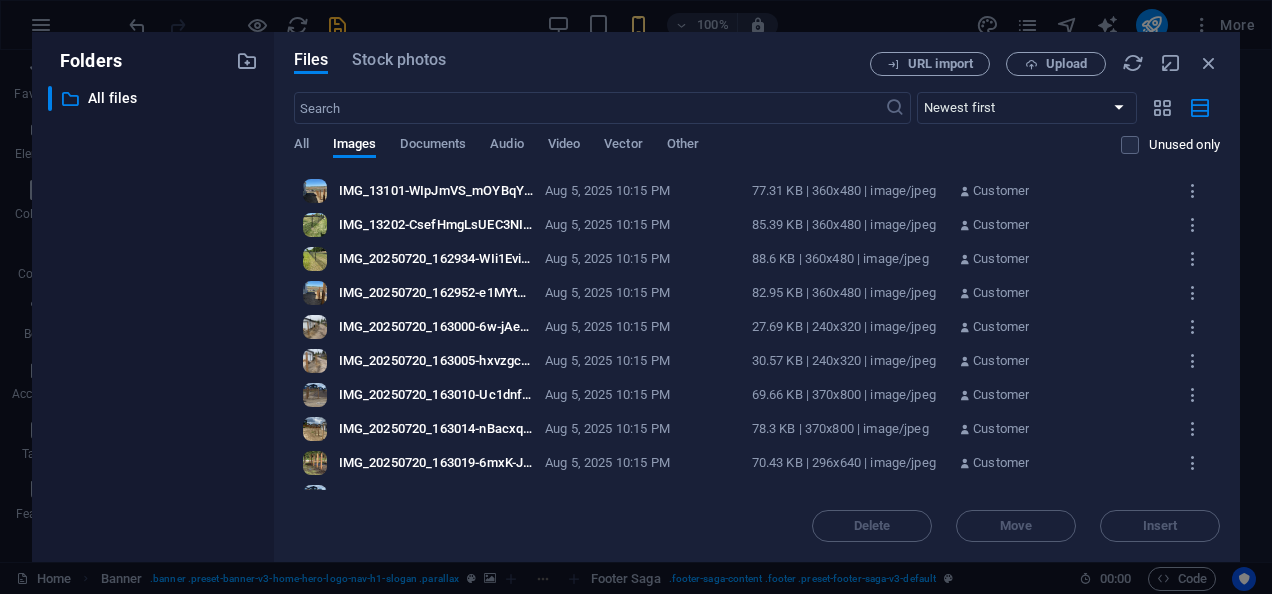 click on "IMG_20250720_162952-e1MYtYCHcbZiee_jUXzeKA.jpg IMG_20250720_162952-e1MYtYCHcbZiee_jUXzeKA.jpg Aug 5, 2025 10:15 PM 82.95 KB | 360x480 | image/jpeg Customer" at bounding box center (757, 293) 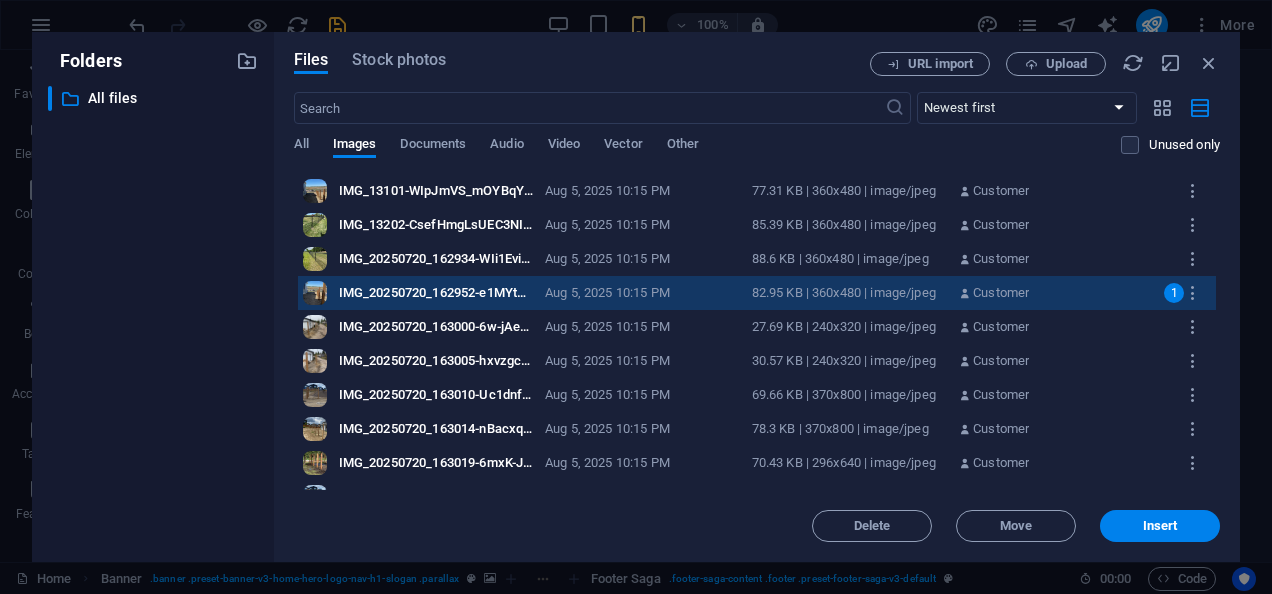 click on "IMG_20250720_162952-e1MYtYCHcbZiee_jUXzeKA.jpg IMG_20250720_162952-e1MYtYCHcbZiee_jUXzeKA.jpg Aug 5, 2025 10:15 PM 82.95 KB | 360x480 | image/jpeg Customer 1" at bounding box center (757, 293) 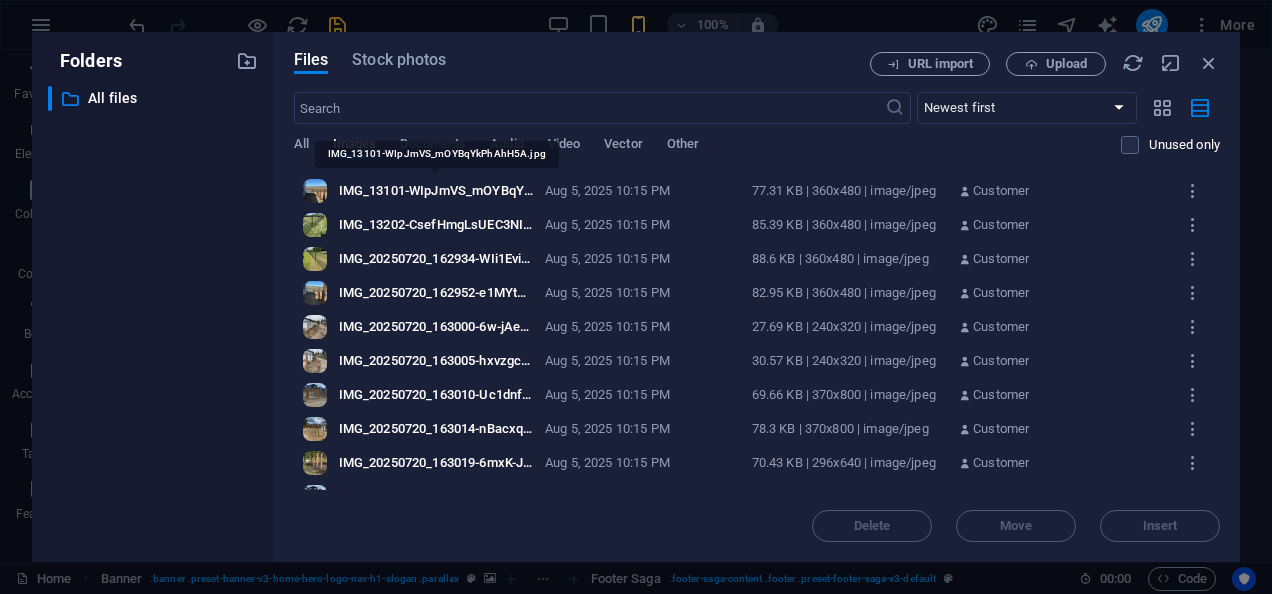 click on "IMG_13101-WIpJmVS_mOYBqYkPhAhH5A.jpg" at bounding box center [436, 191] 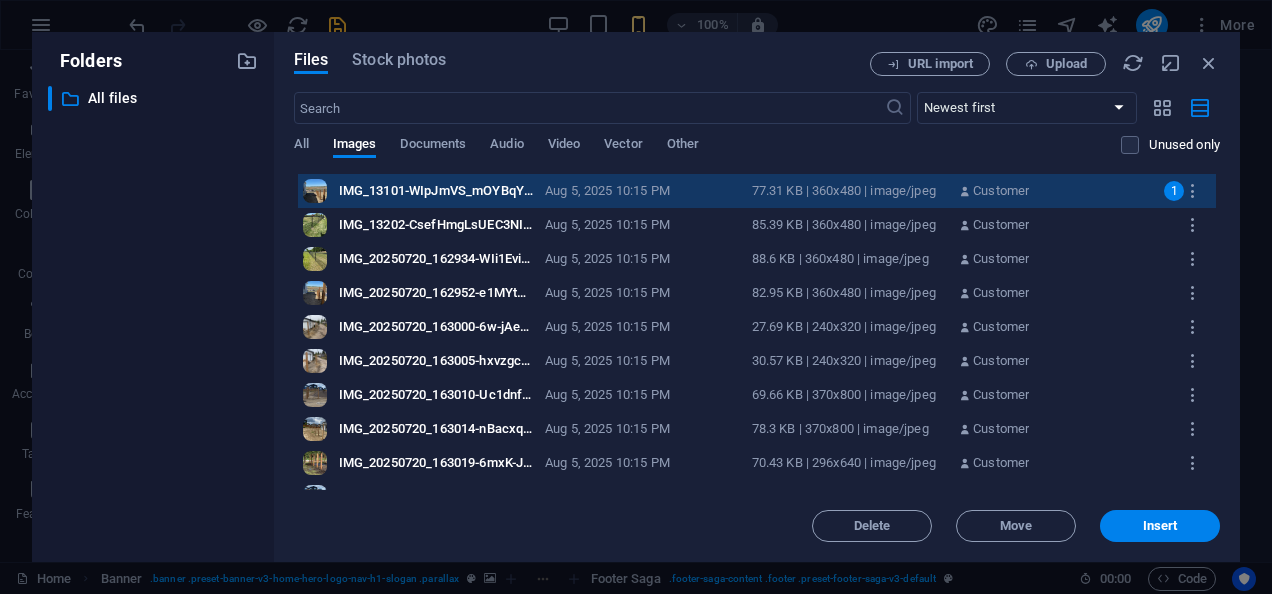 click on "IMG_13202-CsefHmgLsUEC3NI3GV9PTg.jpg" at bounding box center [436, 225] 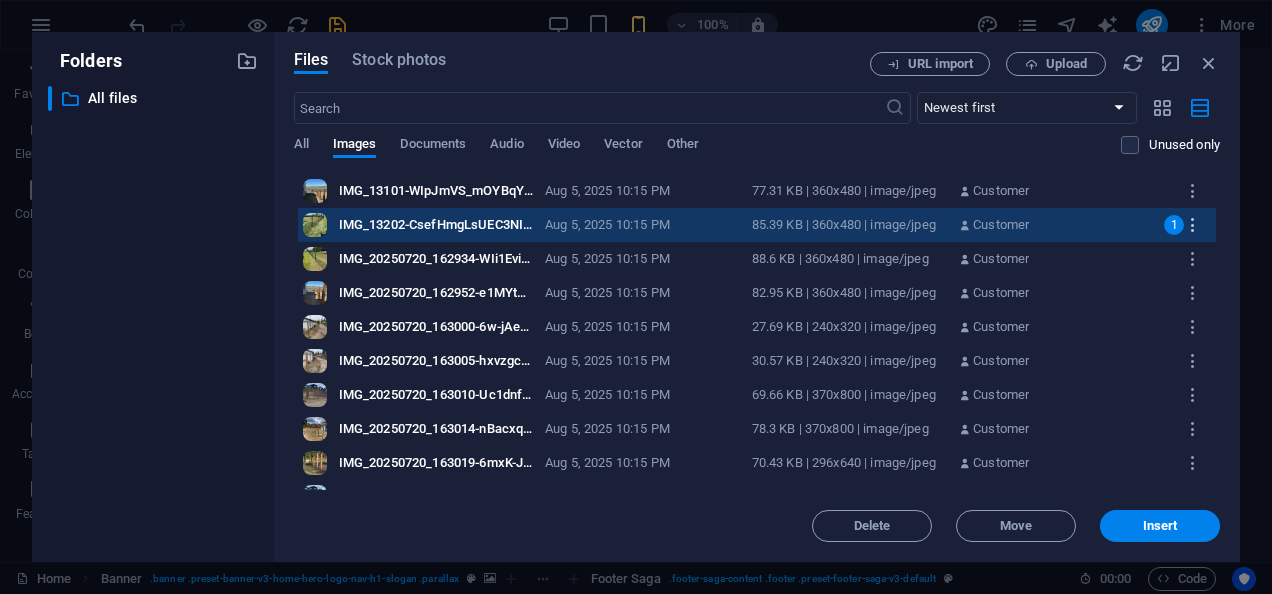 click at bounding box center [1193, 225] 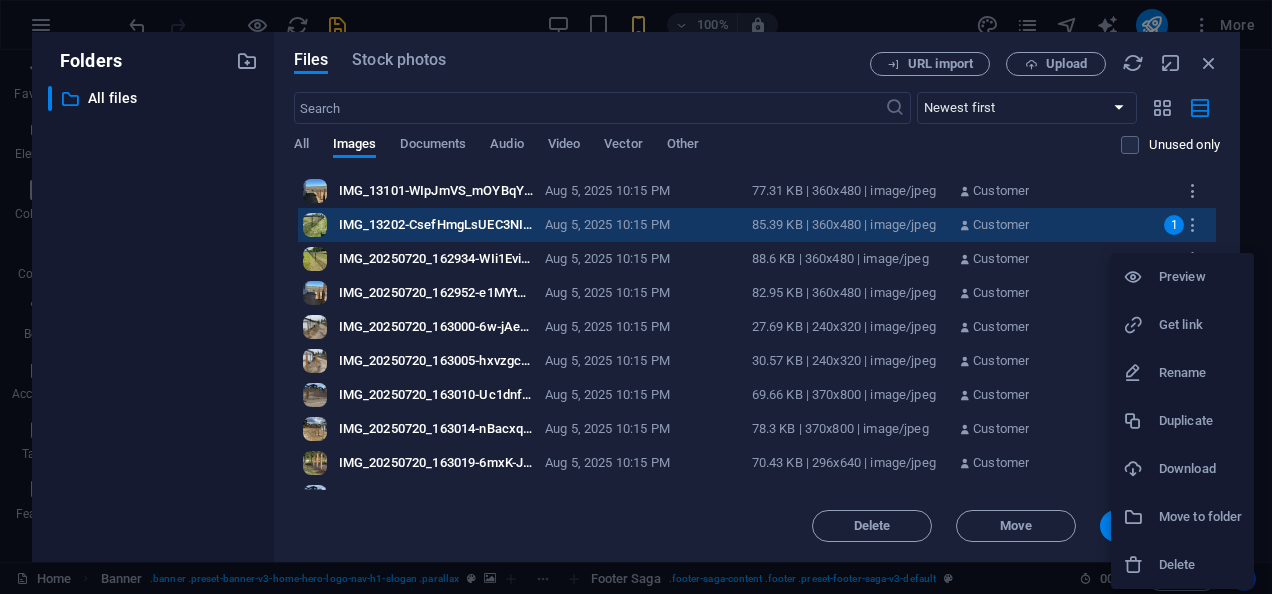 click at bounding box center [636, 297] 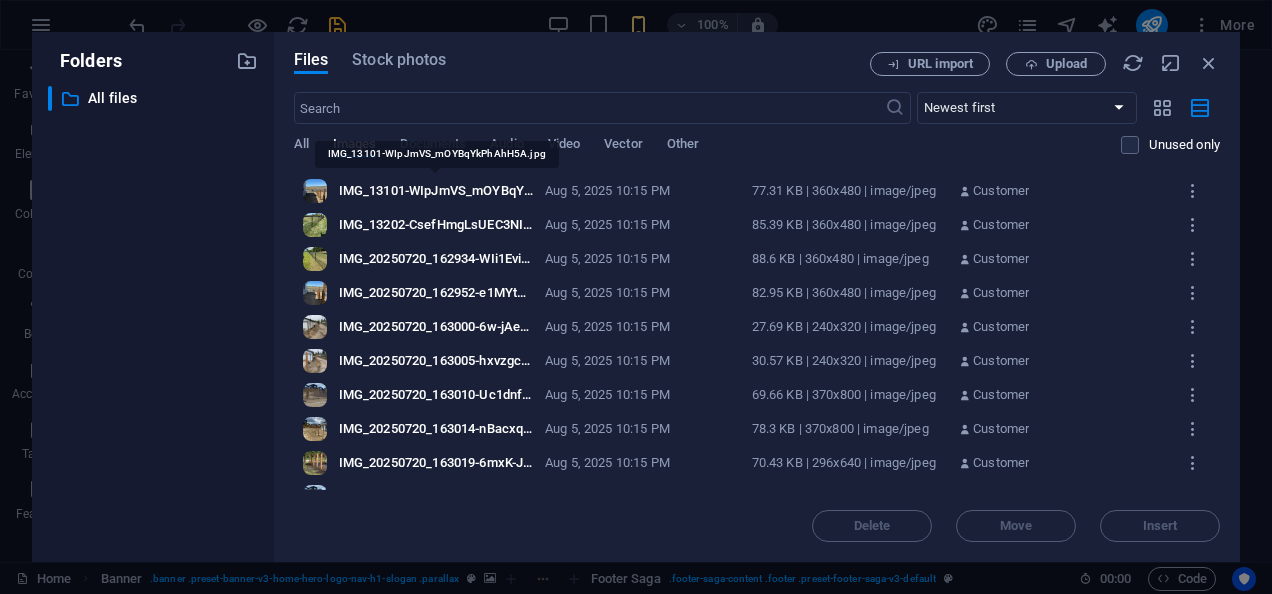 click on "IMG_13101-WIpJmVS_mOYBqYkPhAhH5A.jpg" at bounding box center [436, 191] 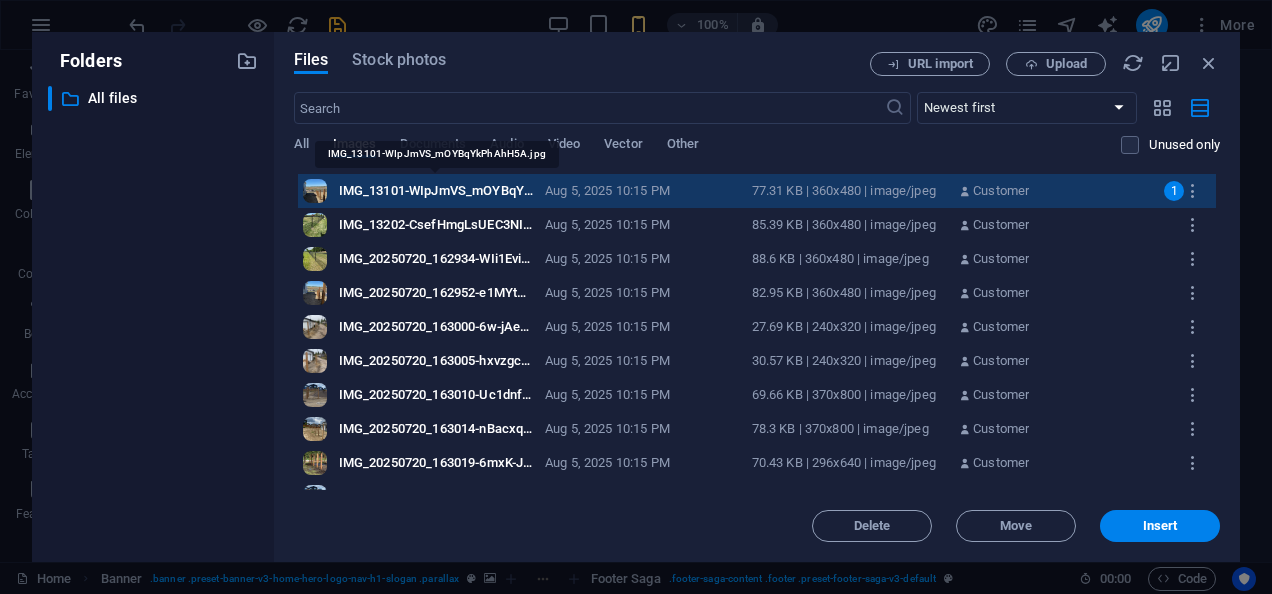click on "IMG_13101-WIpJmVS_mOYBqYkPhAhH5A.jpg" at bounding box center [436, 191] 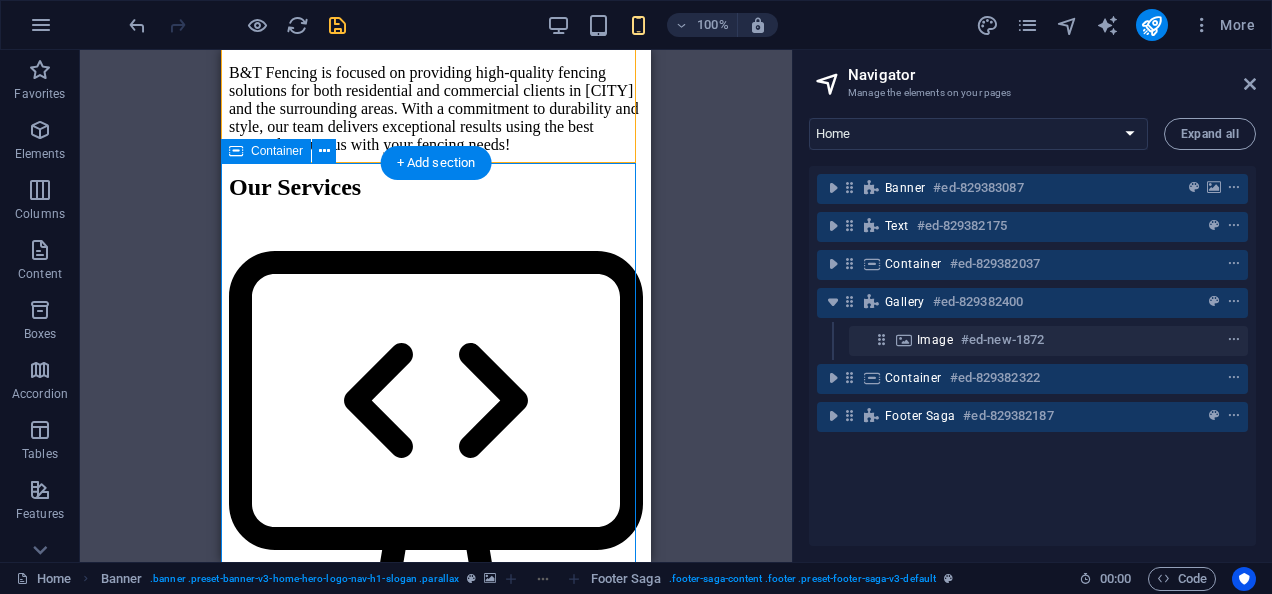 scroll, scrollTop: 0, scrollLeft: 0, axis: both 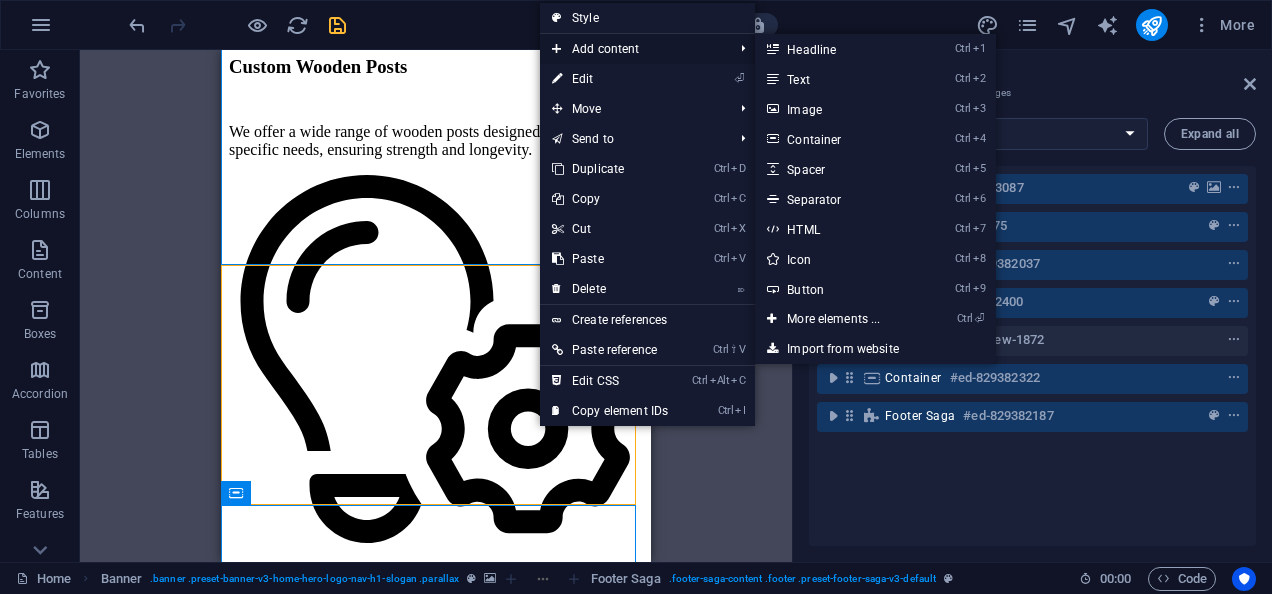click on "Add content" at bounding box center [632, 49] 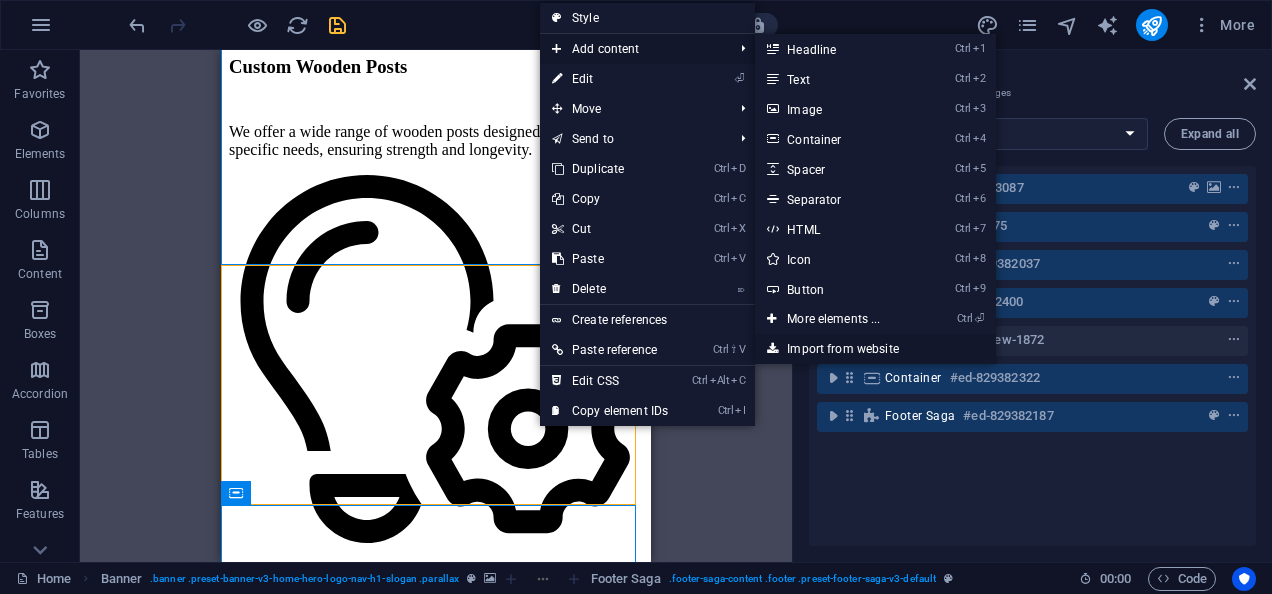 click on "Import from website" at bounding box center [875, 349] 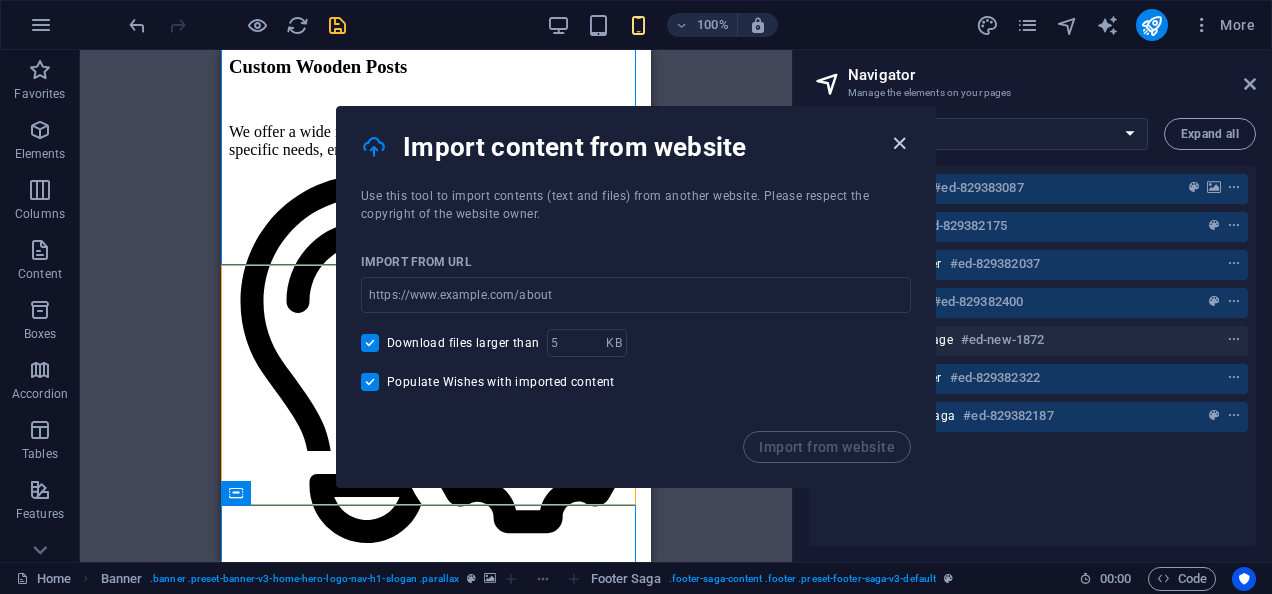 click at bounding box center (899, 143) 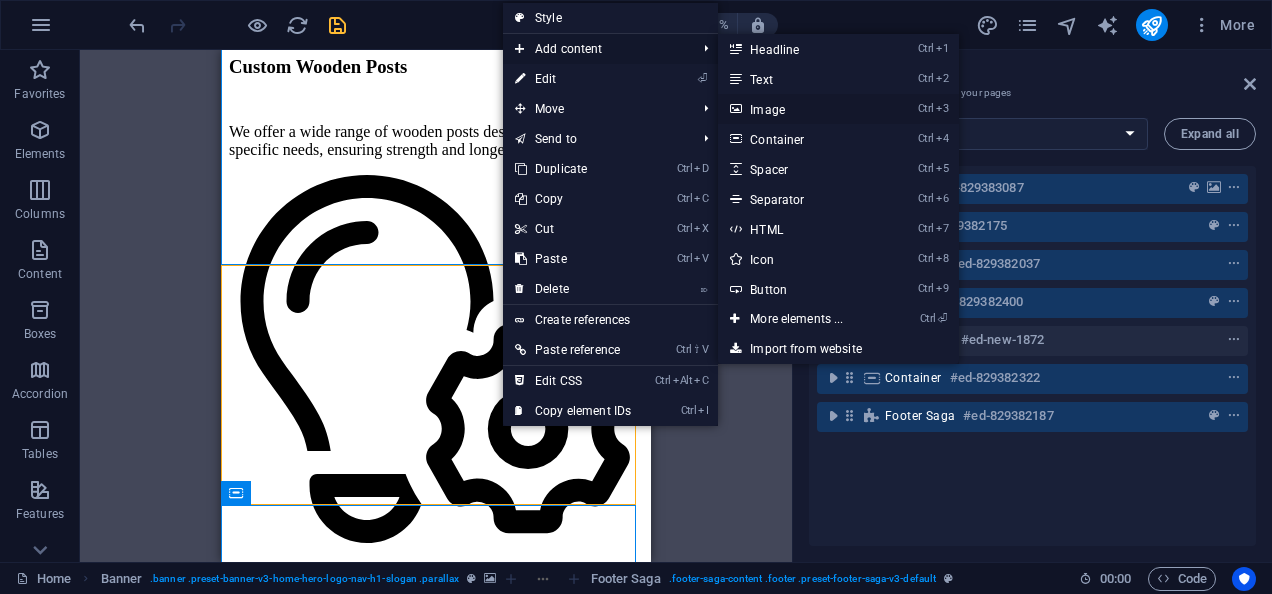 click on "Ctrl 3  Image" at bounding box center [800, 109] 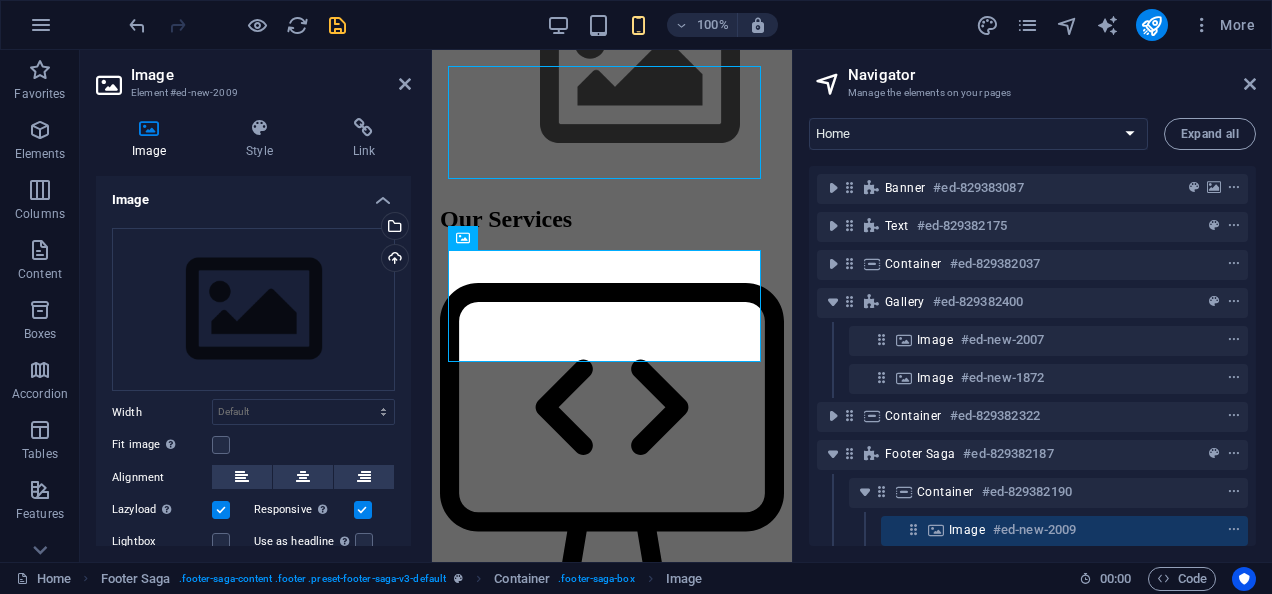 scroll, scrollTop: 3827, scrollLeft: 0, axis: vertical 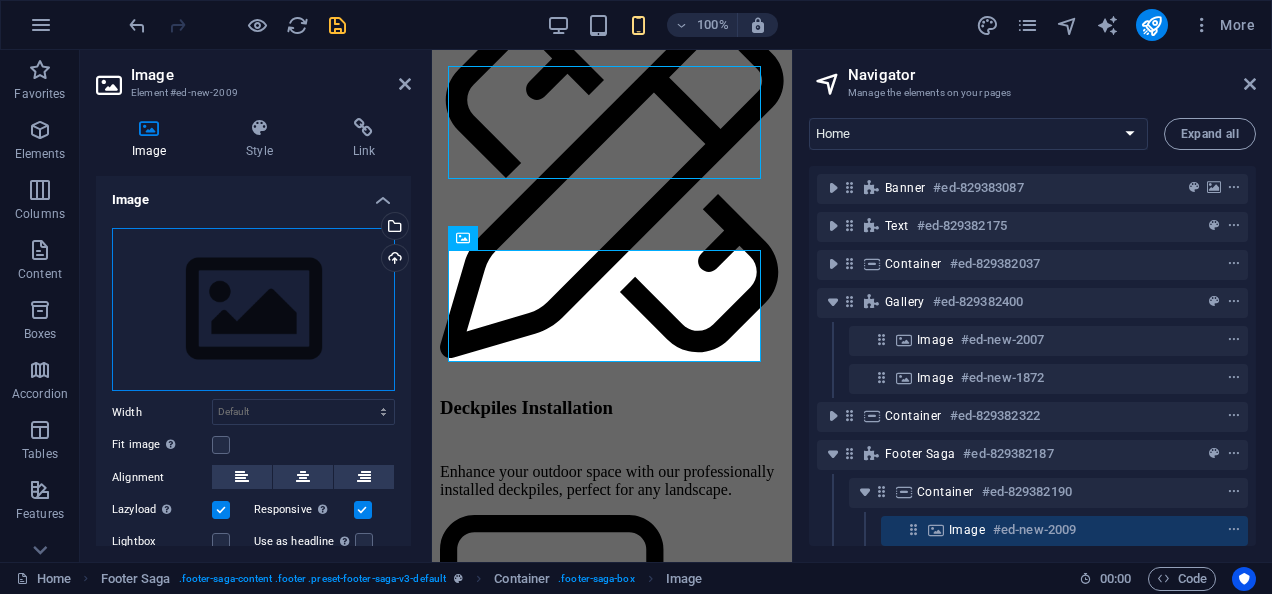 click on "Drag files here, click to choose files or select files from Files or our free stock photos & videos" at bounding box center [253, 310] 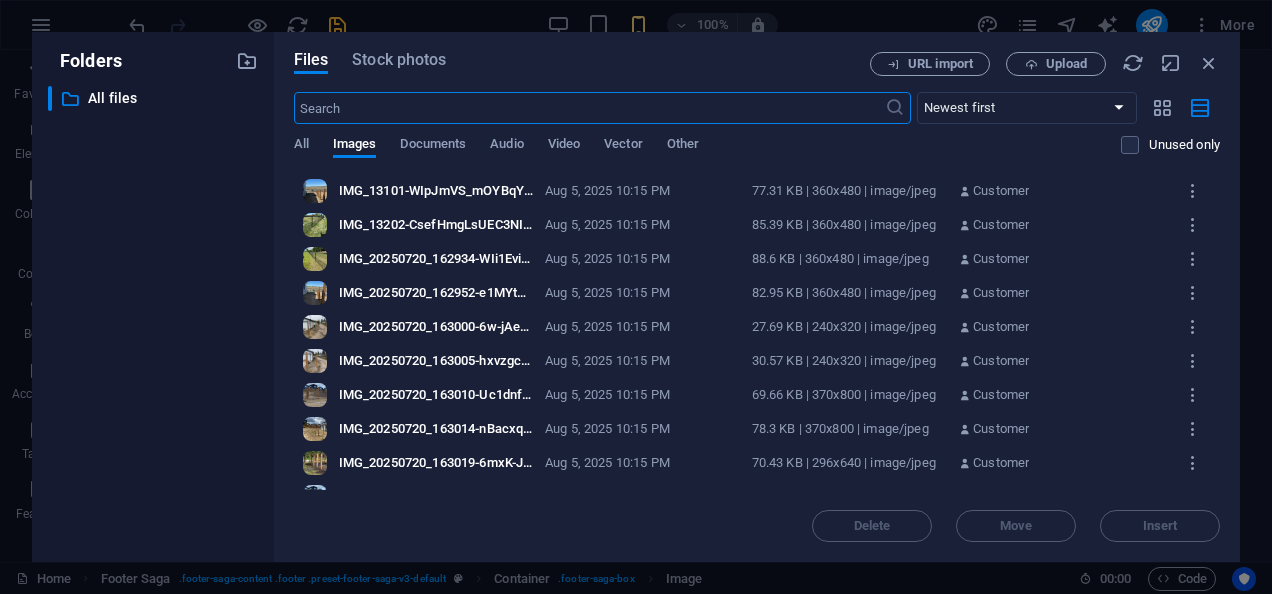 scroll, scrollTop: 5994, scrollLeft: 0, axis: vertical 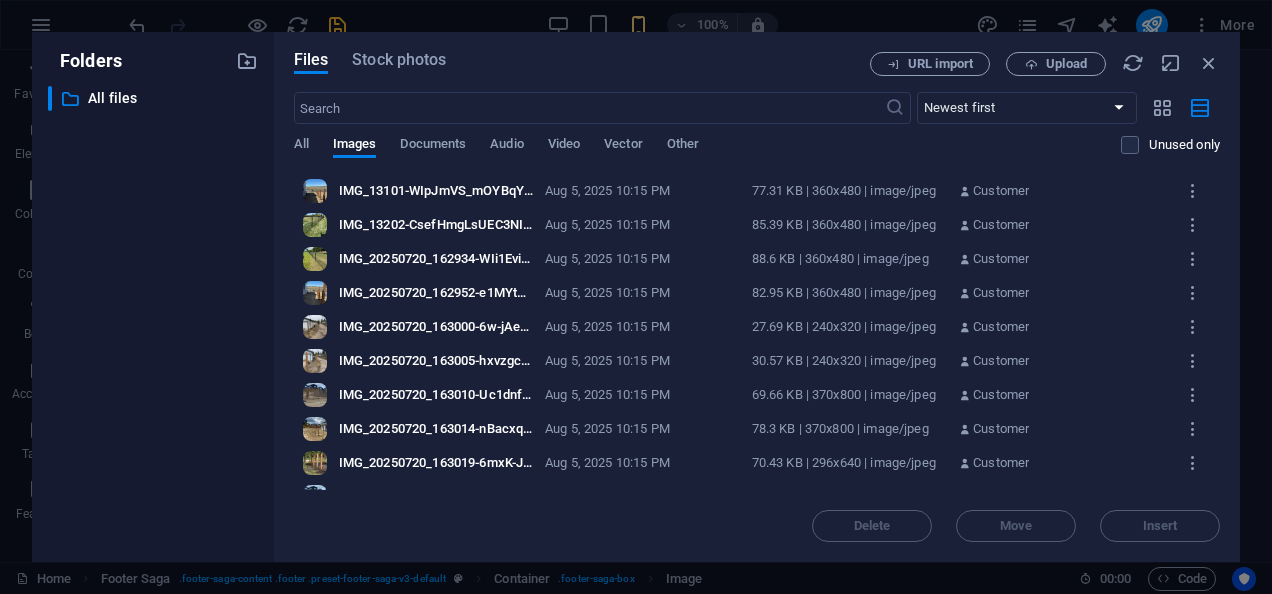 click on "IMG_20250720_163005-hxvzgcSCDM13AqOofI8NbQ.jpg" at bounding box center [436, 361] 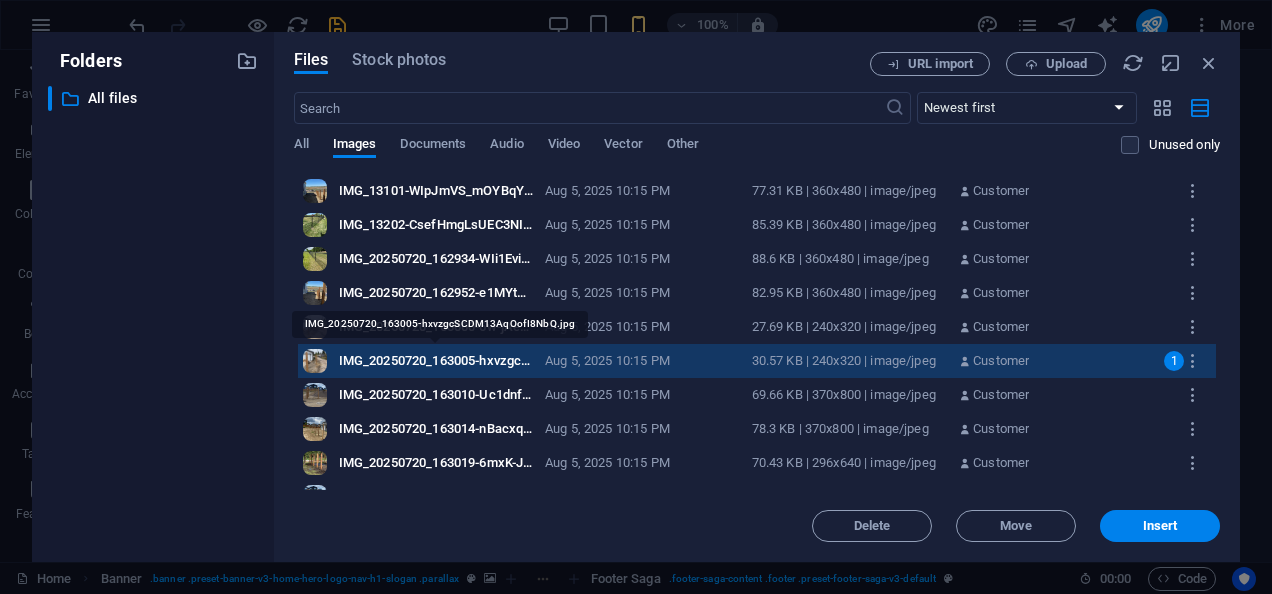 scroll, scrollTop: 27, scrollLeft: 0, axis: vertical 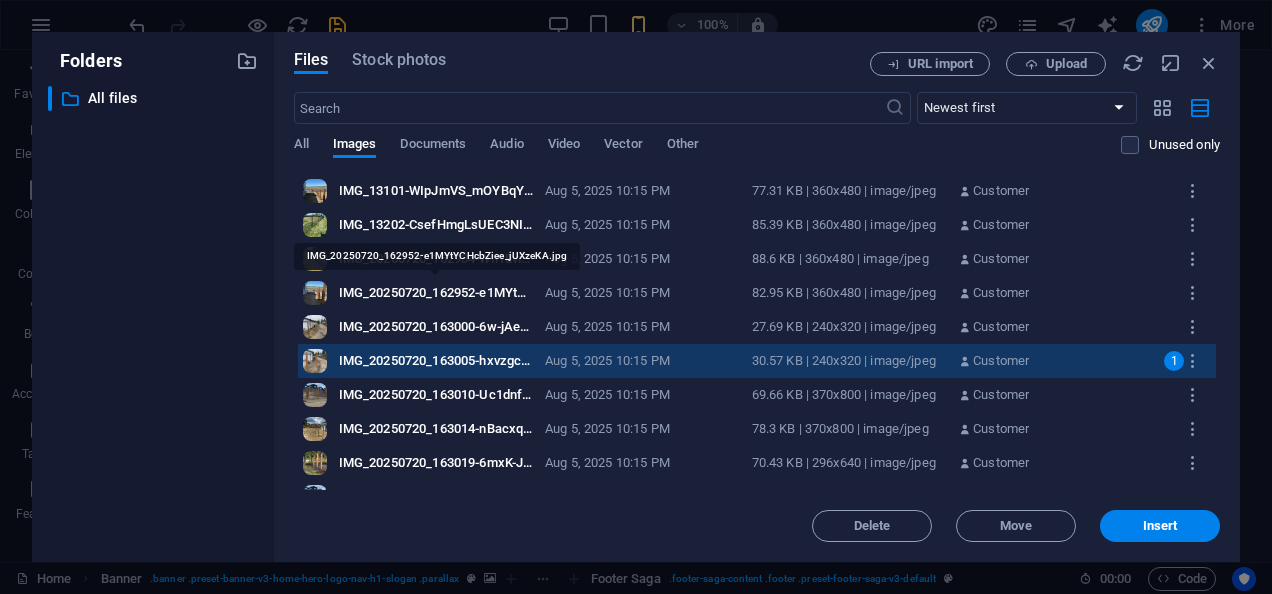 click on "IMG_20250720_162952-e1MYtYCHcbZiee_jUXzeKA.jpg" at bounding box center [436, 293] 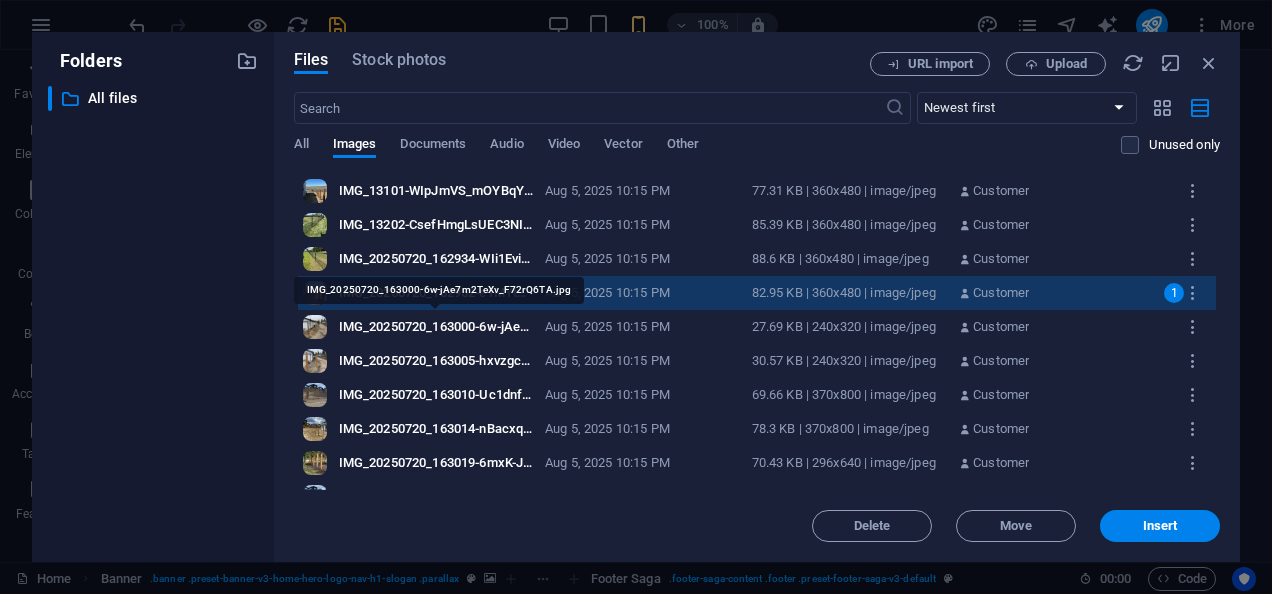 click on "IMG_20250720_163000-6w-jAe7m2TeXv_F72rQ6TA.jpg" at bounding box center (436, 327) 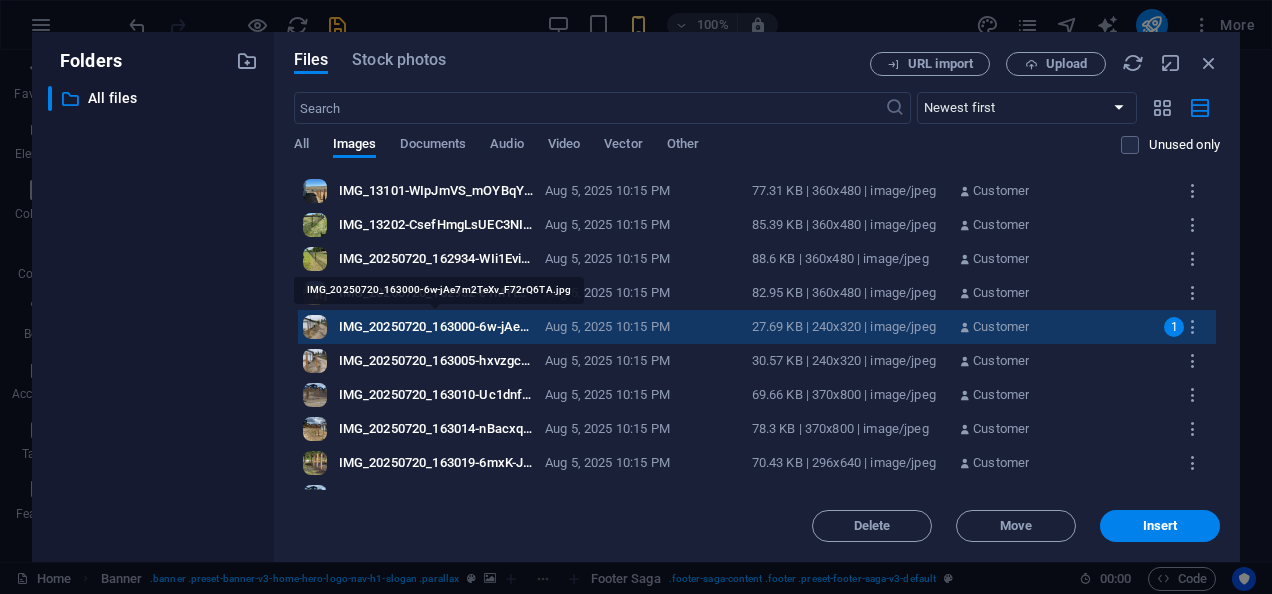 click on "IMG_20250720_163000-6w-jAe7m2TeXv_F72rQ6TA.jpg" at bounding box center (436, 327) 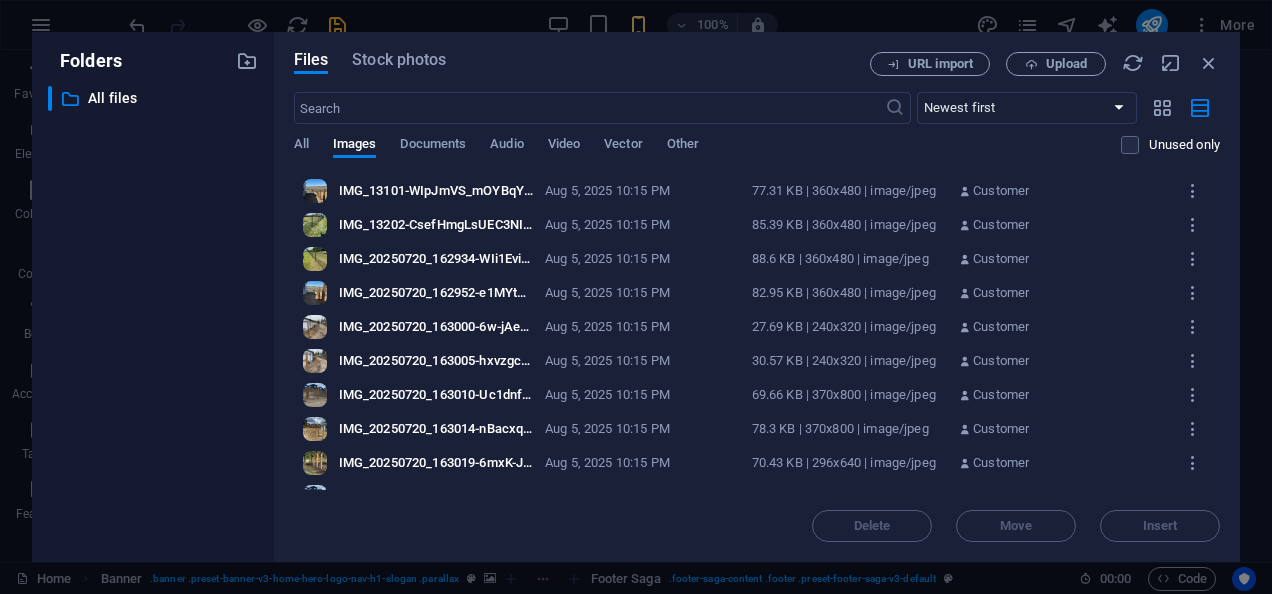 click on "IMG_20250720_163005-hxvzgcSCDM13AqOofI8NbQ.jpg" at bounding box center (436, 361) 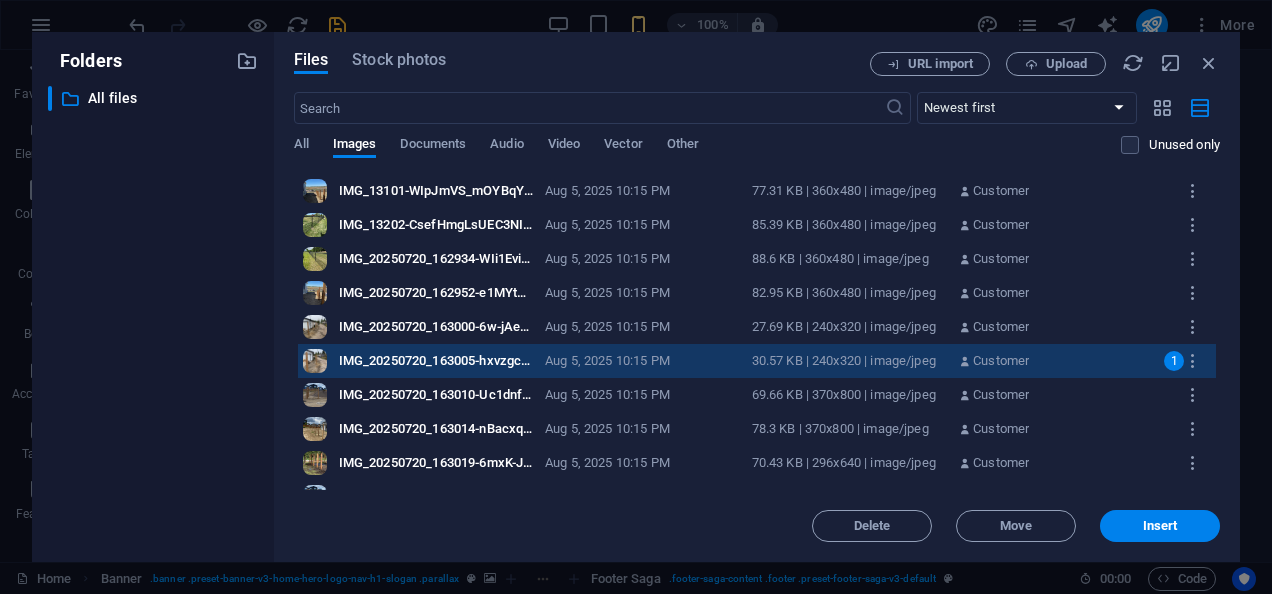 click on "IMG_20250720_163010-Uc1dnf4ALxJt-Z6xAaMFEQ.jpg IMG_20250720_163010-Uc1dnf4ALxJt-Z6xAaMFEQ.jpg Aug 5, 2025 10:15 PM 69.66 KB | 370x800 | image/jpeg Customer" at bounding box center [757, 395] 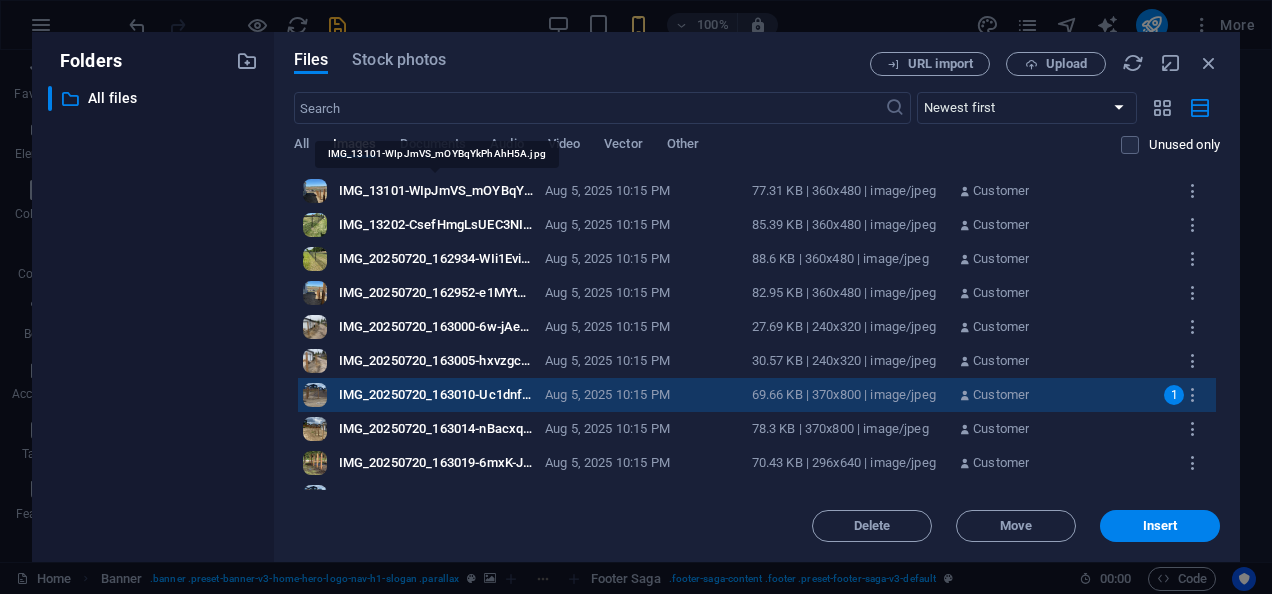 click on "IMG_13101-WIpJmVS_mOYBqYkPhAhH5A.jpg" at bounding box center (436, 191) 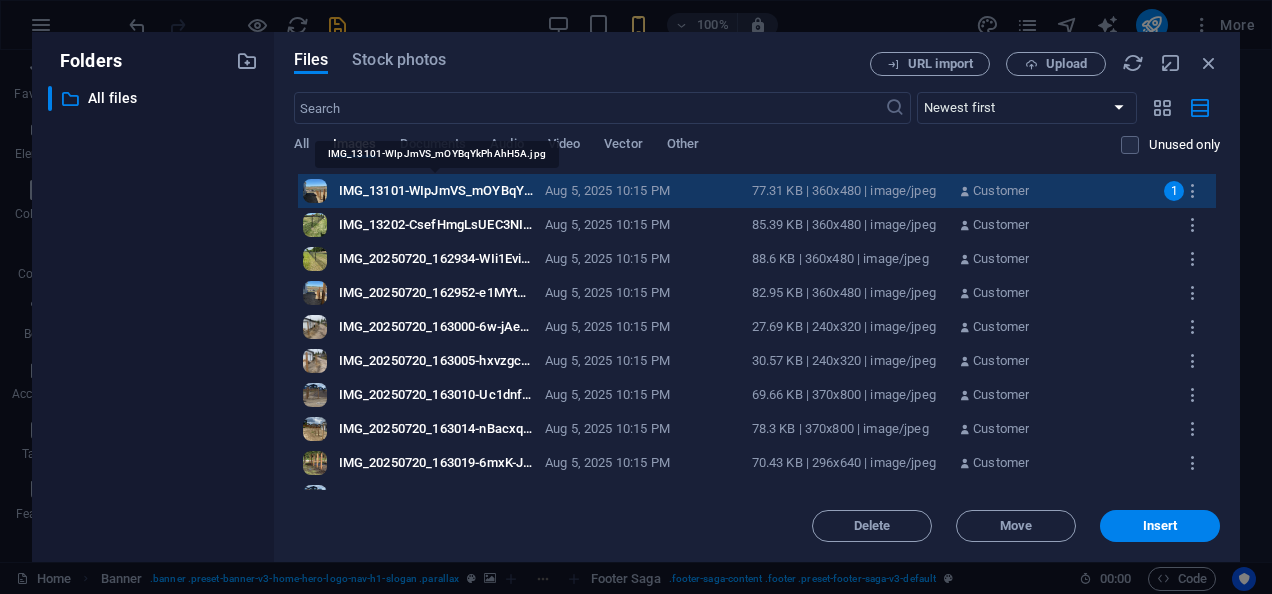 click on "IMG_13101-WIpJmVS_mOYBqYkPhAhH5A.jpg" at bounding box center [436, 191] 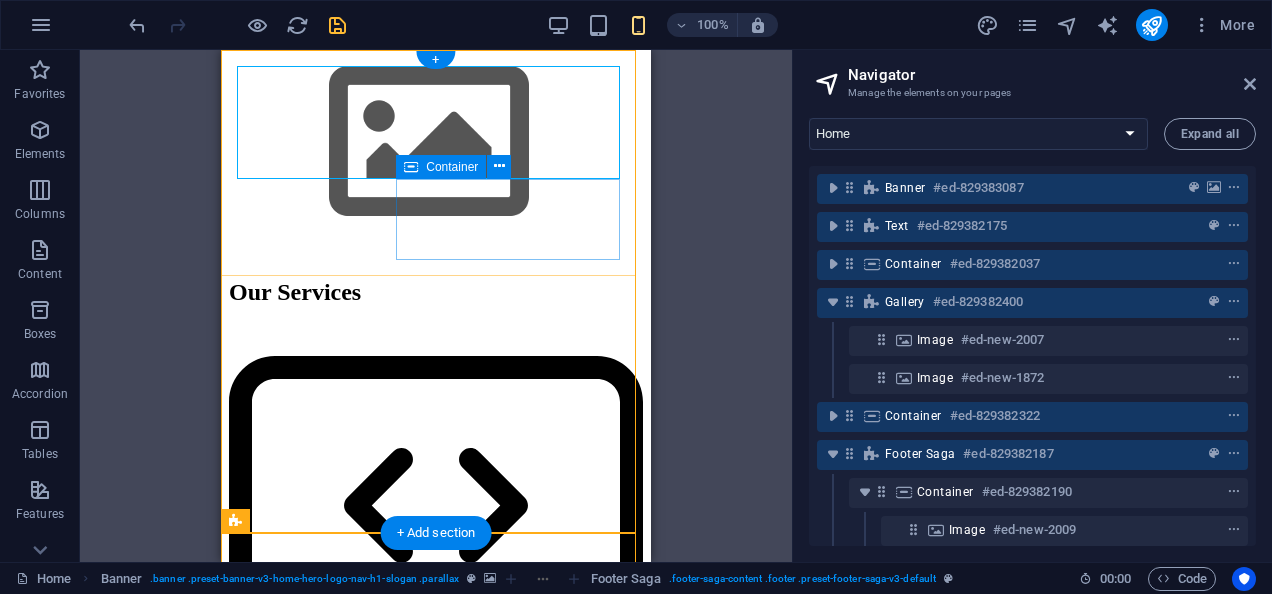 scroll, scrollTop: 0, scrollLeft: 0, axis: both 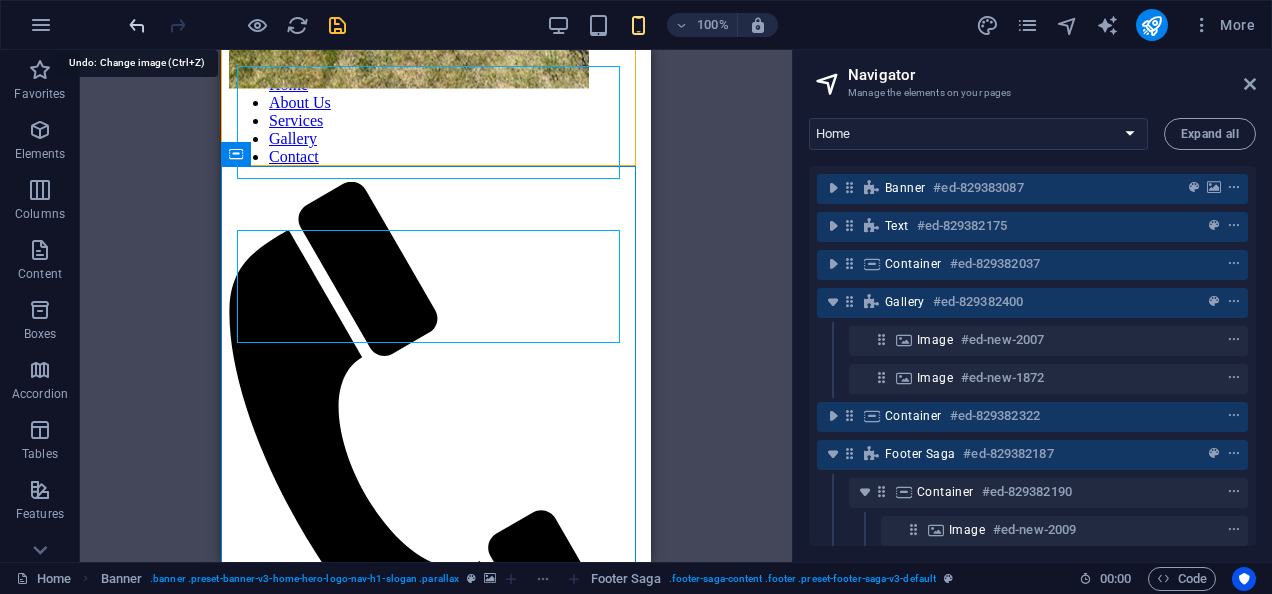 click at bounding box center [137, 25] 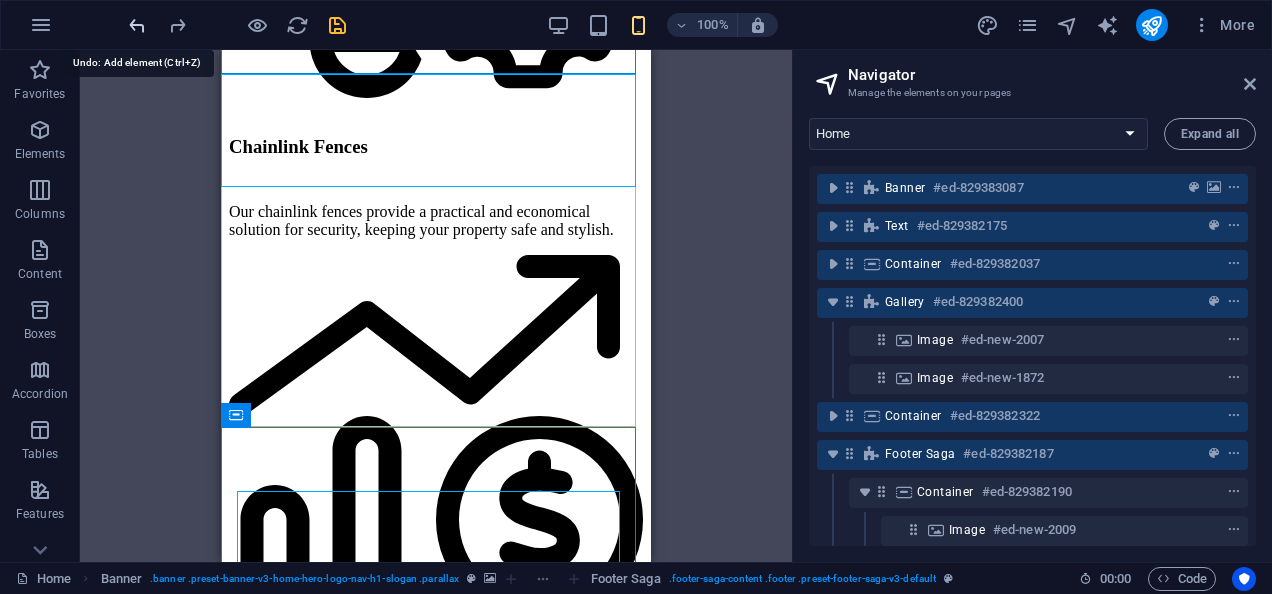 scroll, scrollTop: 3740, scrollLeft: 0, axis: vertical 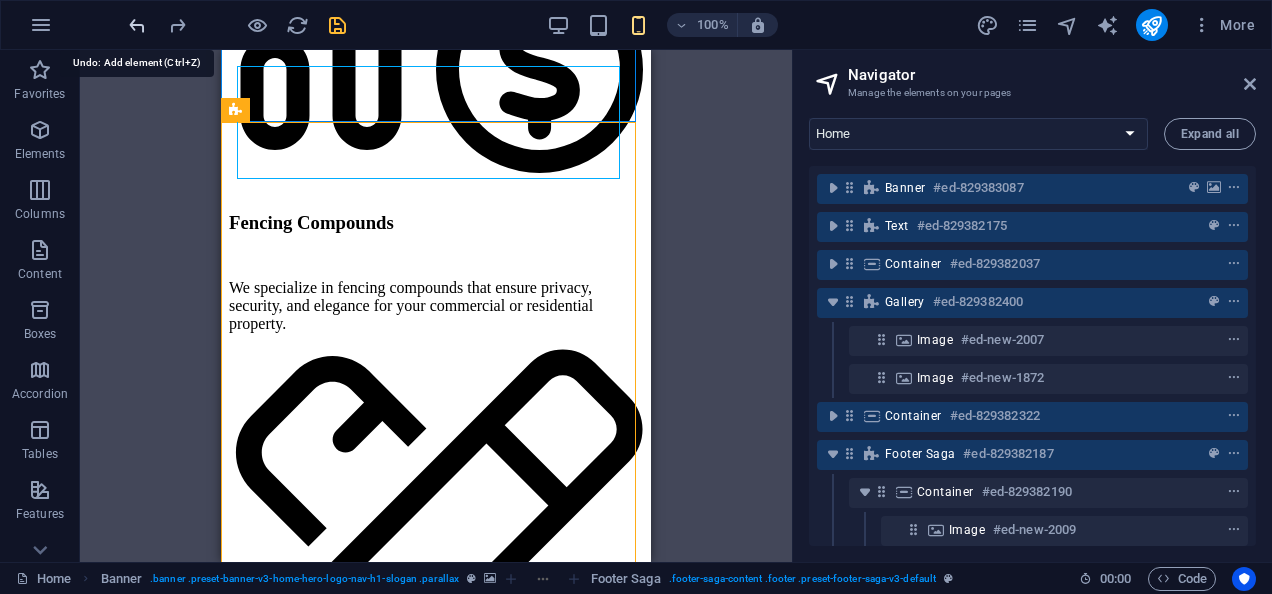 click at bounding box center [137, 25] 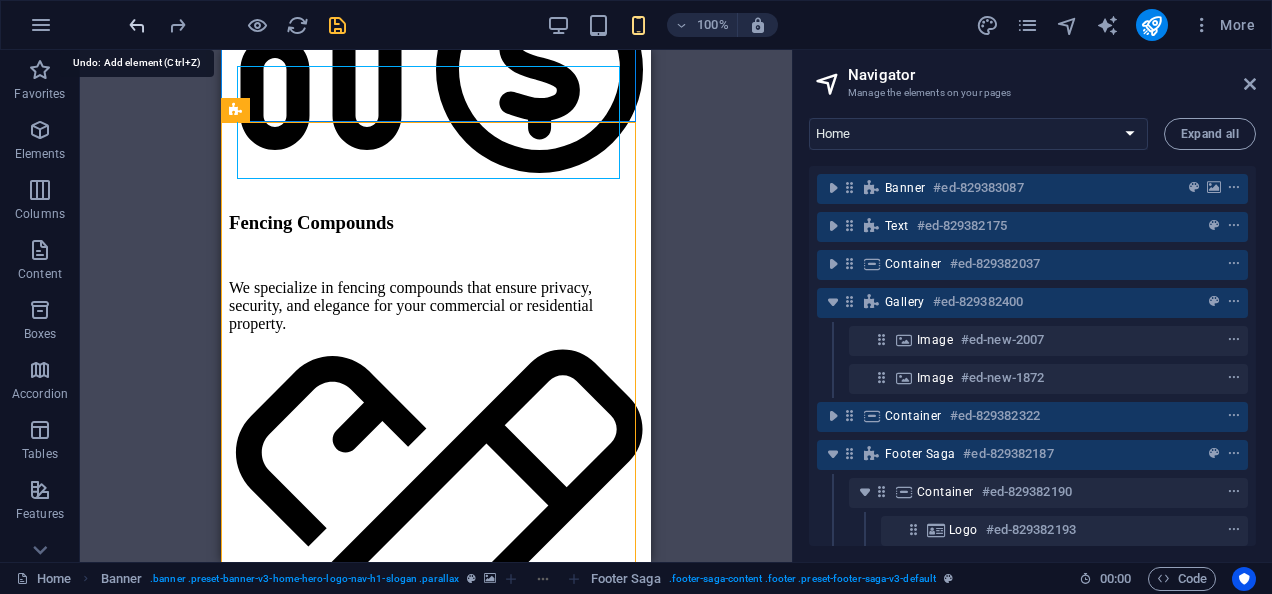 click at bounding box center [137, 25] 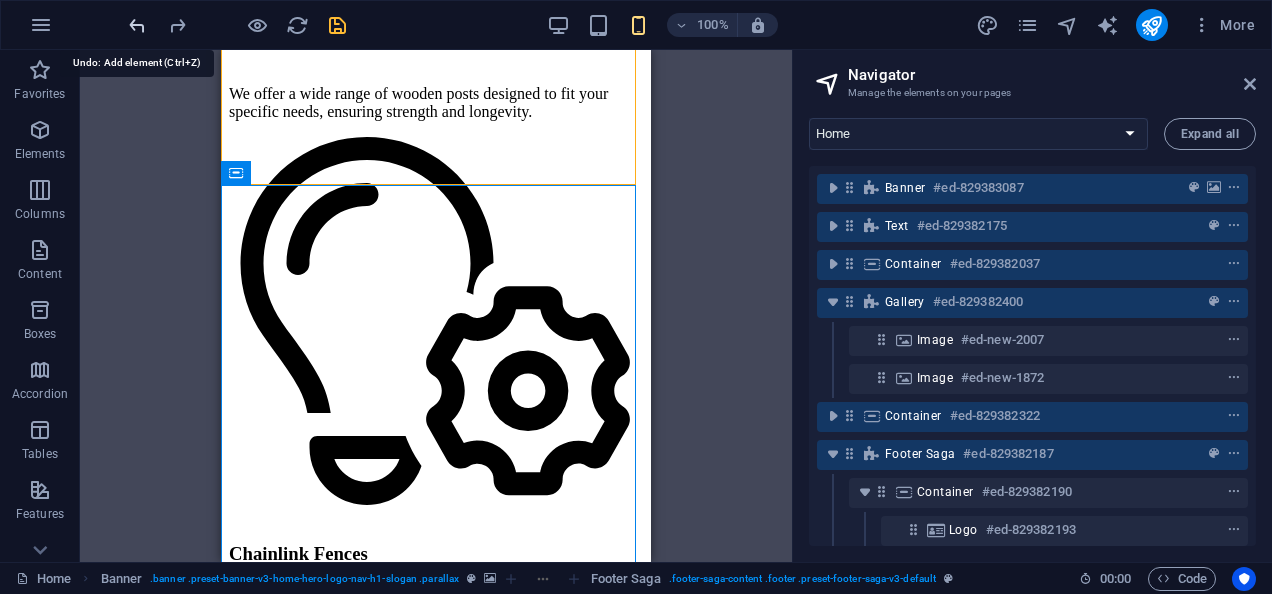 click at bounding box center (137, 25) 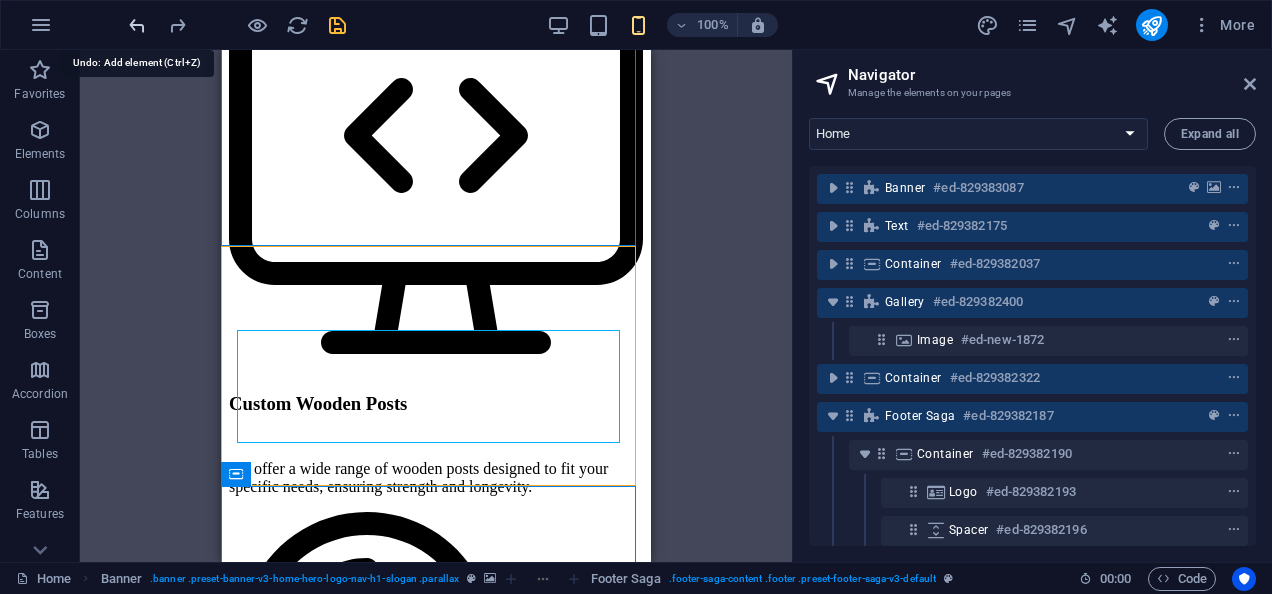 scroll, scrollTop: 2466, scrollLeft: 0, axis: vertical 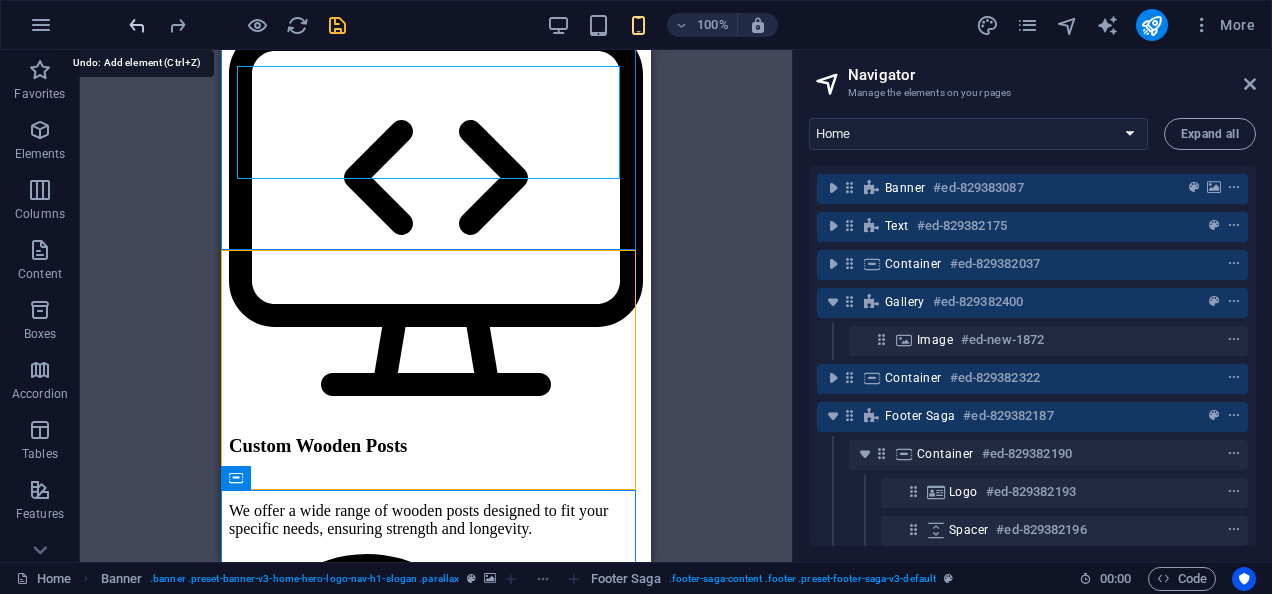click at bounding box center [137, 25] 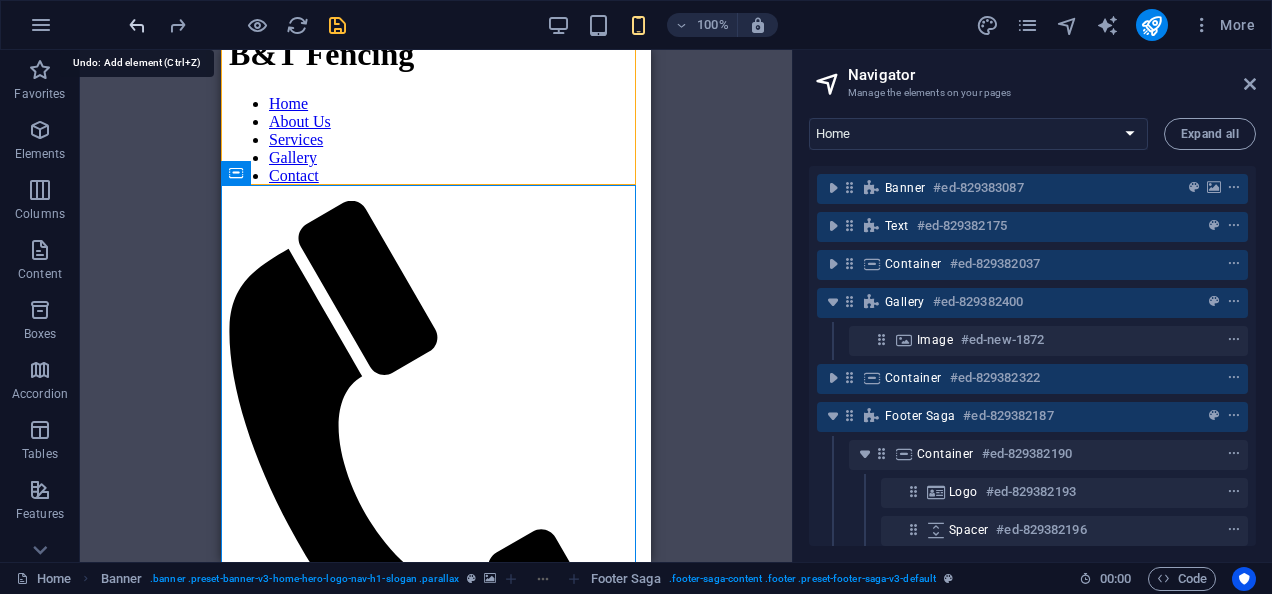click at bounding box center (137, 25) 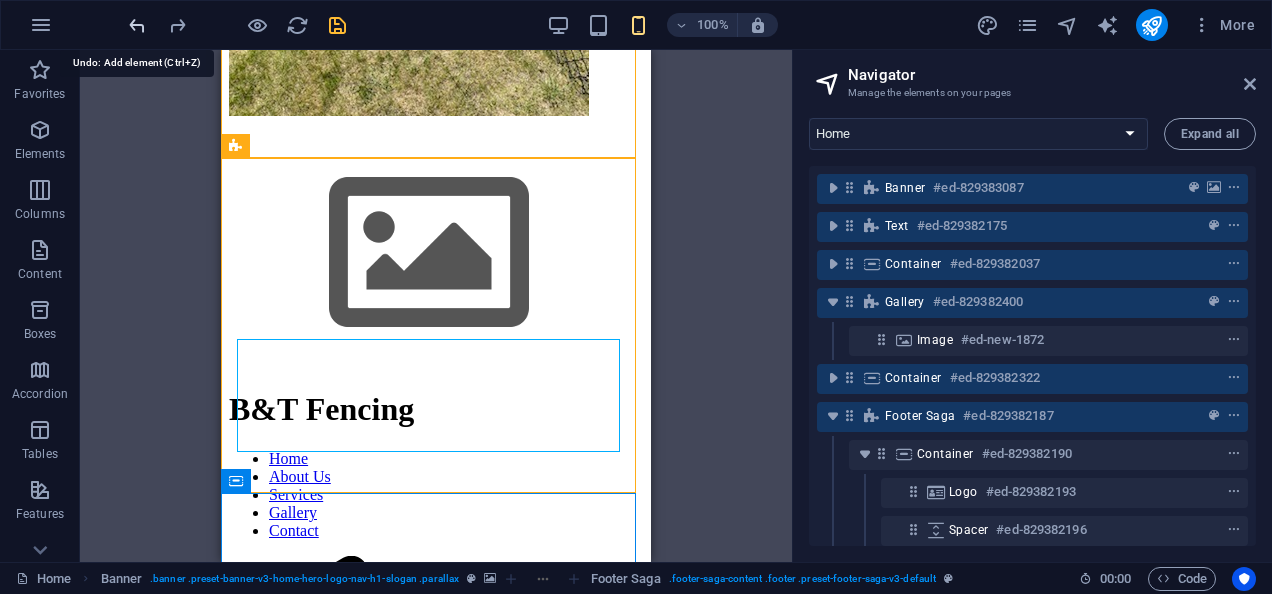 scroll, scrollTop: 347, scrollLeft: 0, axis: vertical 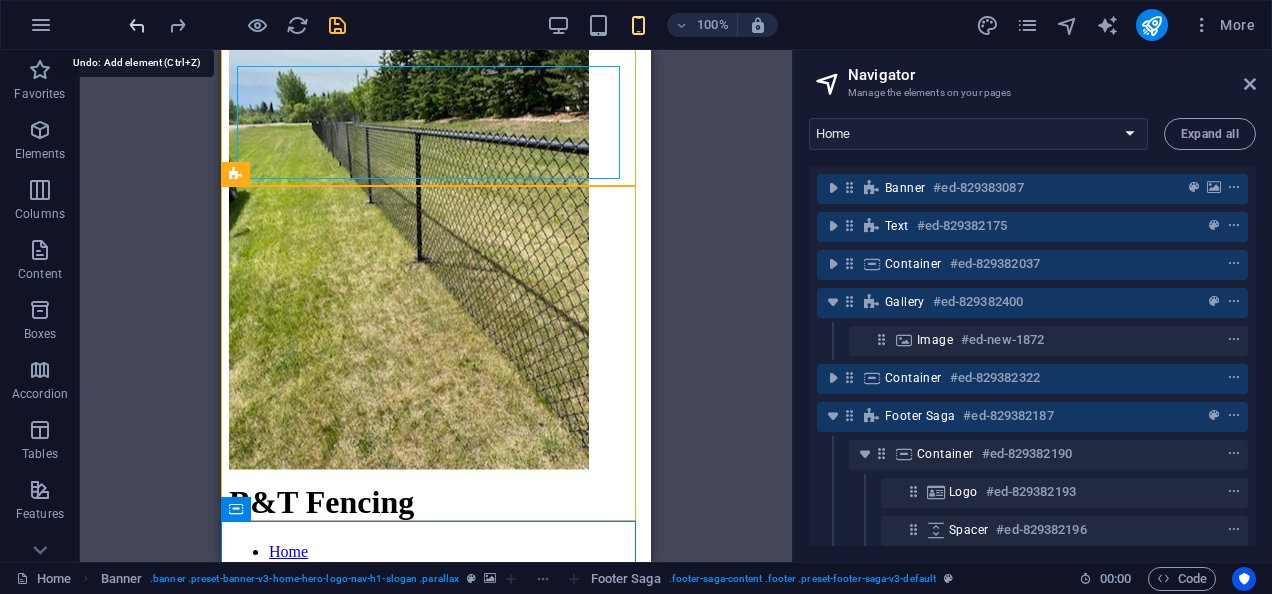 click at bounding box center [137, 25] 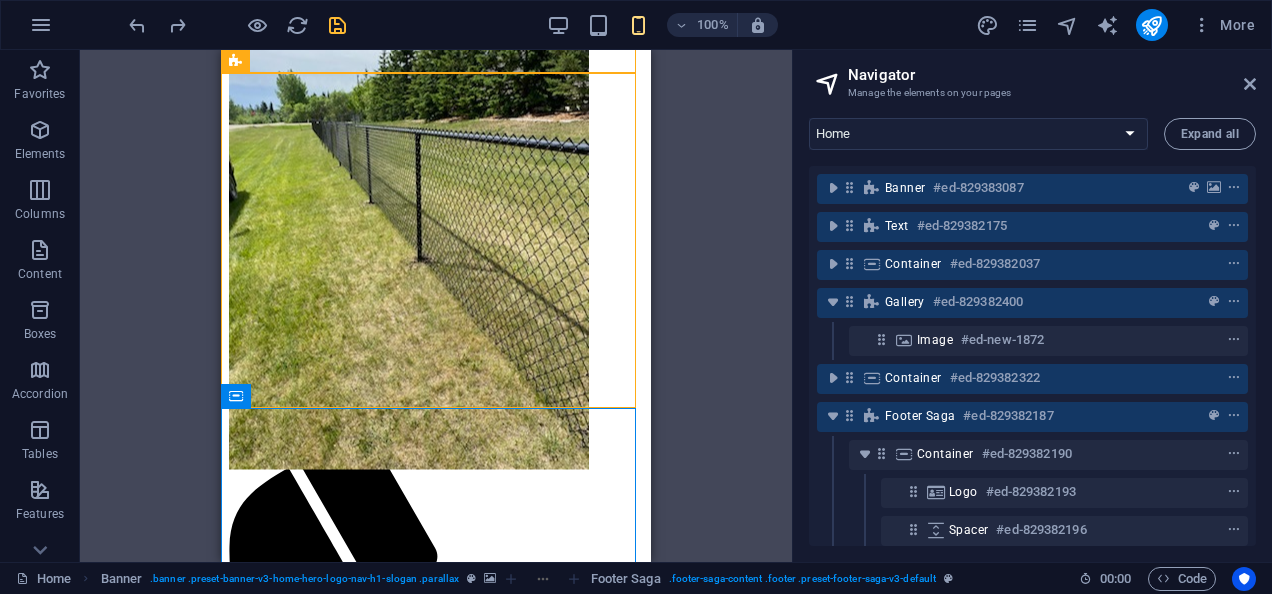 click on "Container   Gallery   Gallery   Gallery   Placeholder   Image   Gallery   Image
Banner   Text   Container   Footer Saga   Container   H2   H3   Container   Container   Boxes   Container   H3   Boxes   Boxes   Container   Container   Boxes   Container   Container   Container   Text   Container   Container   Container   Spacer   Container   Container   Boxes   Container   Text   Container   Menu Bar   Menu Bar   Image   Image   Image   Image   Image   Image   Container   Container   Logo   Spacer" at bounding box center (436, 306) 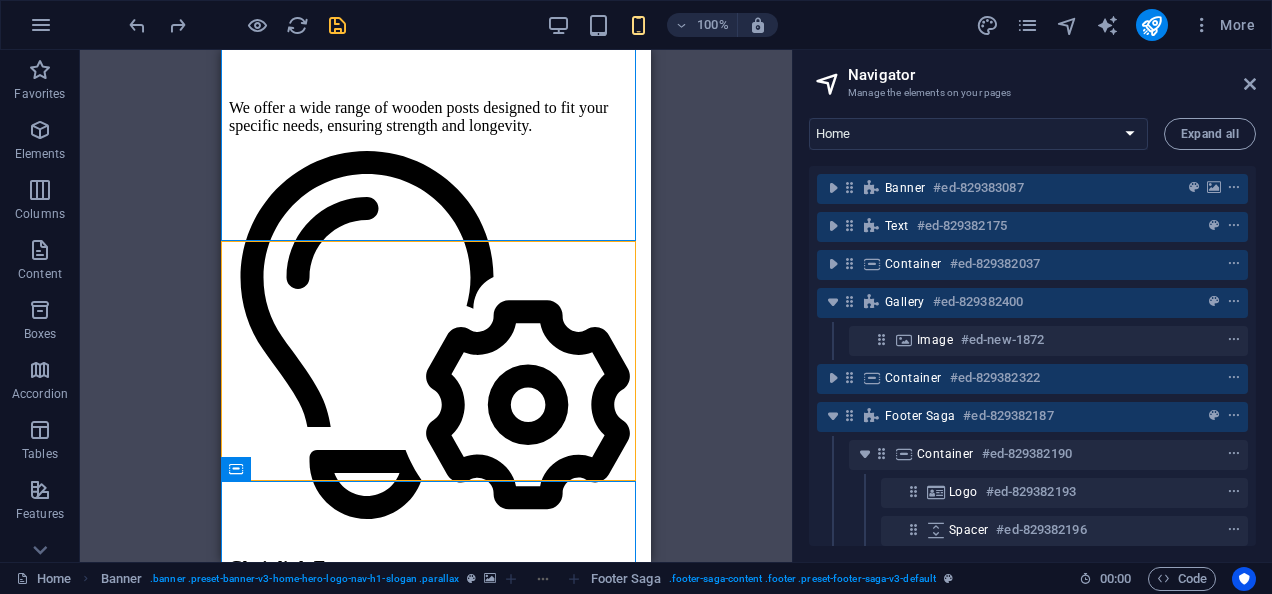 scroll, scrollTop: 2150, scrollLeft: 0, axis: vertical 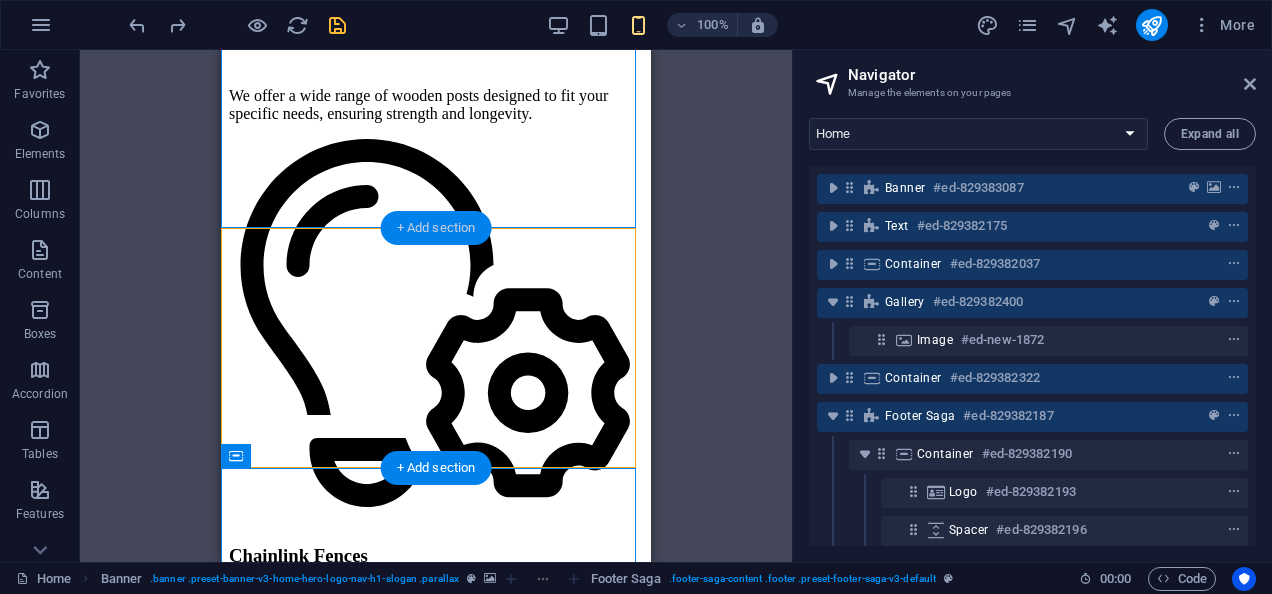 click on "+ Add section" at bounding box center [436, 228] 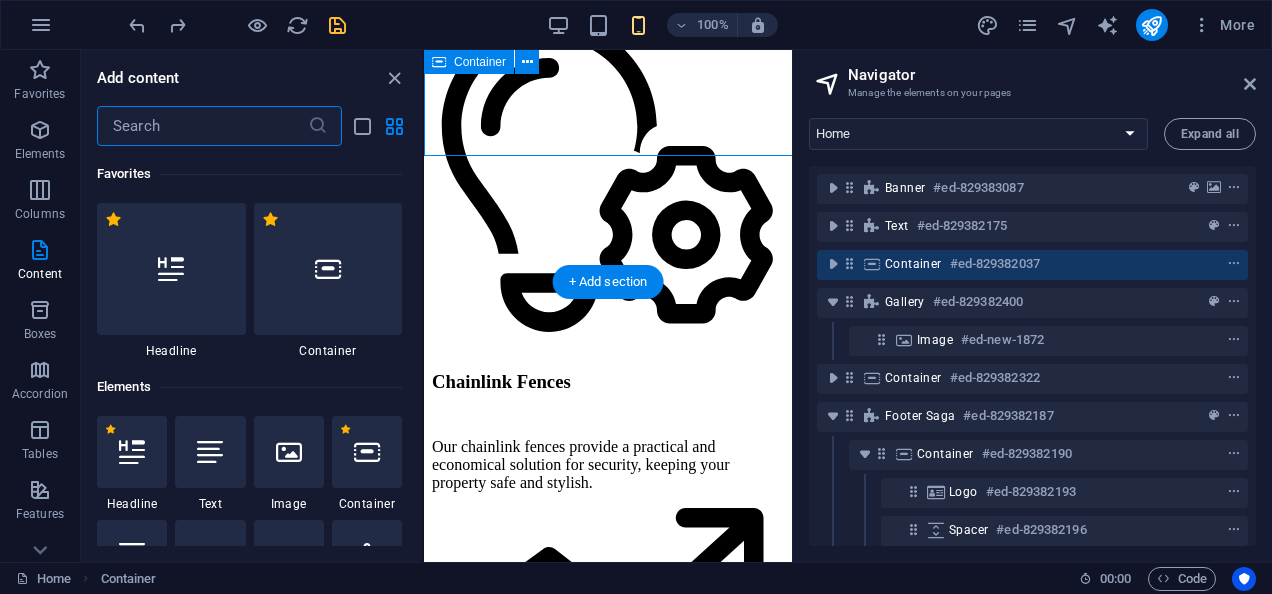 scroll, scrollTop: 2222, scrollLeft: 0, axis: vertical 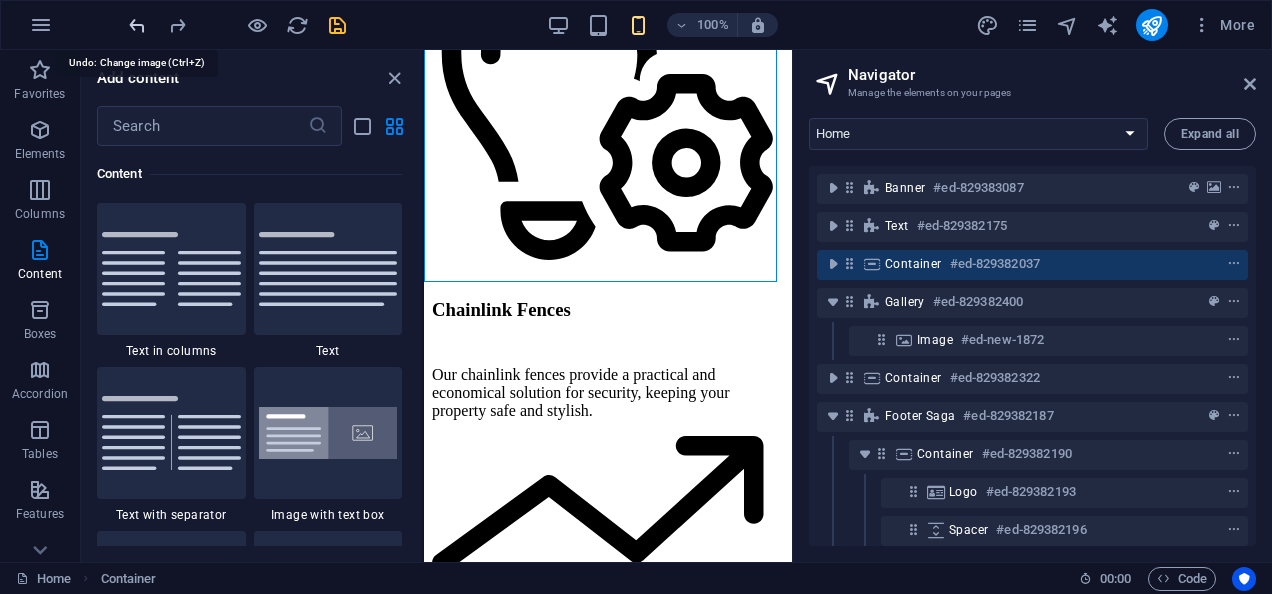 click at bounding box center [137, 25] 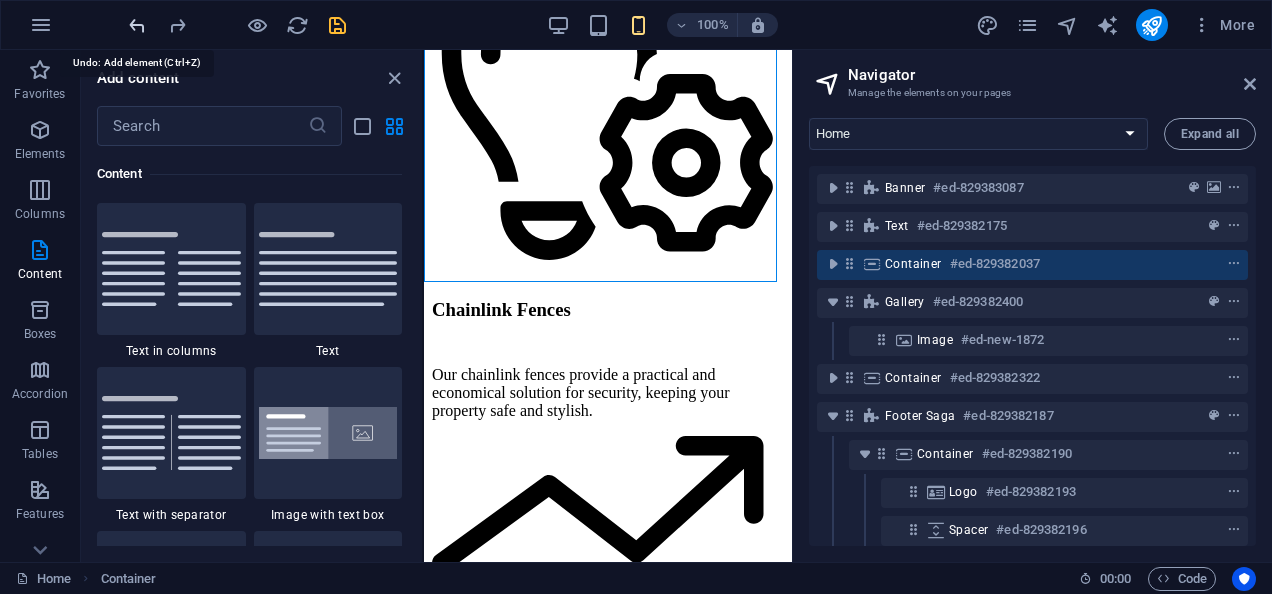 click at bounding box center (137, 25) 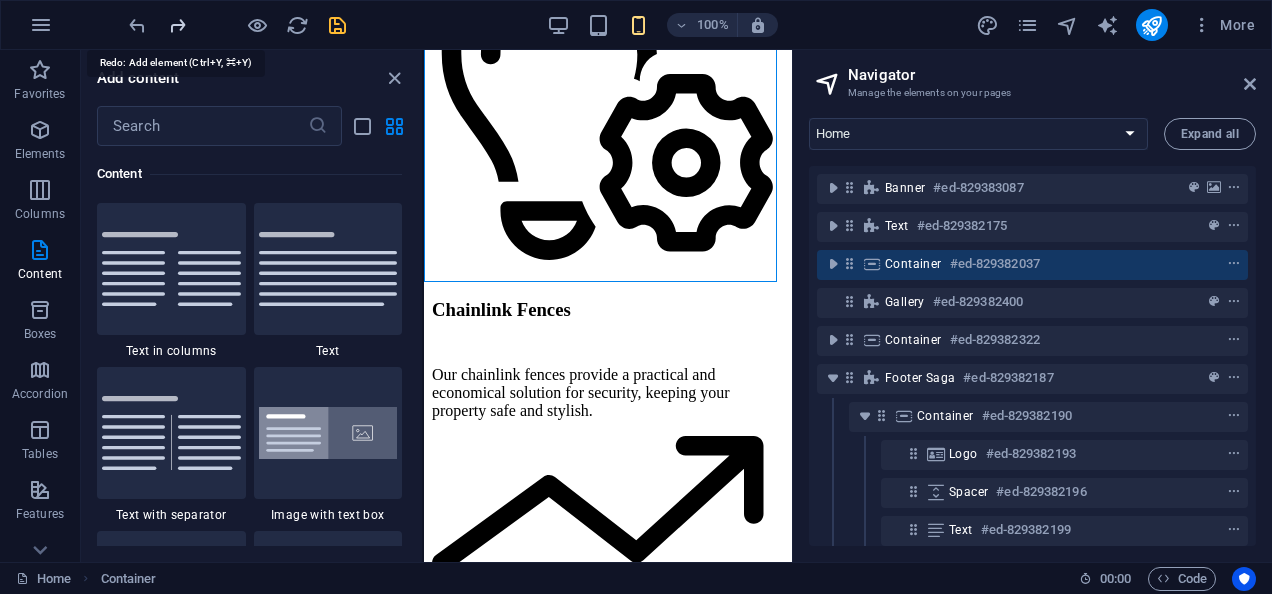 click at bounding box center [177, 25] 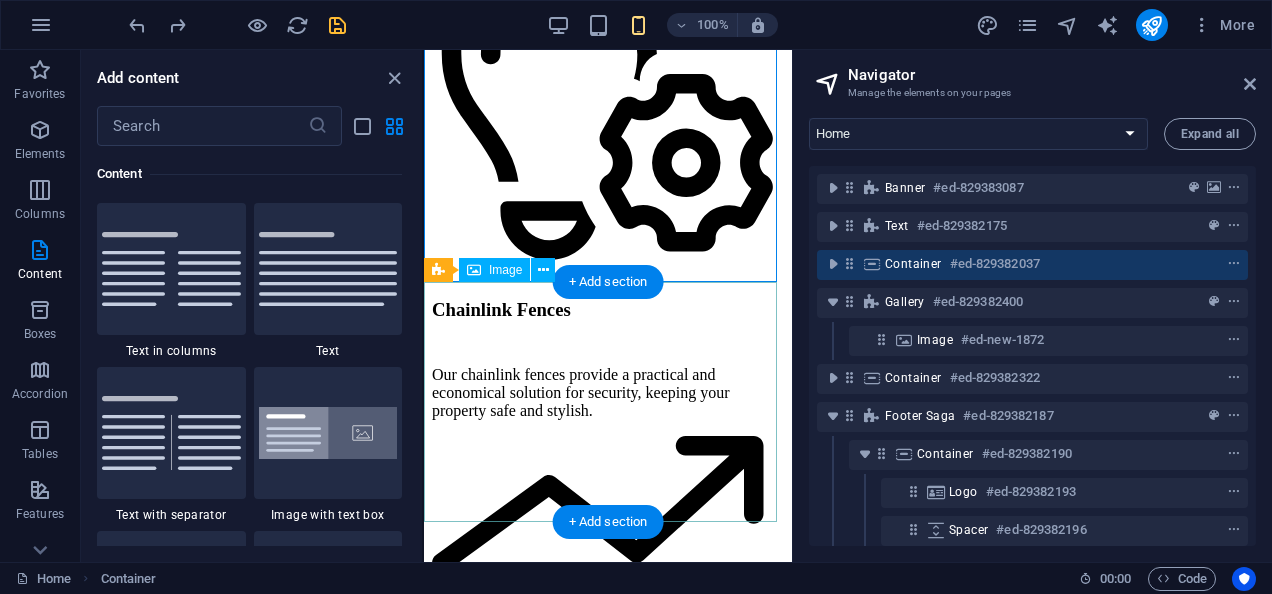 click at bounding box center (608, 2692) 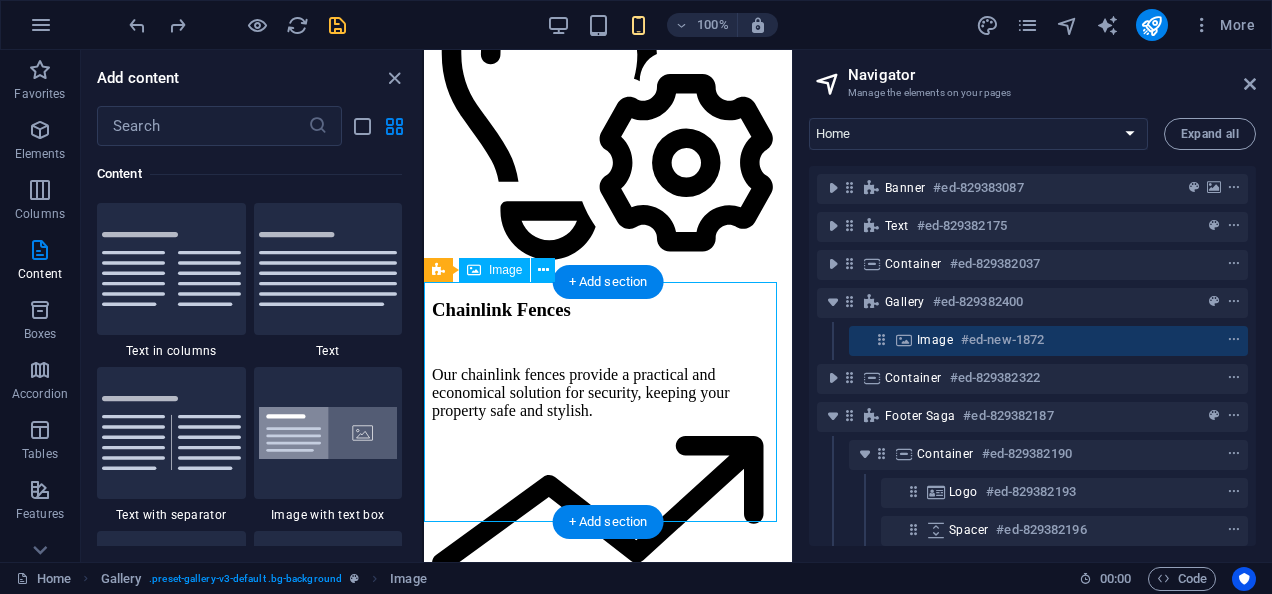 click at bounding box center [608, 2692] 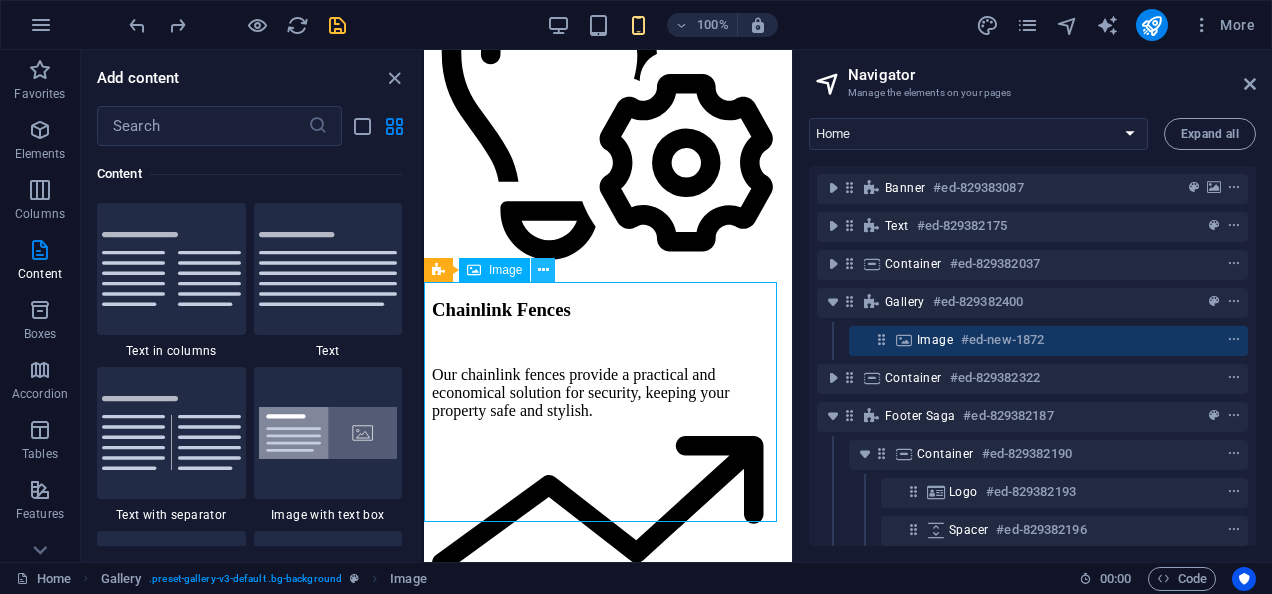 click at bounding box center [543, 270] 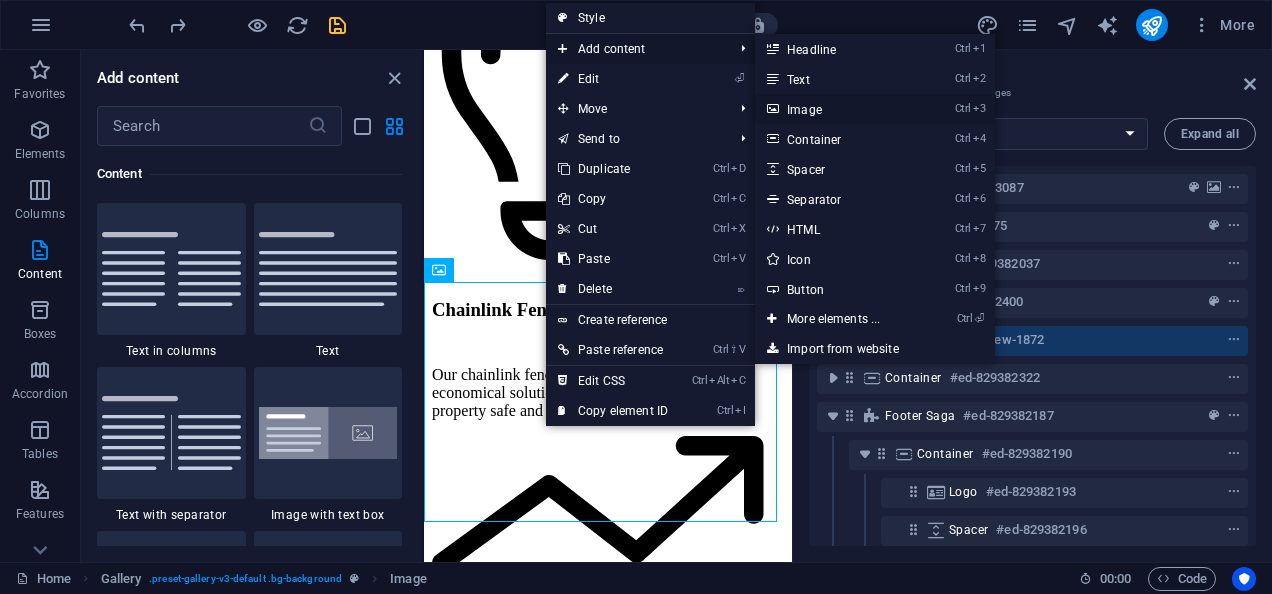 click on "Ctrl 3  Image" at bounding box center (837, 109) 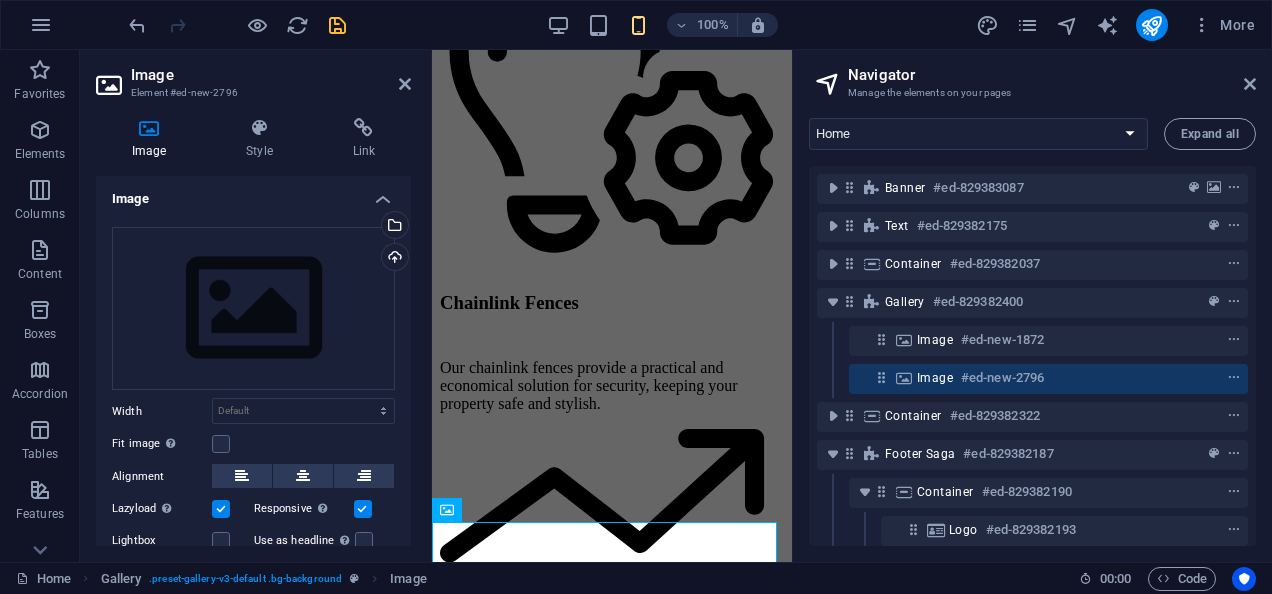 scroll, scrollTop: 0, scrollLeft: 0, axis: both 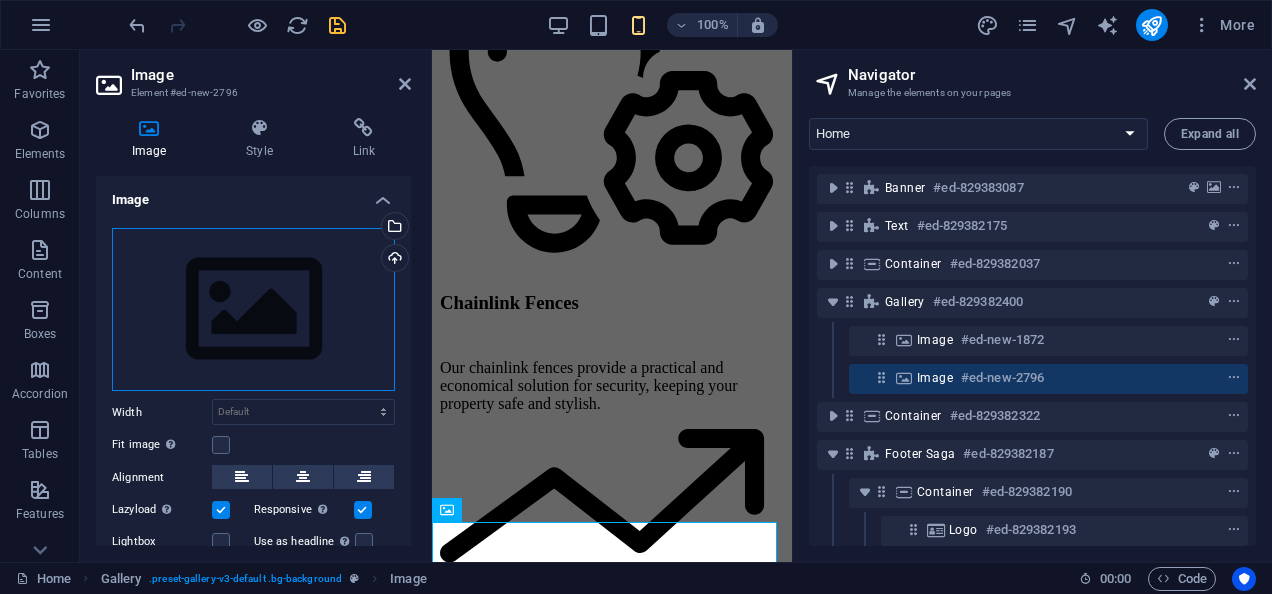 click on "Drag files here, click to choose files or select files from Files or our free stock photos & videos" at bounding box center [253, 310] 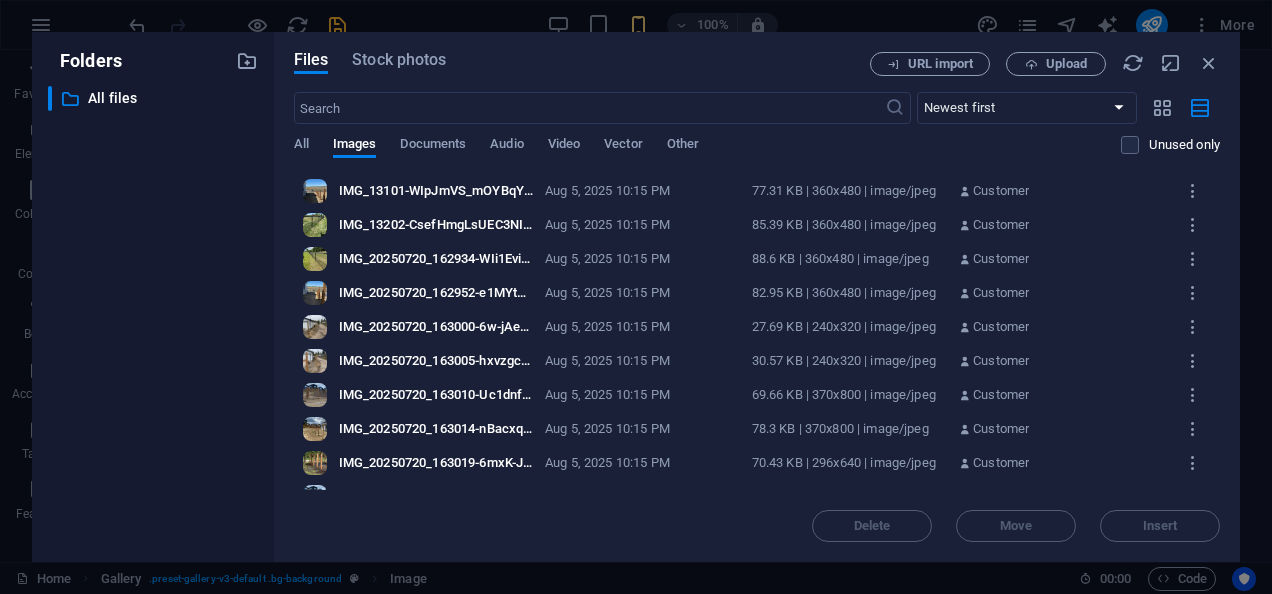 click on "​ All files All files" at bounding box center [153, 316] 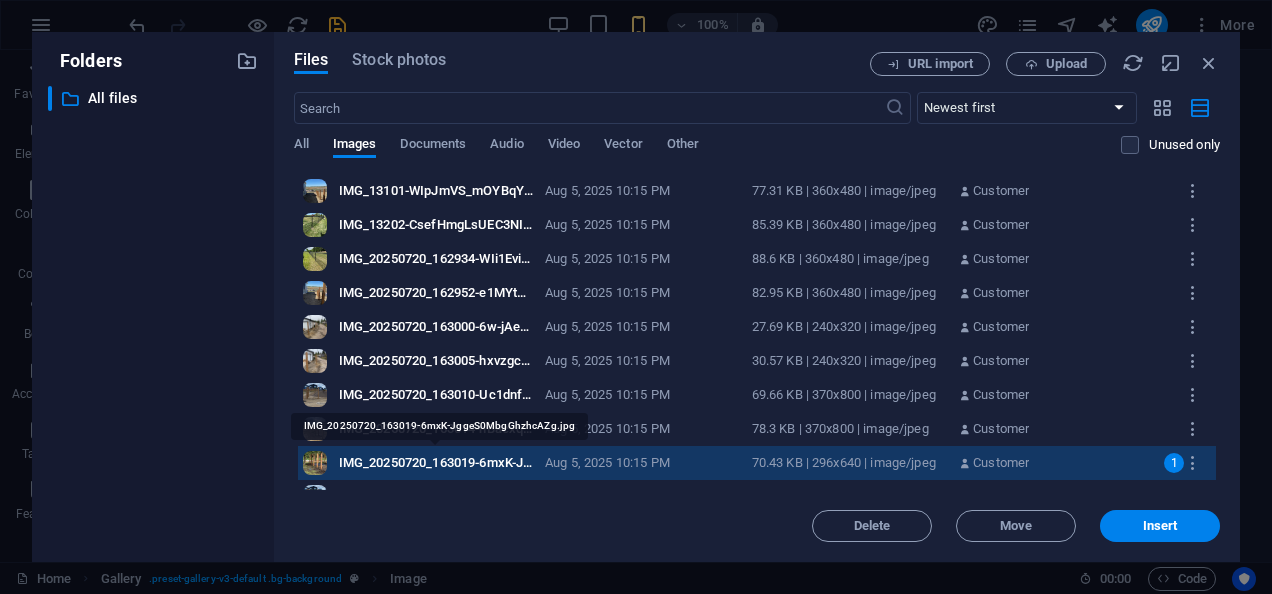 click on "IMG_20250720_163019-6mxK-JggeS0MbgGhzhcAZg.jpg" at bounding box center (436, 463) 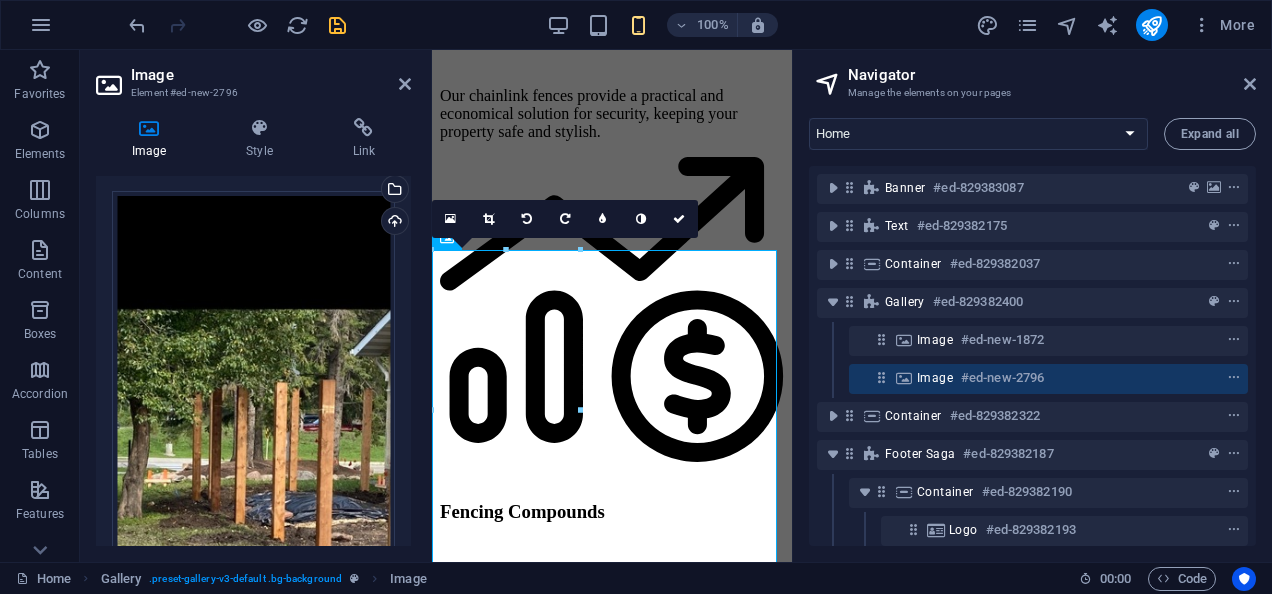 scroll, scrollTop: 76, scrollLeft: 0, axis: vertical 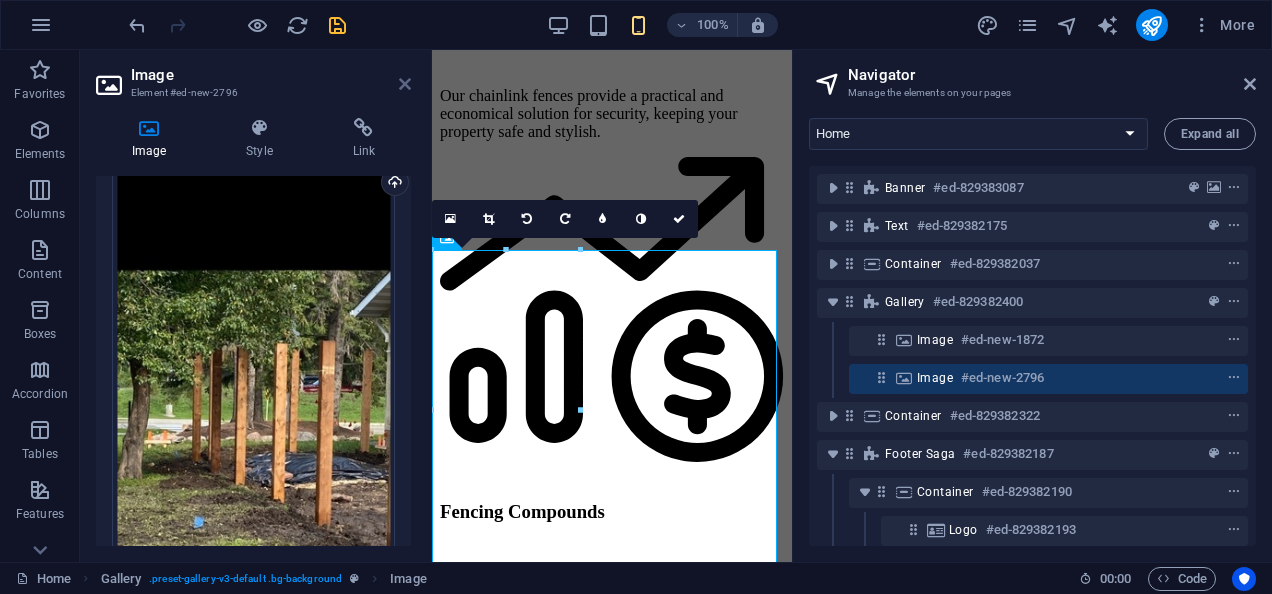 click at bounding box center (405, 84) 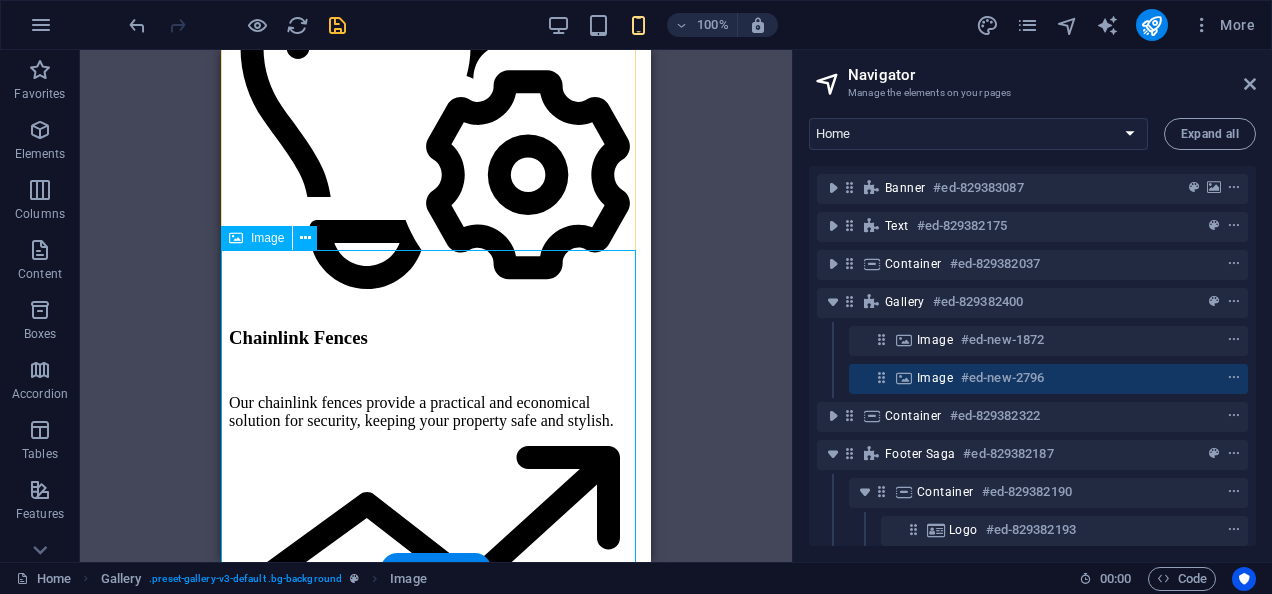 click at bounding box center (436, 3326) 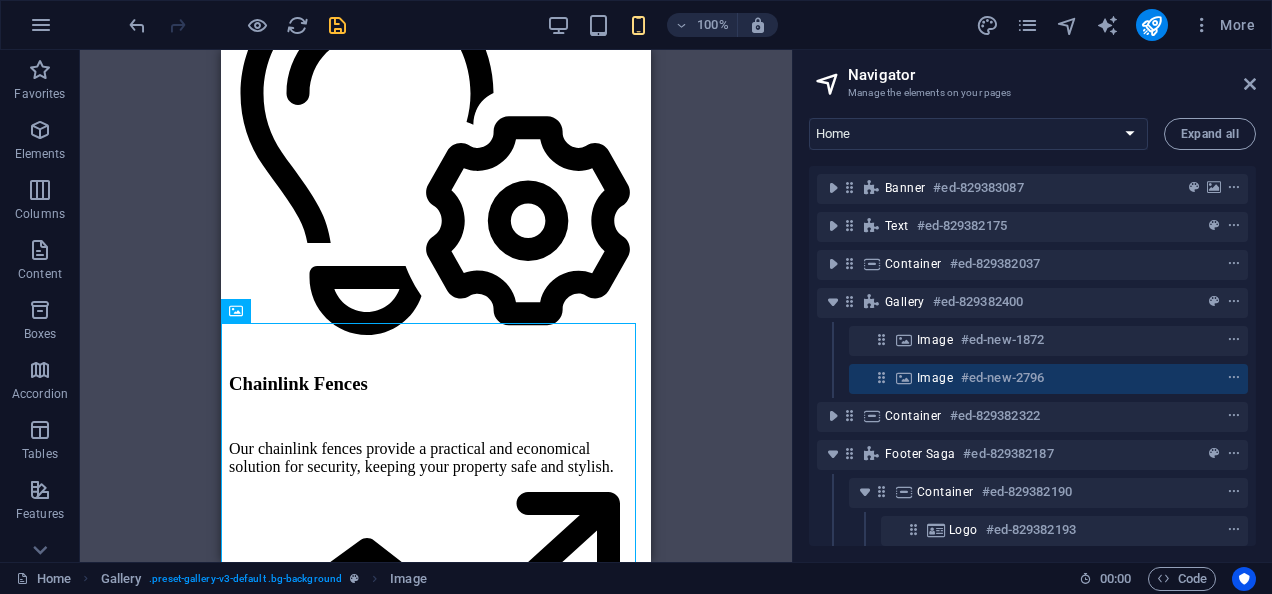 scroll, scrollTop: 2329, scrollLeft: 0, axis: vertical 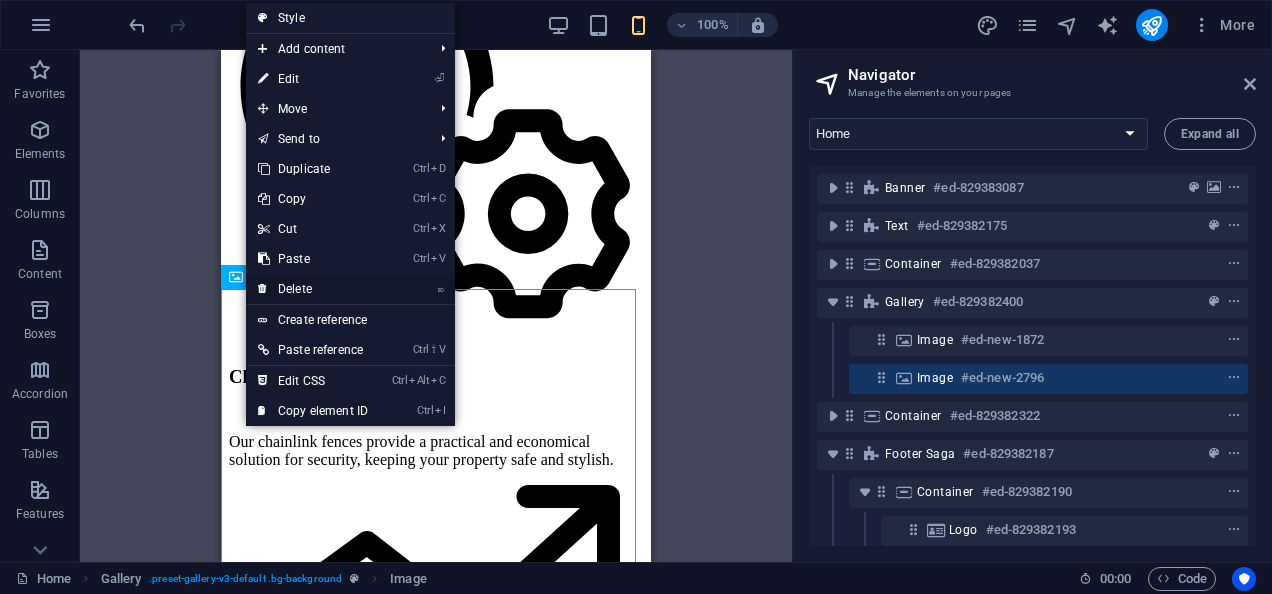click on "⌦  Delete" at bounding box center (313, 289) 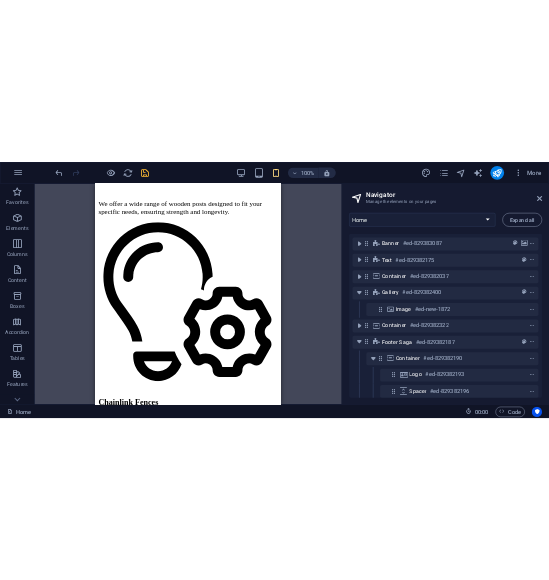 scroll, scrollTop: 2143, scrollLeft: 0, axis: vertical 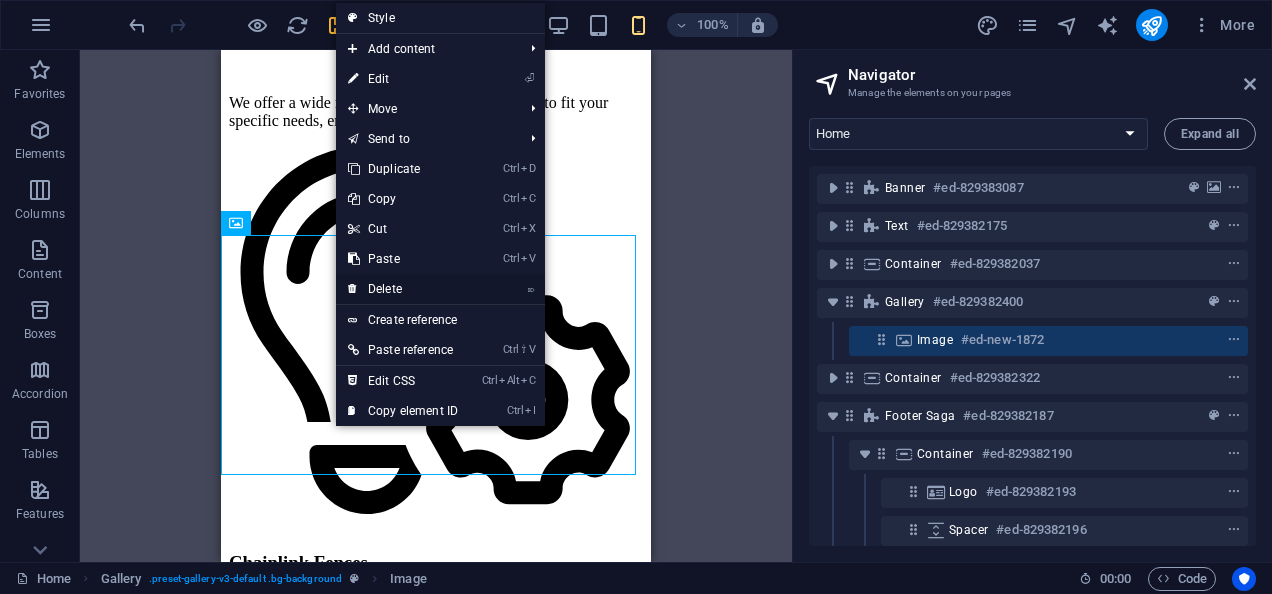 click on "⌦  Delete" at bounding box center [403, 289] 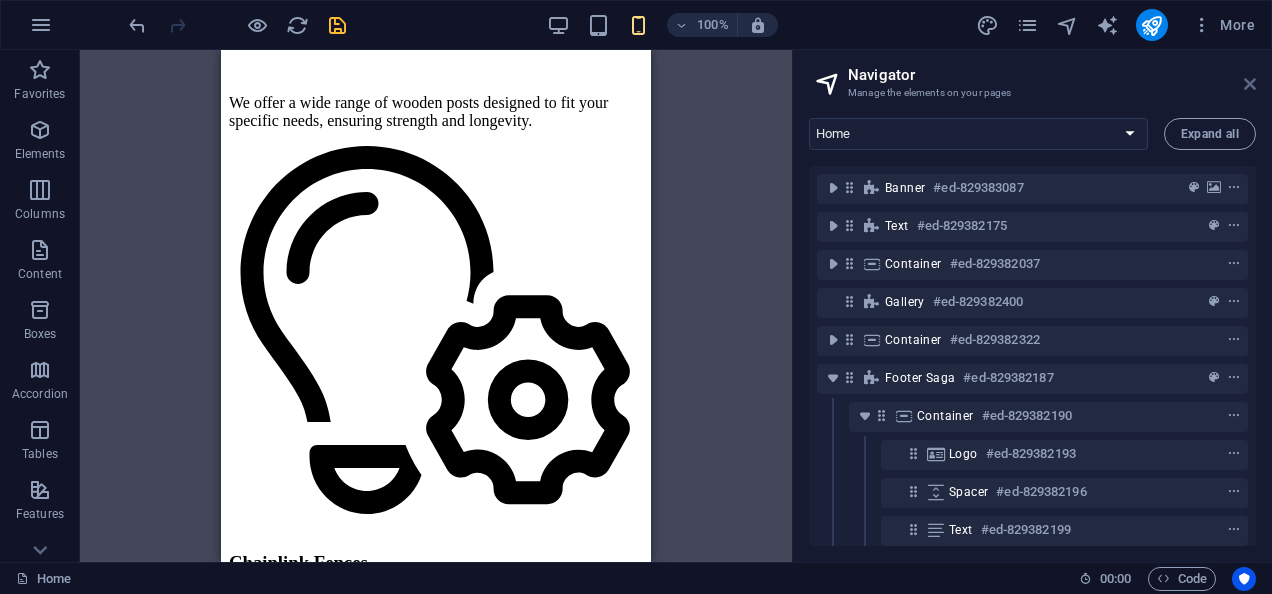 click at bounding box center [1250, 84] 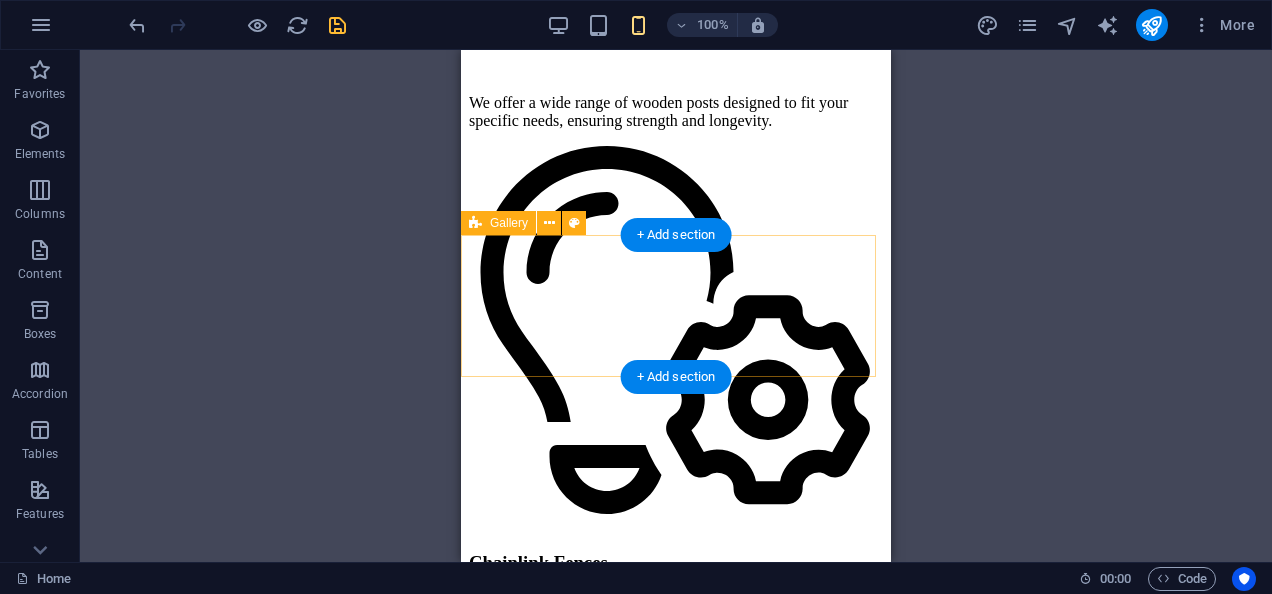 click on "Paste clipboard" at bounding box center (730, 3006) 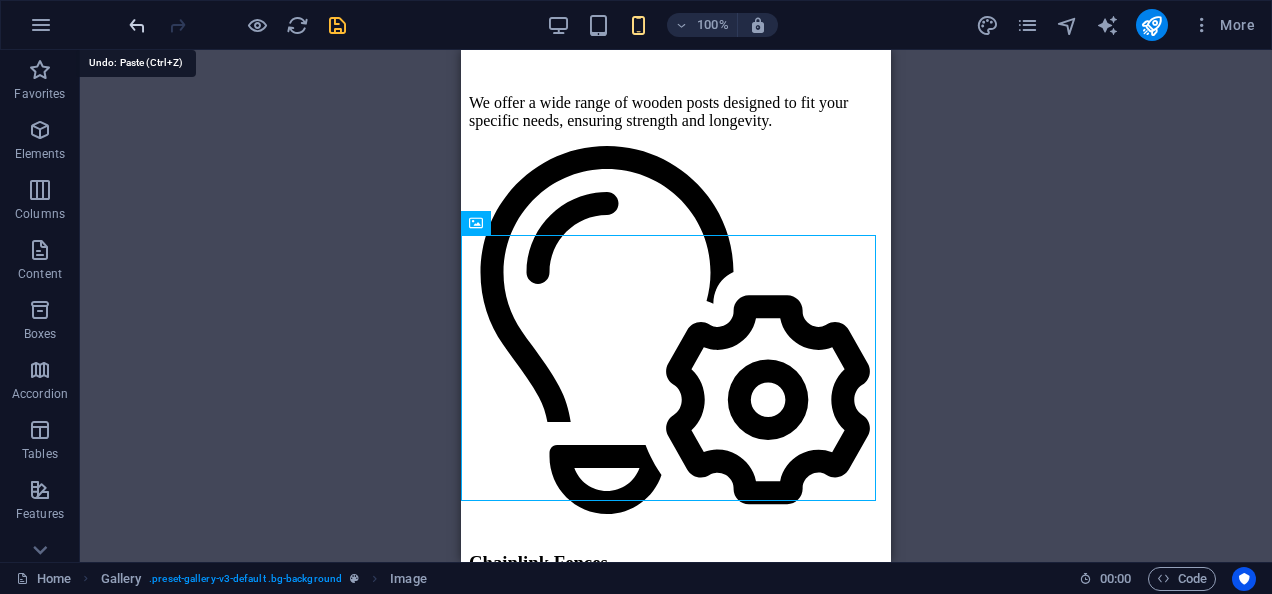 click at bounding box center [137, 25] 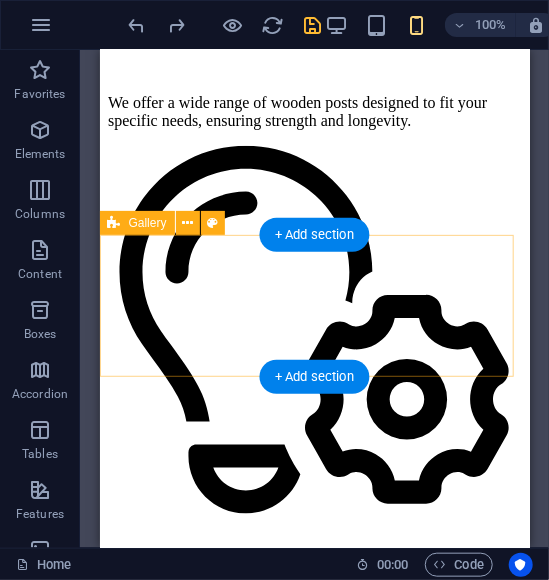 click on "Add elements" at bounding box center (255, 3005) 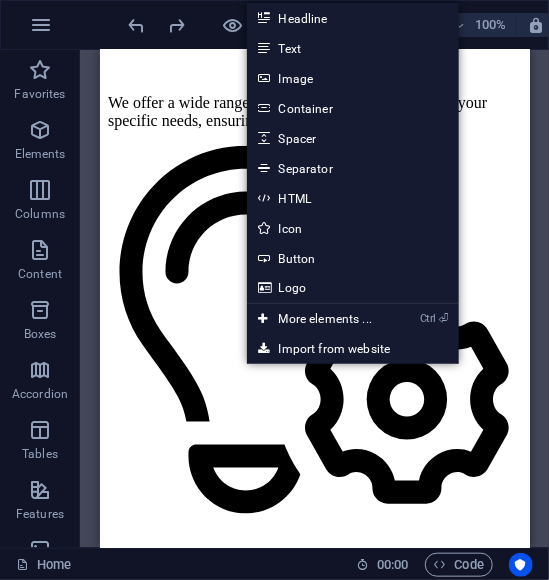 click on "Image" at bounding box center [353, 78] 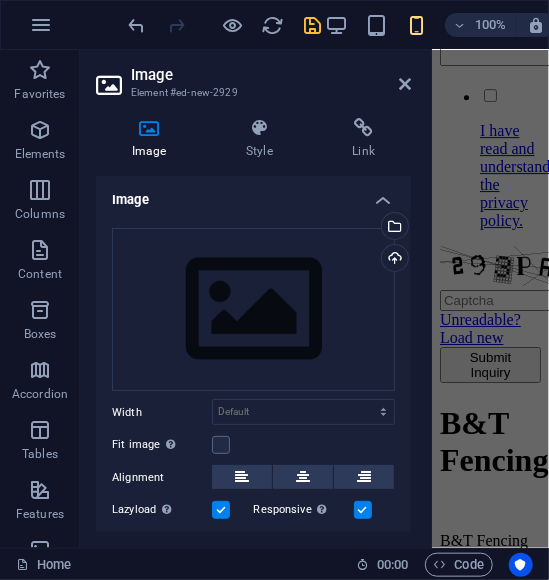 scroll, scrollTop: 4798, scrollLeft: 0, axis: vertical 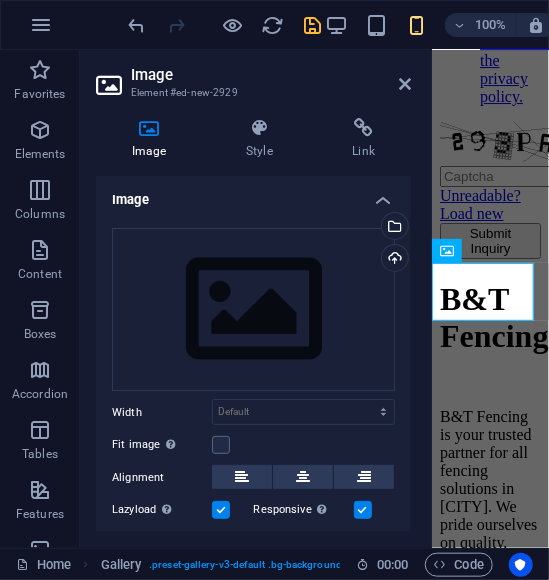 click at bounding box center [149, 128] 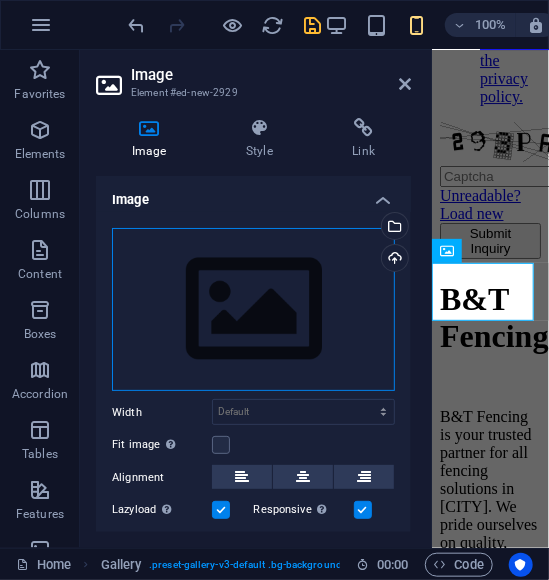 click on "Drag files here, click to choose files or select files from Files or our free stock photos & videos" at bounding box center (253, 310) 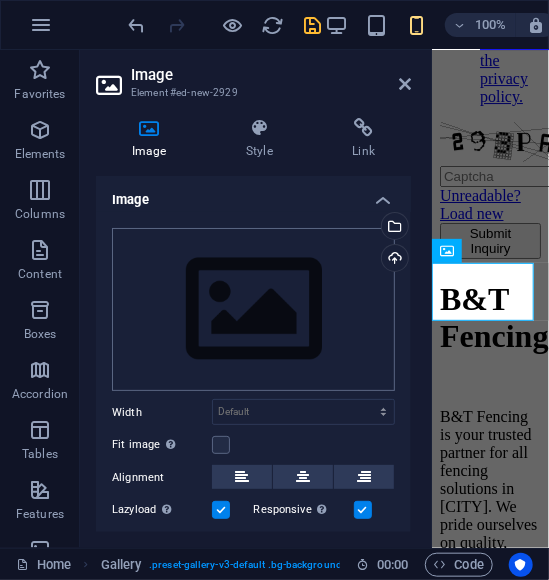 scroll, scrollTop: 4954, scrollLeft: 0, axis: vertical 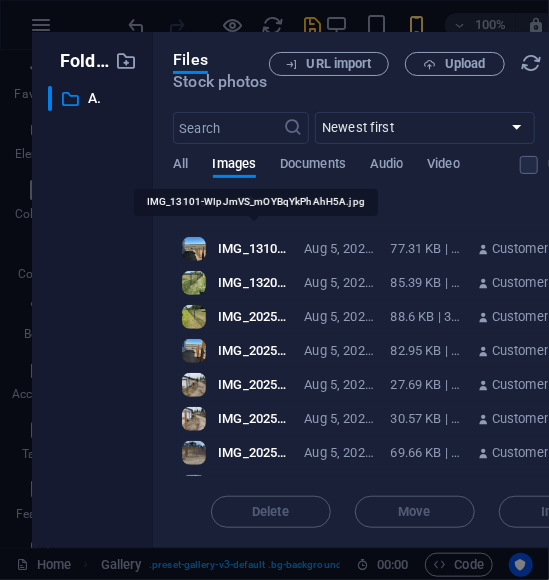 click on "IMG_13101-WIpJmVS_mOYBqYkPhAhH5A.jpg" at bounding box center (255, 249) 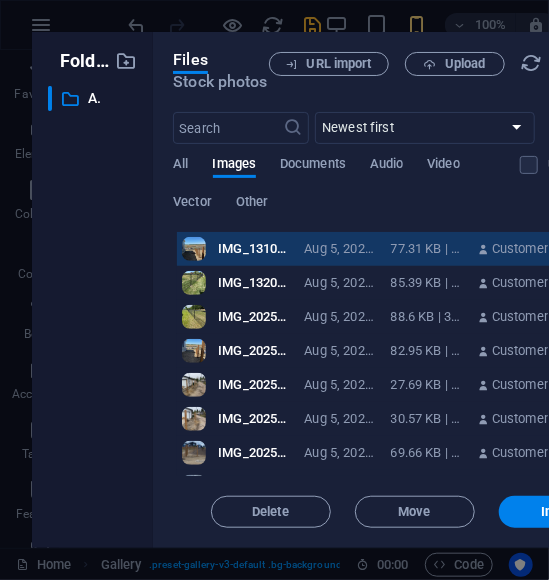 click on "IMG_13202-CsefHmgLsUEC3NI3GV9PTg.jpg" at bounding box center (255, 283) 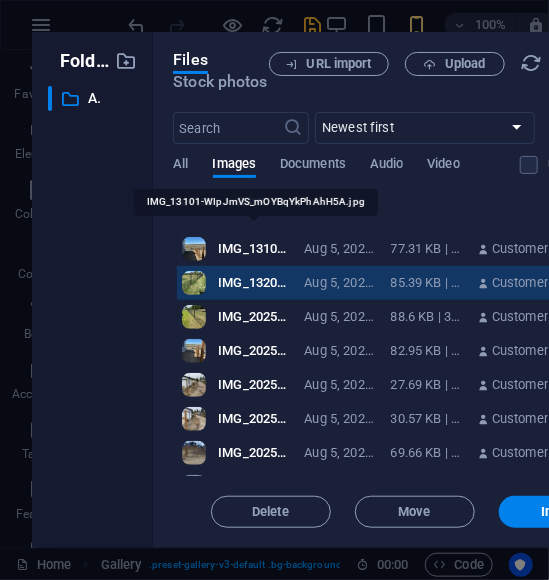 click on "IMG_13101-WIpJmVS_mOYBqYkPhAhH5A.jpg" at bounding box center (255, 249) 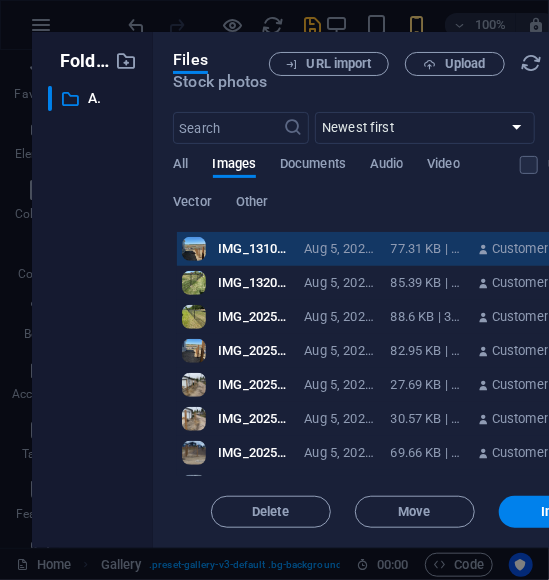 click on "IMG_13202-CsefHmgLsUEC3NI3GV9PTg.jpg" at bounding box center [255, 283] 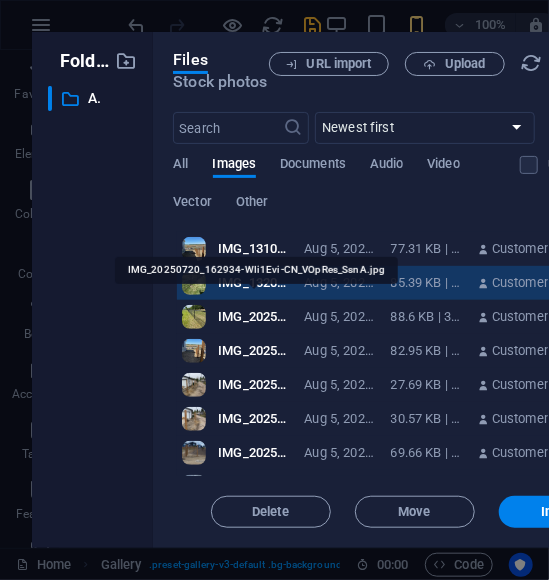 click on "IMG_20250720_162934-WIi1Evi-CN_VOpRes_SsnA.jpg" at bounding box center (255, 317) 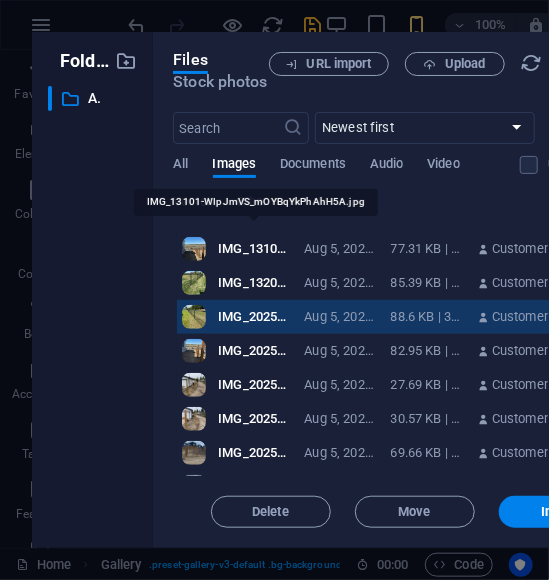 click on "IMG_13101-WIpJmVS_mOYBqYkPhAhH5A.jpg" at bounding box center (255, 249) 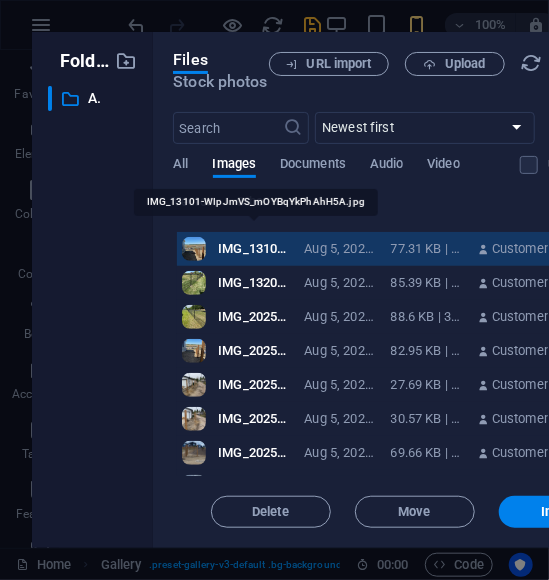 click on "IMG_13101-WIpJmVS_mOYBqYkPhAhH5A.jpg" at bounding box center [255, 249] 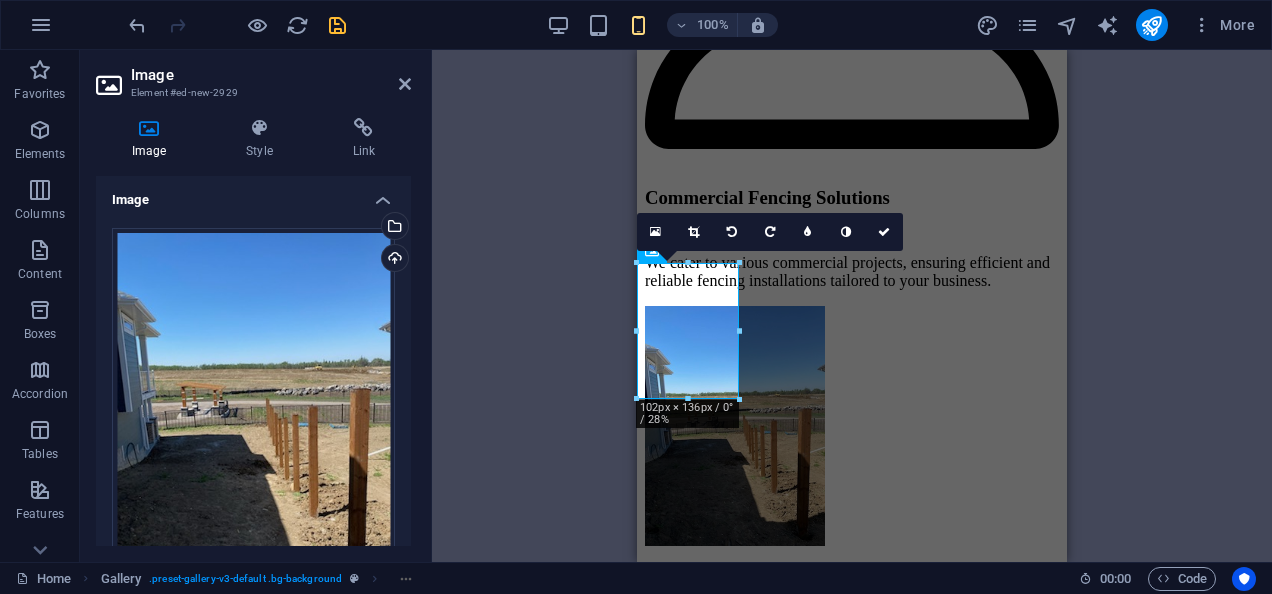 scroll, scrollTop: 2355, scrollLeft: 0, axis: vertical 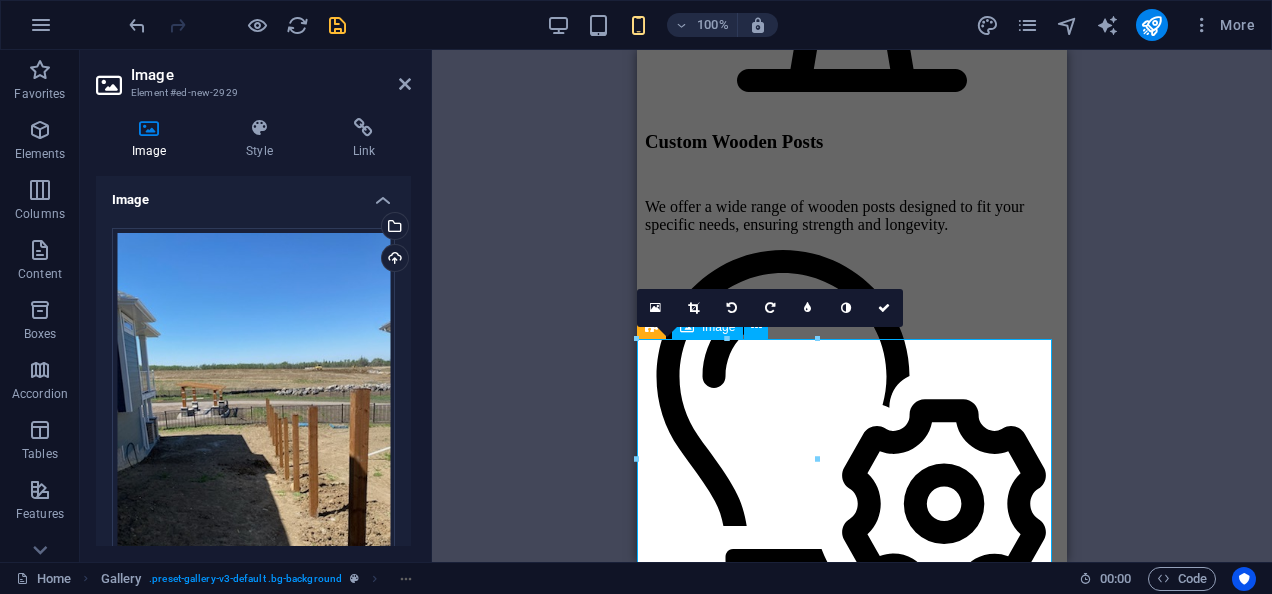 click at bounding box center [852, 3131] 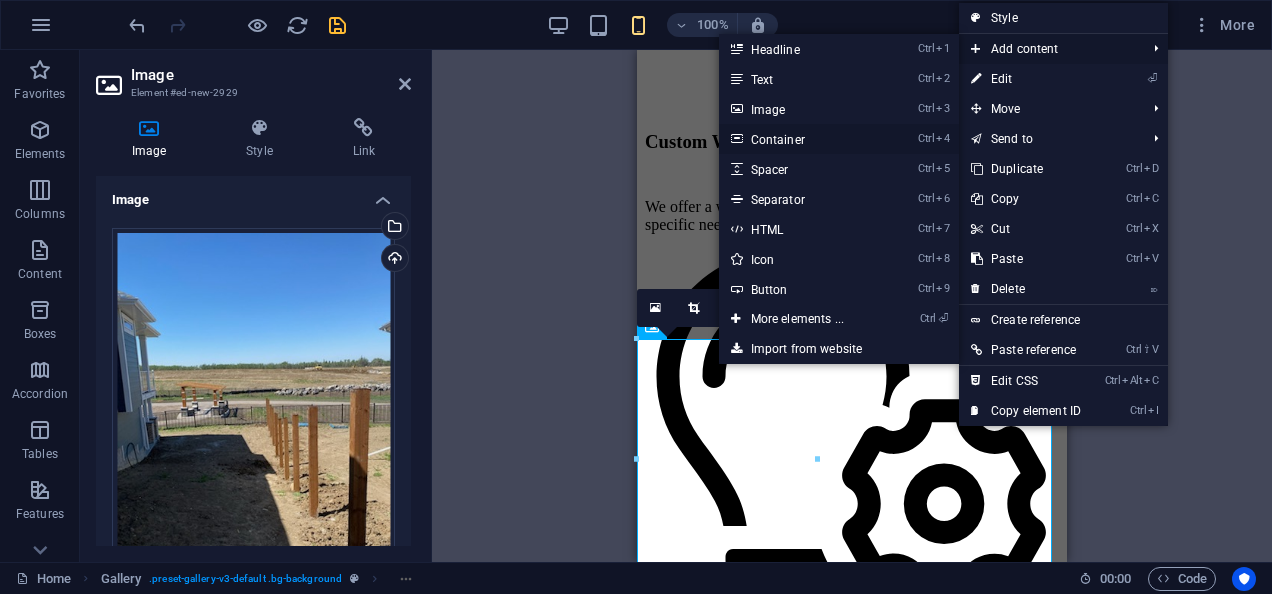 click on "Ctrl 4  Container" at bounding box center [801, 139] 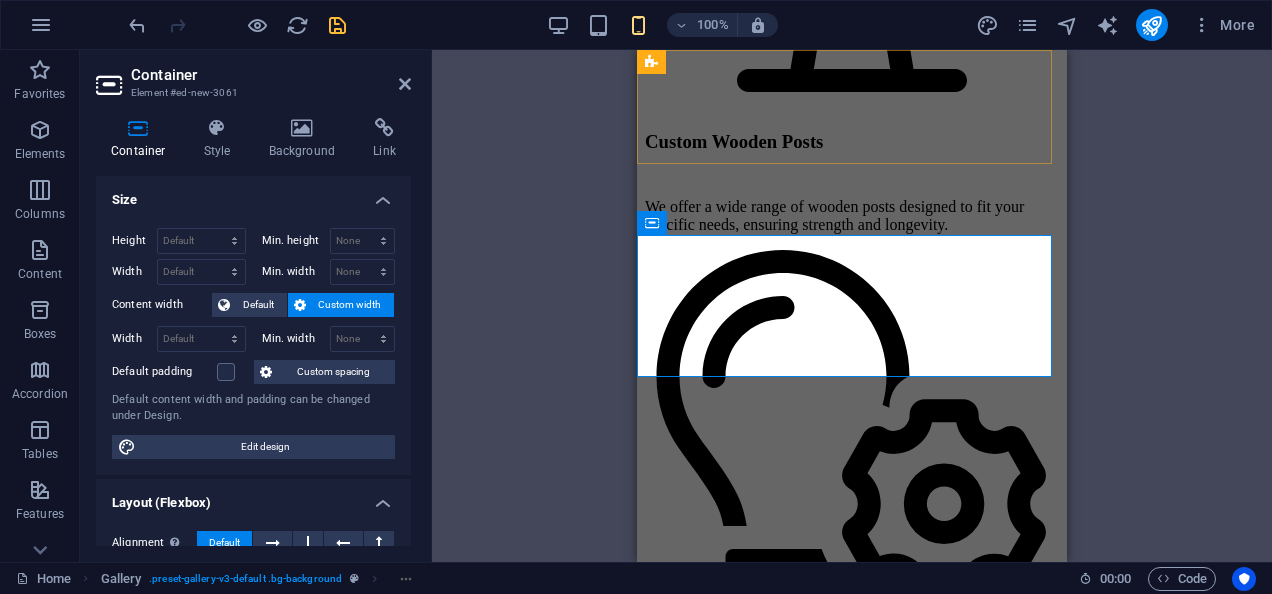 scroll, scrollTop: 2383, scrollLeft: 0, axis: vertical 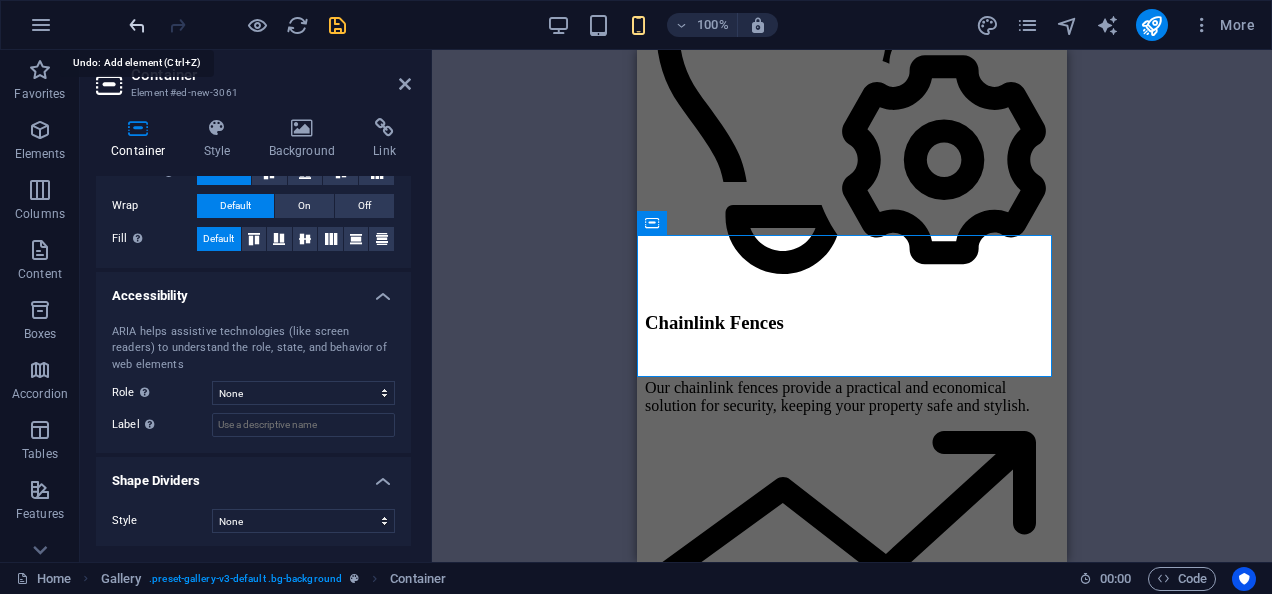 click at bounding box center (137, 25) 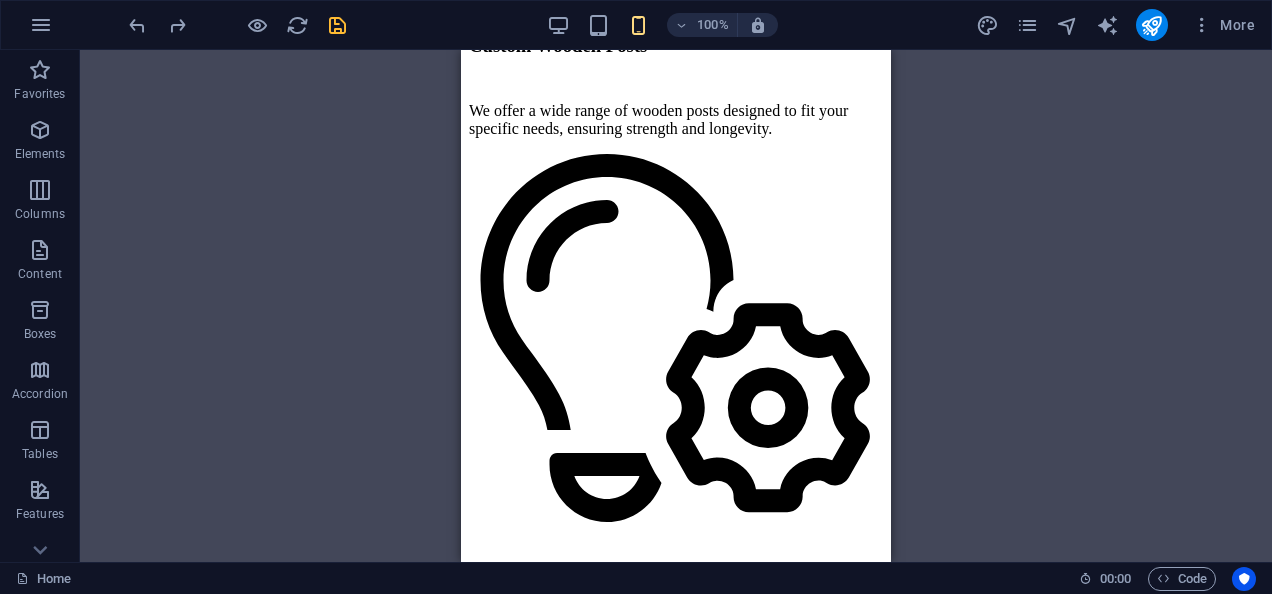 scroll, scrollTop: 2148, scrollLeft: 0, axis: vertical 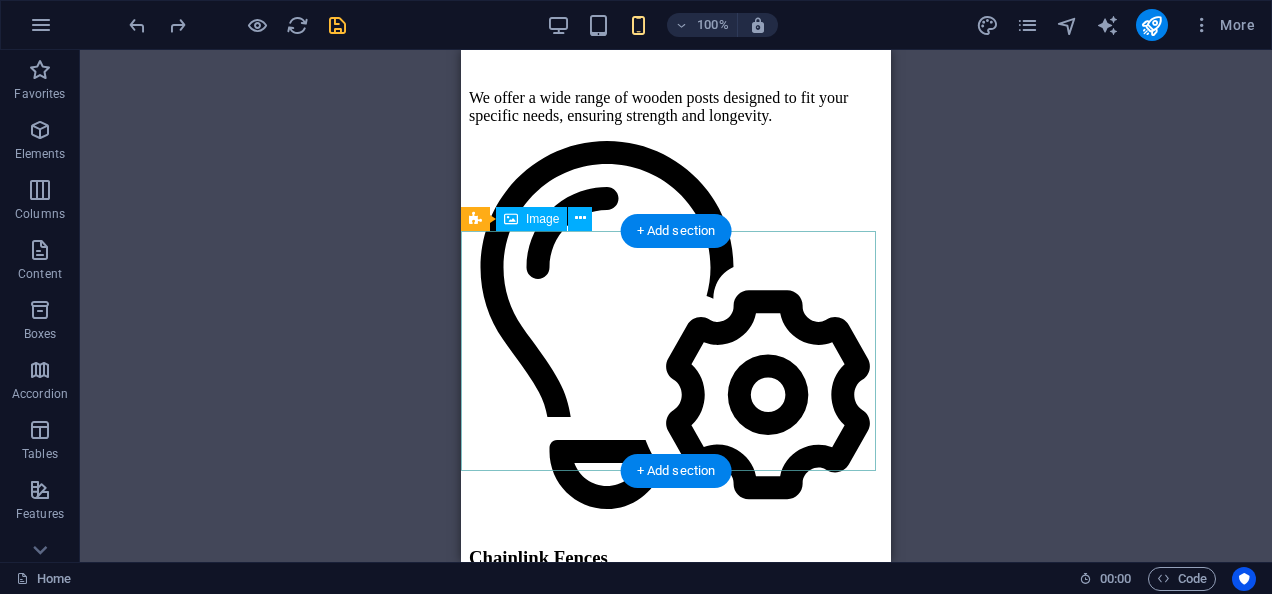 click at bounding box center [676, 3022] 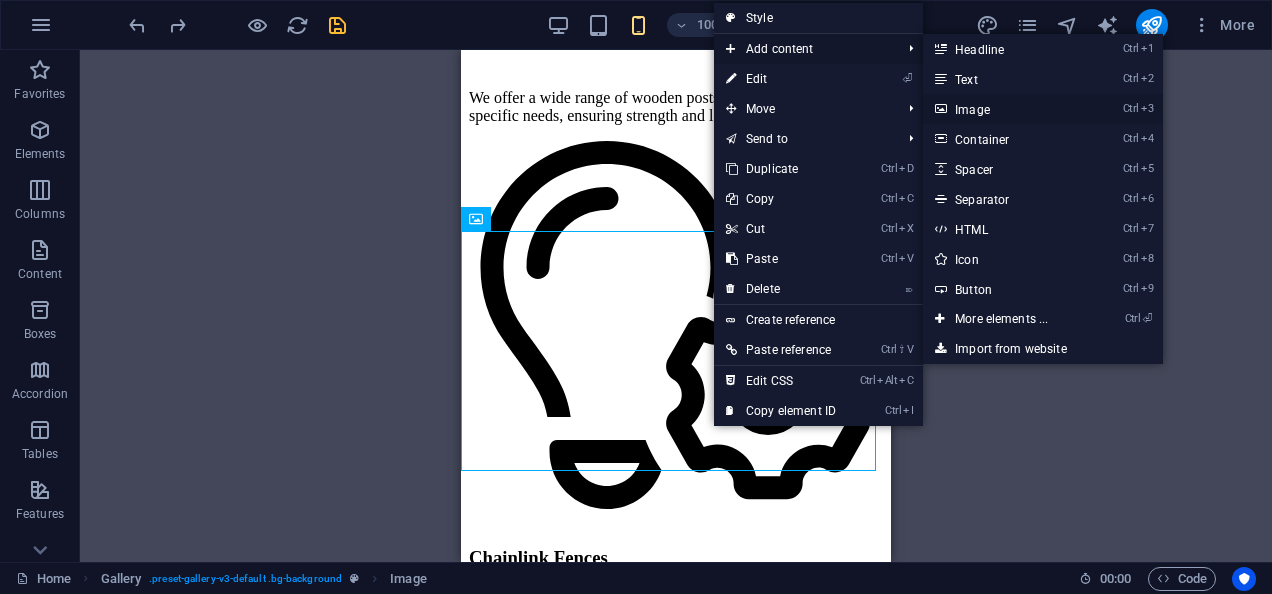 click on "Ctrl 3  Image" at bounding box center [1005, 109] 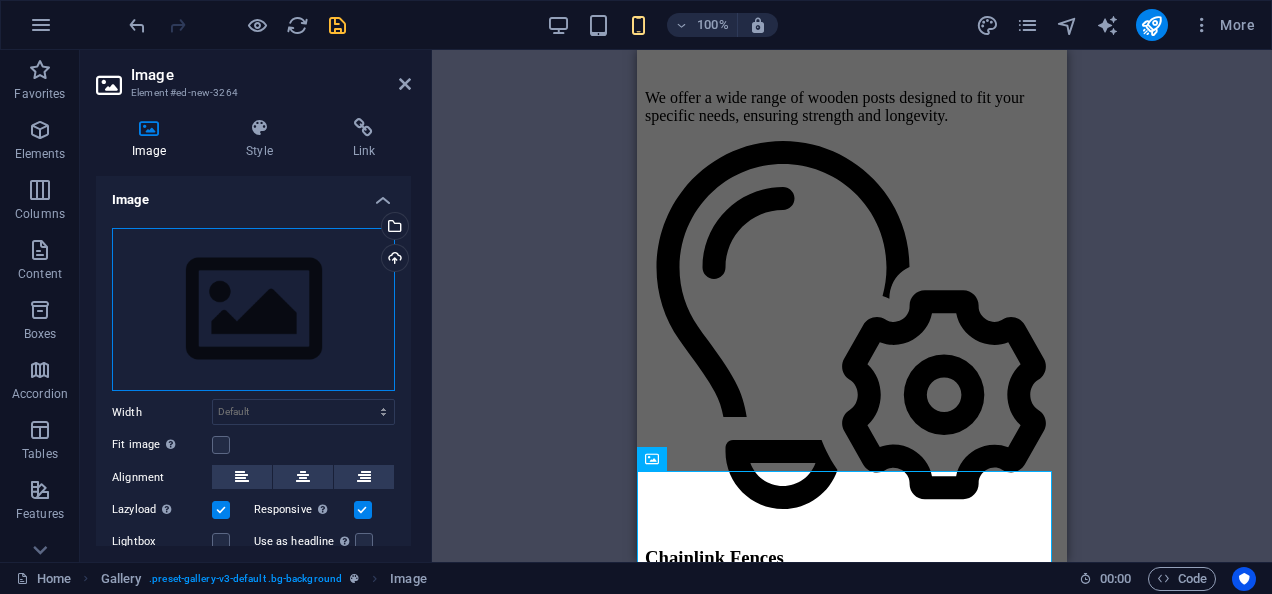 click on "Drag files here, click to choose files or select files from Files or our free stock photos & videos" at bounding box center [253, 310] 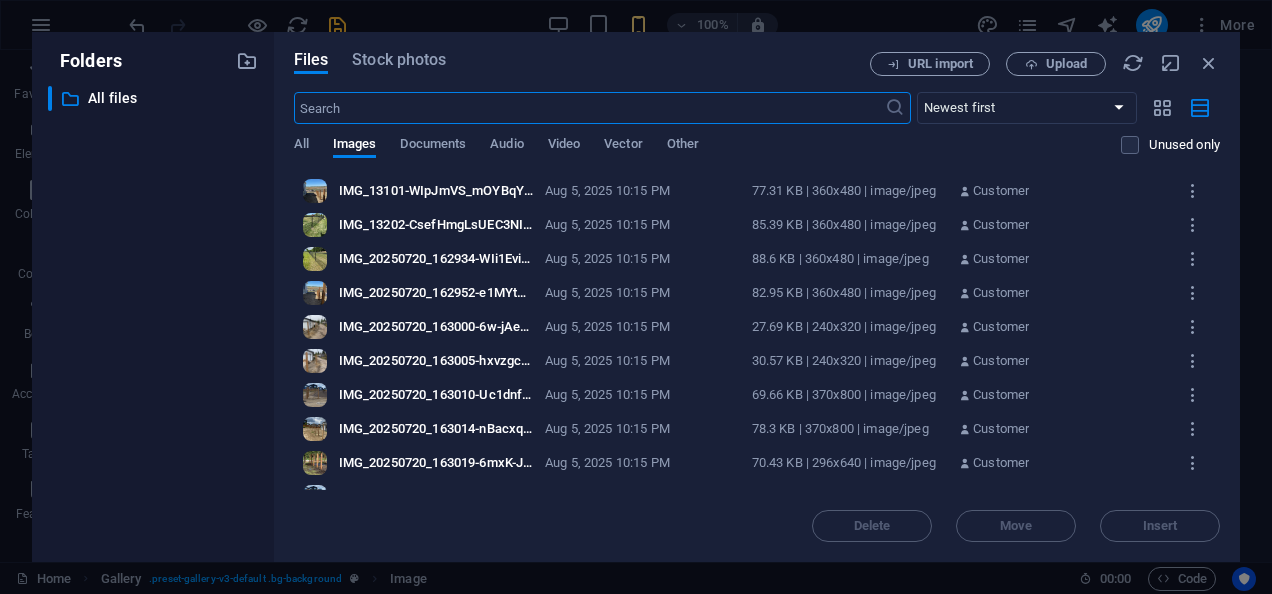 scroll, scrollTop: 2292, scrollLeft: 0, axis: vertical 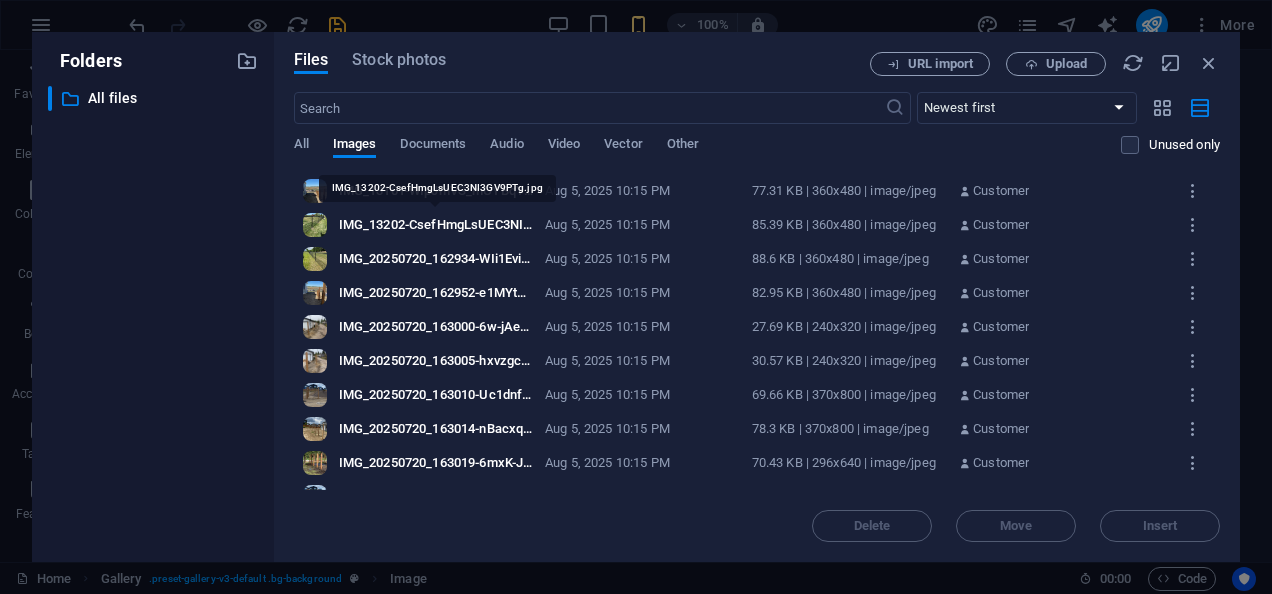 click on "IMG_13202-CsefHmgLsUEC3NI3GV9PTg.jpg" at bounding box center [436, 225] 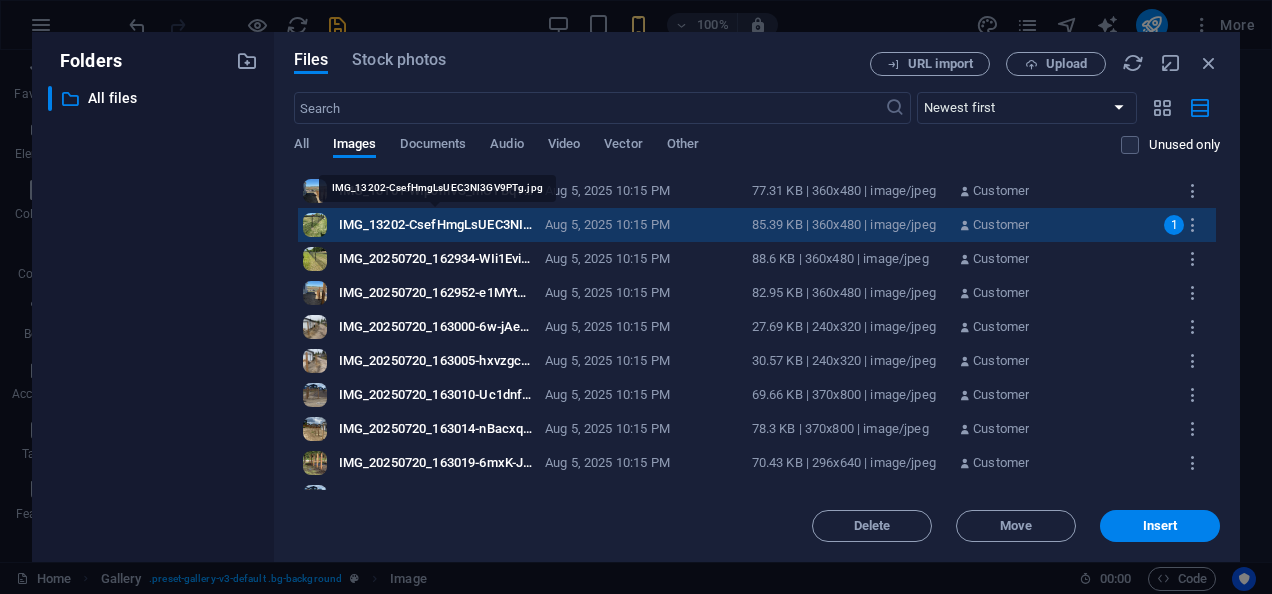 click on "IMG_13202-CsefHmgLsUEC3NI3GV9PTg.jpg" at bounding box center (436, 225) 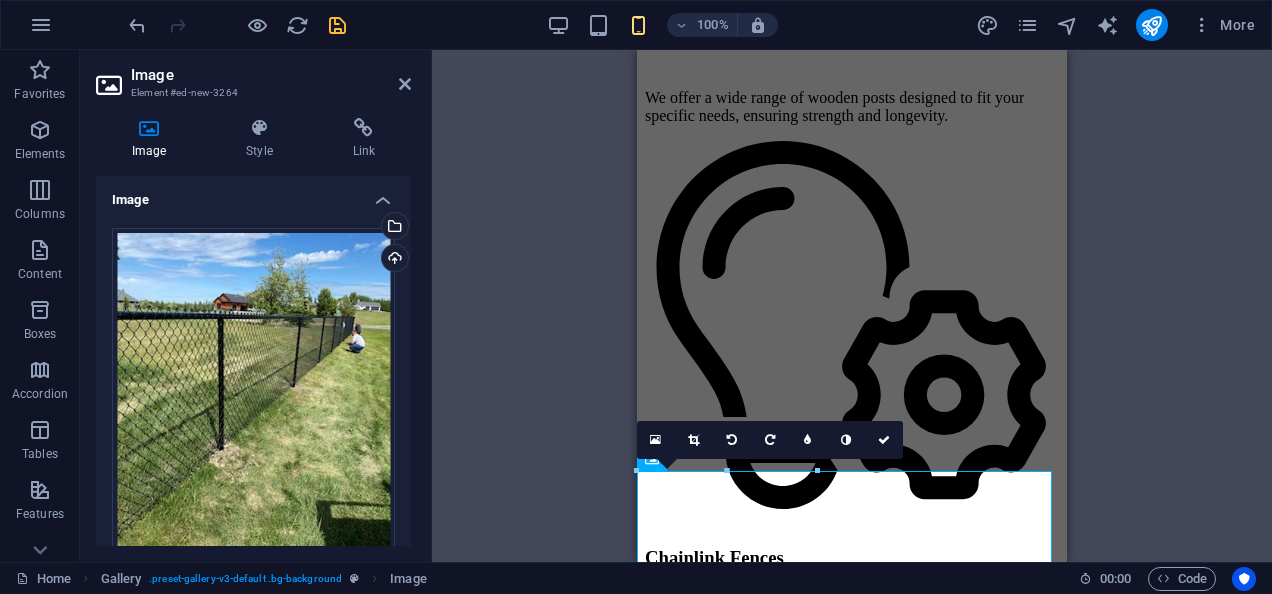 click on "Container   Gallery   Gallery   Gallery   Placeholder   Image   Image
Banner   Text   Container   Footer Saga   Container   H2   H3   Container   Container   Boxes   Container   H3   Boxes   Boxes   Container   Container   Boxes   Container   Container   Container   Text   Container   Container   Container   Spacer   Container   Container   Boxes   Container   Text   Container   Menu Bar   Image   Image   Image   Image   Image   Image   Container   Container   Logo   Spacer   Image   H2   Spacer   Contact Form   Form   Input   Contact Form   Contact Form   Form   Input   HTML   Image   Gallery   Image   Container   Placeholder   Image 180 170 160 150 140 130 120 110 100 90 80 70 60 50 40 30 20 10 0 -10 -20 -30 -40 -50 -60 -70 -80 -90 -100 -110 -120 -130 -140 -150 -160 -170 180px × 240px / 0° / 50% 16:10 16:9 4:3 1:1 1:2 0" at bounding box center (852, 306) 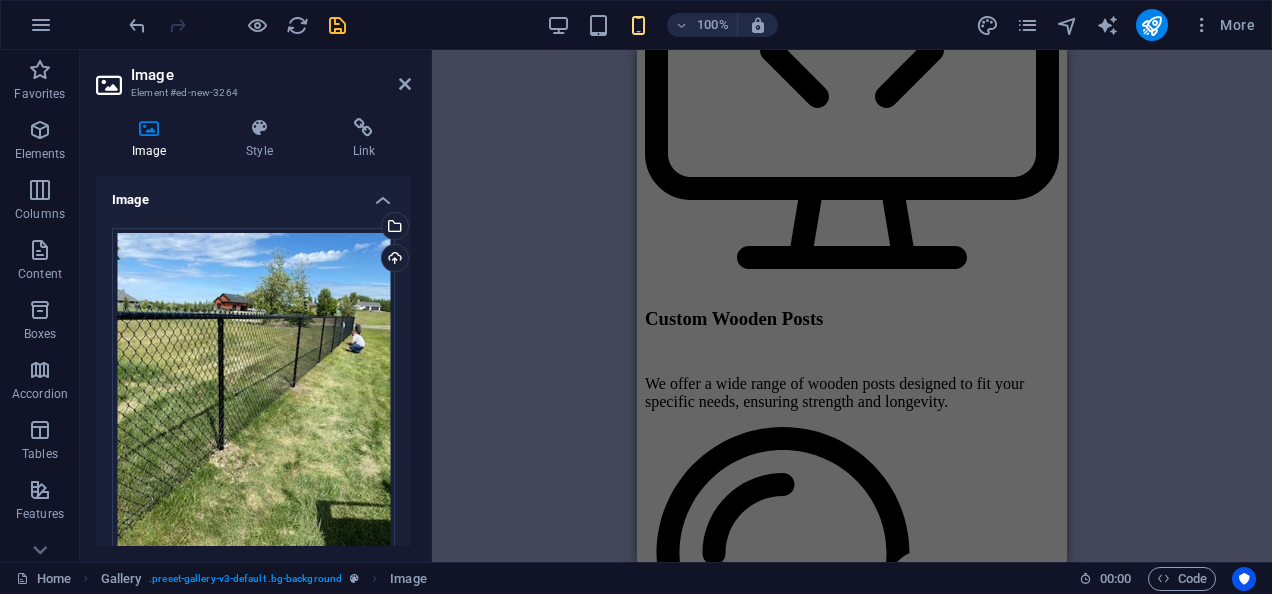 scroll, scrollTop: 1869, scrollLeft: 0, axis: vertical 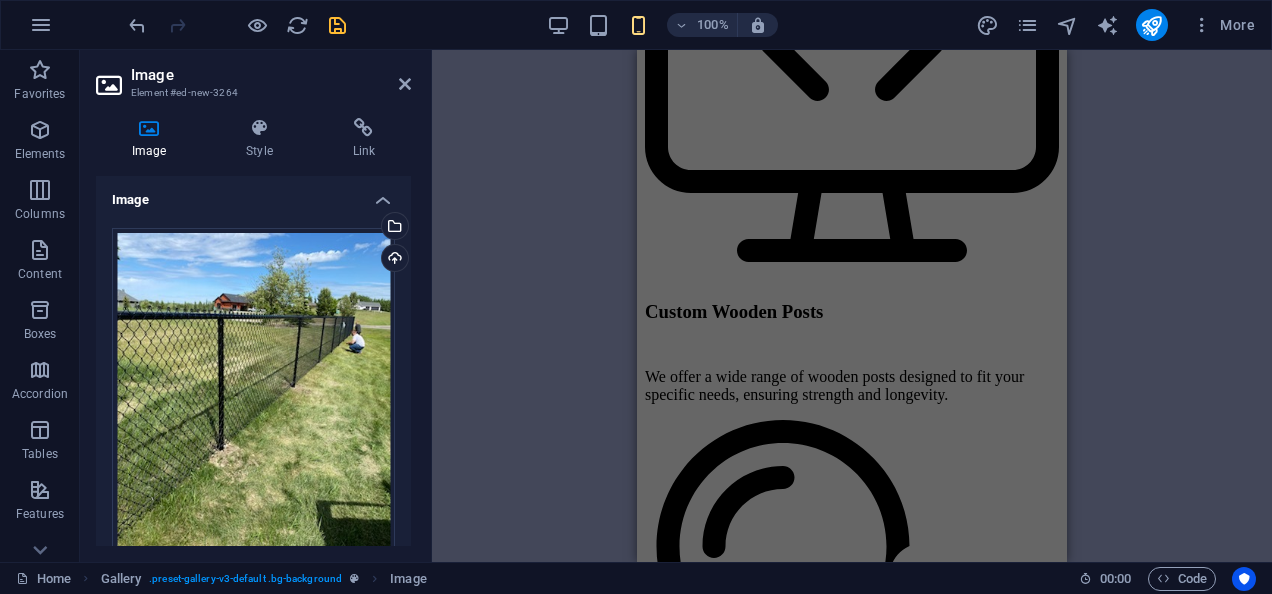 click on "Container Gallery Gallery Gallery Placeholder Image Image
Banner Text Container Footer Saga Container H2 H3 Container Container Boxes Container H3 Container Boxes Boxes Container Container Boxes Container Container Container Text Container Container Container Spacer Container Container Container Text Container Menu Bar Image Image Image Image Image Image Container Container Logo Spacer Image H2 Spacer Contact Form Form Input Contact Form Contact Form Form Input HTML Image Gallery Image Container Placeholder Image 180 170 160 150 140 130 120 110 100 90 80 70 60 50 40 30 20 10 0 -10 -20 -30 -40 -50 -60 -70 -80 -90 -100 -110 -120 -130 -140 -150 -160 -170 180px × 240px / 0° / 50% 16:10 16:9 4:3 1:1 1:2 0" at bounding box center (852, 306) 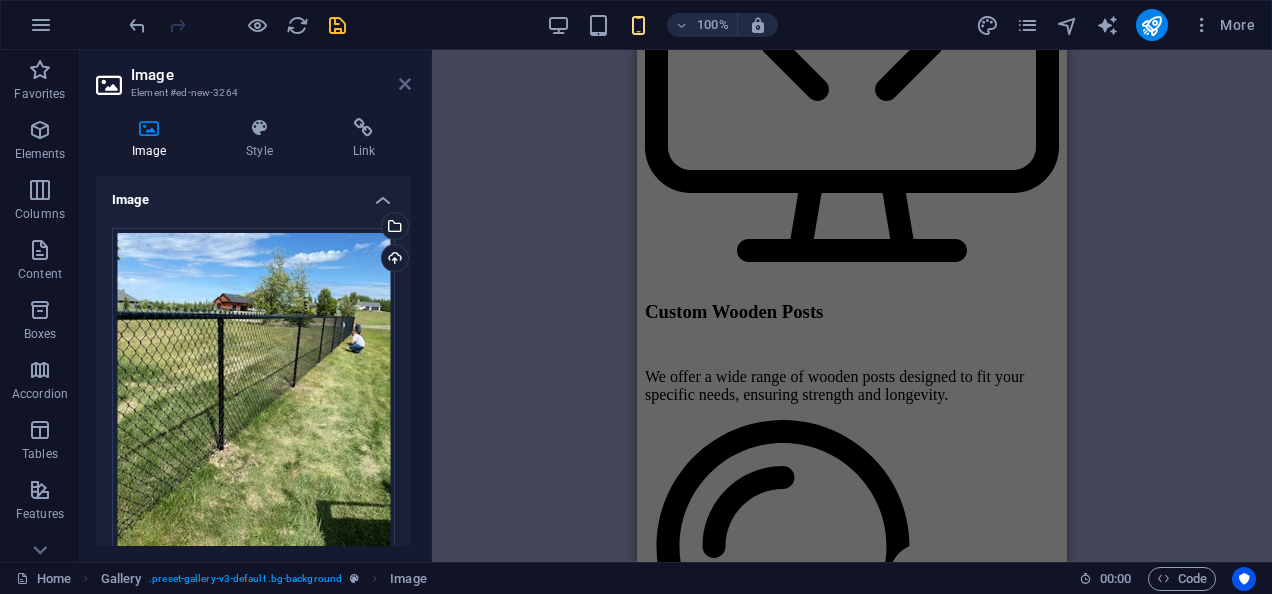click at bounding box center [405, 84] 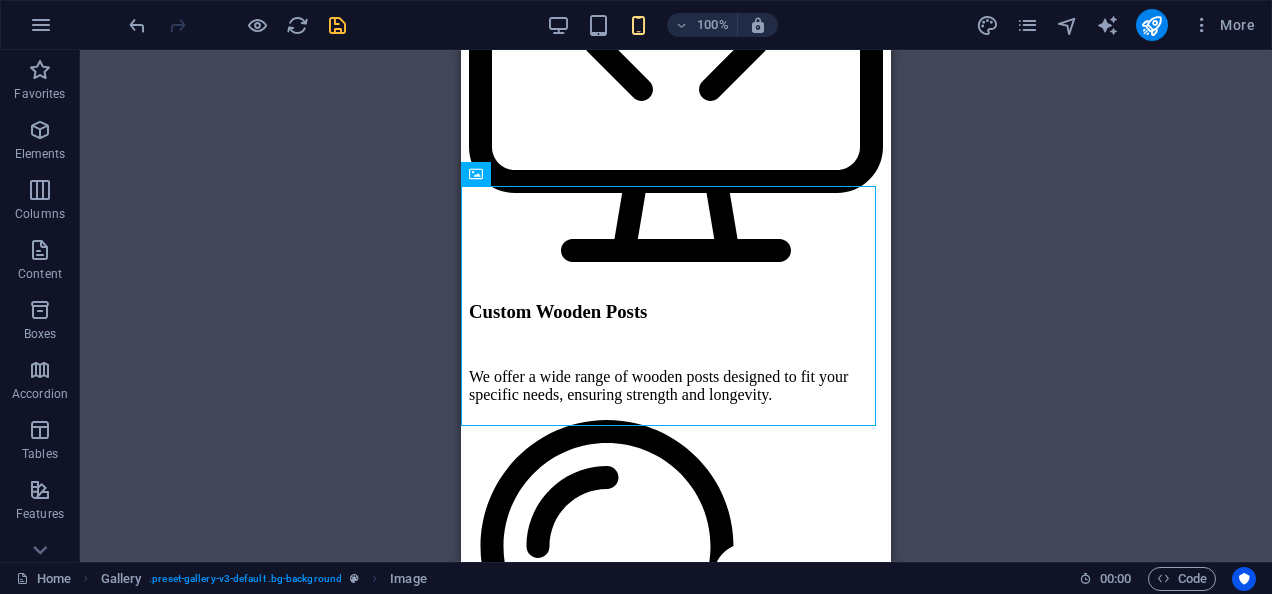 scroll, scrollTop: 2432, scrollLeft: 0, axis: vertical 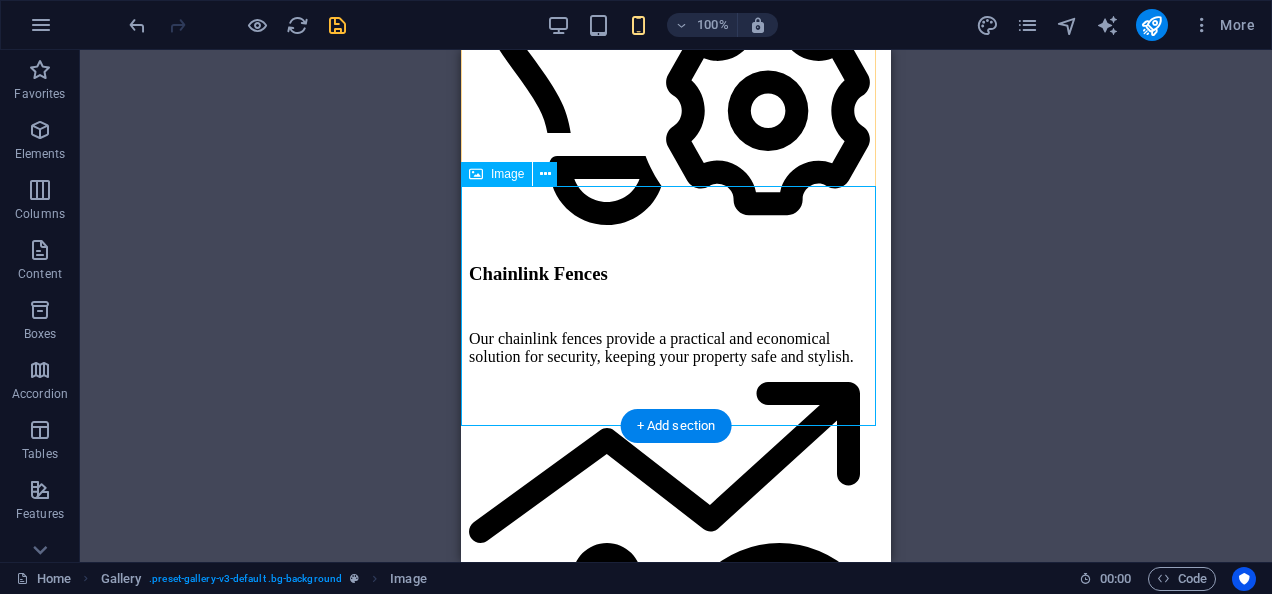 click at bounding box center [676, 2982] 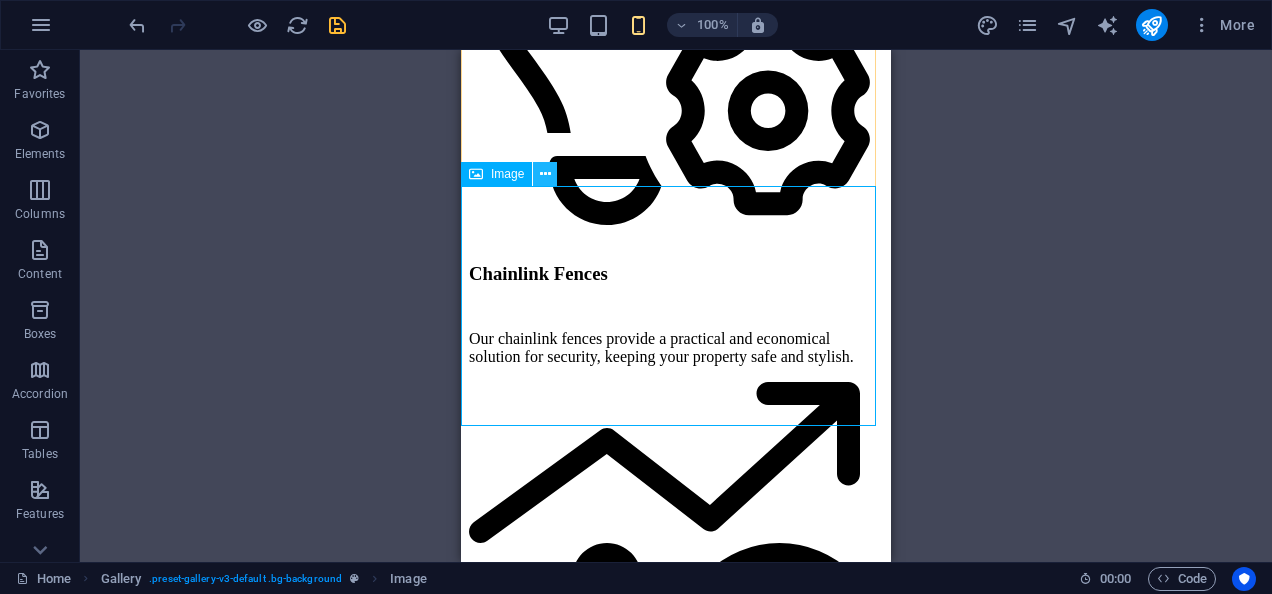 click at bounding box center (545, 174) 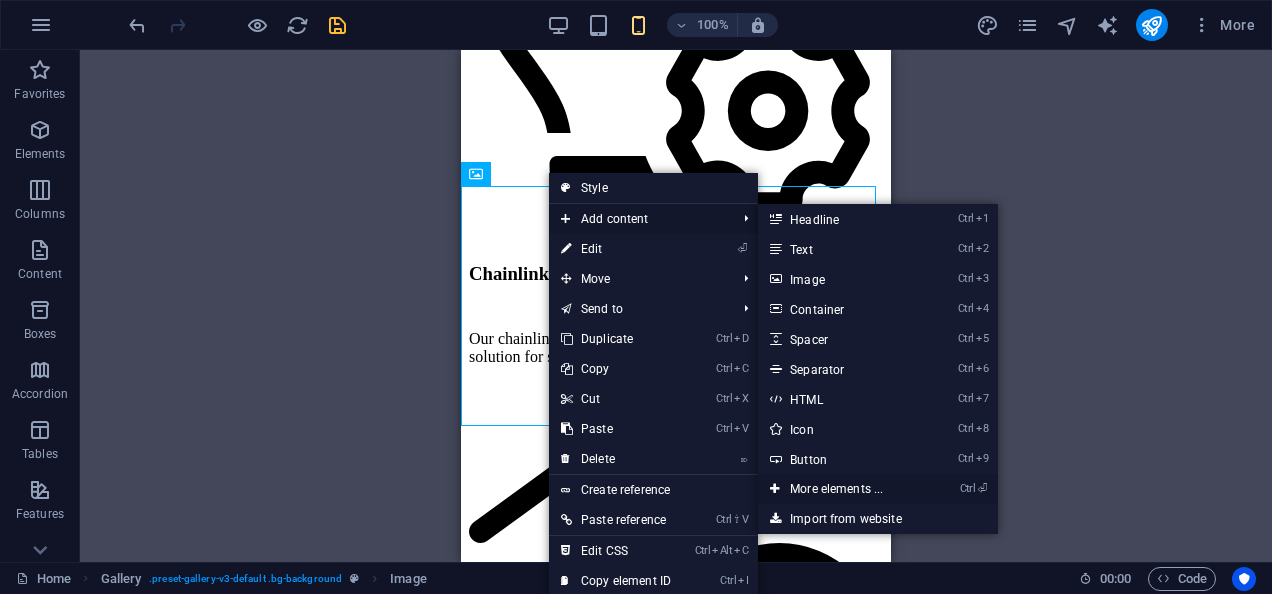 click on "Ctrl ⏎  More elements ..." at bounding box center [840, 489] 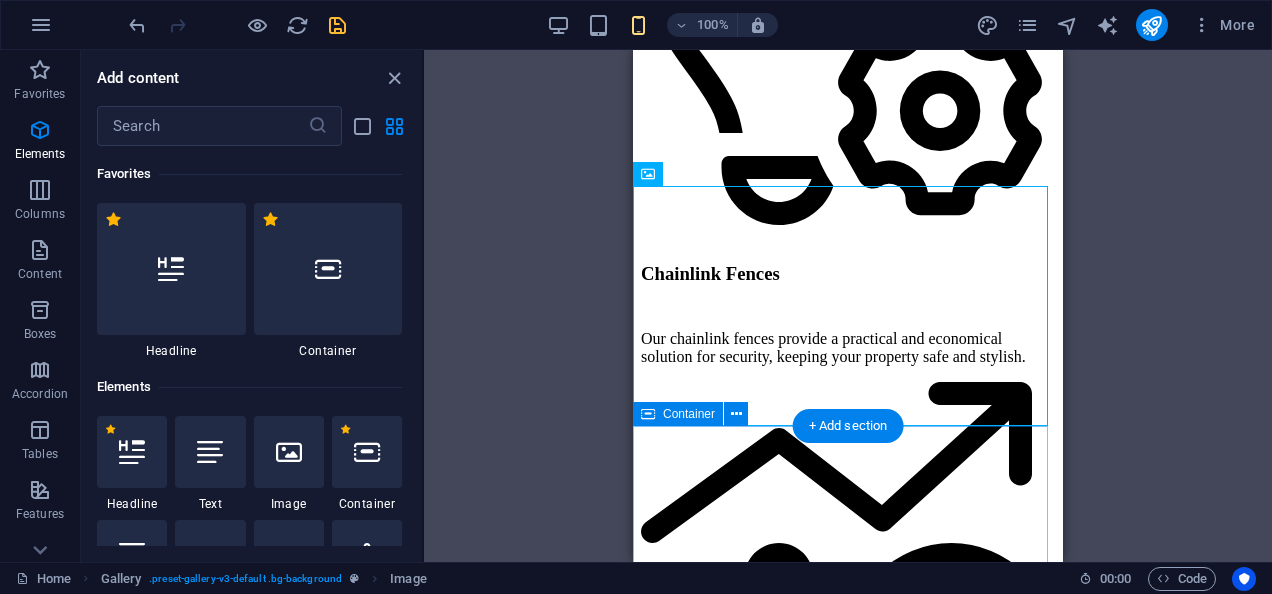 click on "Get in Touch with Us   I have read and understand the privacy policy. Unreadable? Load new Submit Inquiry" at bounding box center [848, 3340] 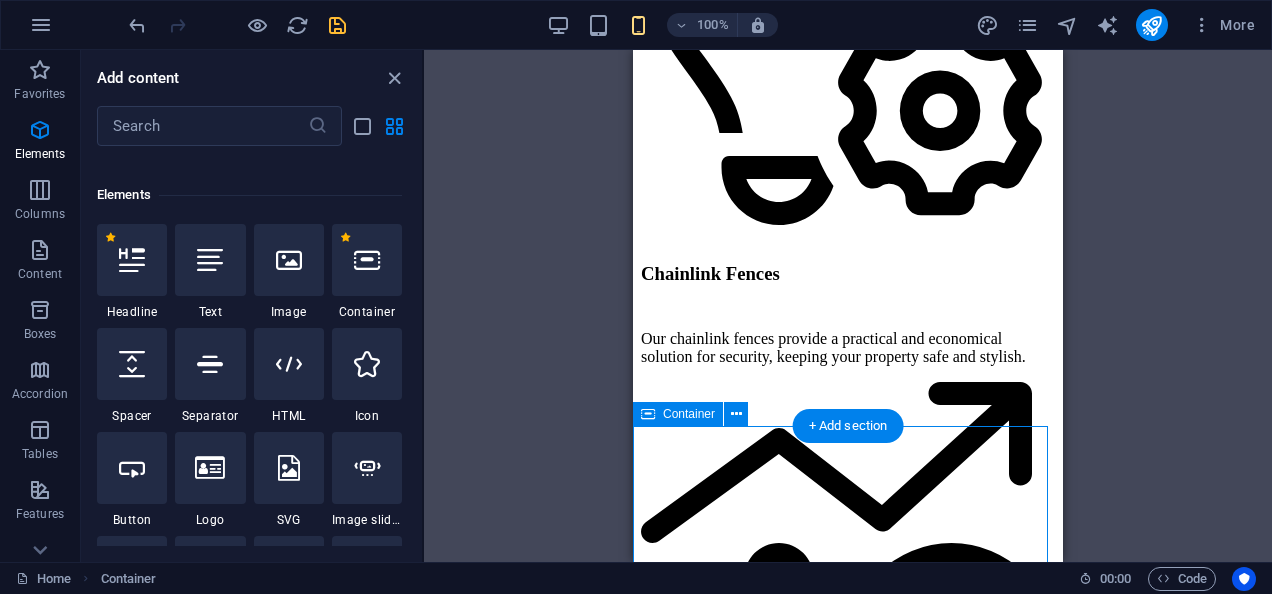 scroll, scrollTop: 213, scrollLeft: 0, axis: vertical 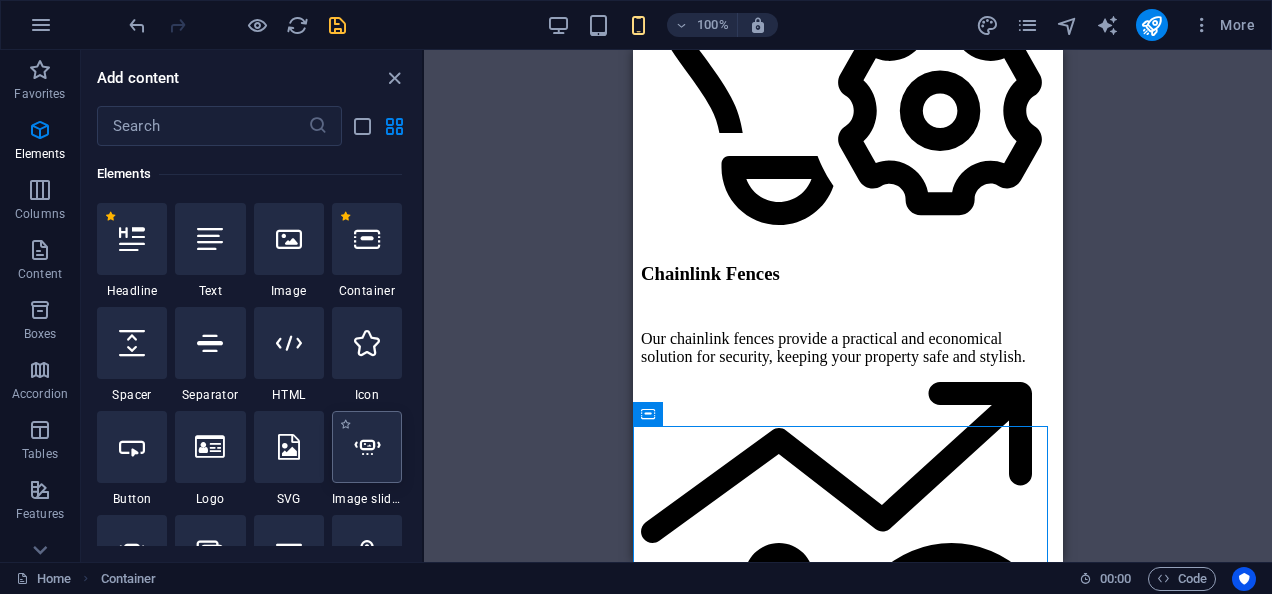 click at bounding box center (367, 447) 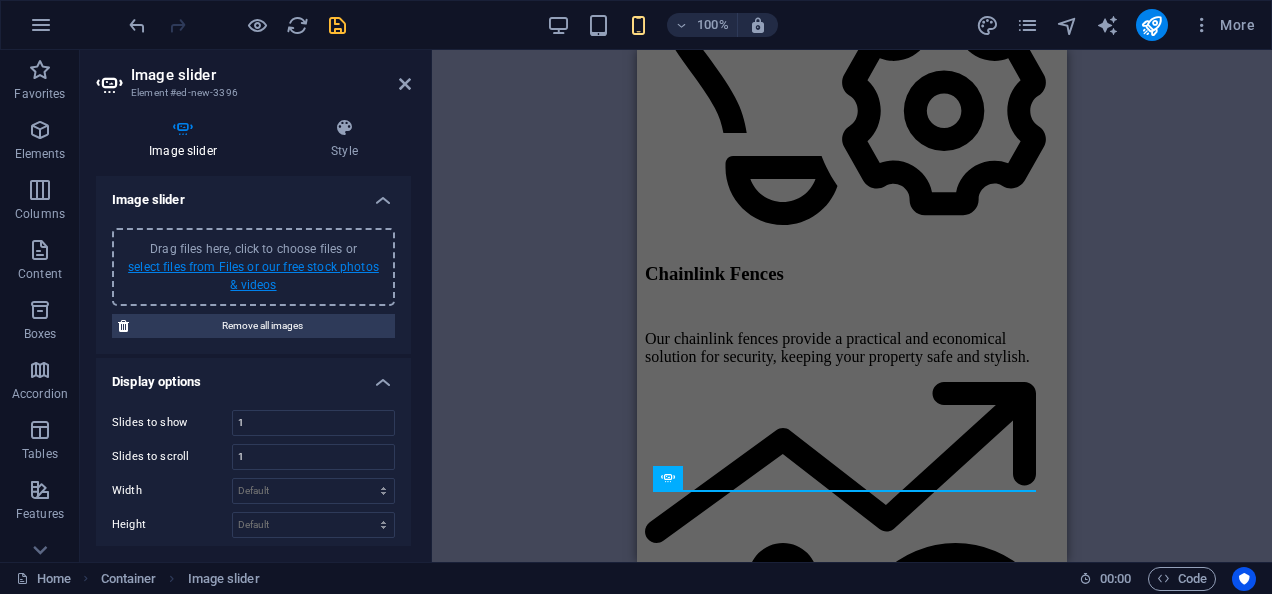 click on "select files from Files or our free stock photos & videos" at bounding box center (253, 276) 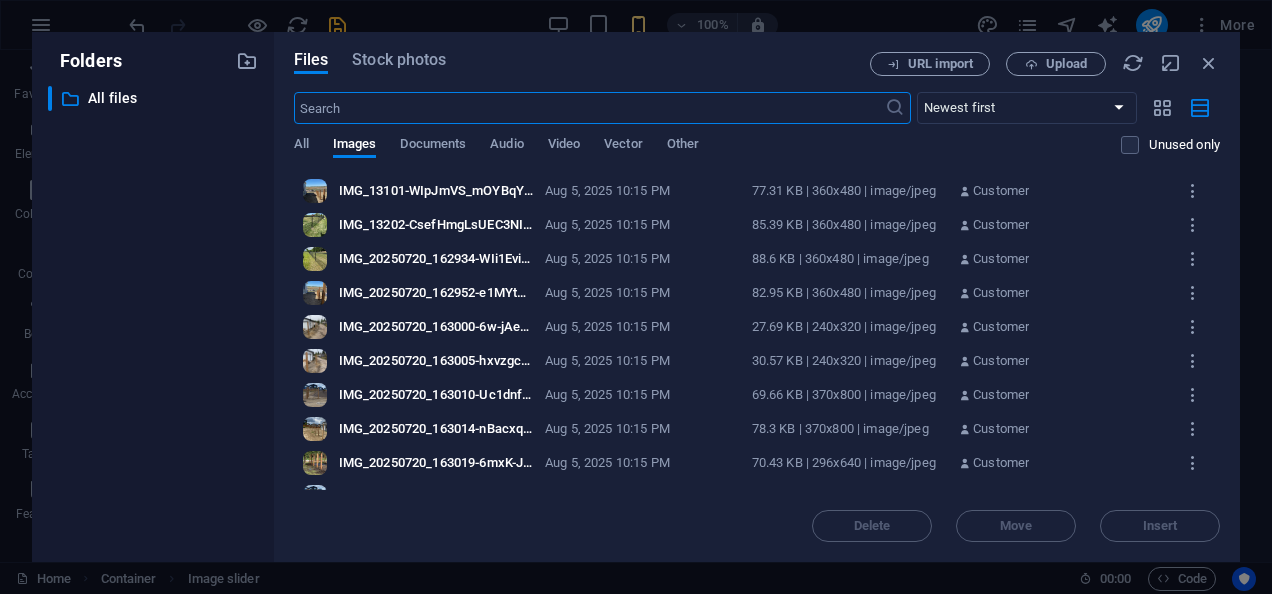 scroll, scrollTop: 2630, scrollLeft: 0, axis: vertical 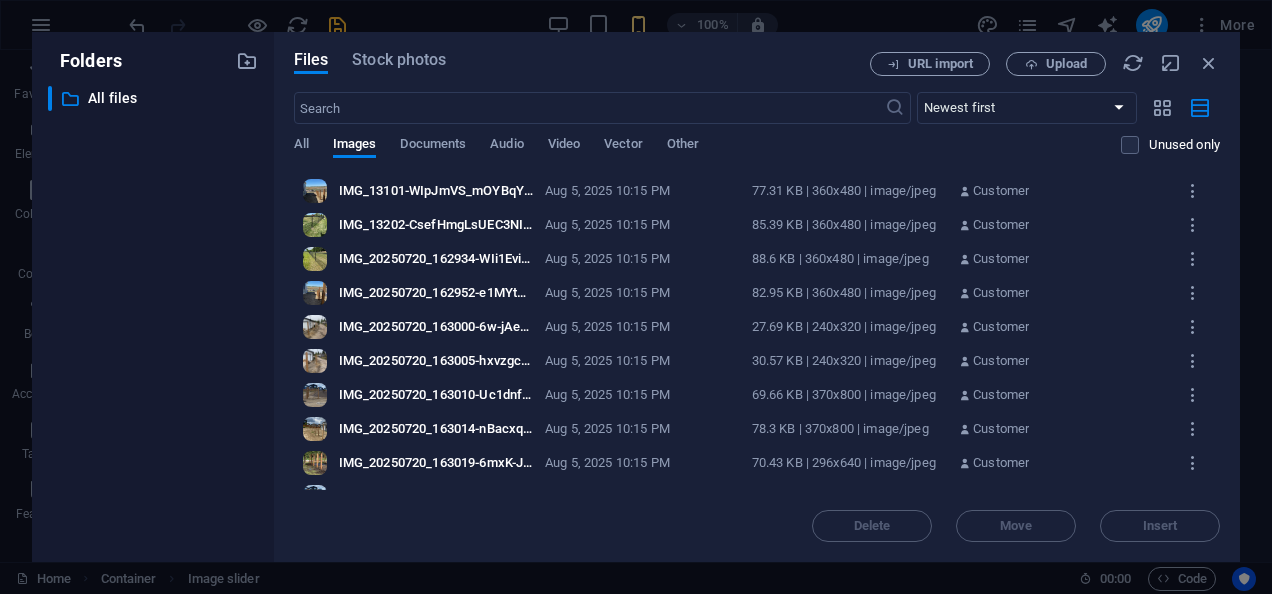 click on "IMG_13101-WIpJmVS_mOYBqYkPhAhH5A.jpg" at bounding box center (436, 191) 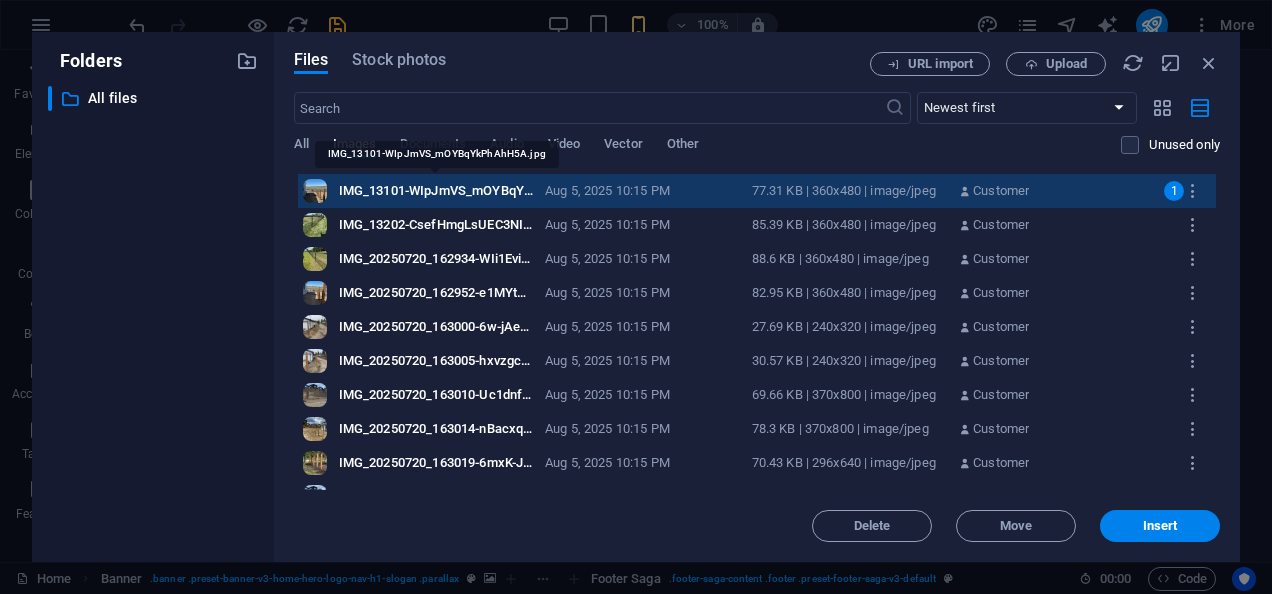 scroll, scrollTop: 0, scrollLeft: 0, axis: both 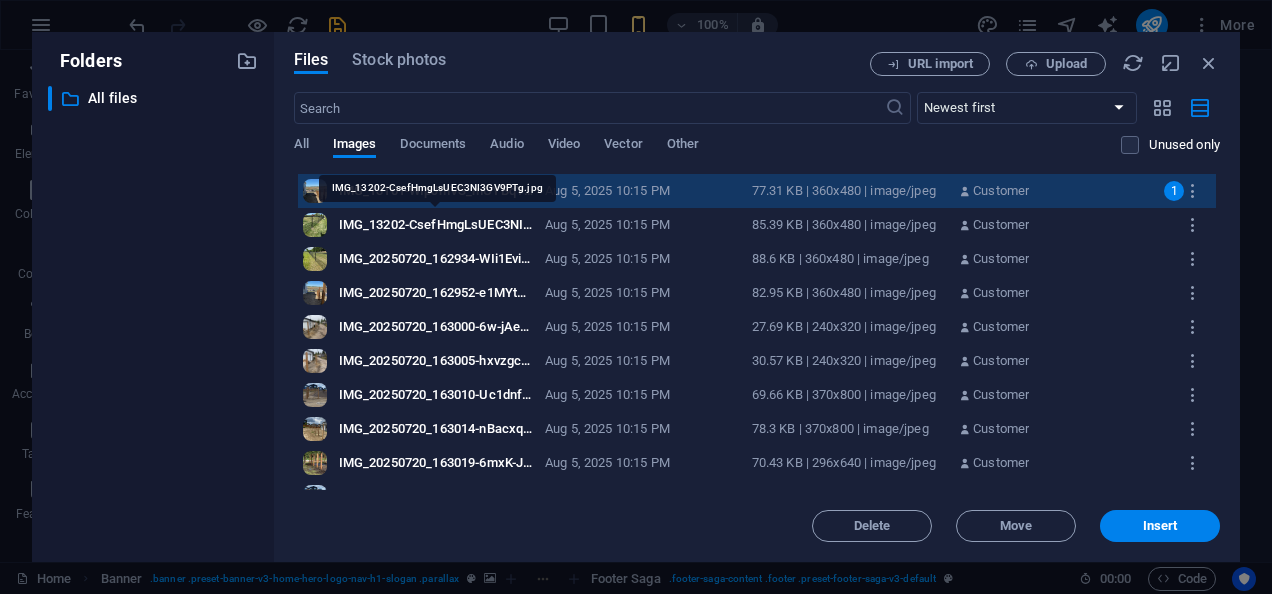 click on "IMG_13202-CsefHmgLsUEC3NI3GV9PTg.jpg" at bounding box center [436, 225] 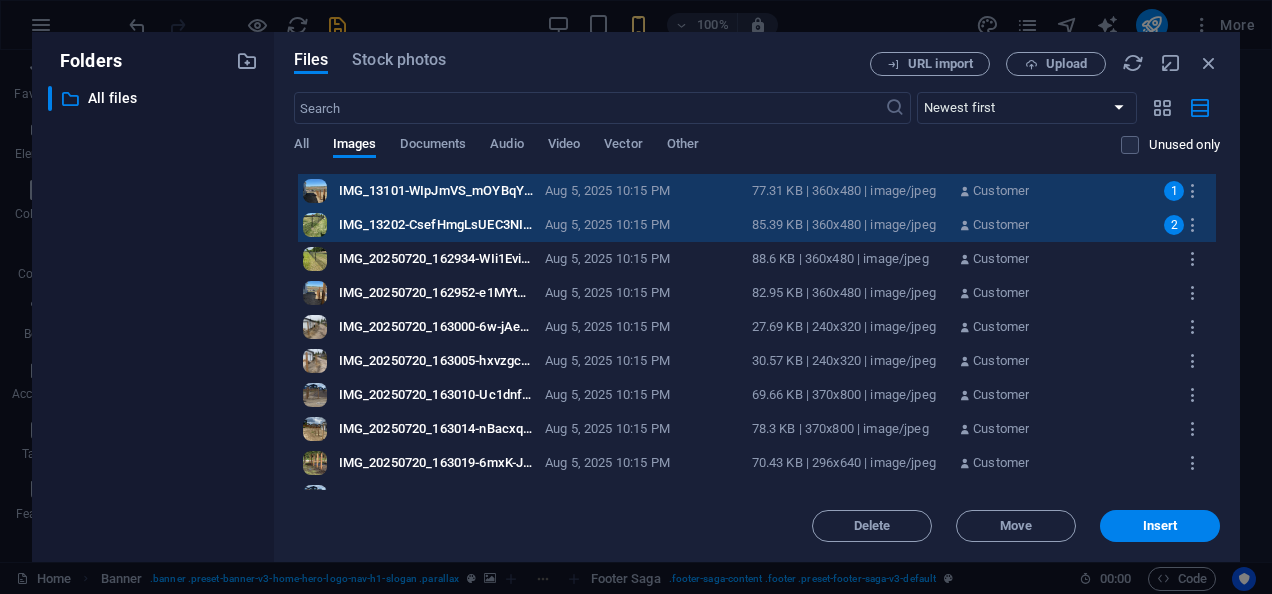 click on "IMG_20250720_162934-WIi1Evi-CN_VOpRes_SsnA.jpg" at bounding box center [436, 259] 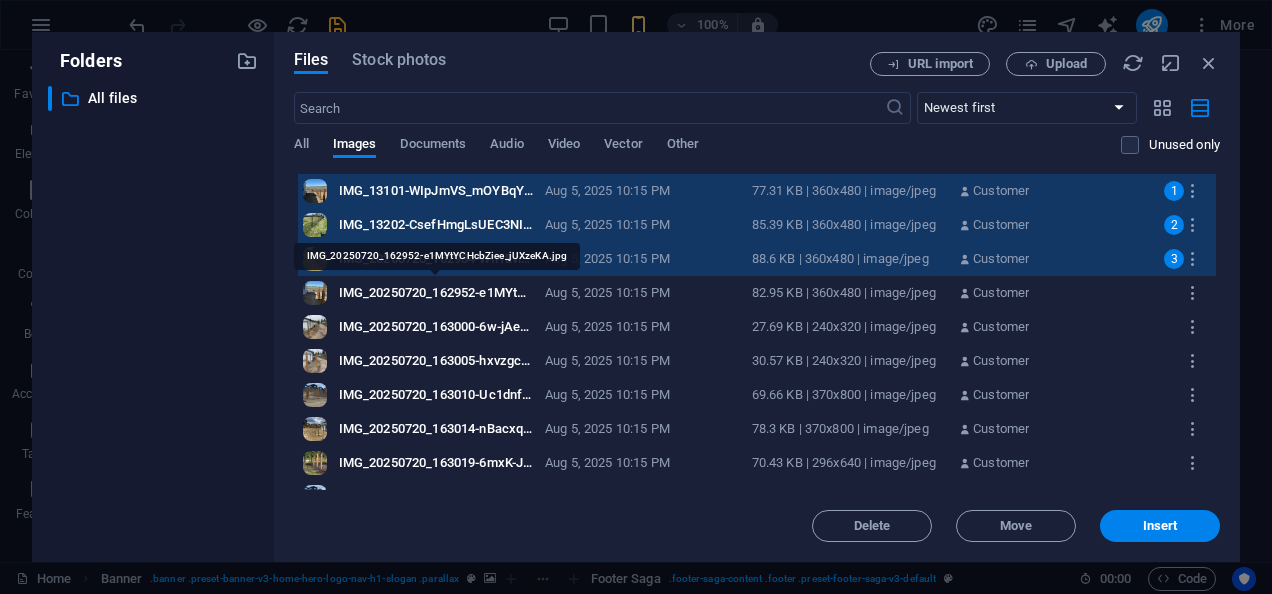click on "IMG_20250720_162952-e1MYtYCHcbZiee_jUXzeKA.jpg" at bounding box center [436, 293] 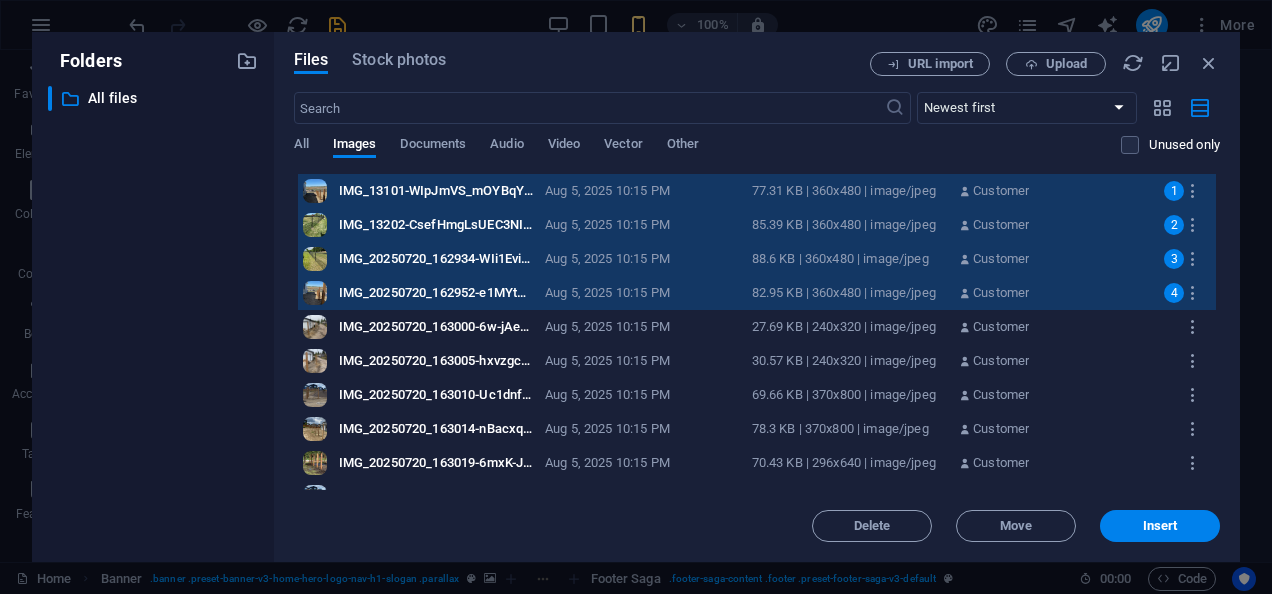 click on "IMG_20250720_163000-6w-jAe7m2TeXv_F72rQ6TA.jpg" at bounding box center (436, 327) 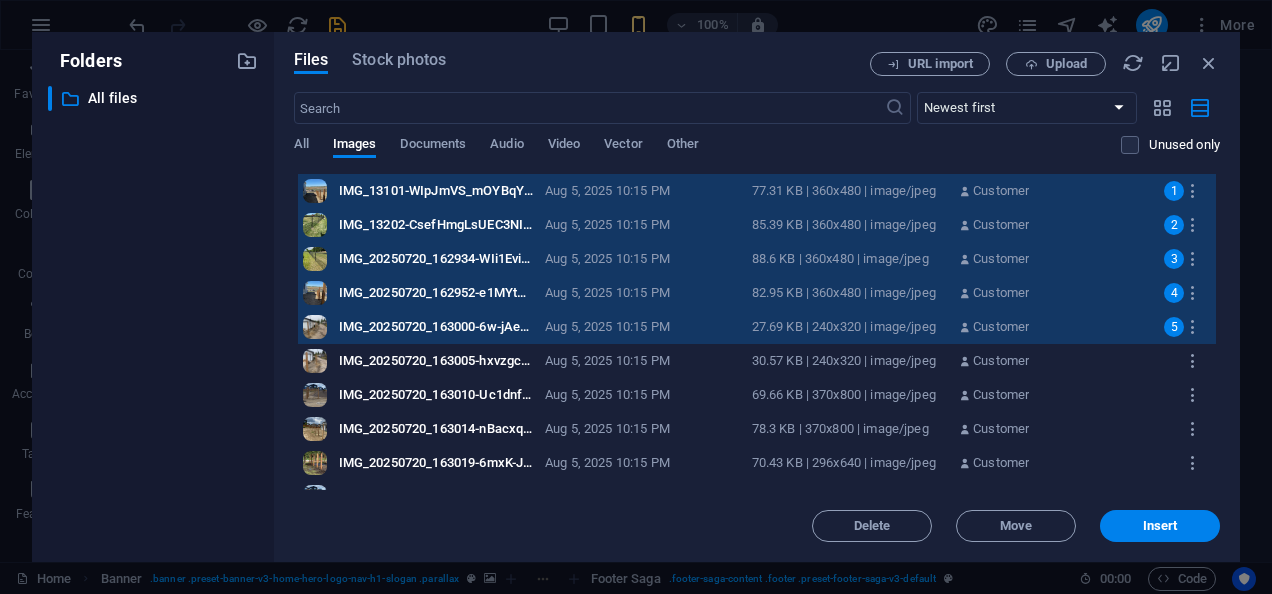 click on "IMG_20250720_163005-hxvzgcSCDM13AqOofI8NbQ.jpg" at bounding box center (436, 361) 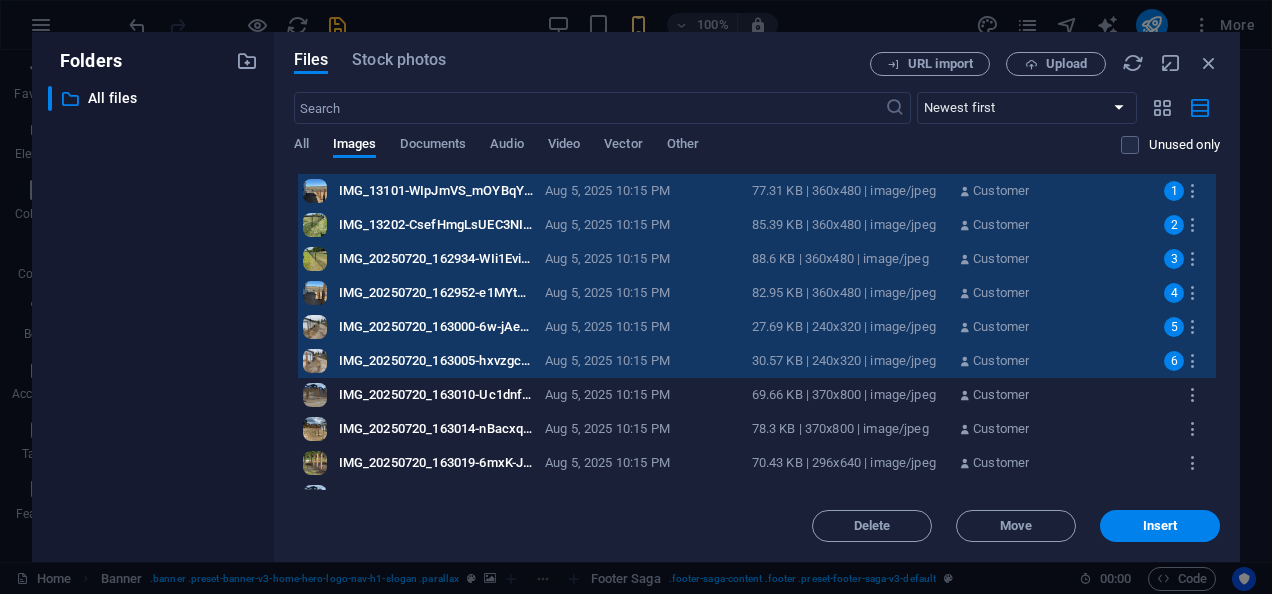 click on "IMG_20250720_163010-Uc1dnf4ALxJt-Z6xAaMFEQ.jpg" at bounding box center [436, 395] 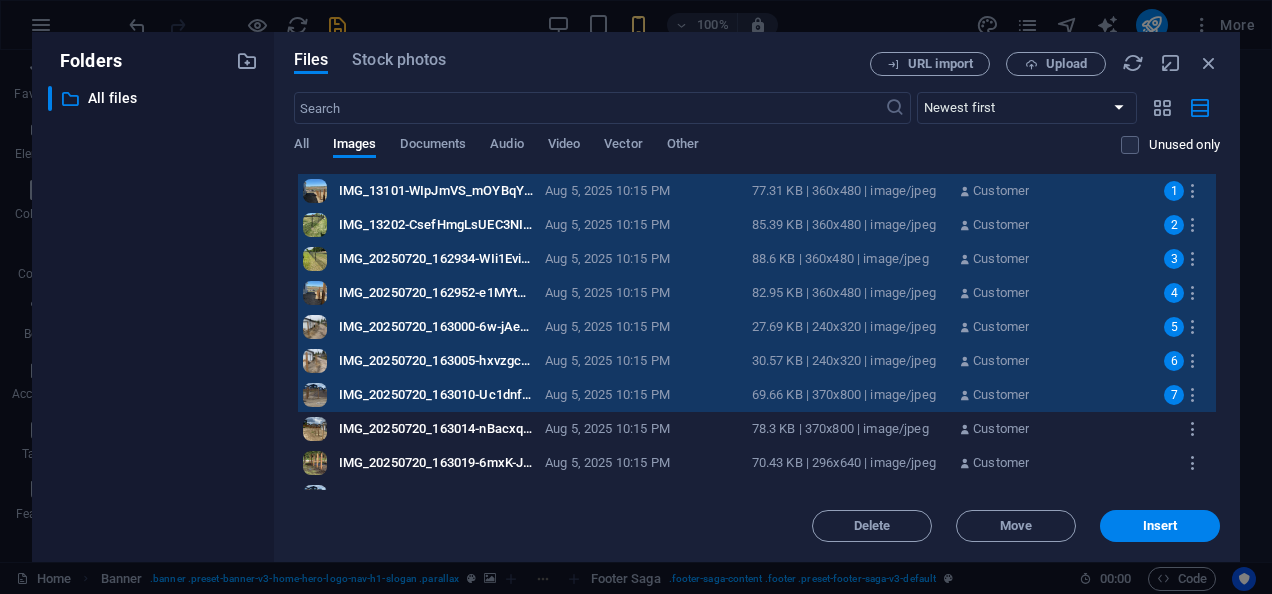 click on "IMG_20250720_163014-nBacxqv46mjvuwsMaWq7Hg.jpg" at bounding box center (436, 429) 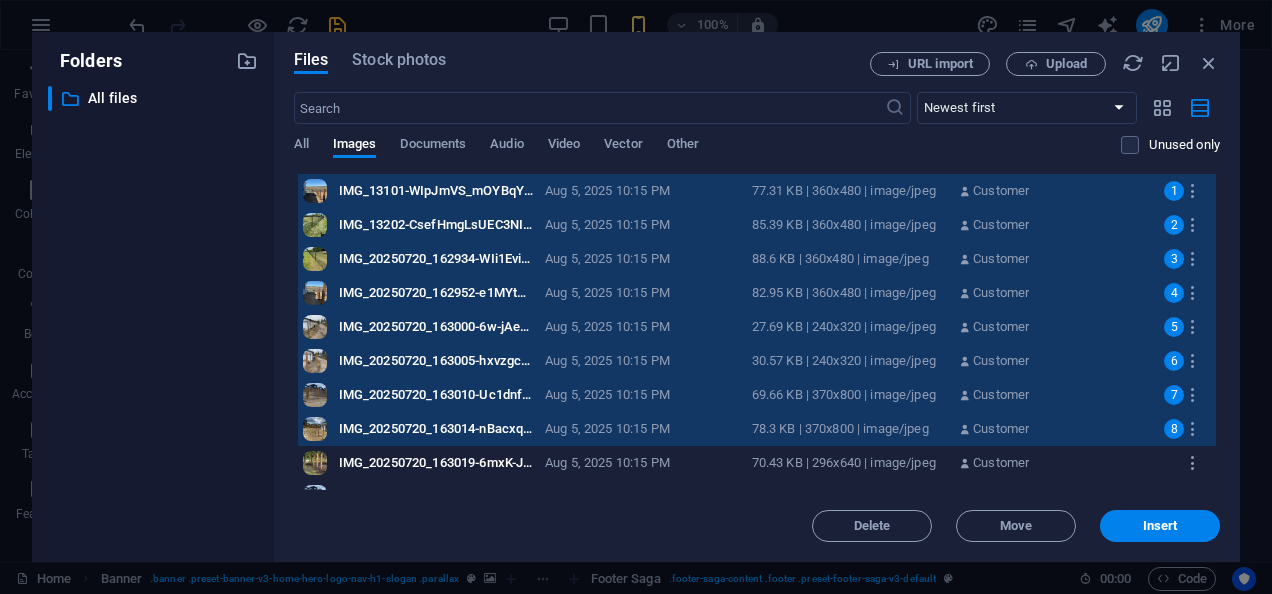 click on "IMG_20250720_163019-6mxK-JggeS0MbgGhzhcAZg.jpg IMG_20250720_163019-6mxK-JggeS0MbgGhzhcAZg.jpg Aug 5, 2025 10:15 PM 70.43 KB | 296x640 | image/jpeg Customer" at bounding box center [757, 463] 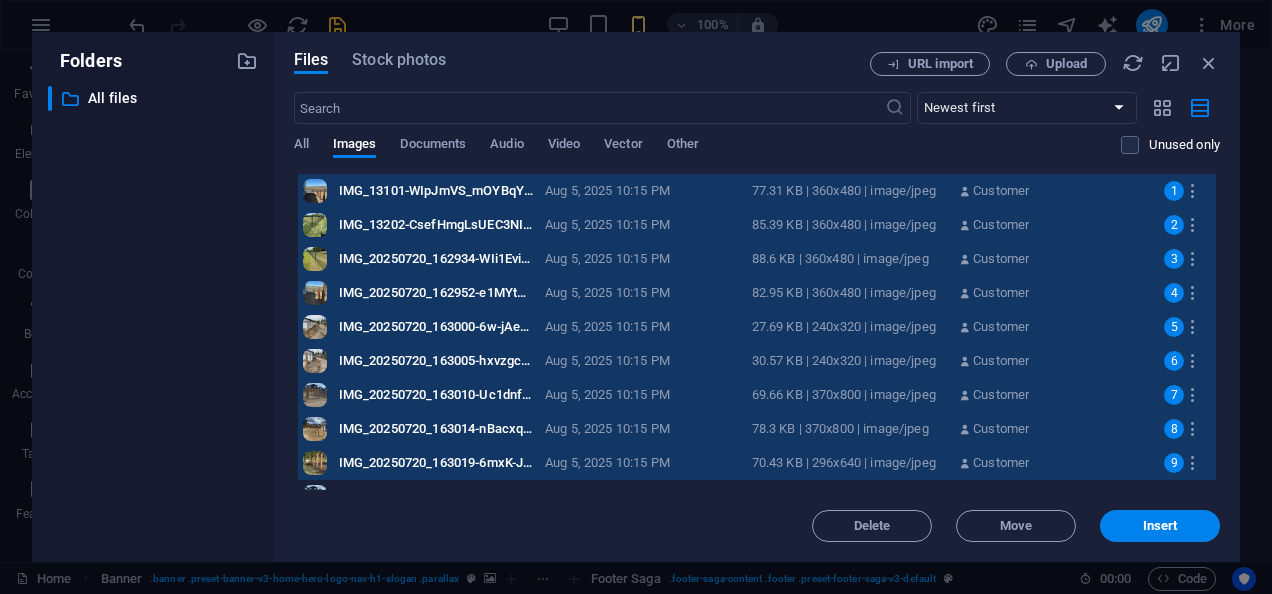 click on "Files Stock photos URL import Upload ​ Newest first Oldest first Name (A-Z) Name (Z-A) Size (0-9) Size (9-0) Resolution (0-9) Resolution (9-0) All Images Documents Audio Video Vector Other Unused only Drop files here to upload them instantly IMG_13101-WIpJmVS_mOYBqYkPhAhH5A.jpg IMG_13101-WIpJmVS_mOYBqYkPhAhH5A.jpg Aug 5, 2025 10:15 PM 77.31 KB | 360x480 | image/jpeg Customer 1 IMG_13202-CsefHmgLsUEC3NI3GV9PTg.jpg IMG_13202-CsefHmgLsUEC3NI3GV9PTg.jpg Aug 5, 2025 10:15 PM 85.39 KB | 360x480 | image/jpeg Customer 2 IMG_20250720_162934-WIi1Evi-CN_VOpRes_SsnA.jpg IMG_20250720_162934-WIi1Evi-CN_VOpRes_SsnA.jpg Aug 5, 2025 10:15 PM 88.6 KB | 360x480 | image/jpeg Customer 3 IMG_20250720_162952-e1MYtYCHcbZiee_jUXzeKA.jpg IMG_20250720_162952-e1MYtYCHcbZiee_jUXzeKA.jpg Aug 5, 2025 10:15 PM 82.95 KB | 360x480 | image/jpeg Customer 4 IMG_20250720_163000-6w-jAe7m2TeXv_F72rQ6TA.jpg IMG_20250720_163000-6w-jAe7m2TeXv_F72rQ6TA.jpg Aug 5, 2025 10:15 PM 27.69 KB | 240x320 | image/jpeg Customer 5 Aug 5, 2025 10:15 PM Customer 6" at bounding box center [757, 297] 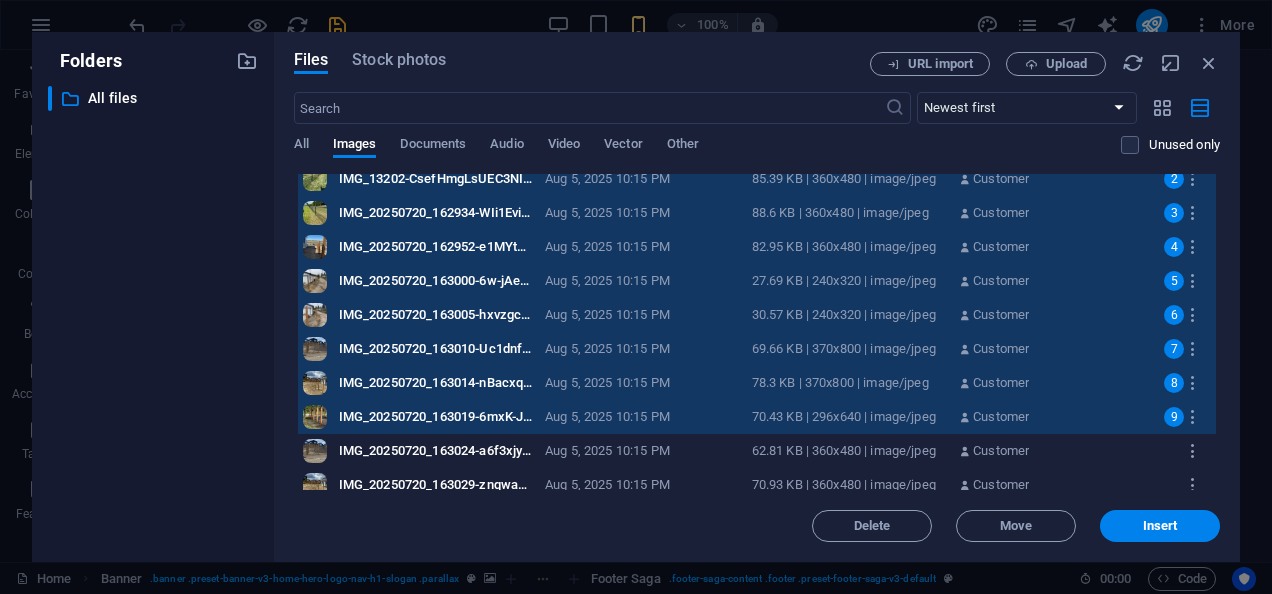 scroll, scrollTop: 63, scrollLeft: 0, axis: vertical 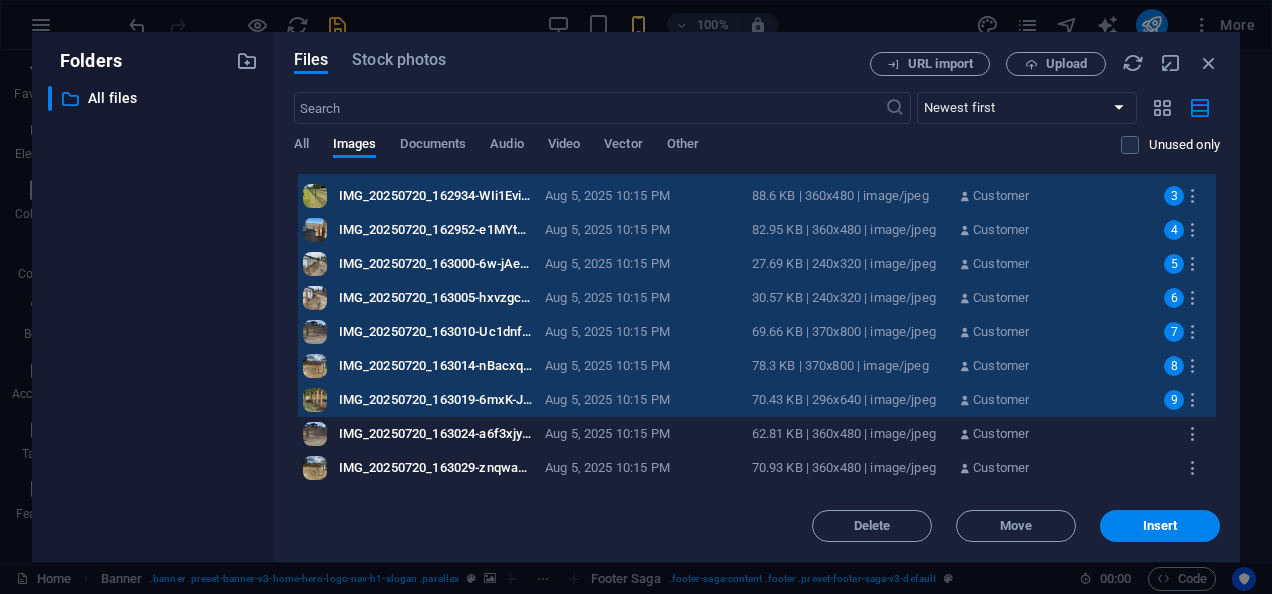 drag, startPoint x: 1225, startPoint y: 292, endPoint x: 1225, endPoint y: 314, distance: 22 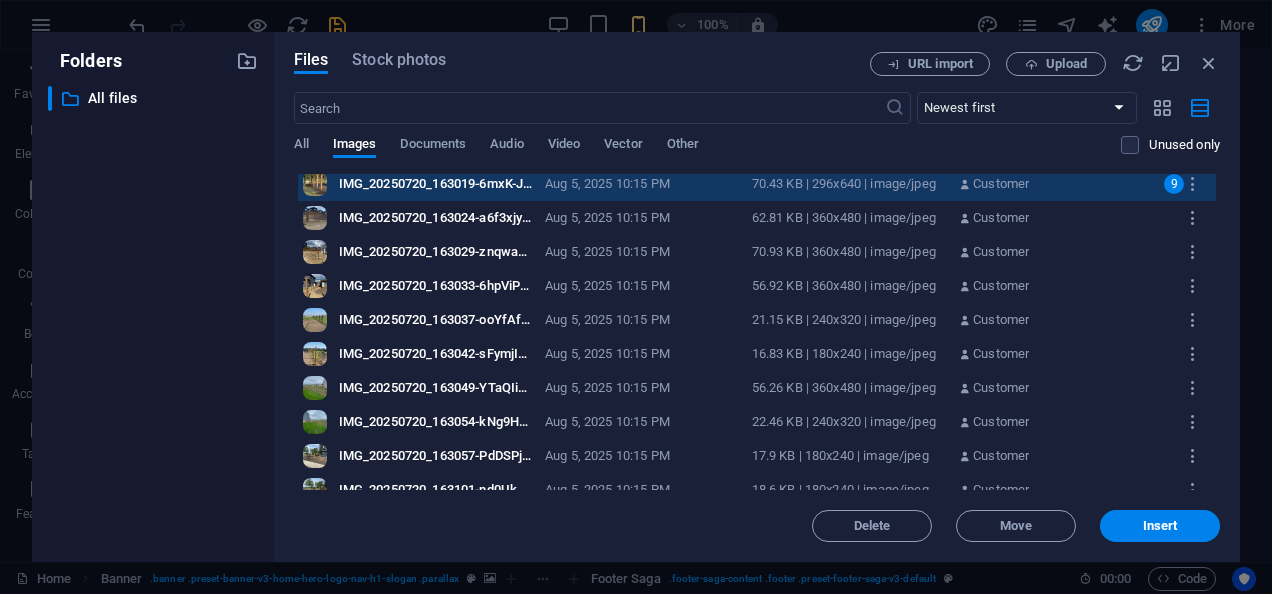 scroll, scrollTop: 280, scrollLeft: 0, axis: vertical 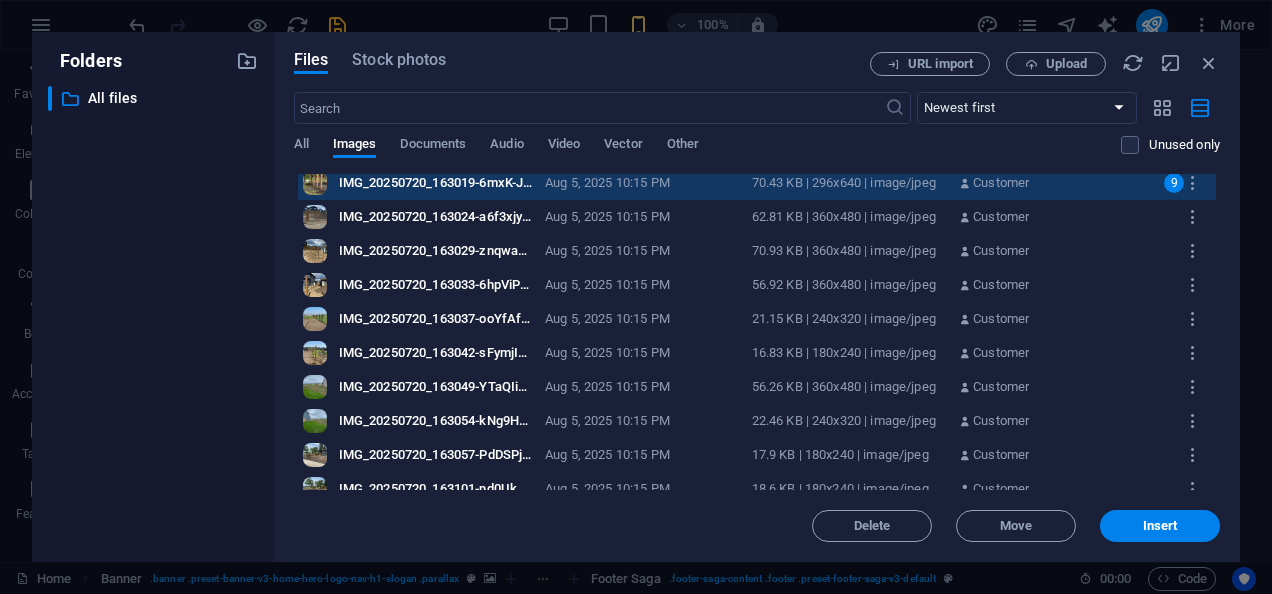 click on "IMG_20250720_163024-a6f3xjyQBecj0n186Dv0AQ.jpg IMG_20250720_163024-a6f3xjyQBecj0n186Dv0AQ.jpg Aug 5, 2025 10:15 PM 62.81 KB | 360x480 | image/jpeg Customer" at bounding box center [757, 217] 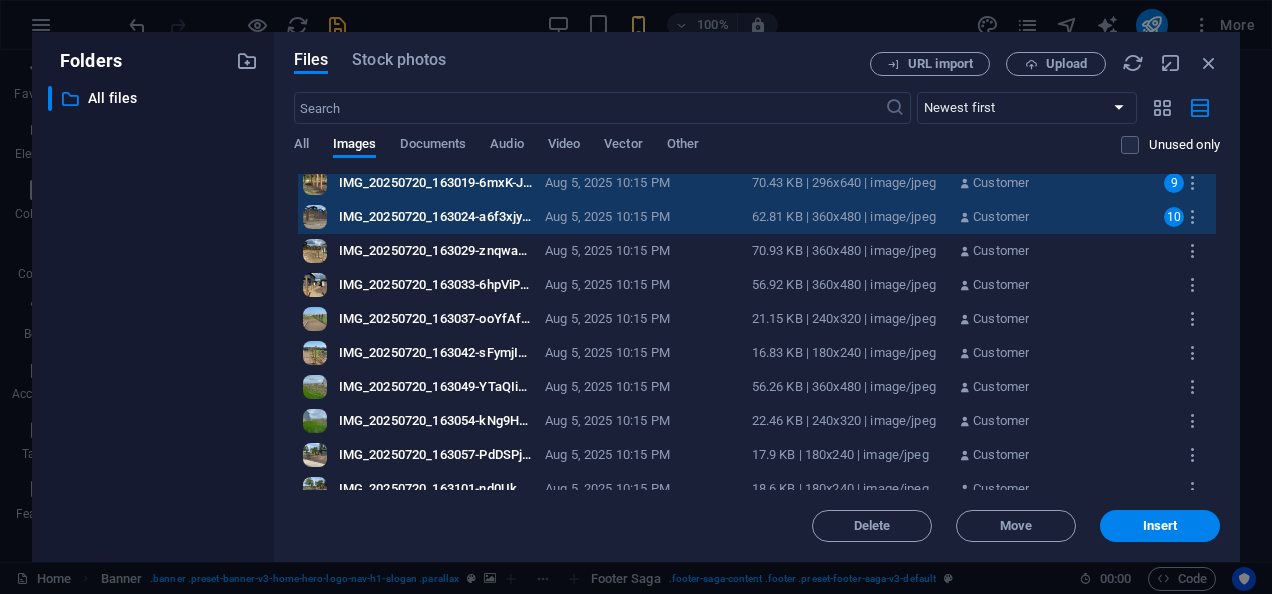 click on "IMG_20250720_163029-znqwa5jB_gTfzPvbyBmBWw.jpg" at bounding box center (436, 251) 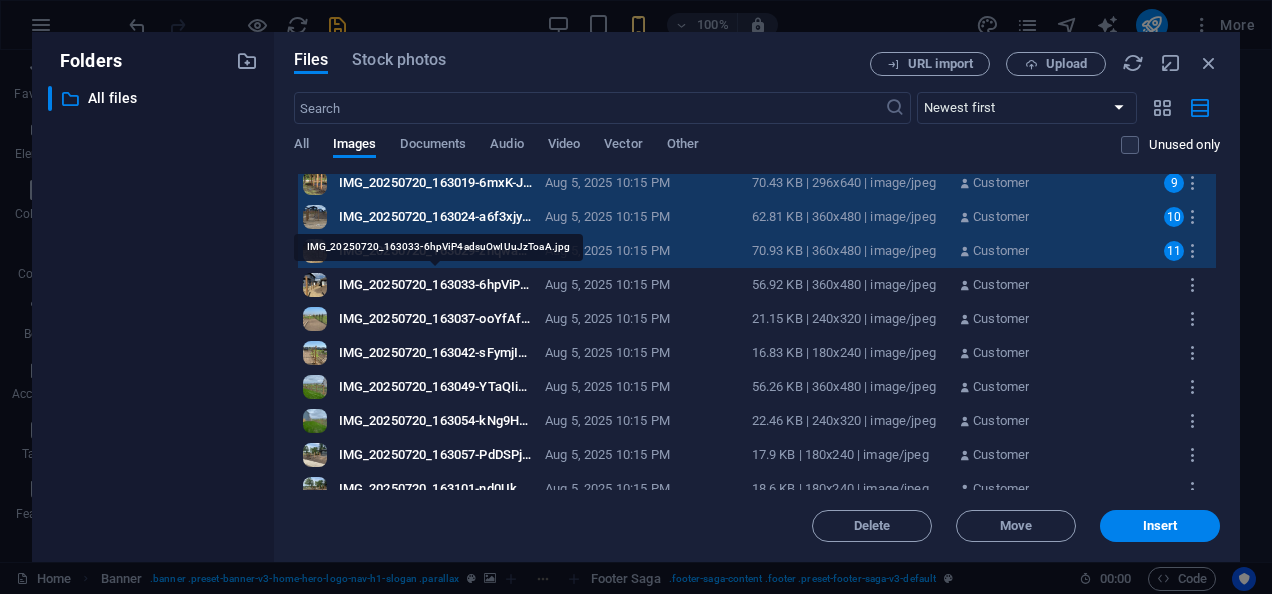 click on "IMG_20250720_163033-6hpViP4adsuOwIUuJzToaA.jpg" at bounding box center (436, 285) 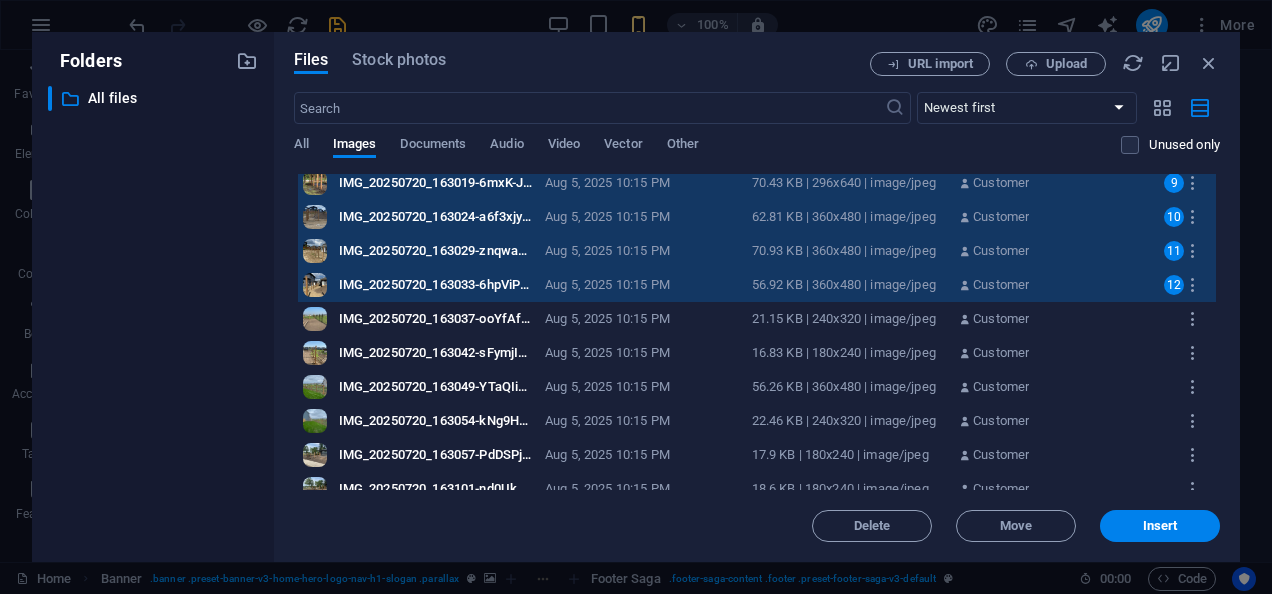 click on "IMG_20250720_163037-ooYfAfvmdn3d9LQHPugg8w.jpg IMG_20250720_163037-ooYfAfvmdn3d9LQHPugg8w.jpg Aug 5, 2025 10:15 PM 21.15 KB | 360x480 | image/jpeg Customer" at bounding box center (757, 319) 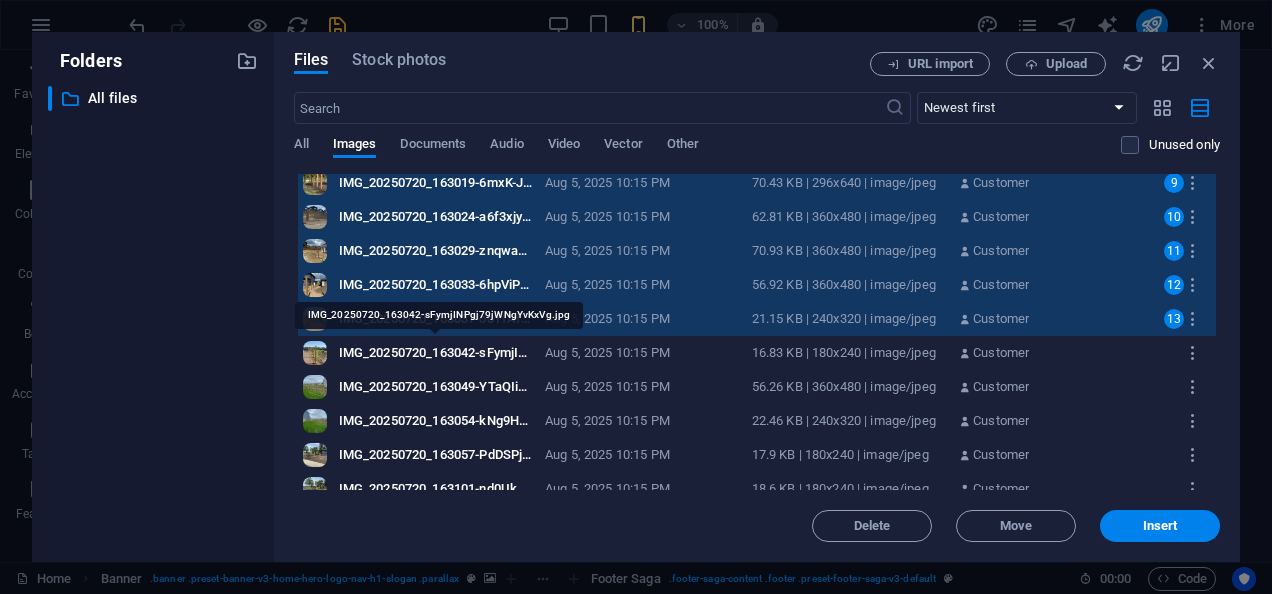 click on "IMG_20250720_163042-sFymjINPgj79jWNgYvKxVg.jpg" at bounding box center [436, 353] 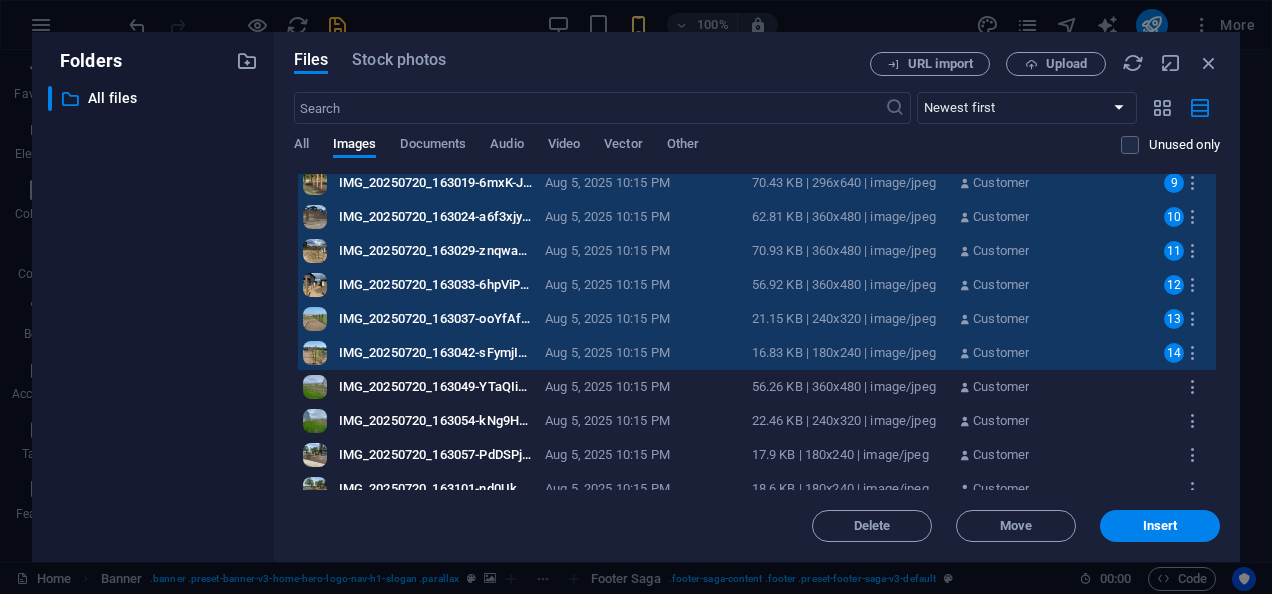 click on "IMG_20250720_163049-YTaQIiadbjRDvfJGd3qsyQ.jpg" at bounding box center [436, 387] 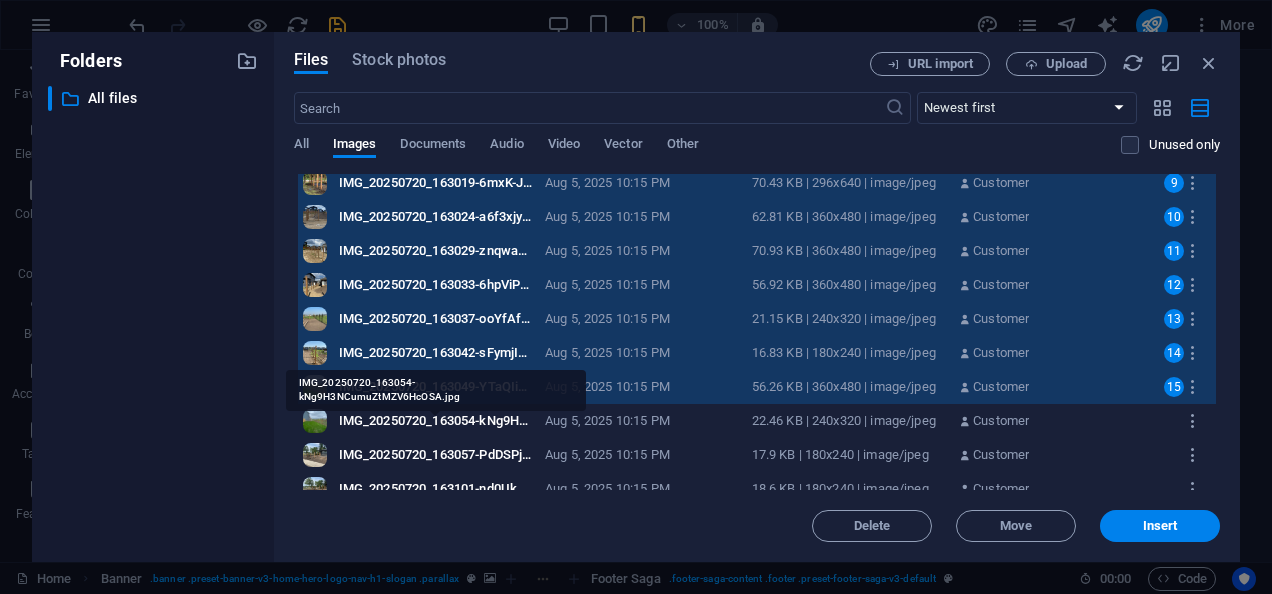 click on "IMG_20250720_163054-kNg9H3NCumuZtMZV6HcOSA.jpg" at bounding box center (436, 421) 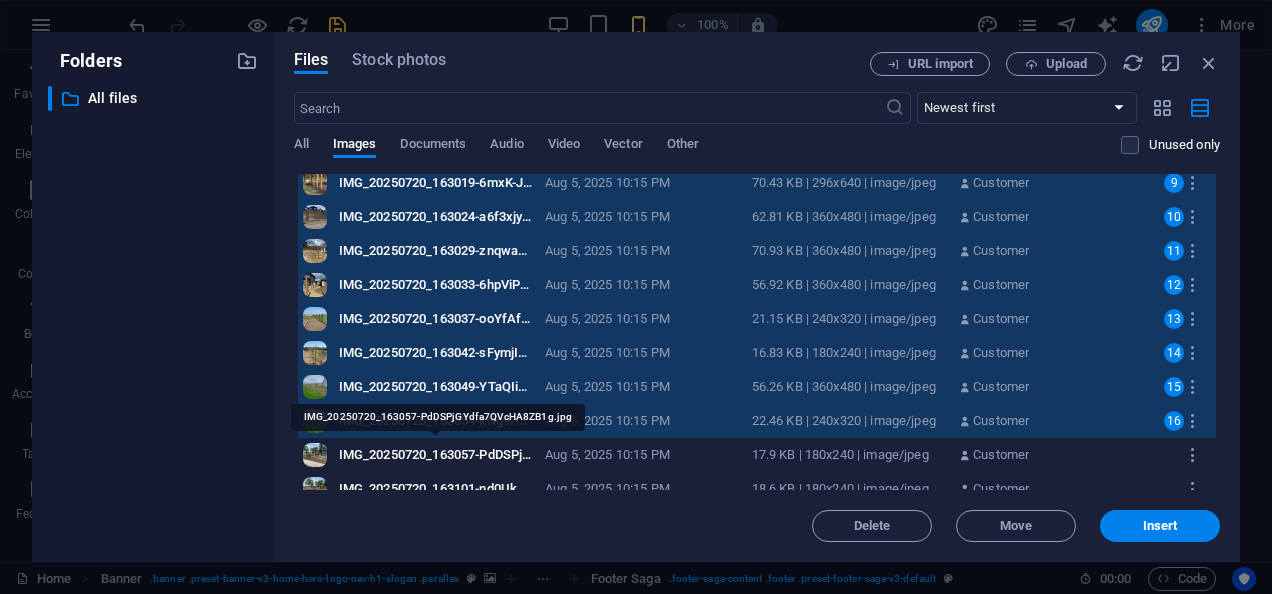 click on "IMG_20250720_163057-PdDSPjGYdfa7QVcHA8ZB1g.jpg" at bounding box center (436, 455) 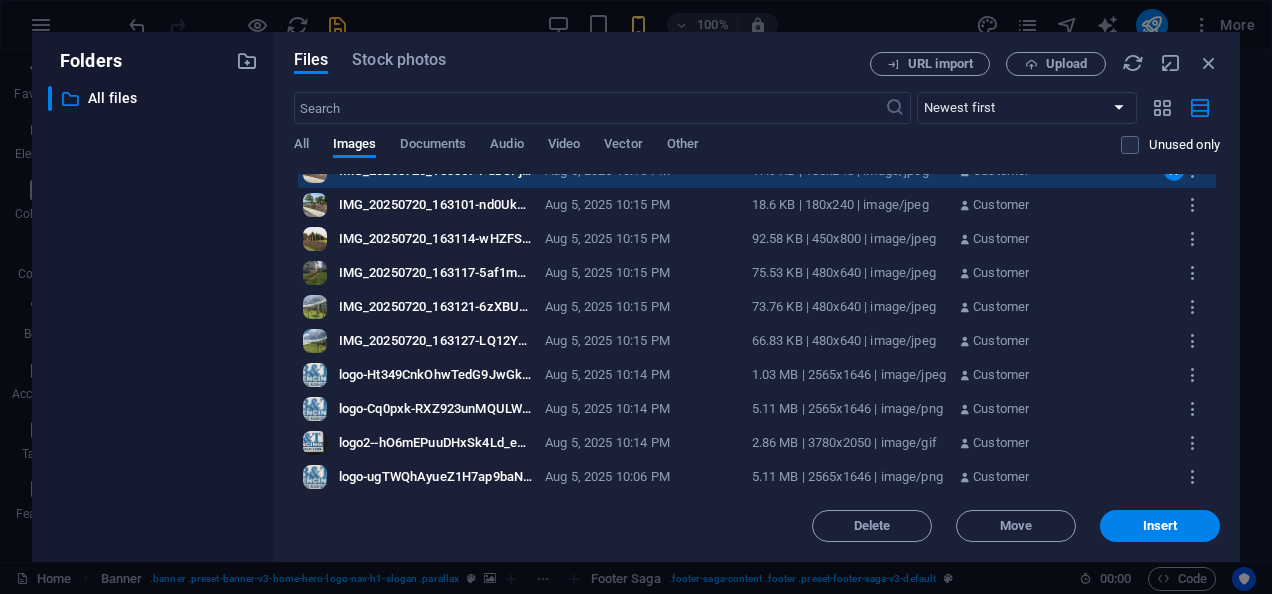 scroll, scrollTop: 568, scrollLeft: 0, axis: vertical 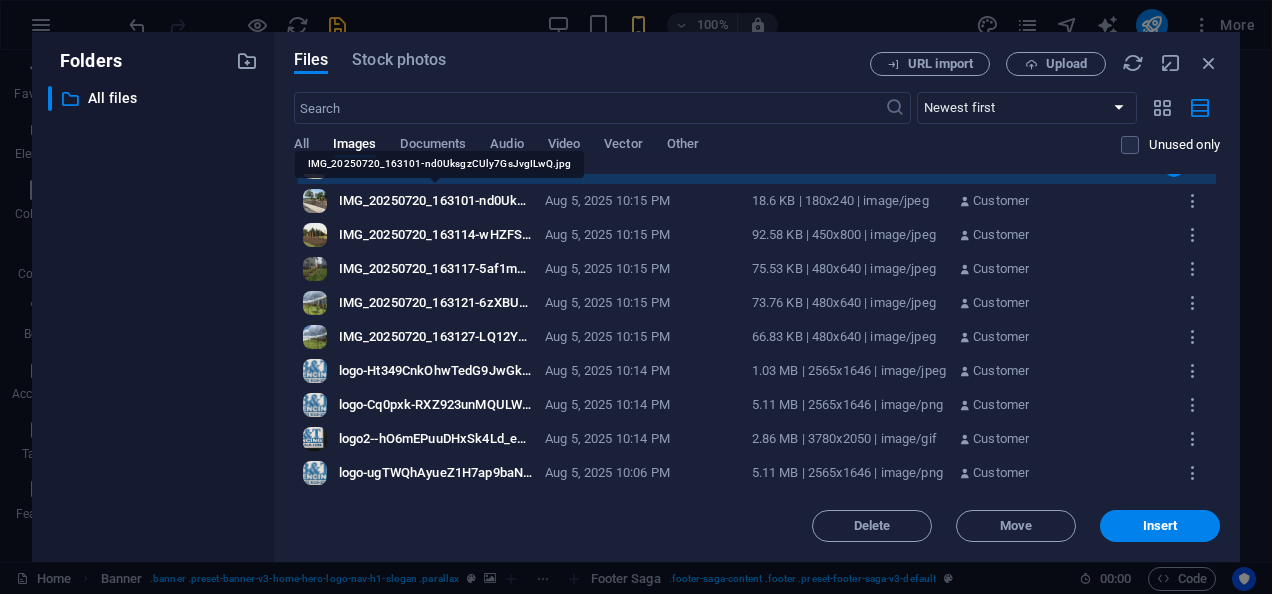 click on "IMG_20250720_163101-nd0UksgzCUly7GsJvgILwQ.jpg" at bounding box center (436, 201) 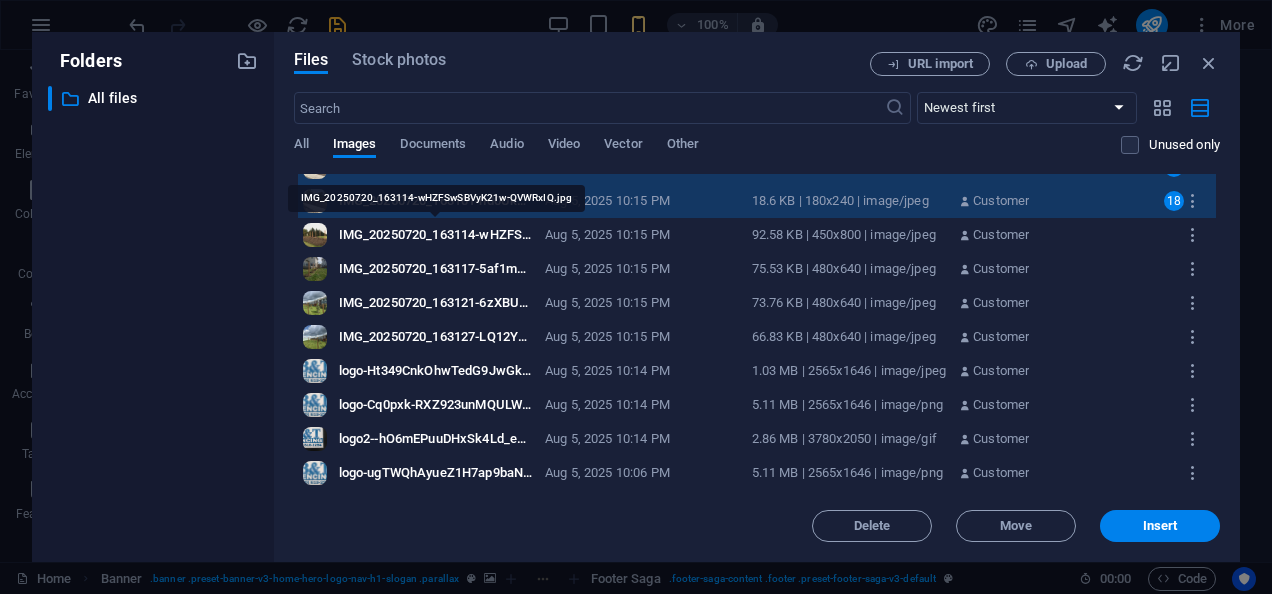 click on "IMG_20250720_163114-wHZFSwSBVyK21w-QVWRxIQ.jpg" at bounding box center [436, 235] 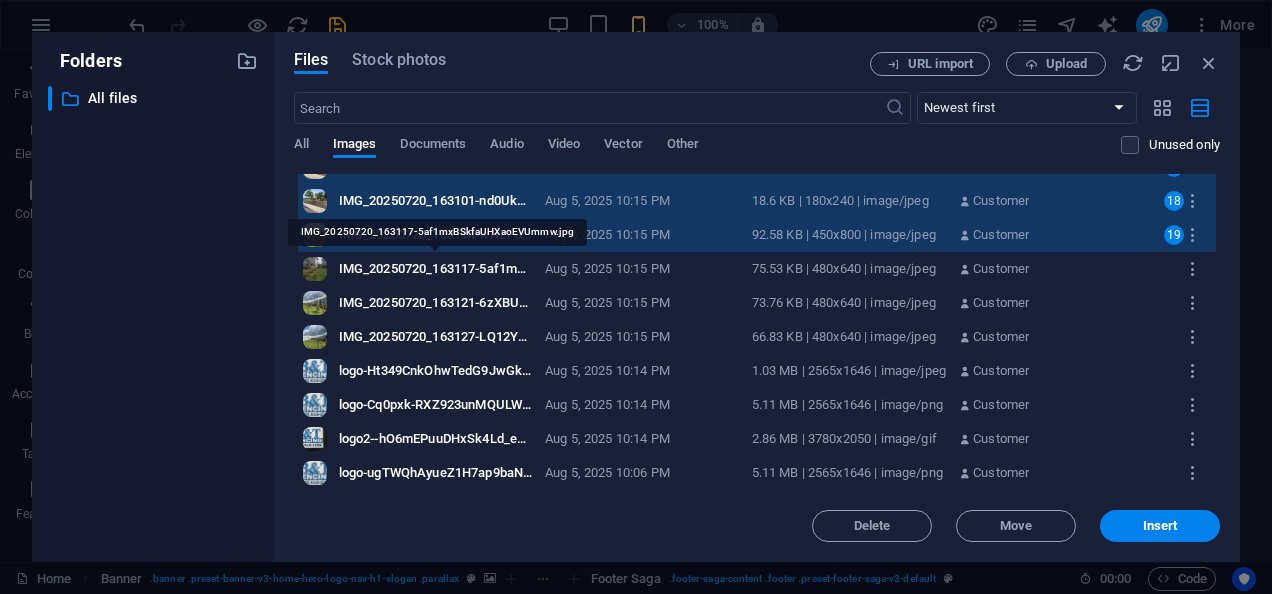 click on "IMG_20250720_163117-5af1mxBSkfaUHXaoEVUmmw.jpg" at bounding box center [436, 269] 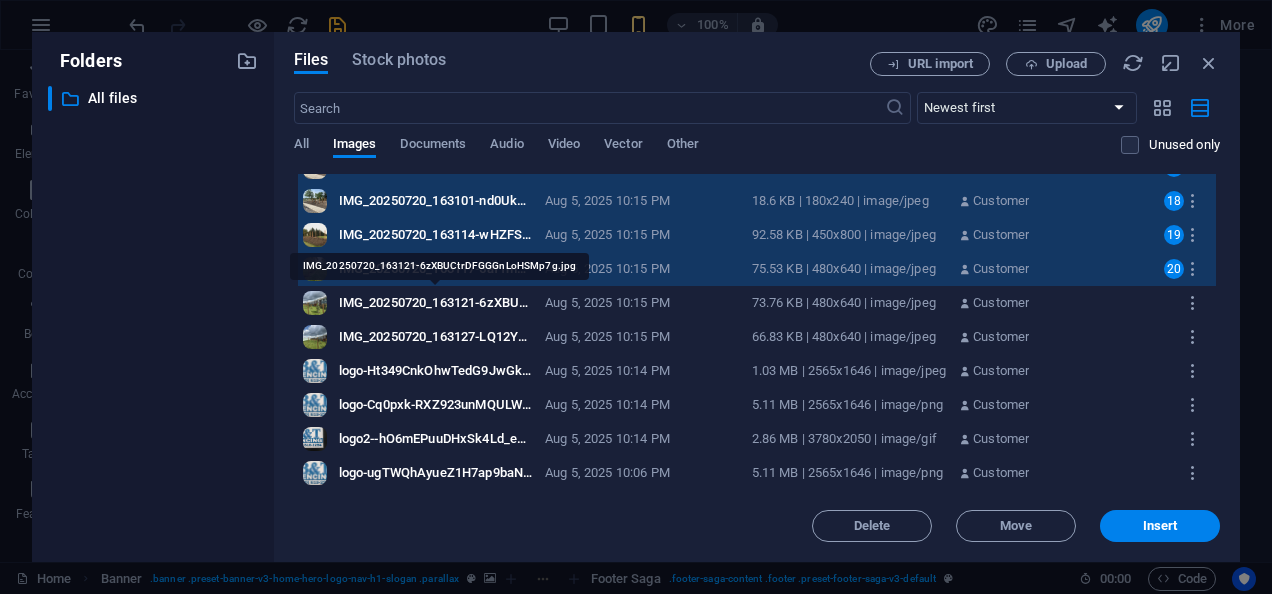 click on "IMG_20250720_163121-6zXBUCtrDFGGGnLoHSMp7g.jpg" at bounding box center [436, 303] 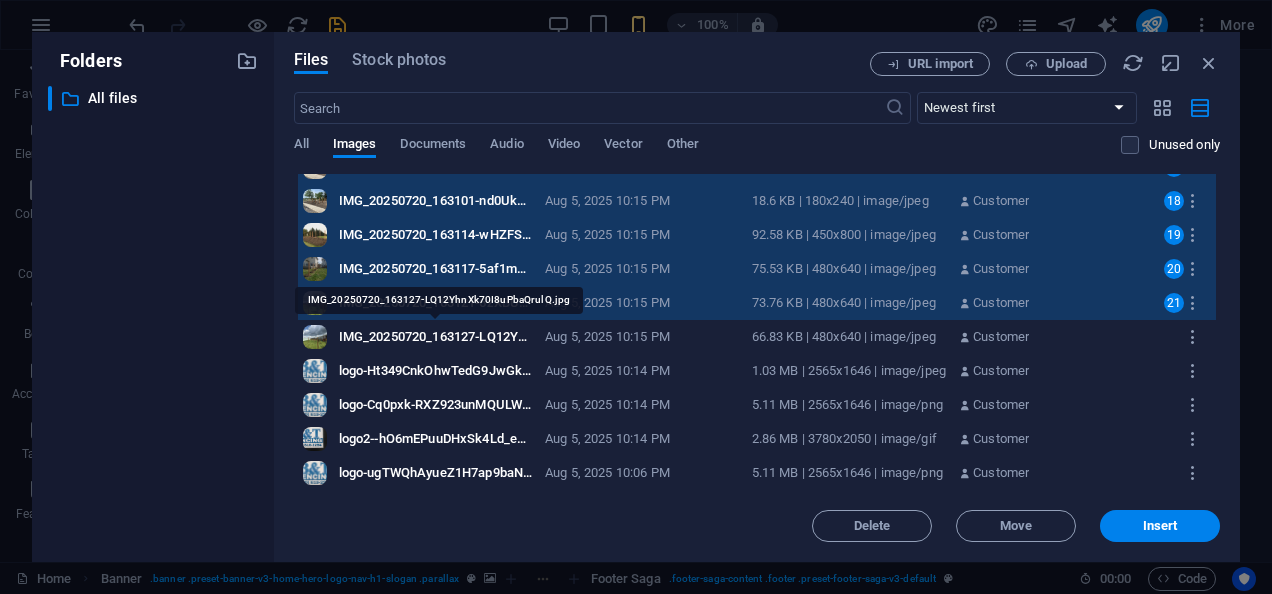 click on "IMG_20250720_163127-LQ12YhnXk70I8uPbaQrulQ.jpg" at bounding box center [436, 337] 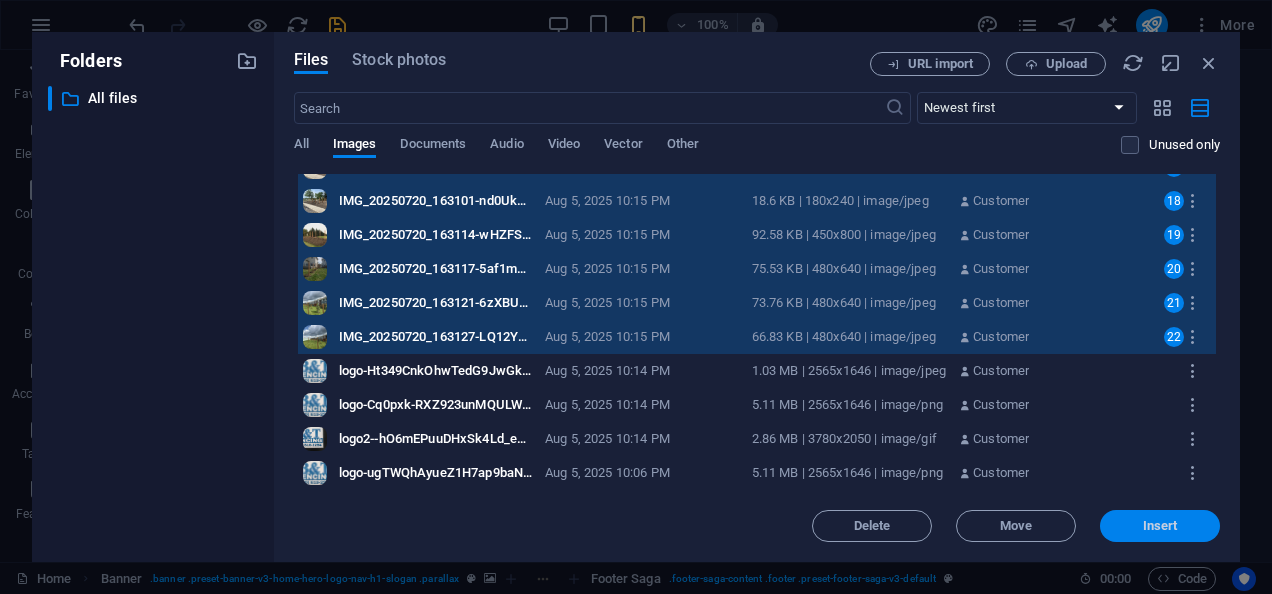 click on "Insert" at bounding box center (1160, 526) 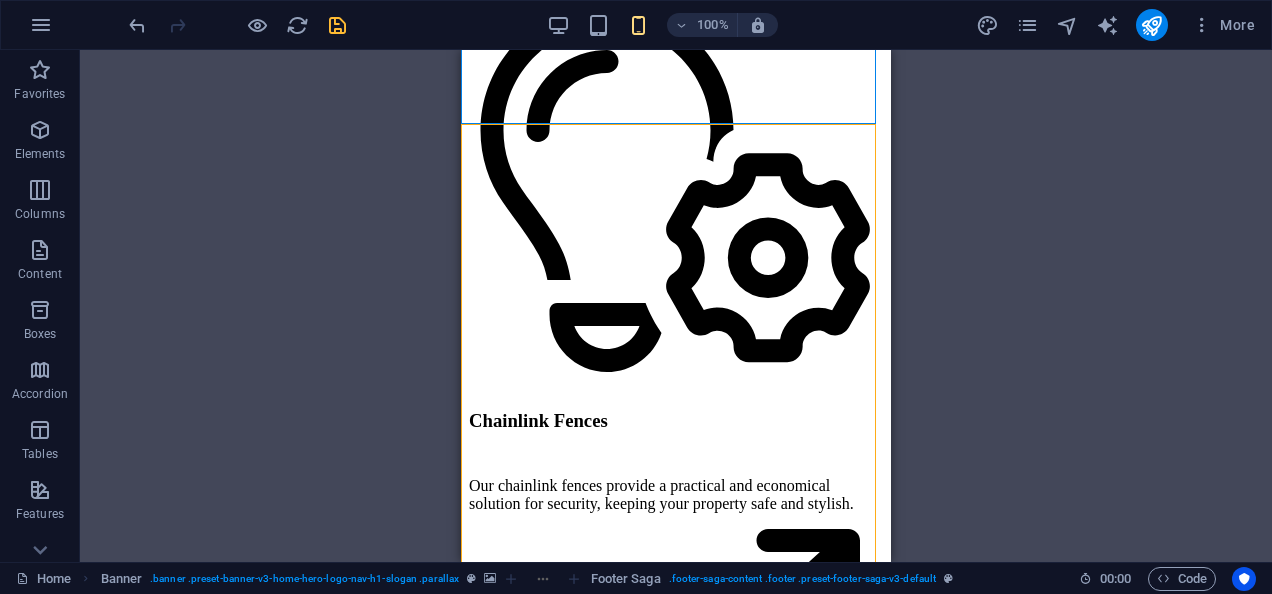 scroll, scrollTop: 2316, scrollLeft: 0, axis: vertical 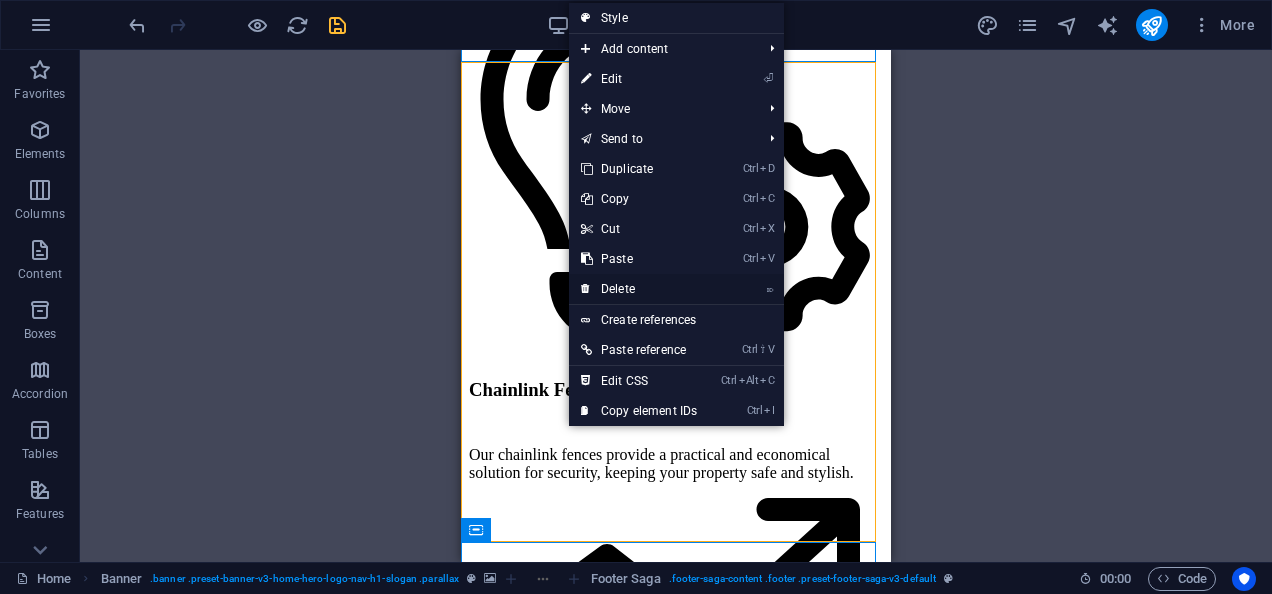 click on "⌦  Delete" at bounding box center (639, 289) 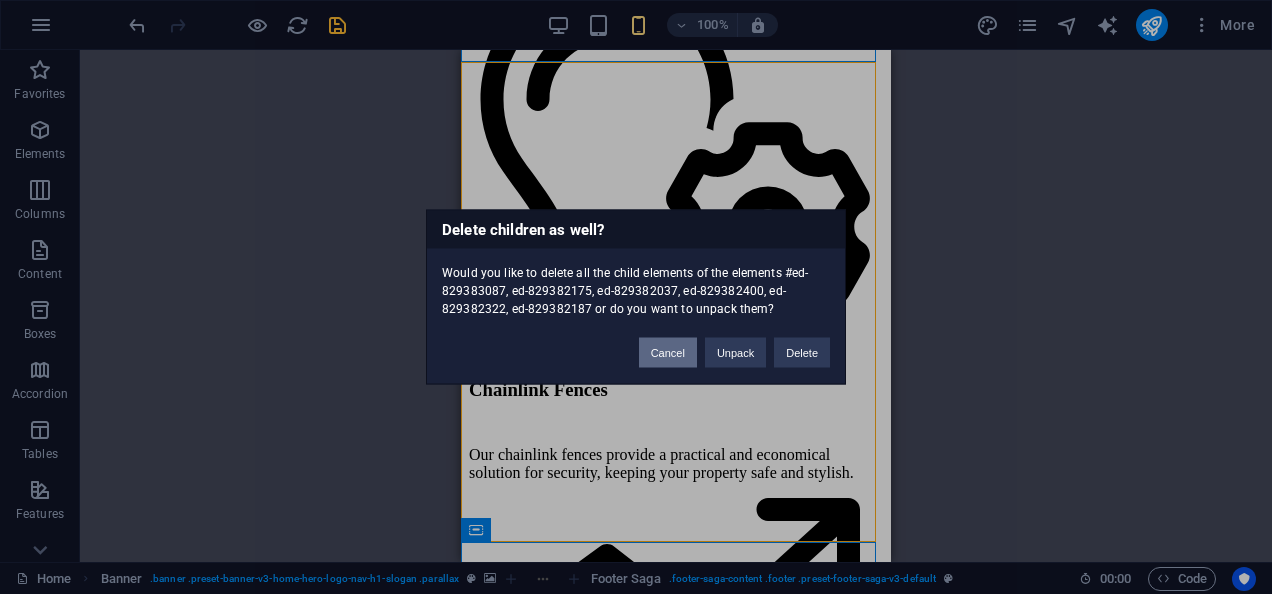 click on "Cancel" at bounding box center [668, 353] 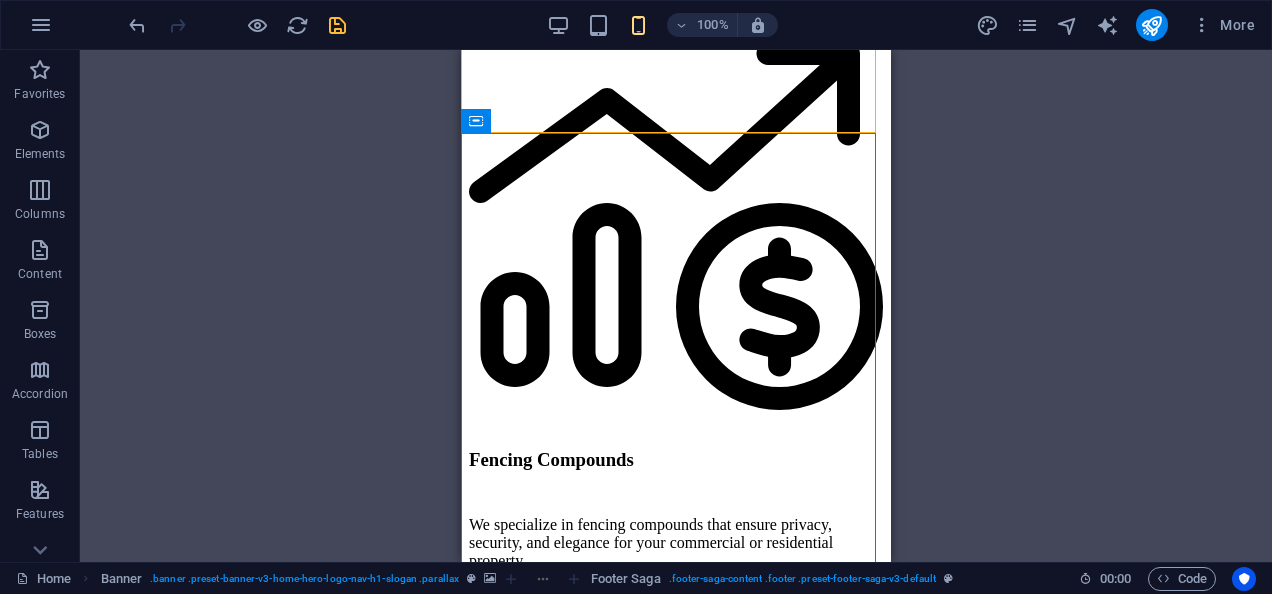 scroll, scrollTop: 2788, scrollLeft: 0, axis: vertical 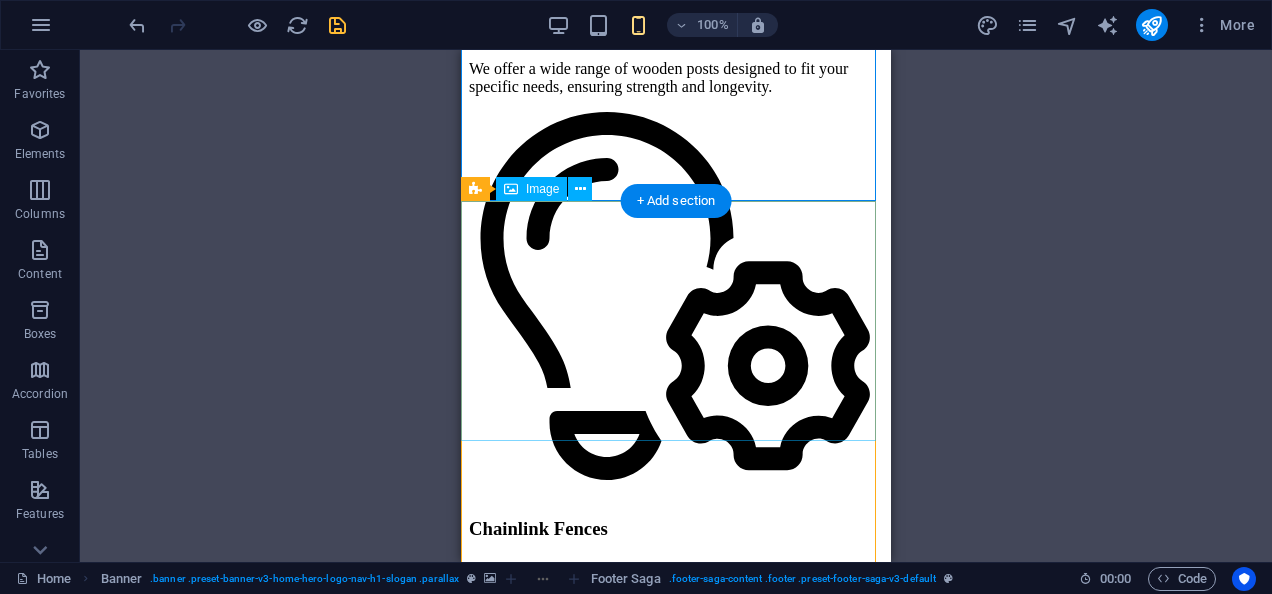 click at bounding box center (676, 2993) 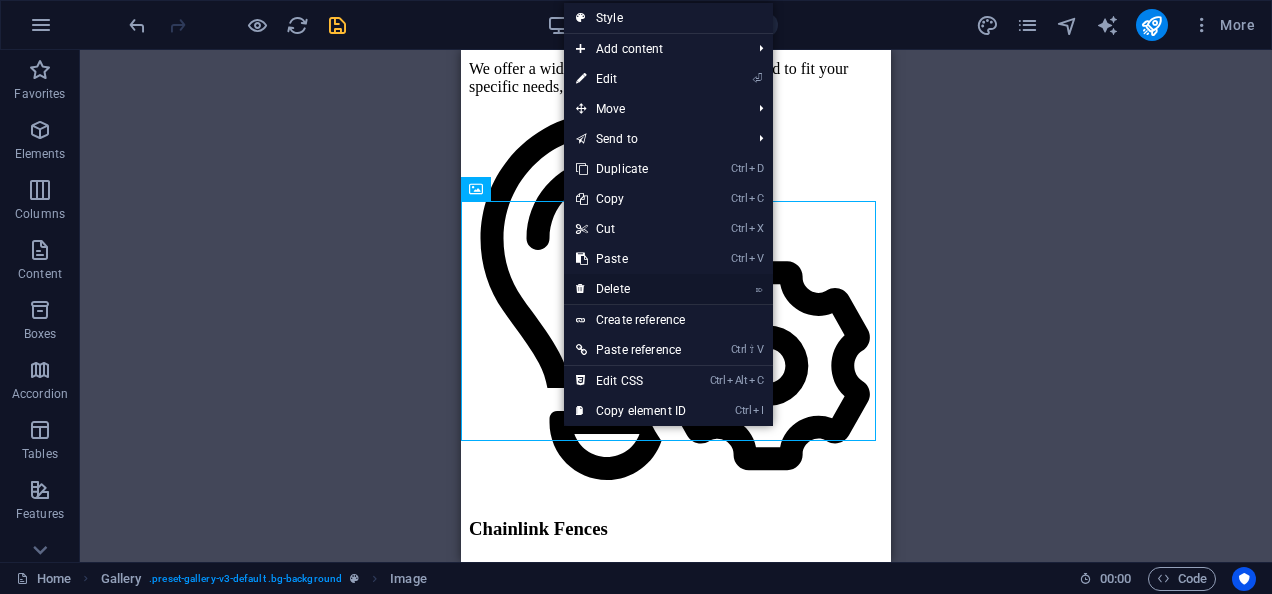 click on "⌦  Delete" at bounding box center (631, 289) 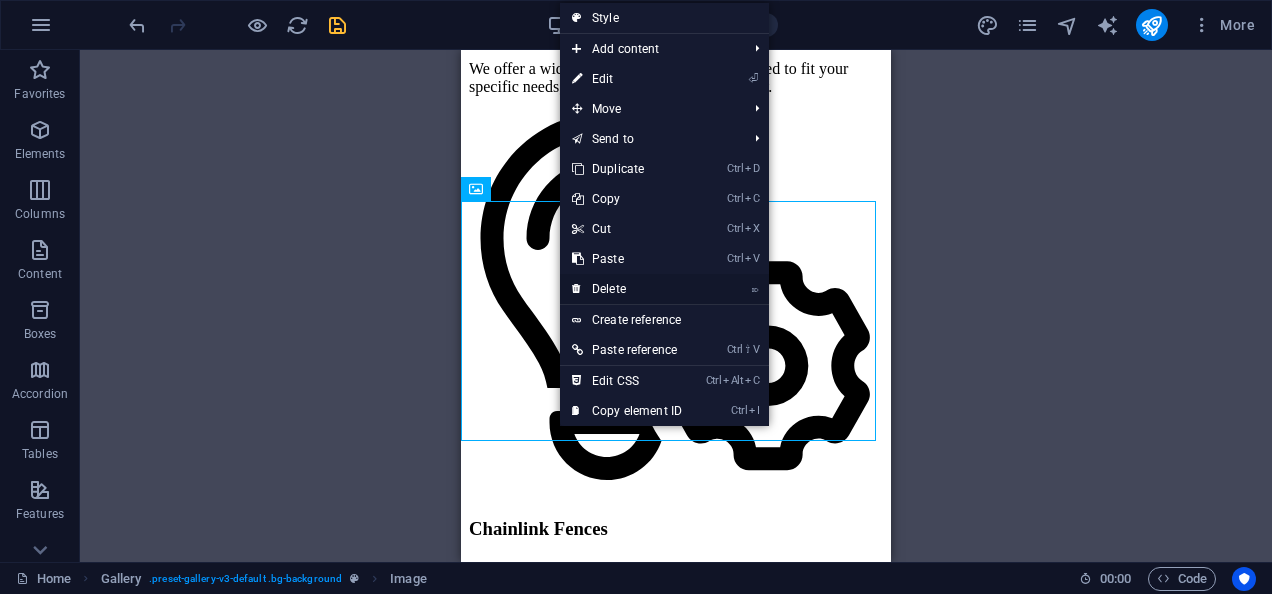 click on "⌦  Delete" at bounding box center [627, 289] 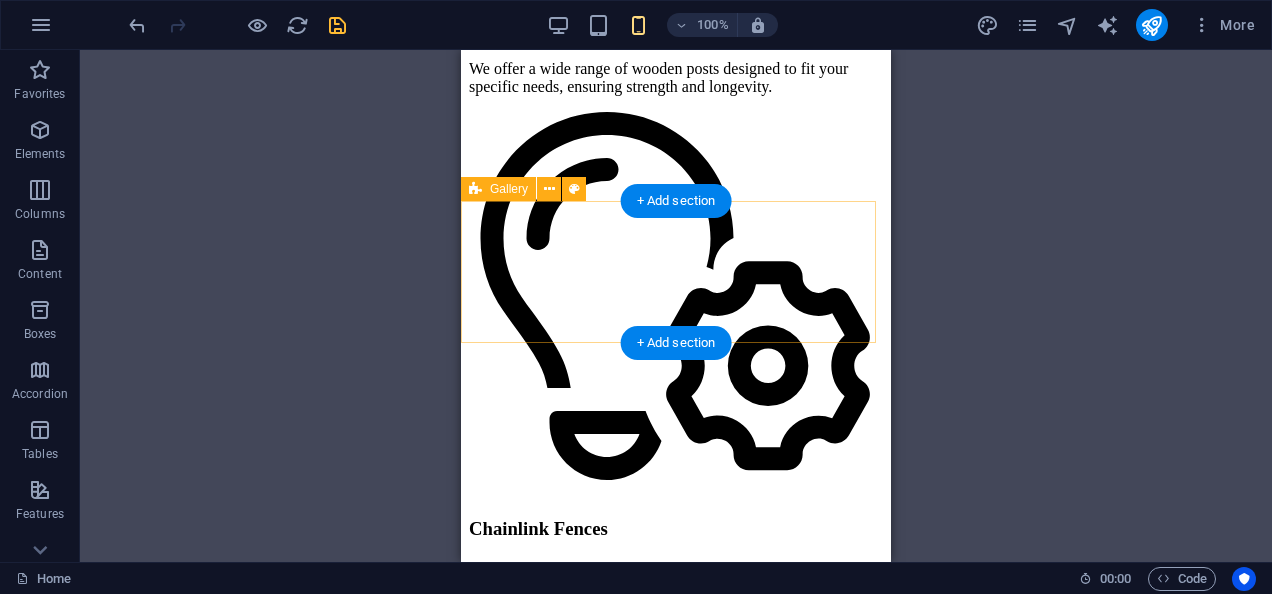 click on "Add elements" at bounding box center [617, 2972] 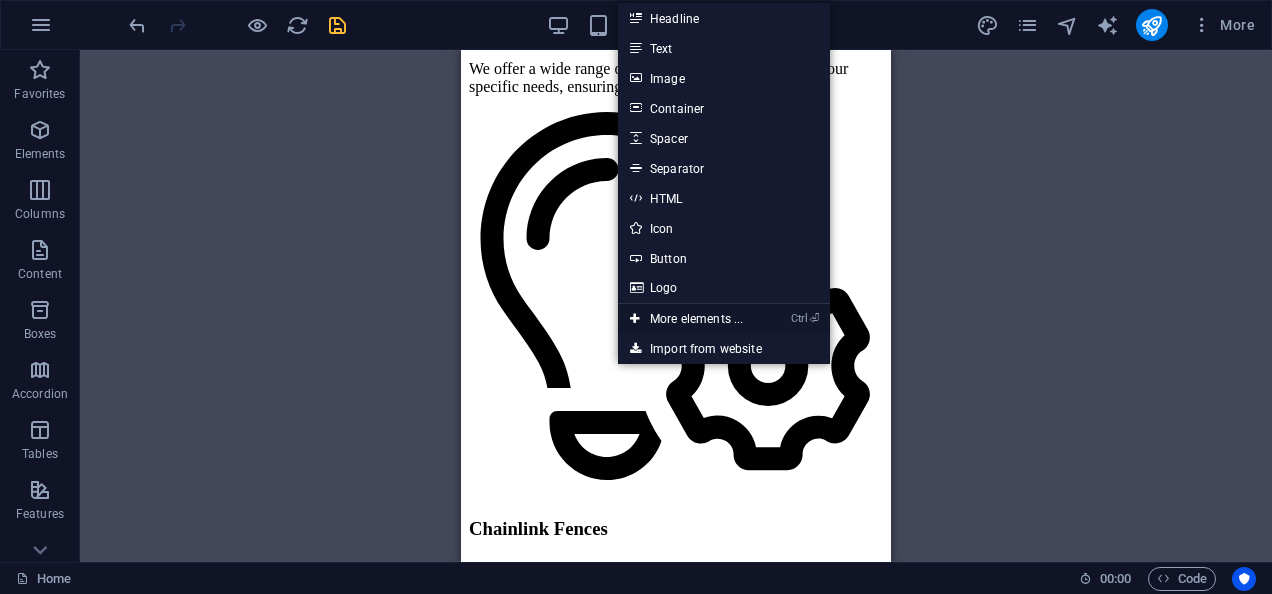 click on "Ctrl ⏎  More elements ..." at bounding box center (686, 319) 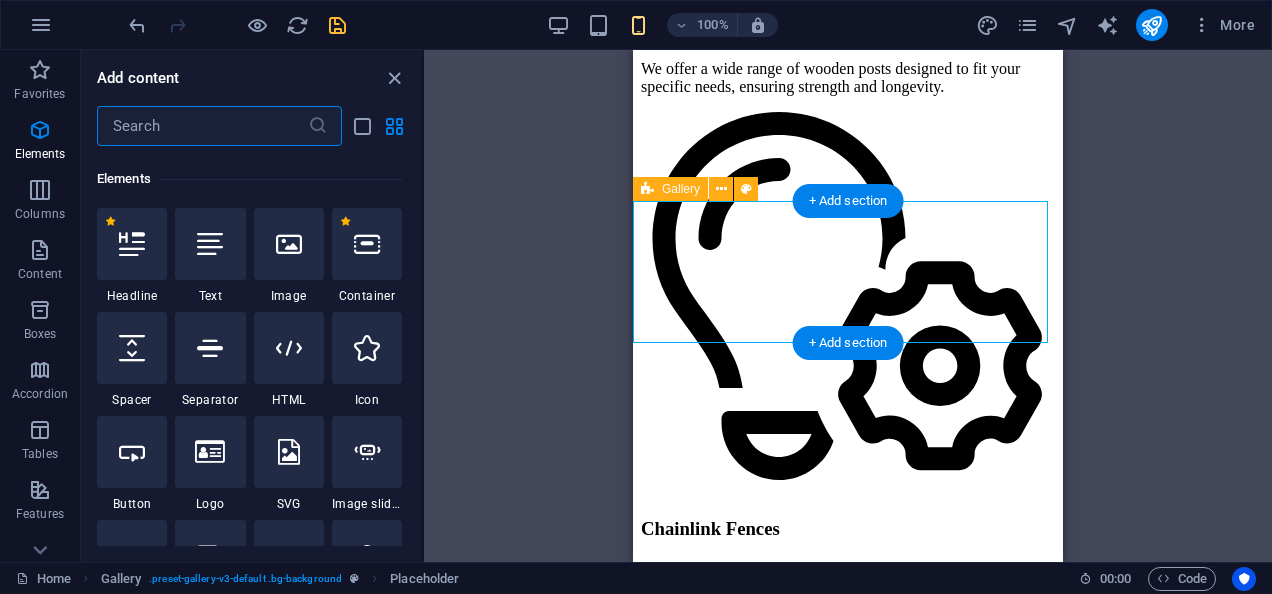 scroll, scrollTop: 213, scrollLeft: 0, axis: vertical 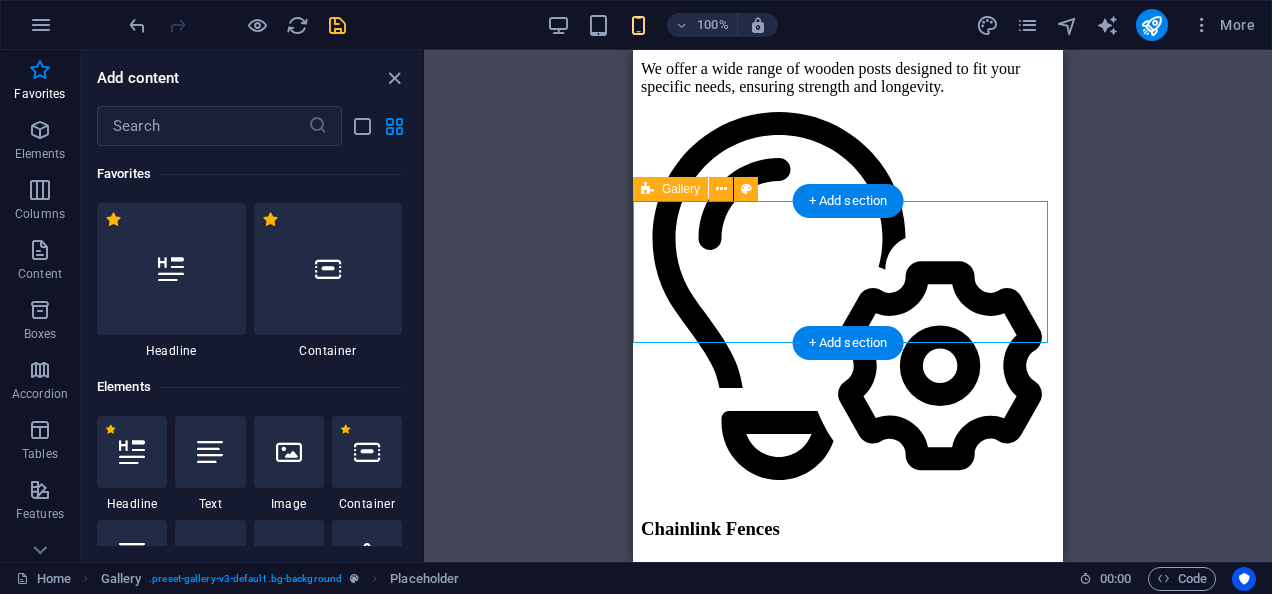 click on "Add elements" at bounding box center (789, 2972) 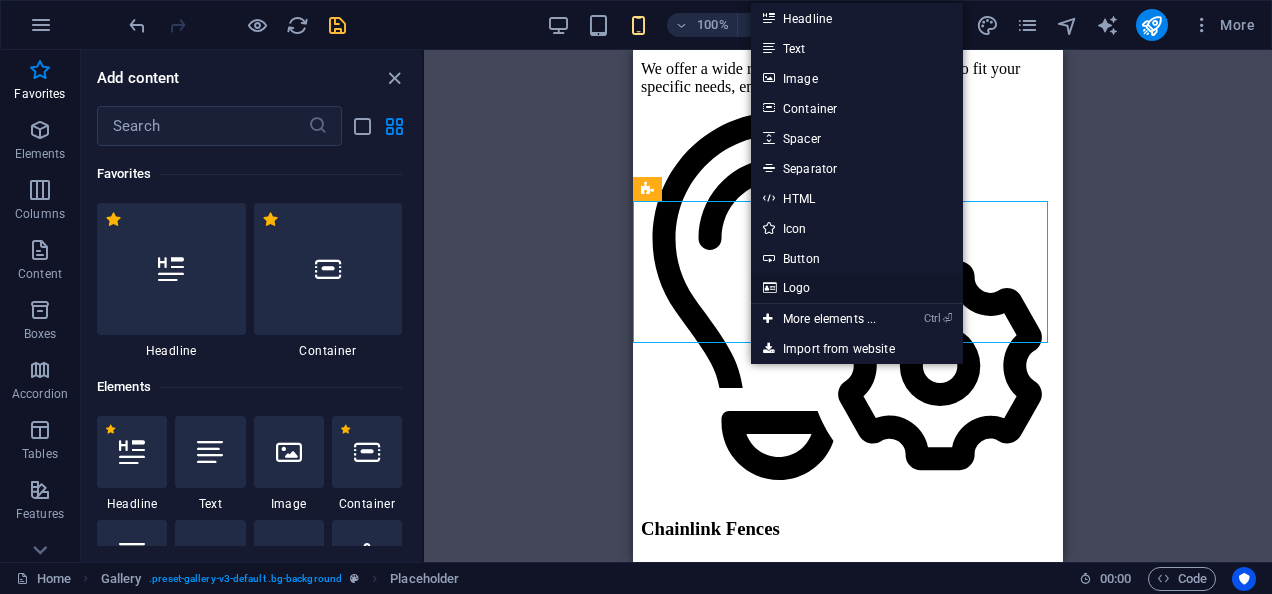 click on "Logo" at bounding box center [857, 288] 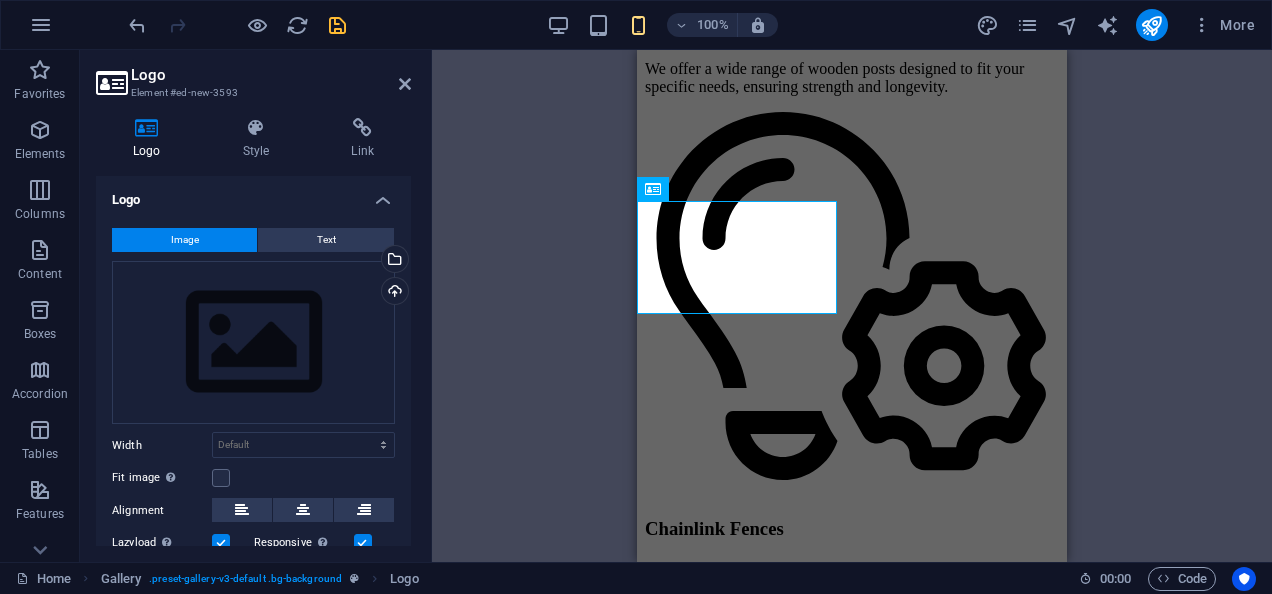 click on "Image" at bounding box center (185, 240) 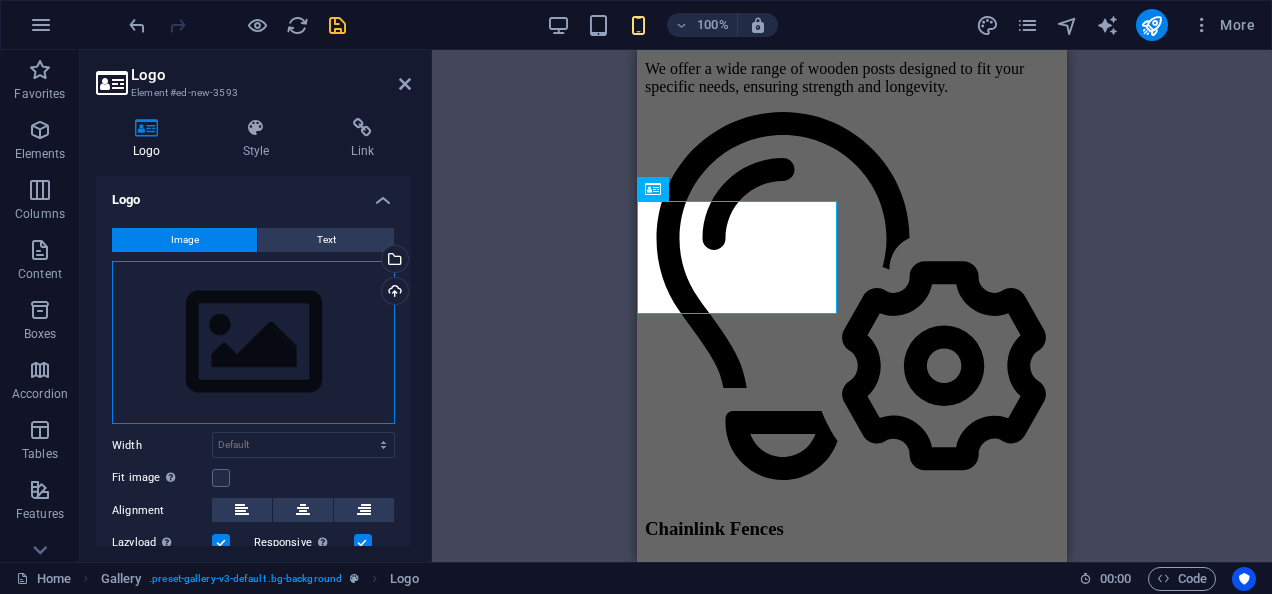 click on "Drag files here, click to choose files or select files from Files or our free stock photos & videos" at bounding box center (253, 343) 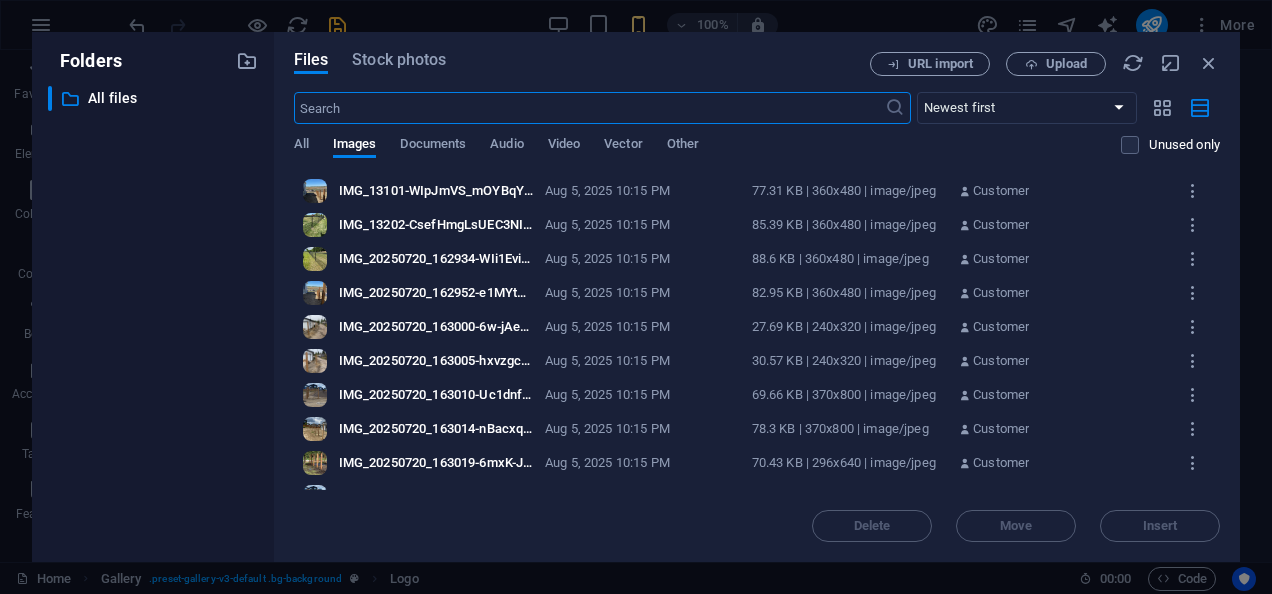 scroll, scrollTop: 2351, scrollLeft: 0, axis: vertical 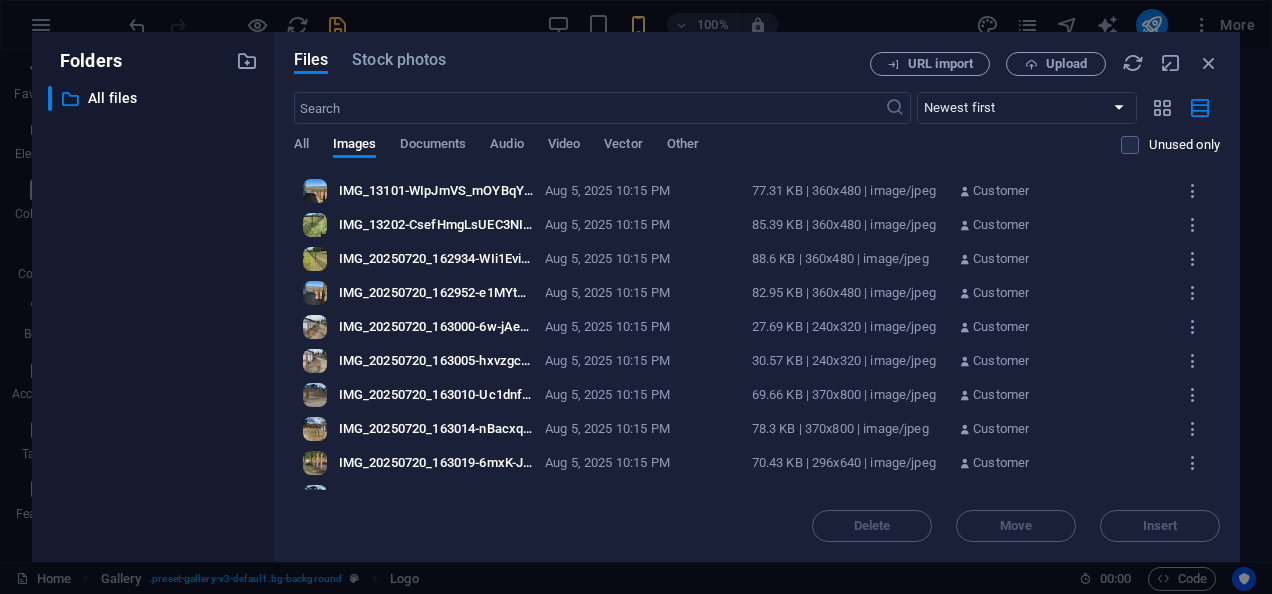 drag, startPoint x: 1214, startPoint y: 218, endPoint x: 1214, endPoint y: 260, distance: 42 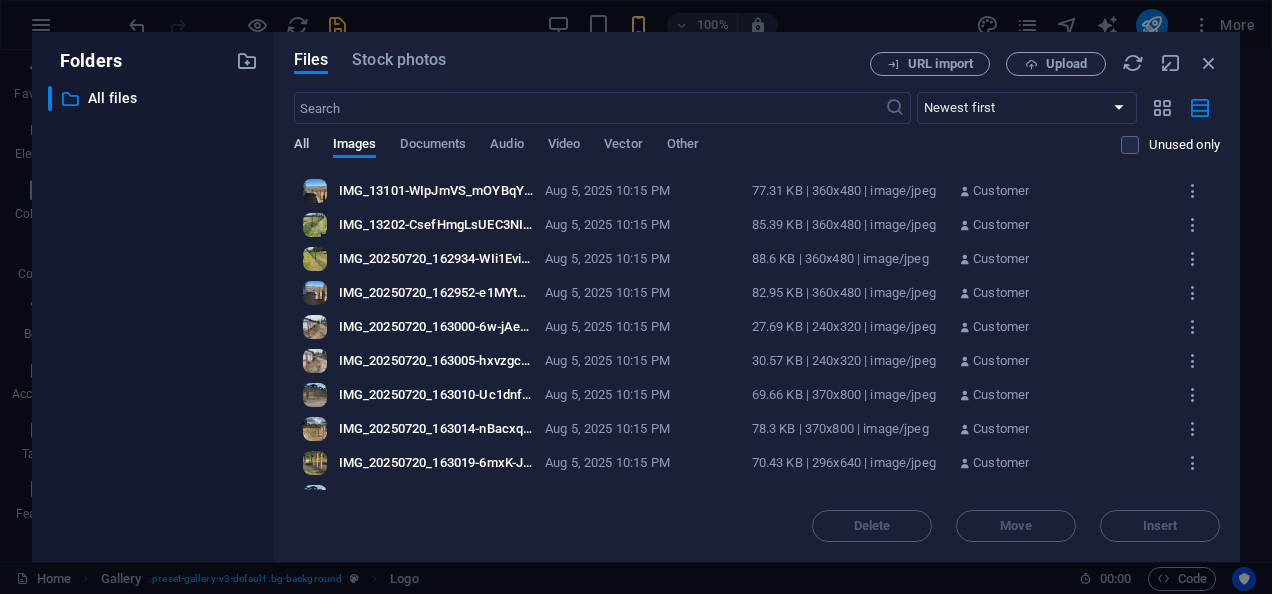 click on "All" at bounding box center (301, 146) 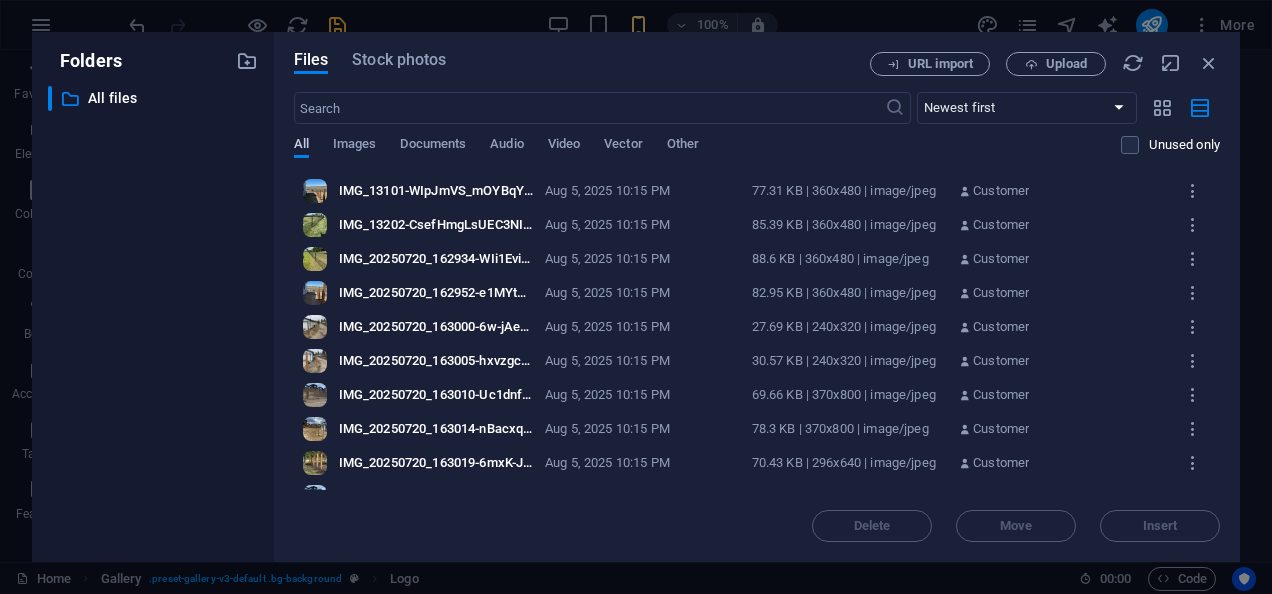click on "All" at bounding box center [301, 146] 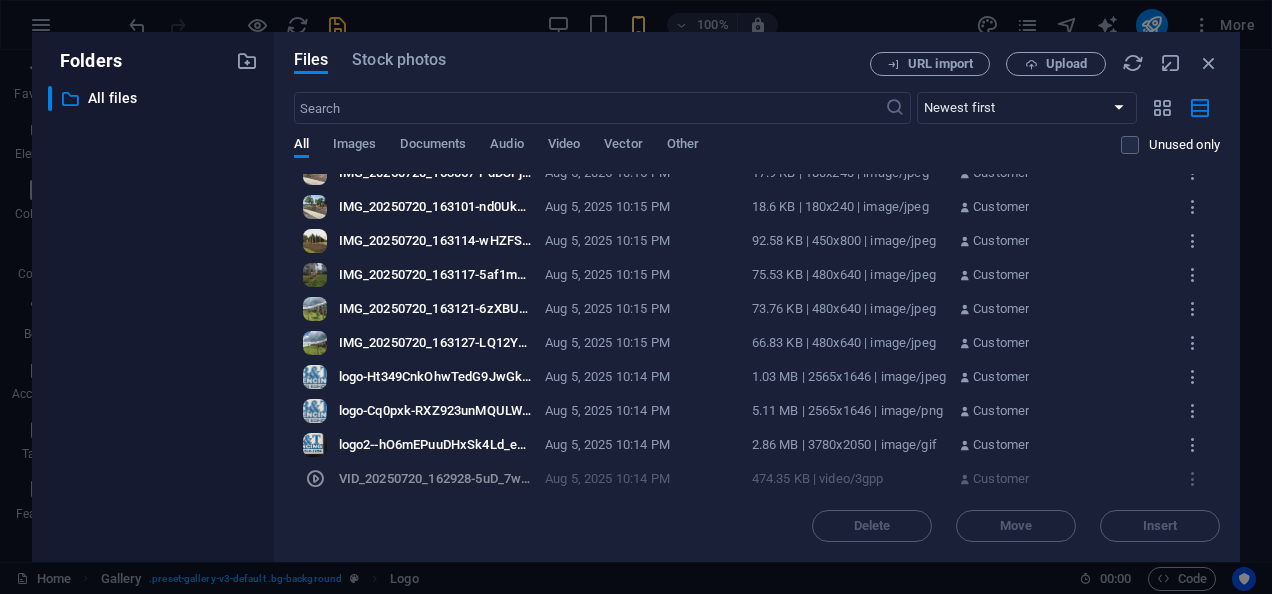 scroll, scrollTop: 670, scrollLeft: 0, axis: vertical 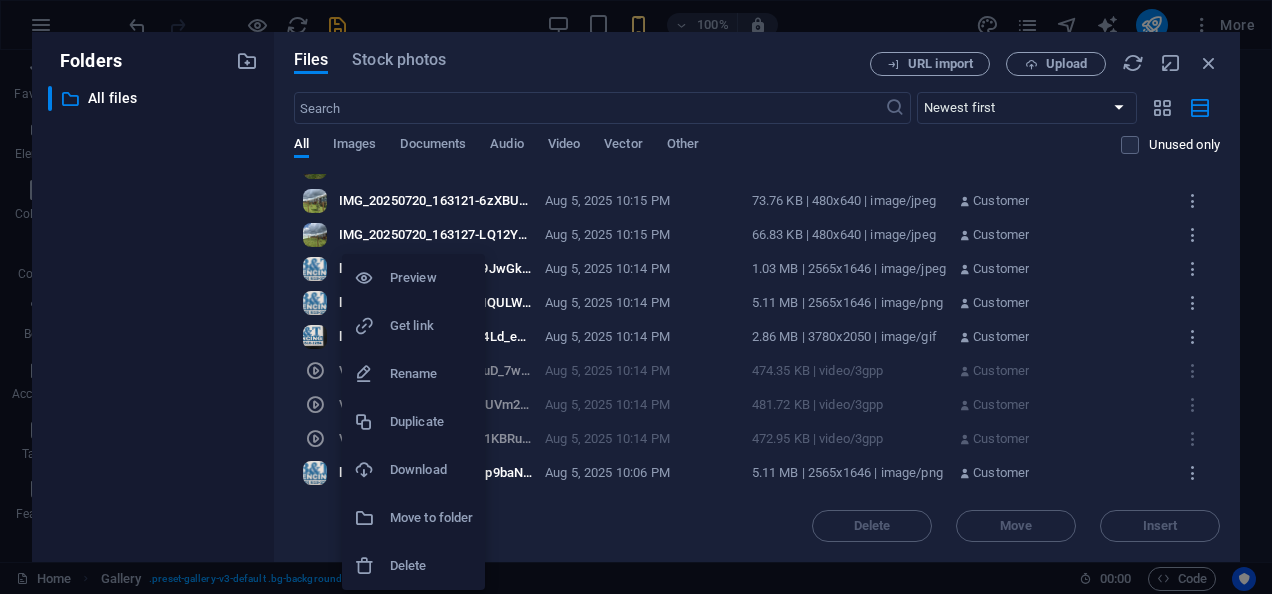 click at bounding box center [636, 297] 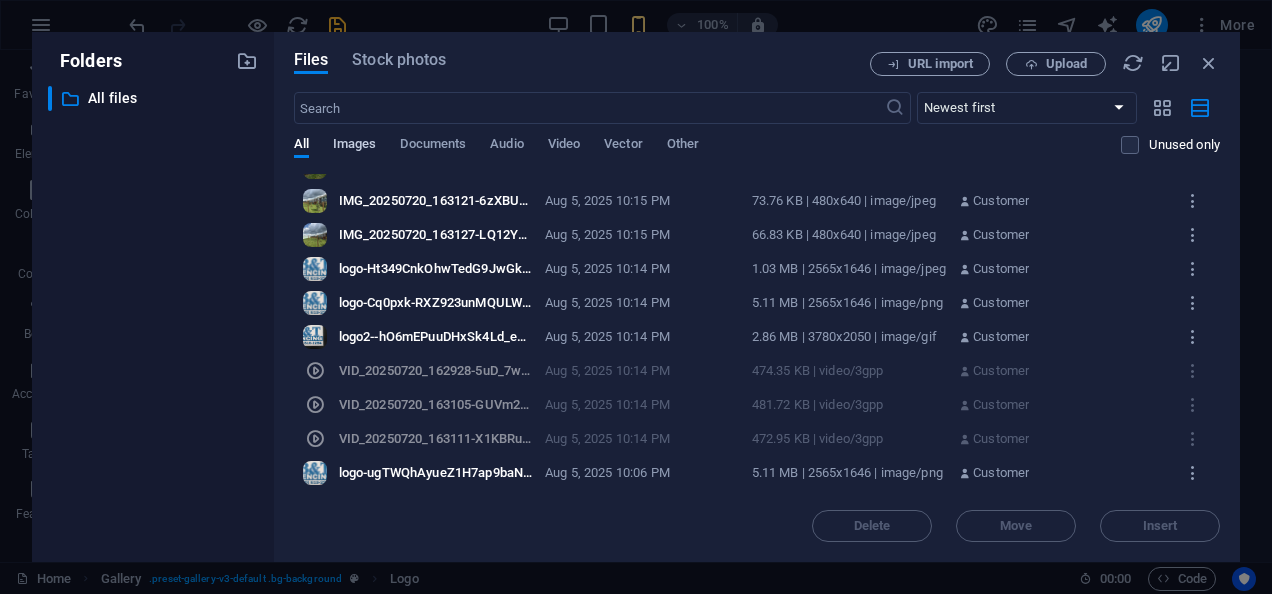 click on "Images" at bounding box center (355, 146) 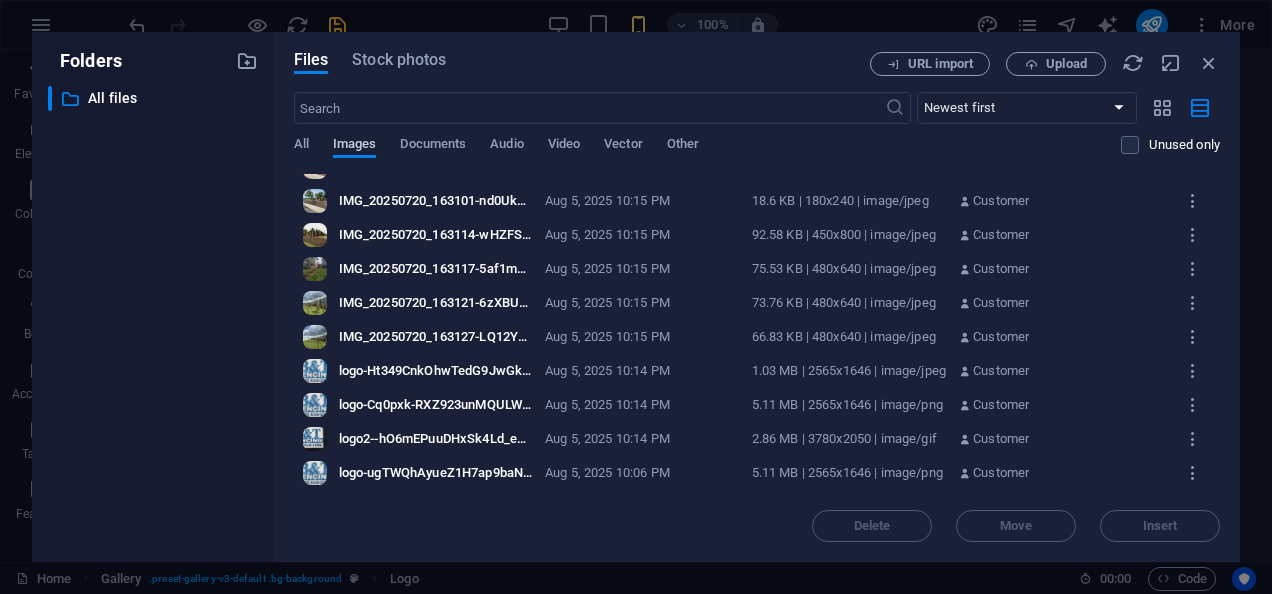 scroll, scrollTop: 568, scrollLeft: 0, axis: vertical 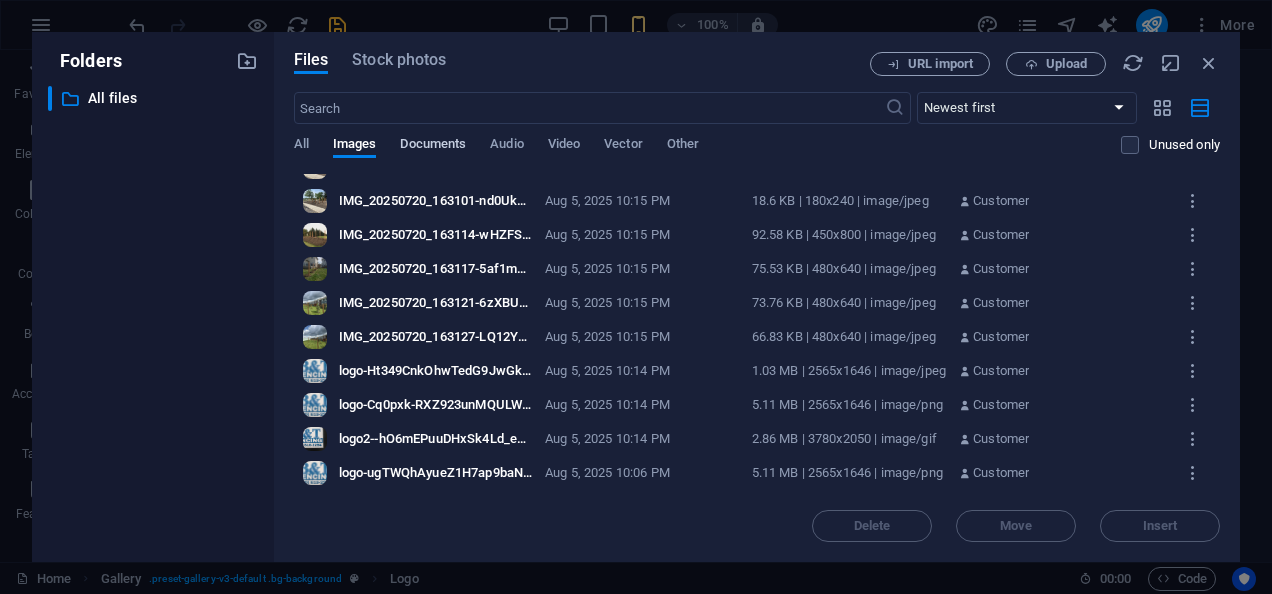 click on "Documents" at bounding box center (433, 146) 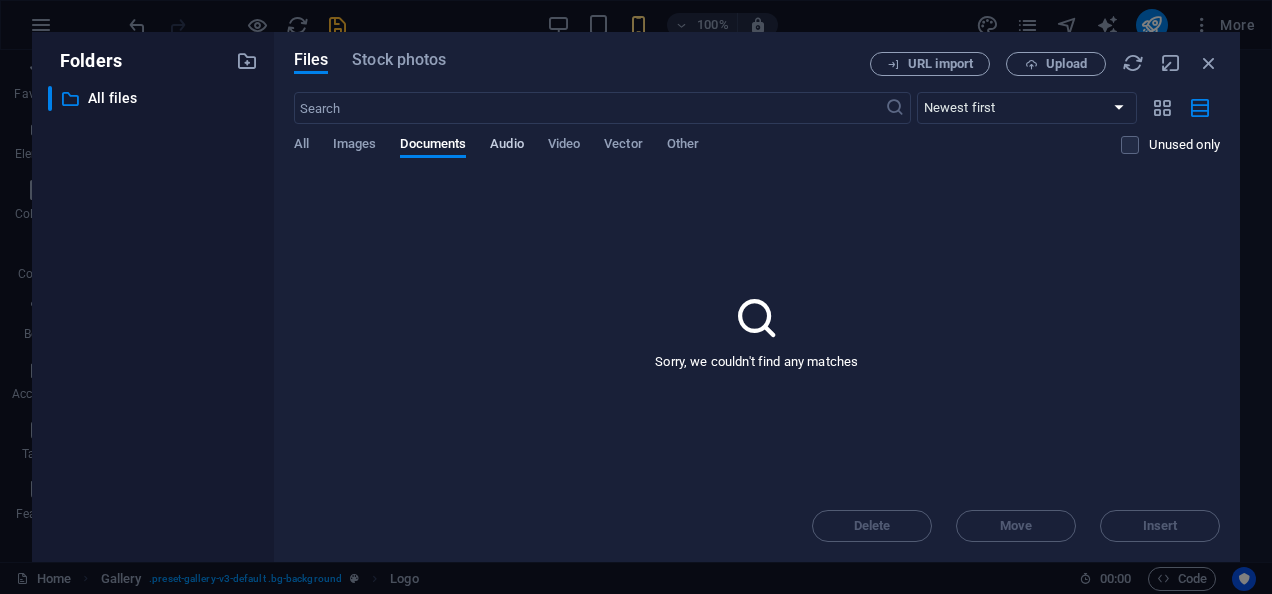 click on "Audio" at bounding box center (506, 146) 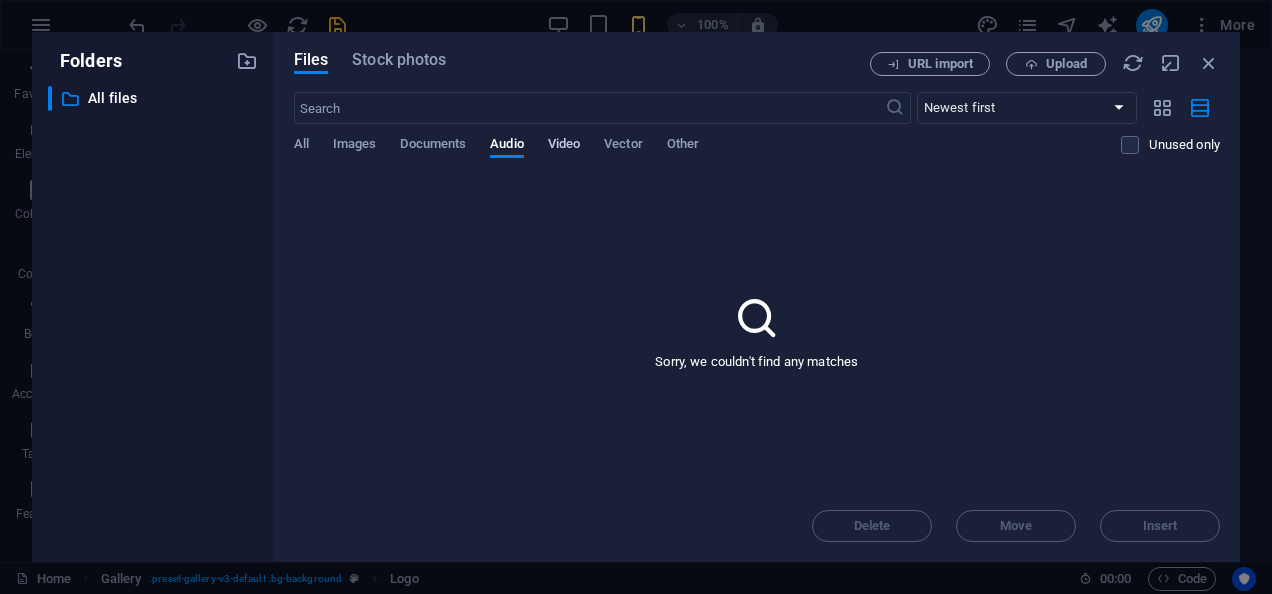 click on "Video" at bounding box center (564, 146) 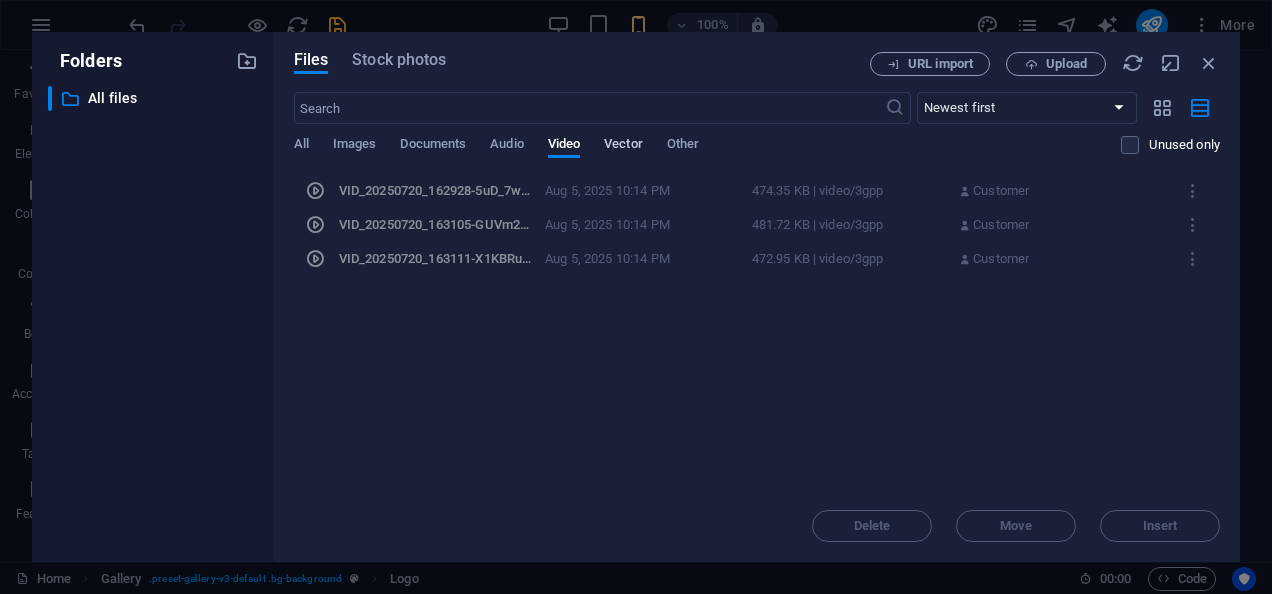 click on "Vector" at bounding box center [623, 146] 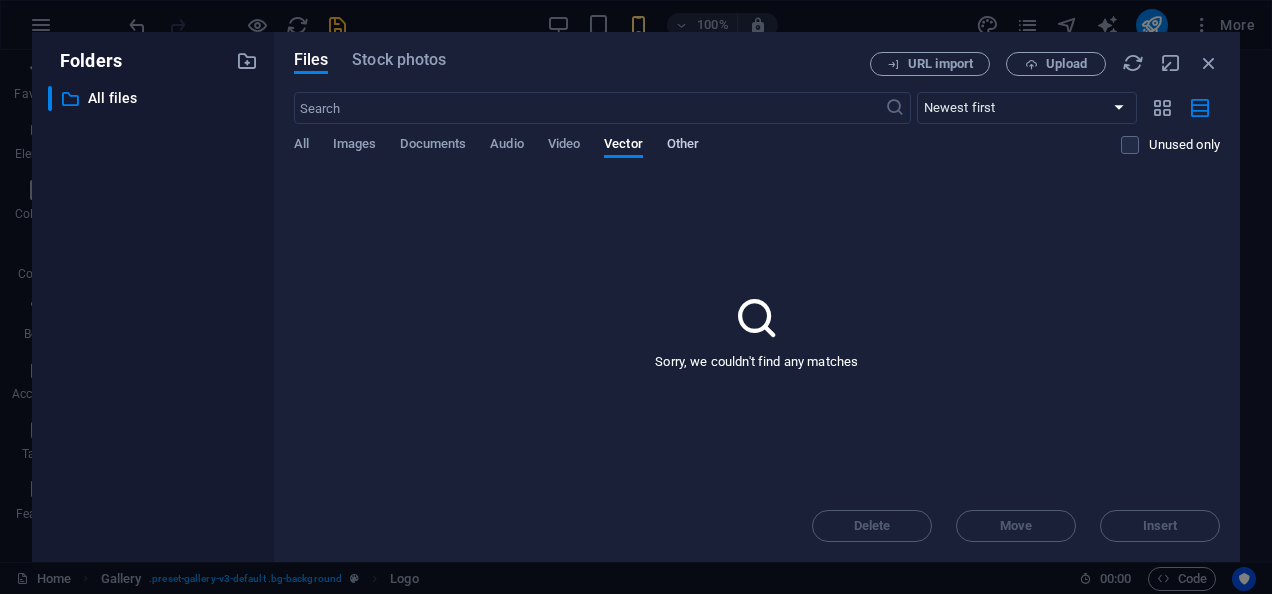 click on "Other" at bounding box center [683, 146] 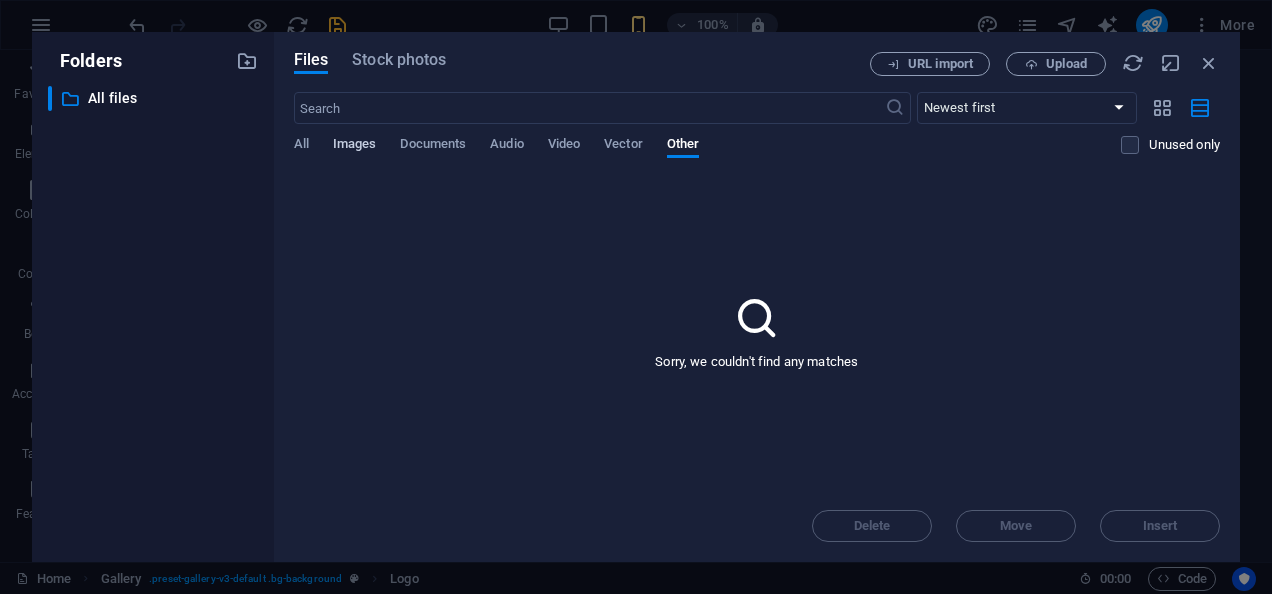 click on "​ Newest first Oldest first Name (A-Z) Name (Z-A) Size (0-9) Size (9-0) Resolution (0-9) Resolution (9-0) All Images Documents Audio Video Vector Other Unused only" at bounding box center [757, 133] 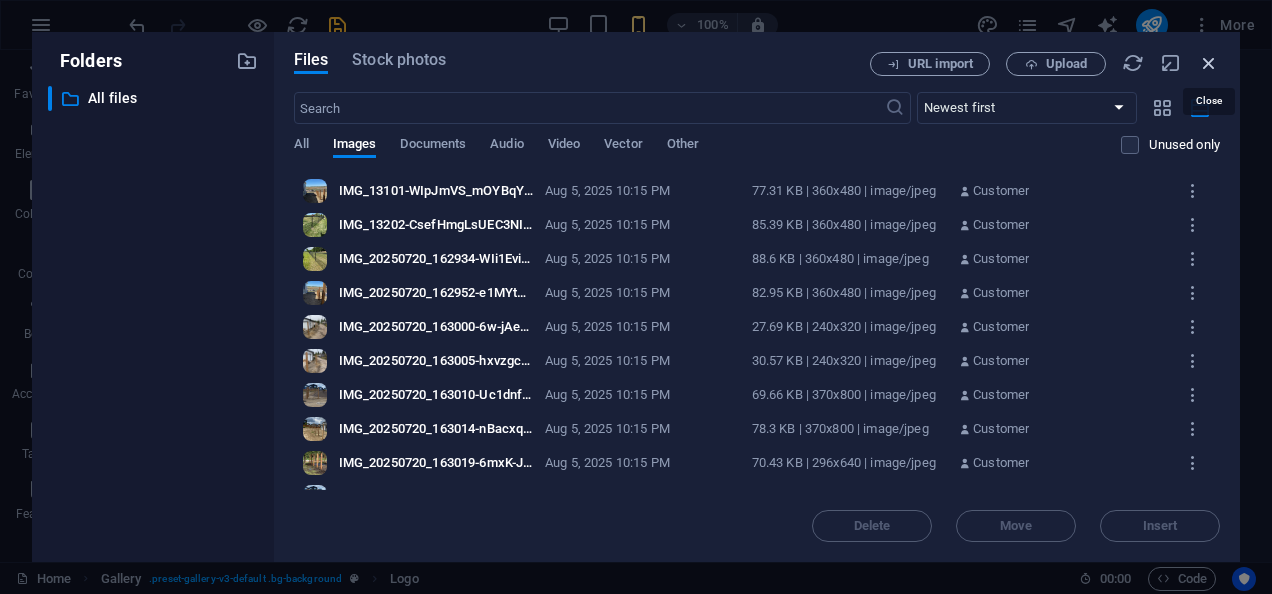 click at bounding box center [1209, 63] 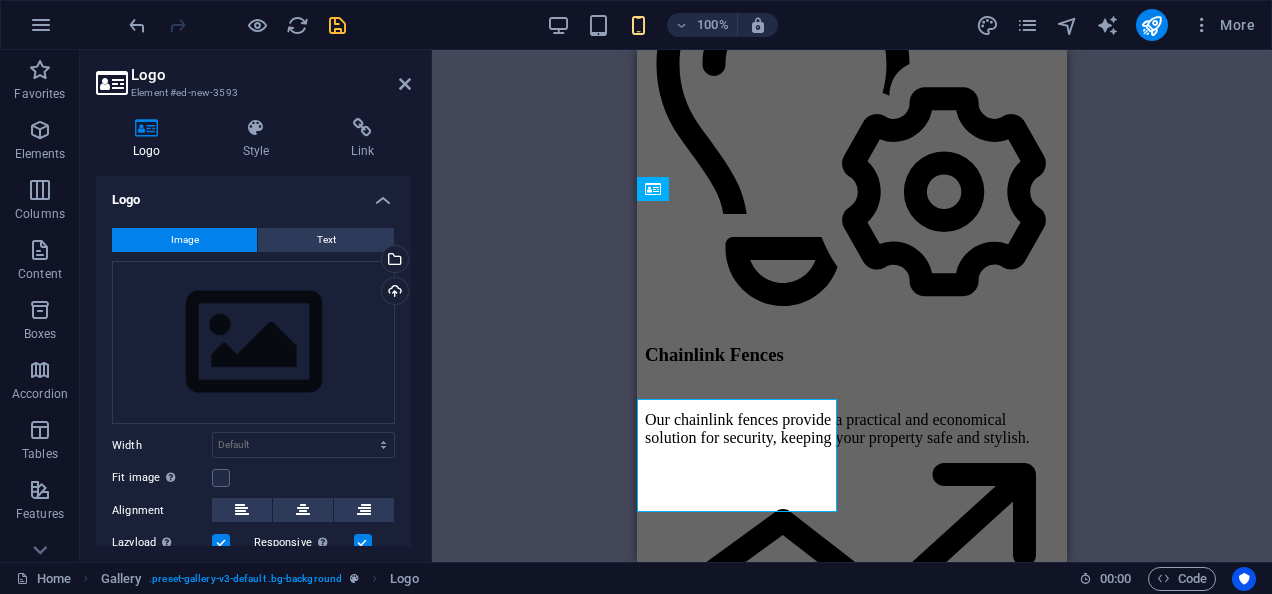 scroll, scrollTop: 2177, scrollLeft: 0, axis: vertical 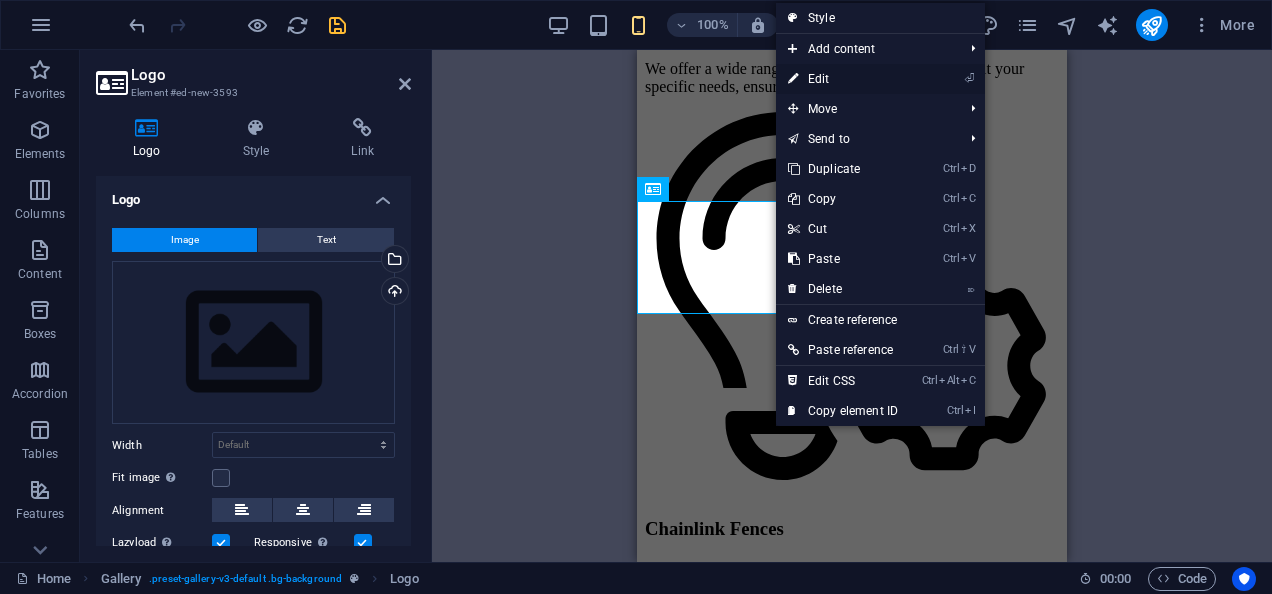 click on "⏎  Edit" at bounding box center [843, 79] 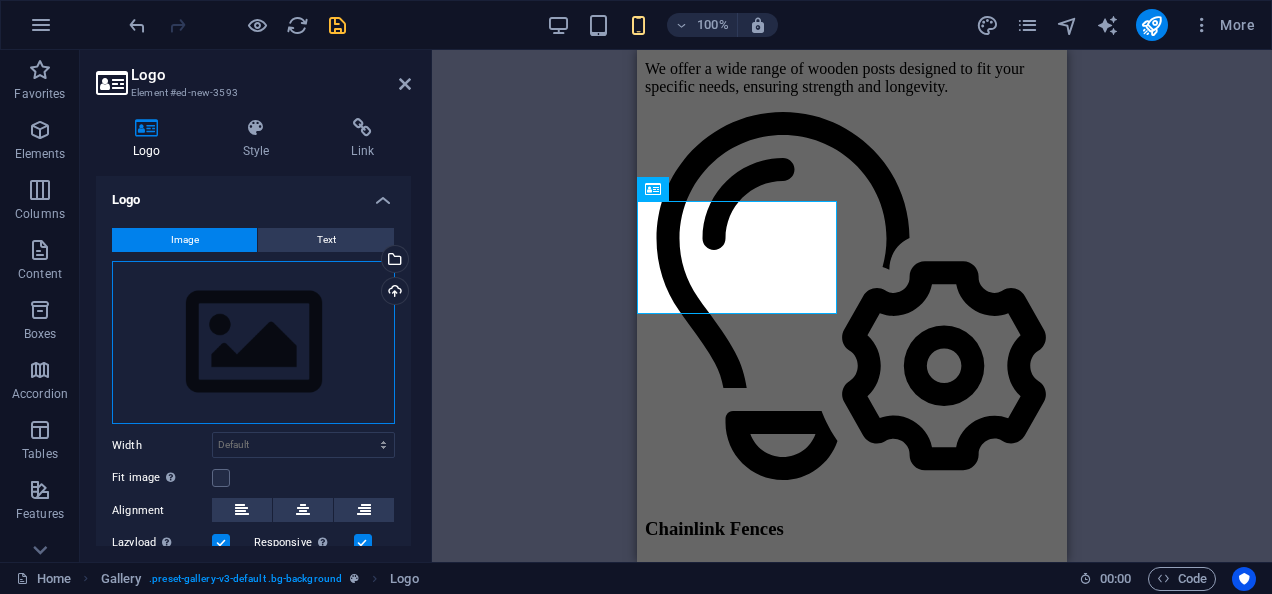 click on "Drag files here, click to choose files or select files from Files or our free stock photos & videos" at bounding box center [253, 343] 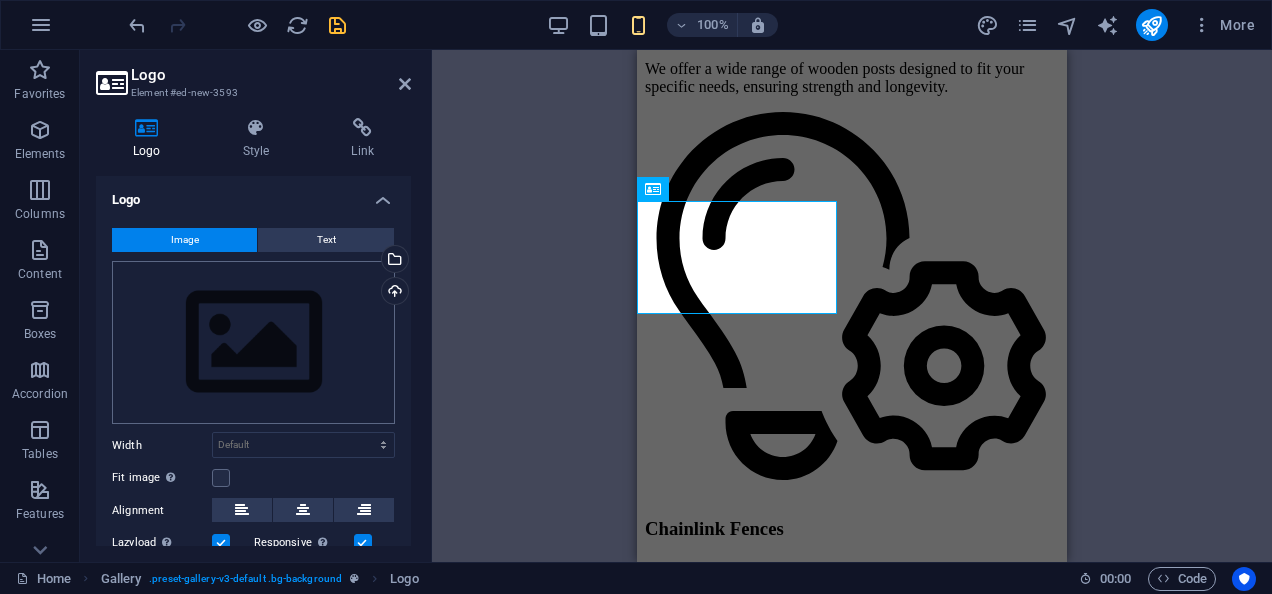 scroll, scrollTop: 2351, scrollLeft: 0, axis: vertical 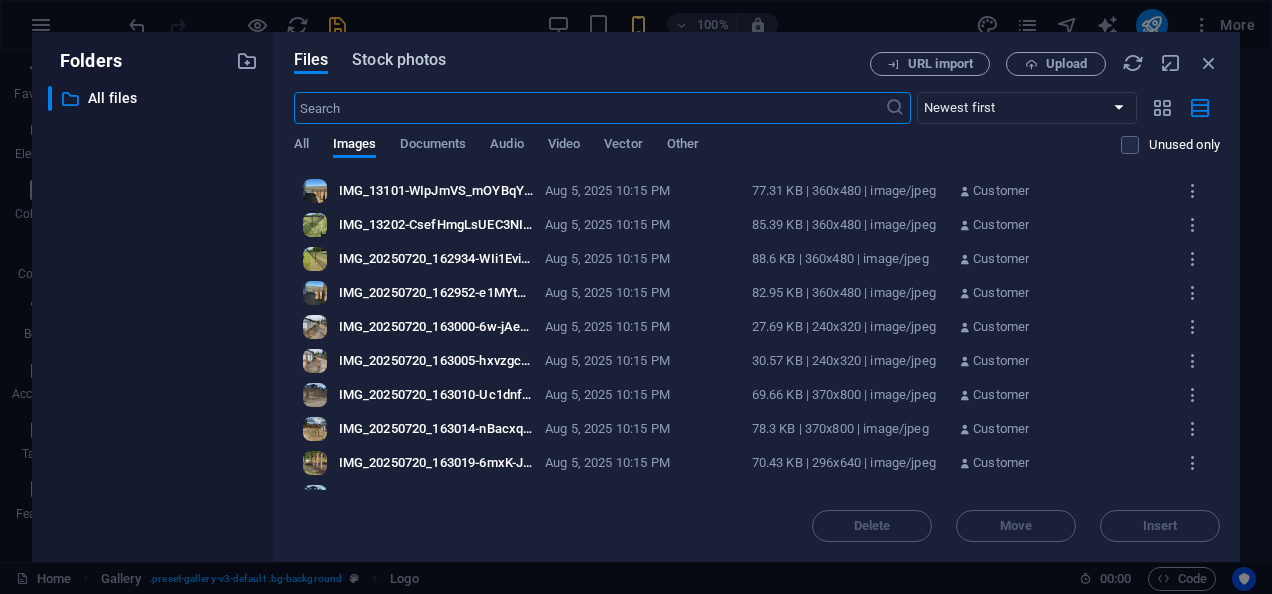 click on "Stock photos" at bounding box center [399, 60] 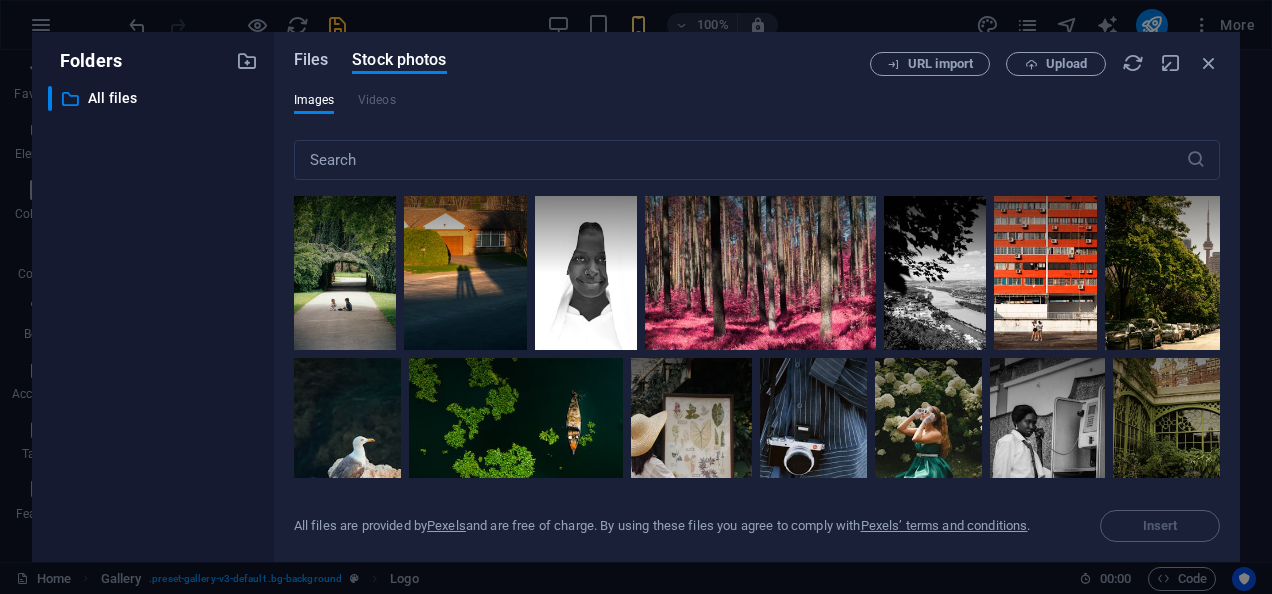 click on "Files" at bounding box center (311, 60) 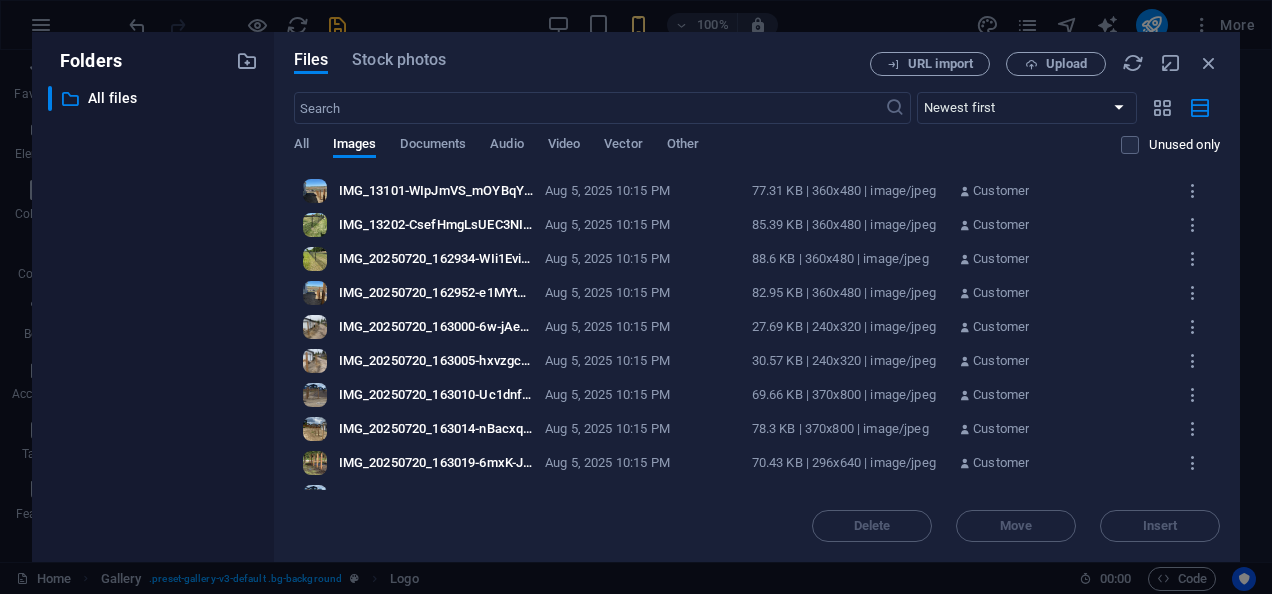 click on "​ Newest first Oldest first Name (A-Z) Name (Z-A) Size (0-9) Size (9-0) Resolution (0-9) Resolution (9-0) All Images Documents Audio Video Vector Other Unused only" at bounding box center [757, 133] 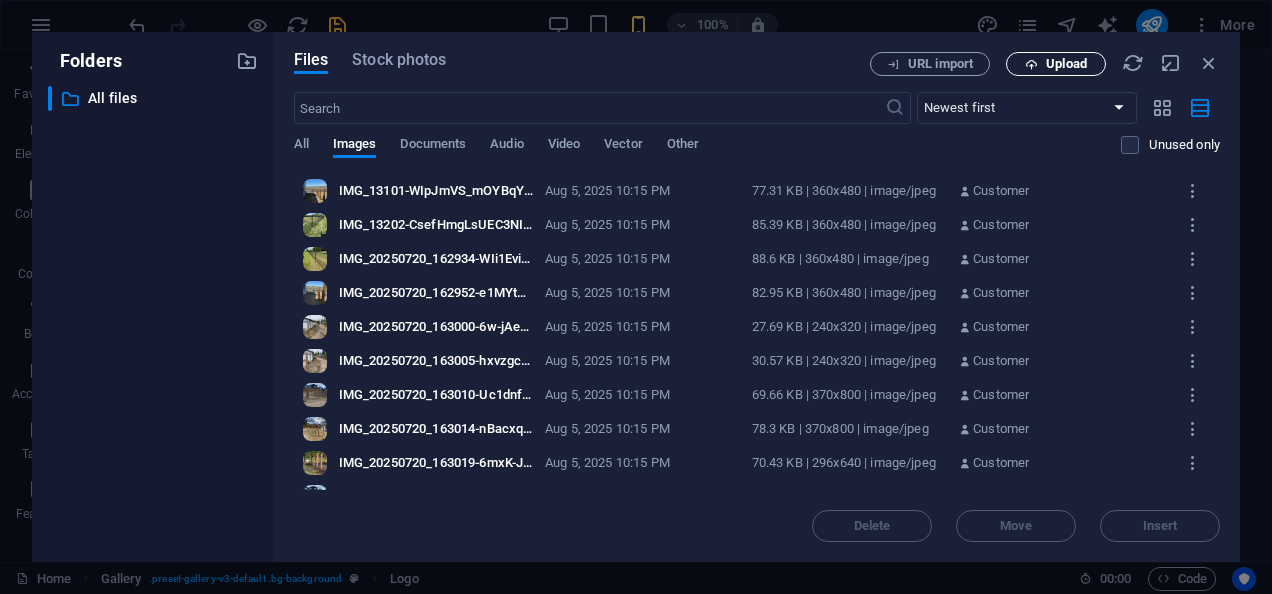 click on "Upload" at bounding box center (1066, 64) 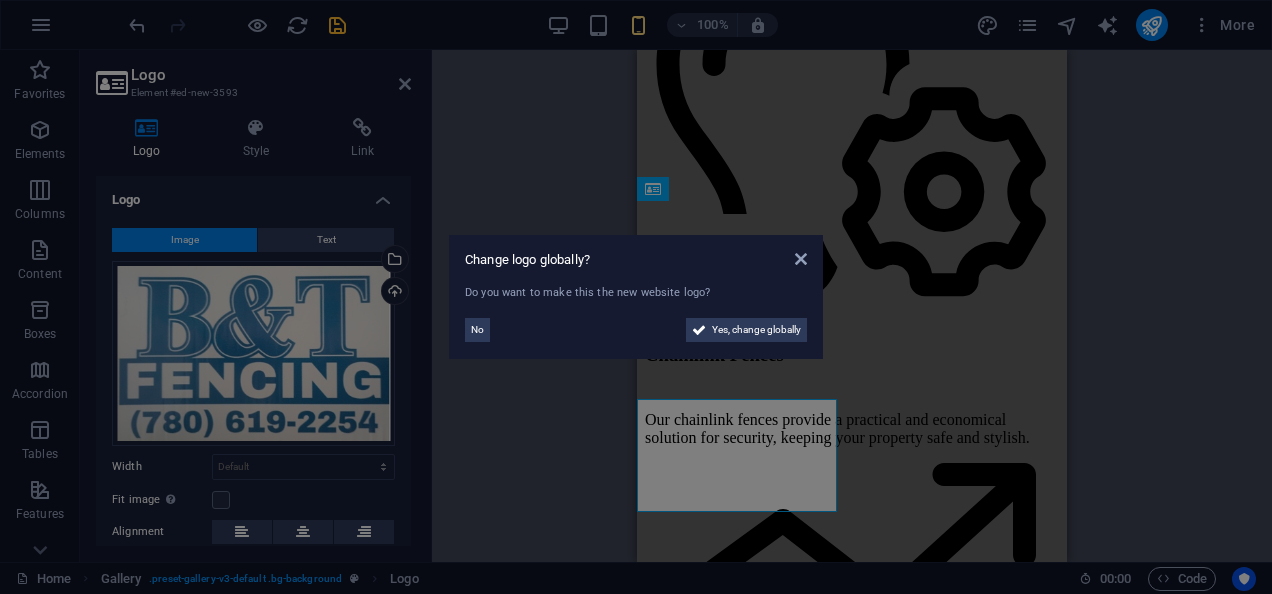scroll, scrollTop: 2177, scrollLeft: 0, axis: vertical 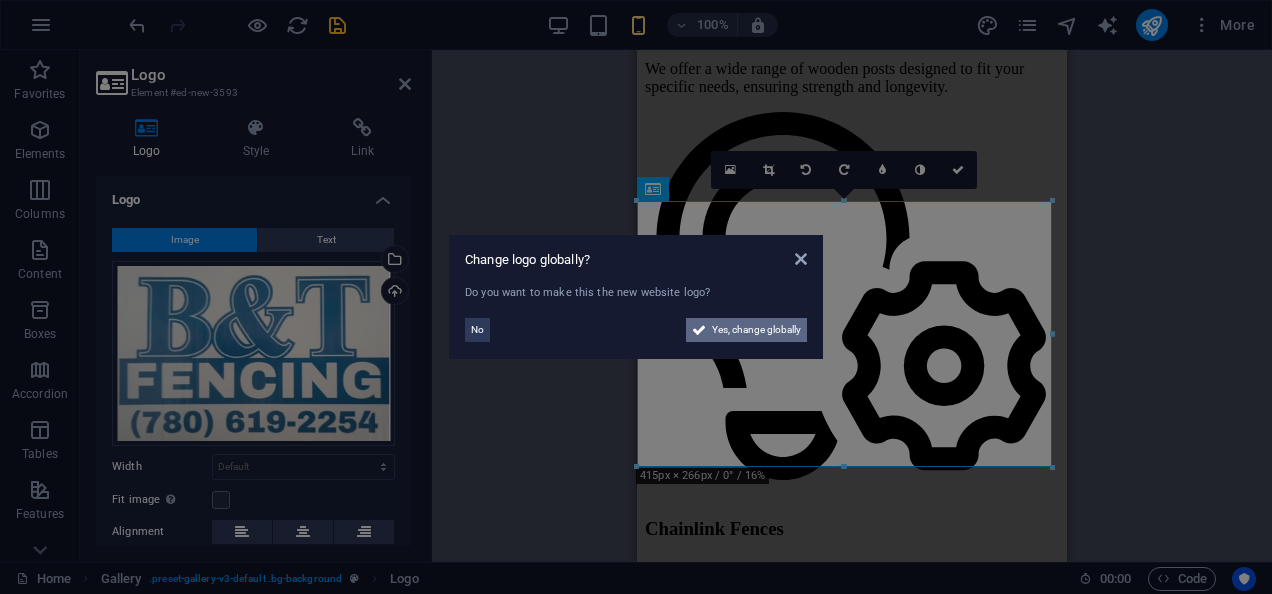 click on "Yes, change globally" at bounding box center (756, 330) 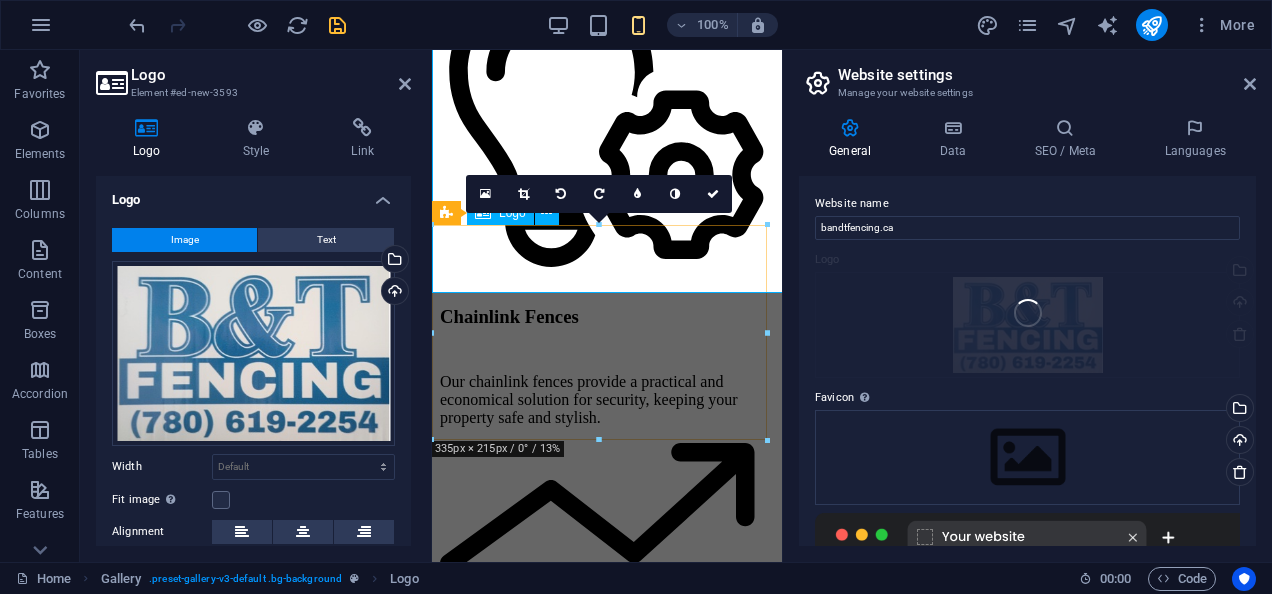 scroll, scrollTop: 2351, scrollLeft: 0, axis: vertical 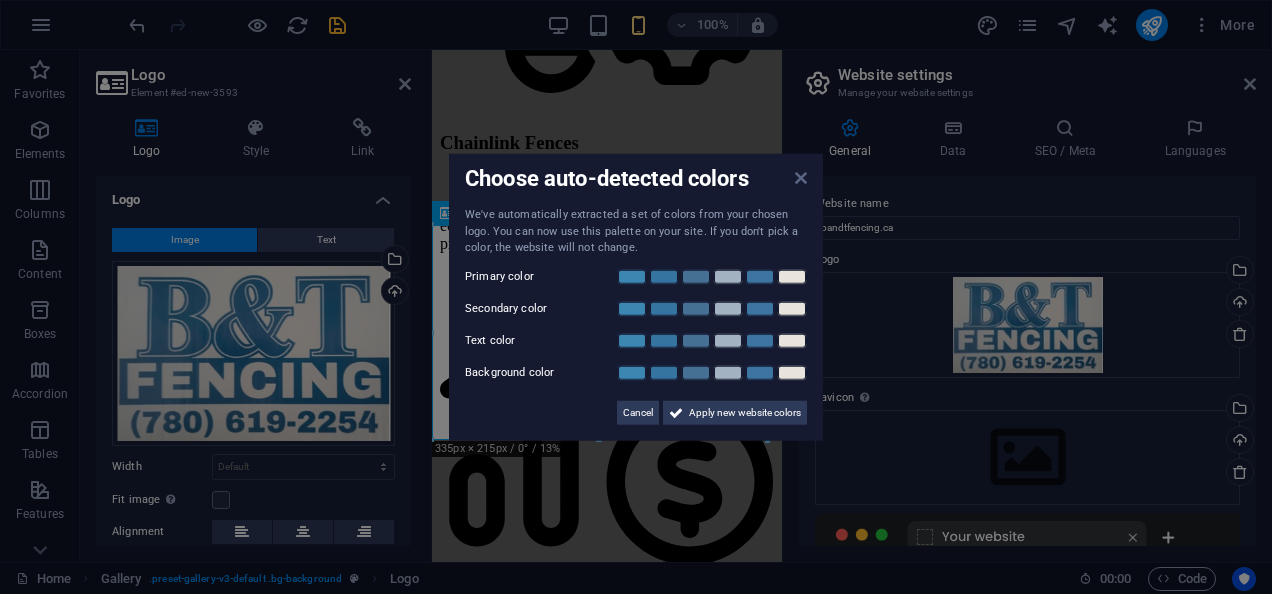click at bounding box center [801, 178] 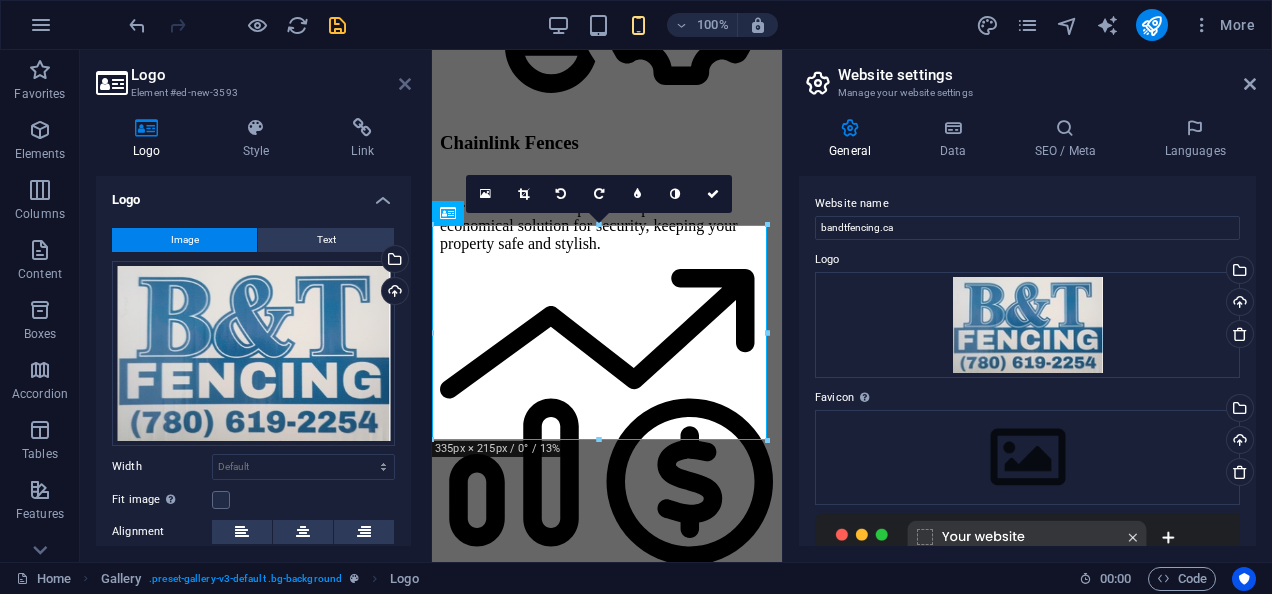 click at bounding box center [405, 84] 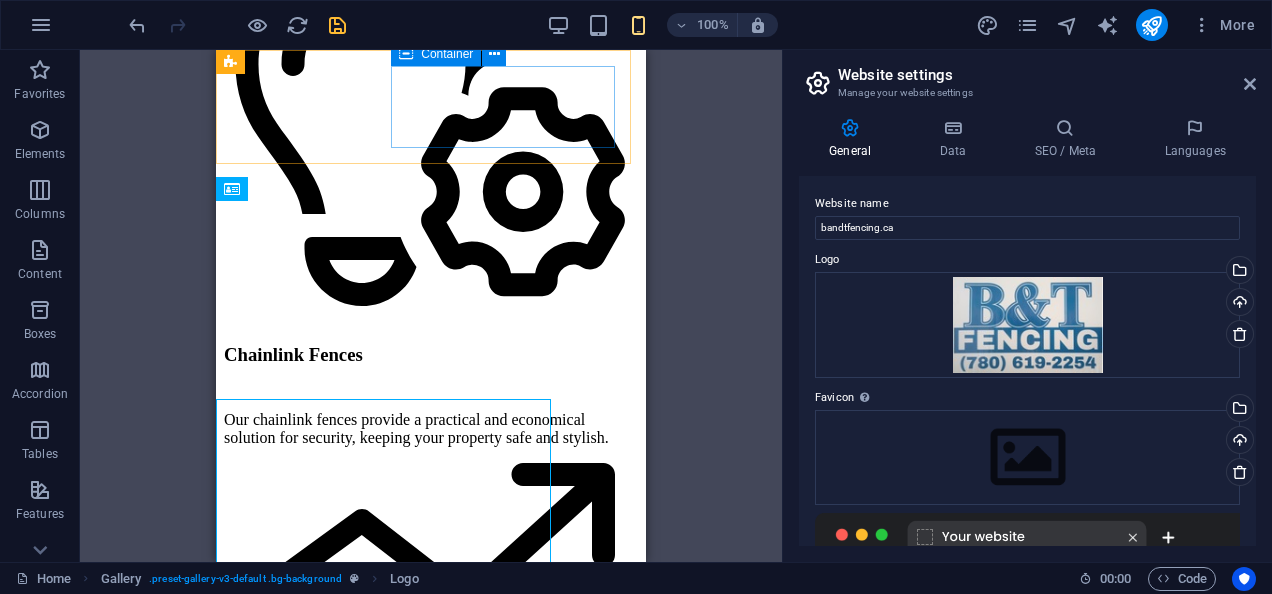 scroll, scrollTop: 2177, scrollLeft: 0, axis: vertical 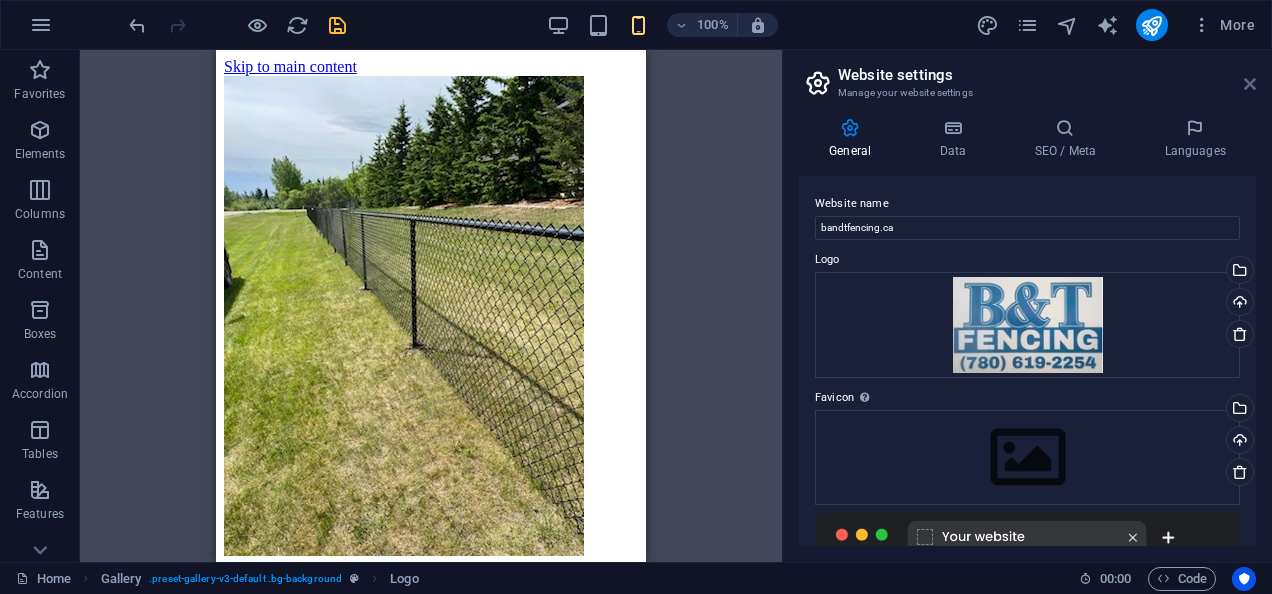 click at bounding box center [1250, 84] 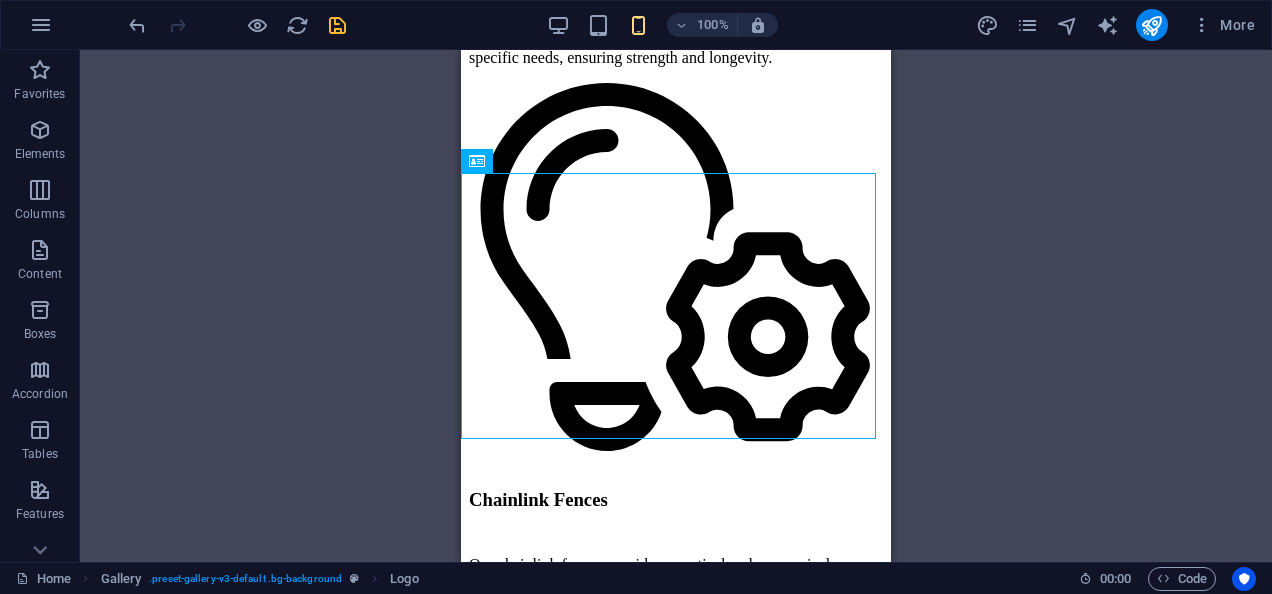 click on "Container   Gallery   Gallery   Gallery   Placeholder   Image   Image
Drag here to replace the existing content. Press “Ctrl” if you want to create a new element.
Banner   Text   Container   Footer Saga   Container   H2   H3   Container   Container   Boxes   Container   H3   Boxes   Boxes   Container   Container   Boxes   Container   Container   Container   Text   Container   Container   Container   Spacer   Container   Container   Container   Text   Container   Banner   Menu Bar   Image   Image   Image   Image   Image   Image   Container   Container   Logo   Spacer   Image   H2   Spacer   Contact Form   Form   Input   Contact Form   Contact Form   Form   Input   HTML   Image   Gallery   Image   Container   Placeholder   Image   Image slider   Gallery   Logo   Icon" at bounding box center [676, 306] 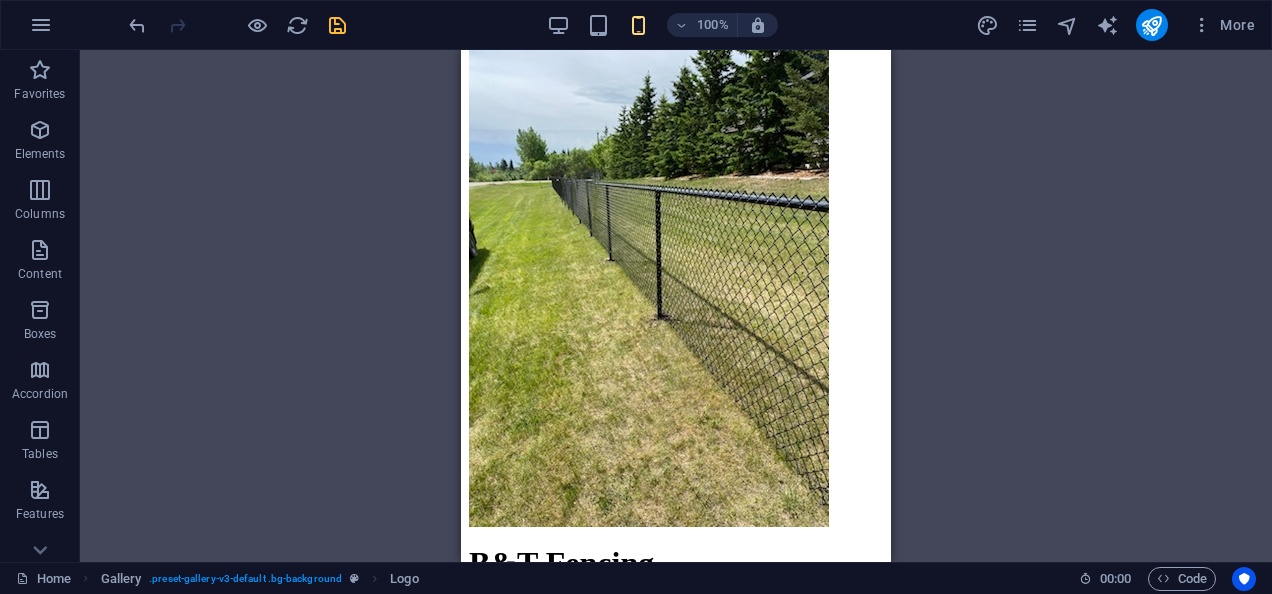 scroll, scrollTop: 0, scrollLeft: 0, axis: both 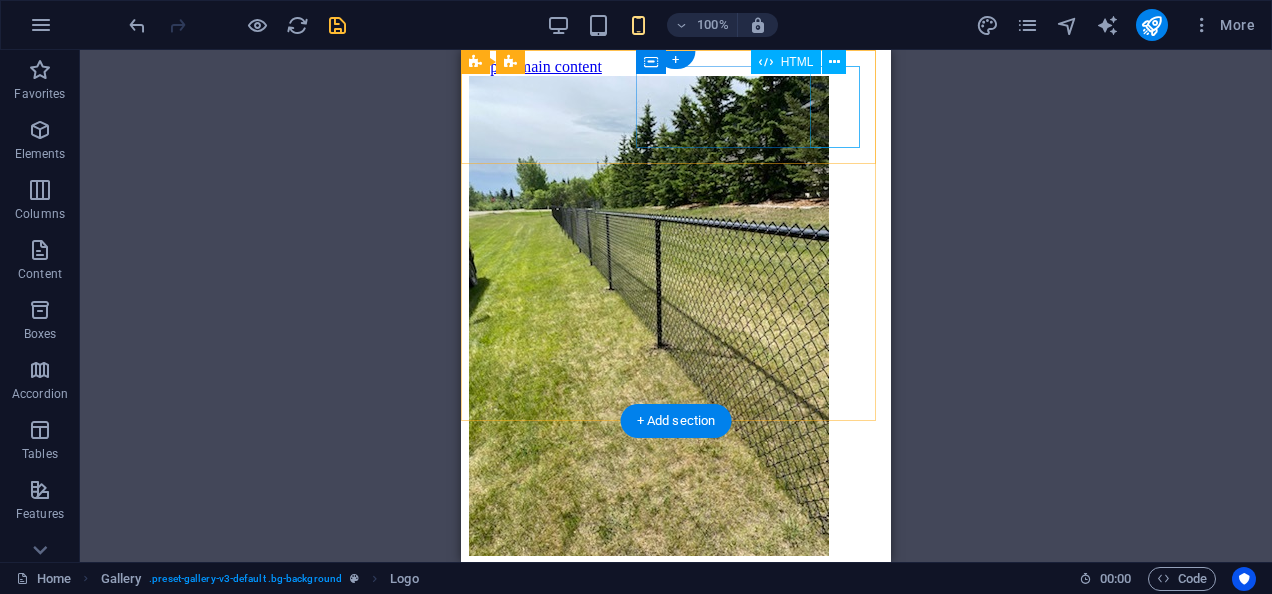 click at bounding box center (676, 1271) 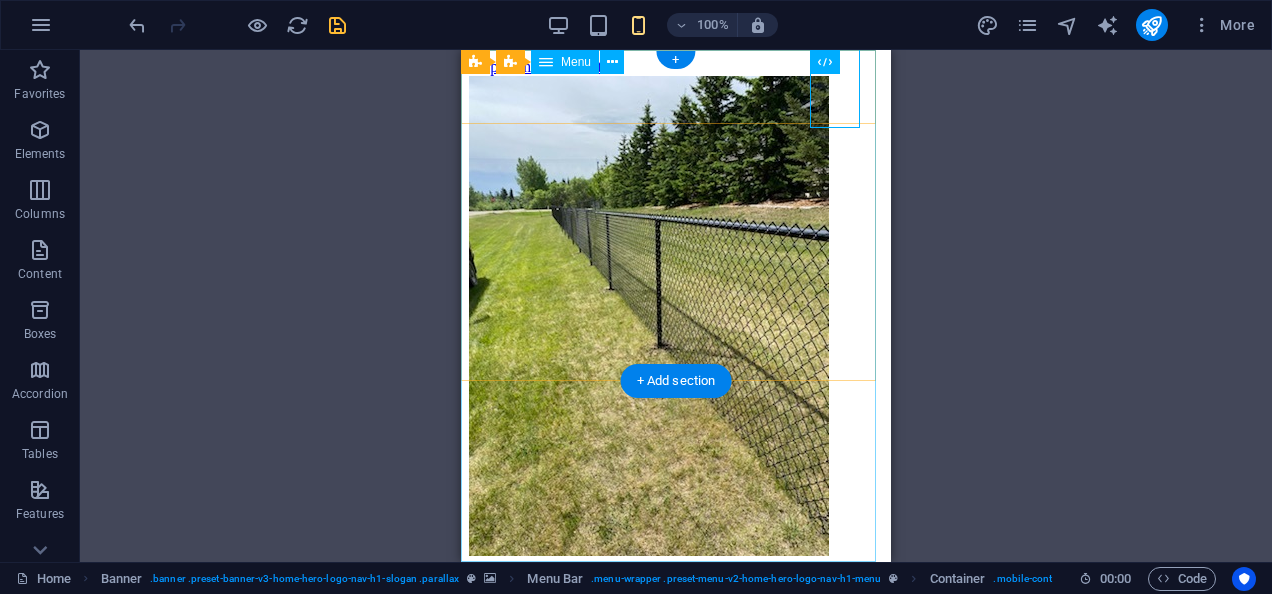 click on "Home About Us Services Gallery Contact" at bounding box center (676, 678) 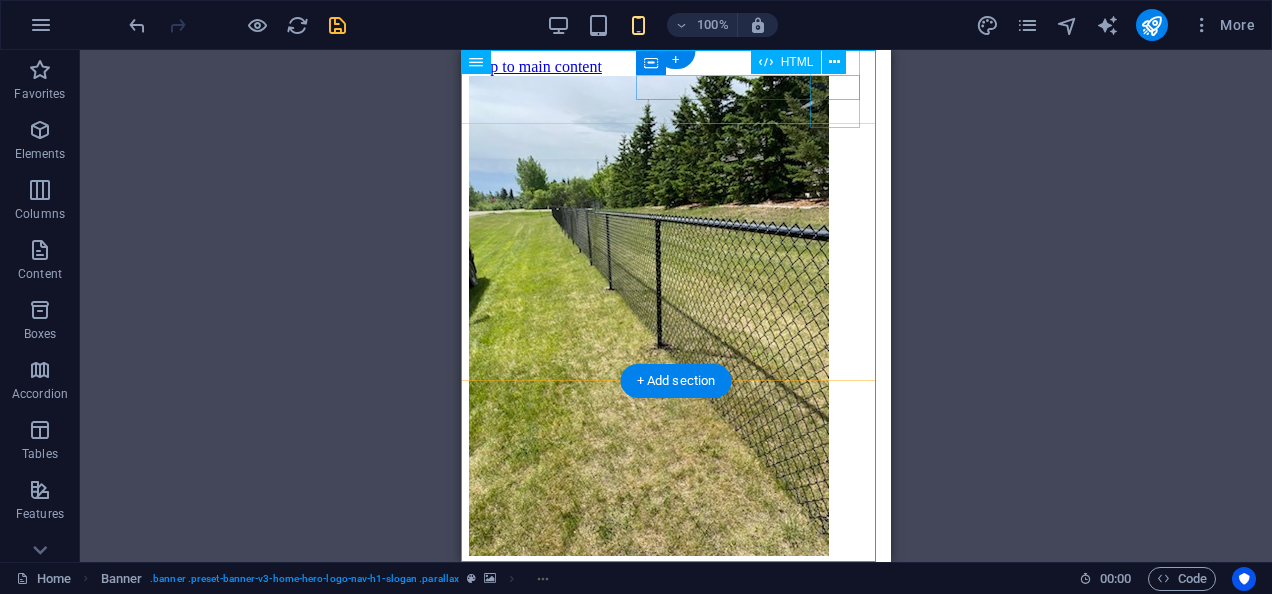 click at bounding box center [676, 1271] 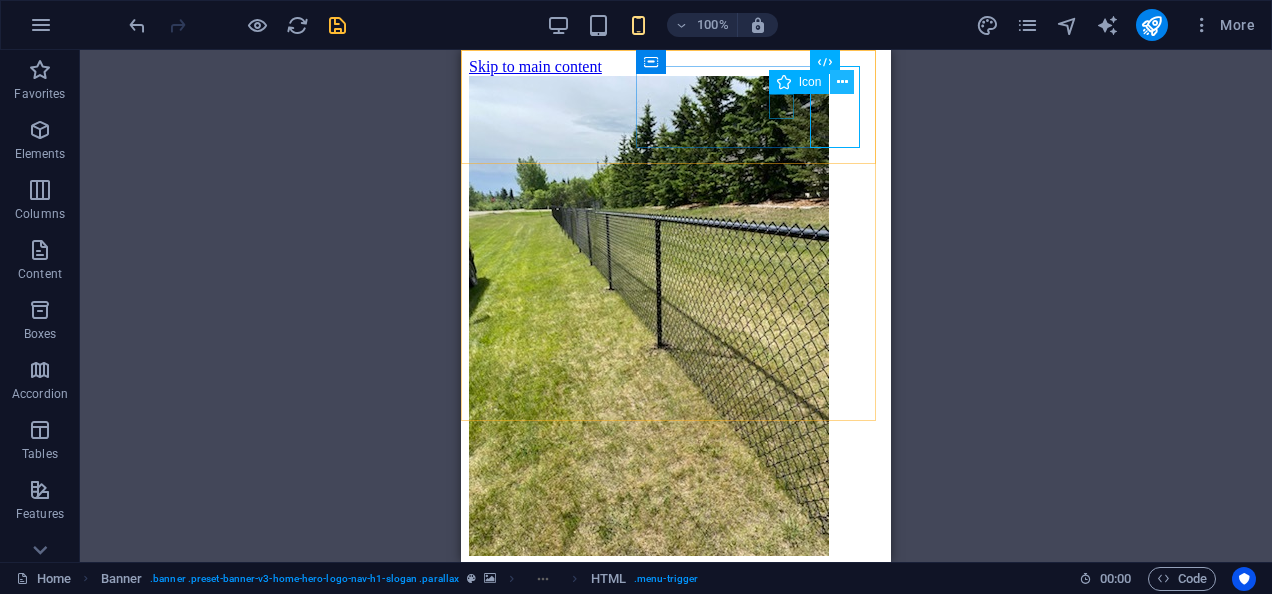 click at bounding box center [842, 82] 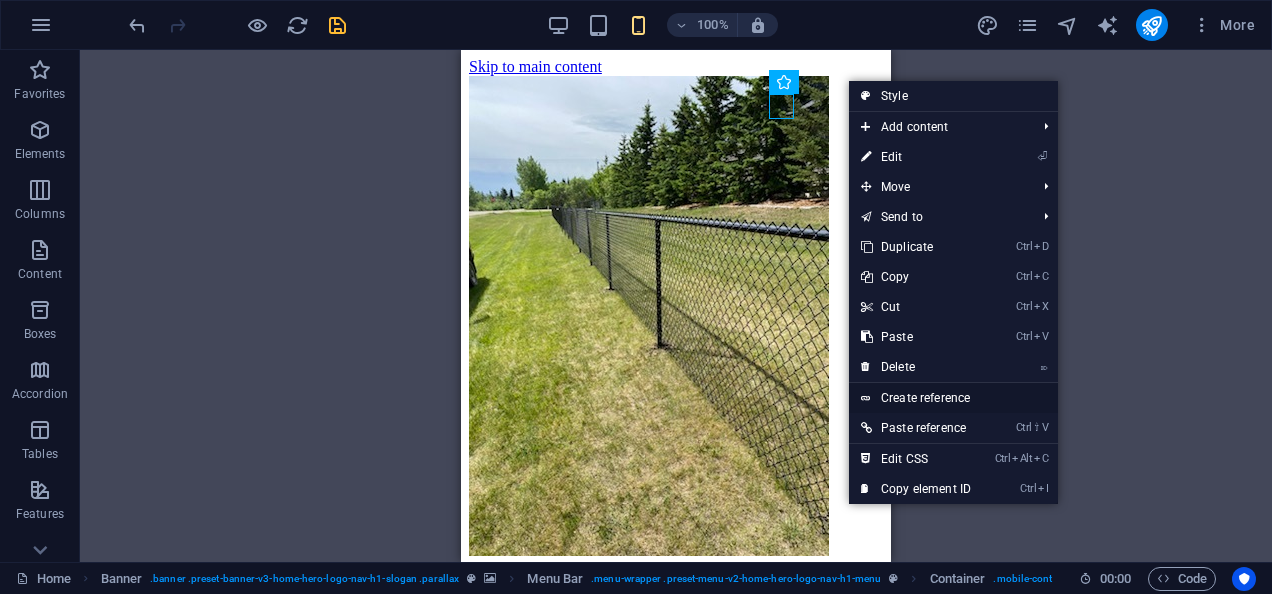 click on "Create reference" at bounding box center [953, 398] 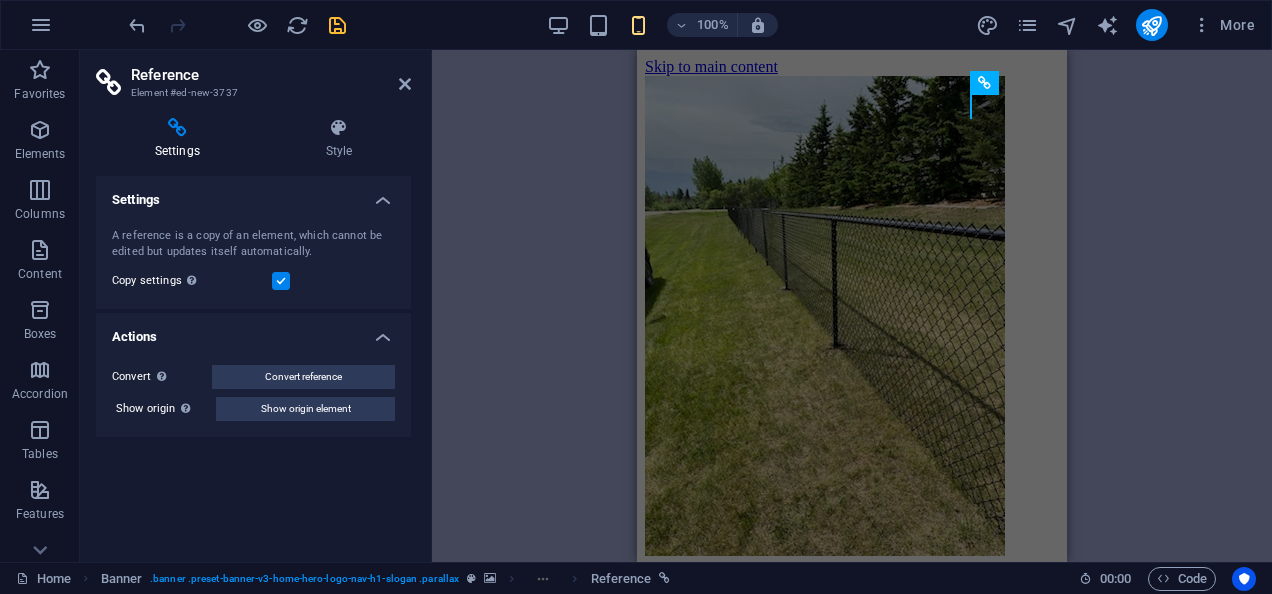 click on "Actions" at bounding box center (253, 331) 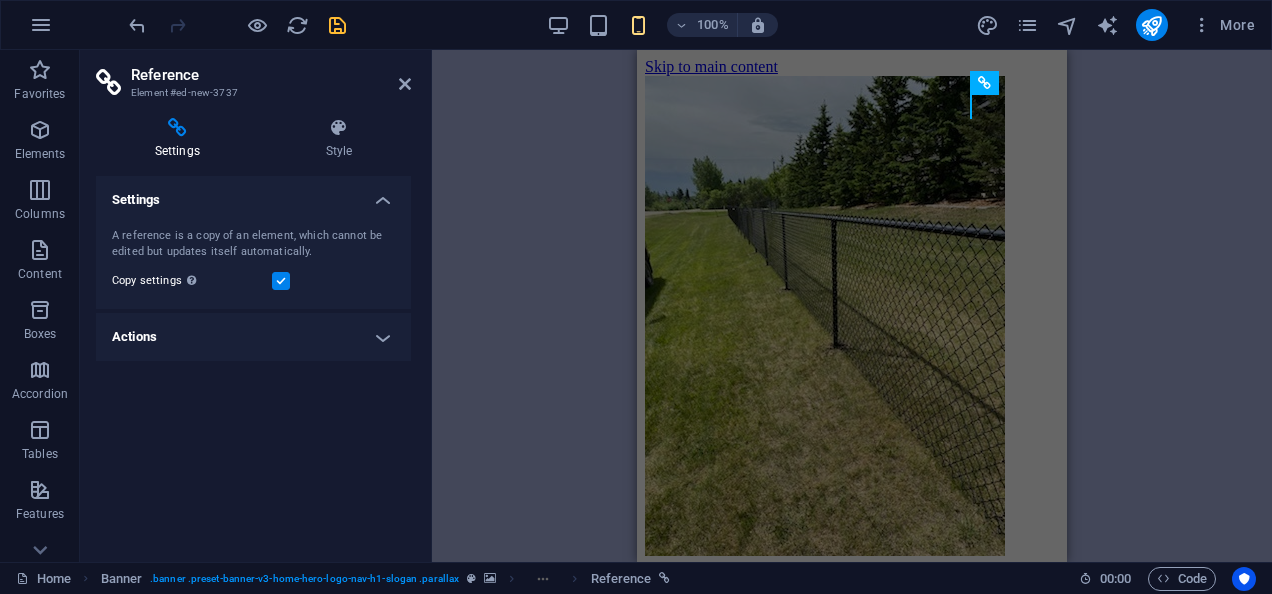 click on "Actions" at bounding box center (253, 337) 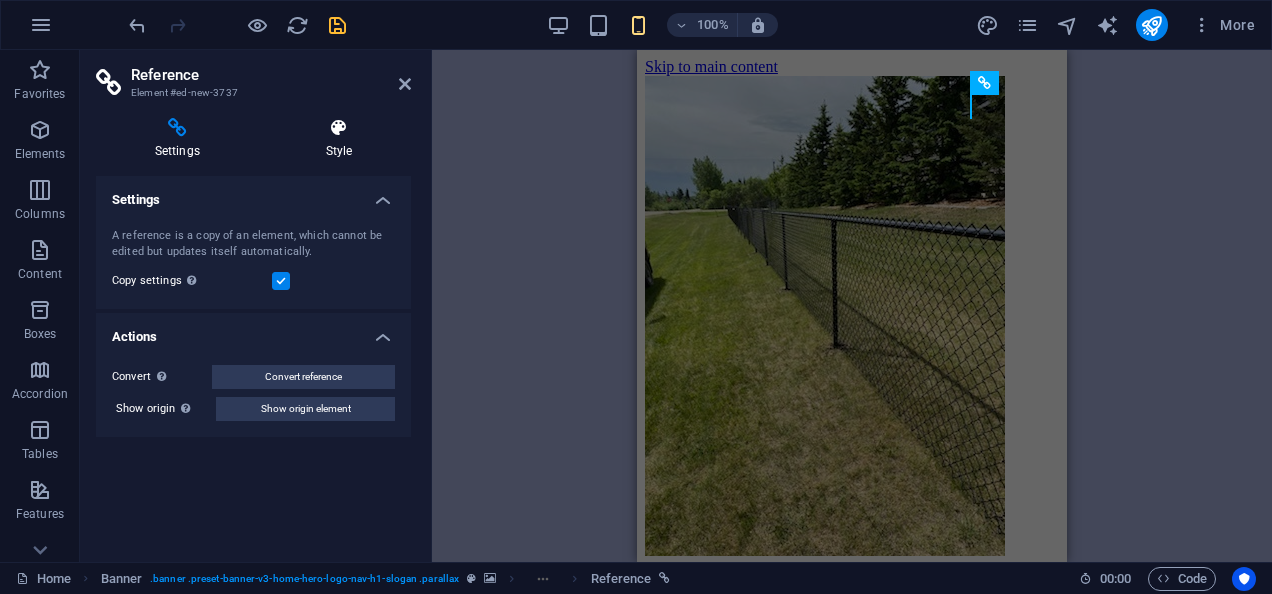 click on "Style" at bounding box center [339, 139] 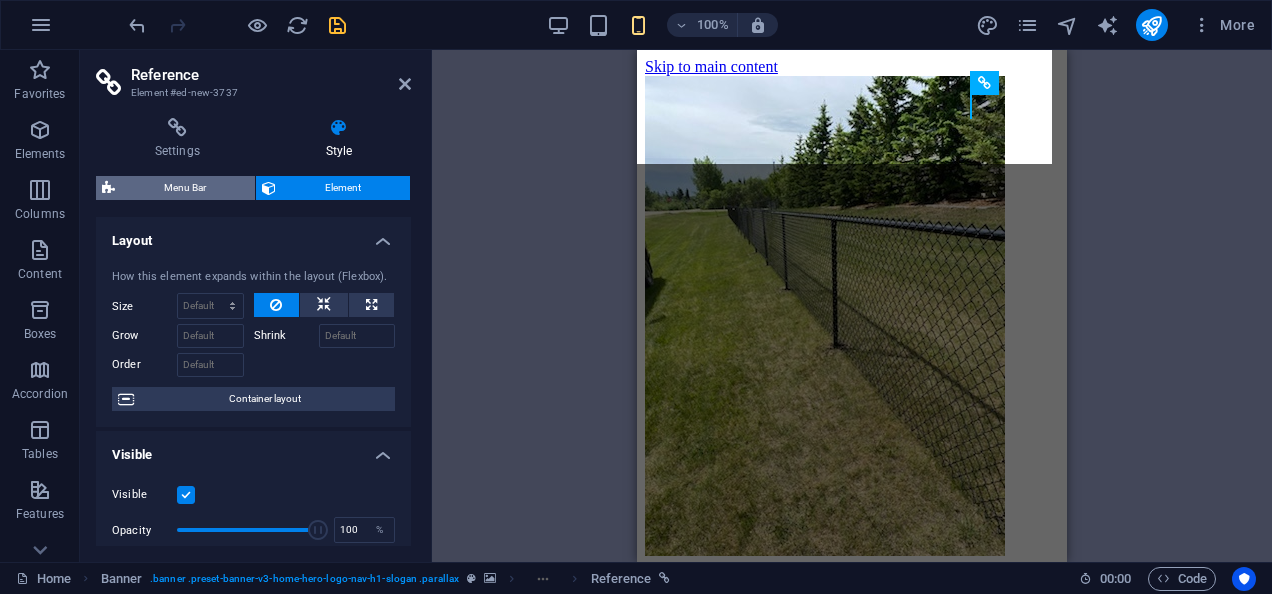 click on "Menu Bar" at bounding box center [185, 188] 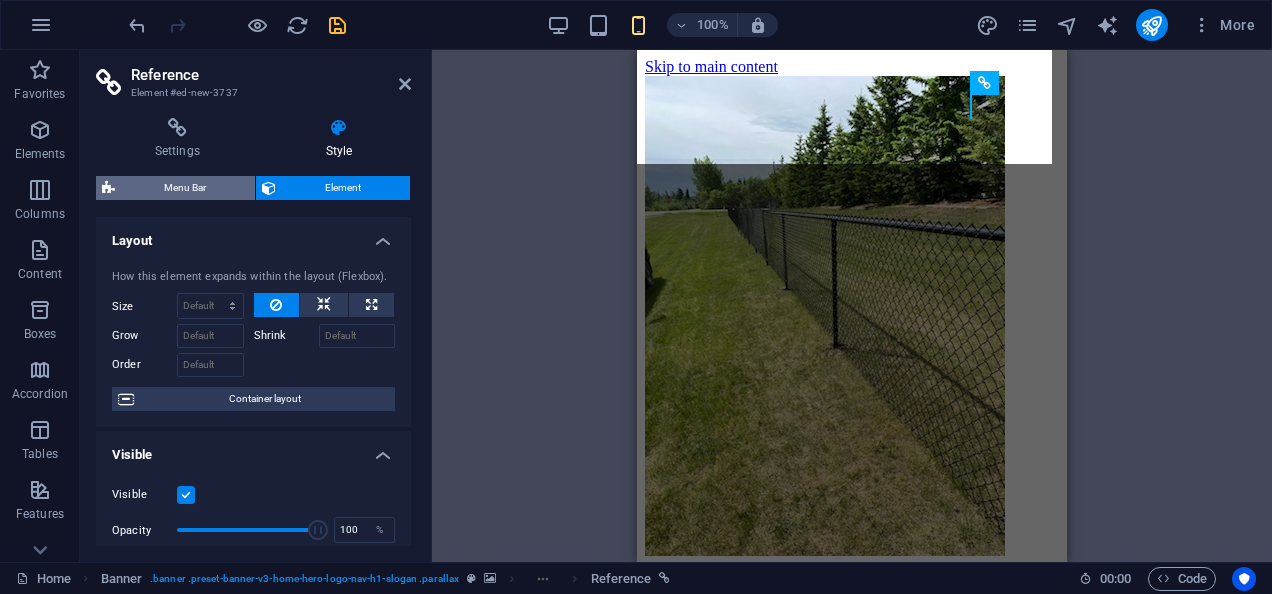 select on "rem" 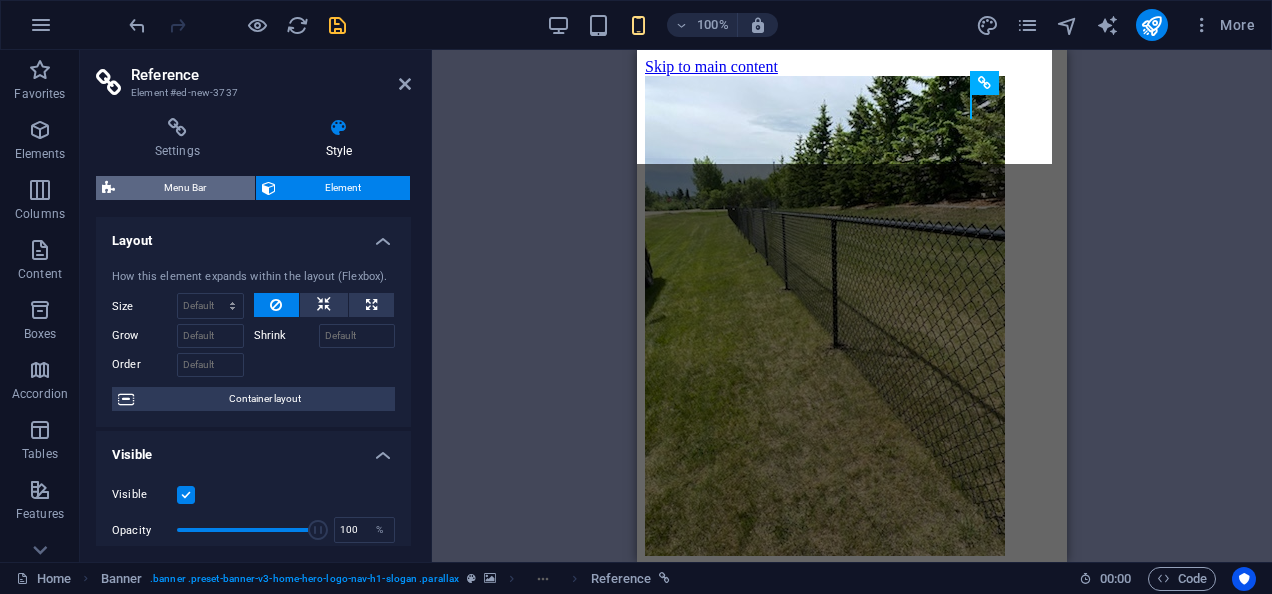 select on "preset-menu-v2-home-hero-logo-nav-h1-menu" 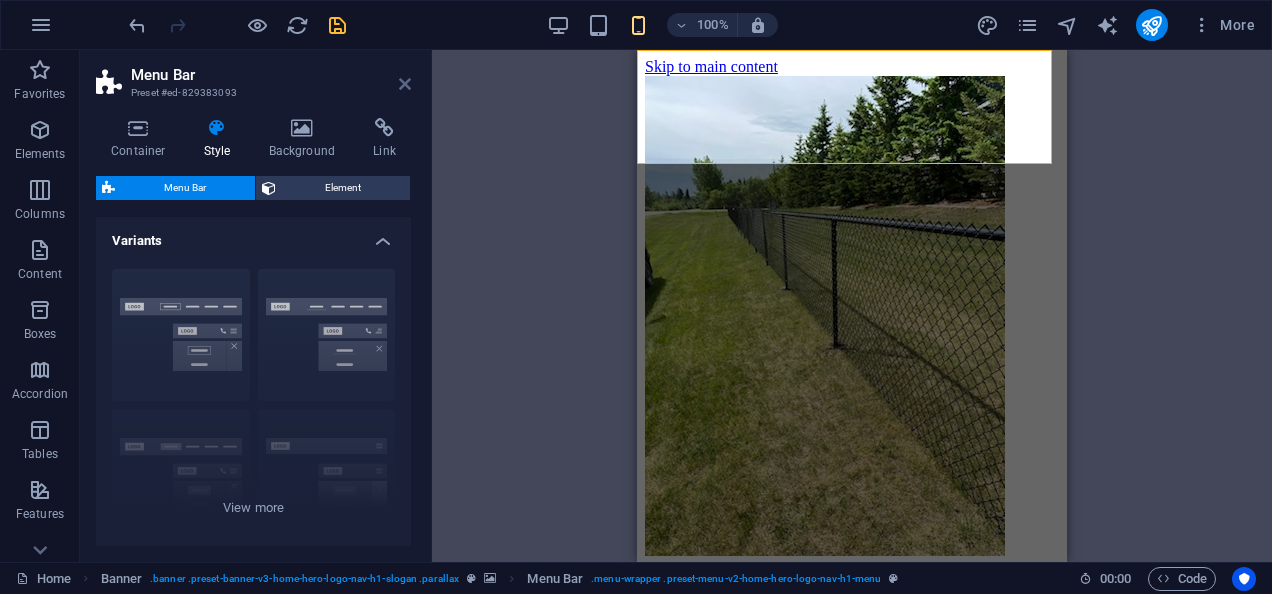 click at bounding box center [405, 84] 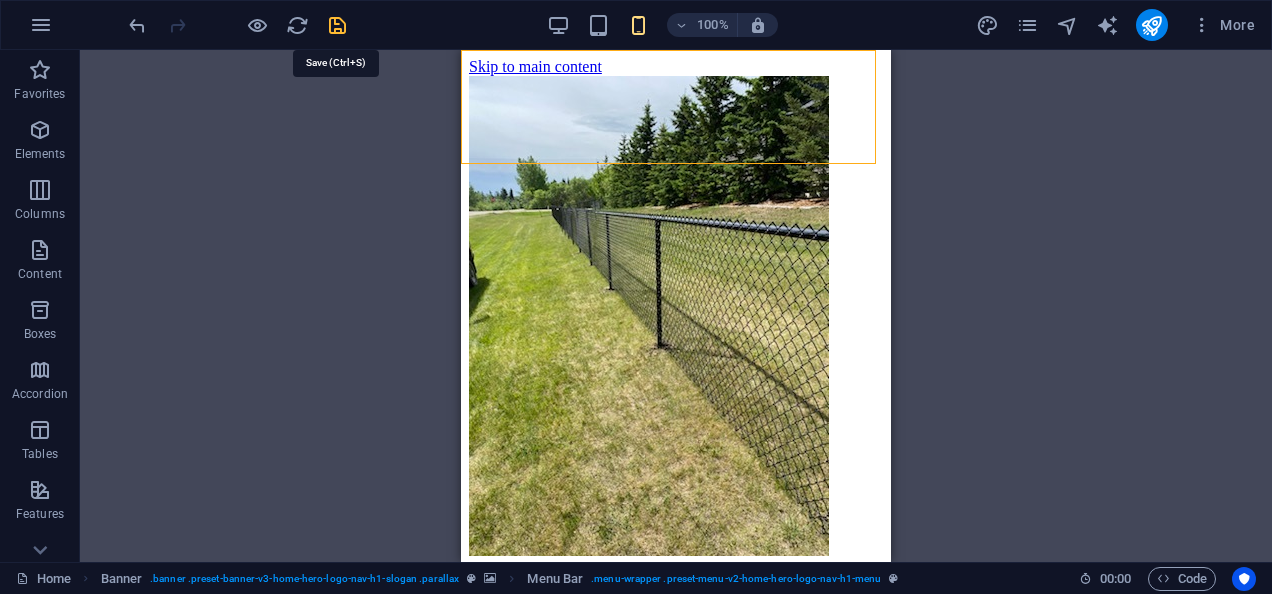 click at bounding box center (337, 25) 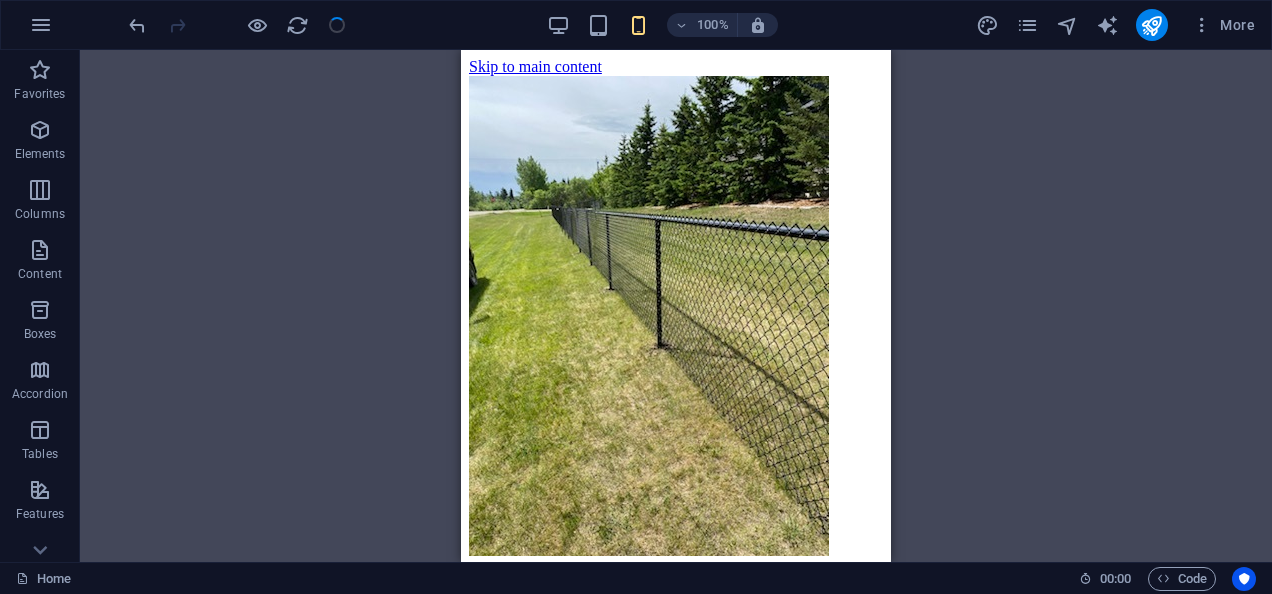 click on "Container   Gallery   Gallery   Gallery   Placeholder   Image   Image
Drag here to replace the existing content. Press “Ctrl” if you want to create a new element.
Banner   Text   Container   Footer Saga   Container   H2   H3   Container   Container   Boxes   Container   H3   Boxes   Boxes   Container   Container   Boxes   Container   Container   Container   Text   Container   Container   Container   Spacer   Container   Container   Container   Text   Container   Banner   Menu Bar   Image   Image   Image   Image   Image   Image   Container   Container   Logo   Spacer   Image   H2   Spacer   Contact Form   Form   Input   Contact Form   Contact Form   Form   Input   HTML   Image   Gallery   Image   Container   Placeholder   Image   Image slider   Gallery   Logo   Icon   Menu Bar   Banner   Menu   Reference" at bounding box center [676, 306] 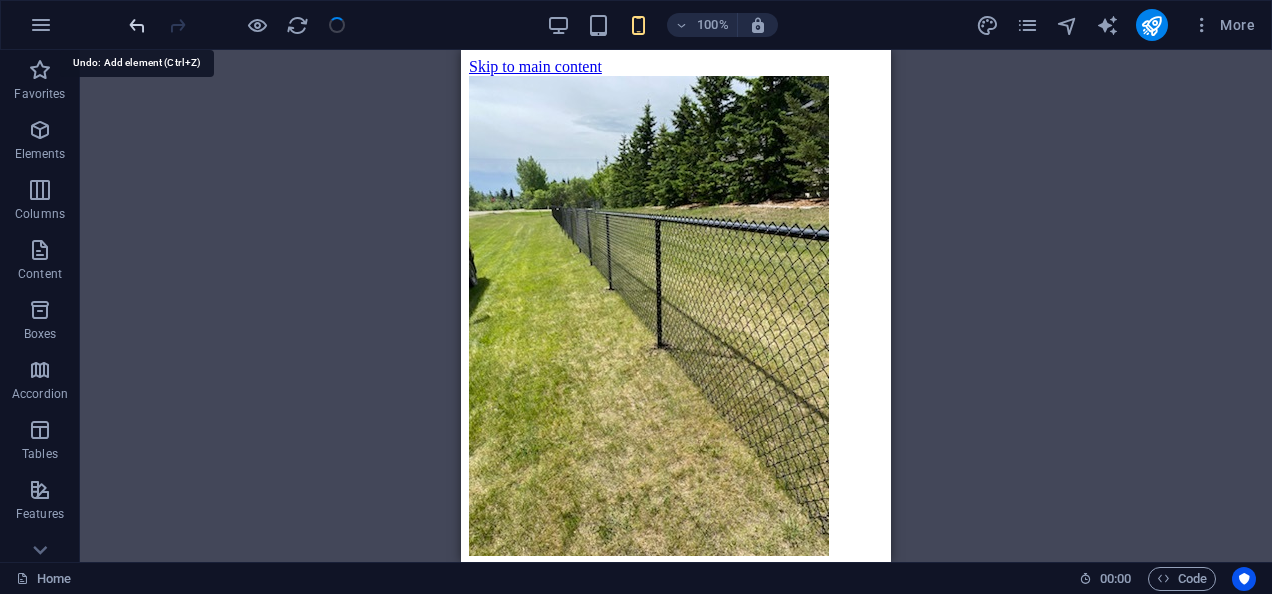 click at bounding box center (137, 25) 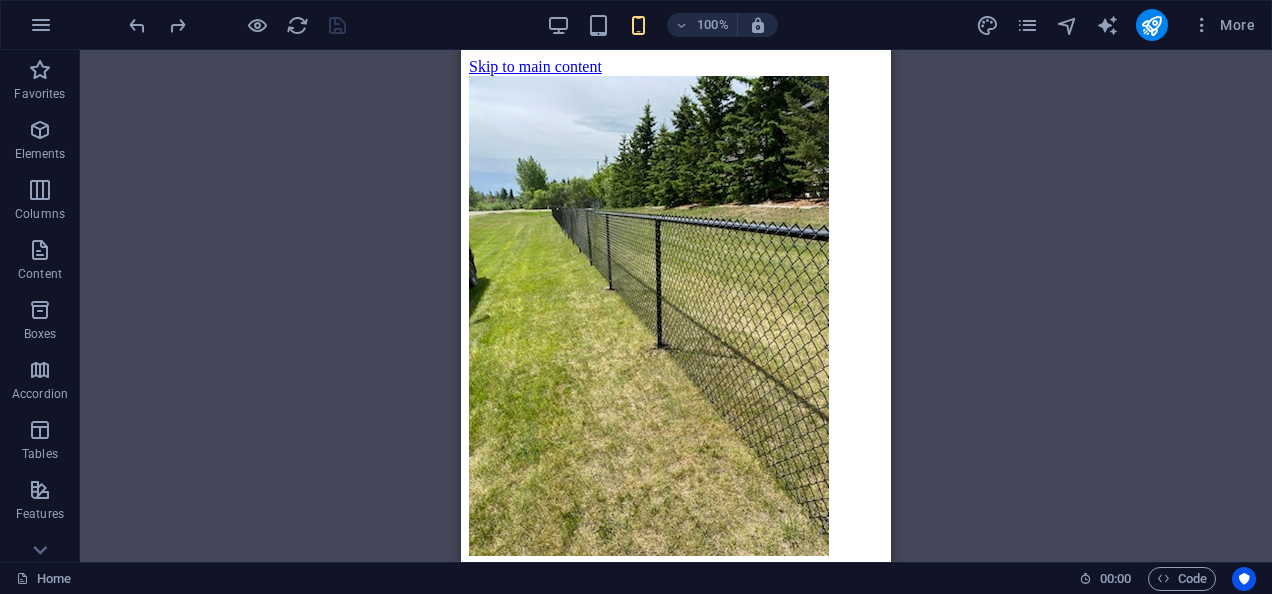 click on "Container   Gallery   Gallery   Gallery   Placeholder   Image   Image
Drag here to replace the existing content. Press “Ctrl” if you want to create a new element.
Banner   Text   Container   Footer Saga   Container   H2   H3   Container   Container   Boxes   Container   H3   Boxes   Boxes   Container   Container   Boxes   Container   Container   Container   Text   Container   Container   Container   Spacer   Container   Container   Container   Text   Container   Banner   Menu Bar   Image   Image   Image   Image   Image   Image   Container   Container   Logo   Spacer   Image   H2   Spacer   Contact Form   Form   Input   Contact Form   Contact Form   Form   Input   HTML   Image   Gallery   Image   Container   Placeholder   Image   Image slider   Gallery   Logo   Icon   Menu Bar   Banner   Menu   Reference" at bounding box center (676, 306) 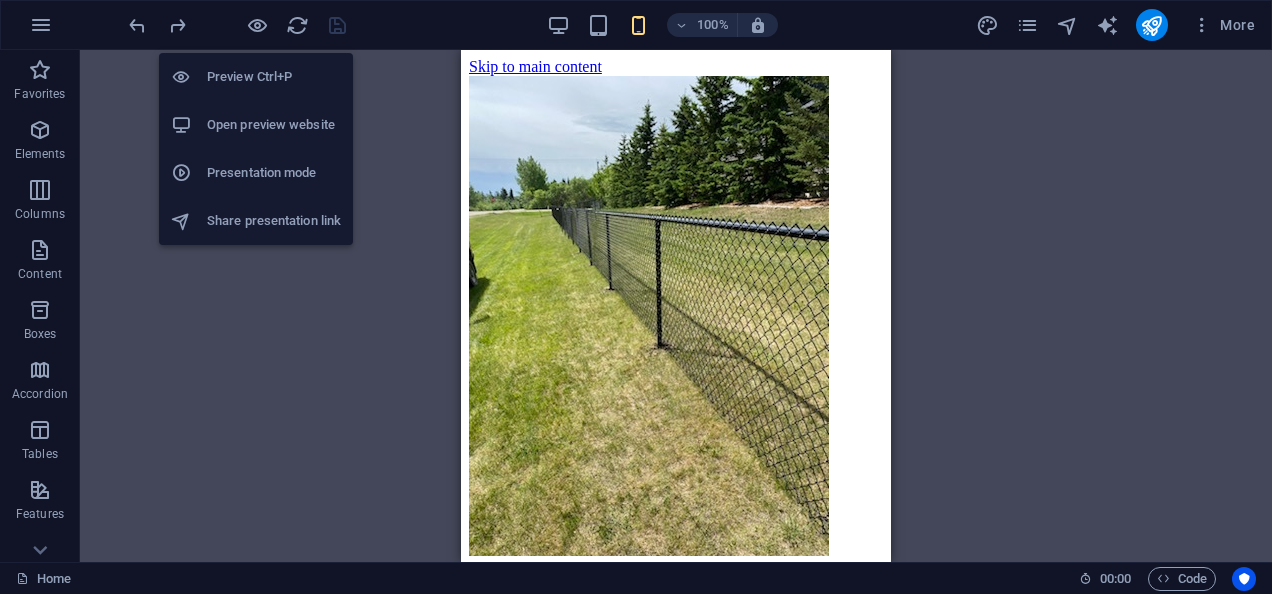 click on "Presentation mode" at bounding box center [274, 173] 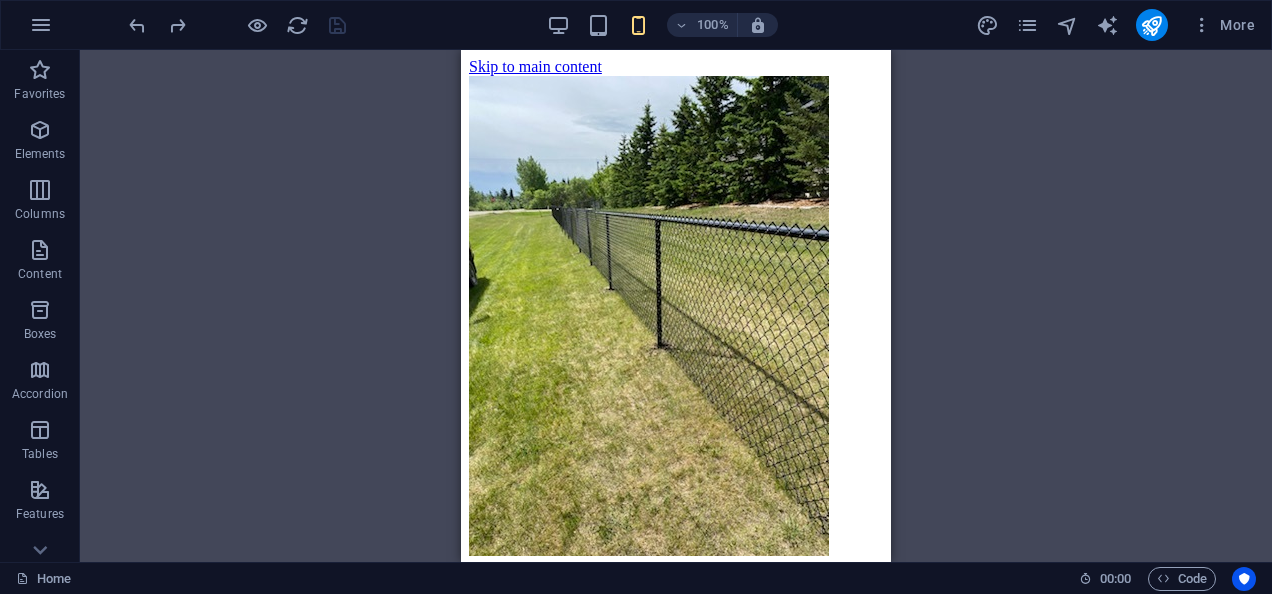 click on "Container   Gallery   Gallery   Gallery   Placeholder   Image   Image
Drag here to replace the existing content. Press “Ctrl” if you want to create a new element.
Banner   Text   Container   Footer Saga   Container   H2   H3   Container   Container   Boxes   Container   H3   Boxes   Boxes   Container   Container   Boxes   Container   Container   Container   Text   Container   Container   Container   Spacer   Container   Container   Container   Text   Container   Banner   Menu Bar   Image   Image   Image   Image   Image   Image   Container   Container   Logo   Spacer   Image   H2   Spacer   Contact Form   Form   Input   Contact Form   Contact Form   Form   Input   HTML   Image   Gallery   Image   Container   Placeholder   Image   Image slider   Gallery   Logo   Icon   Menu Bar   Banner   Menu   Reference" at bounding box center [676, 306] 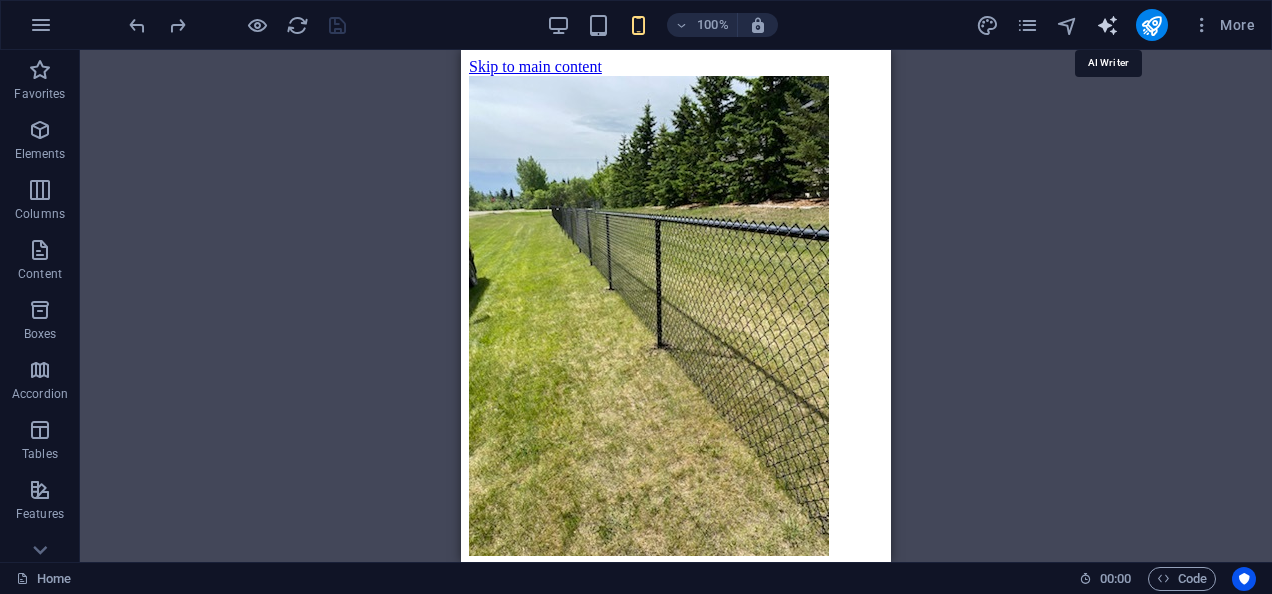 click at bounding box center [1107, 25] 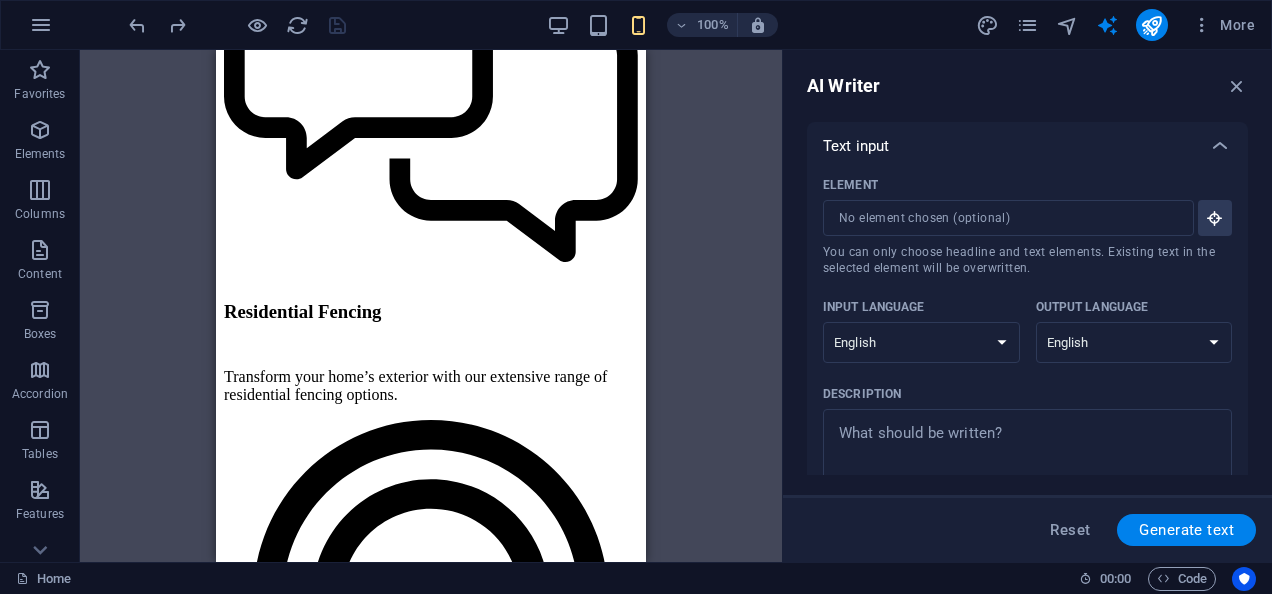 scroll, scrollTop: 4006, scrollLeft: 0, axis: vertical 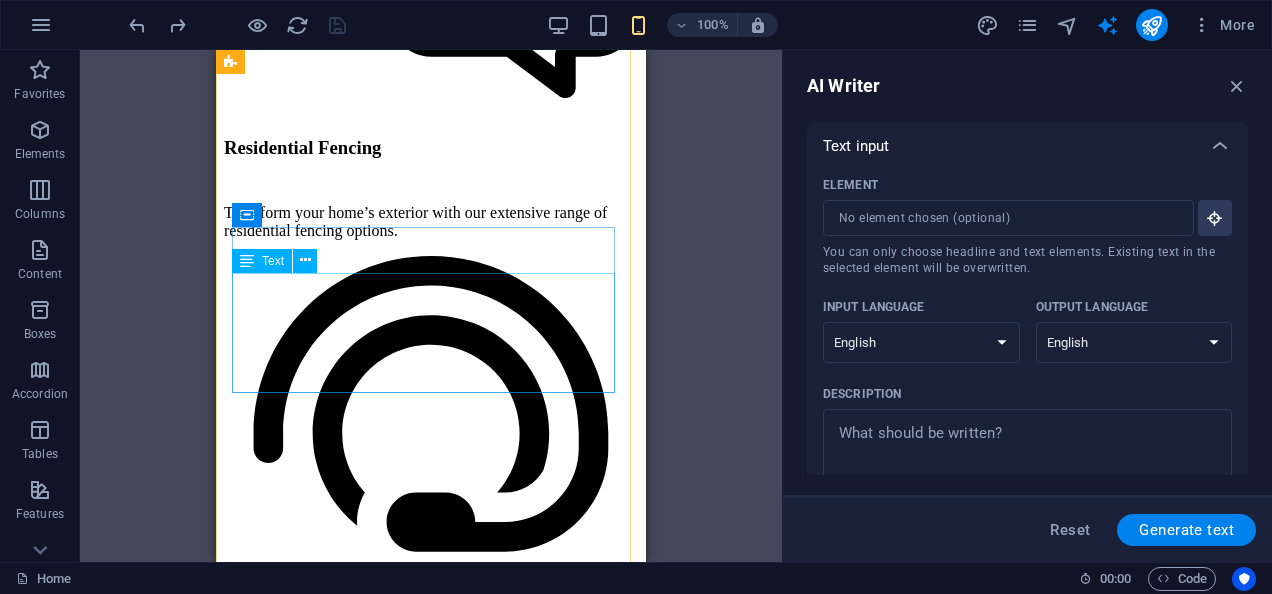drag, startPoint x: 340, startPoint y: 385, endPoint x: 318, endPoint y: 383, distance: 22.090721 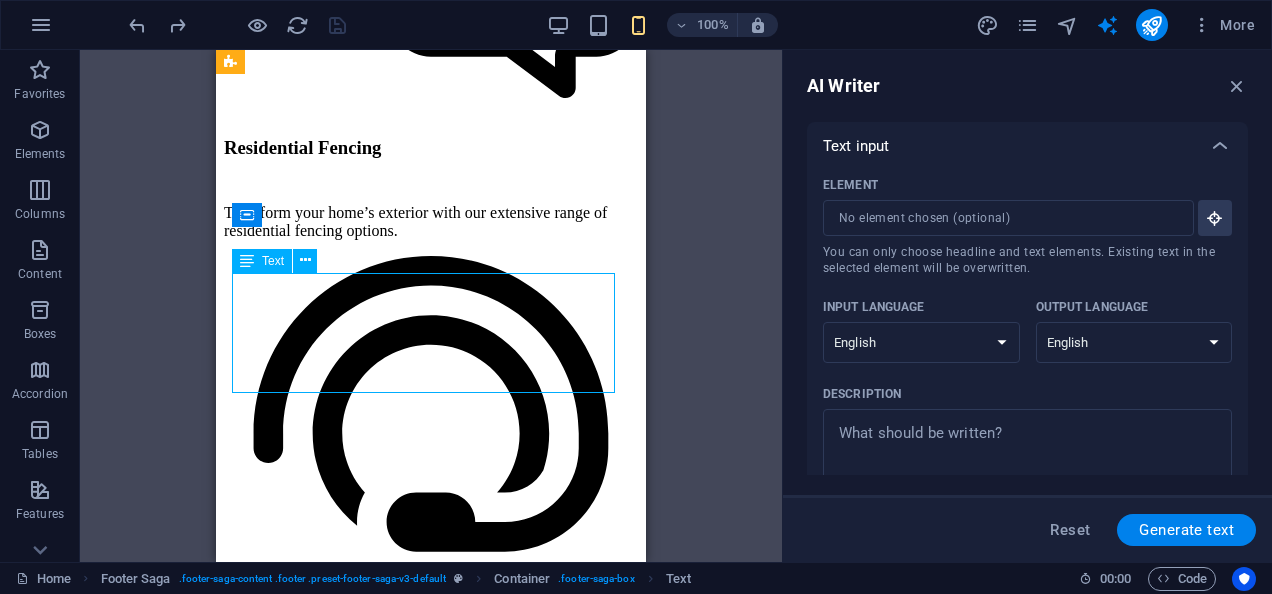 click on "[EMAIL]" at bounding box center [297, 14072] 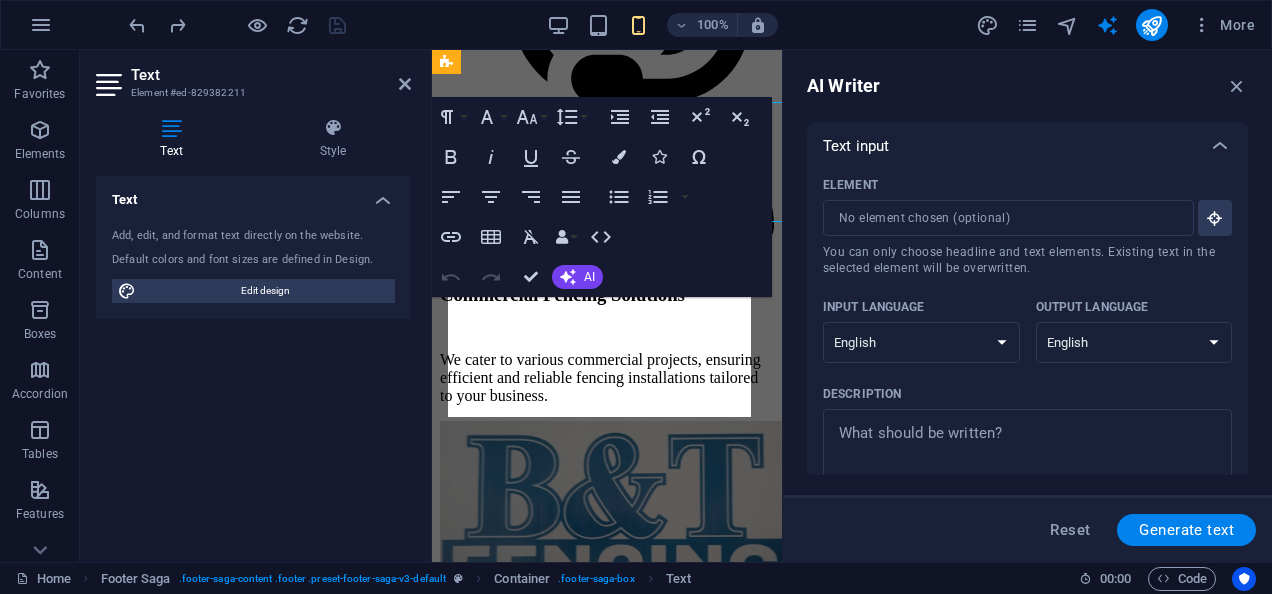 scroll, scrollTop: 4159, scrollLeft: 0, axis: vertical 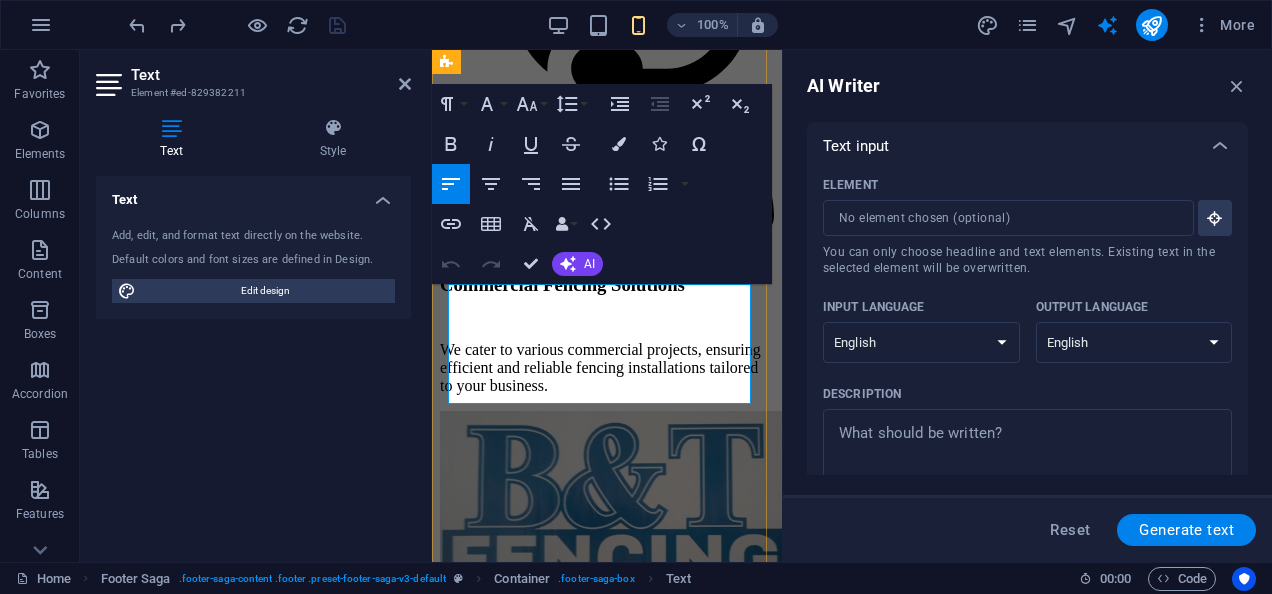 click on "([PHONE]) [PHONE]" at bounding box center (555, 13514) 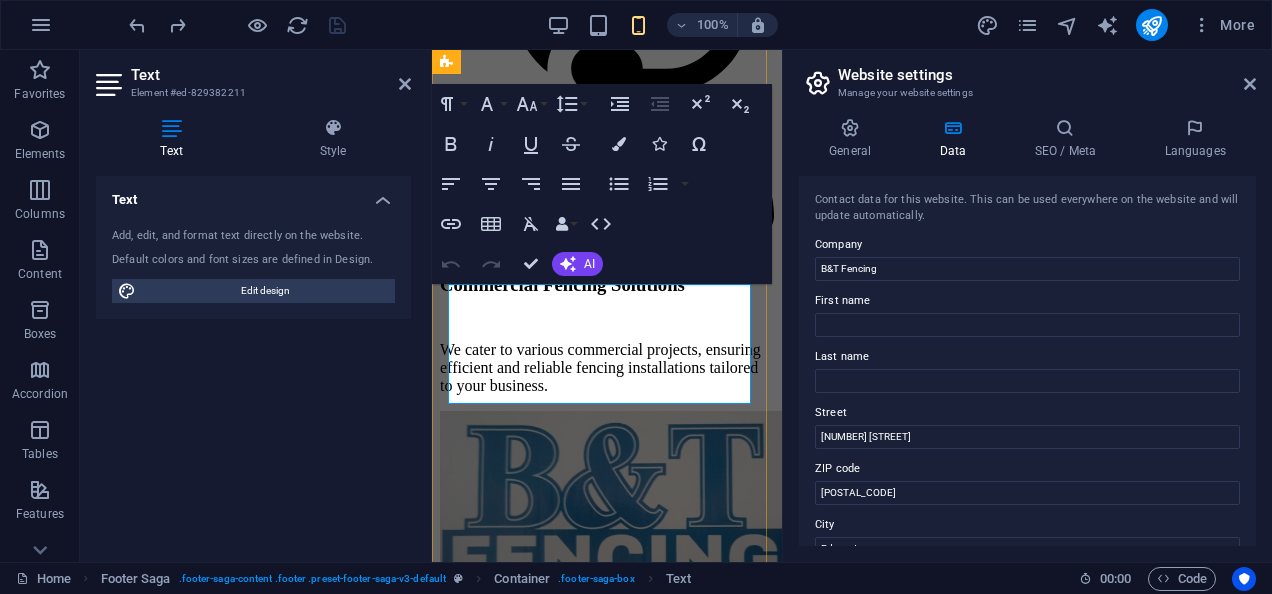 click on "([PHONE]) [PHONE]" at bounding box center [555, 13514] 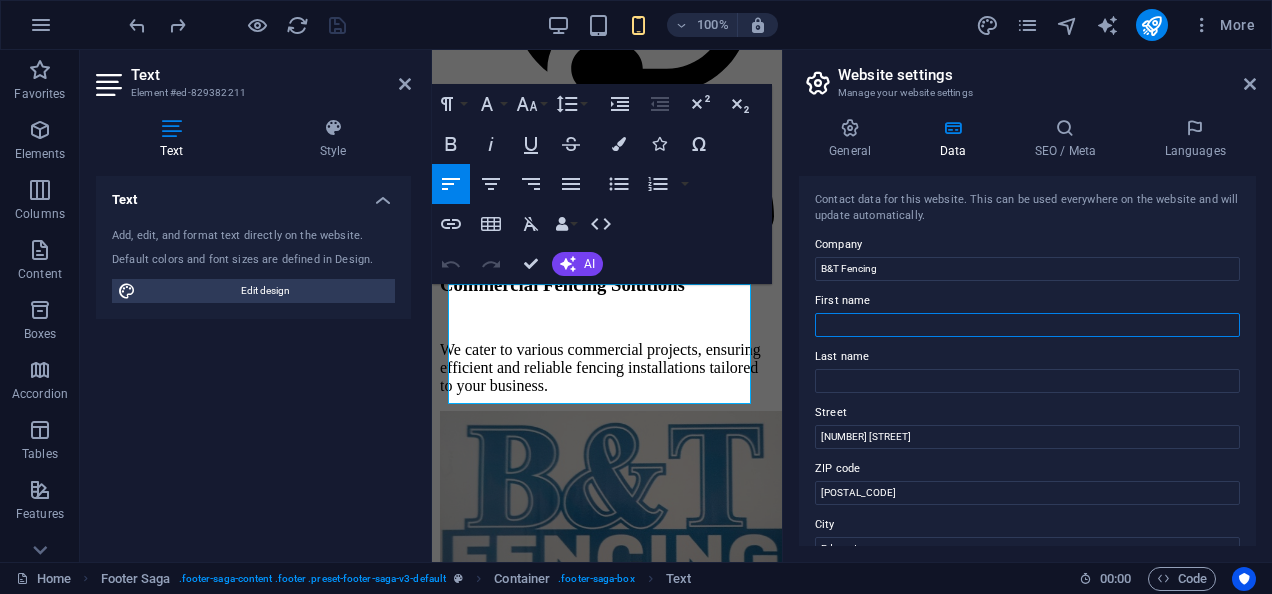 click on "First name" at bounding box center (1027, 325) 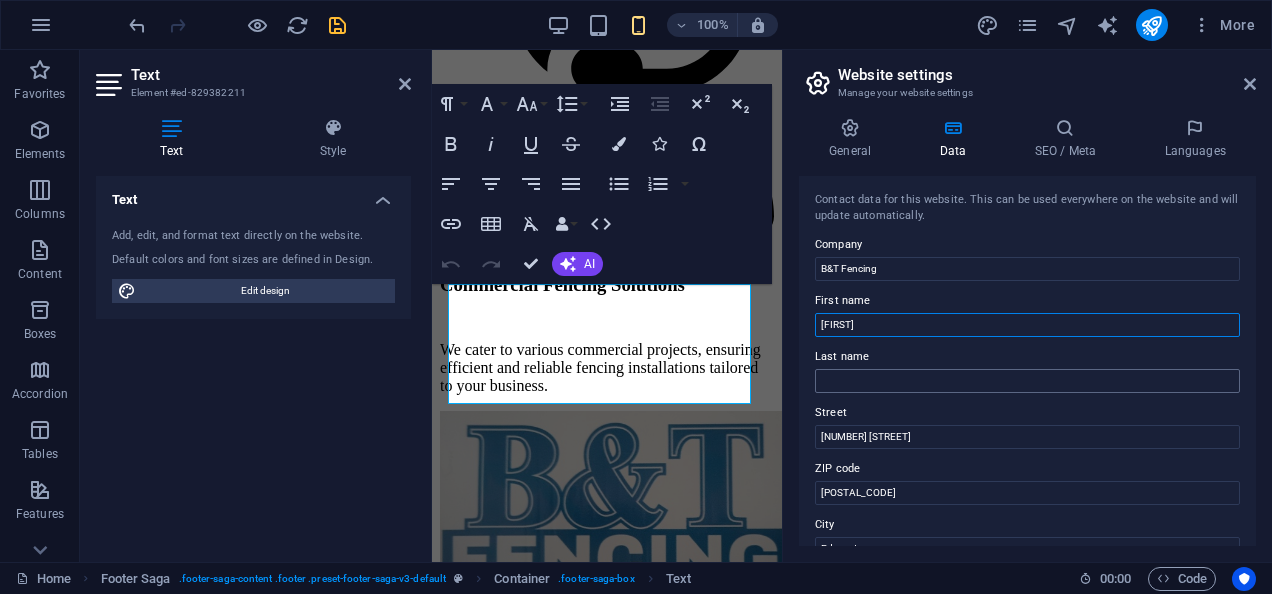 type on "[FIRST]" 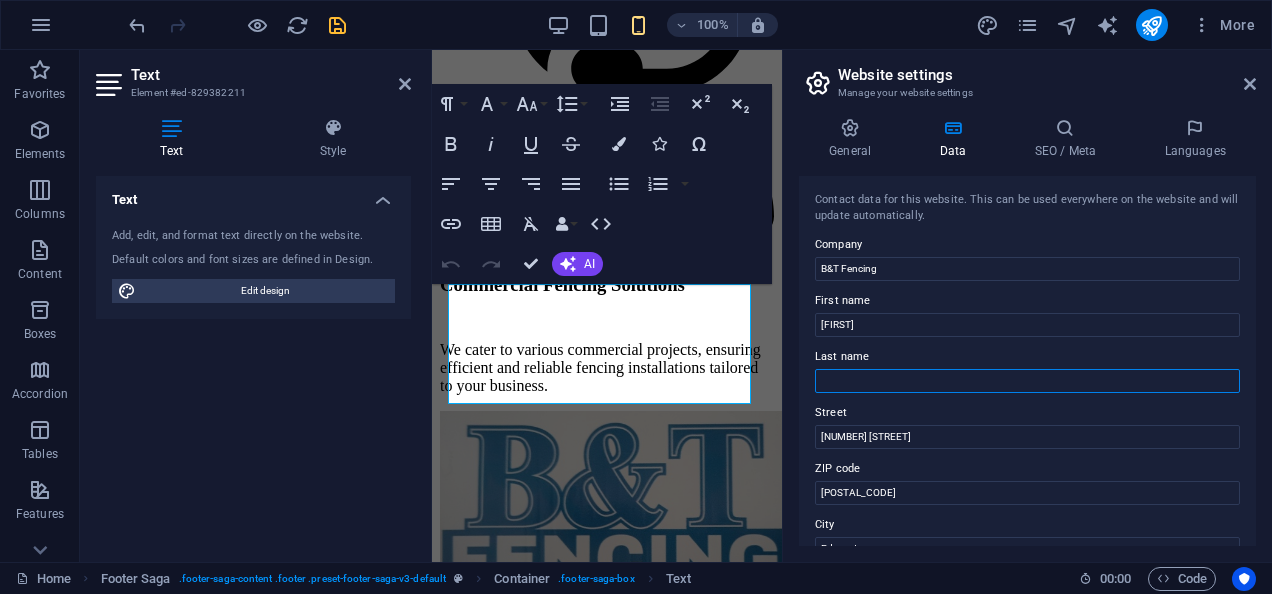 click on "Last name" at bounding box center (1027, 381) 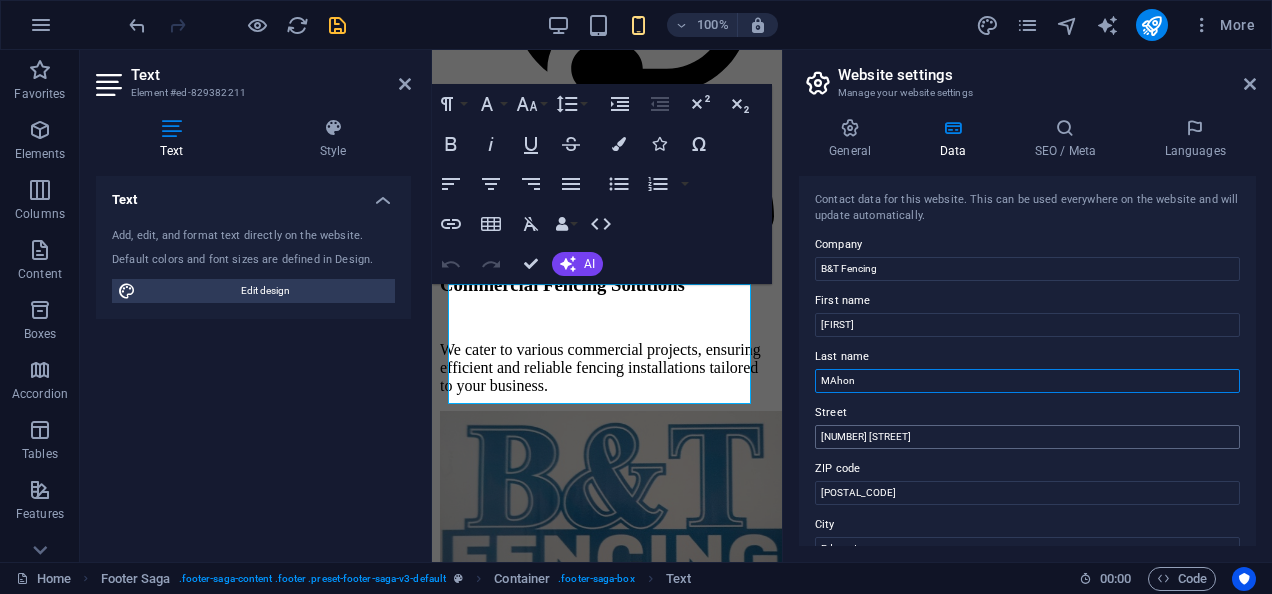 type on "MAhon" 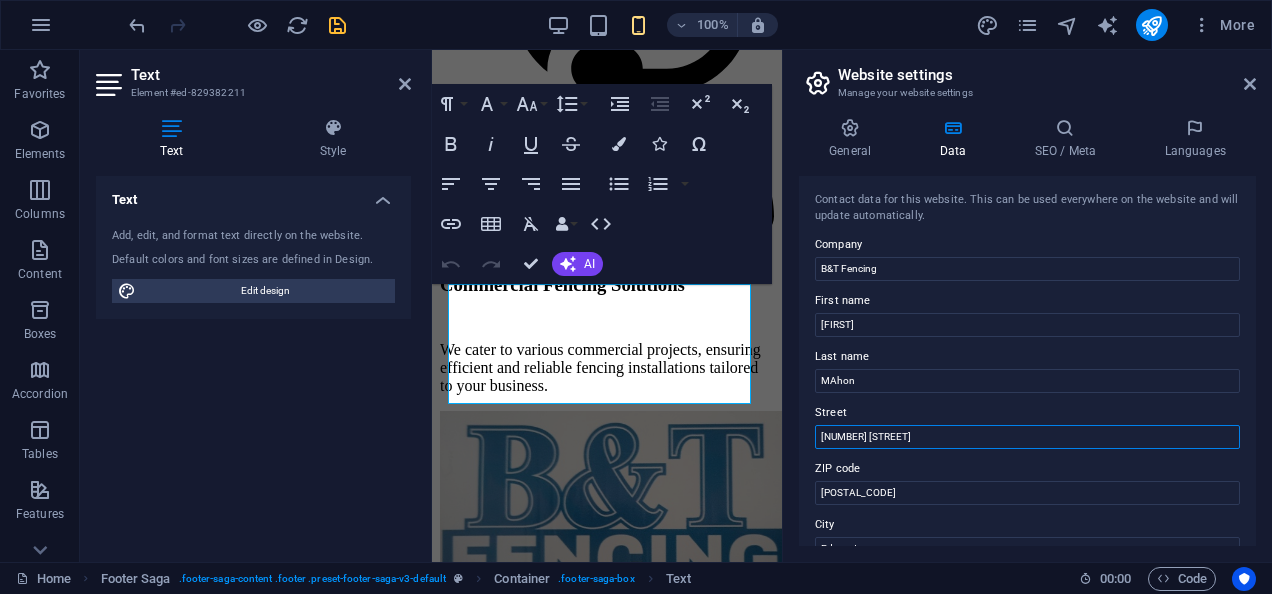 click on "[NUMBER] [STREET]" at bounding box center (1027, 437) 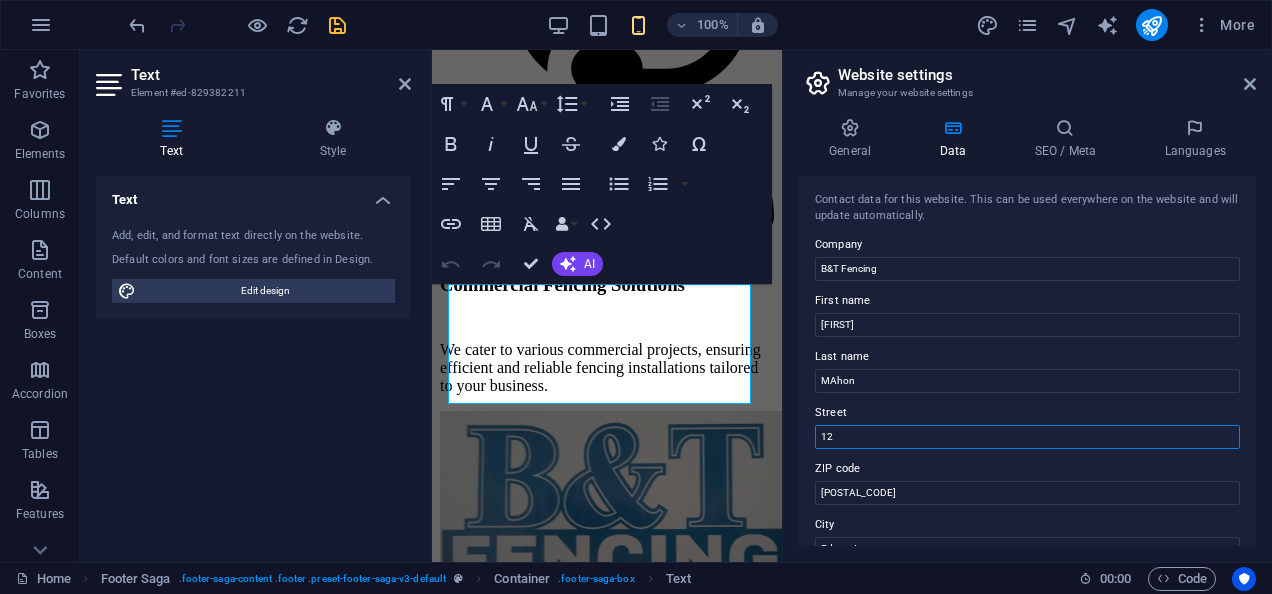 type on "1" 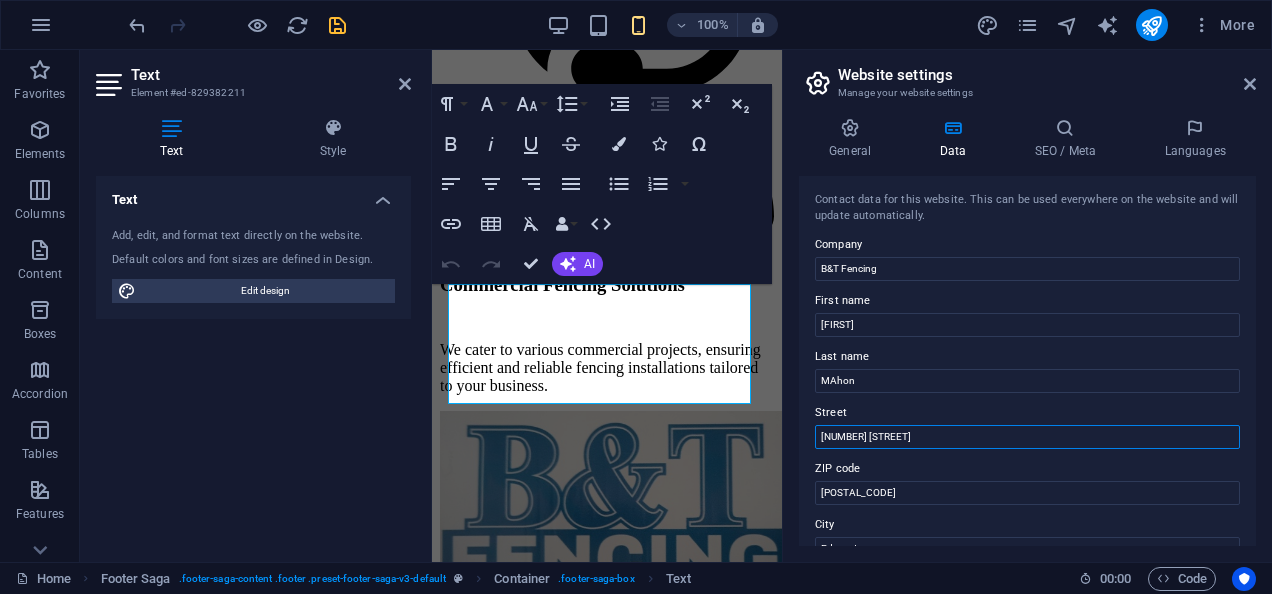 type on "[NUMBER] [STREET]" 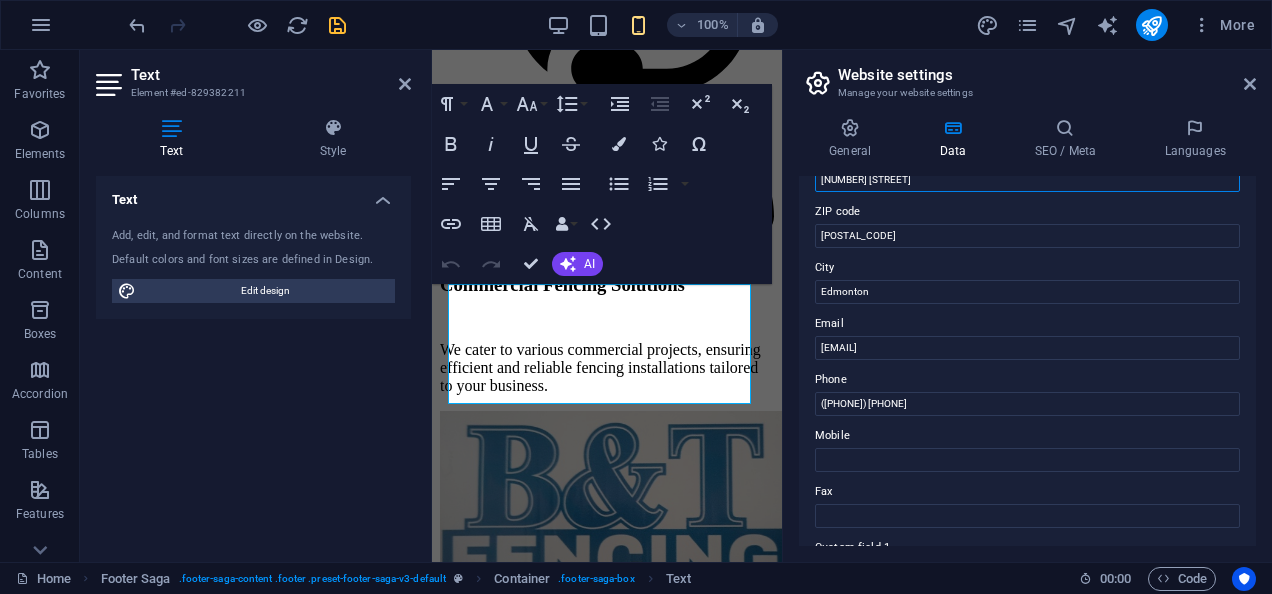scroll, scrollTop: 259, scrollLeft: 0, axis: vertical 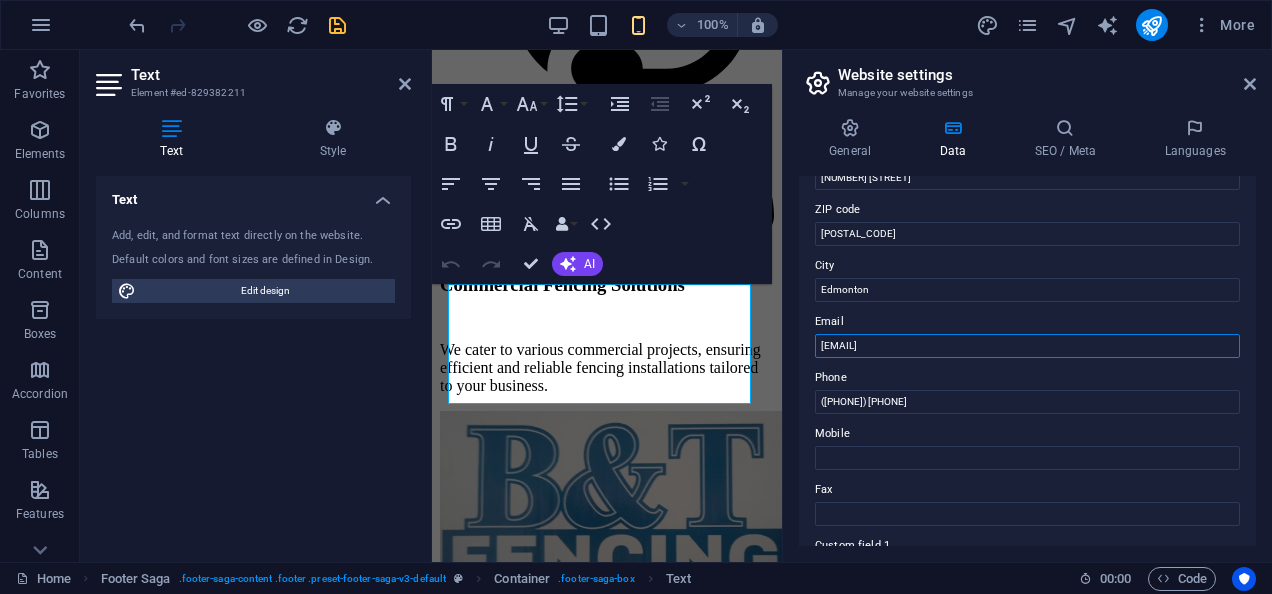 drag, startPoint x: 942, startPoint y: 348, endPoint x: 810, endPoint y: 352, distance: 132.0606 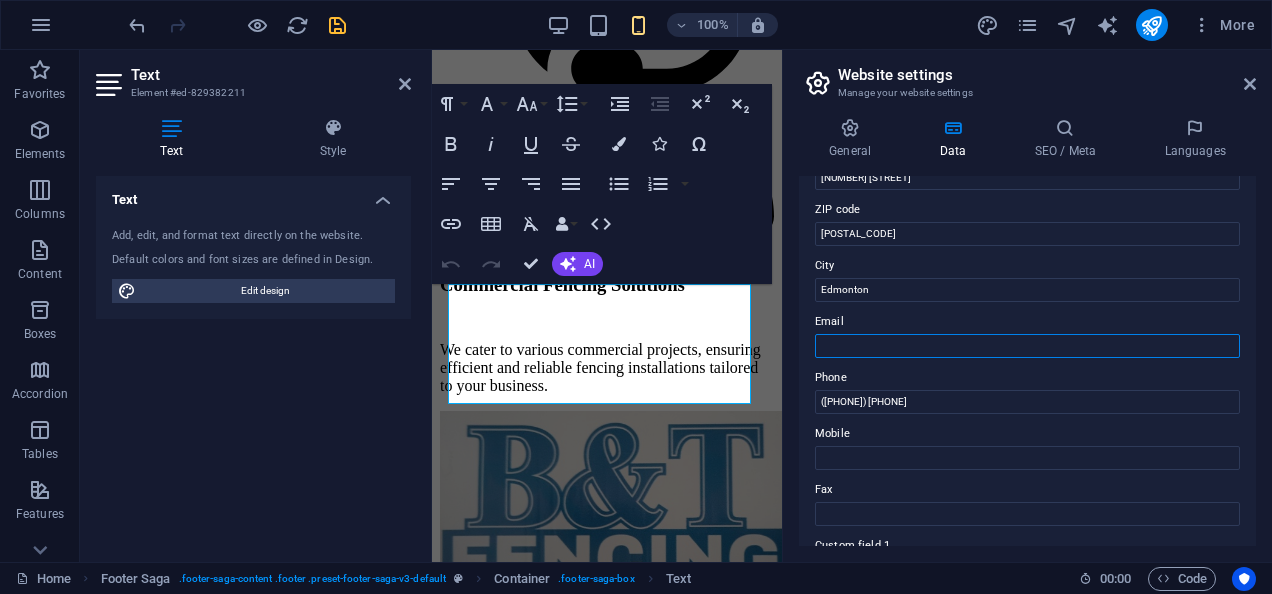 paste on "[EMAIL]" 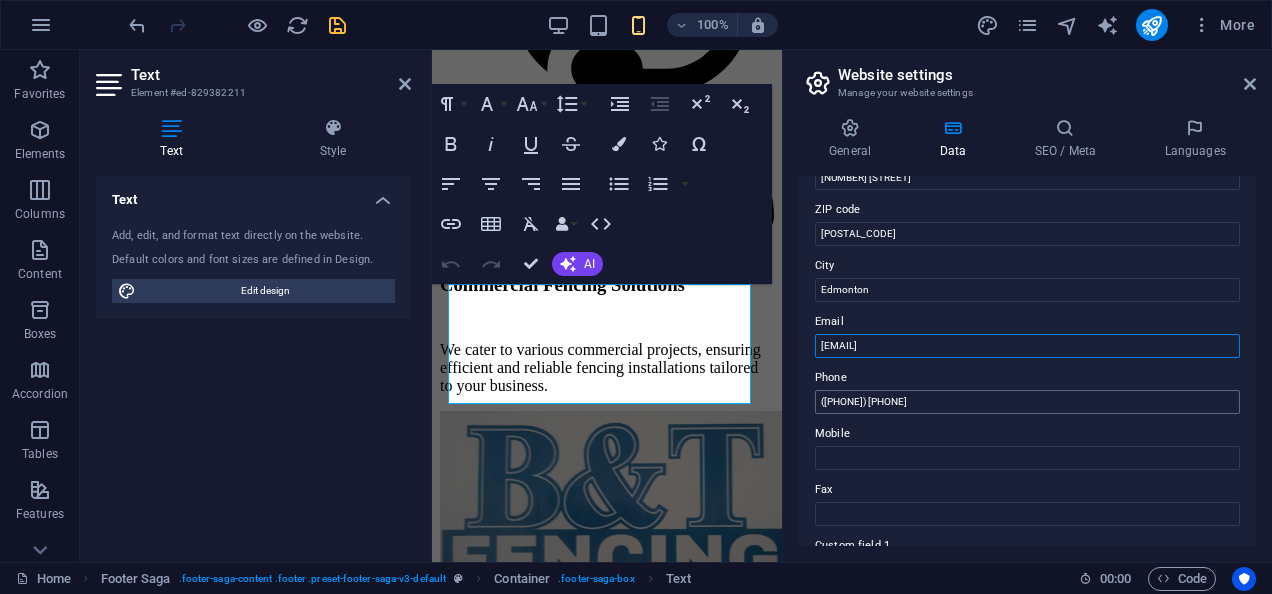 type on "[EMAIL]" 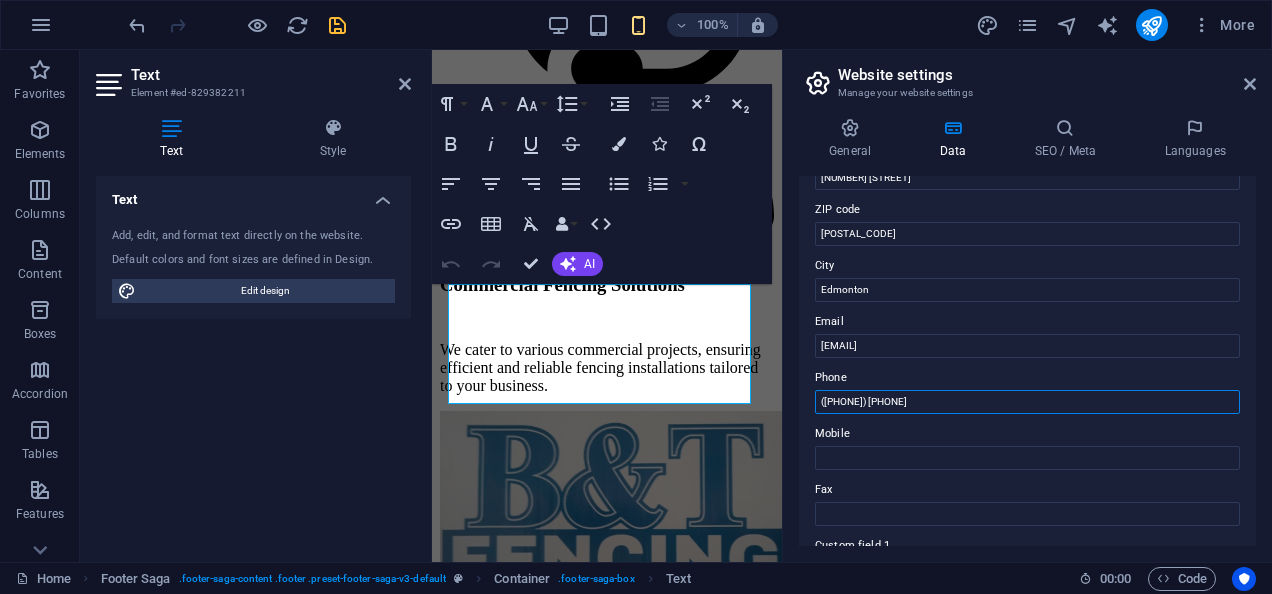 click on "([PHONE]) [PHONE]" at bounding box center (1027, 402) 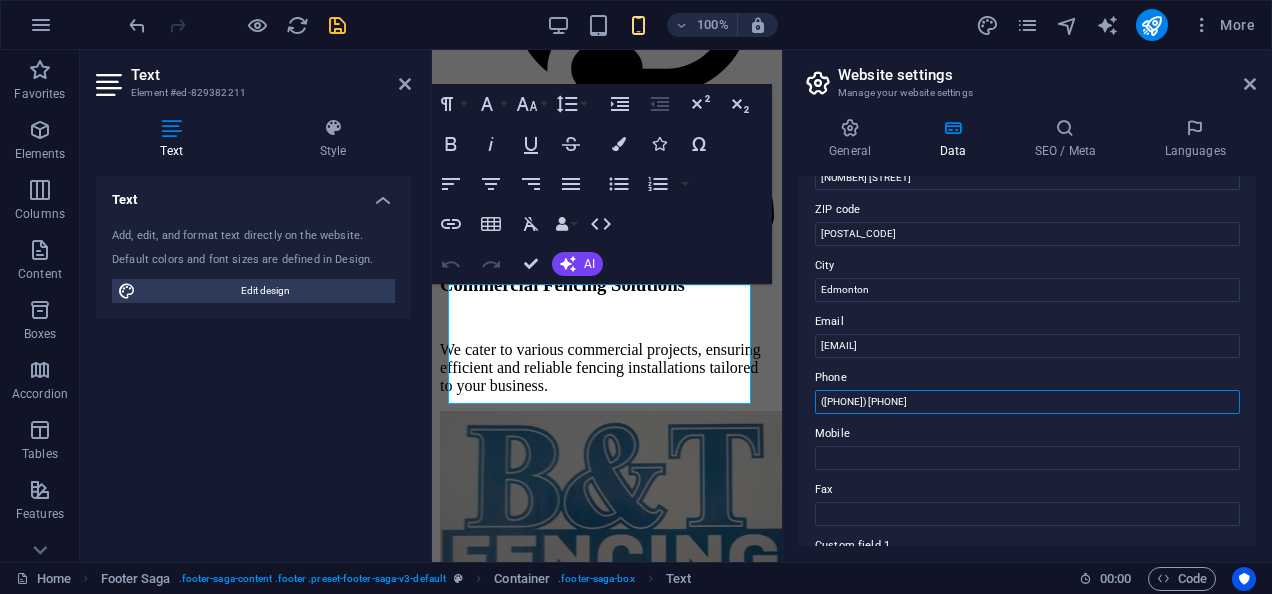 type on "([PHONE]) [PHONE]" 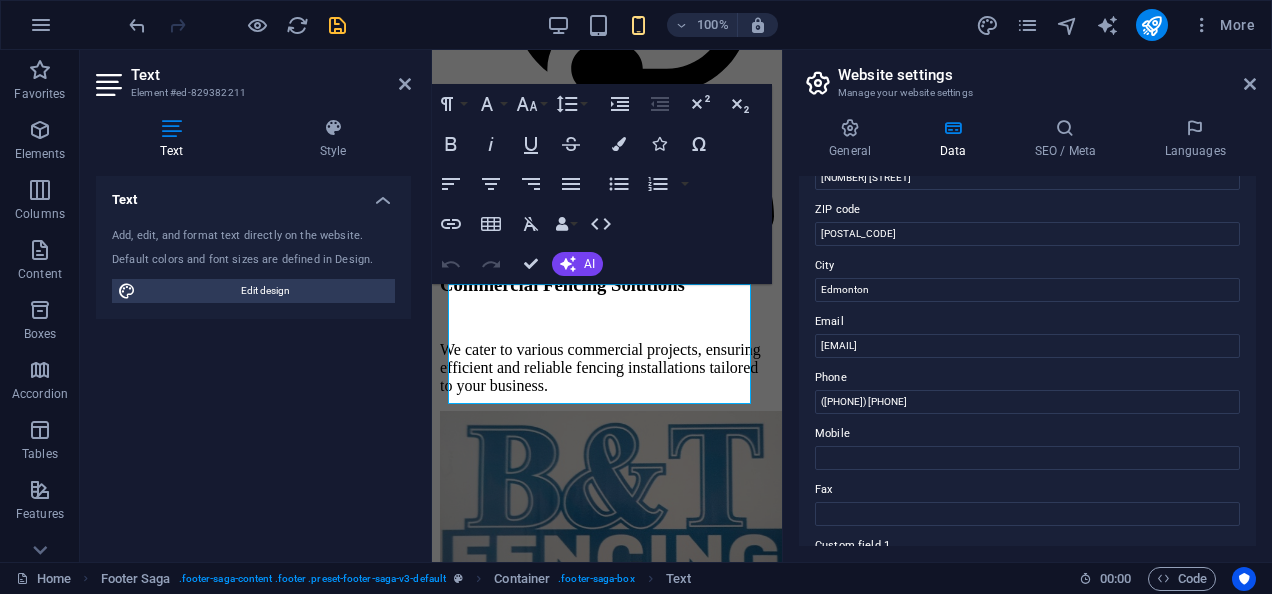 click on "Phone" at bounding box center (1027, 378) 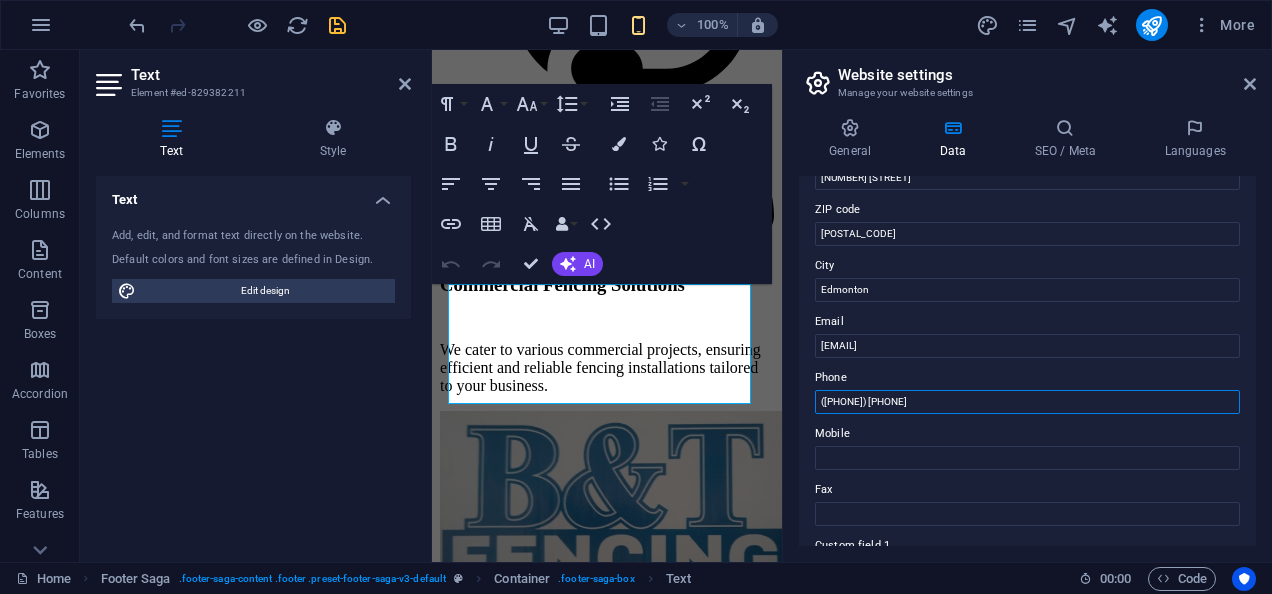click on "([PHONE]) [PHONE]" at bounding box center [1027, 402] 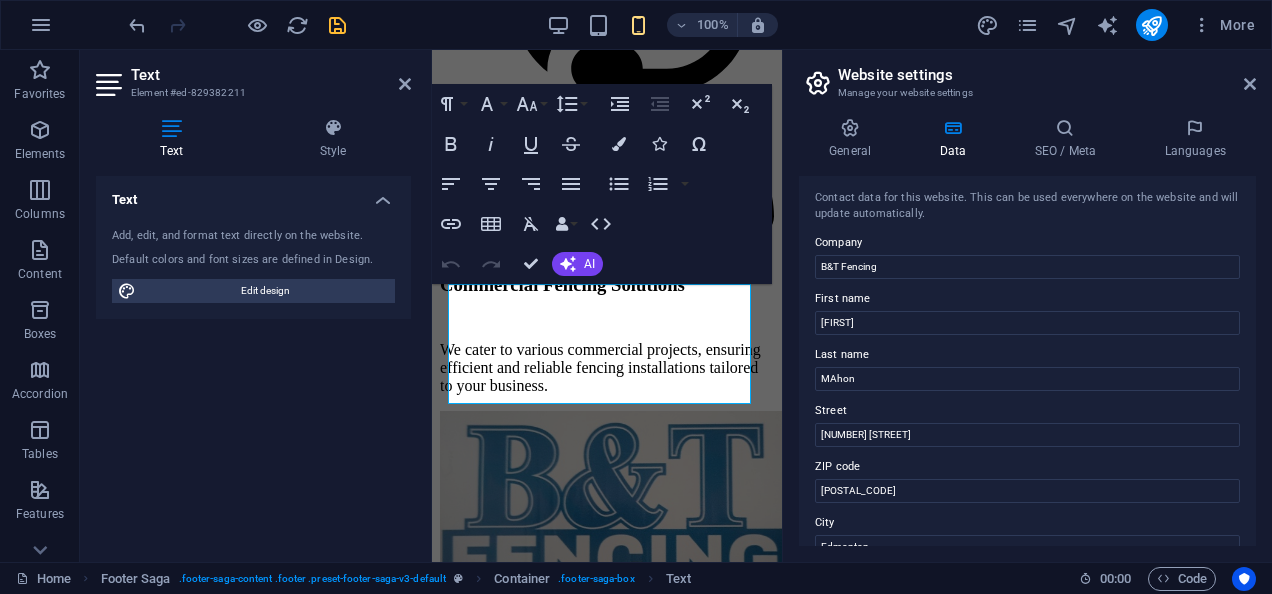 scroll, scrollTop: 0, scrollLeft: 0, axis: both 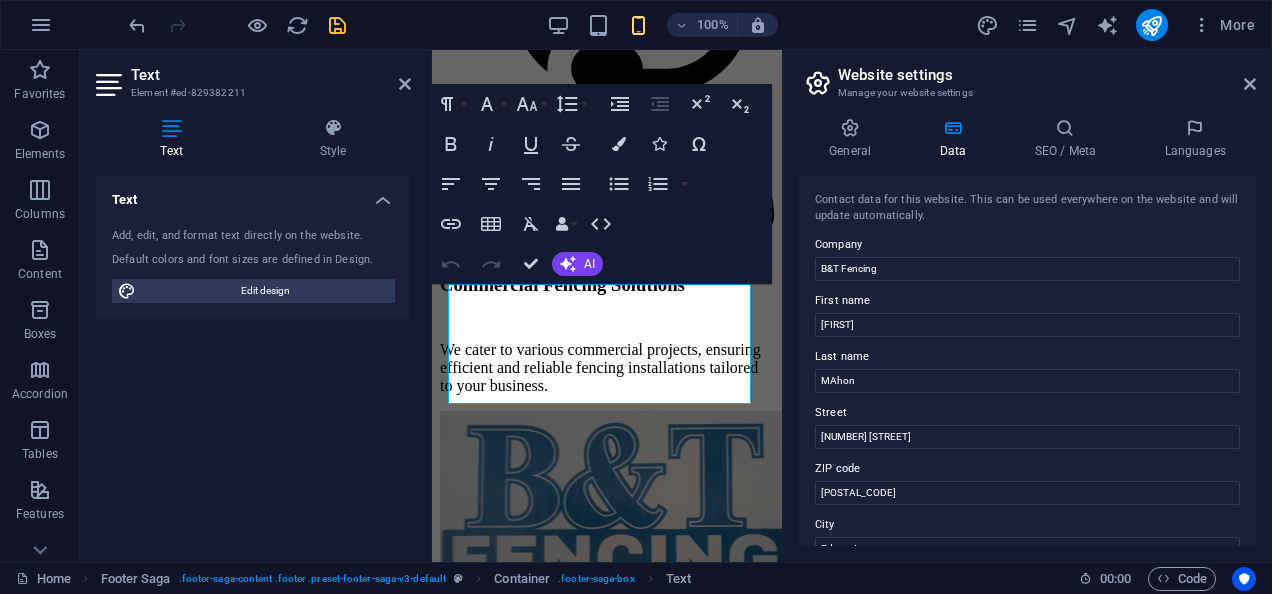 click on "Contact data for this website. This can be used everywhere on the website and will update automatically. Company B&T Fencing First name [FIRST] Last name [LAST] Street [NUMBER] [STREET] ZIP code [POSTAL_CODE] City [CITY] Email [EMAIL] Phone ([PHONE]) [PHONE] Mobile Fax Custom field 1 Custom field 2 Custom field 3 Custom field 4 Custom field 5 Custom field 6" at bounding box center (1027, 361) 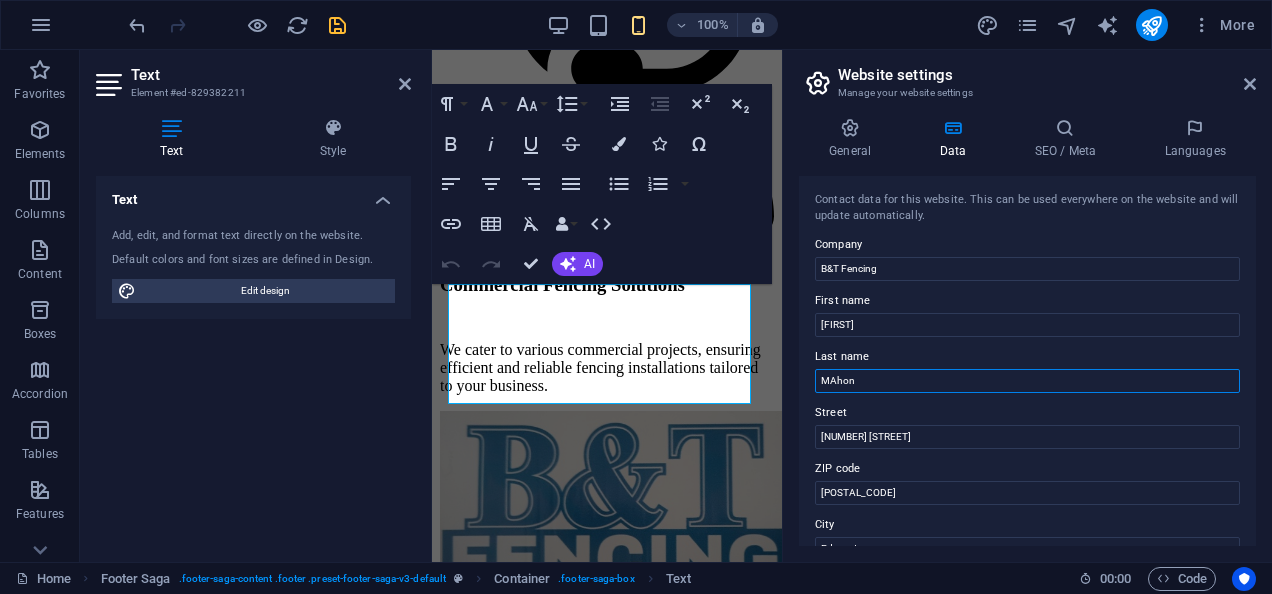 click on "MAhon" at bounding box center (1027, 381) 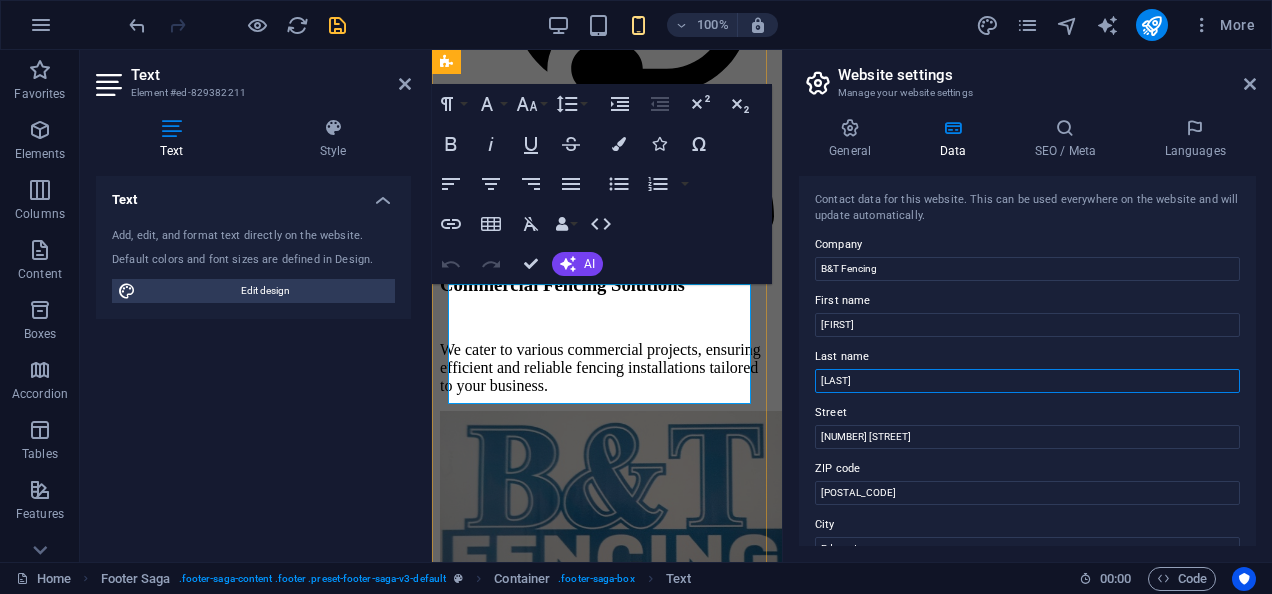 drag, startPoint x: 1282, startPoint y: 430, endPoint x: 717, endPoint y: 399, distance: 565.8498 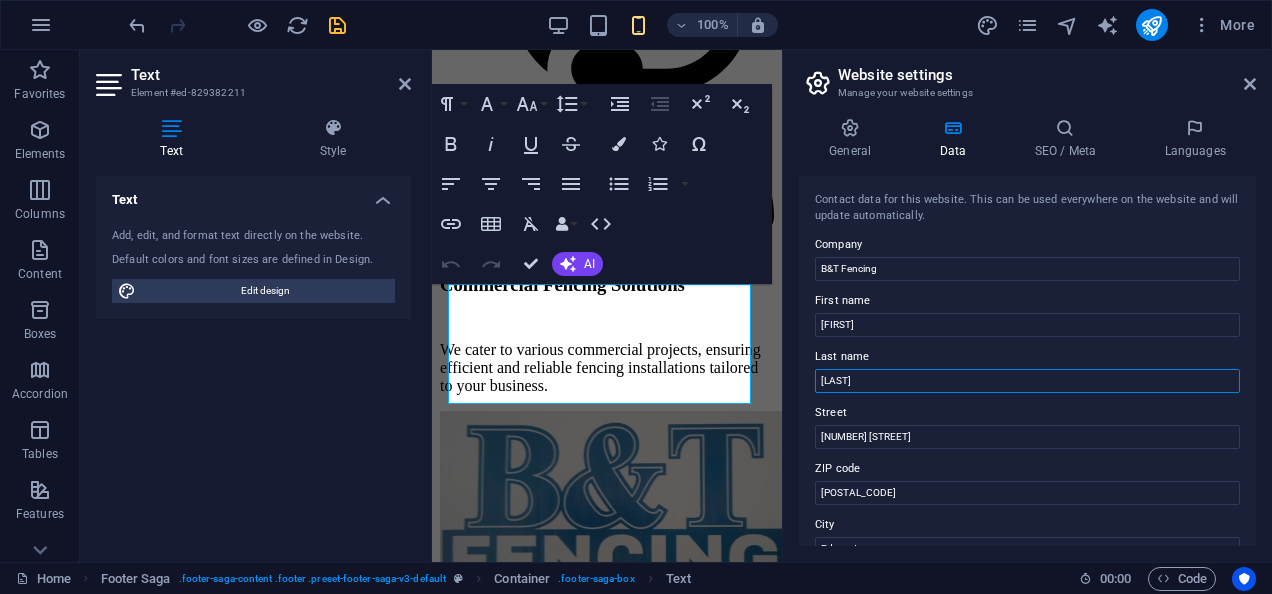 click on "[LAST]" at bounding box center [1027, 381] 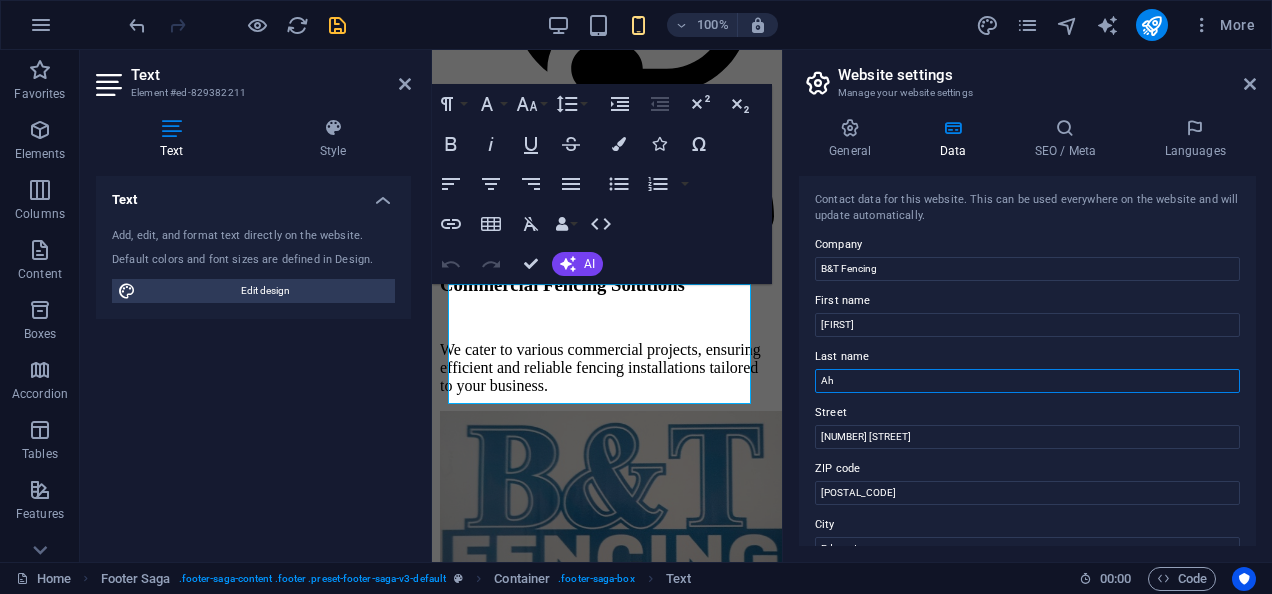 type on "A" 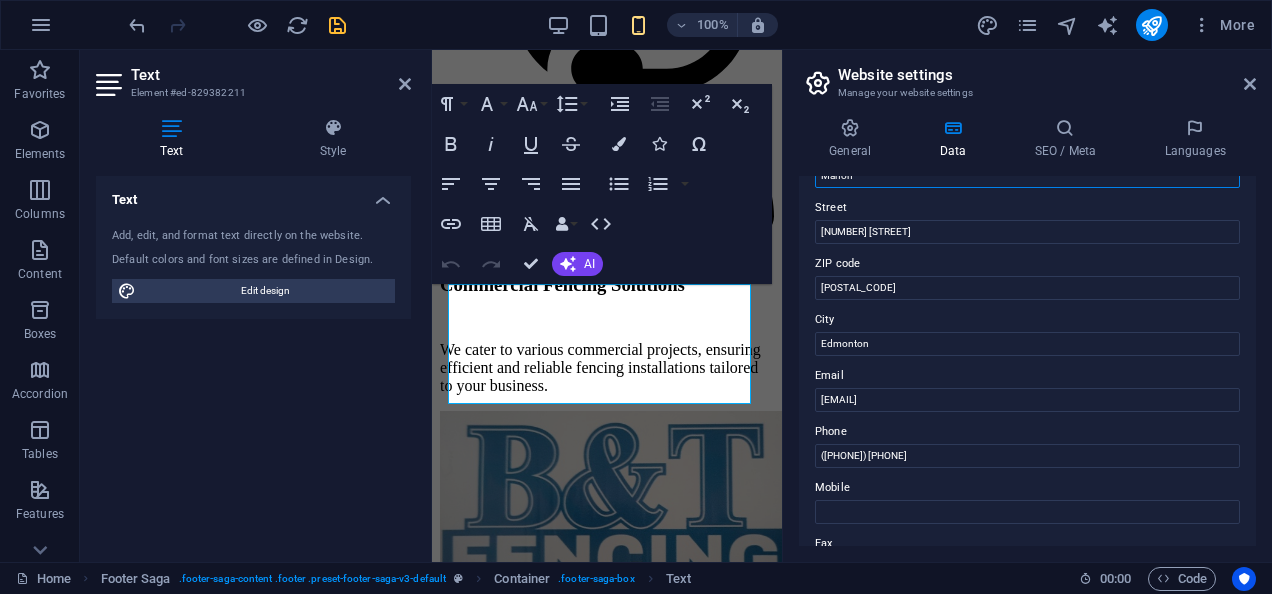 scroll, scrollTop: 202, scrollLeft: 0, axis: vertical 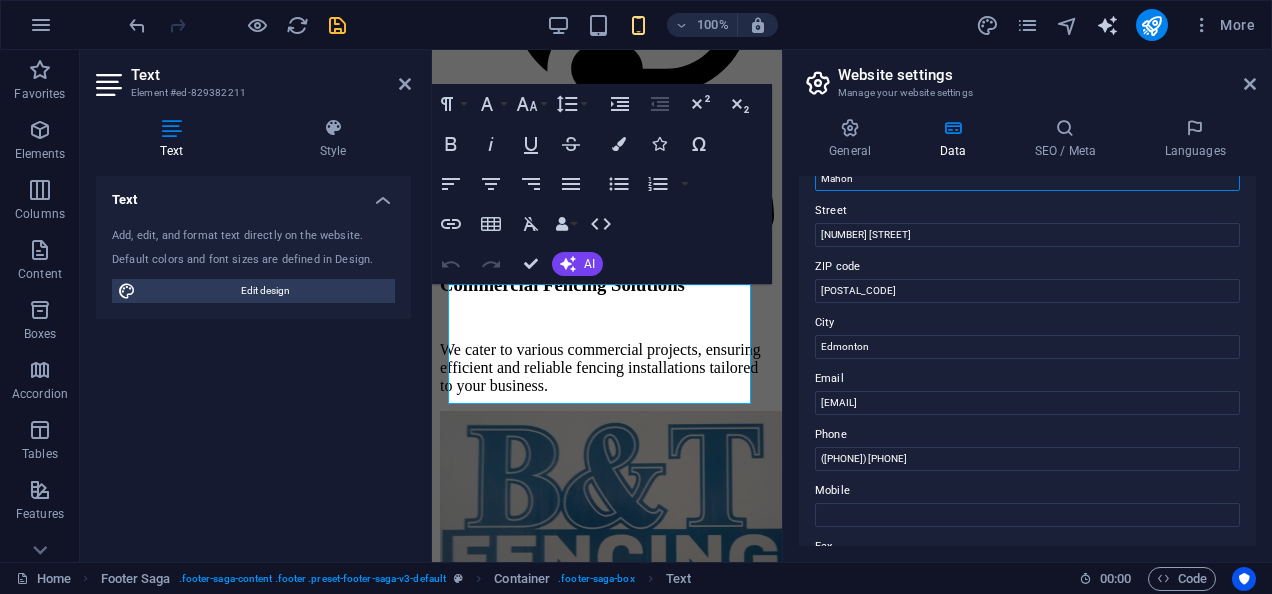 type on "Mahon" 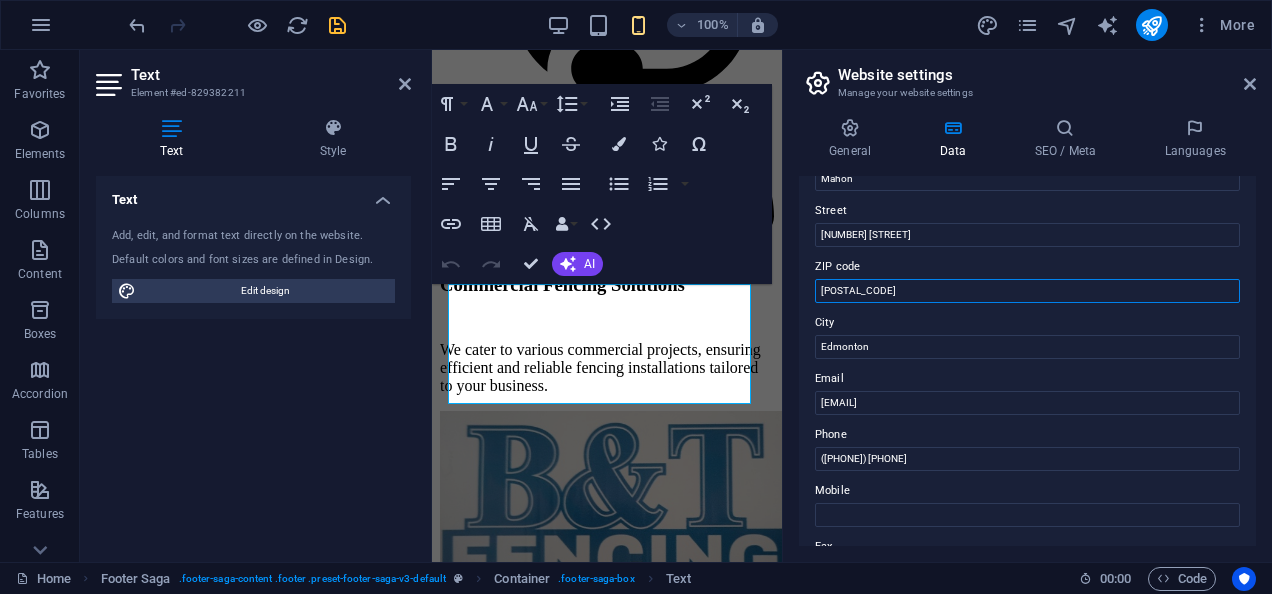 drag, startPoint x: 855, startPoint y: 280, endPoint x: 810, endPoint y: 283, distance: 45.099888 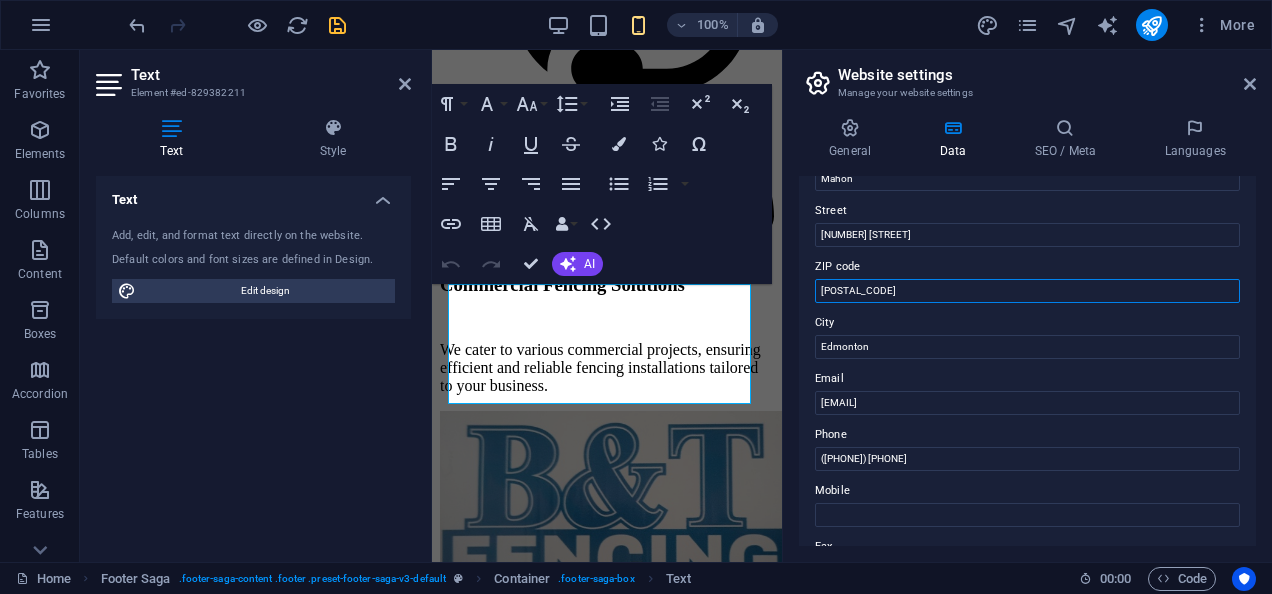 paste on "Z 0C2" 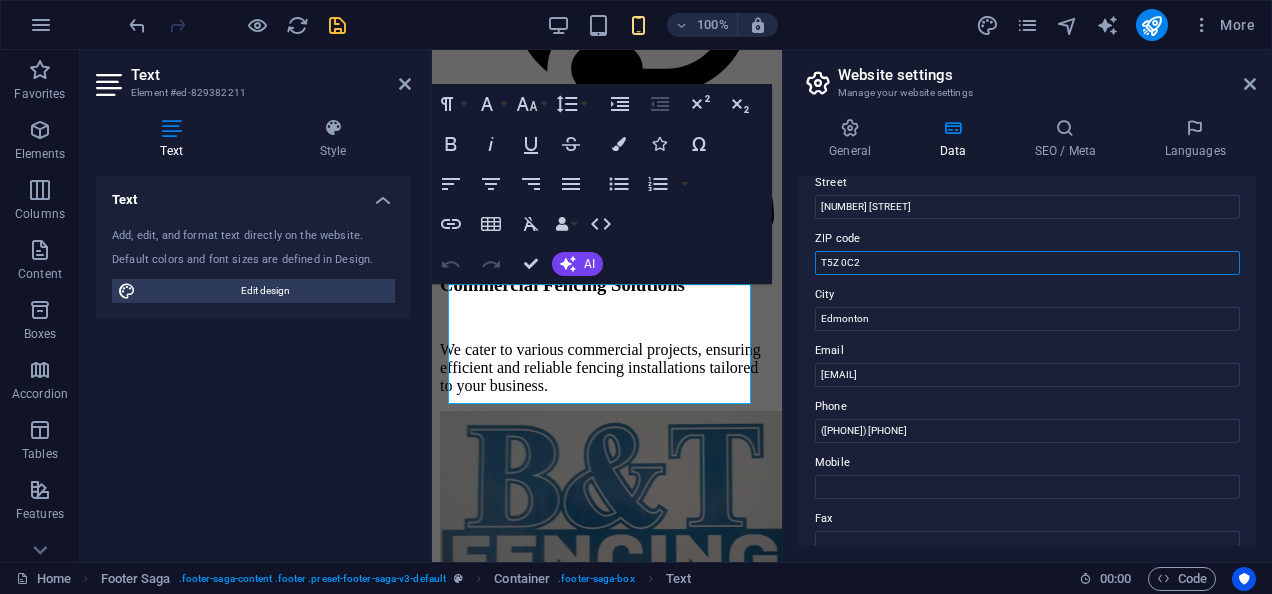 scroll, scrollTop: 0, scrollLeft: 0, axis: both 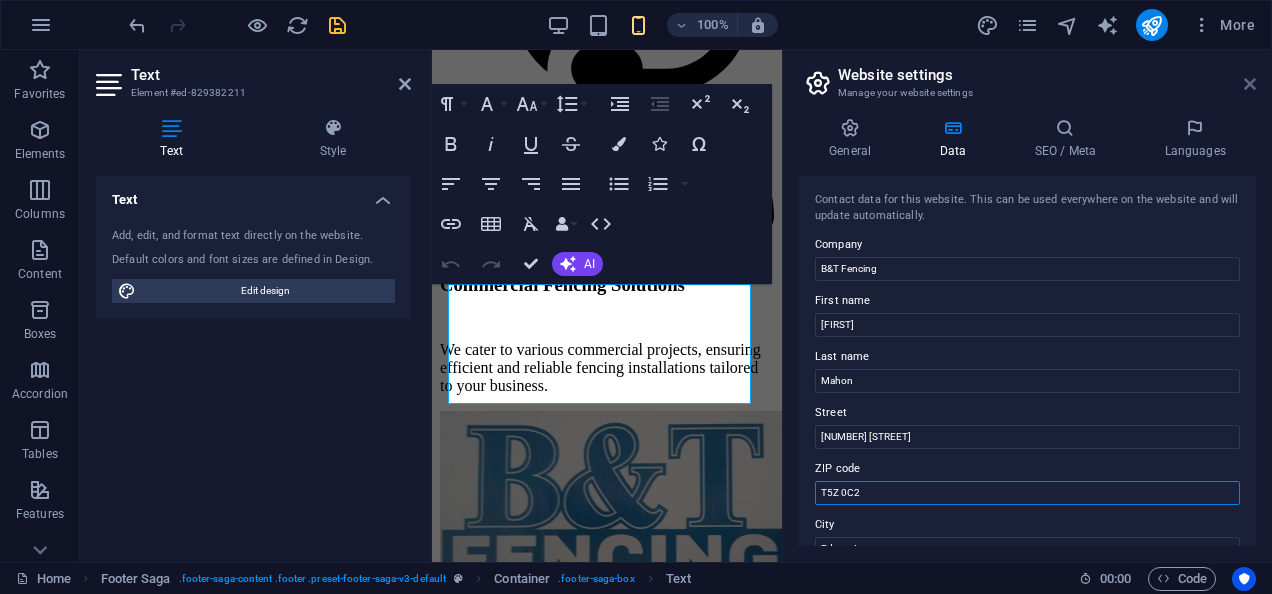 type on "T5Z 0C2" 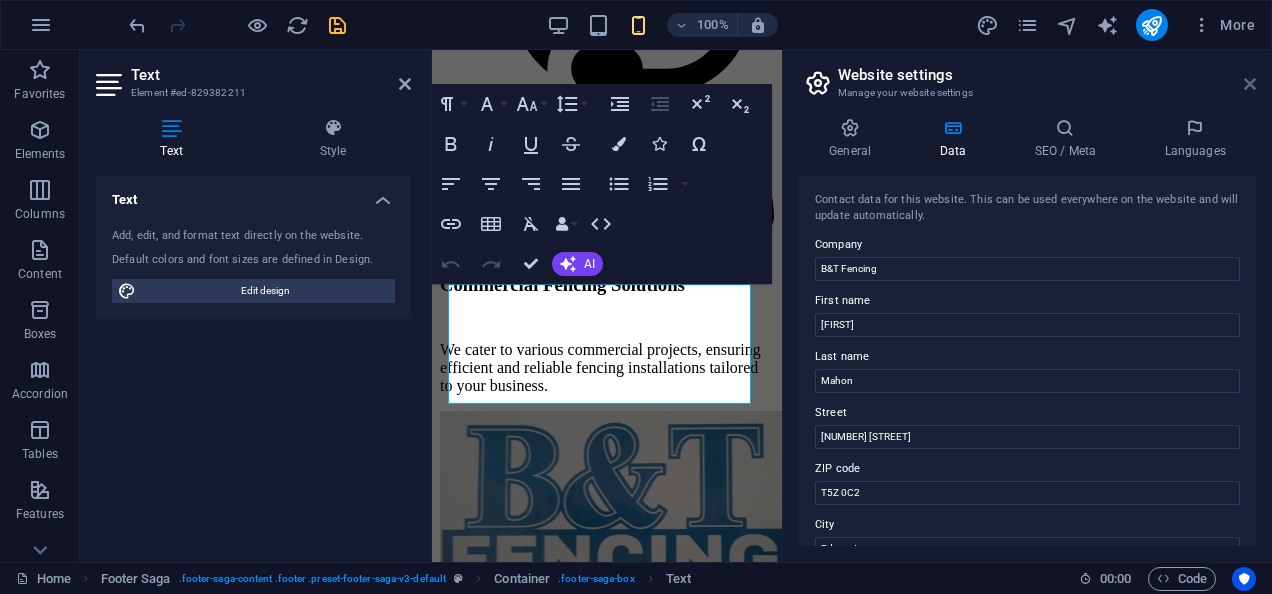 click at bounding box center [1250, 84] 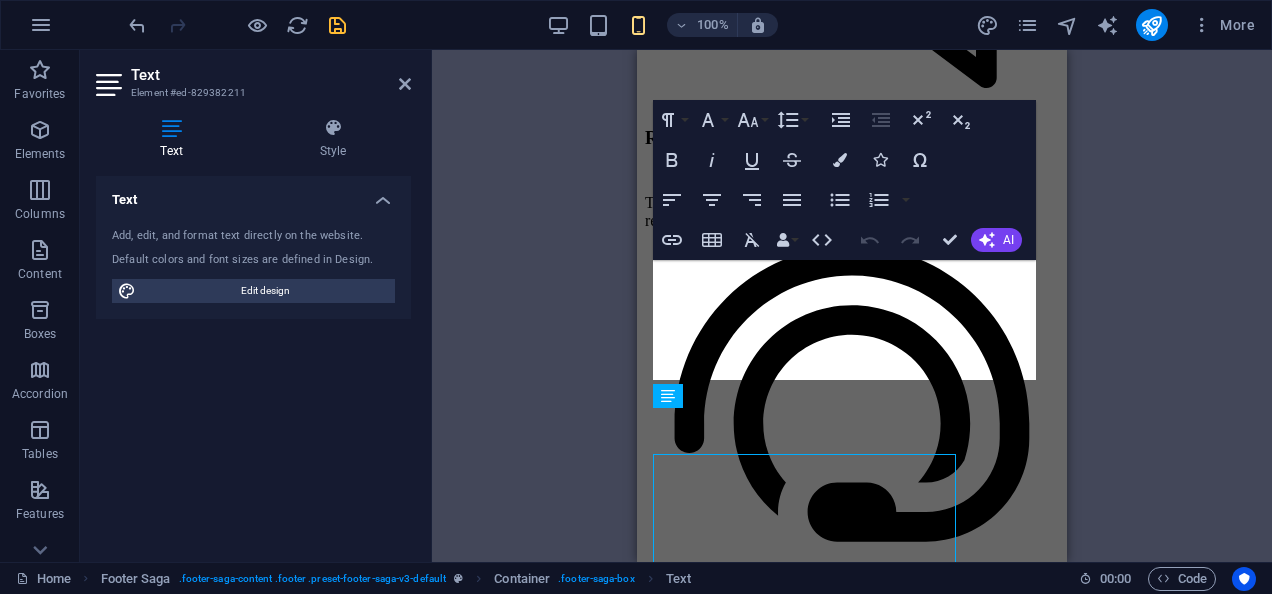 scroll, scrollTop: 4175, scrollLeft: 0, axis: vertical 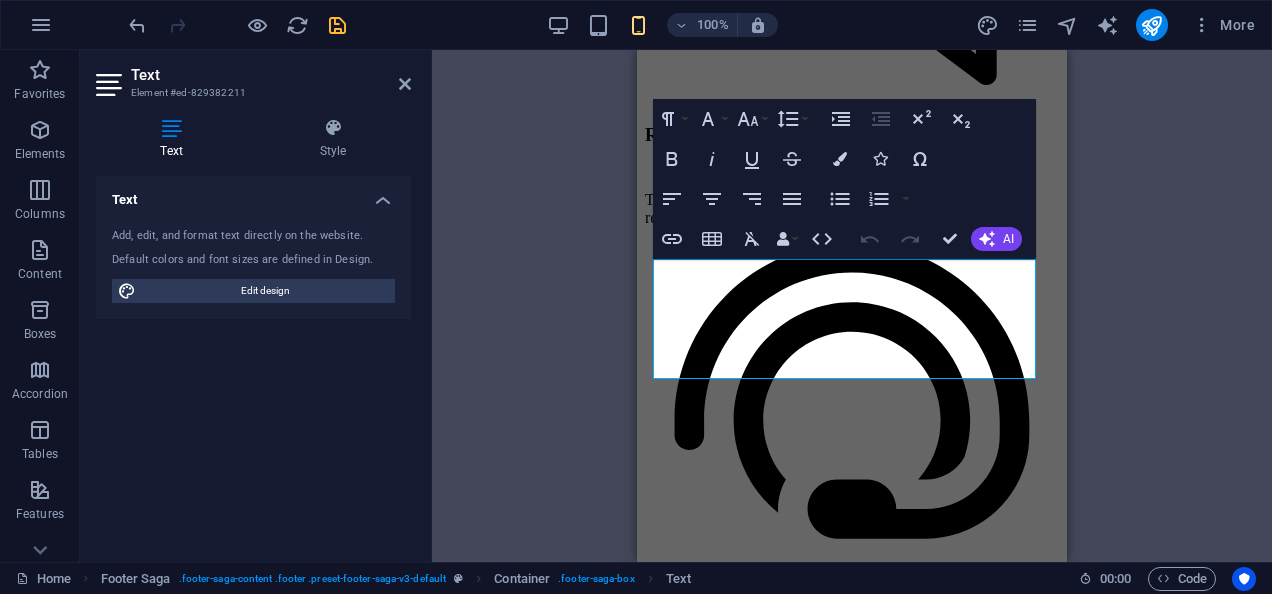 click on "Container Gallery Gallery Gallery Placeholder Image Image
Drag here to replace the existing content. Press “Ctrl” if you want to create a new element. Banner Text Container Footer Saga Container H2 H3 Container Container Boxes Container H3 Boxes Boxes Container Container Boxes Container Container Container Text Container Container Container Spacer Container Container Container Text Container Menu Bar Image Image Image Image Image Image Container Container Banner Logo Spacer Image H2 Spacer Contact Form Input Contact Form Contact Form Form Input HTML Image Gallery Image Container Placeholder Image 180 170 160 150 140 130 120 110 100 90 80 70 60 50 40 30 20 10 0 -10 -20 -30 -40 -50 -60 -70 -80 -90 -100 -110 -120 -130 -140 -150 -160 -170 180px × 240px / 0° / 50% 16:10 16:9 4:3 1:1 1:2 0" at bounding box center (852, 306) 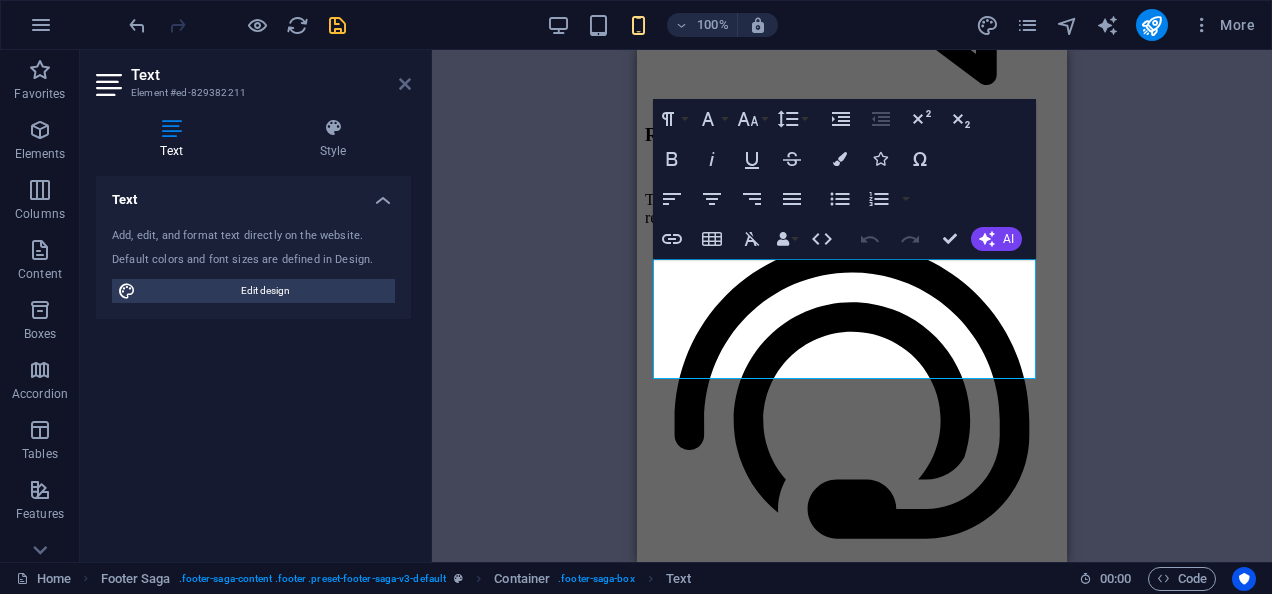click at bounding box center (405, 84) 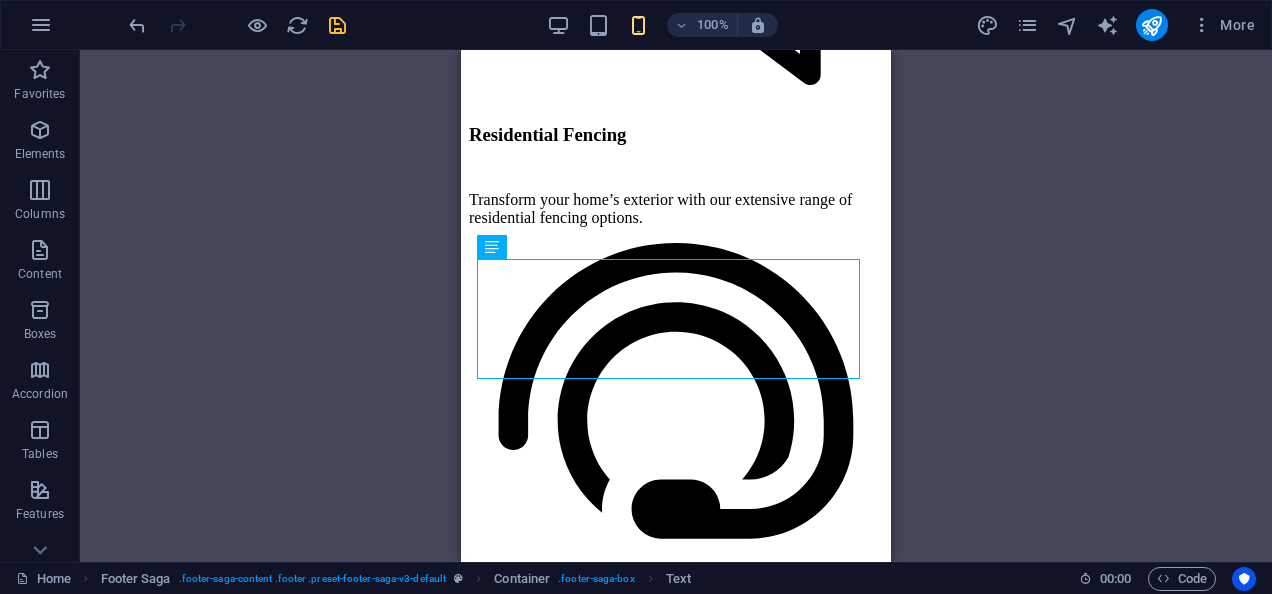 click on "Container   Gallery   Gallery   Gallery   Placeholder   Image   Image
Drag here to replace the existing content. Press “Ctrl” if you want to create a new element.
Banner   Text   Container   Footer Saga   Container   H2   H3   Container   Container   Boxes   Container   H3   Boxes   Boxes   Container   Container   Boxes   Container   Container   Container   Text   Container   Container   Container   Spacer   Container   Container   Container   Text   Container   Menu Bar   Image   Image   Image   Image   Image   Image   Container   Container   Logo   Spacer   Image   H2   Spacer   Contact Form   Form   Input   Contact Form   Contact Form   Form   Input   HTML   Image   Gallery   Image   Container   Placeholder   Image   Image slider   Gallery   Logo   Icon   Banner   Menu   Reference   Container   Spacer   Container   Container   H3   Text   Container" at bounding box center (676, 306) 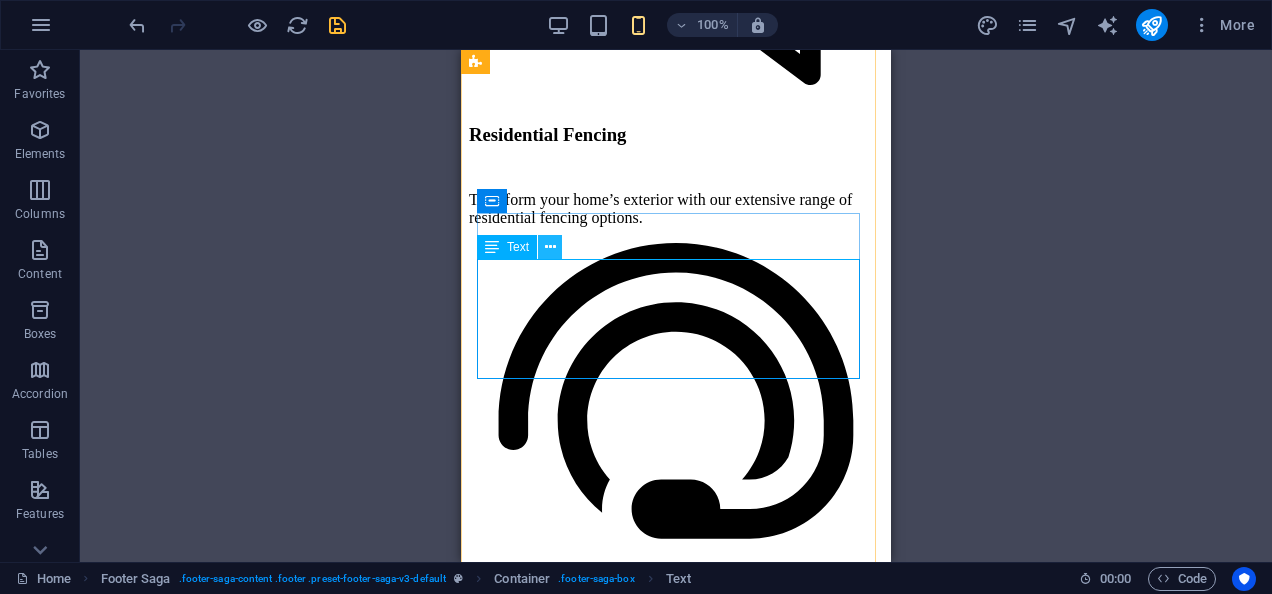 click at bounding box center [550, 247] 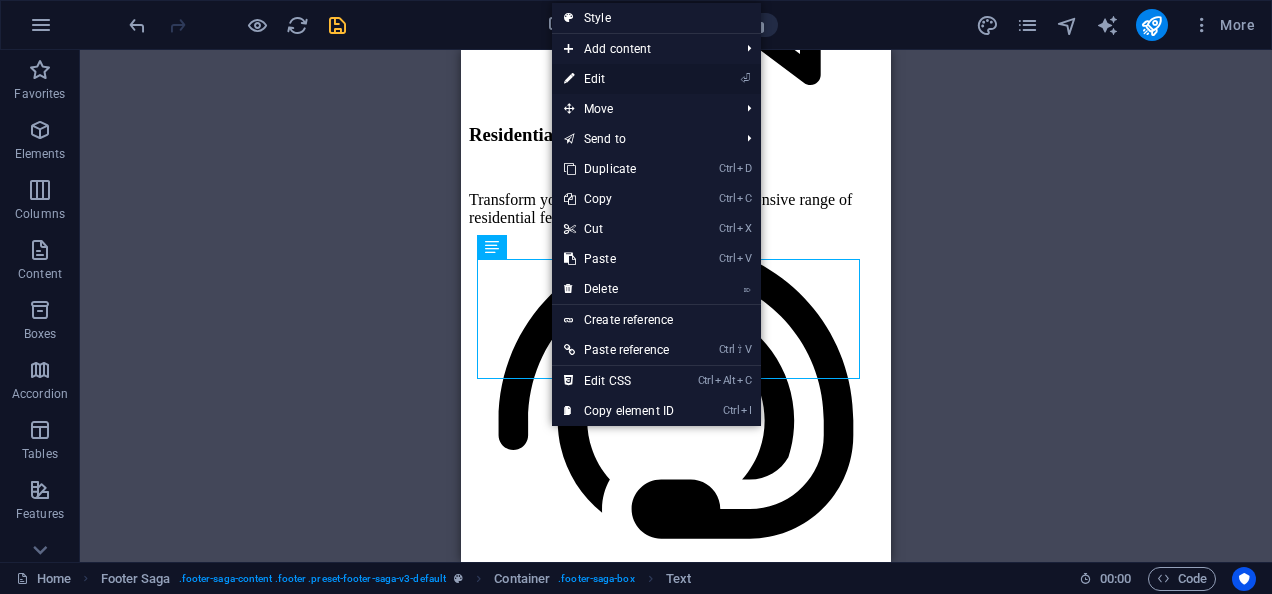 click on "⏎  Edit" at bounding box center [619, 79] 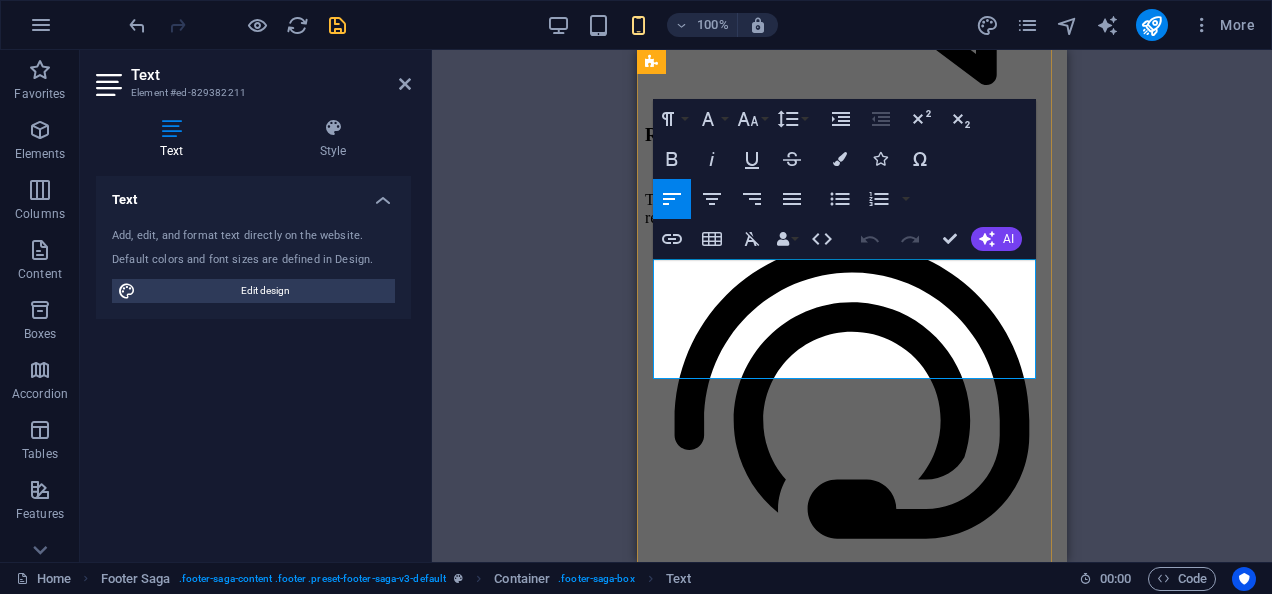 drag, startPoint x: 671, startPoint y: 294, endPoint x: 842, endPoint y: 295, distance: 171.00293 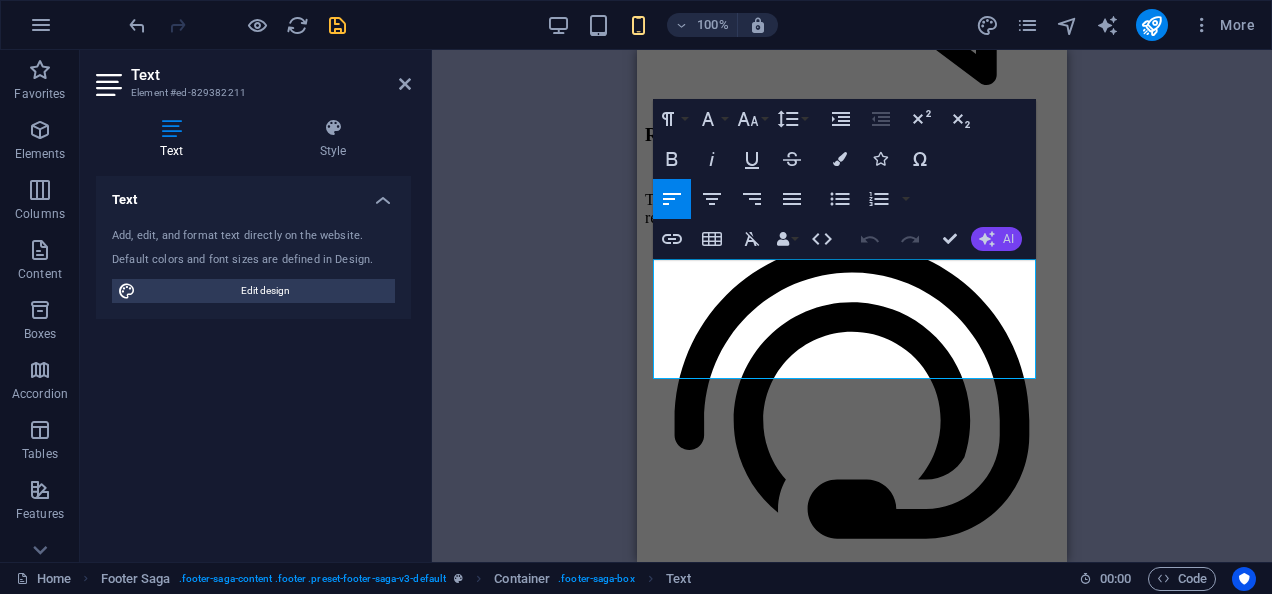 click on "AI" at bounding box center (996, 239) 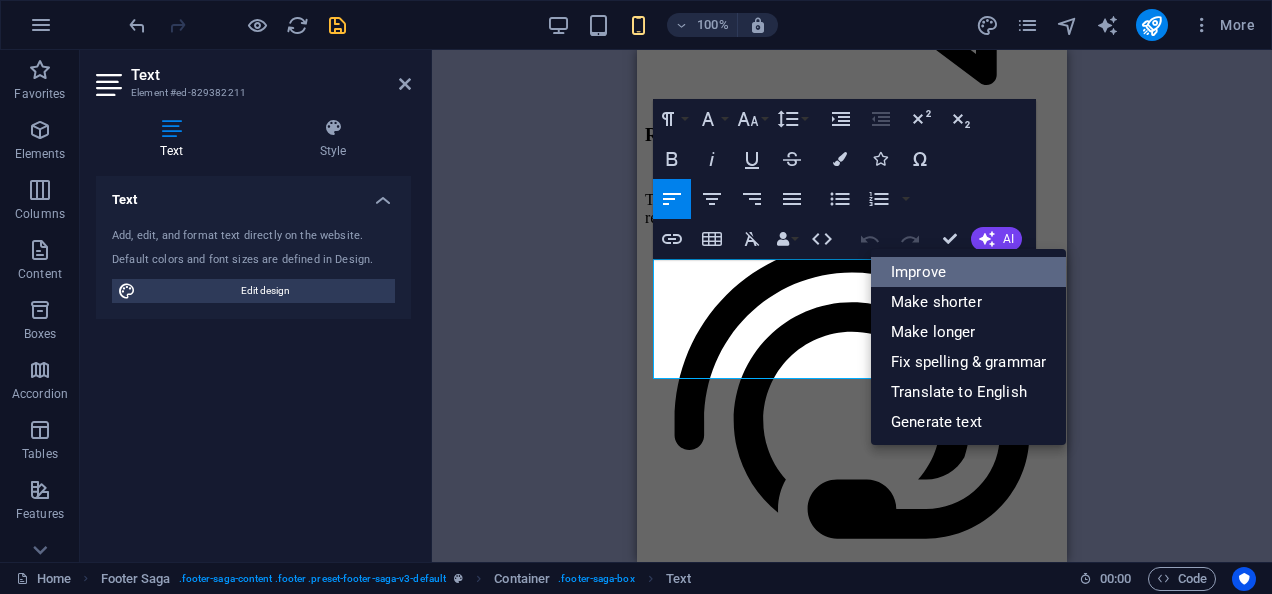 click on "Improve" at bounding box center (968, 272) 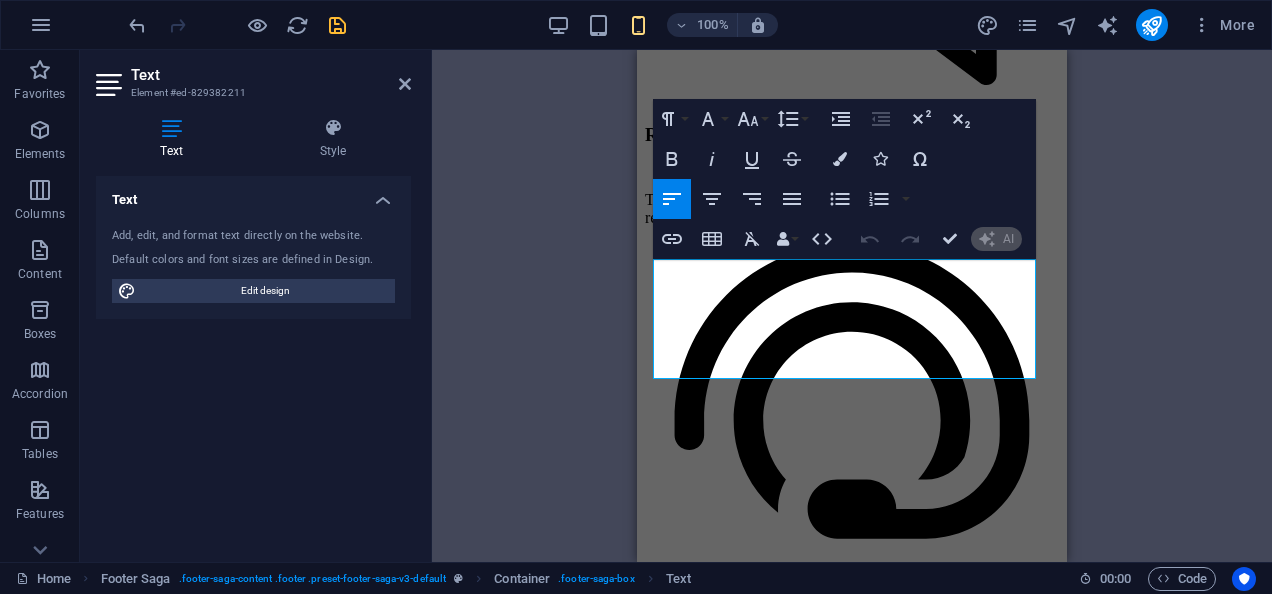 type 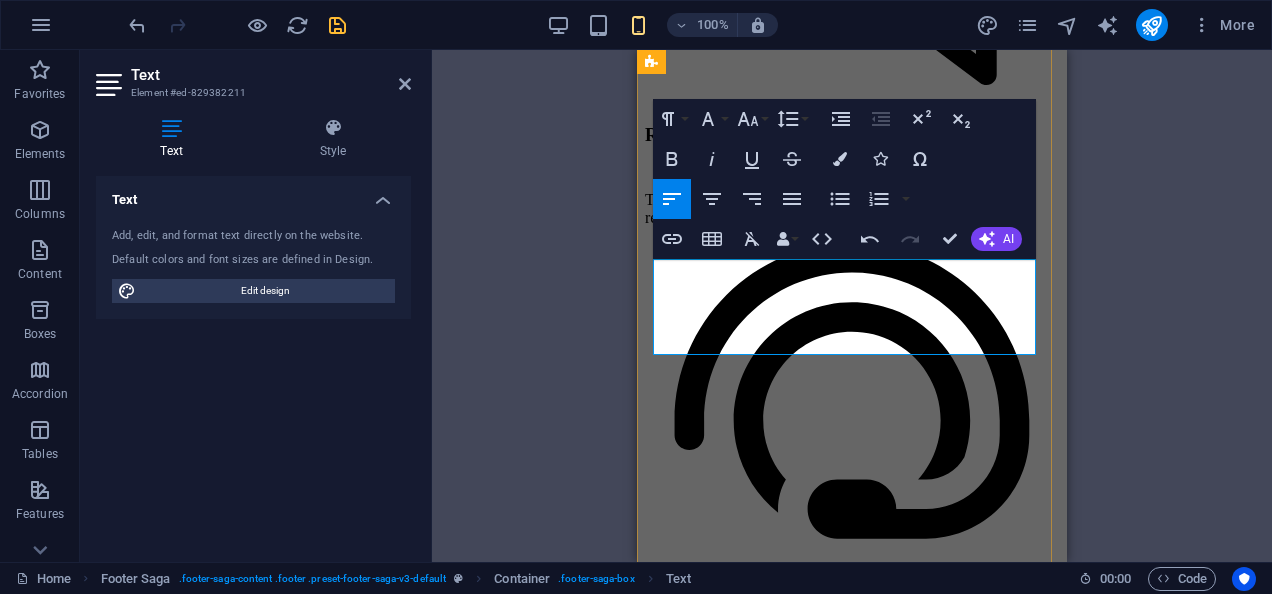 click on "[NUMBER] [STREET]   [CITY], [STATE] [POSTAL_CODE]   Phone: ([PHONE]) [PHONE]   Email: [EMAIL]" at bounding box center [852, 13951] 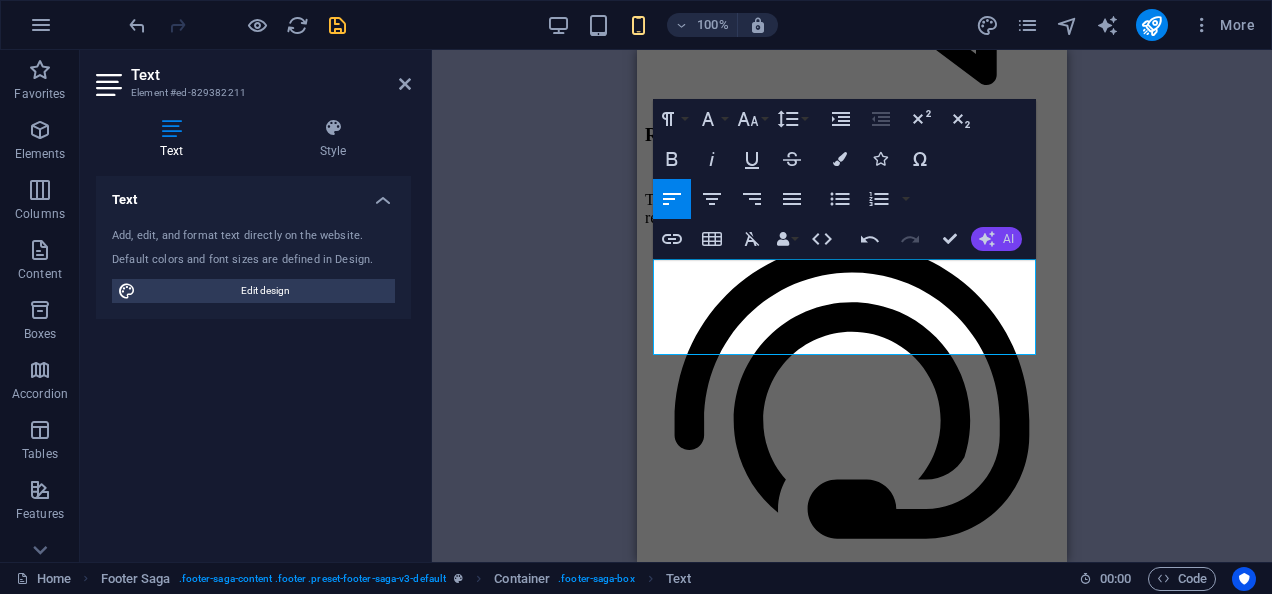 click on "AI" at bounding box center (996, 239) 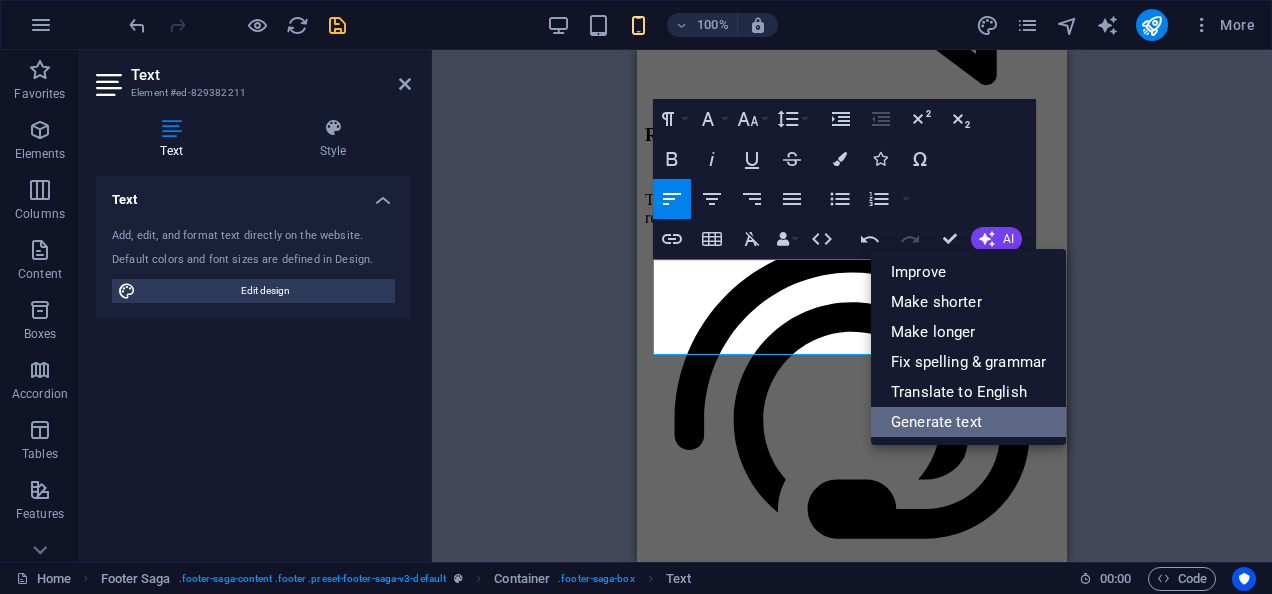 click on "Generate text" at bounding box center [968, 422] 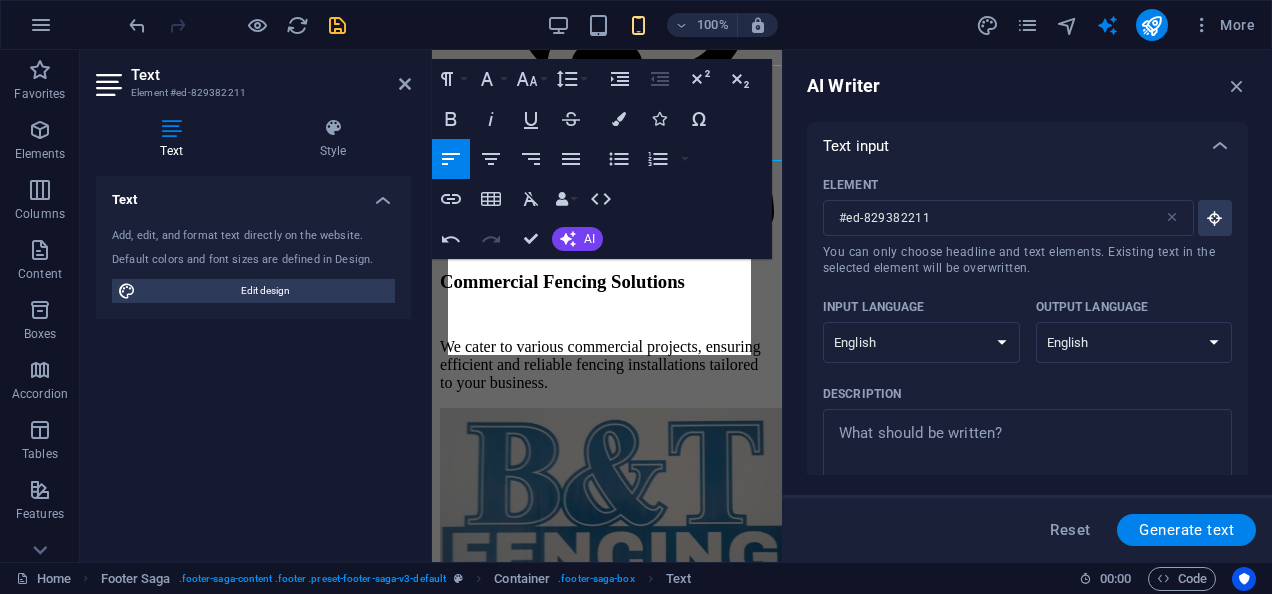 scroll, scrollTop: 4196, scrollLeft: 0, axis: vertical 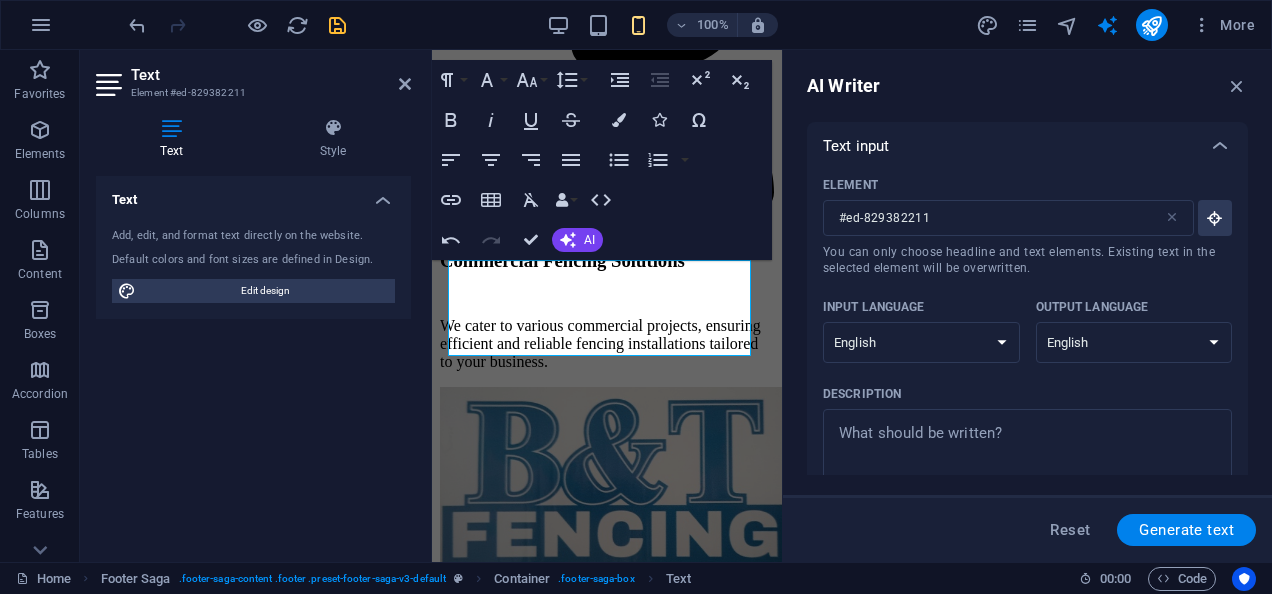 drag, startPoint x: 1242, startPoint y: 232, endPoint x: 1242, endPoint y: 286, distance: 54 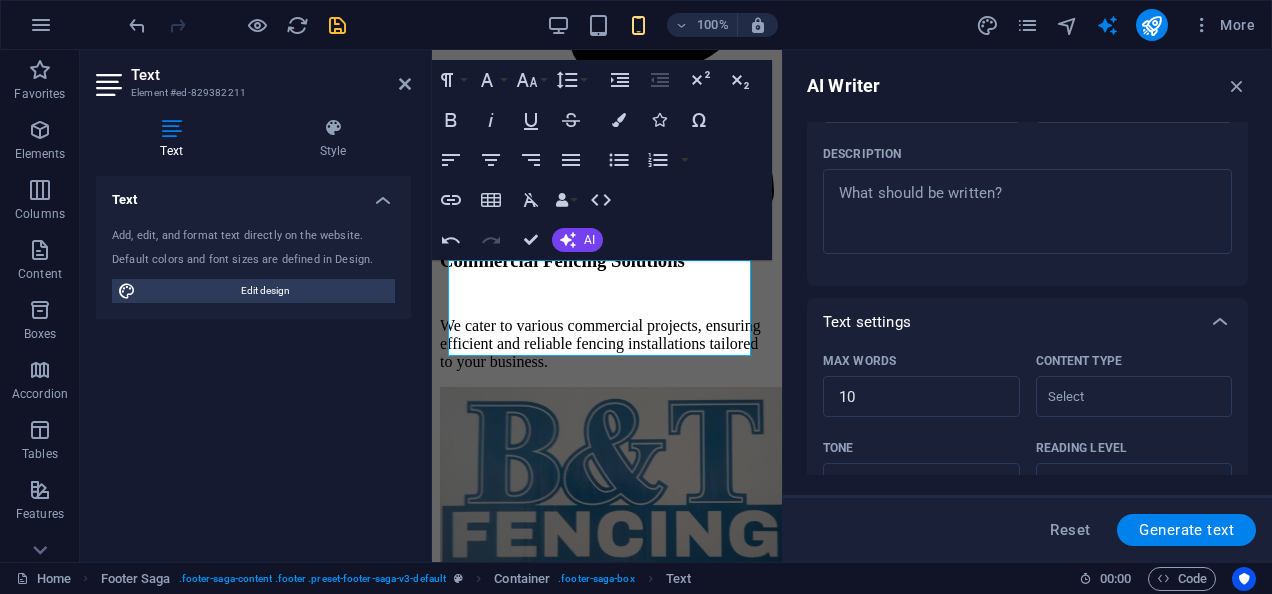 scroll, scrollTop: 152, scrollLeft: 0, axis: vertical 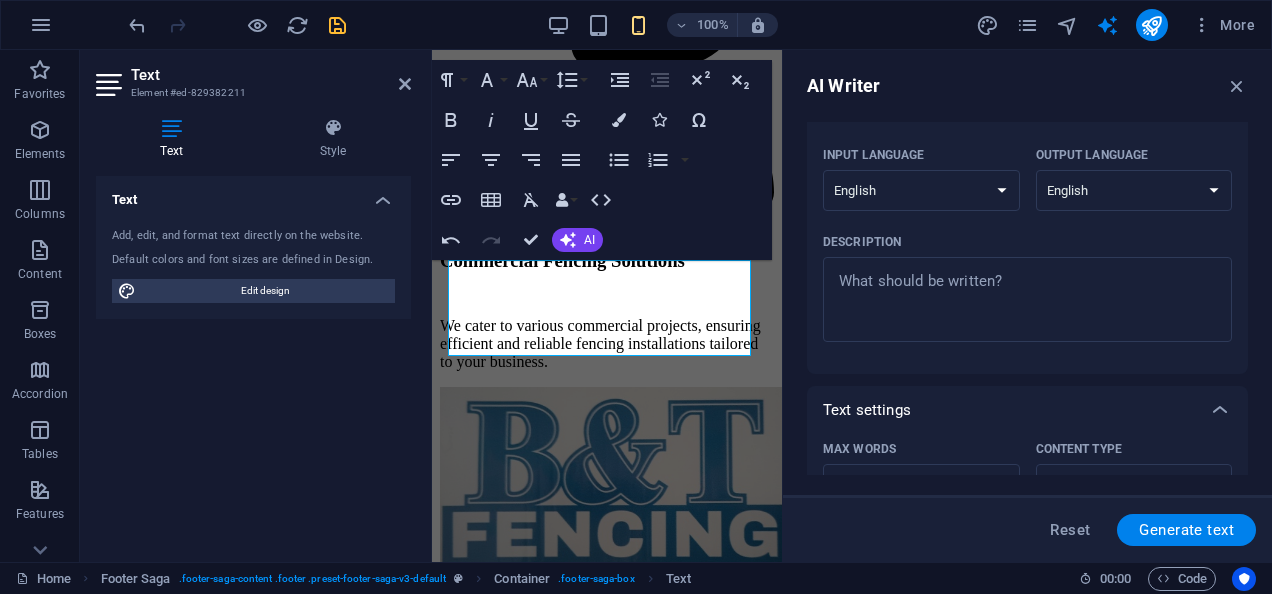 click on "Text Add, edit, and format text directly on the website. Default colors and font sizes are defined in Design. Edit design Alignment Left aligned Centered Right aligned" at bounding box center (253, 361) 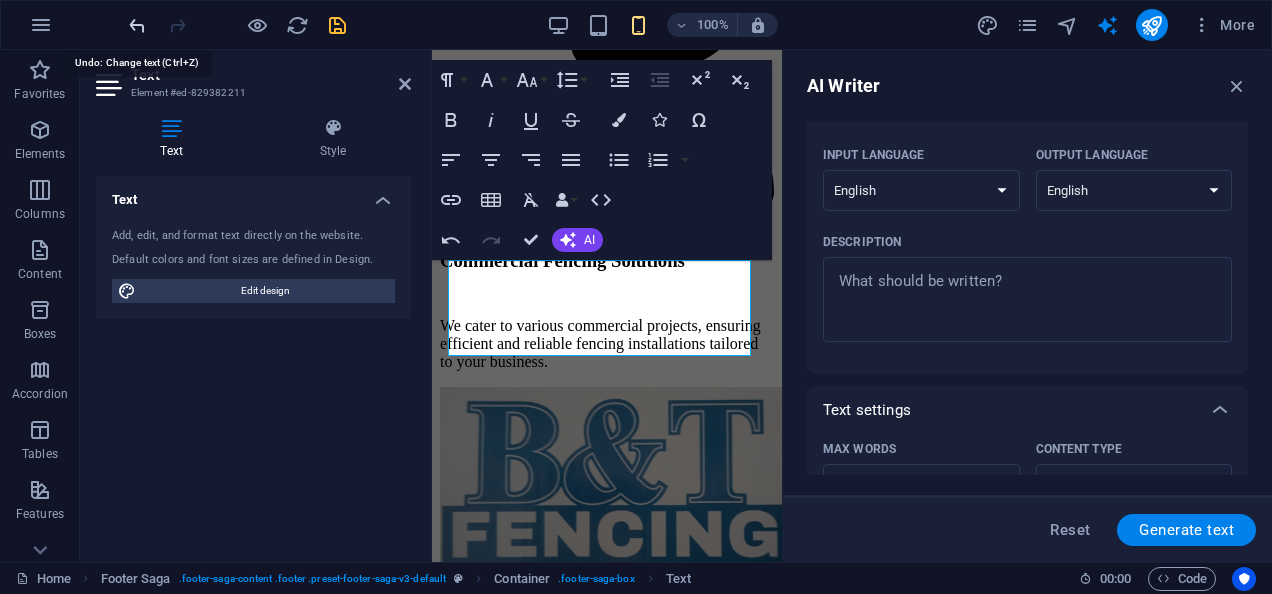 click at bounding box center [137, 25] 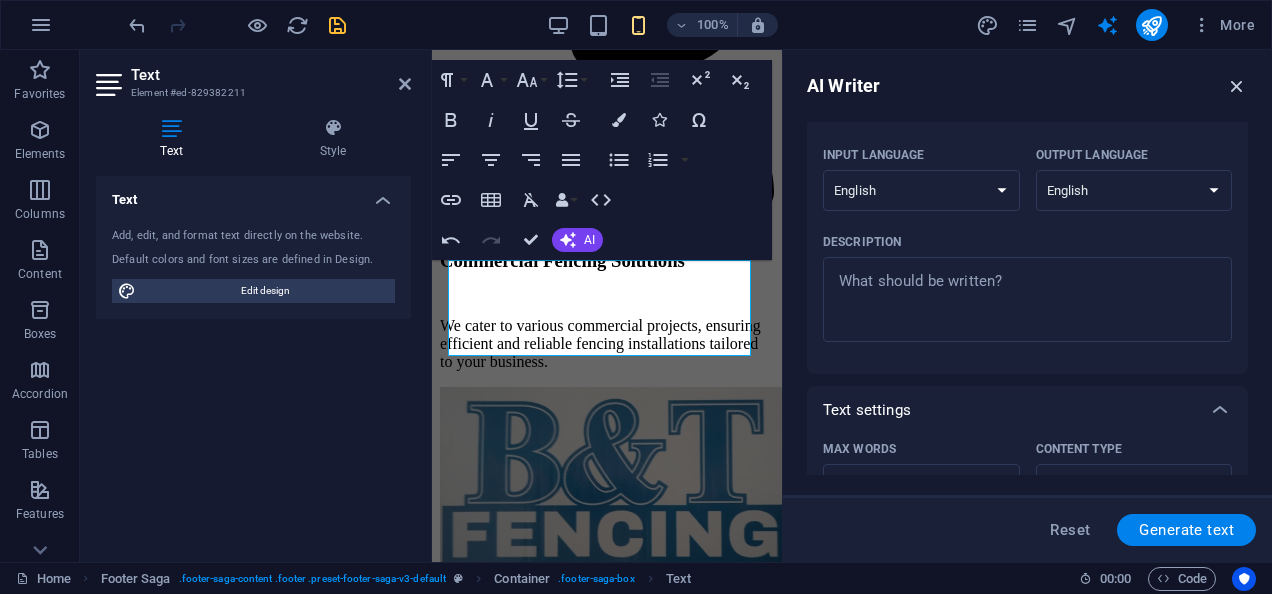 click at bounding box center (1237, 86) 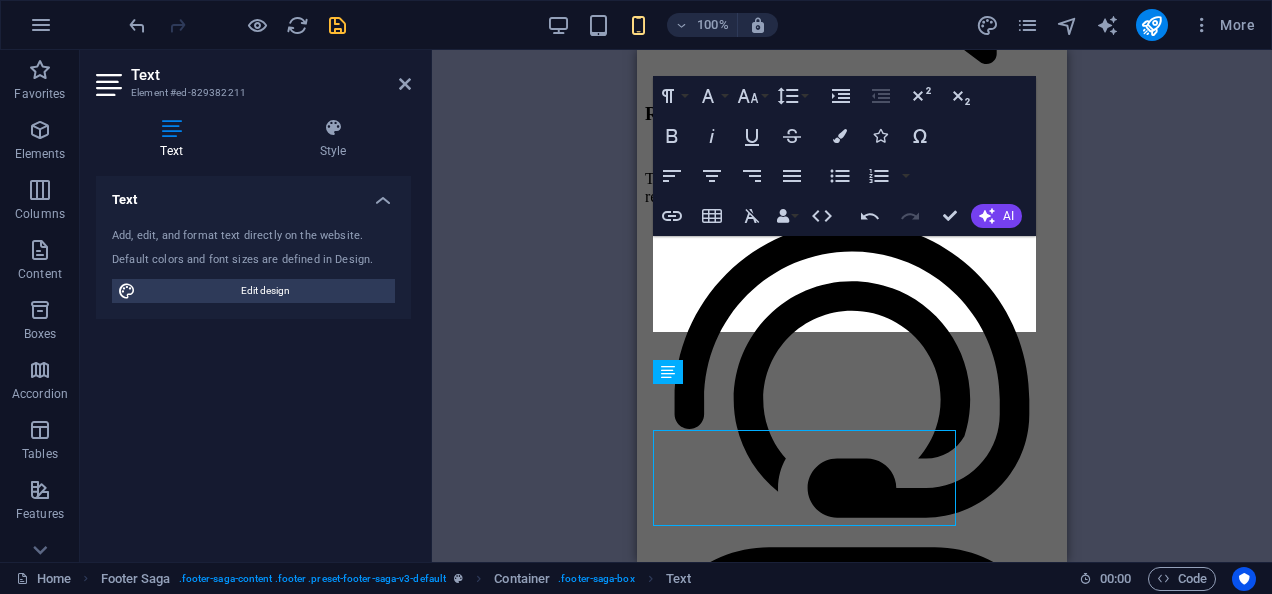 scroll, scrollTop: 4199, scrollLeft: 0, axis: vertical 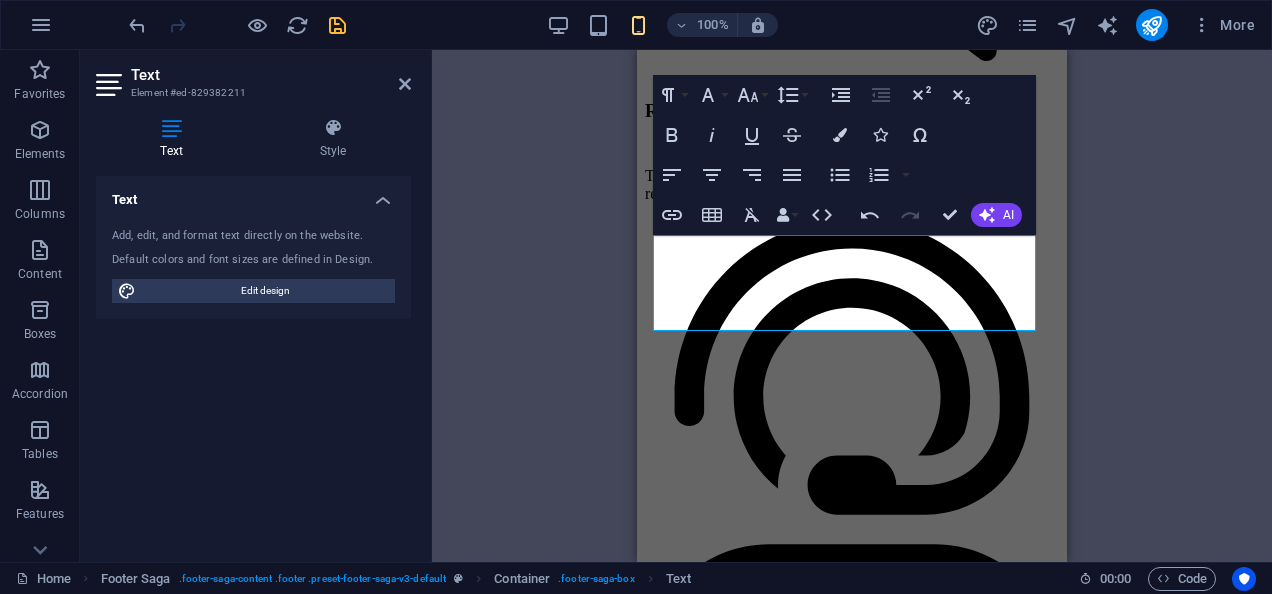 click on "Container   Gallery   Gallery   Gallery   Placeholder   Image   Image
Banner   Text   Container   Footer Saga   Container   H2   H3   Container   Container   Boxes   Container   H3   Boxes   Boxes   Container   Container   Boxes   Container   Container   Container   Text   Container   Container   Container   Spacer   Container   Container   Container   Text   Container   Menu Bar   Image   Image   Image   Image   Image   Image   Container   Container   Logo   Spacer   Image   H2   Spacer   Contact Form   Form   Input   Contact Form   Contact Form   Form   Input   HTML   Image   Gallery   Image   Container   Placeholder   Image   Image slider   Gallery   Logo   Icon   Banner   Menu   Reference   Container   Spacer   Container   Container   H3   Container   Text   Container Paragraph Format Normal Heading 1 Heading 2 Heading 3 Heading 4 Heading 5 Heading 6 Code Font Family Arial Georgia Impact Tahoma Times New Roman Verdana Montserrat Open Sans Font Size 8 9 10 11 12 14 18 24 30 36 48 60" at bounding box center (852, 306) 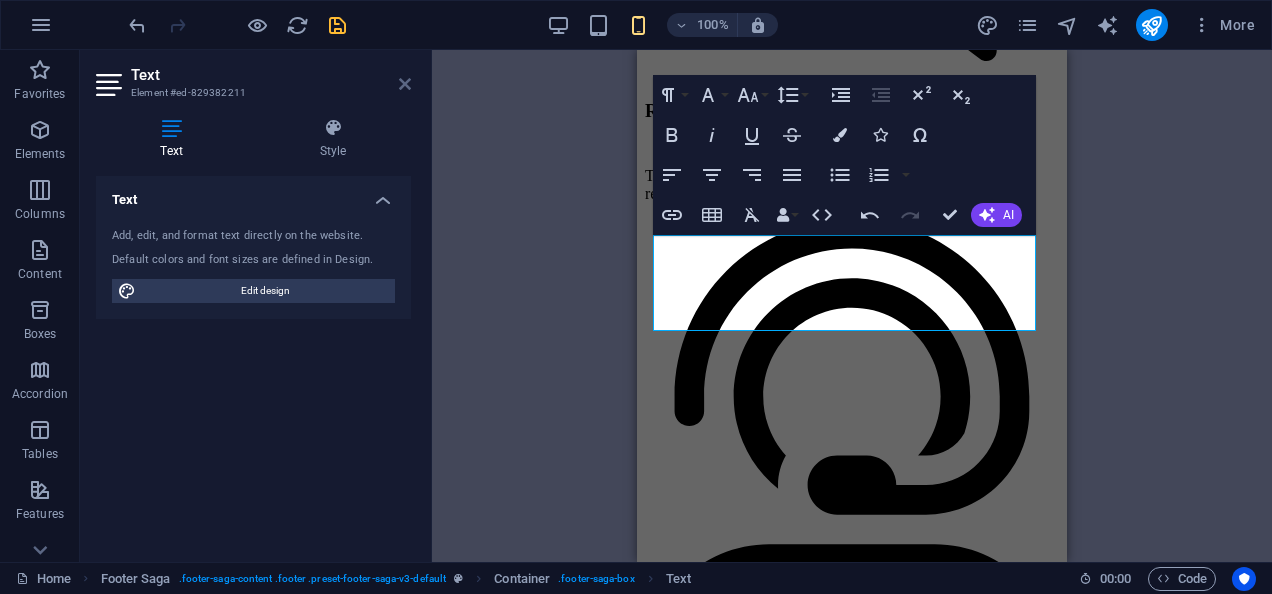 click at bounding box center [405, 84] 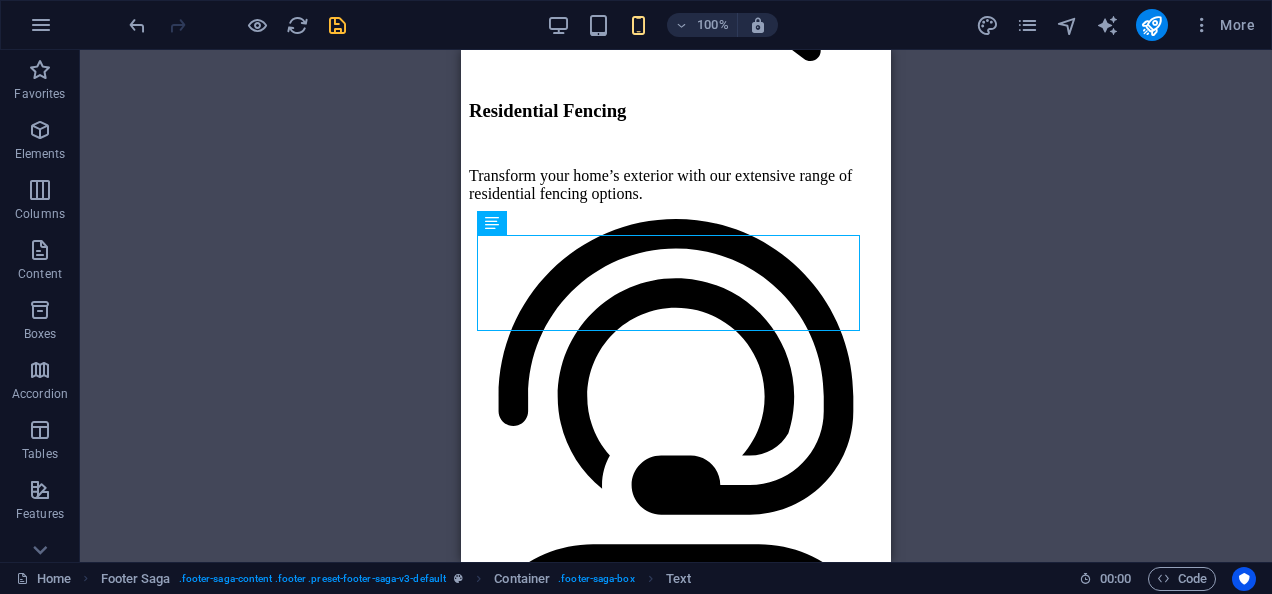 click on "Container   Gallery   Gallery   Gallery   Placeholder   Image   Image
Banner   Text   Container   Footer Saga   Container   H2   H3   Container   Container   Boxes   Container   H3   Boxes   Boxes   Container   Container   Boxes   Container   Container   Container   Text   Container   Container   Container   Spacer   Container   Container   Container   Text   Container   Menu Bar   Image   Image   Image   Image   Image   Image   Container   Container   Logo   Spacer   Image   H2   Spacer   Contact Form   Form   Input   Contact Form   Contact Form   Form   Input   HTML   Image   Gallery   Image   Container   Placeholder   Image   Image slider   Gallery   Logo   Icon   Banner   Menu   Reference   Container   Spacer   Container   Container   H3   Container   Text   Container" at bounding box center [676, 306] 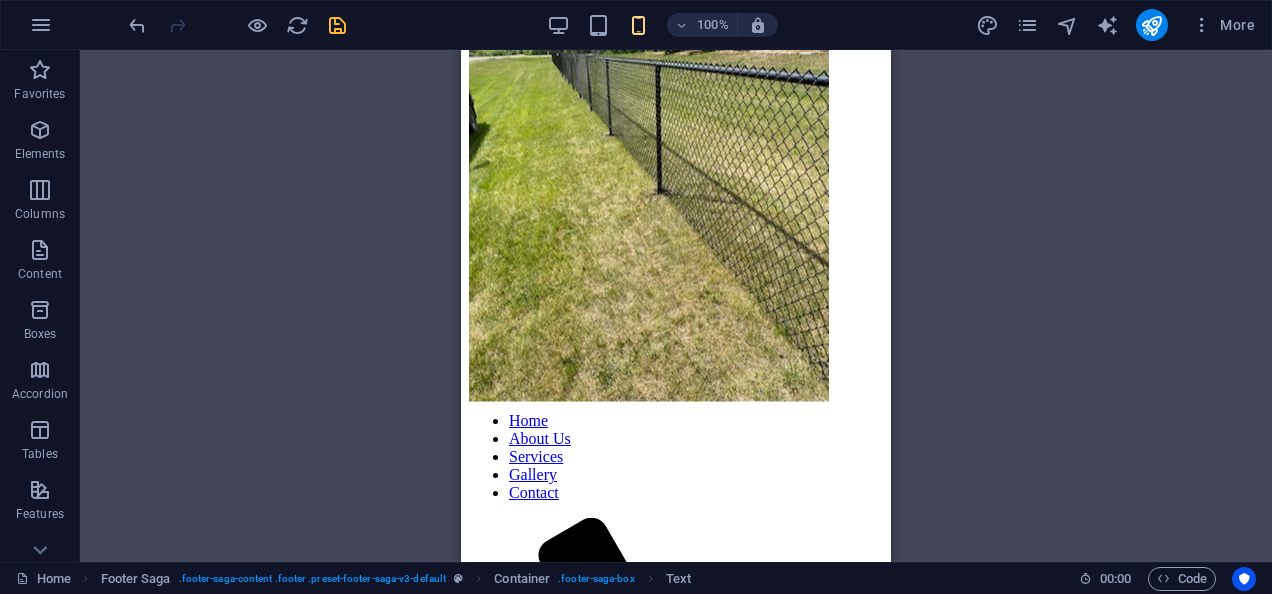 scroll, scrollTop: 0, scrollLeft: 0, axis: both 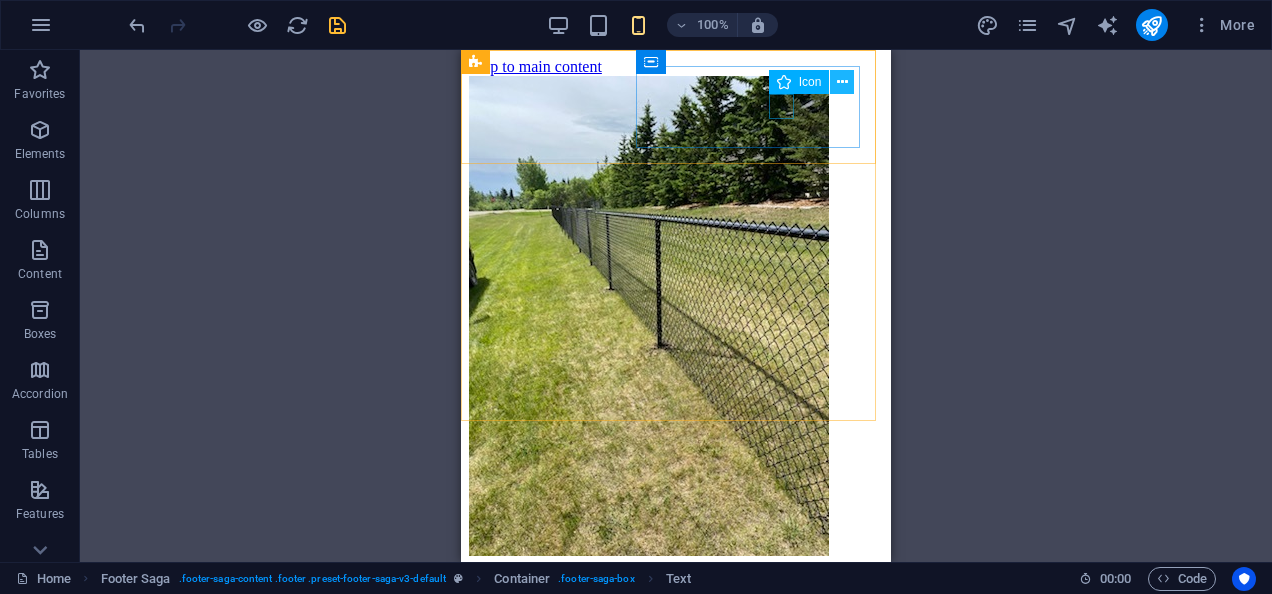 click at bounding box center (842, 82) 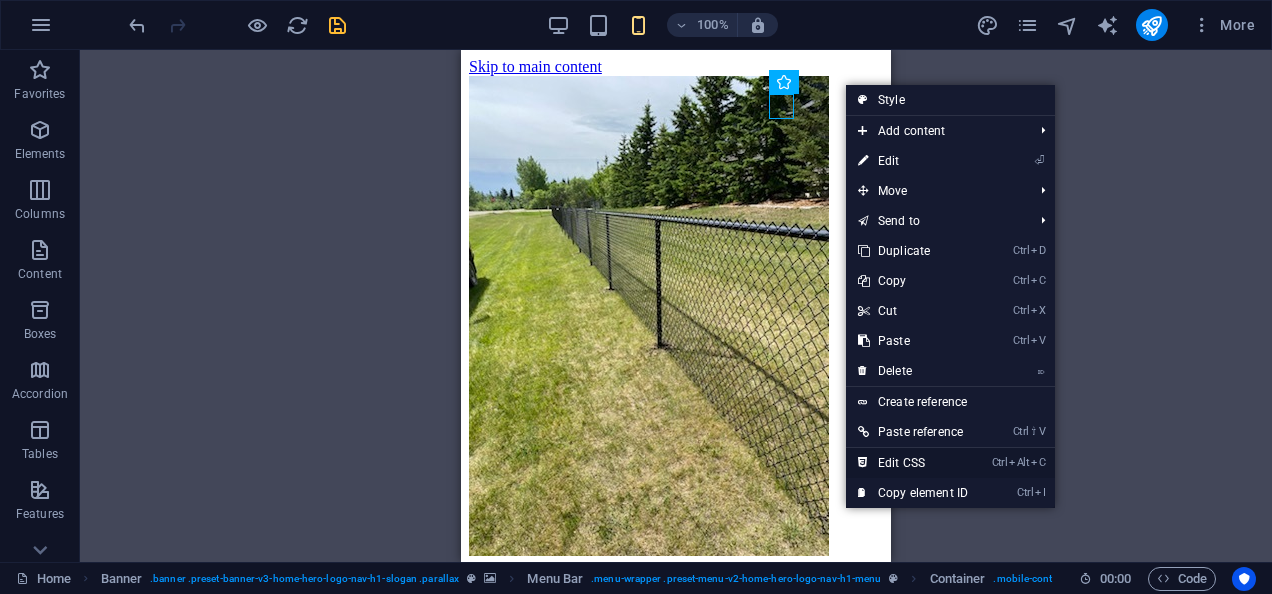 click on "Ctrl Alt C  Edit CSS" at bounding box center [913, 463] 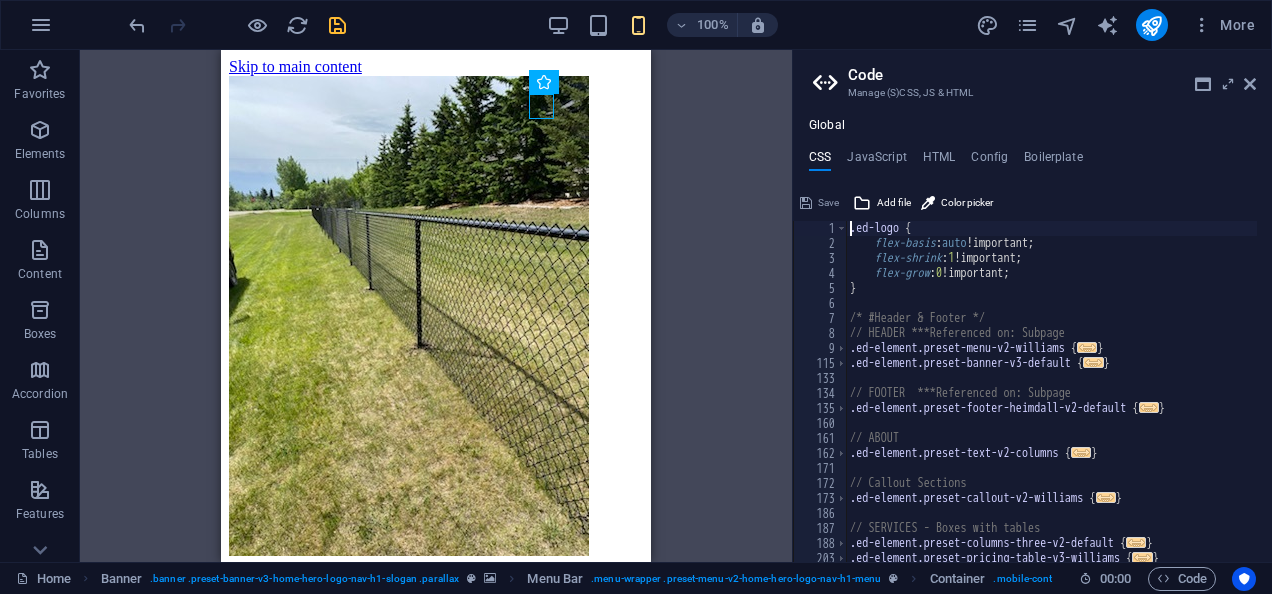 scroll, scrollTop: 0, scrollLeft: 0, axis: both 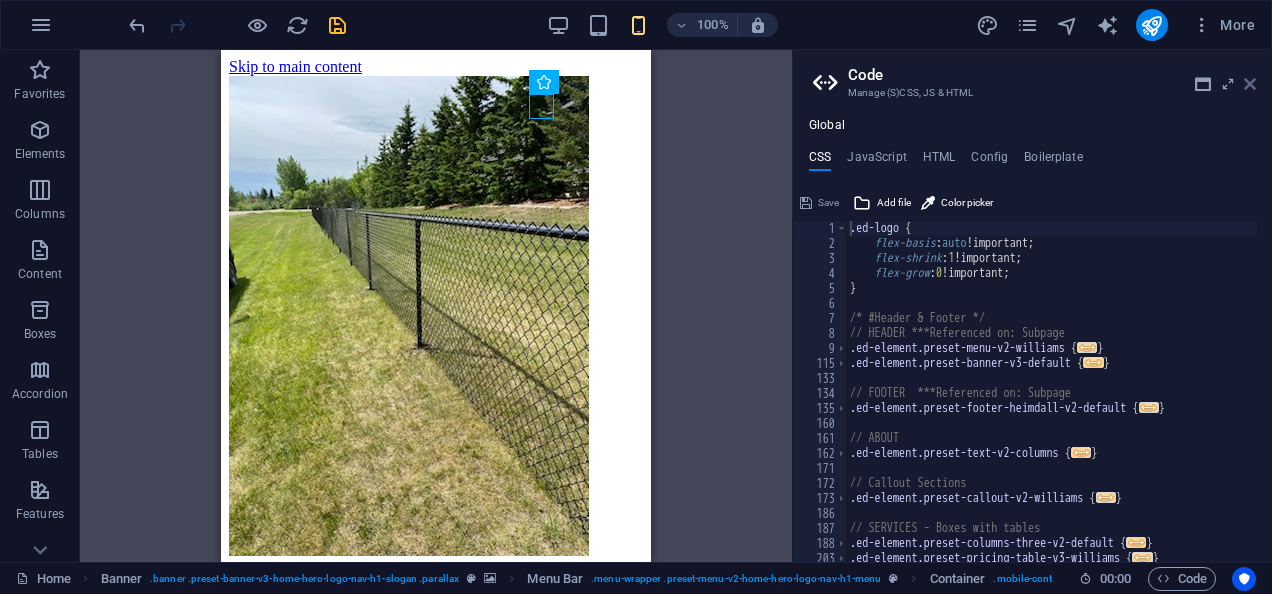 click at bounding box center [1250, 84] 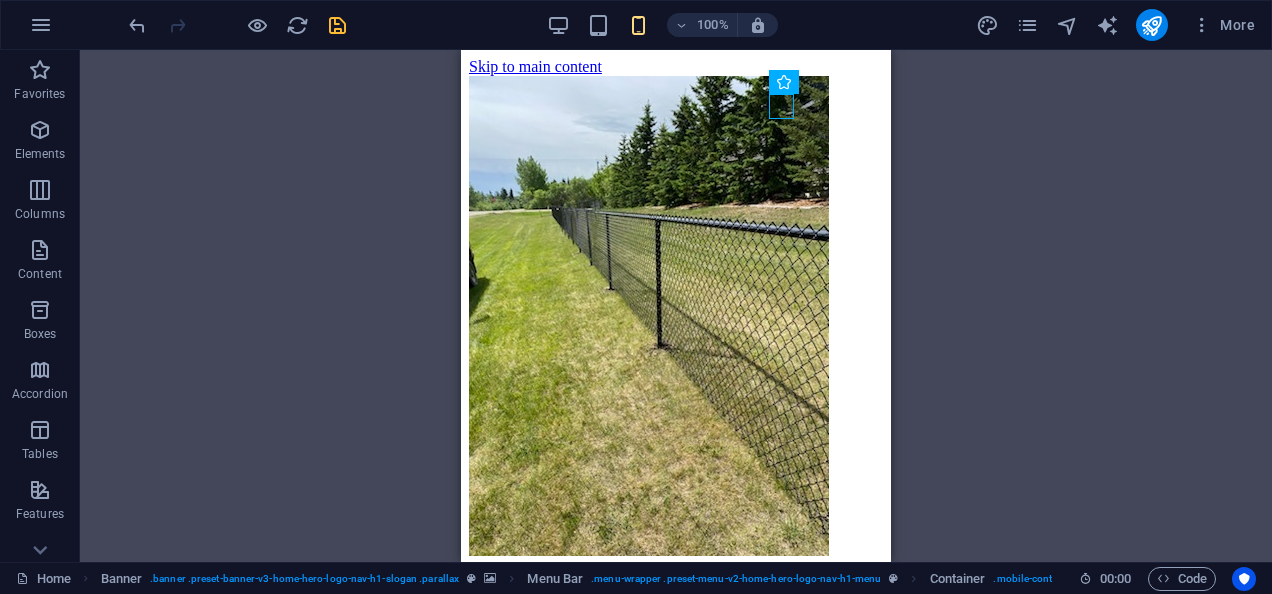click on "Container Gallery Gallery Gallery Placeholder Image Image
Banner Text Container Footer Saga Container H2 H3 Container Container Boxes Container H3 Container Boxes Boxes Container Container Boxes Container Container Container Text Container Container Container Spacer Container Container Container Text Container Menu Bar Image Image Image Image Image Image Container Container Logo Spacer Image H2 Spacer Contact Form Form Input Contact Form Contact Form Form Input HTML Image Gallery Image Container Placeholder Image Image slider Gallery Logo Icon Banner Menu Reference Container Spacer Container Container H3 Text Container Container H3 Textarea Email Input Image Container Text Text Container H3 Container Spacer Text" at bounding box center [676, 306] 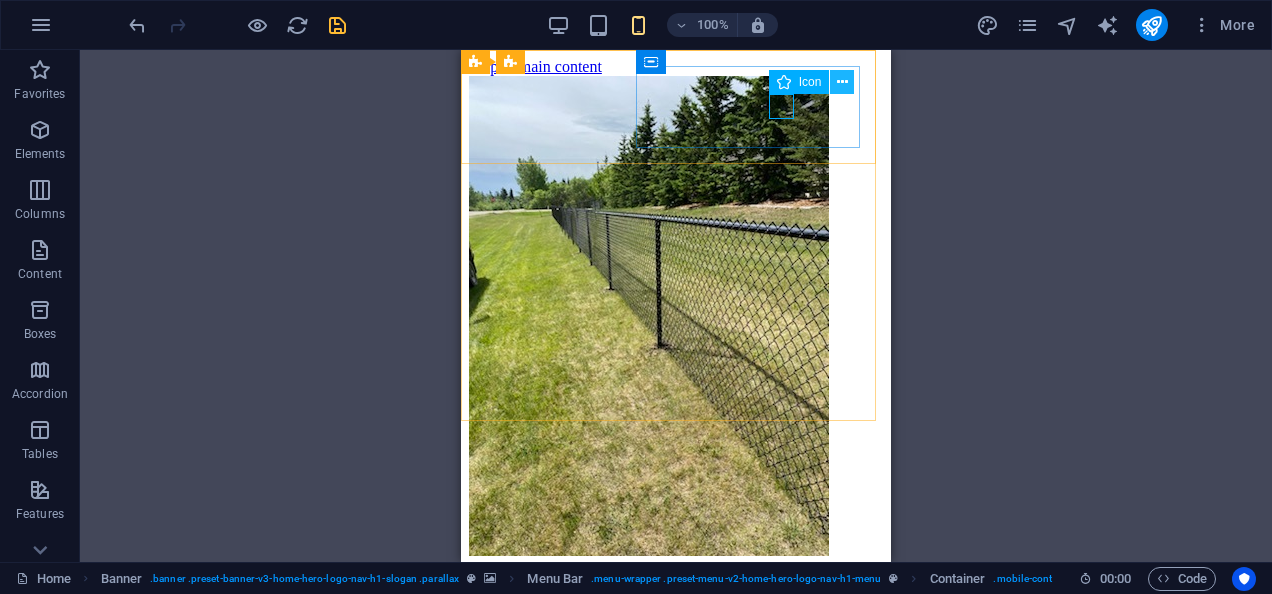 click at bounding box center (842, 82) 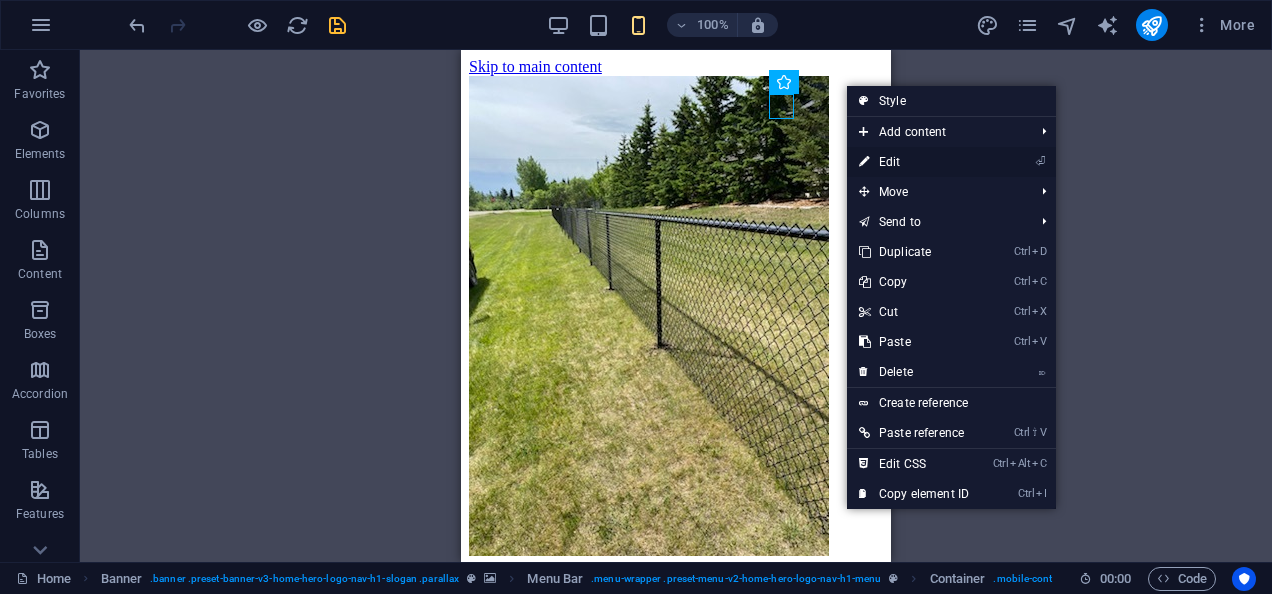 click on "⏎  Edit" at bounding box center [914, 162] 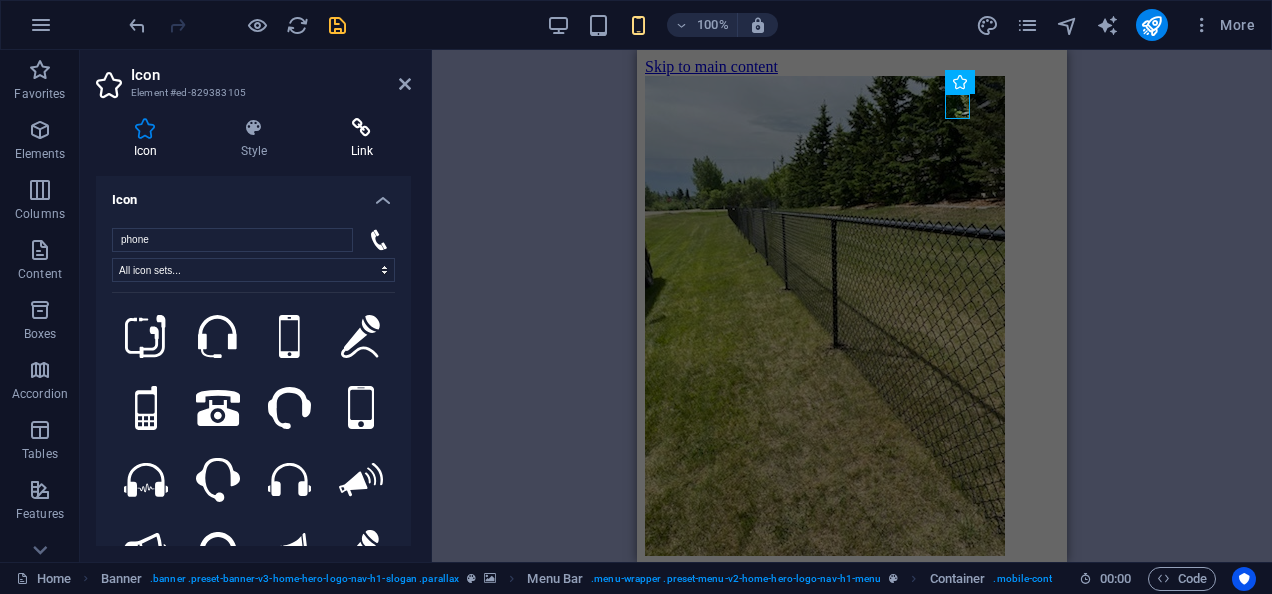 click on "Link" at bounding box center (362, 139) 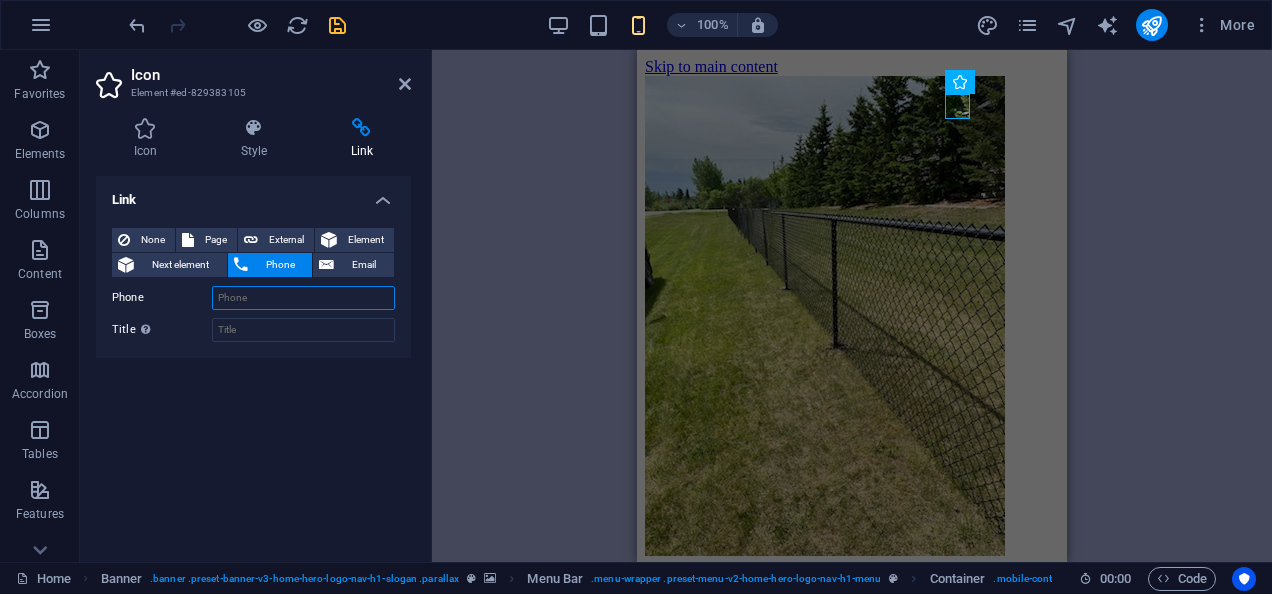 click on "Phone" at bounding box center [303, 298] 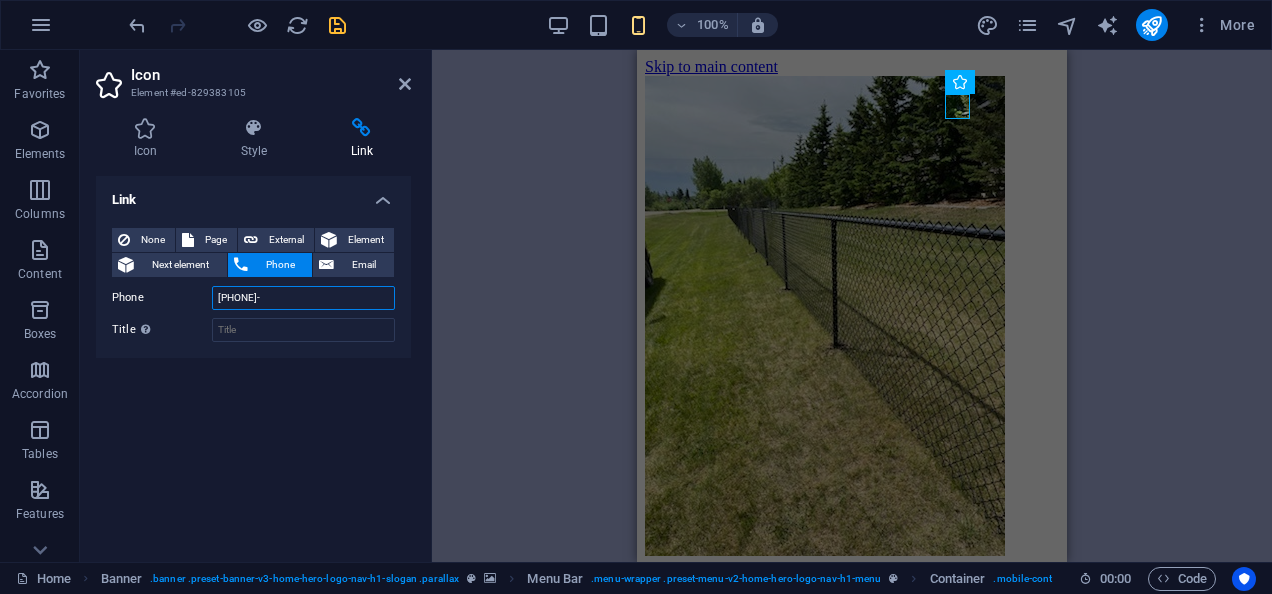 click on "[PHONE]-" at bounding box center (303, 298) 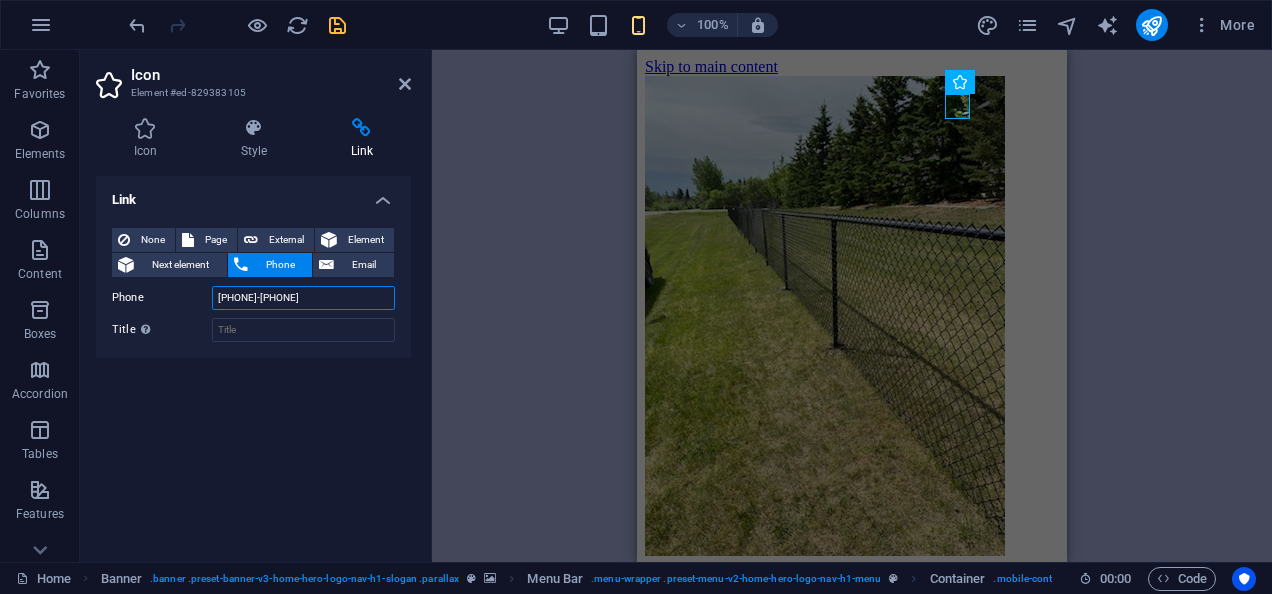 type on "[PHONE]-[PHONE]" 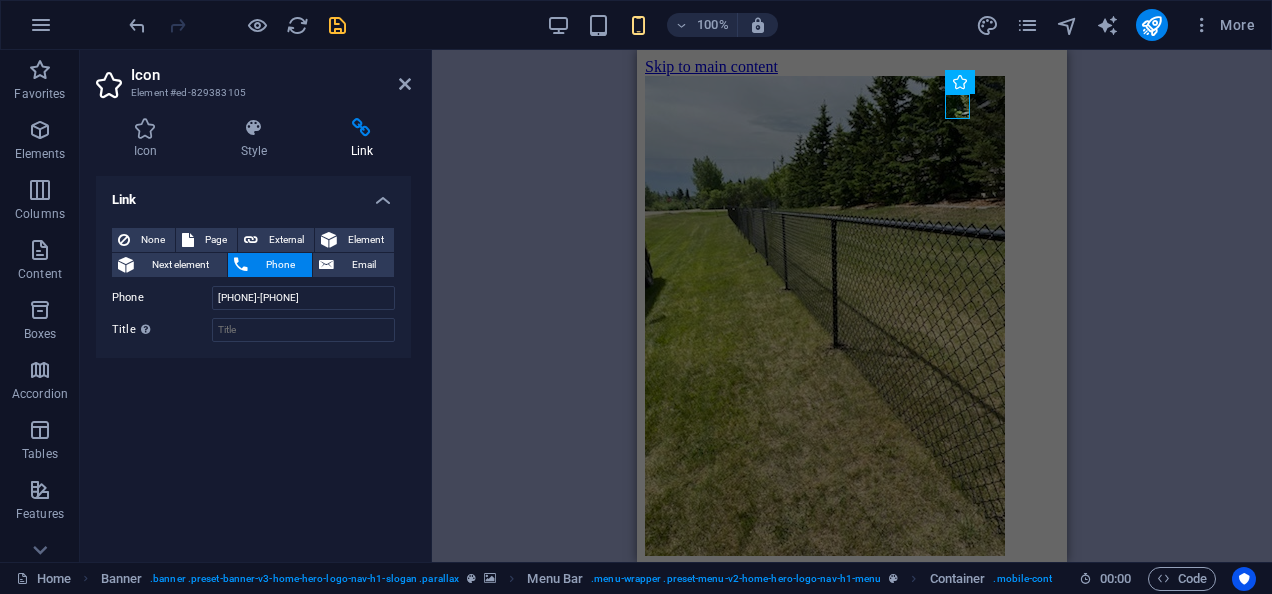 click on "Link None Page External Element Next element Phone Email Page Home Subpage Legal Notice Privacy Element URL Phone [PHONE]-[PHONE] Email Link target New tab Same tab Overlay Title Additional link description, should not be the same as the link text. The title is most often shown as a tooltip text when the mouse moves over the element. Leave empty if uncertain. Relationship Sets the relationship of this link to the link target . For example, the value "nofollow" instructs search engines not to follow the link. Can be left empty. alternate author bookmark external help license next nofollow noreferrer noopener prev tag" at bounding box center (253, 361) 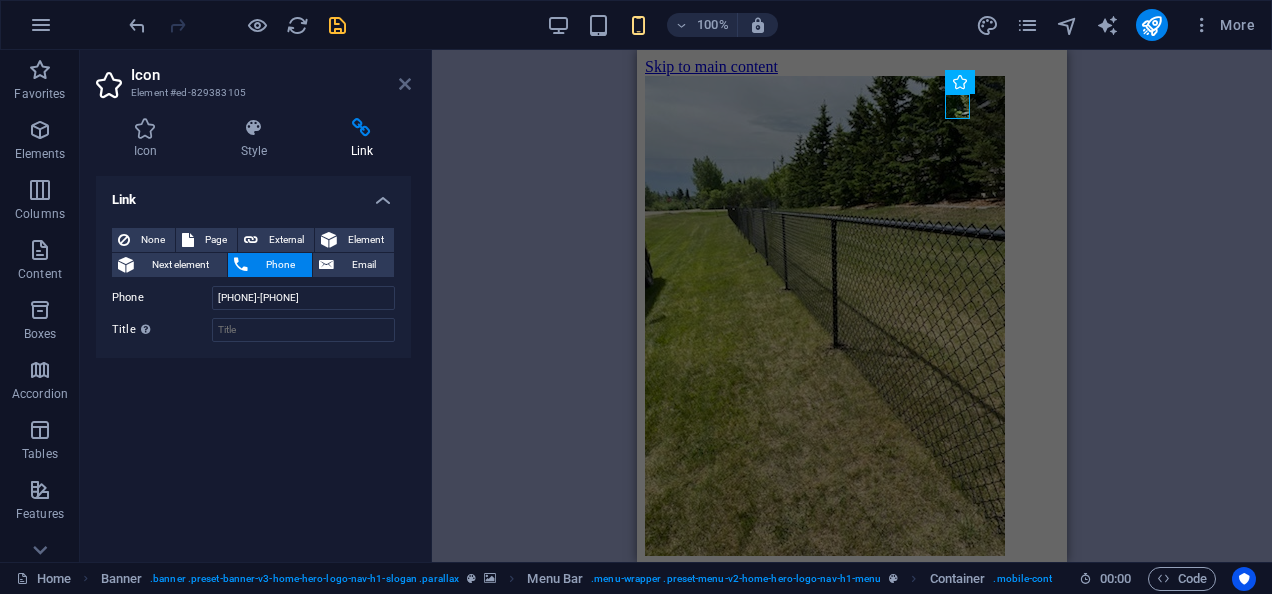 click at bounding box center (405, 84) 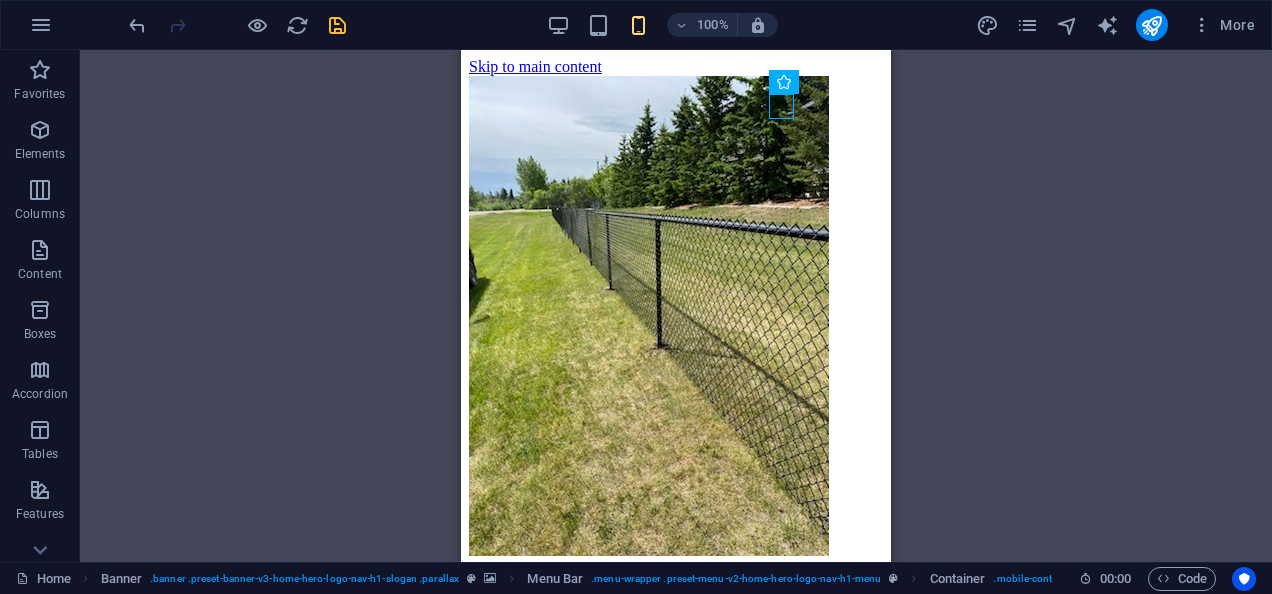 click on "Container Gallery Gallery Gallery Placeholder Image Image
Banner Text Container Footer Saga Container H2 H3 Container Container Boxes Container H3 Container Boxes Boxes Container Container Boxes Container Container Container Text Container Container Container Spacer Container Container Container Text Container Menu Bar Image Image Image Image Image Image Container Container Logo Spacer Image H2 Spacer Contact Form Form Input Contact Form Contact Form Form Input HTML Image Gallery Image Container Placeholder Image Image slider Gallery Logo Icon Banner Menu Reference Container Spacer Container Container H3 Text Container Container H3 Textarea Email Input Image Container Text Text Container H3 Container Spacer Text" at bounding box center [676, 306] 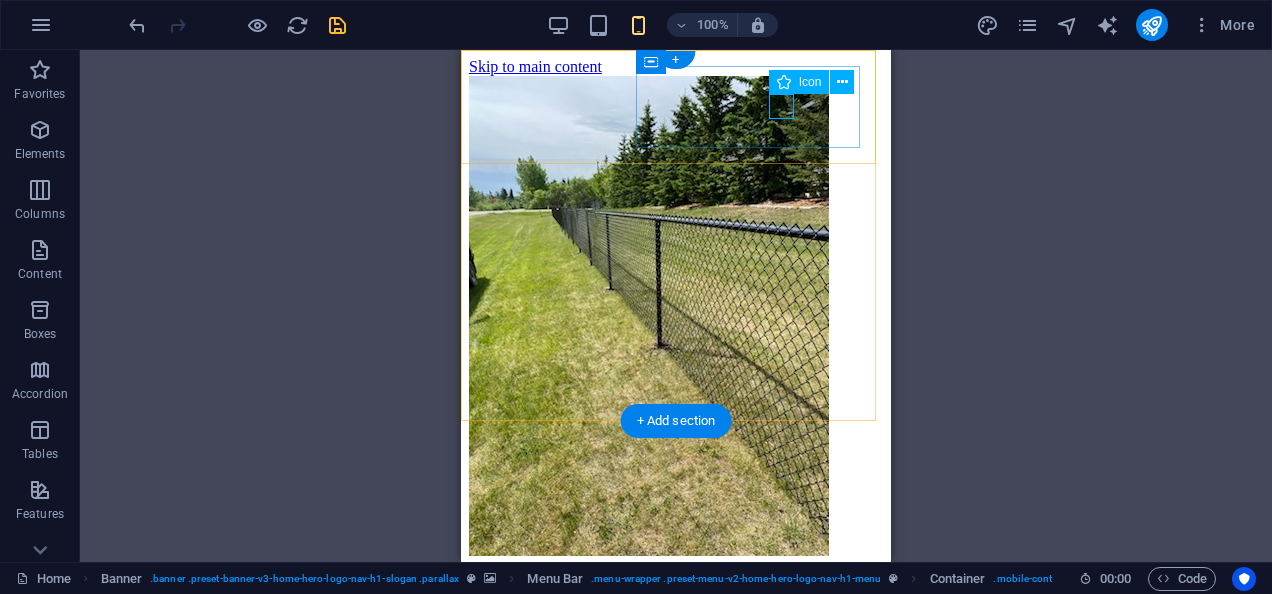 click at bounding box center [668, 1005] 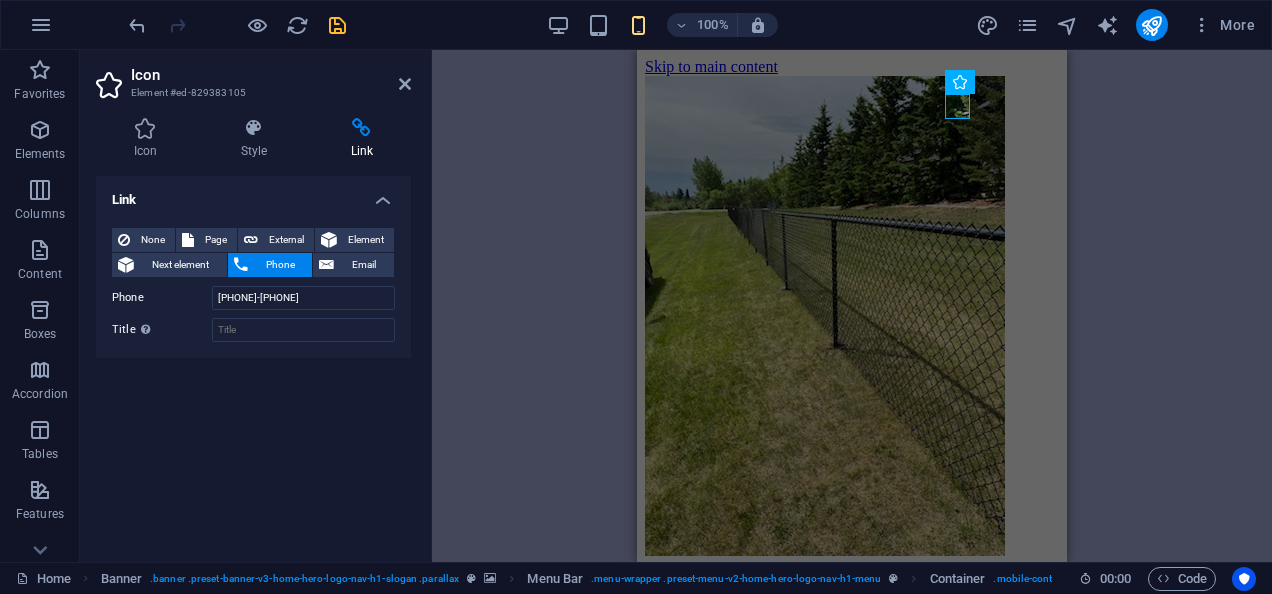 click on "Icon Style Link Icon phone All icon sets... IcoFont Ionicons FontAwesome Brands FontAwesome Duotone FontAwesome Solid FontAwesome Regular FontAwesome Light FontAwesome Thin FontAwesome Sharp Solid FontAwesome Sharp Regular FontAwesome Sharp Light FontAwesome Sharp Thin .fa-secondary{opacity:.4} .fa-secondary{opacity:.4} .fa-secondary{opacity:.4} .fa-secondary{opacity:.4} .fa-secondary{opacity:.4} .fa-secondary{opacity:.4} .fa-secondary{opacity:.4} .fa-secondary{opacity:.4} .fa-secondary{opacity:.4} .fa-secondary{opacity:.4} .fa-secondary{opacity:.4} .fa-secondary{opacity:.4} .fa-secondary{opacity:.4} .fa-secondary{opacity:.4} .fa-secondary{opacity:.4} .fa-secondary{opacity:.4} .fa-secondary{opacity:.4} .fa-secondary{opacity:.4} .fa-secondary{opacity:.4} .fa-secondary{opacity:.4} .fa-secondary{opacity:.4} .fa-secondary{opacity:.4} .fa-secondary{opacity:.4} .fa-secondary{opacity:.4} .fa-secondary{opacity:.4} .fa-secondary{opacity:.4} .fa-secondary{opacity:.4} .fa-secondary{opacity:.4} .fa-secondary{opacity:.4}" at bounding box center (253, 332) 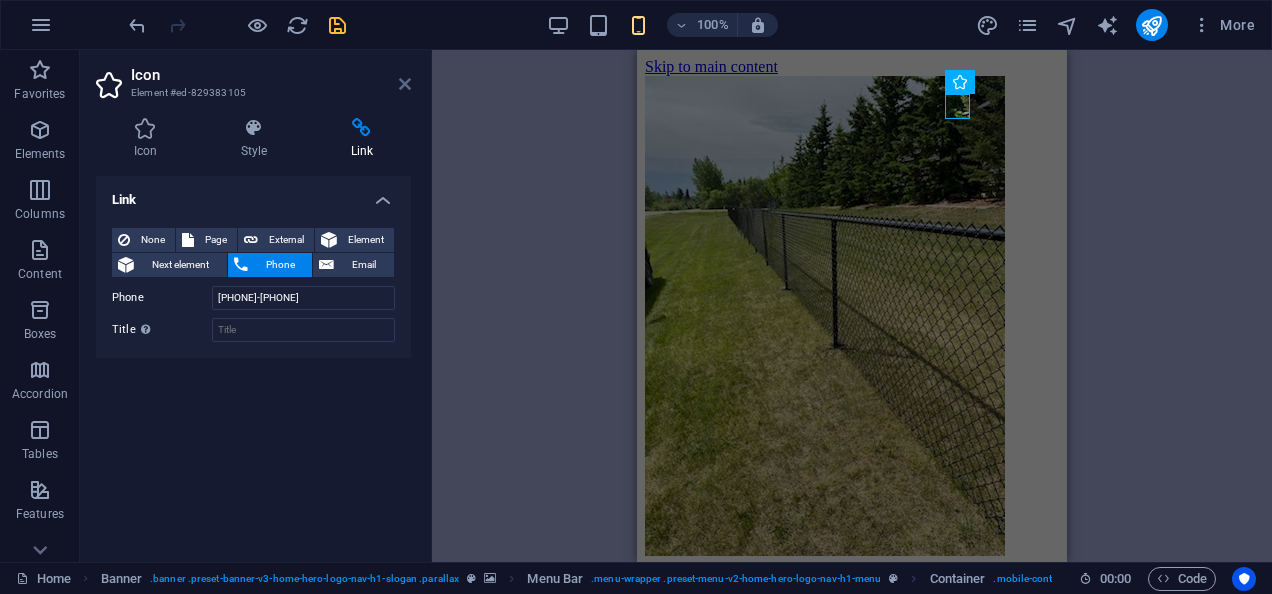 click at bounding box center [405, 84] 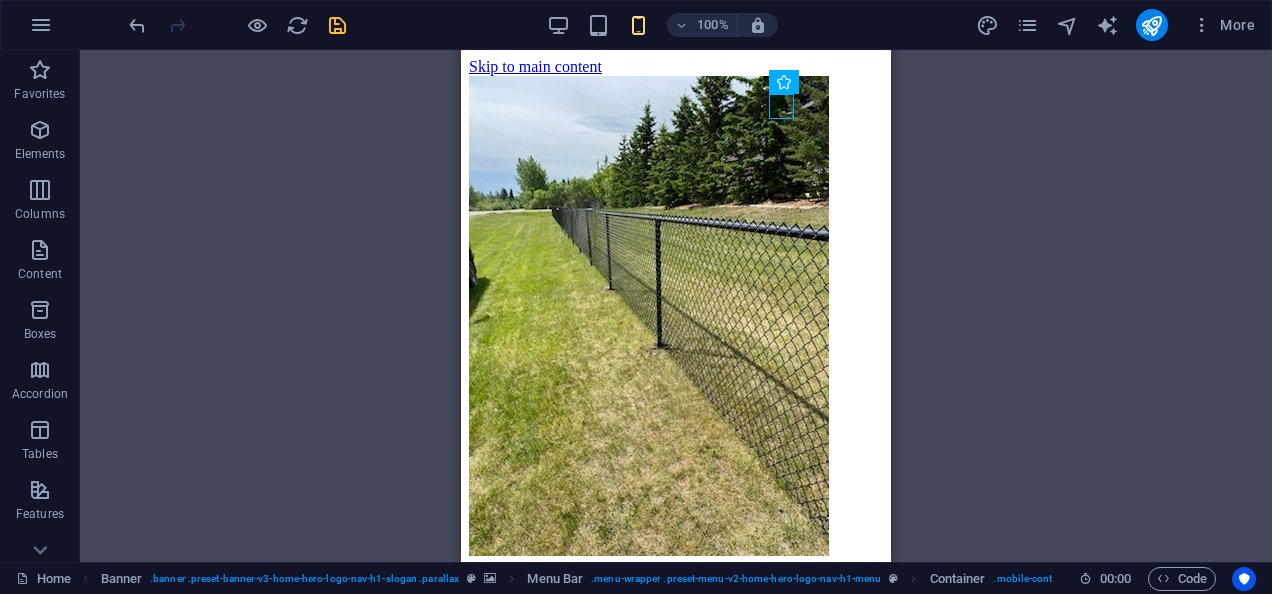 click on "Container   Gallery   Gallery   Gallery   Placeholder   Image   Image
Banner   Text   Container   Footer Saga   Container   H2   H3   Container   Container   Boxes   Container   H3   Boxes   Boxes   Container   Container   Boxes   Container   Container   Container   Text   Container   Container   Container   Spacer   Container   Container   Container   Text   Container   Banner   Menu Bar   Image   Image   Image   Image   Image   Image   Container   Container   Banner   Logo   Spacer   Image   H2   Spacer   Contact Form   Form   Input   Contact Form   Contact Form   Form   Input   HTML   Image   Gallery   Image   Container   Placeholder   Image   Image slider   Gallery   Logo   Icon   Banner   Menu   Reference   Container   Spacer   Container   Container   H3   Text   Container   Container   H3" at bounding box center (676, 306) 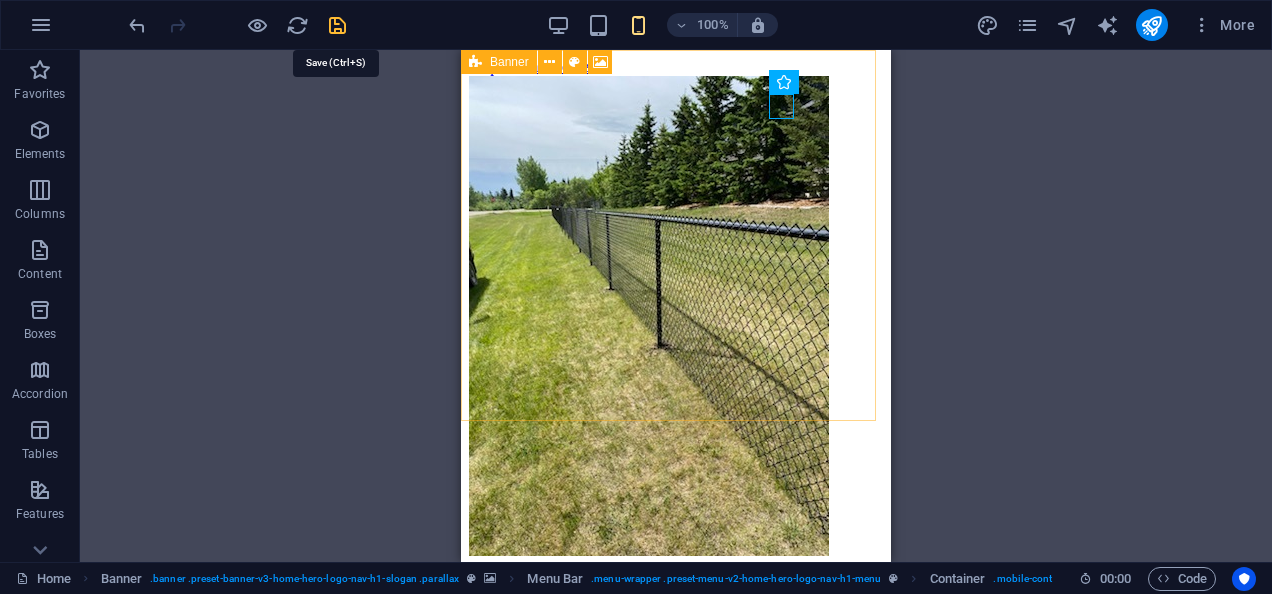 click at bounding box center [337, 25] 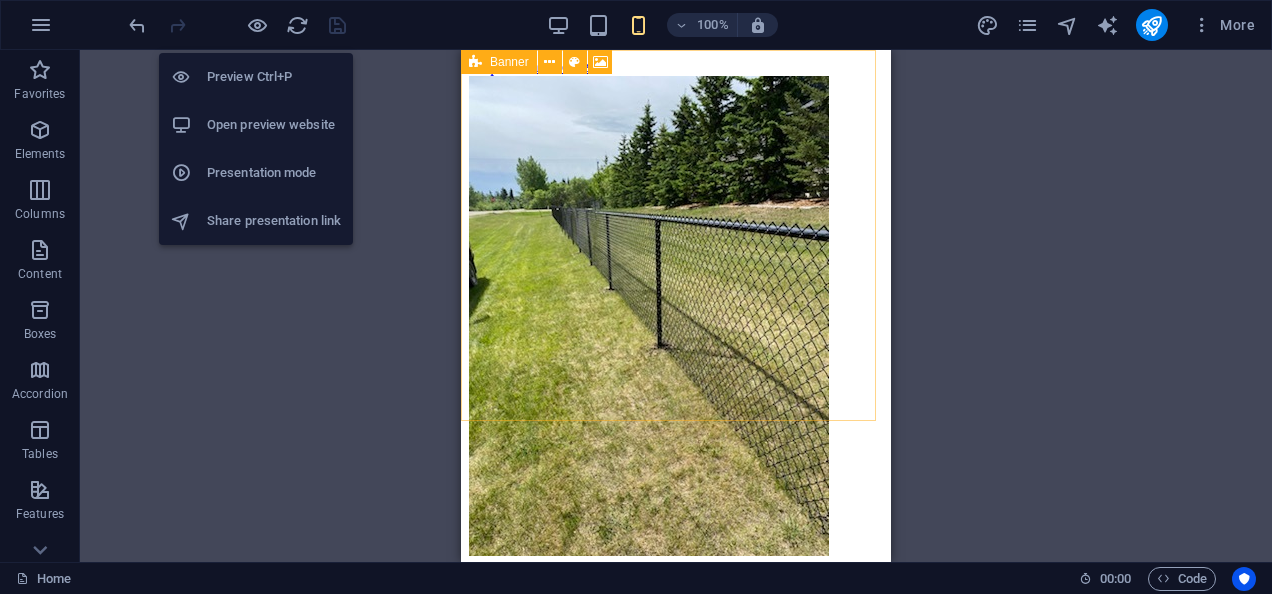 click on "Preview Ctrl+P" at bounding box center [274, 77] 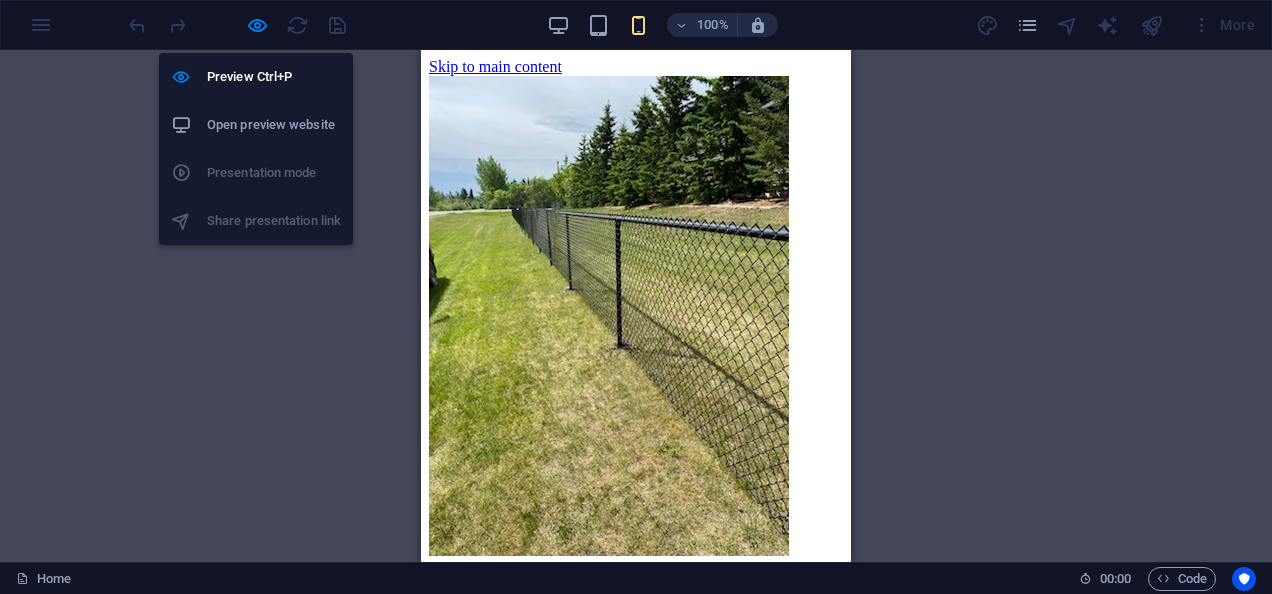 click on "Open preview website" at bounding box center (274, 125) 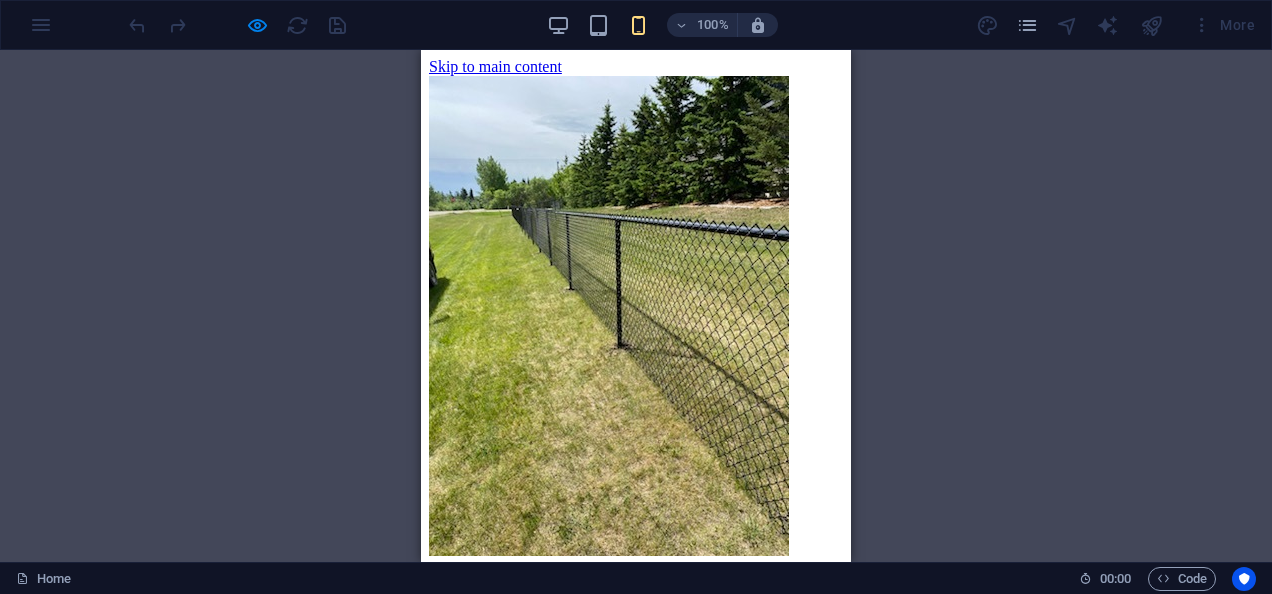 click 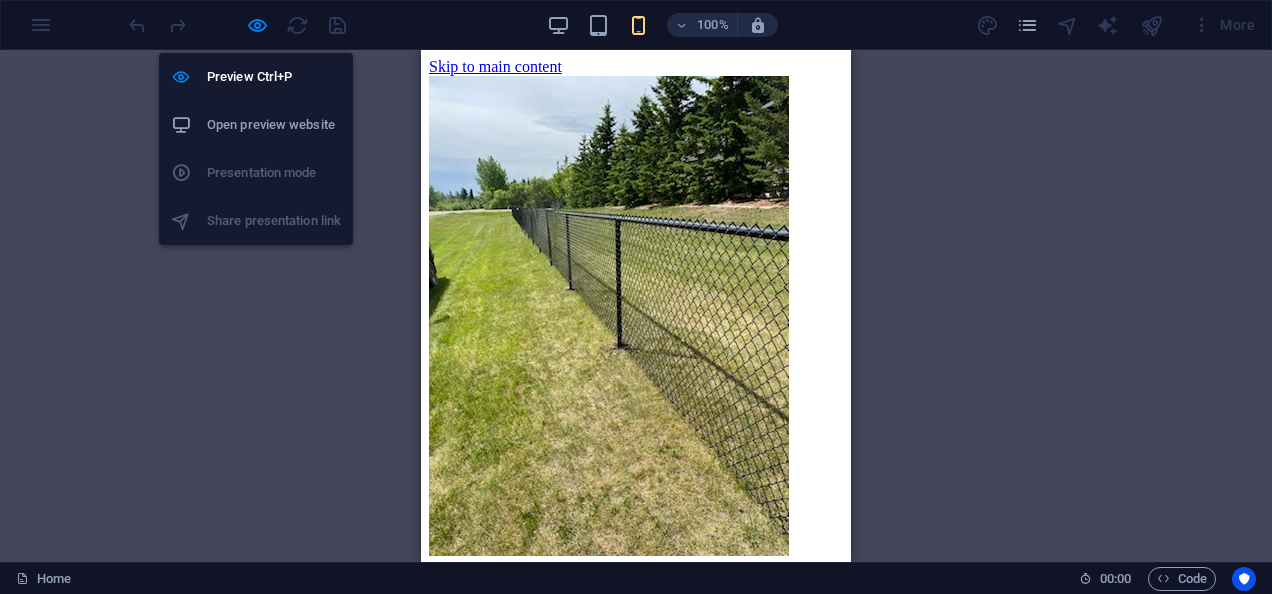 click on "Preview Ctrl+P Open preview website Presentation mode Share presentation link" at bounding box center (256, 149) 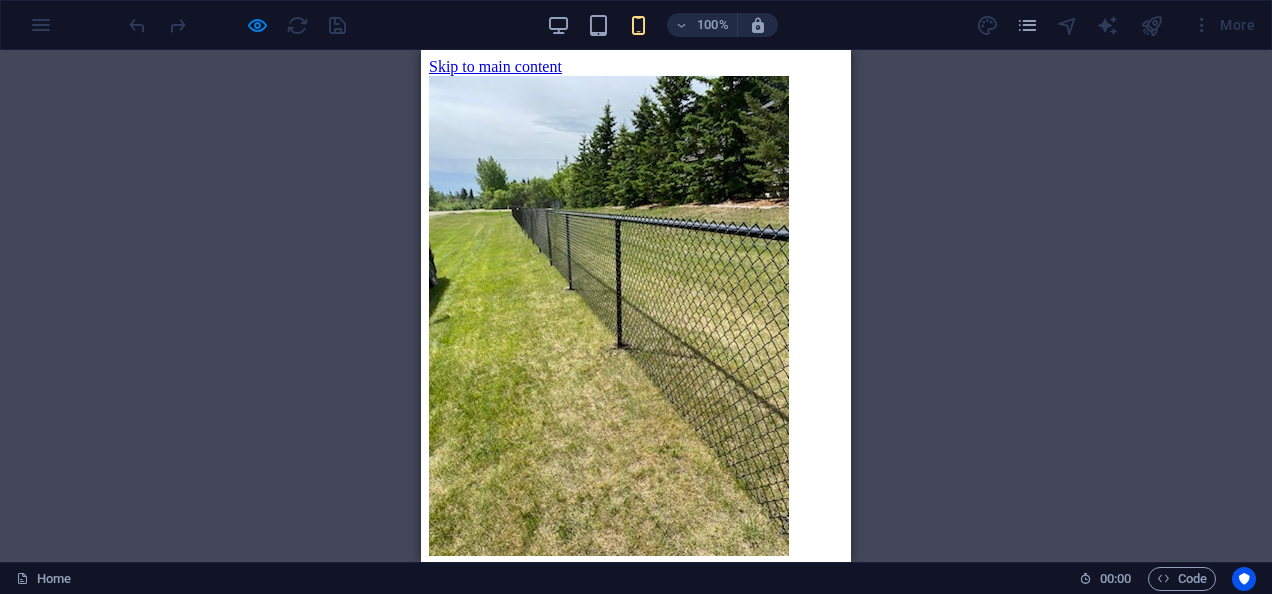 click on "Container   Gallery   Gallery   Gallery   Placeholder   Image   Image
Banner   Text   Container   Footer Saga   Container   H2   H3   Container   Container   Boxes   Container   H3   Boxes   Boxes   Container   Container   Boxes   Container   Container   Container   Text   Container   Container   Container   Spacer   Container   Container   Container   Text   Container   Menu Bar   Image   Image   Image   Image   Image   Image   Container   Container   Banner   Logo   Spacer   Image   H2   Spacer   Contact Form   Form   Input   Contact Form   Contact Form   Form   Input   HTML   Image   Gallery   Image   Container   Placeholder   Image   Image slider   Gallery   Logo   Icon   Banner   Menu   Reference   Container   Spacer   Container   Container   H3   Text   Container   Container   H3" at bounding box center [636, 306] 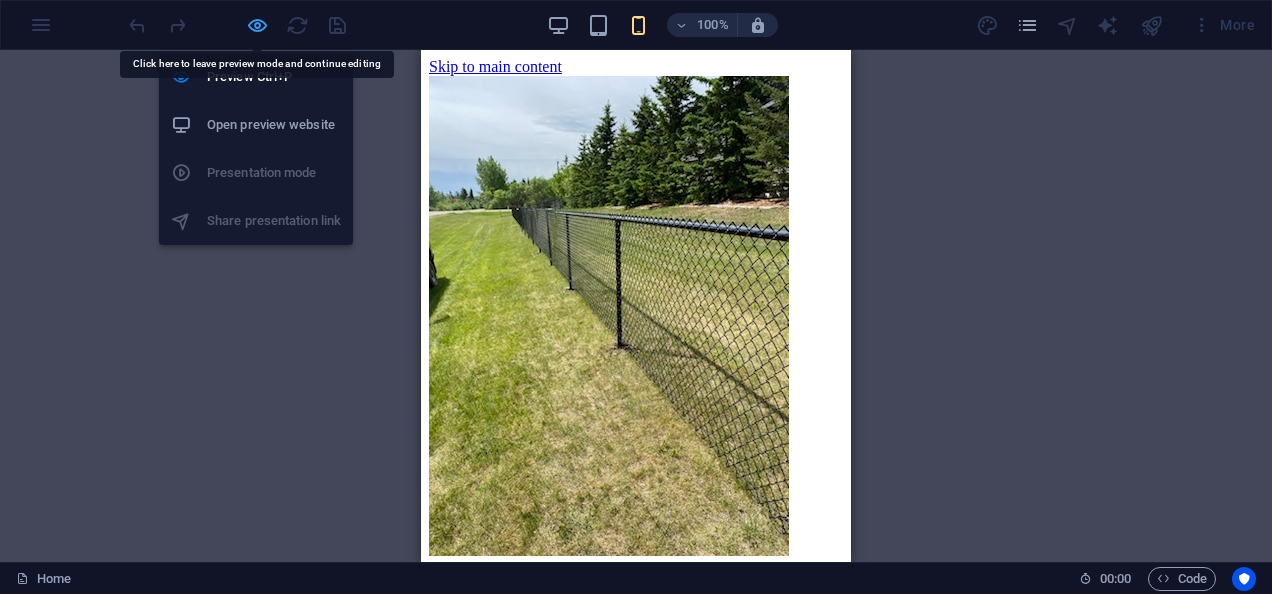click at bounding box center [257, 25] 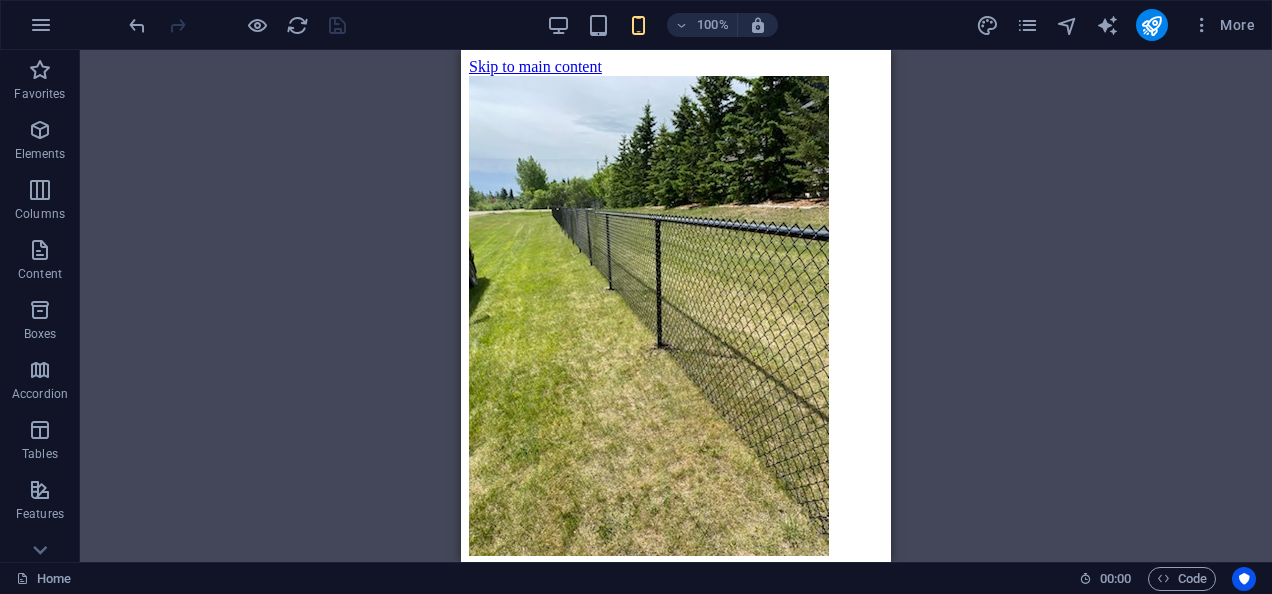 click on "Container   Gallery   Gallery   Gallery   Placeholder   Image   Image
Banner   Text   Container   Footer Saga   Container   H2   H3   Container   Container   Boxes   Container   H3   Boxes   Boxes   Container   Container   Boxes   Container   Container   Container   Text   Container   Container   Container   Spacer   Container   Container   Container   Text   Container   Menu Bar   Image   Image   Image   Image   Image   Image   Container   Container   Banner   Logo   Spacer   Image   H2   Spacer   Contact Form   Form   Input   Contact Form   Contact Form   Form   Input   HTML   Image   Gallery   Image   Container   Placeholder   Image   Image slider   Gallery   Logo   Icon   Banner   Menu   Reference   Container   Spacer   Container   Container   H3   Text   Container   Container   H3" at bounding box center (676, 306) 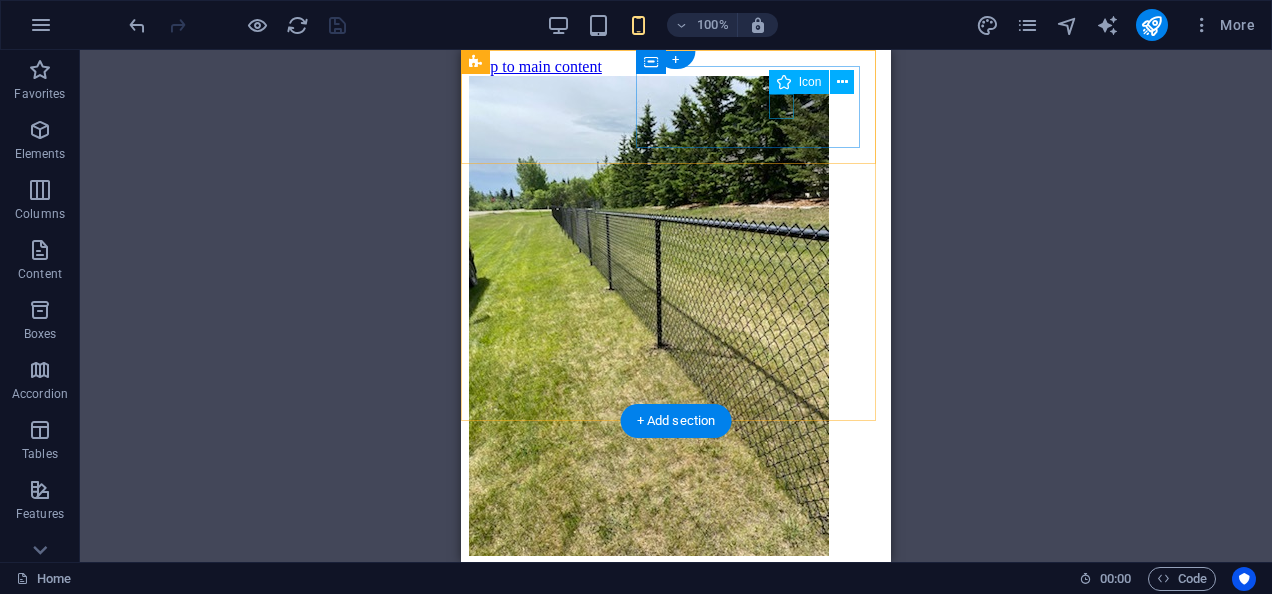 click at bounding box center [668, 1005] 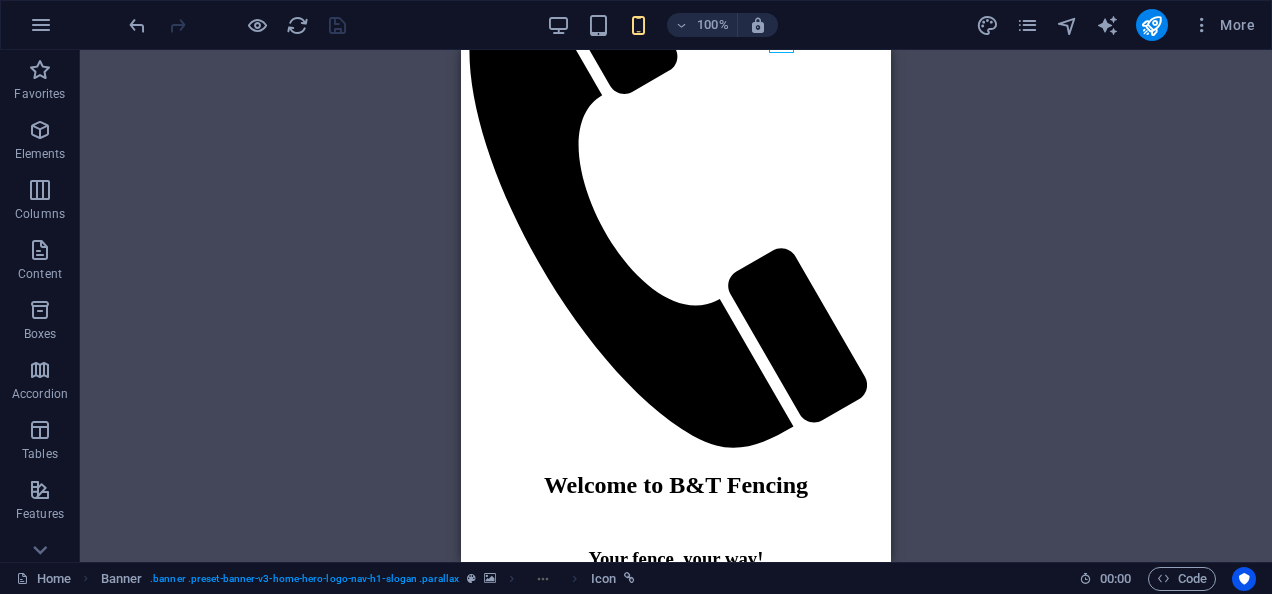 scroll, scrollTop: 812, scrollLeft: 0, axis: vertical 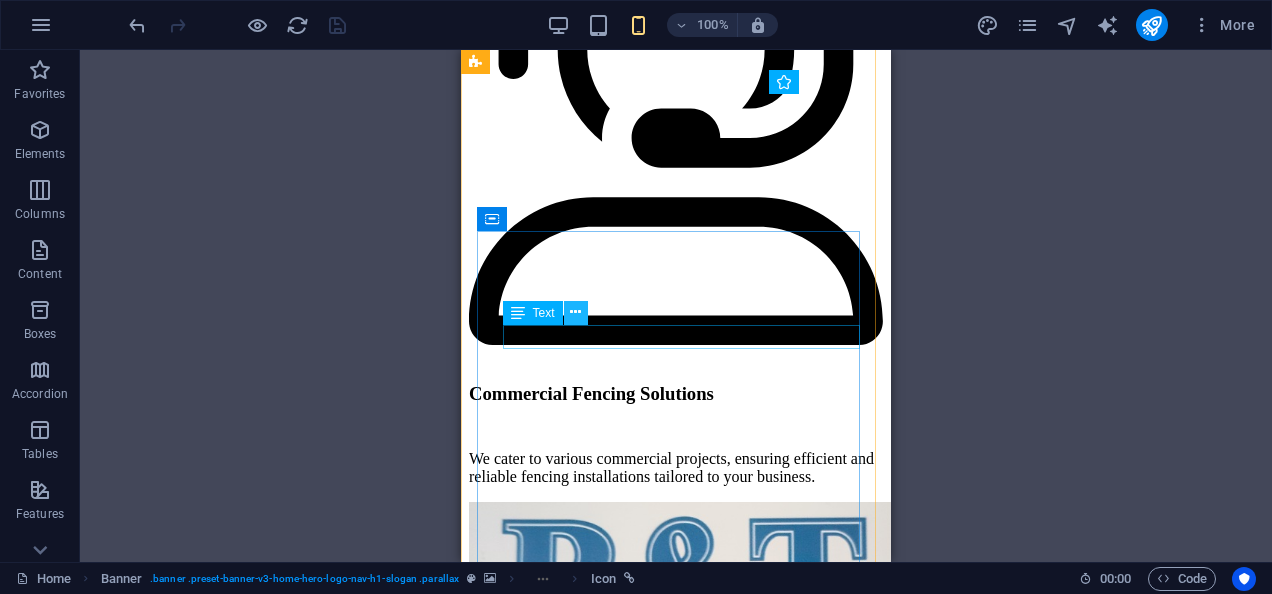 click at bounding box center [575, 312] 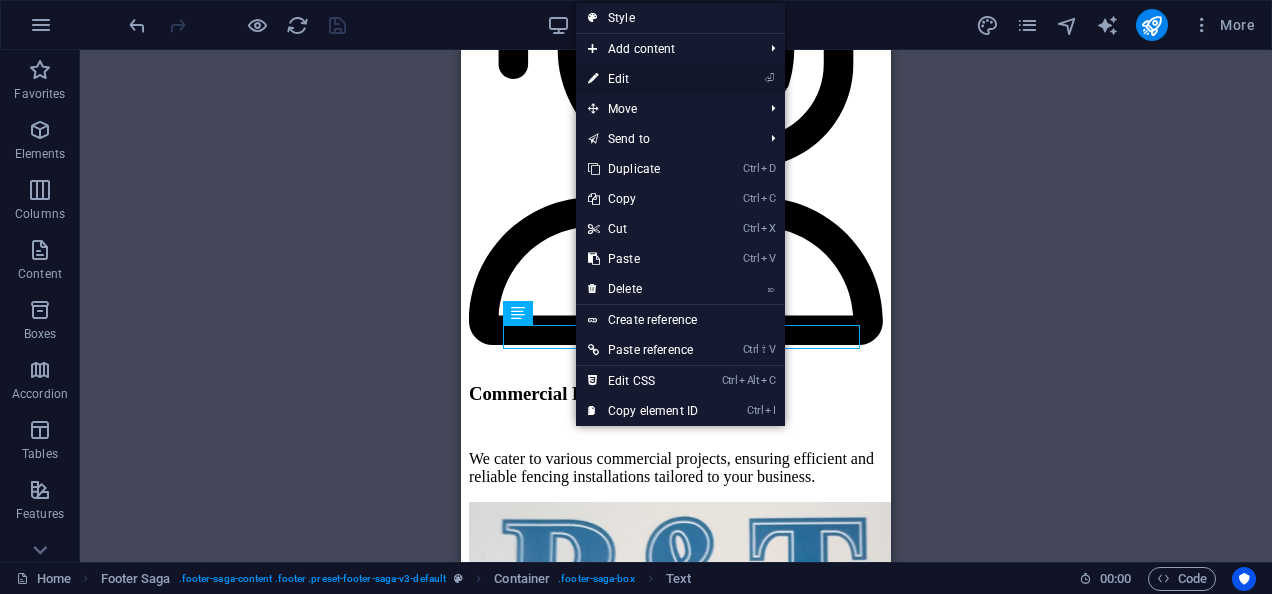 click on "⏎  Edit" at bounding box center (643, 79) 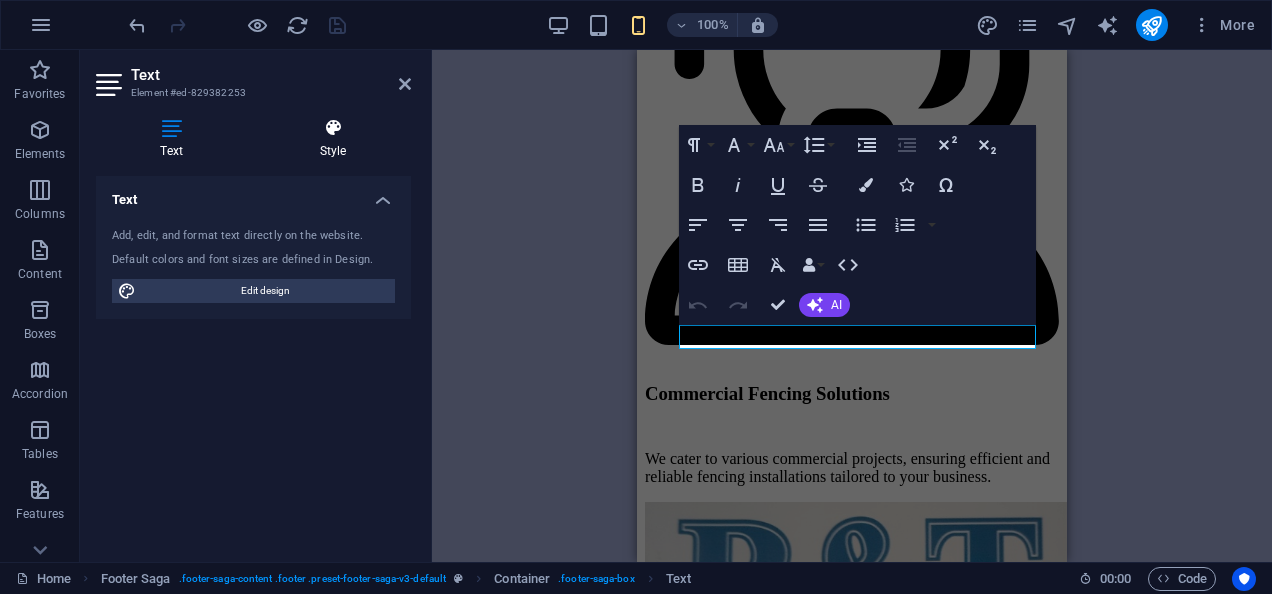 click on "Style" at bounding box center [333, 139] 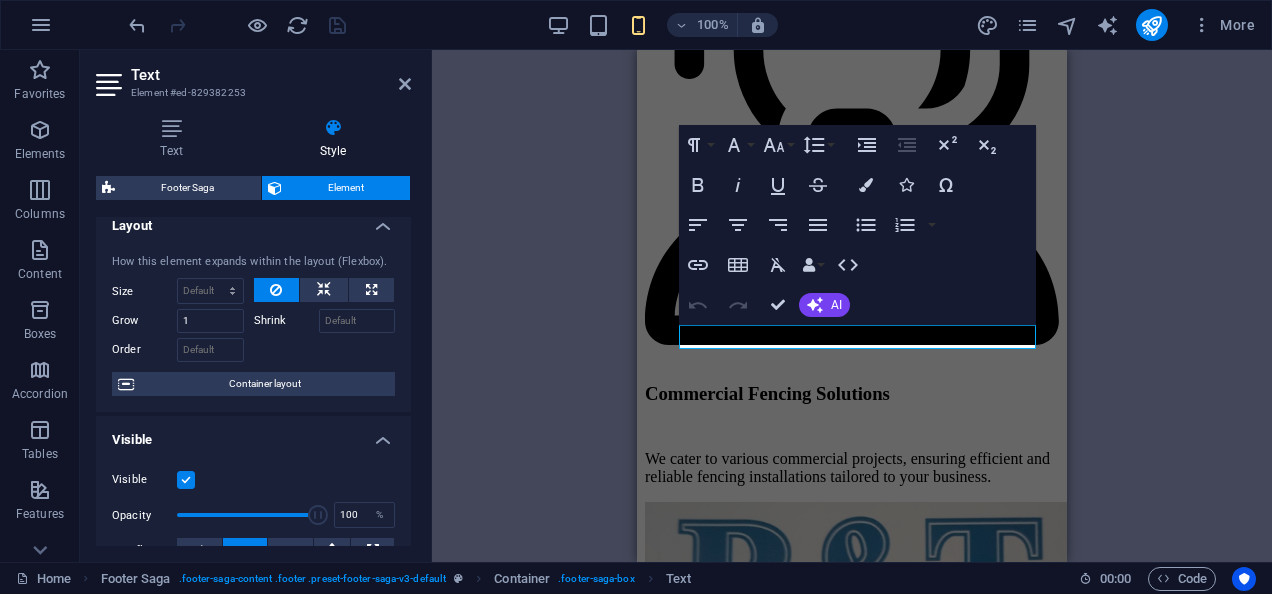 scroll, scrollTop: 0, scrollLeft: 0, axis: both 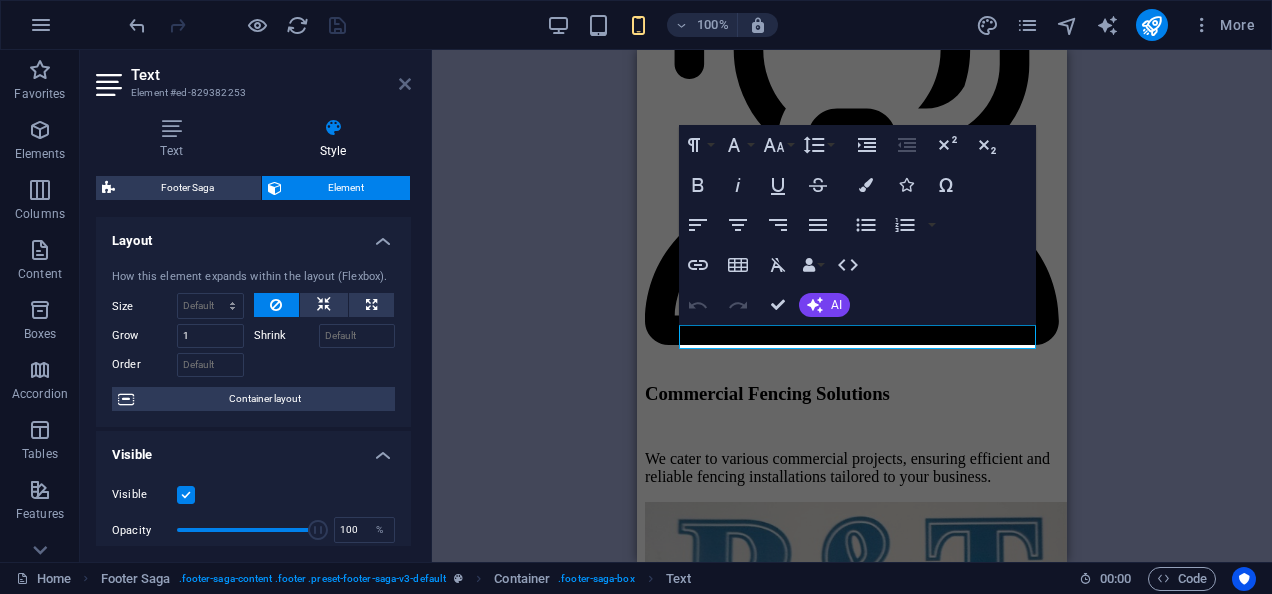 click at bounding box center [405, 84] 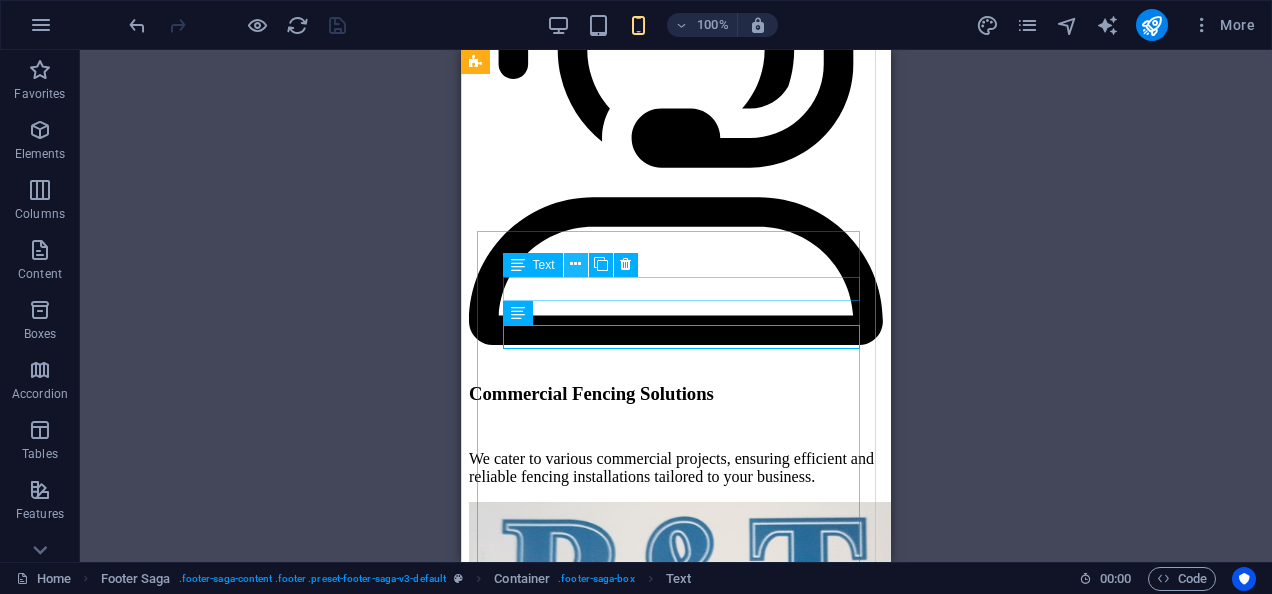 click at bounding box center (575, 264) 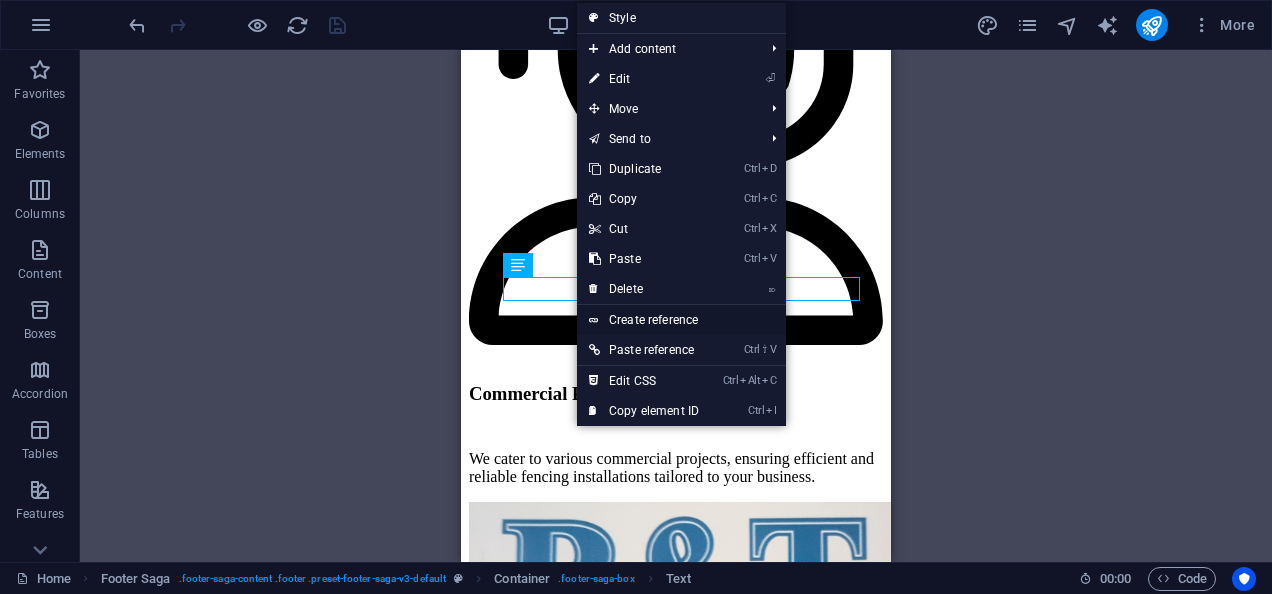 click on "Create reference" at bounding box center (681, 320) 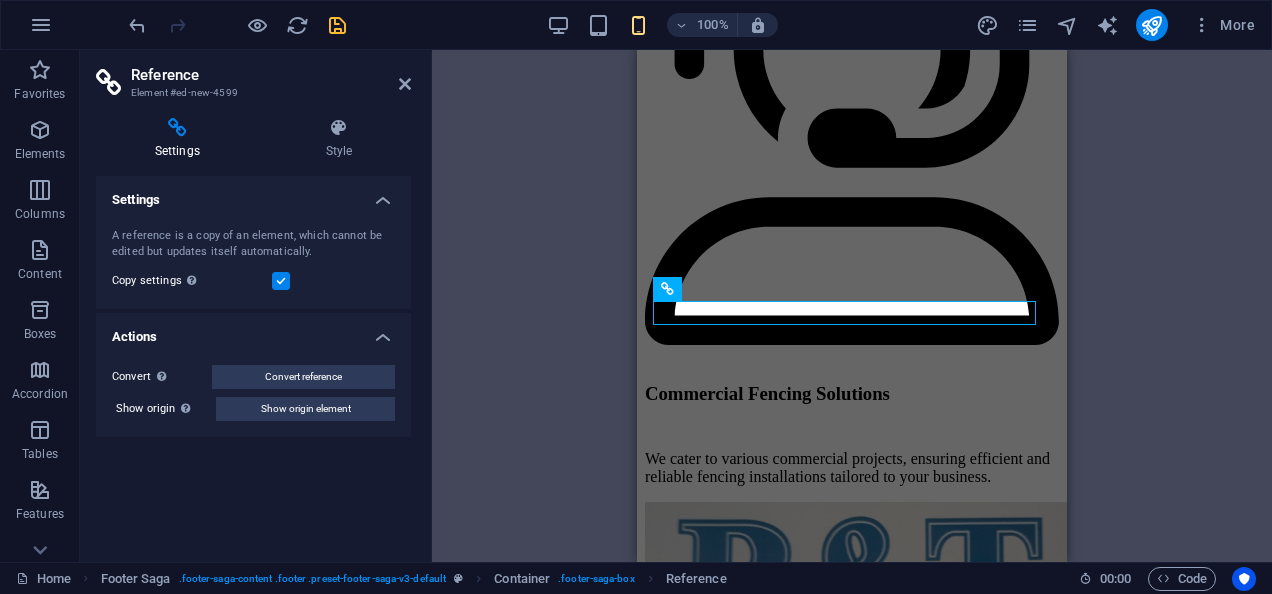 click at bounding box center (177, 128) 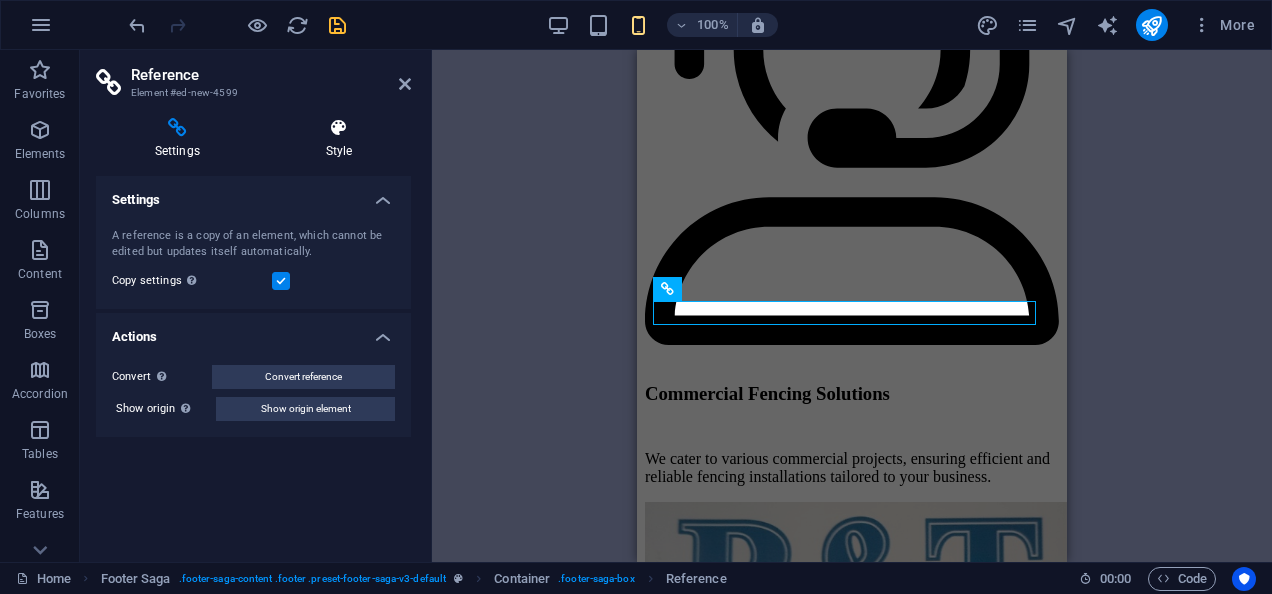 click at bounding box center [339, 128] 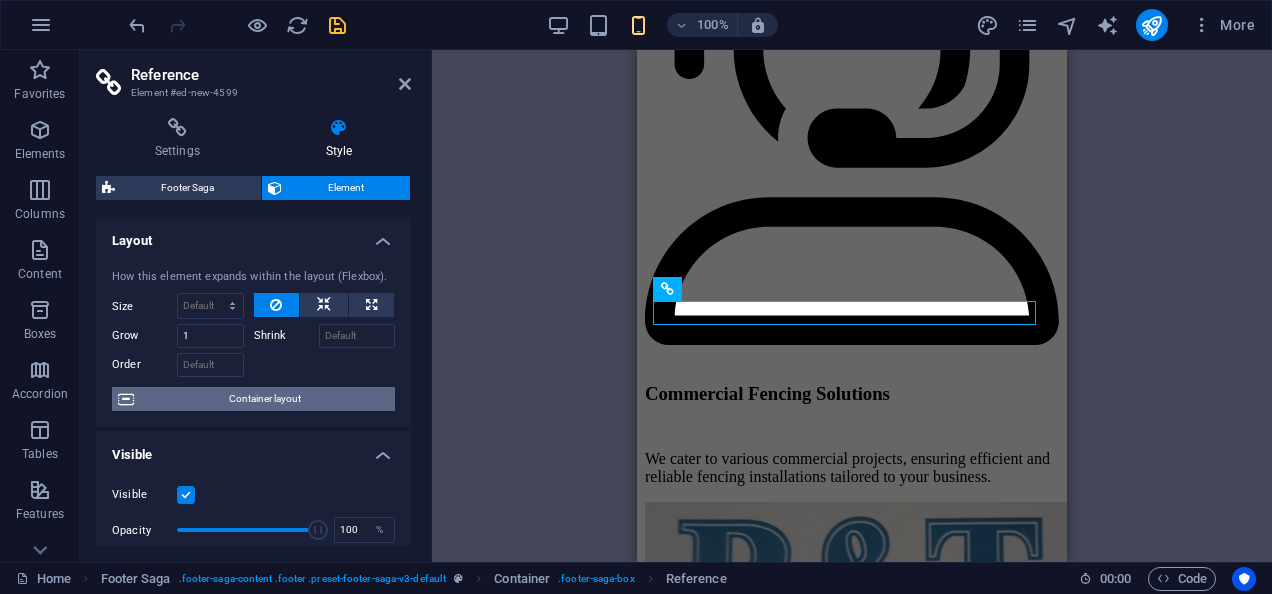 click on "Container layout" at bounding box center [264, 399] 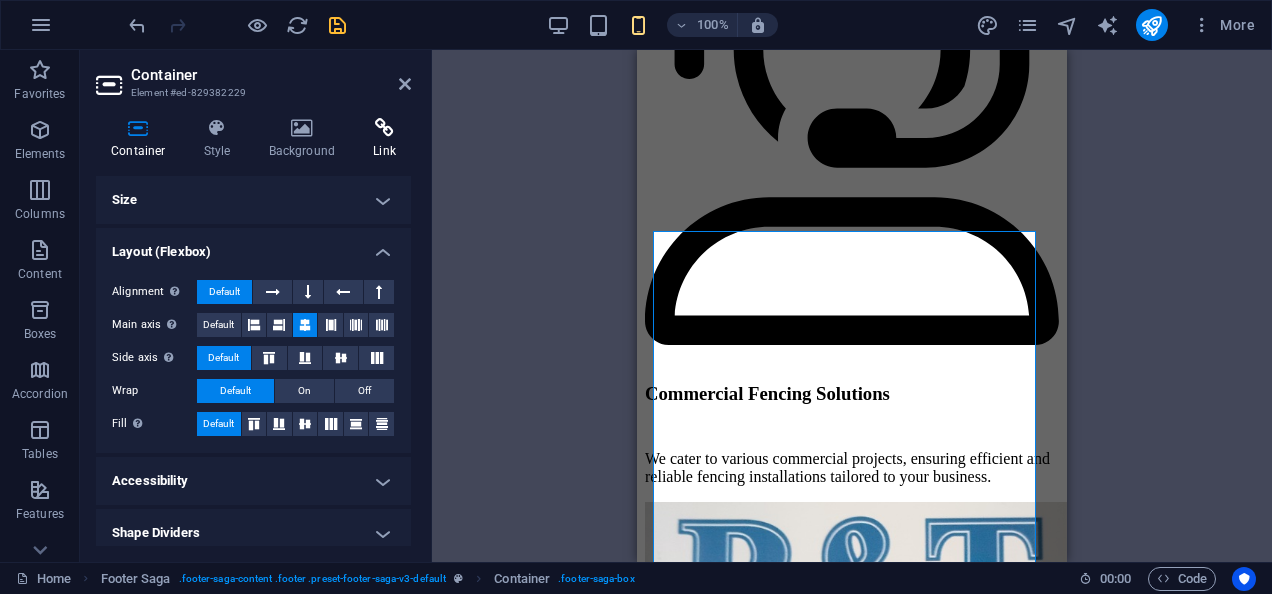 click at bounding box center [384, 128] 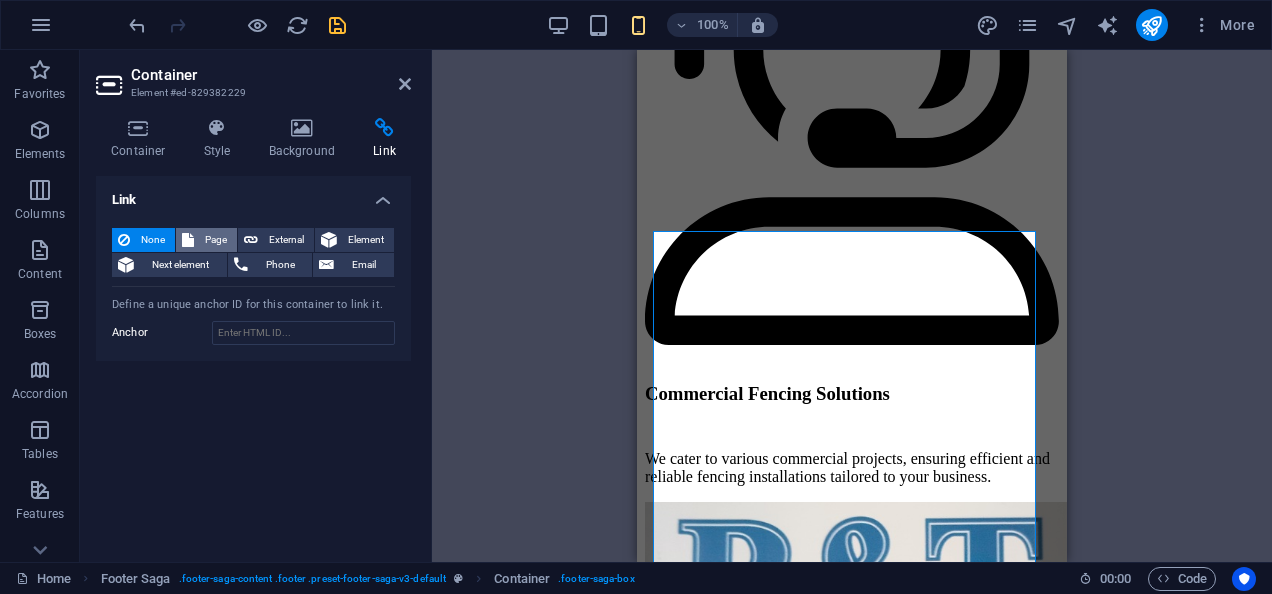 click on "Page" at bounding box center [215, 240] 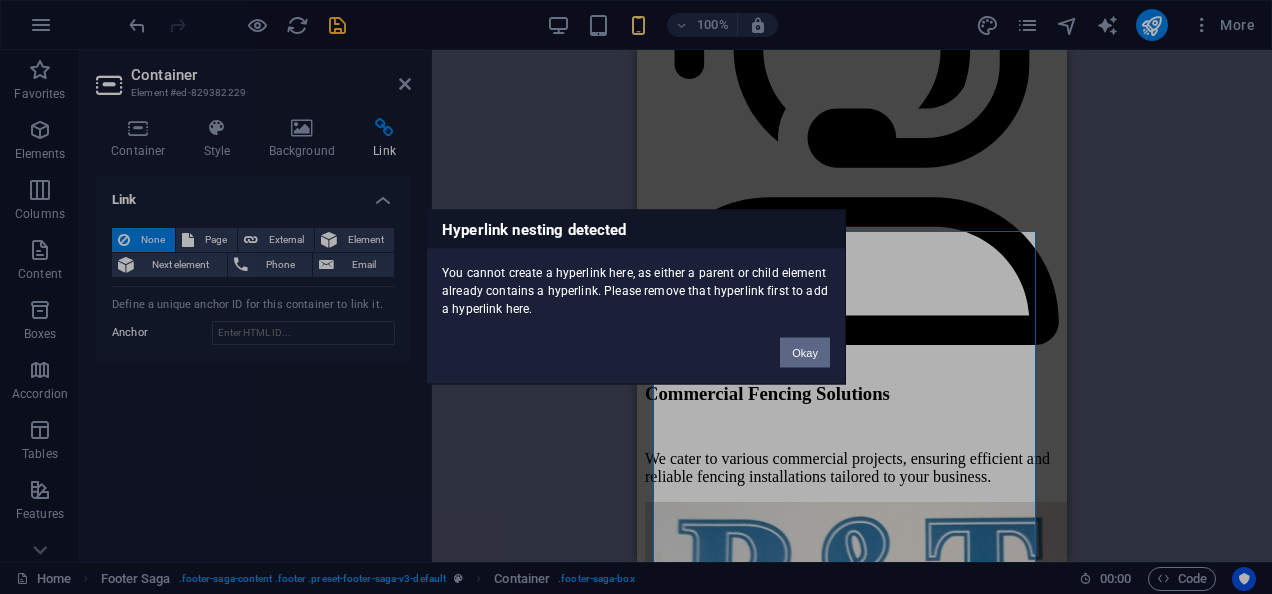 click on "Okay" at bounding box center (805, 353) 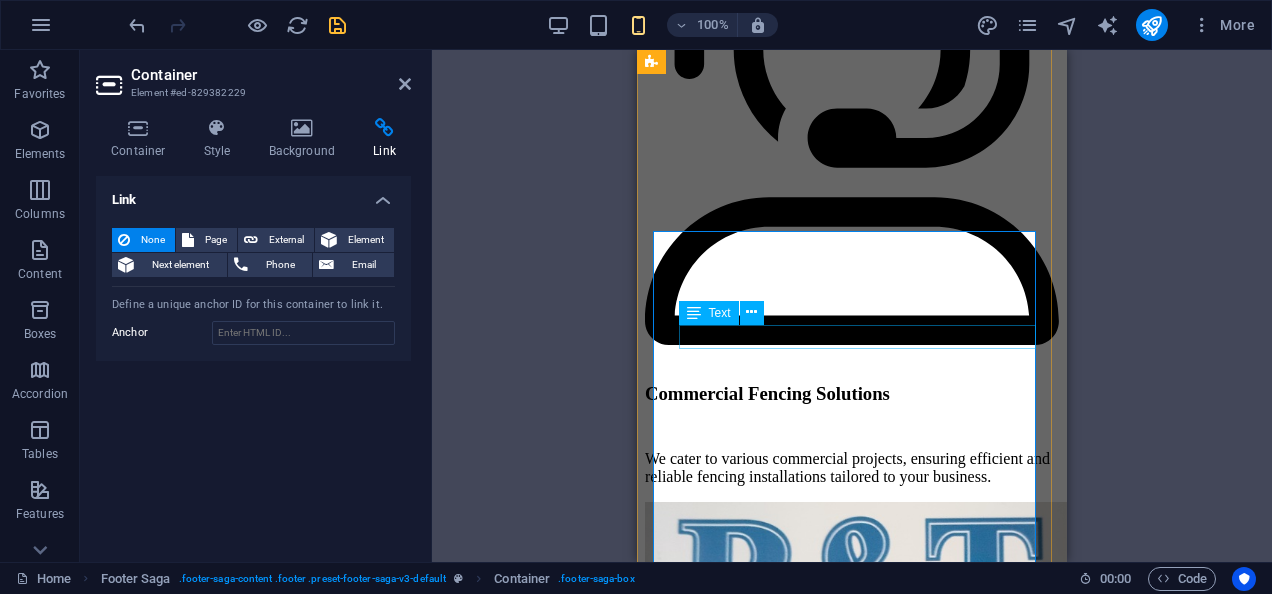 click on "X" at bounding box center (852, 14870) 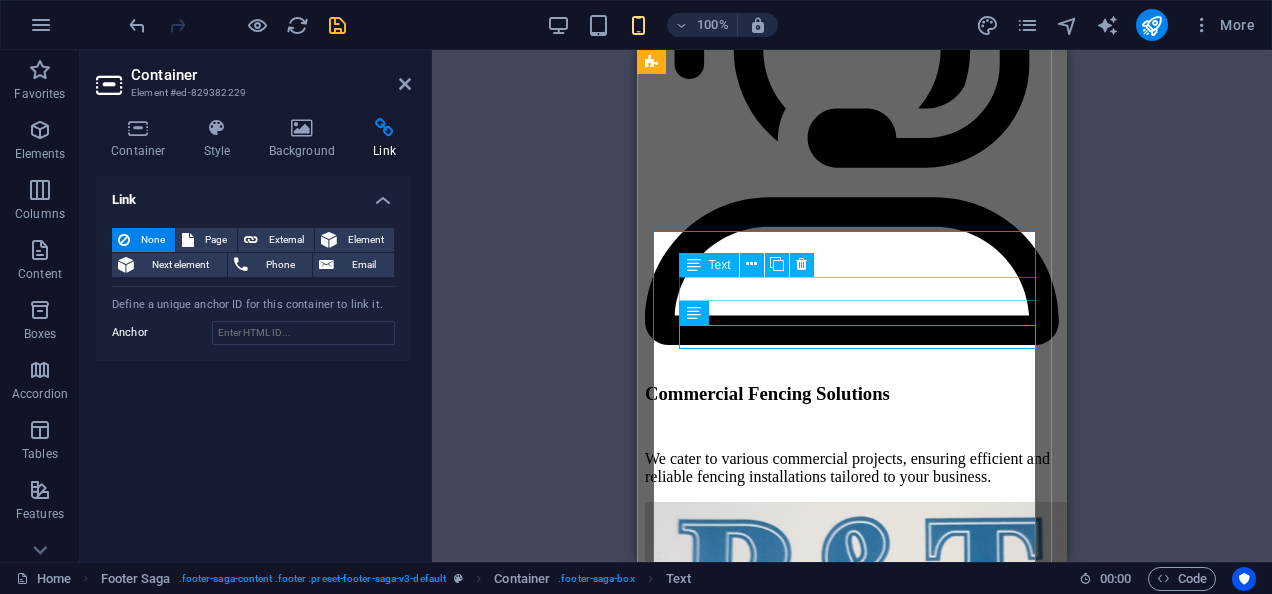 click on "Facebook" at bounding box center (852, 14368) 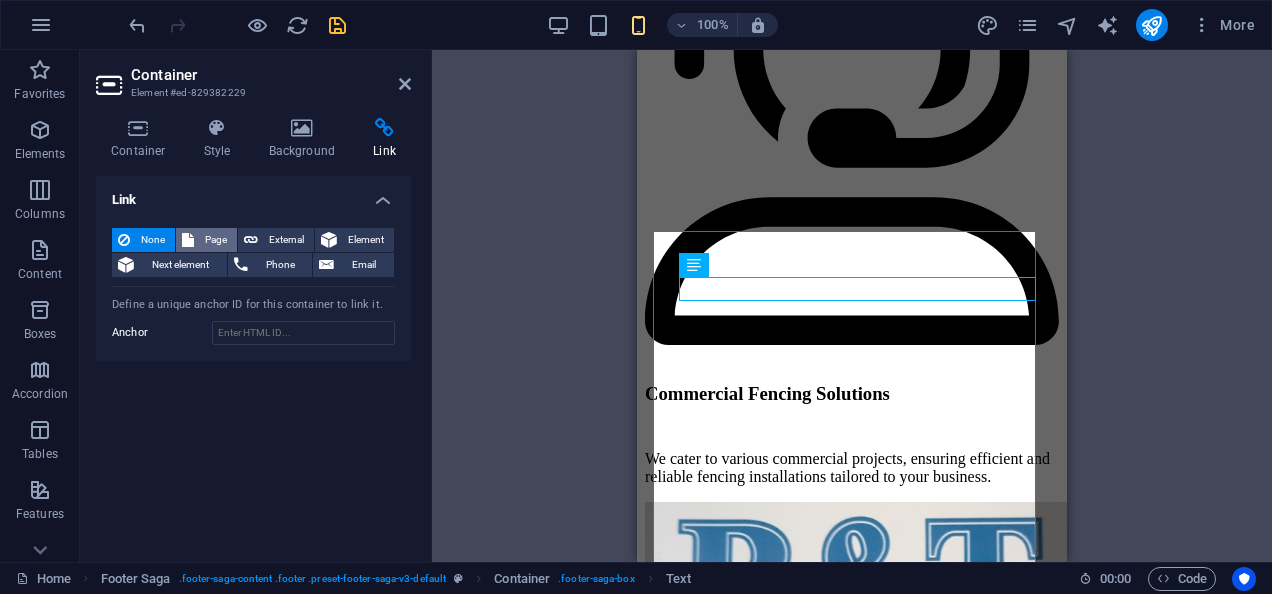 click on "Page" at bounding box center [215, 240] 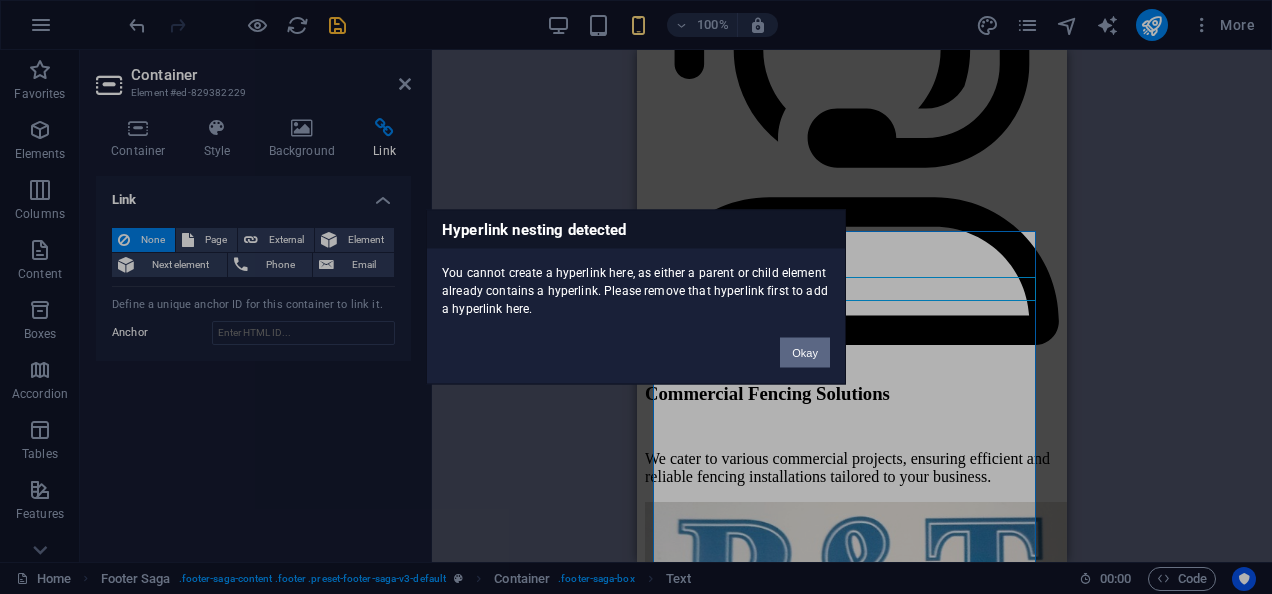 click on "Okay" at bounding box center [805, 353] 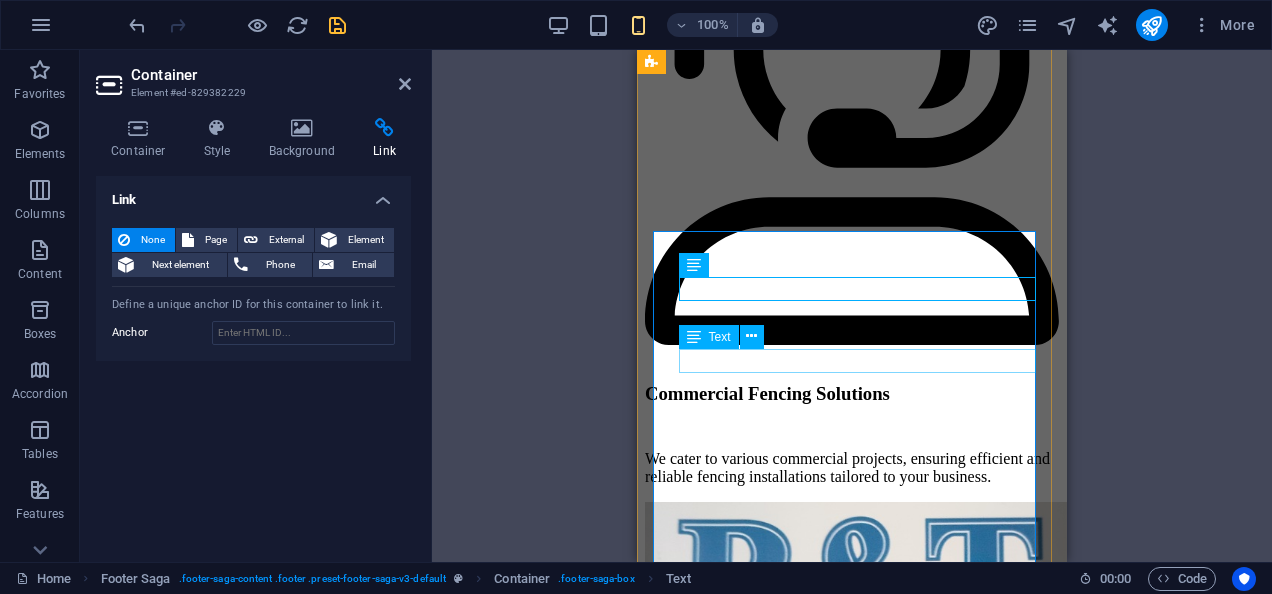 click on "Instagram" at bounding box center [852, 15338] 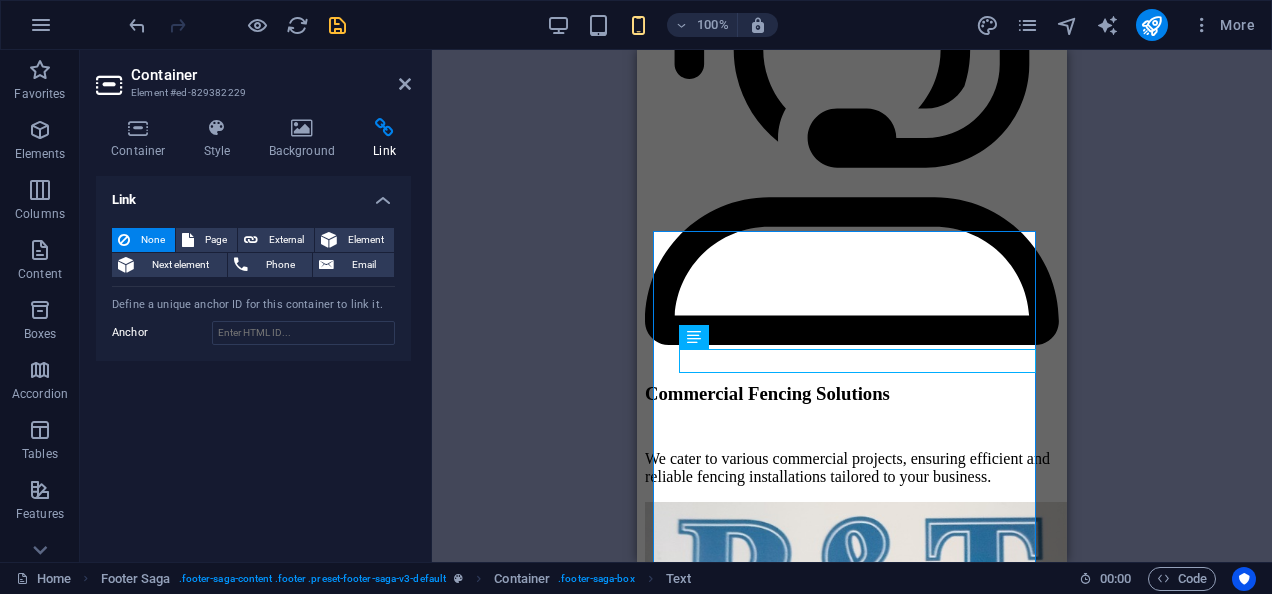 click on "Container Gallery Gallery Gallery Placeholder Image Image
Drag here to replace the existing content. Press “Ctrl” if you want to create a new element. Banner Text Container Footer Saga Container H2 H3 Container Container Boxes Container H3 Boxes Boxes Container Container Boxes Container Container Container Text Container Container Container Spacer Container Container Container Text Container Banner Menu Bar Image Image Image Image Image Image Container Container Banner Logo Spacer Image H2 Spacer Contact Form Input Contact Form Contact Form Form Input HTML Image Gallery Image Container Placeholder Image Image slider Gallery Logo Icon Banner Menu Reference Container Spacer Container Container H3 Text Container Container H3 Textarea Email Input Image Container Text Text Container H3 Container Spacer Text" at bounding box center (852, 306) 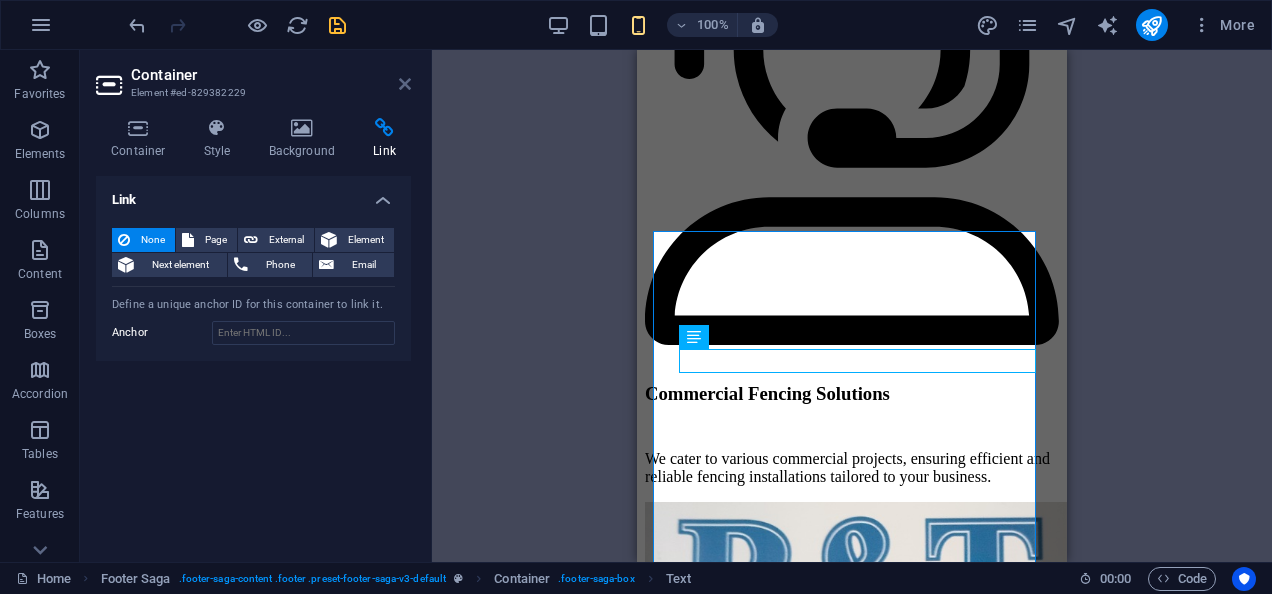 click at bounding box center [405, 84] 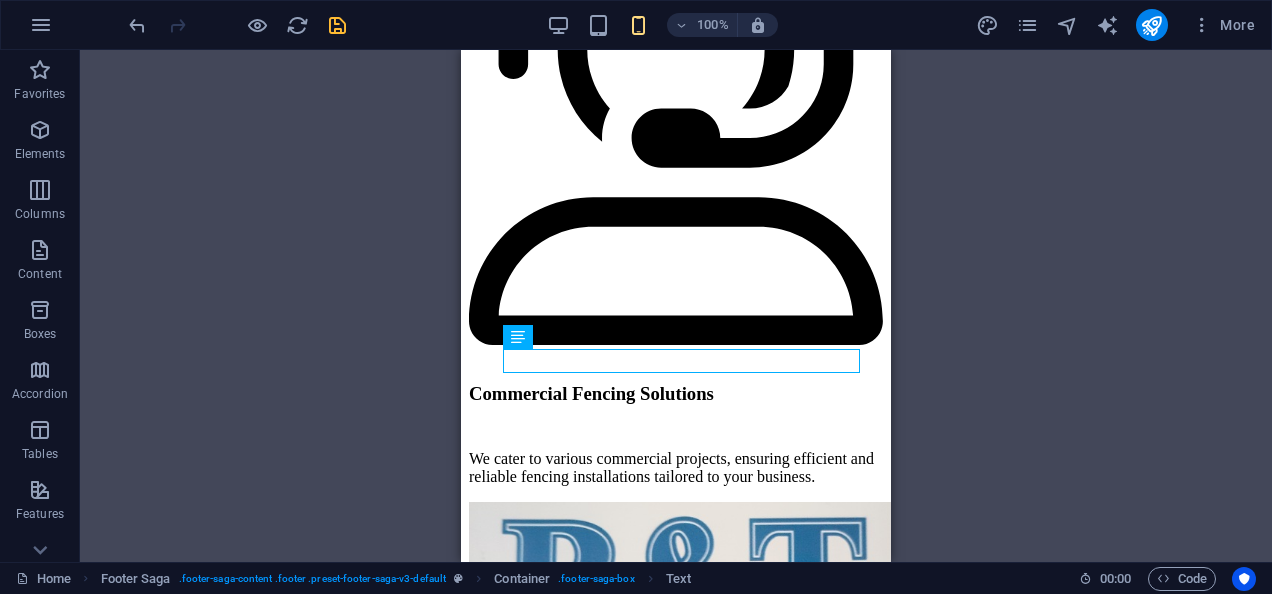 click on "Container Gallery Gallery Gallery Placeholder Image Image
Drag here to replace the existing content. Press “Ctrl” if you want to create a new element. Banner Text Container Footer Saga Container H2 H3 Container Container Boxes Container H3 Boxes Boxes Container Container Boxes Container Container Container Text Container Container Container Spacer Container Container Container Text Container Banner Menu Bar Image Image Image Image Image Image Container Container Banner Logo Spacer Image H2 Spacer Contact Form Input Contact Form Contact Form Form Input HTML Image Gallery Image Container Placeholder Image Image slider Gallery Logo Icon Banner Menu Reference Container Spacer Container Container H3 Text Container Container H3 Textarea Email Input Image Container Text Text Container H3 Container Spacer Text" at bounding box center [676, 306] 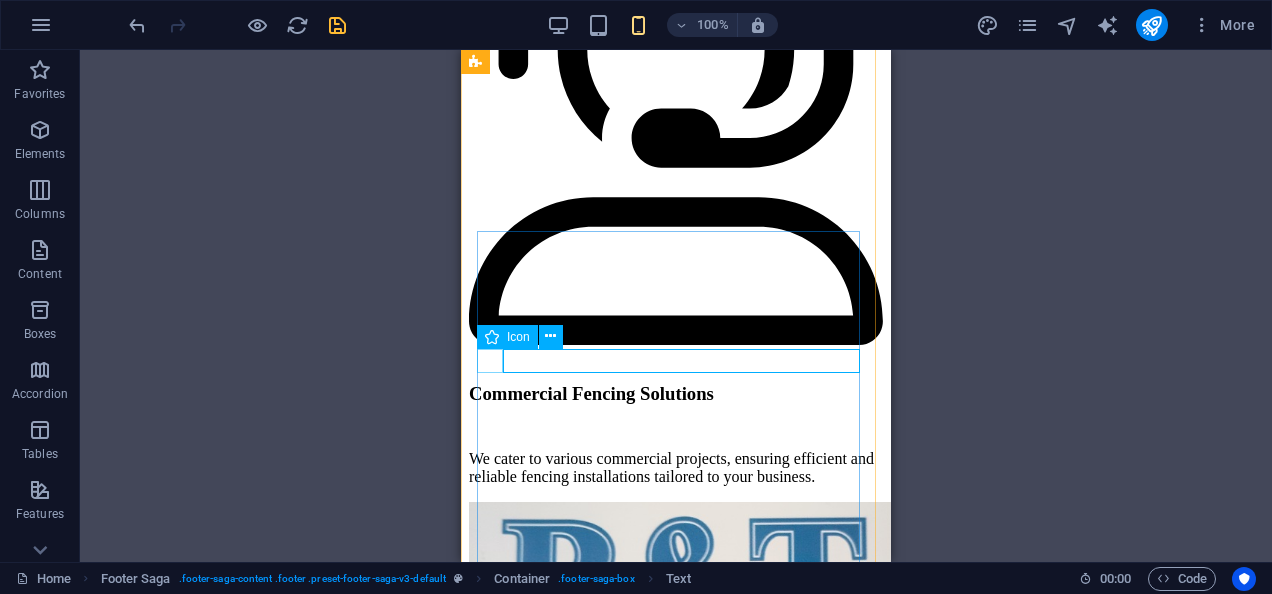 click at bounding box center [676, 15104] 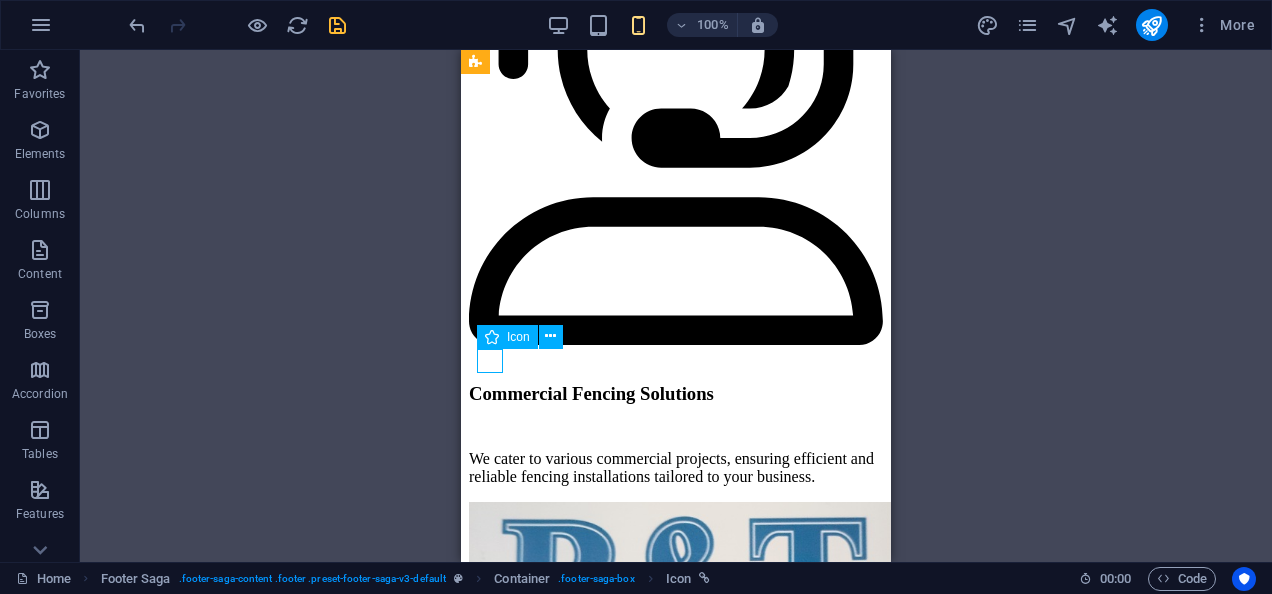 click at bounding box center [676, 15104] 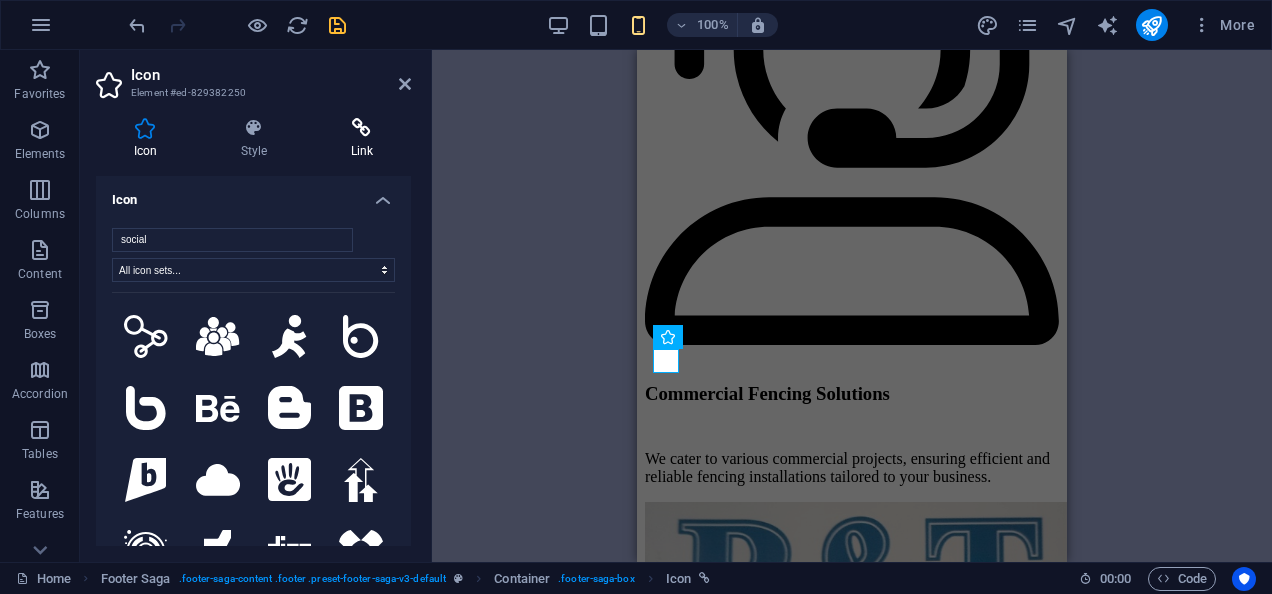 click at bounding box center [362, 128] 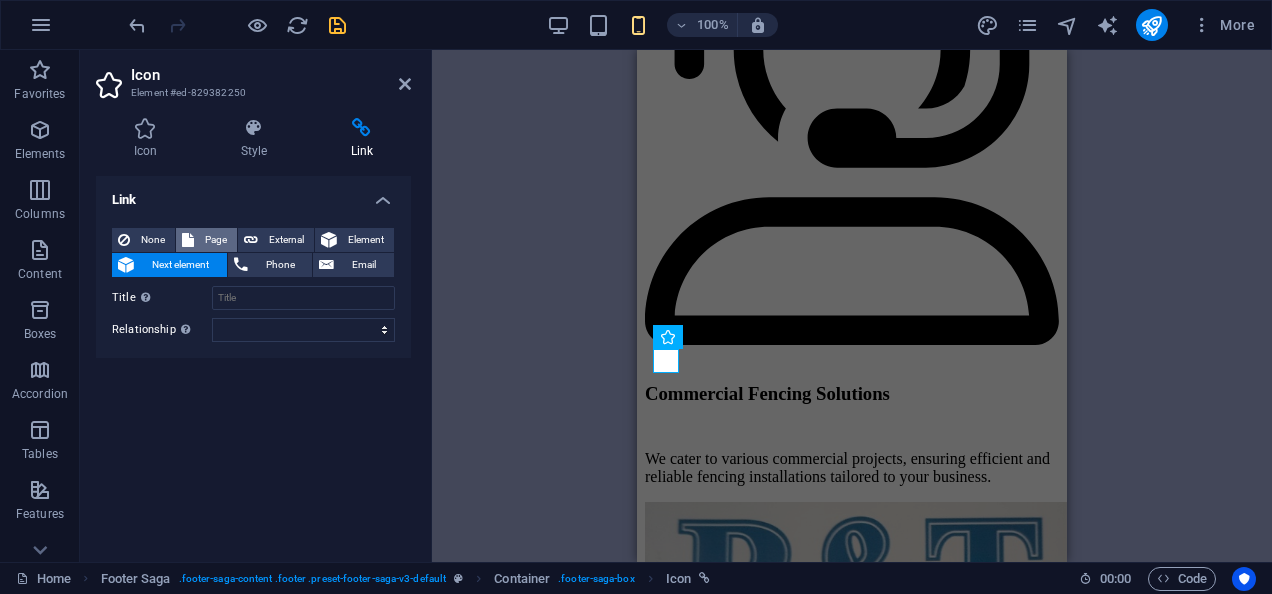 click on "Page" at bounding box center (215, 240) 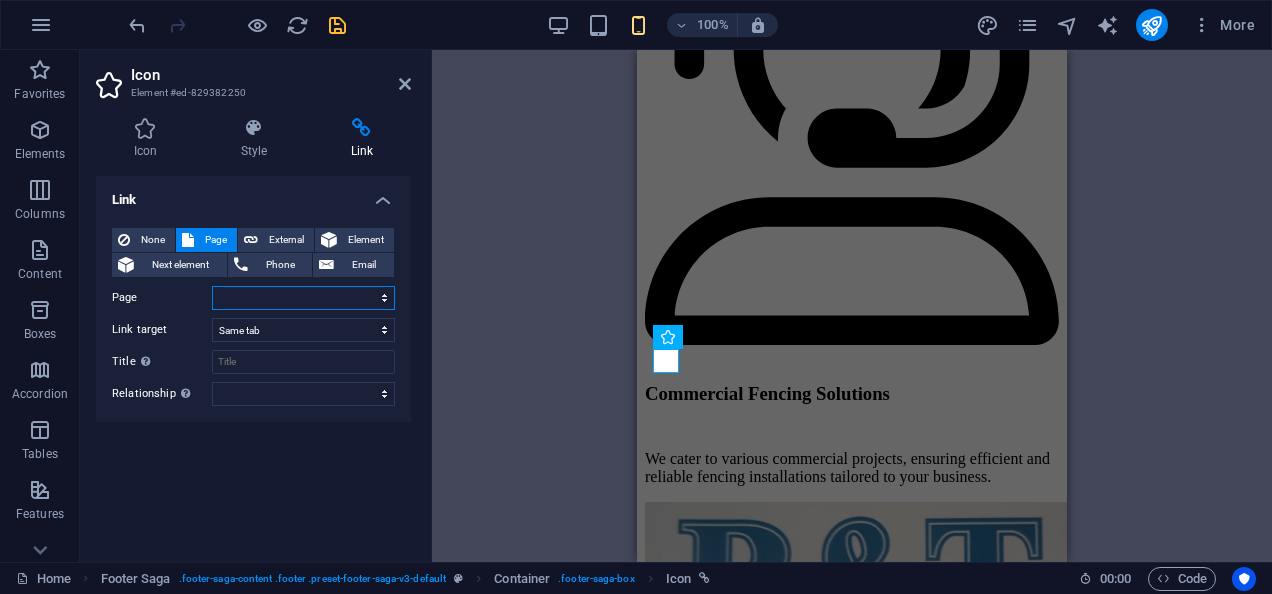 click on "Home Subpage Legal Notice Privacy" at bounding box center [303, 298] 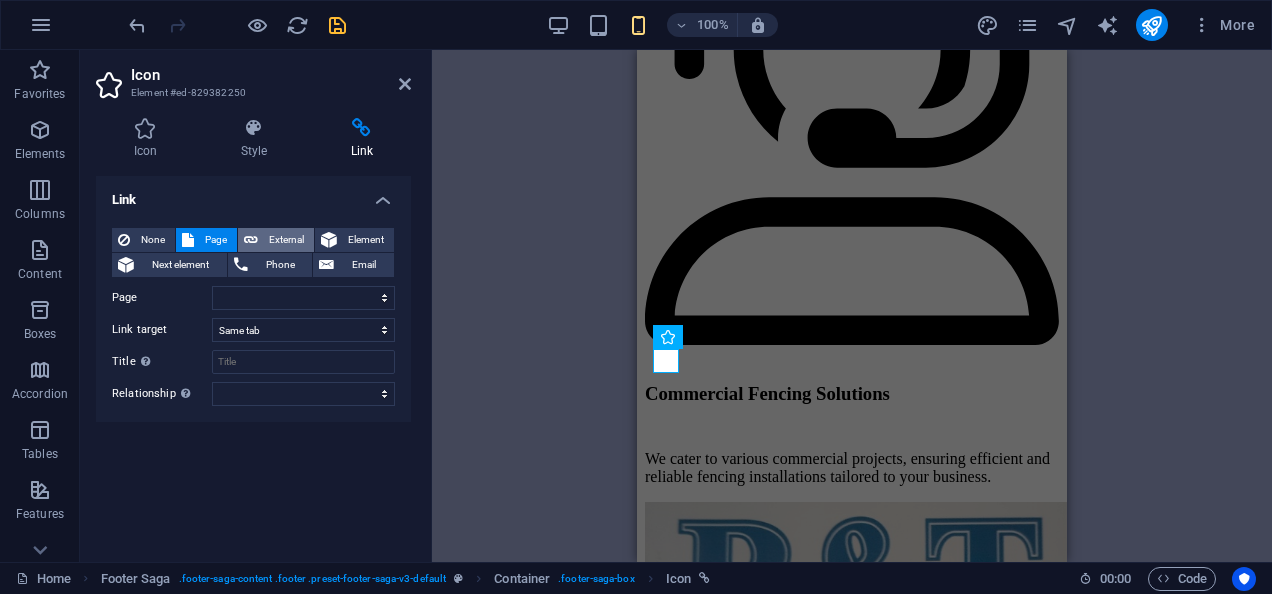click on "External" at bounding box center [286, 240] 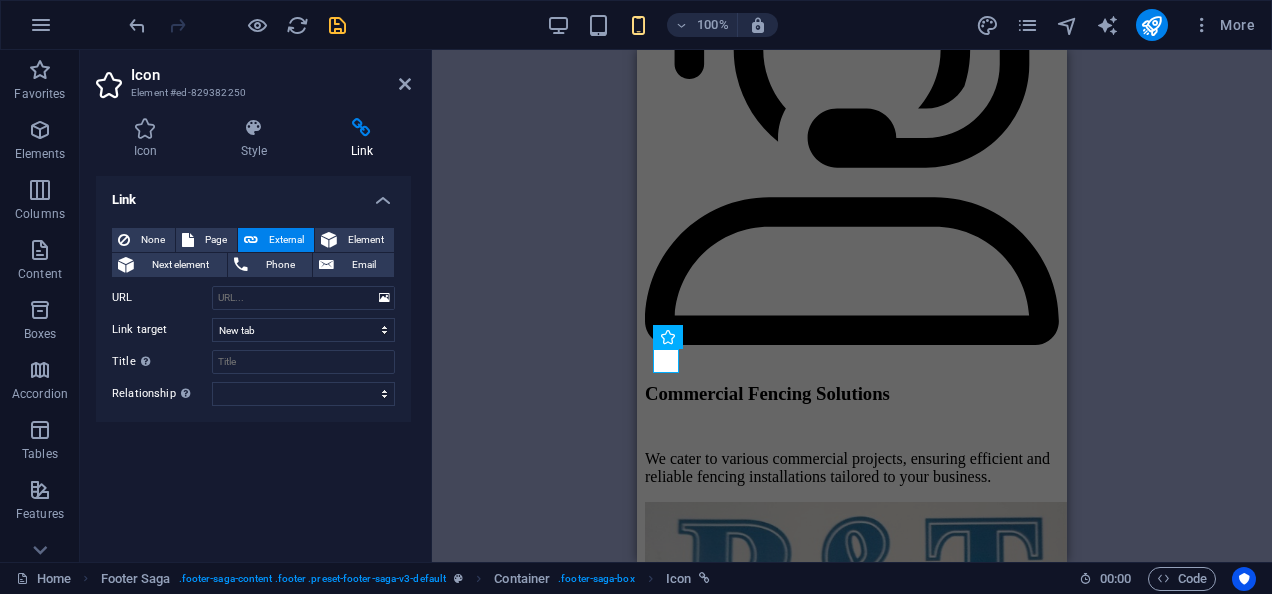 click on "Container   Gallery   Gallery   Gallery   Placeholder   Image   Image
Banner   Text   Container   Footer Saga   Container   H2   H3   Container   Container   Boxes   Container   H3   Boxes   Boxes   Container   Container   Boxes   Container   Container   Container   Text   Container   Container   Container   Spacer   Container   Container   Container   Text   Container   Banner   Menu Bar   Image   Image   Image   Image   Image   Image   Container   Container   Banner   Logo   Spacer   Image   H2   Spacer   Contact Form   Input   Contact Form   Contact Form   Form   Input   HTML   Image   Gallery   Image   Container   Placeholder   Image   Image slider   Gallery   Logo   Icon   Banner   Menu   Reference   Container   Spacer   Container   Container   H3   Text   Container   Container   H3   Textarea   Email   Input   Image   Container   Text   Text   Container   H3   Container   Spacer   Text   Reference   Text   Icon" at bounding box center (852, 306) 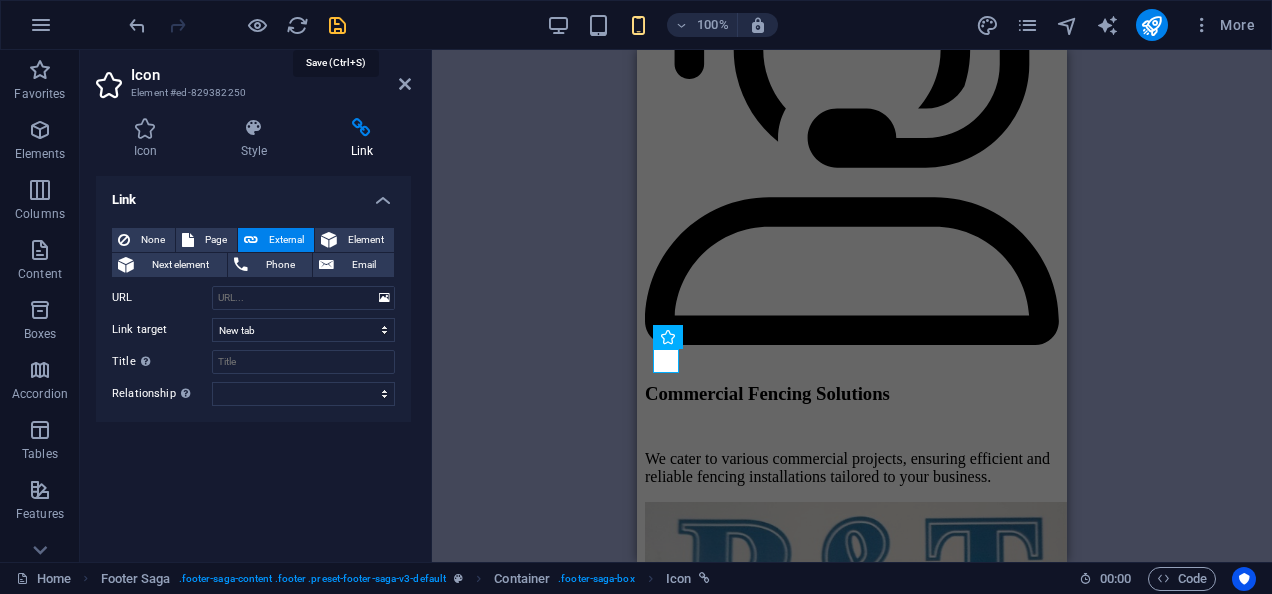 click at bounding box center [337, 25] 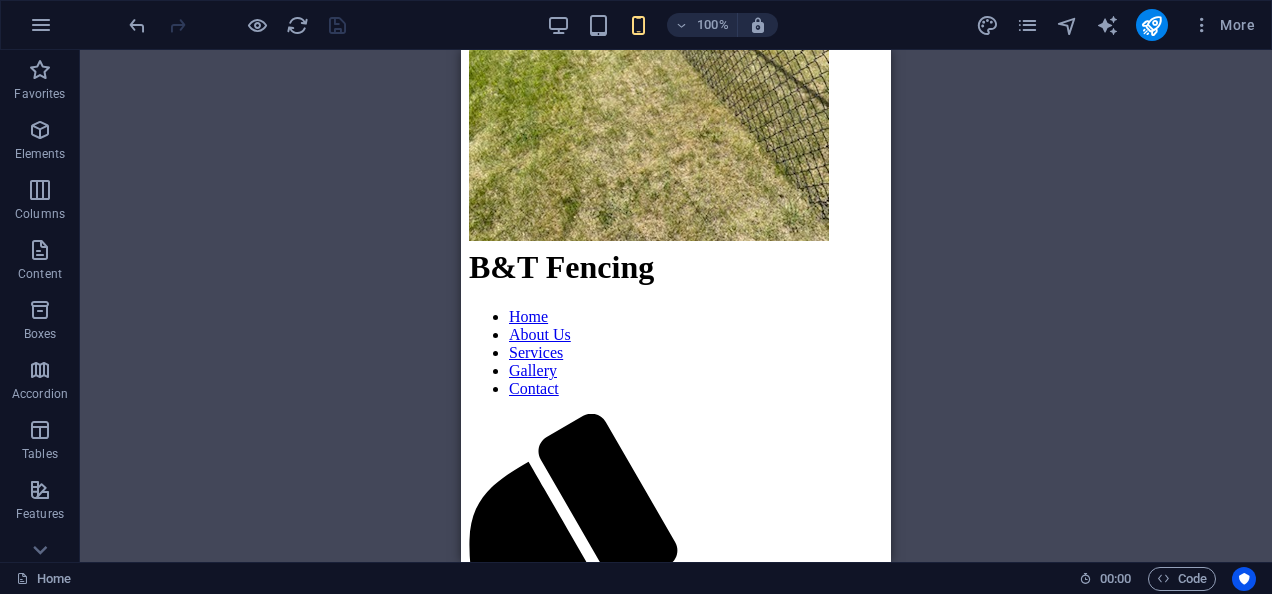 scroll, scrollTop: 0, scrollLeft: 0, axis: both 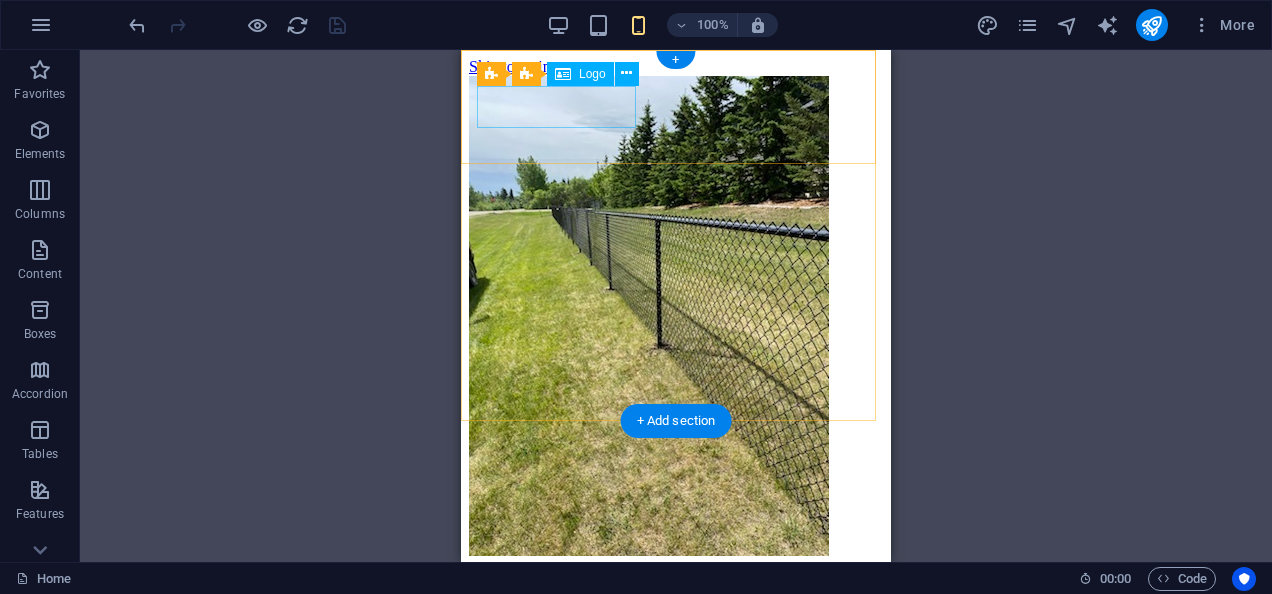 click on "B&T Fencing" at bounding box center (676, 592) 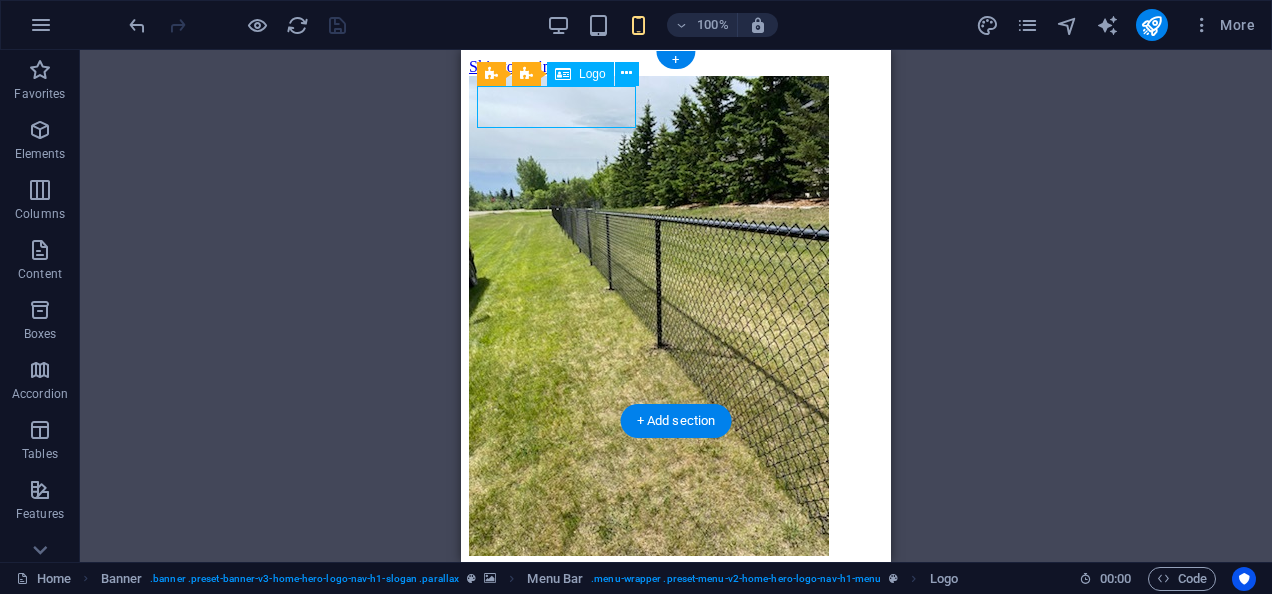 click on "B&T Fencing" at bounding box center [676, 592] 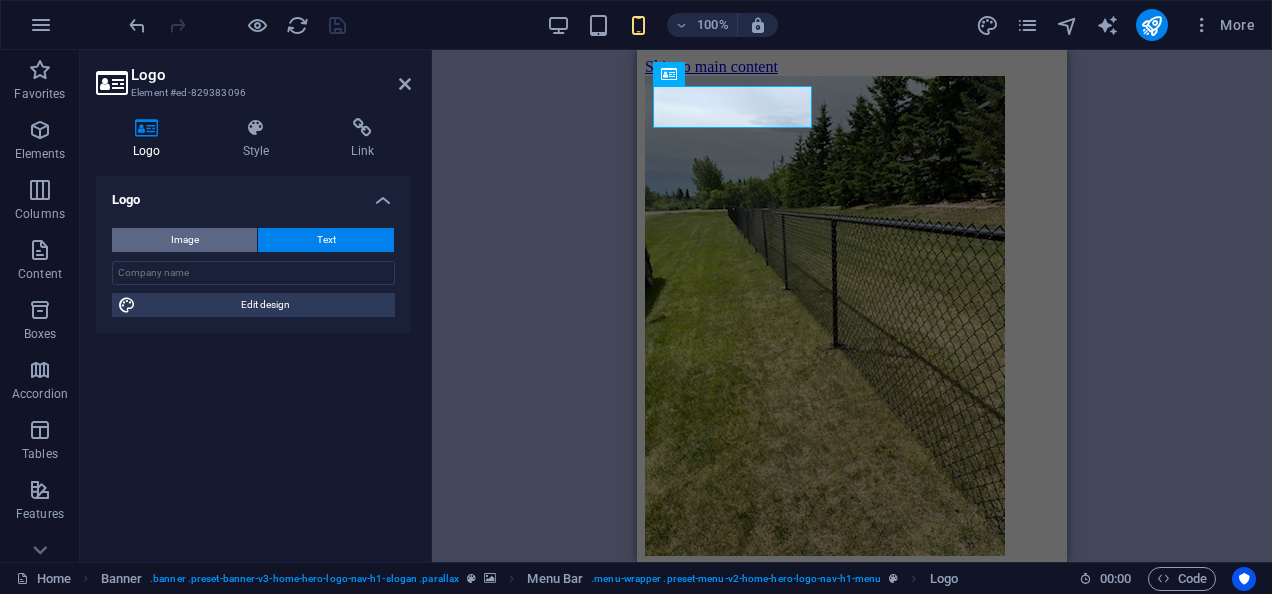 click on "Image" at bounding box center (184, 240) 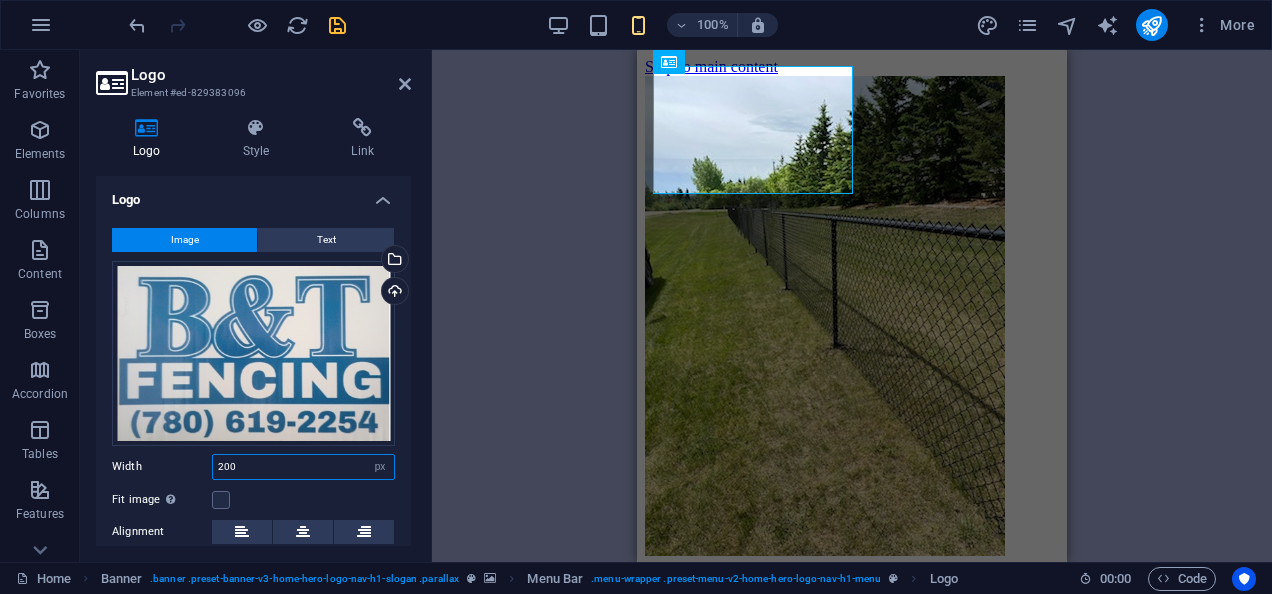 click on "200" at bounding box center (303, 467) 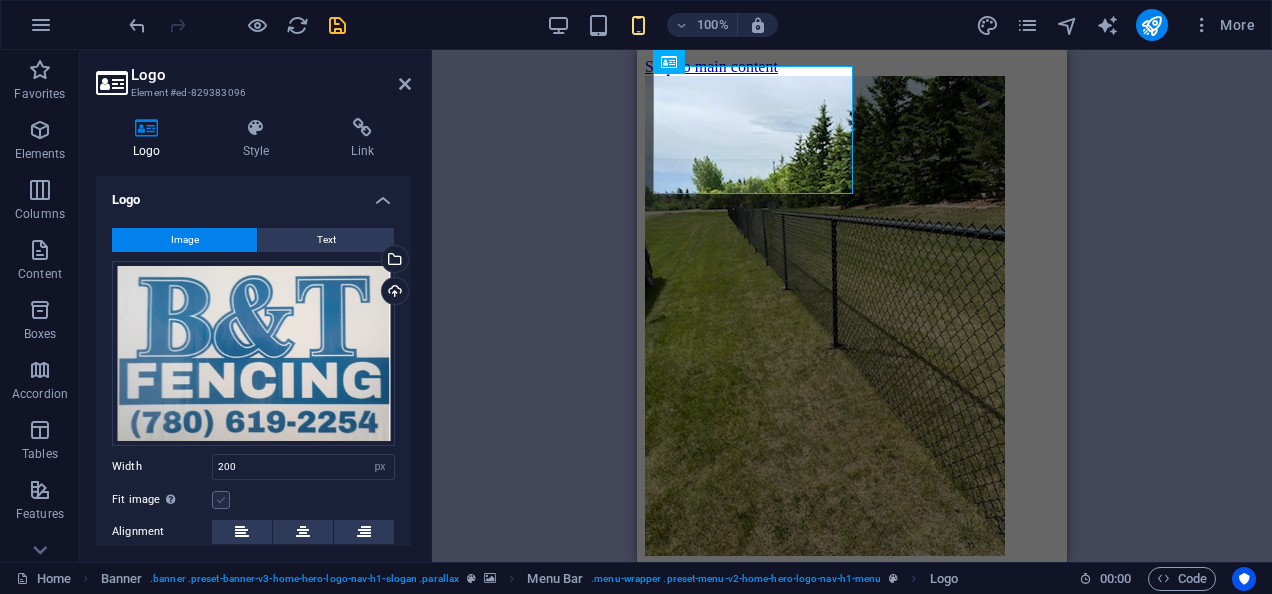 click at bounding box center [221, 500] 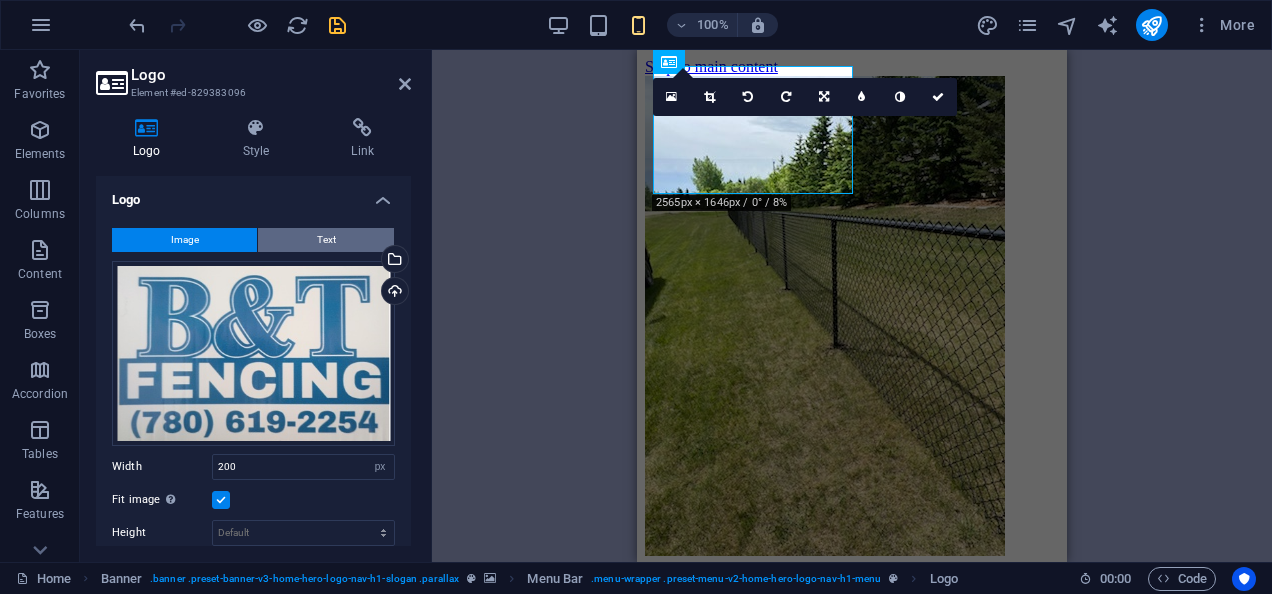 click on "Text" at bounding box center (326, 240) 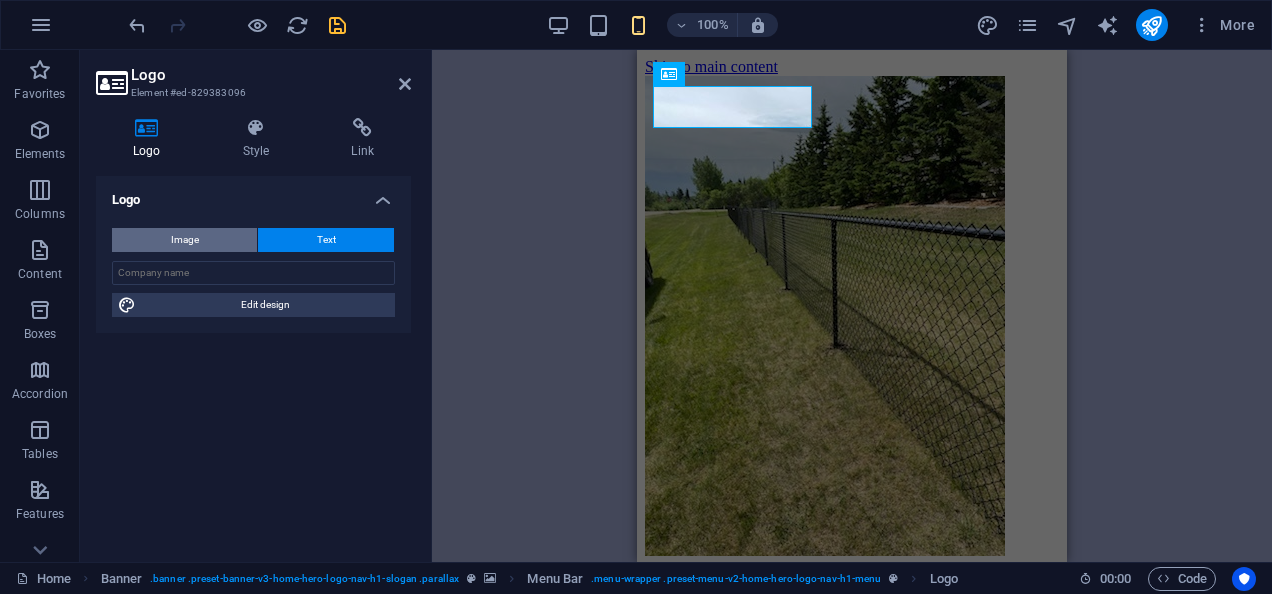 click on "Image" at bounding box center [184, 240] 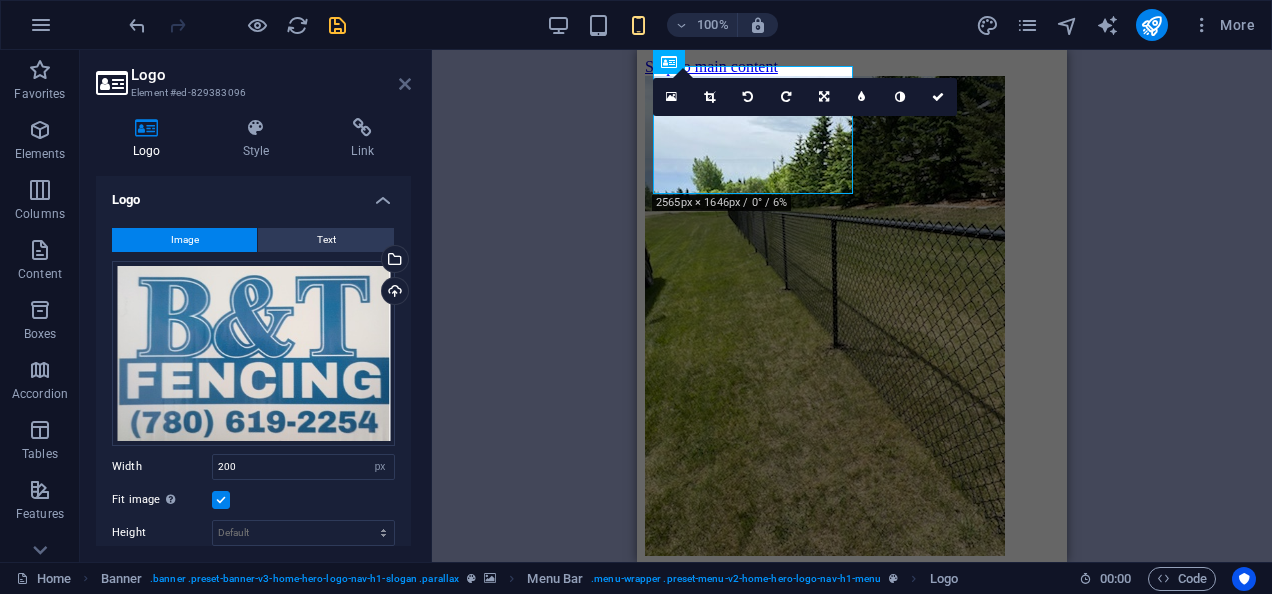 click at bounding box center (405, 84) 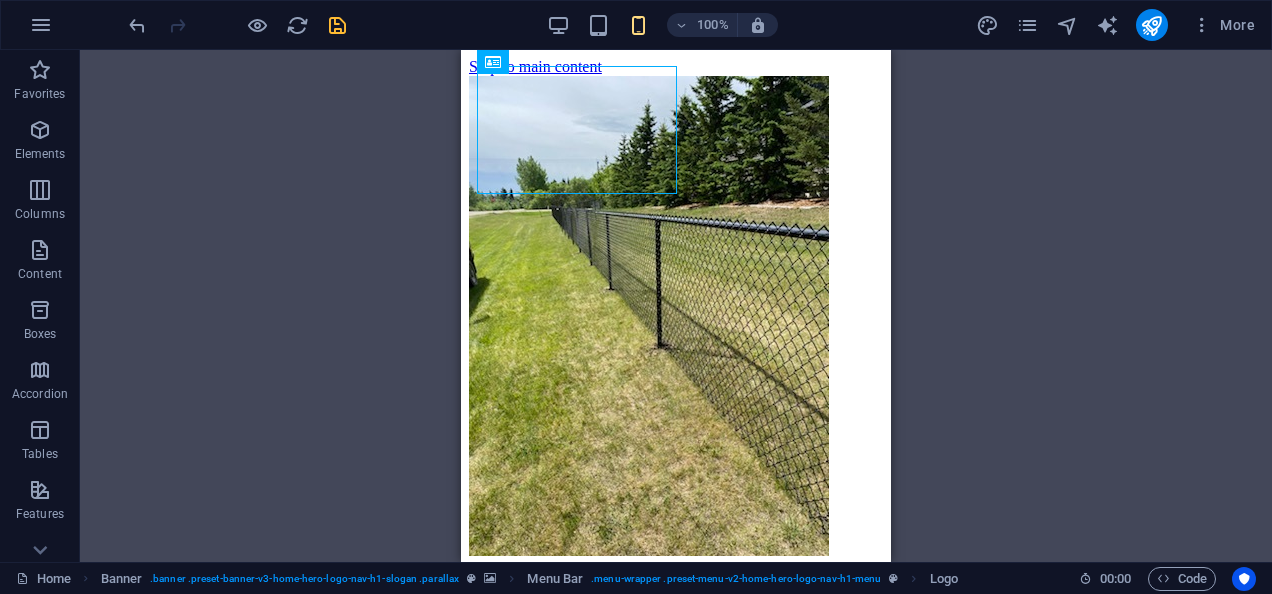 click on "Container   Gallery   Gallery   Gallery   Placeholder   Image   Image
Banner   Text   Container   Footer Saga   Container   H2   H3   Container   Container   Boxes   Container   H3   Boxes   Boxes   Container   Container   Boxes   Container   Container   Container   Text   Container   Container   Container   Spacer   Container   Container   Container   Text   Container   Banner   Menu Bar   Image   Image   Image   Image   Image   Image   Container   Container   Menu Bar   Banner   Logo   Spacer   Image   H2   Spacer   Contact Form   Input   Contact Form   Contact Form   Form   Input   HTML   Image   Gallery   Image   Container   Placeholder   Image   Image slider   Gallery   Logo   Icon   Banner   Menu   Reference   Container   Spacer   Container   Container   H3   Text   Container   Container   H3   Textarea   Email   Input   Image   Container   Text   Text   Container   H3   Container   Spacer   Text   Reference   Text   Icon" at bounding box center (676, 306) 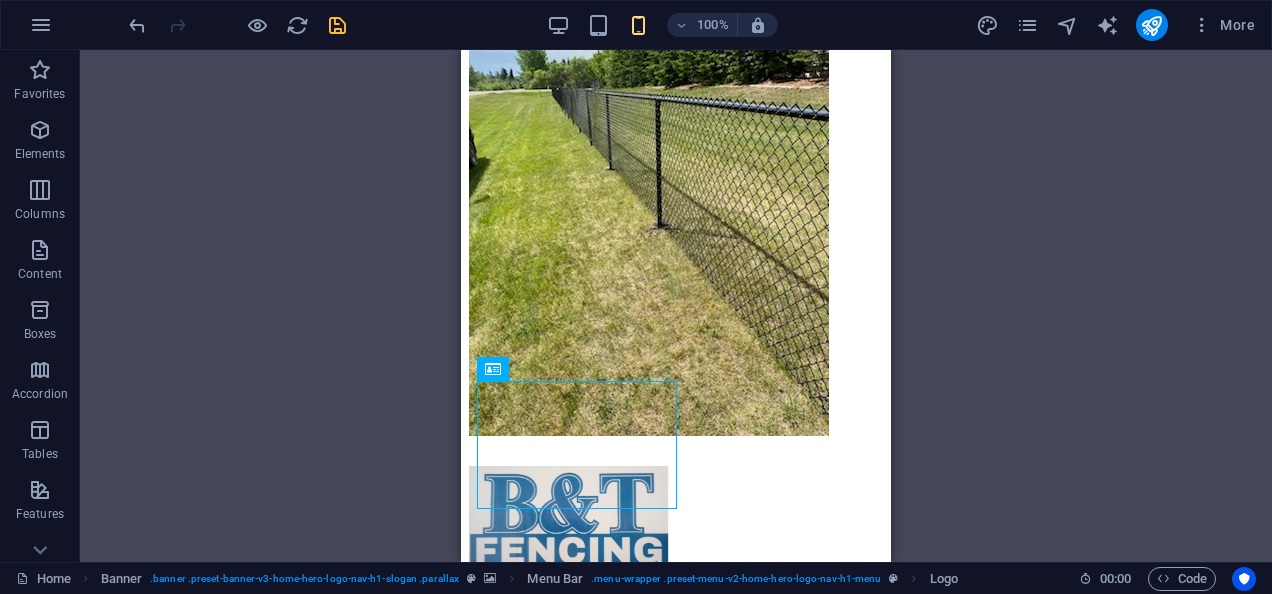 scroll, scrollTop: 0, scrollLeft: 0, axis: both 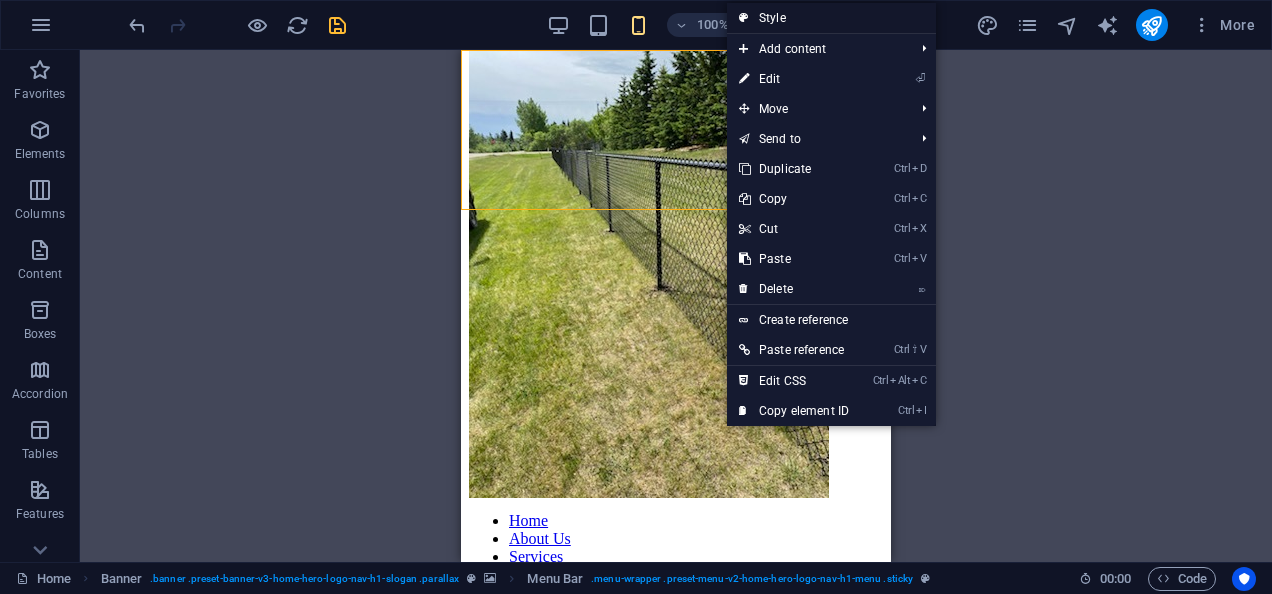 click on "Style" at bounding box center (831, 18) 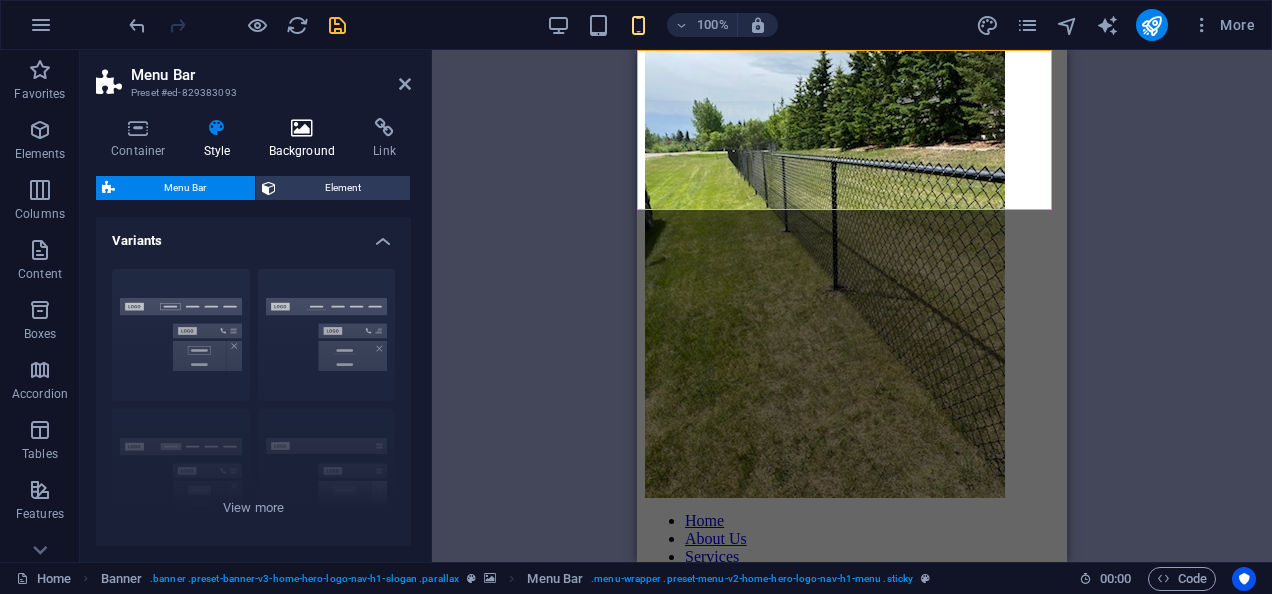 click at bounding box center [302, 128] 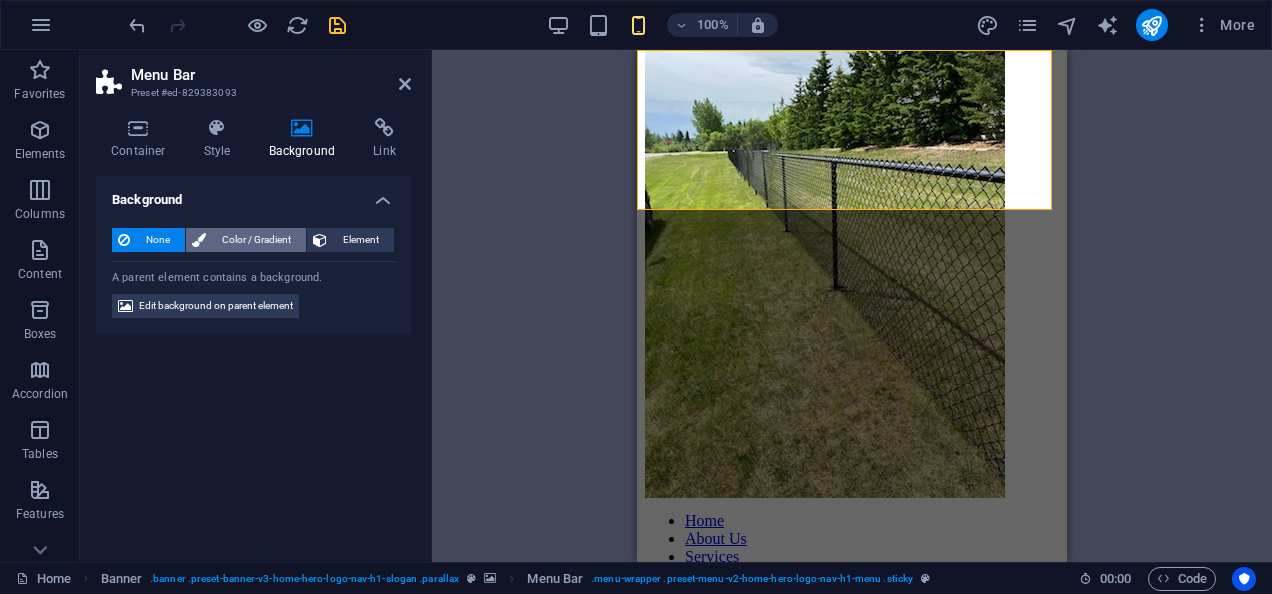 click on "Color / Gradient" at bounding box center [256, 240] 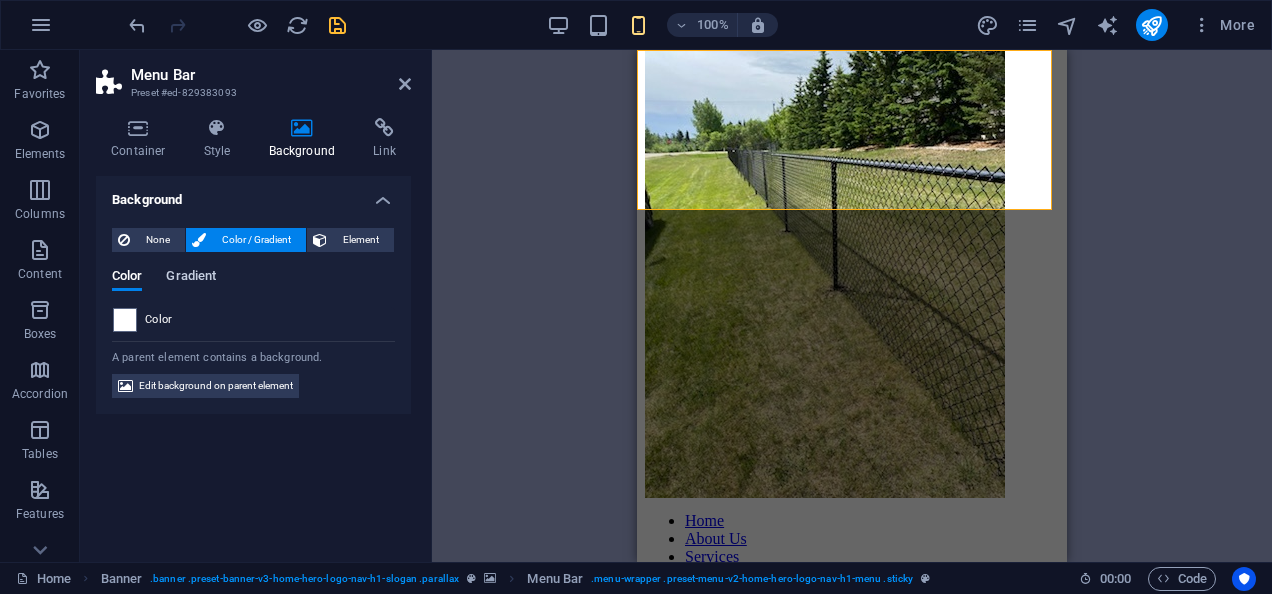 click on "Gradient" at bounding box center (191, 278) 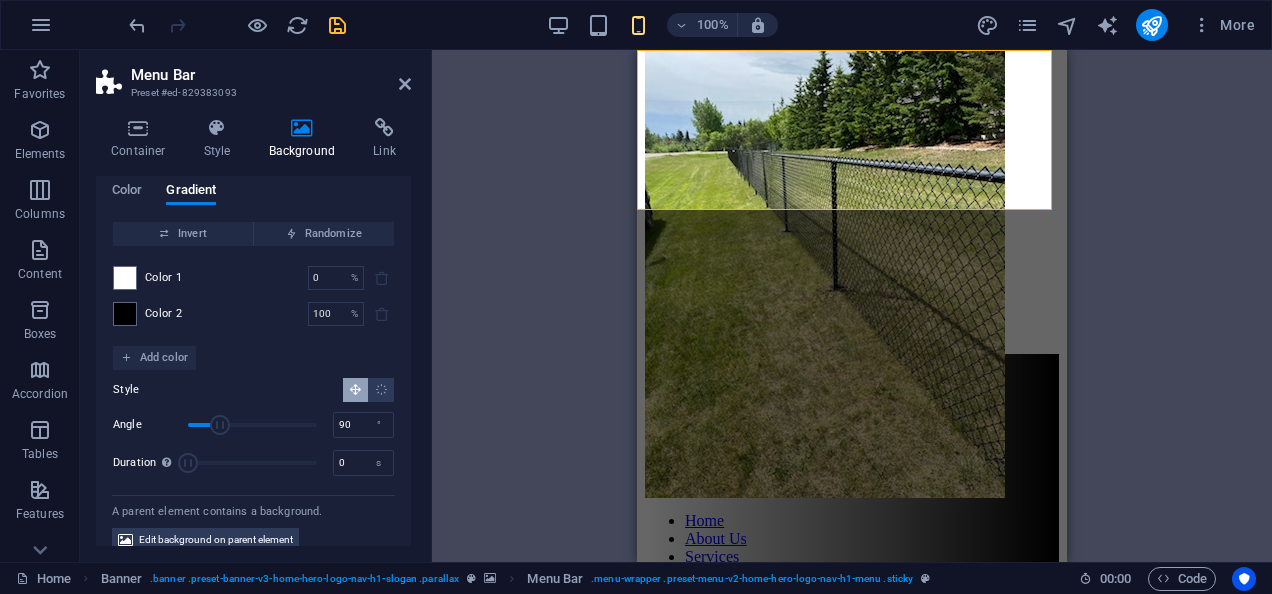 scroll, scrollTop: 106, scrollLeft: 0, axis: vertical 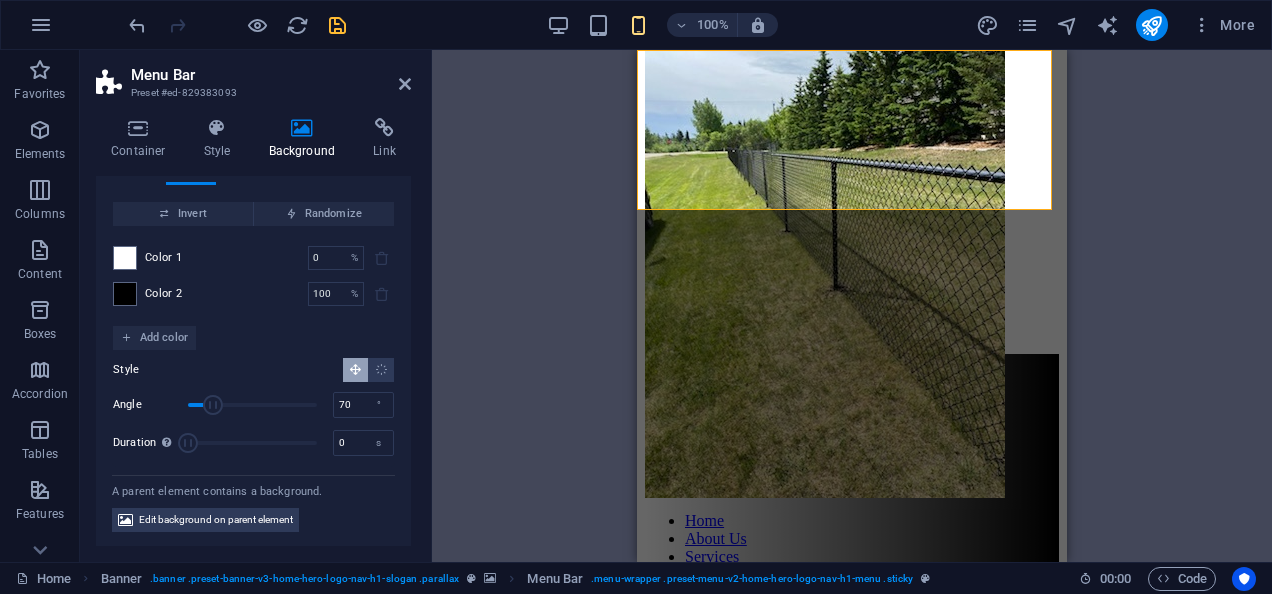 click at bounding box center [213, 405] 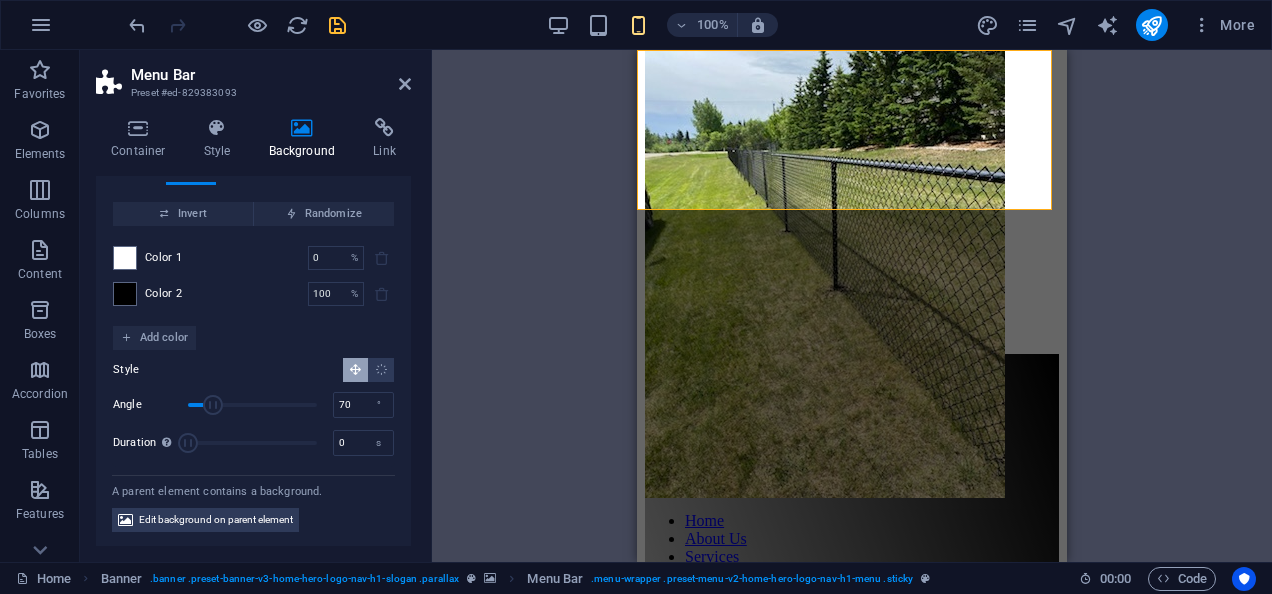 click at bounding box center [213, 405] 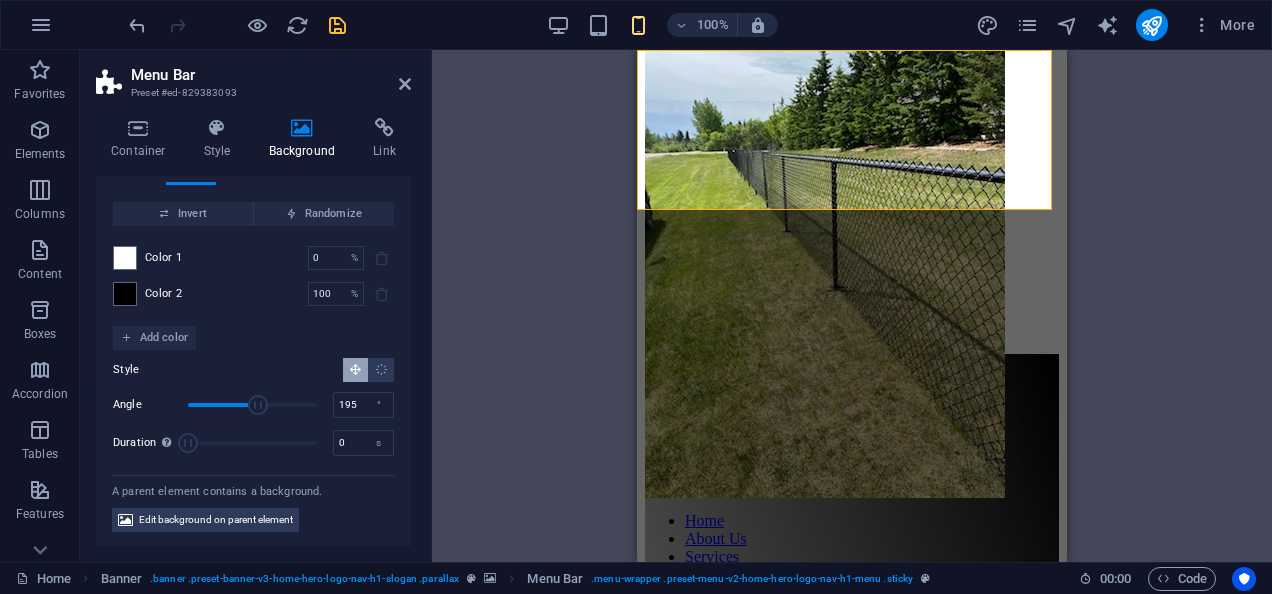 click at bounding box center (252, 405) 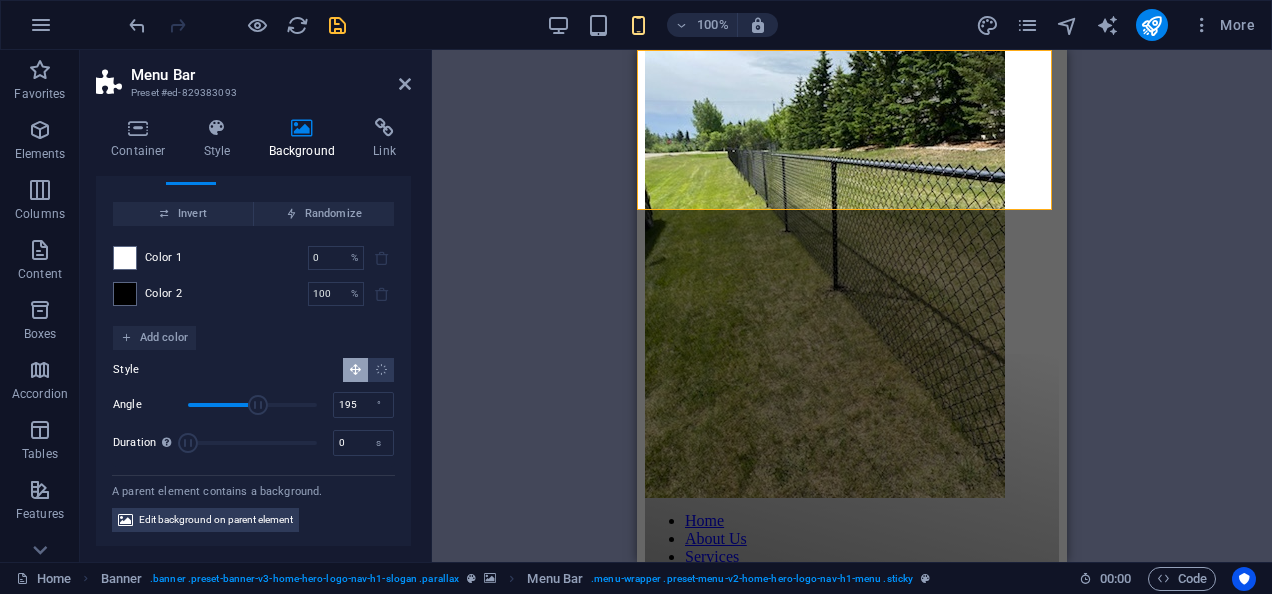 type on "332" 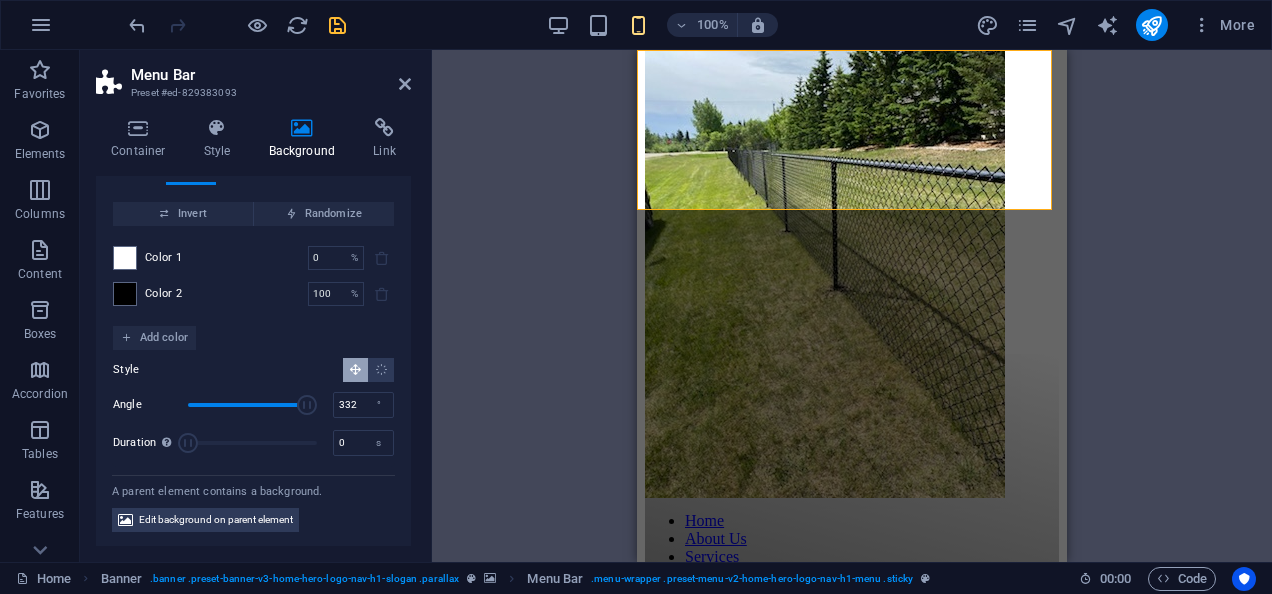 click at bounding box center (252, 405) 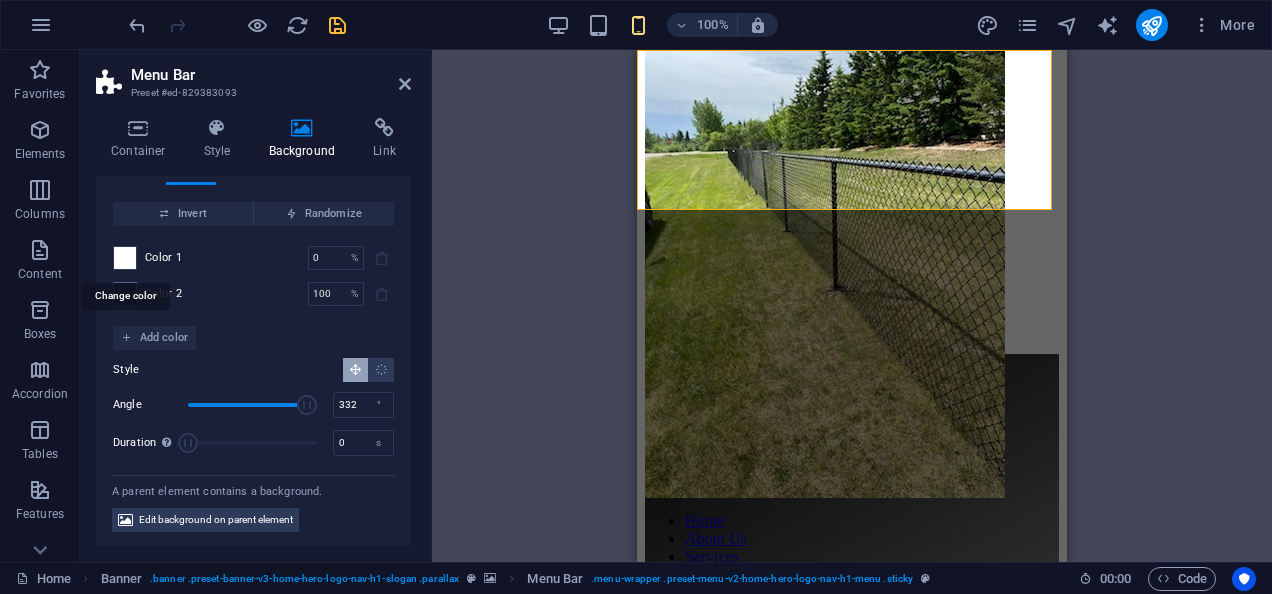 click at bounding box center [125, 258] 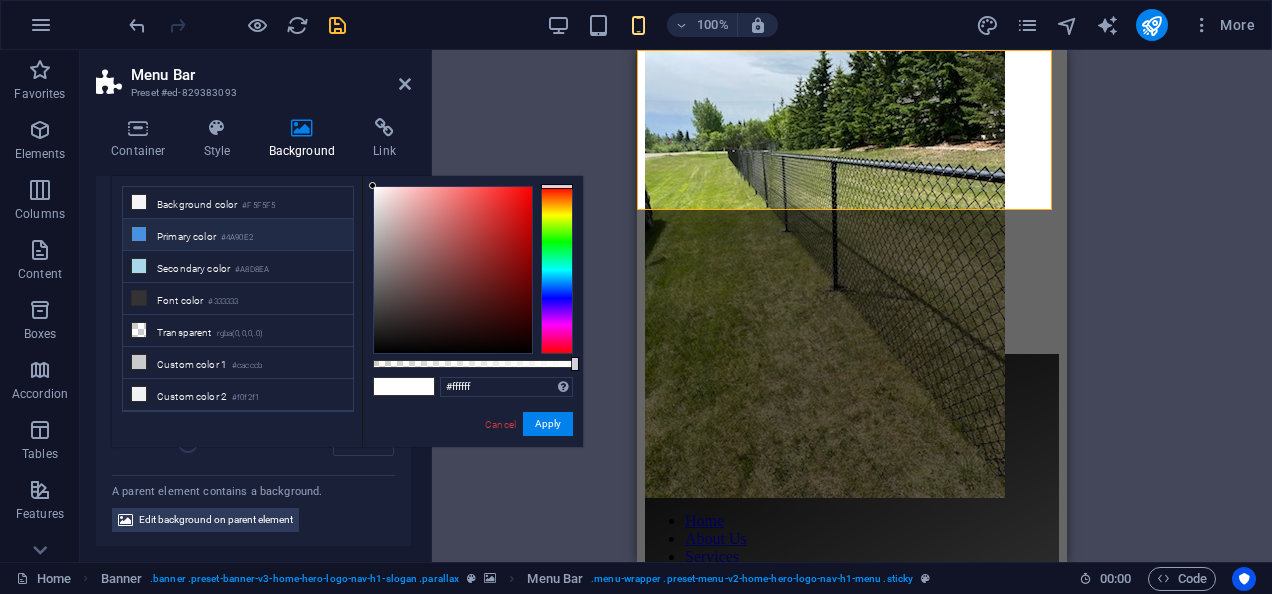 click on "Primary color
#4A90E2" at bounding box center (238, 235) 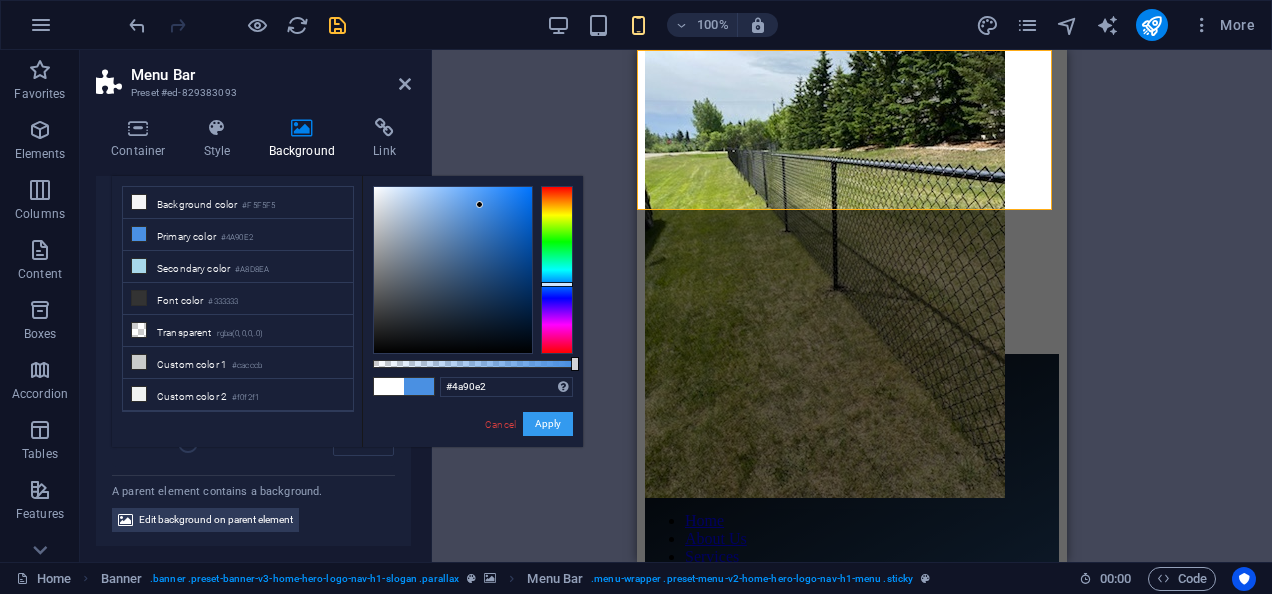 click on "Apply" at bounding box center [548, 424] 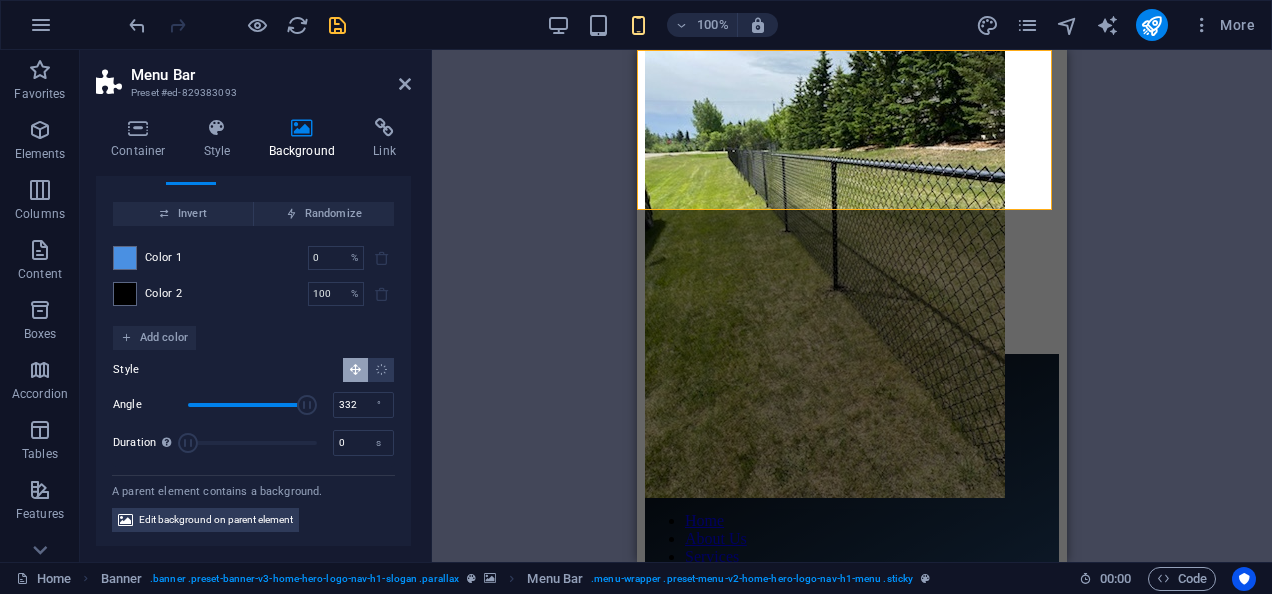 click on "Container   Gallery   Gallery   Gallery   Placeholder   Image   Image
Drag here to replace the existing content. Press “Ctrl” if you want to create a new element.
Banner   Text   Container   Footer Saga   Container   H2   H3   Container   Container   Boxes   Container   H3   Boxes   Boxes   Container   Container   Boxes   Container   Container   Container   Text   Container   Container   Container   Spacer   Container   Container   Container   Text   Container   Menu Bar   Image   Image   Image   Image   Image   Image   Container   Container   Logo   Spacer   Image   H2   Spacer   Contact Form   Input   Contact Form   Contact Form   Form   Input   HTML   Image   Gallery   Image   Container   Placeholder   Image   Image slider   Gallery   Logo   Icon   Banner   Menu   Reference   Container   Spacer   Container   Container   H3   Text   Container   Container   H3   Textarea   Email   Input   Image   Container   Text   Text   Container   H3   Container   Spacer   Text   Reference   Text" at bounding box center [852, 306] 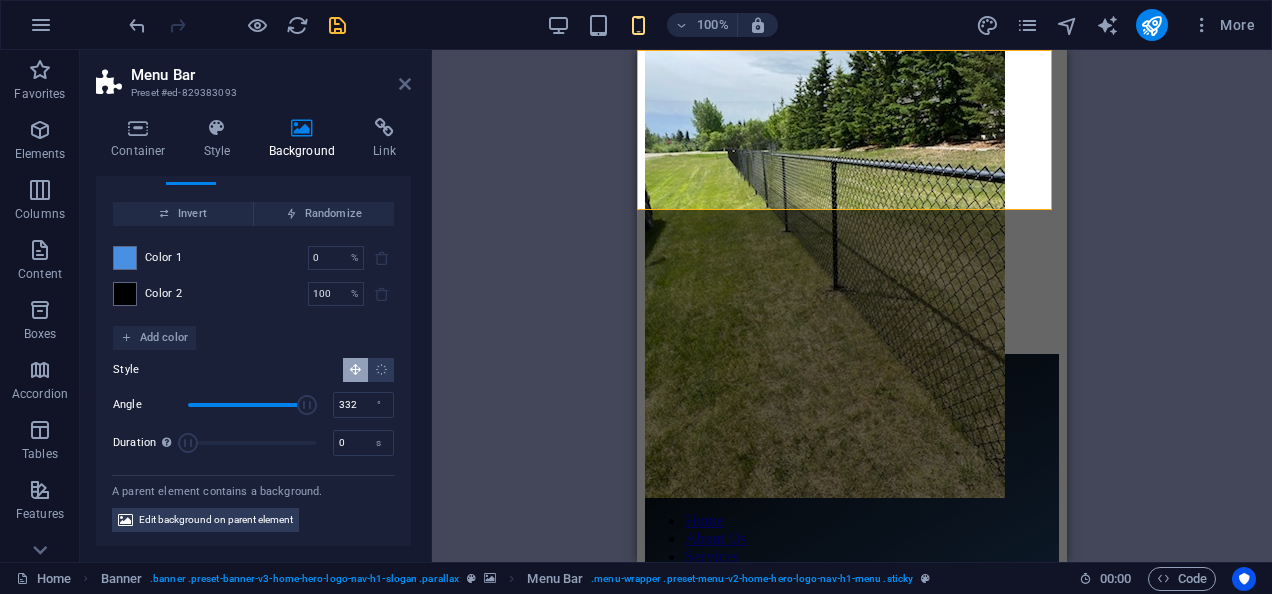 click at bounding box center (405, 84) 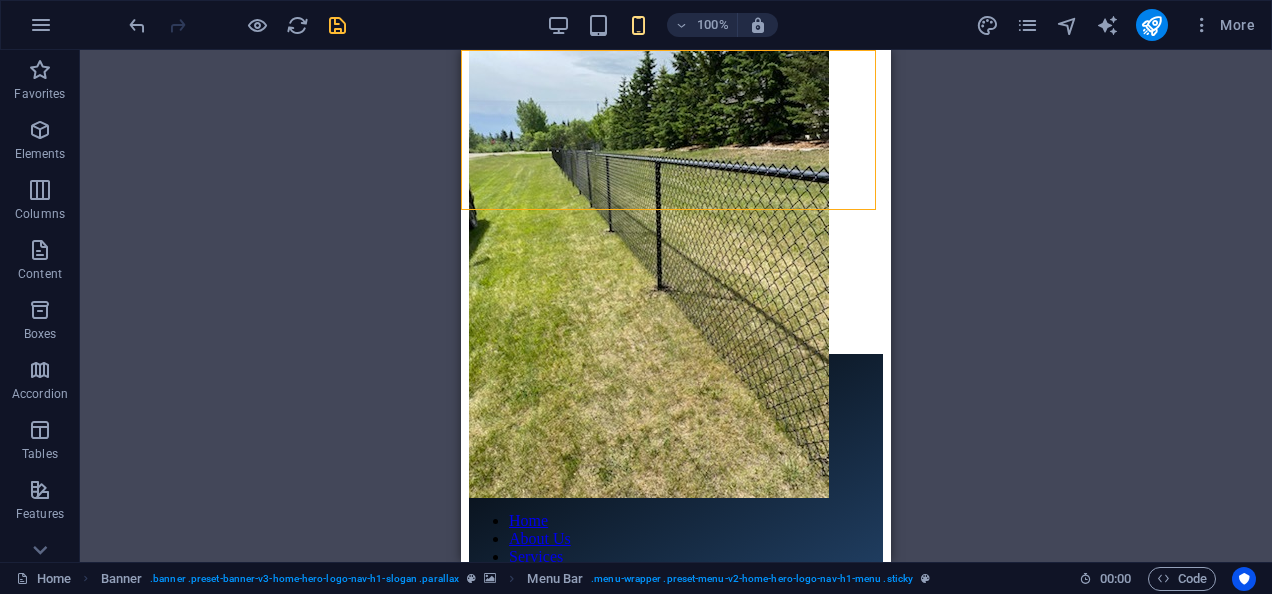 drag, startPoint x: 1417, startPoint y: 356, endPoint x: 886, endPoint y: 112, distance: 584.37744 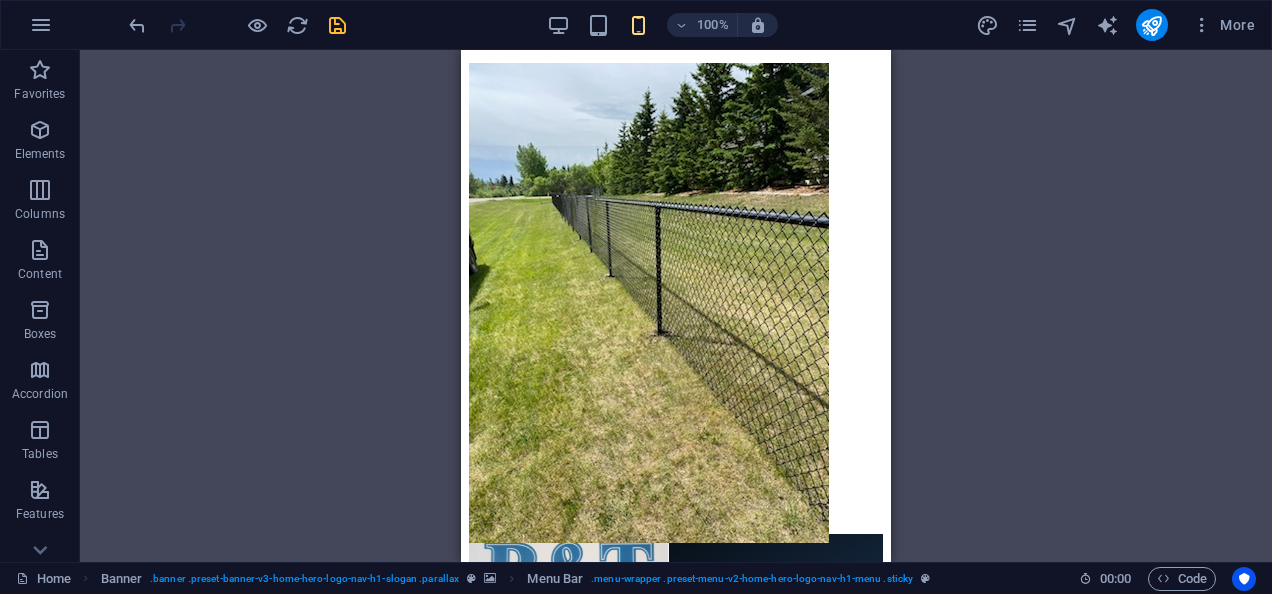 scroll, scrollTop: 0, scrollLeft: 0, axis: both 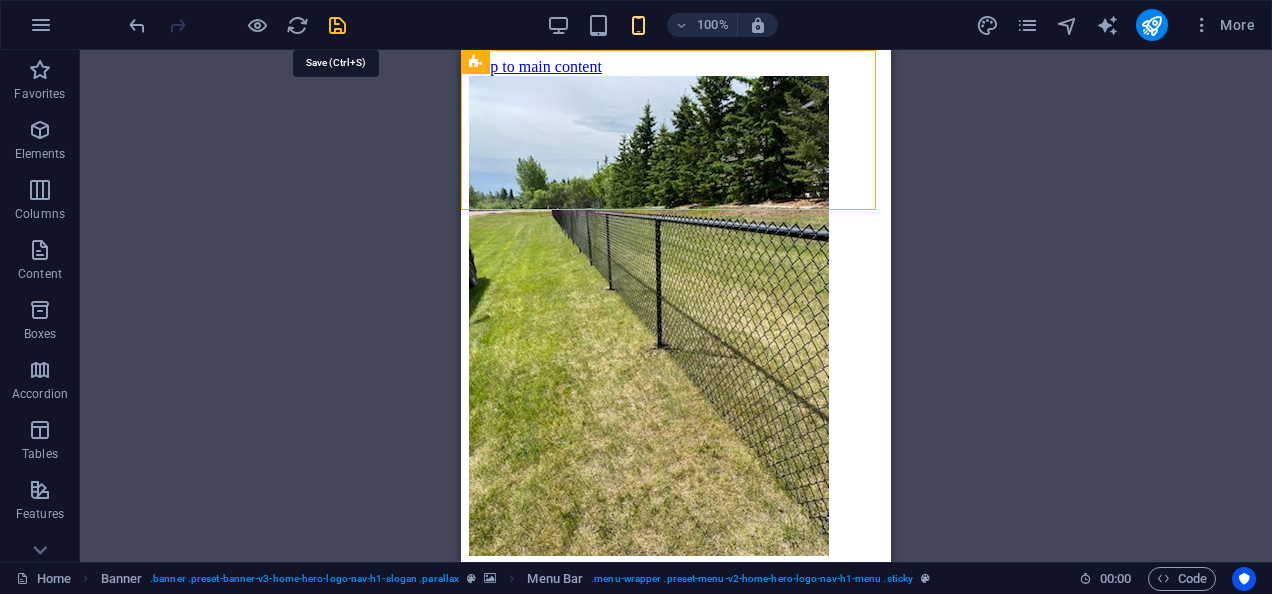 click at bounding box center (337, 25) 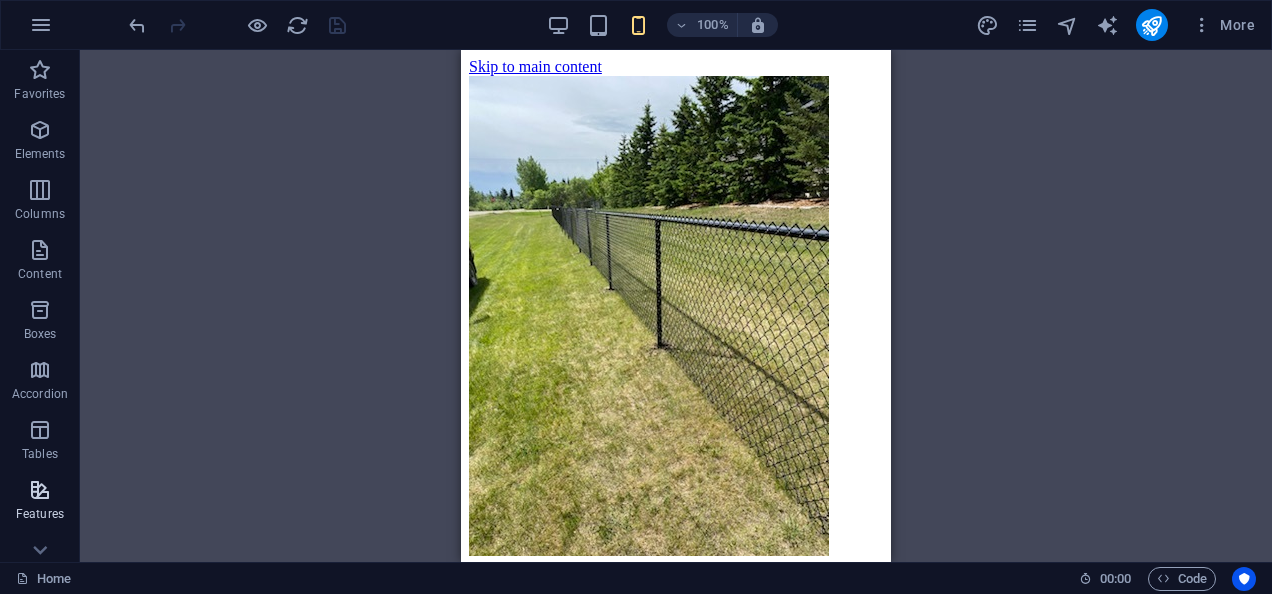 click at bounding box center [40, 490] 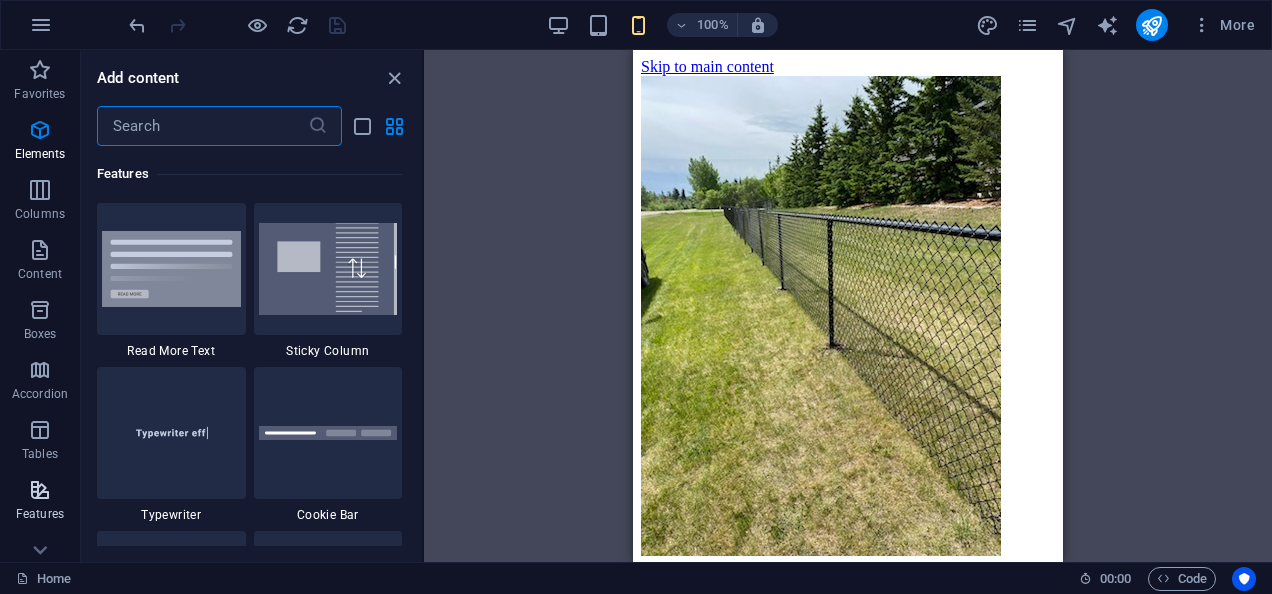 scroll, scrollTop: 7795, scrollLeft: 0, axis: vertical 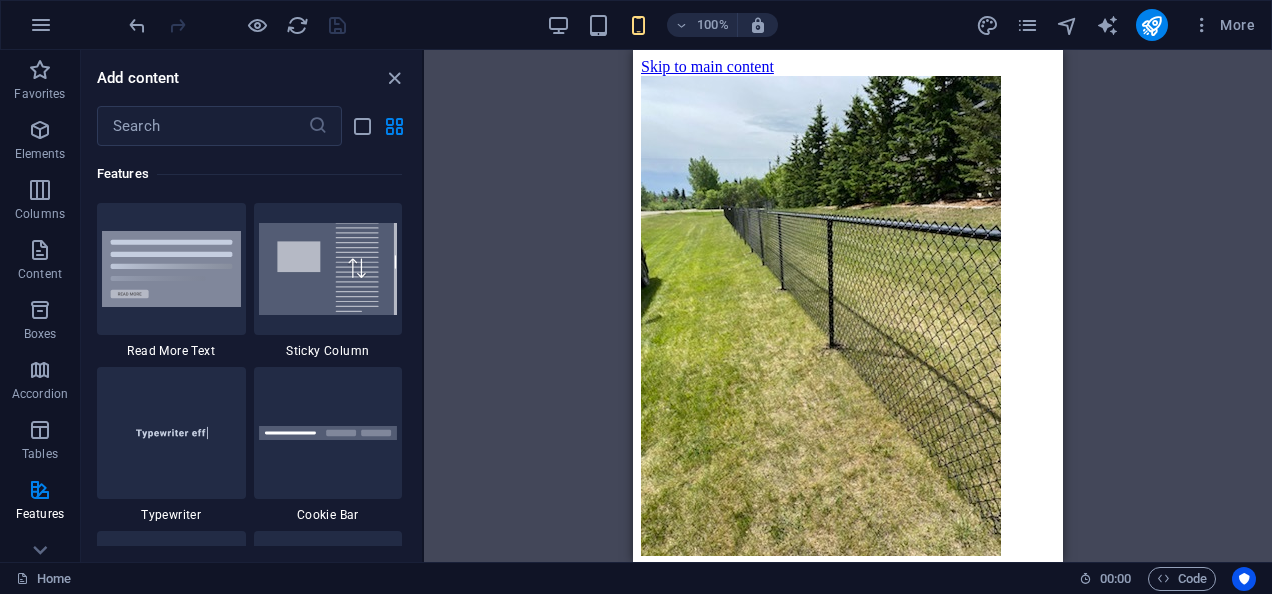 click on "Container   Gallery   Gallery   Gallery   Placeholder   Image   Image
Drag here to replace the existing content. Press “Ctrl” if you want to create a new element.
Banner   Text   Container   Footer Saga   Container   H2   H3   Container   Container   Boxes   Container   H3   Boxes   Boxes   Container   Container   Boxes   Container   Container   Container   Text   Container   Container   Container   Spacer   Container   Container   Container   Text   Container   Banner   Menu Bar   Image   Image   Image   Image   Image   Image   Container   Container   Logo   Spacer   Image   H2   Spacer   Contact Form   Input   Contact Form   Contact Form   Form   Input   HTML   Image   Gallery   Image   Container   Placeholder   Image   Image slider   Gallery   Logo   Icon   Banner   Menu   Reference   Container   Spacer   Container   Container   H3   Text   Container   Container   H3   Textarea   Email   Input   Image   Container   Text   Text   Container   H3   Container   Spacer   Text     Text" at bounding box center (848, 306) 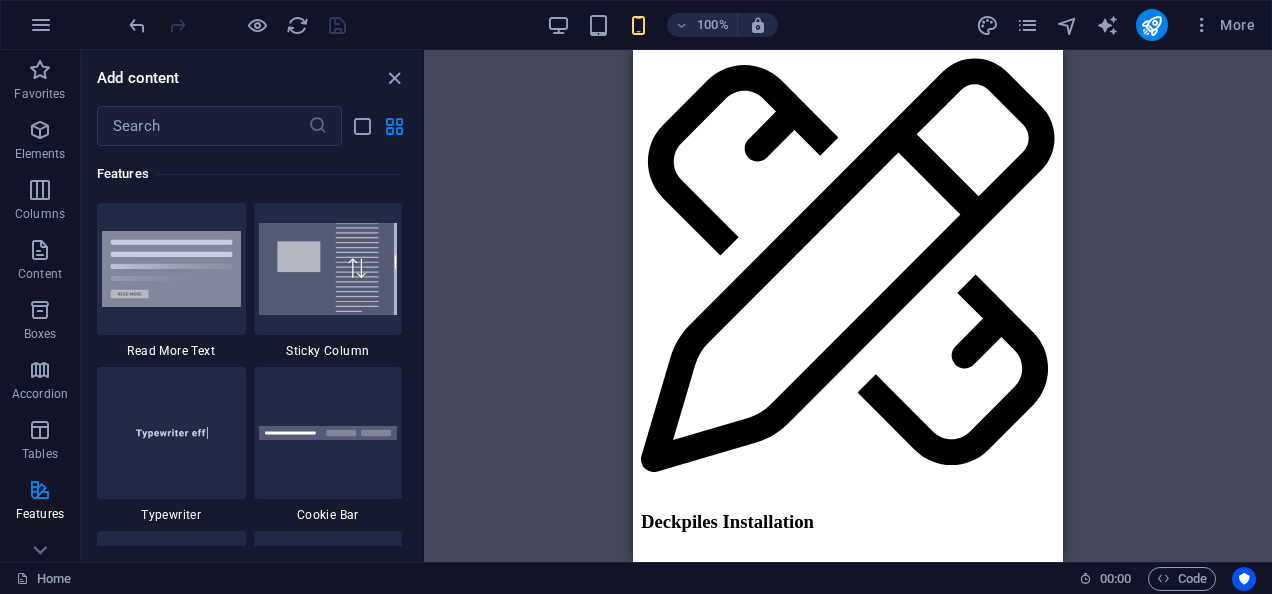 scroll, scrollTop: 3418, scrollLeft: 0, axis: vertical 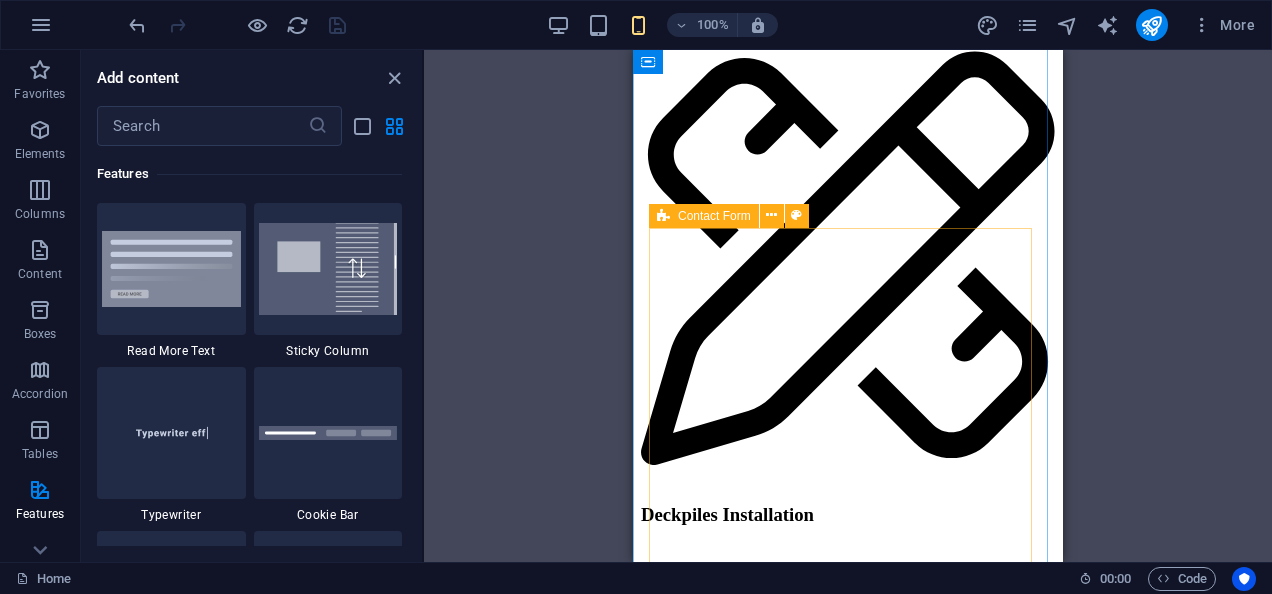 click on "Contact Form" at bounding box center [704, 216] 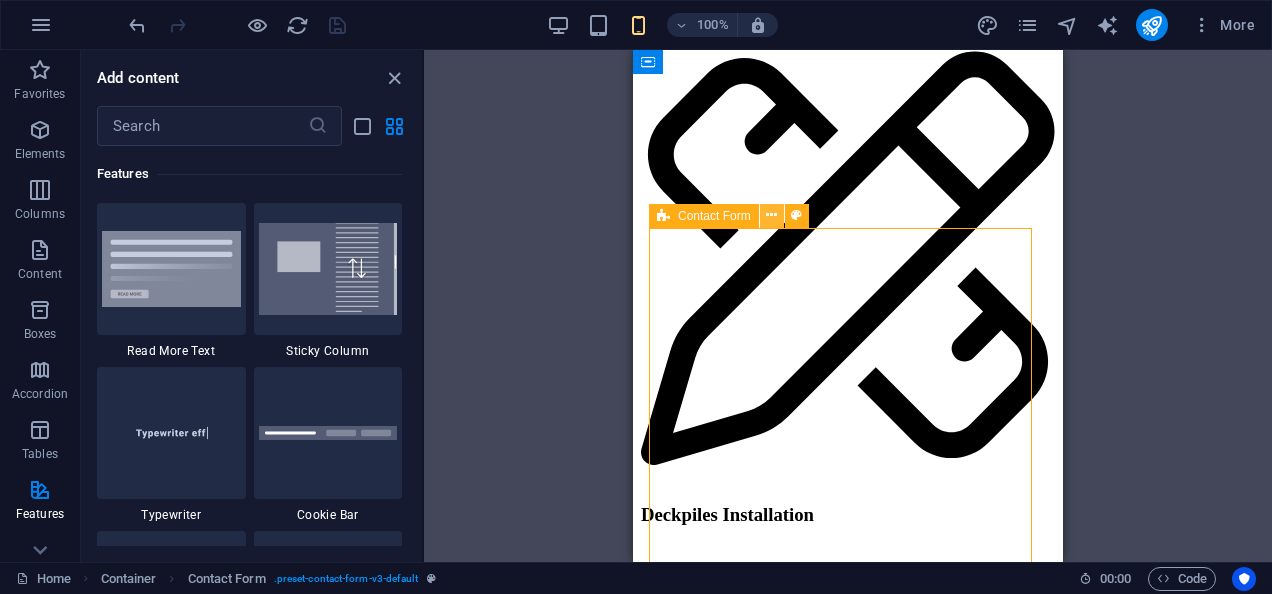 click at bounding box center [771, 215] 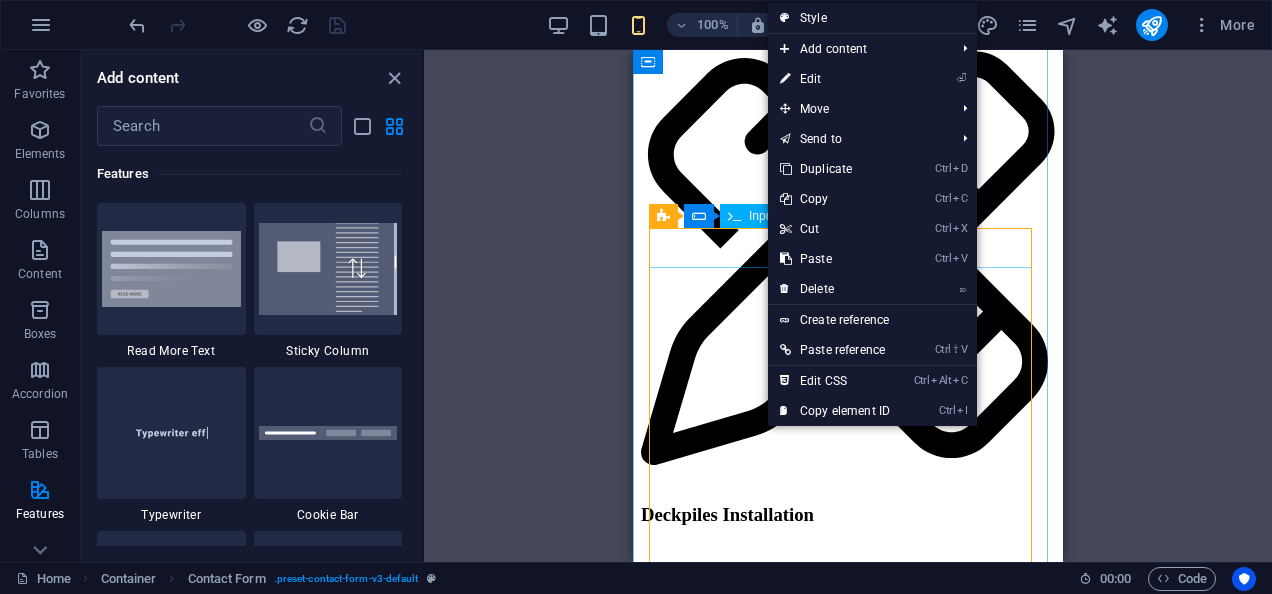 click at bounding box center [848, 14181] 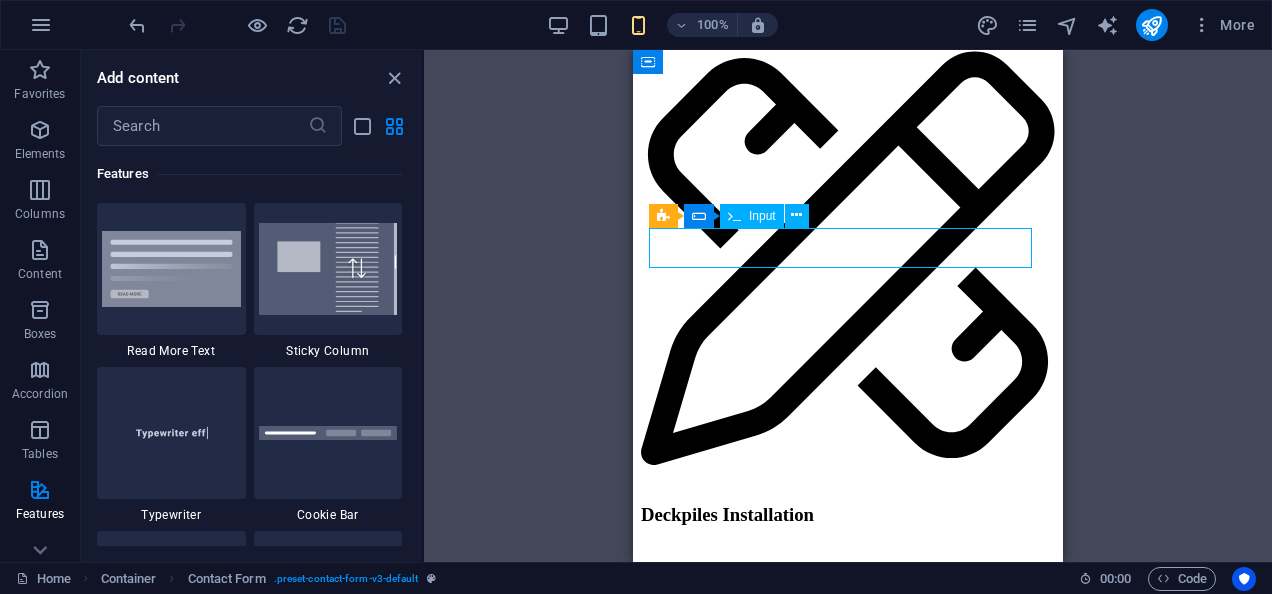 click at bounding box center (848, 14181) 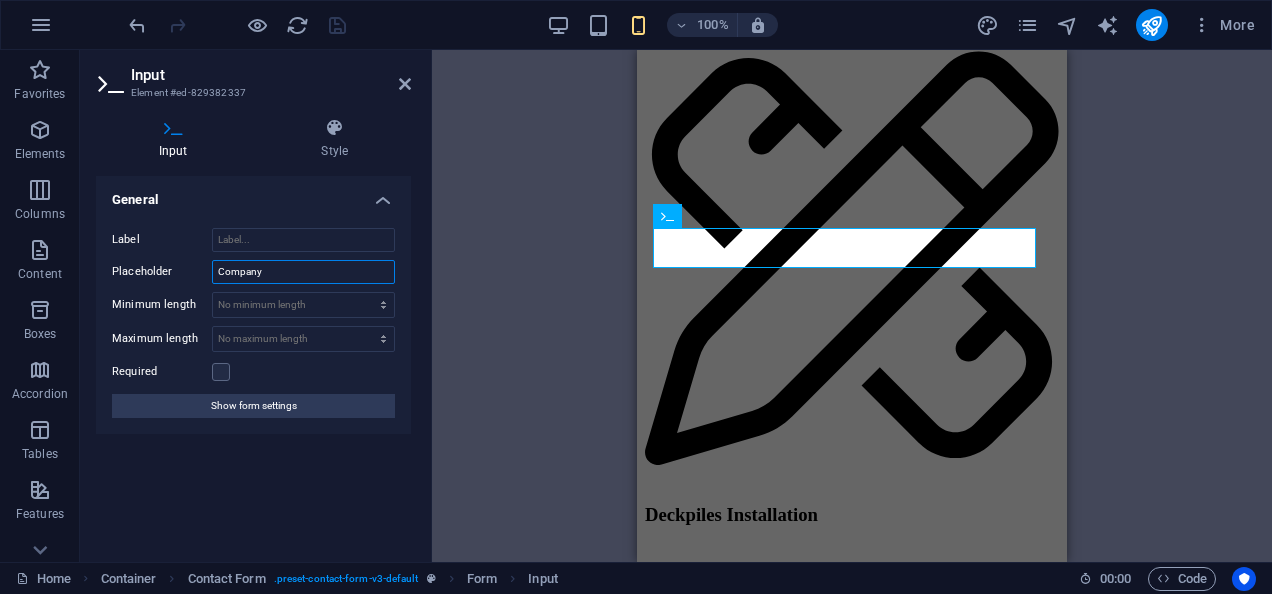 click on "Company" at bounding box center [303, 272] 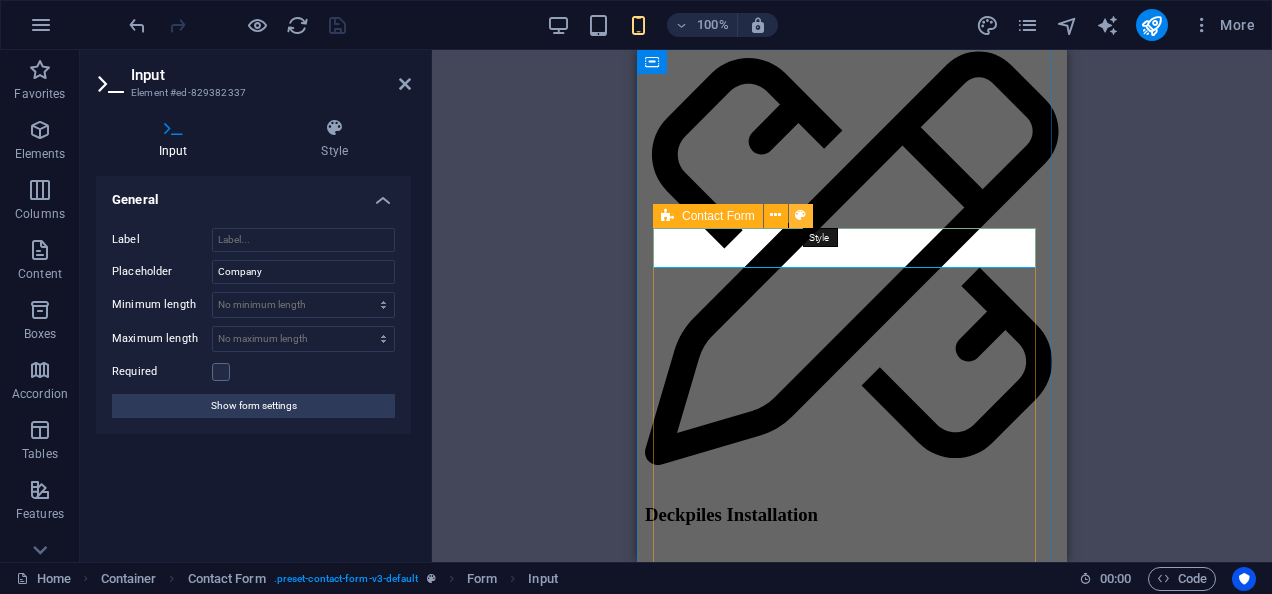 click at bounding box center [800, 215] 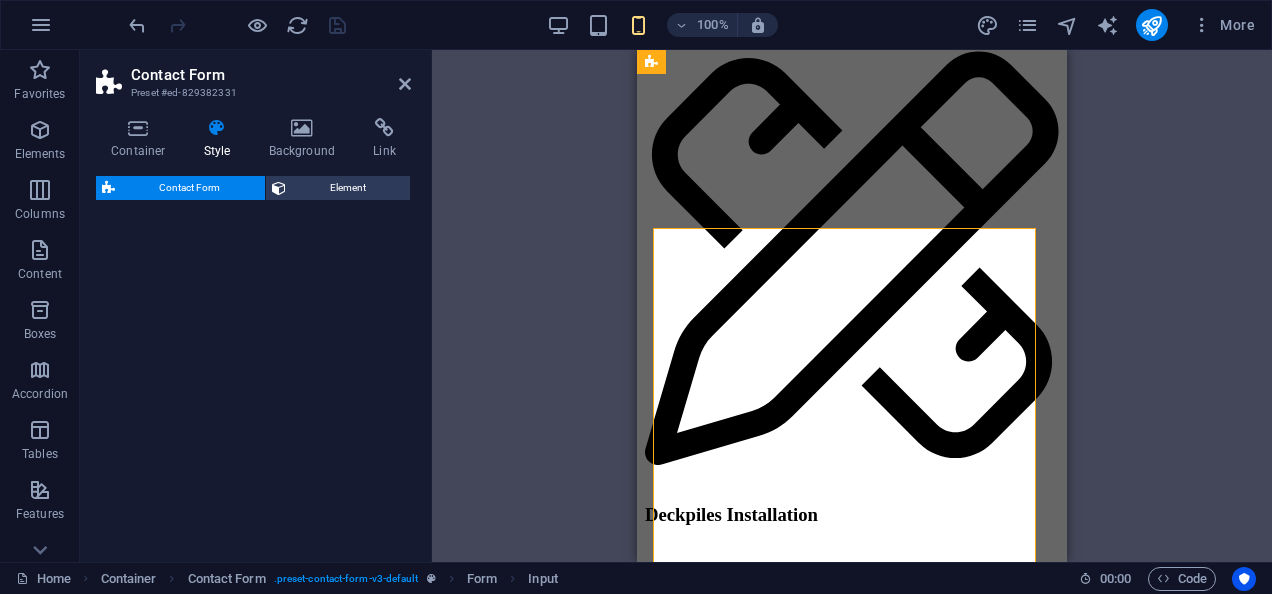 select on "rem" 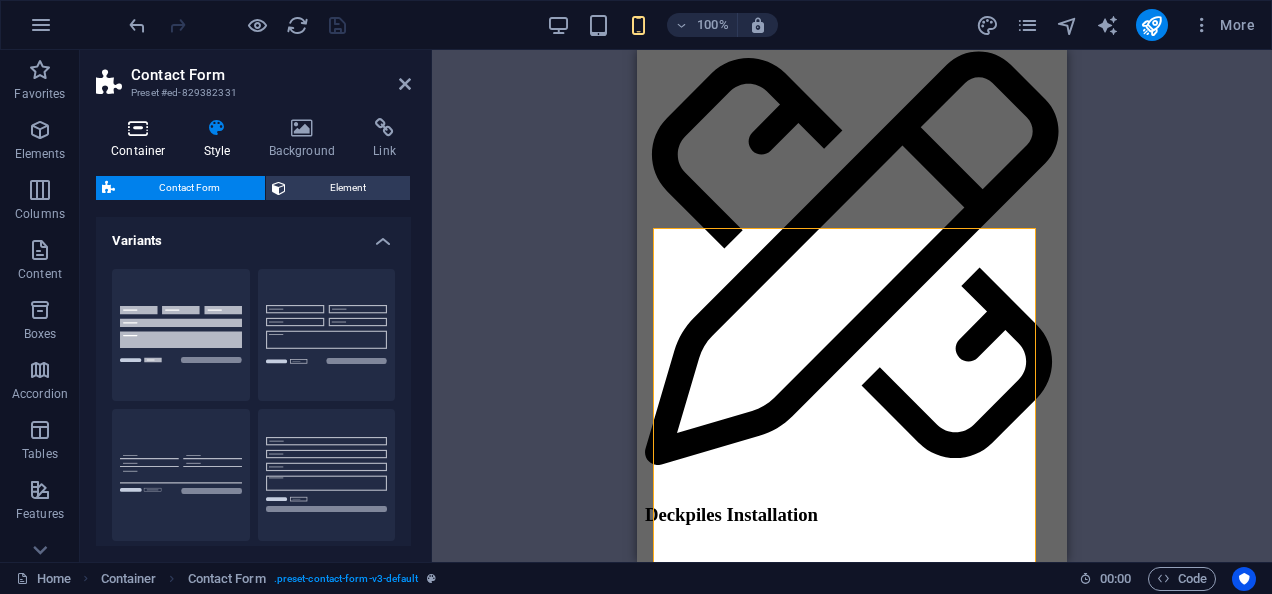 click on "Container" at bounding box center [142, 139] 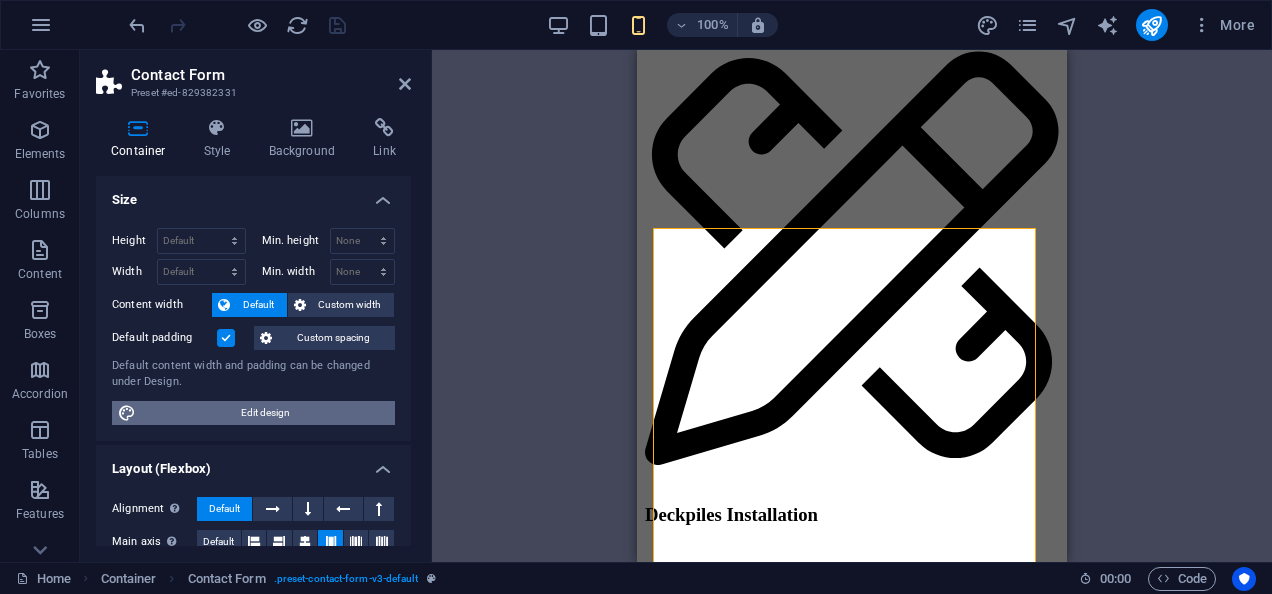 click on "Edit design" at bounding box center (265, 413) 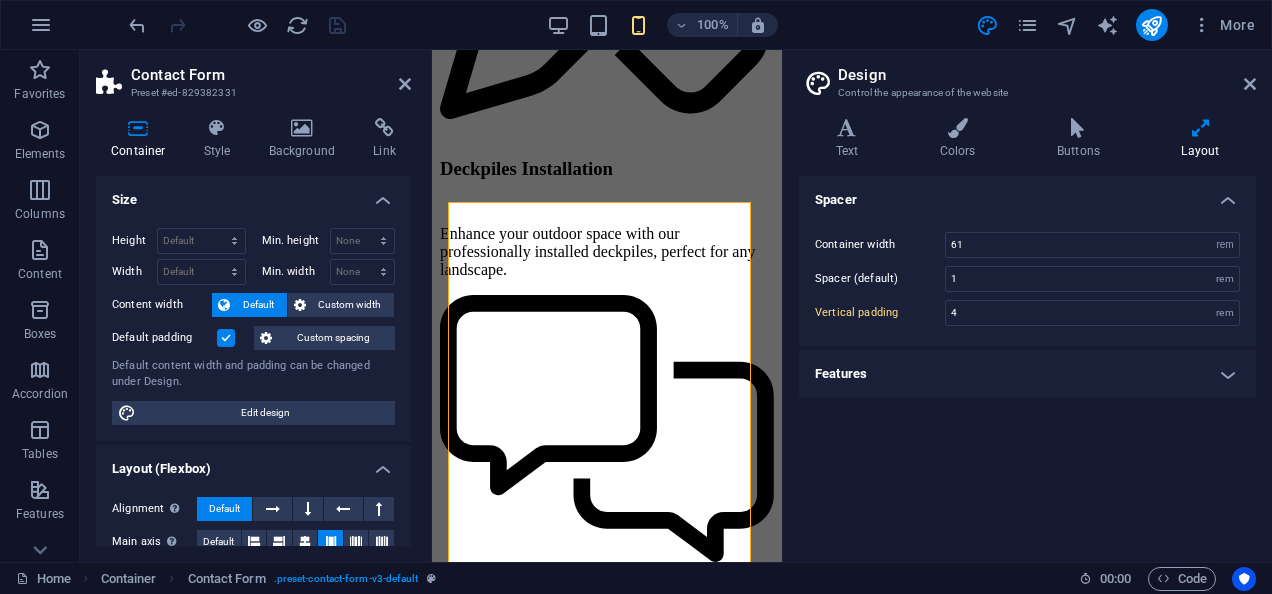 click on "Features" at bounding box center [1027, 374] 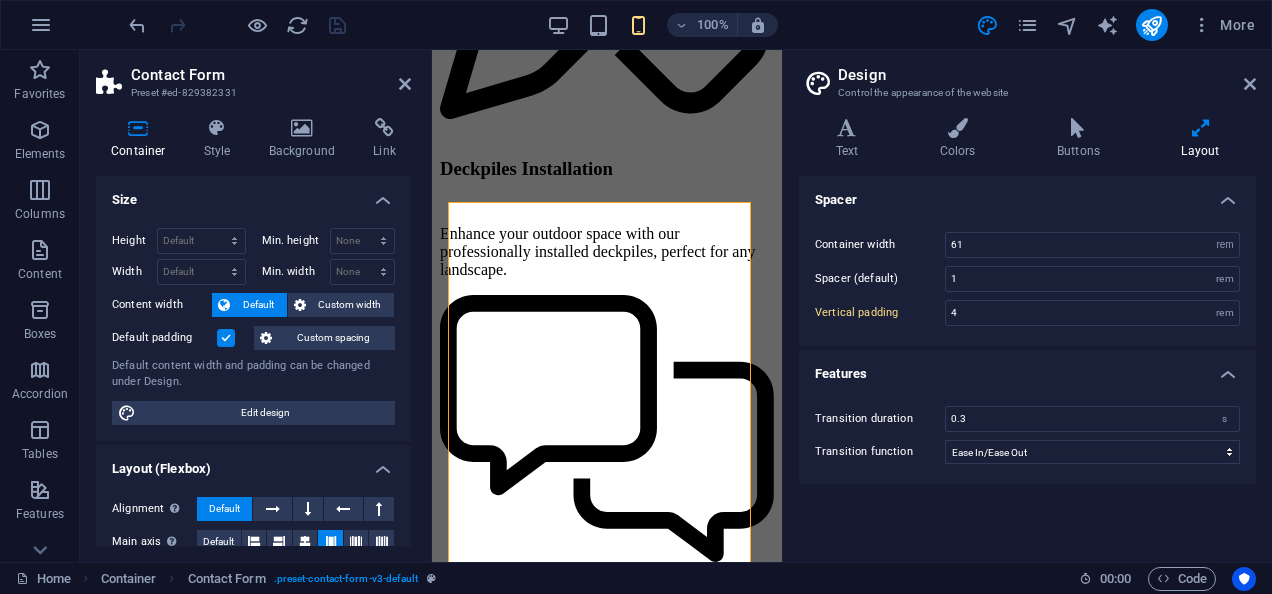click on "Features" at bounding box center (1027, 368) 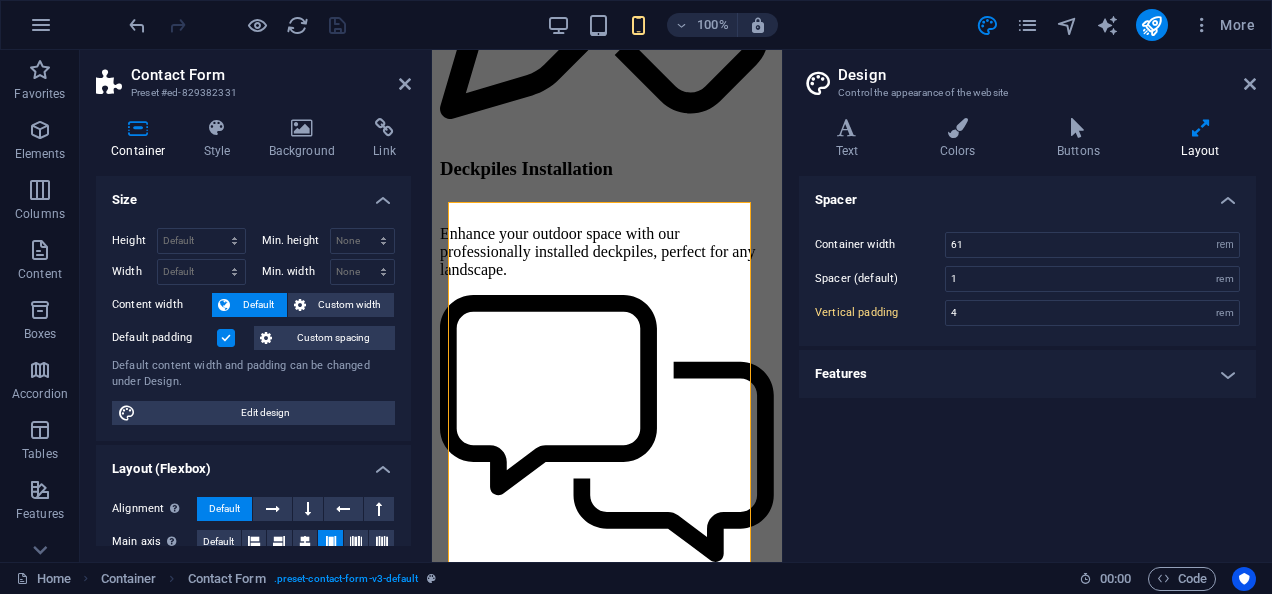 click on "Spacer Container width 61 rem px Spacer (default) 1 rem Vertical padding 4 rem Features Transition duration 0.3 s Transition function Ease Ease In Ease Out Ease In/Ease Out Linear" at bounding box center [1027, 361] 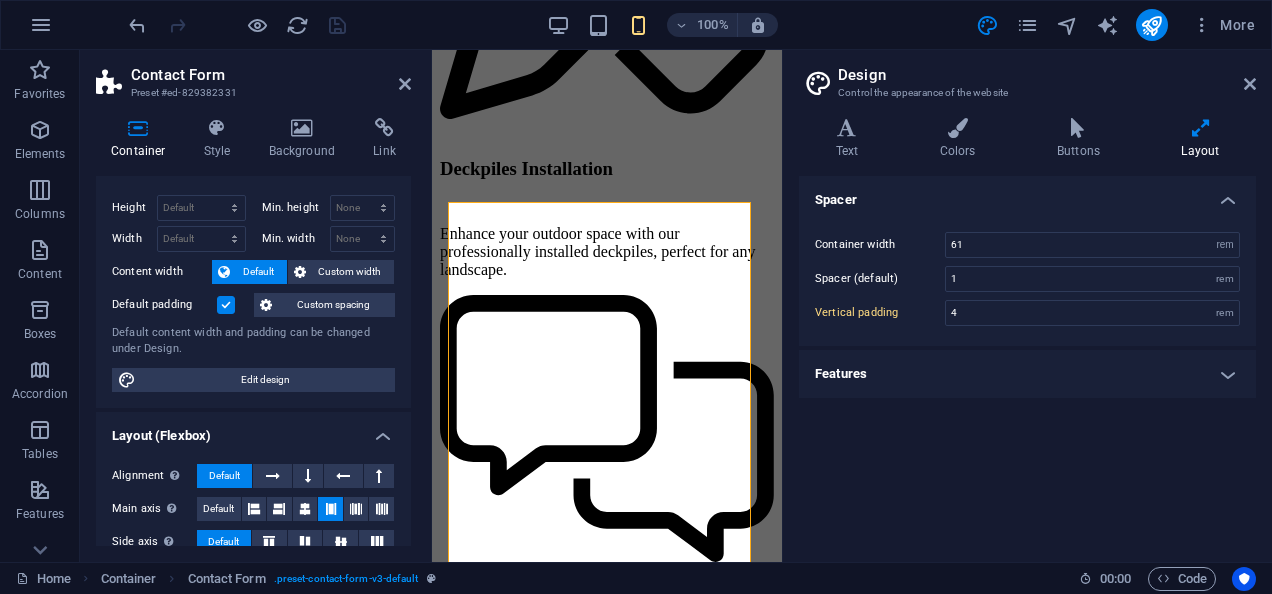 scroll, scrollTop: 0, scrollLeft: 0, axis: both 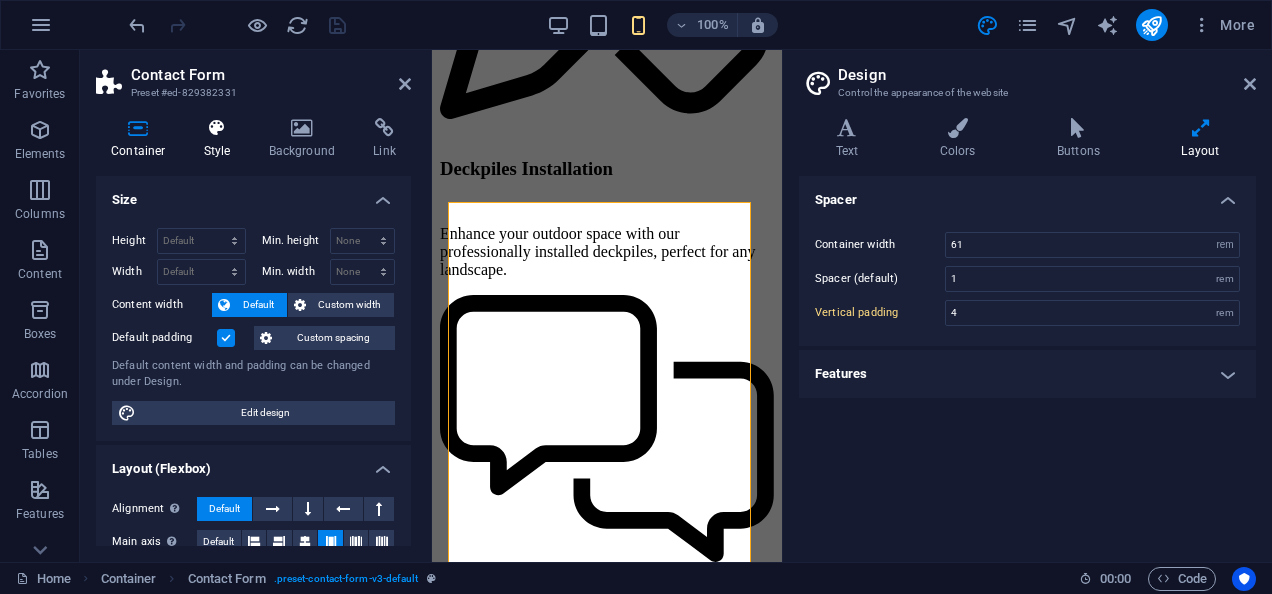 click at bounding box center (217, 128) 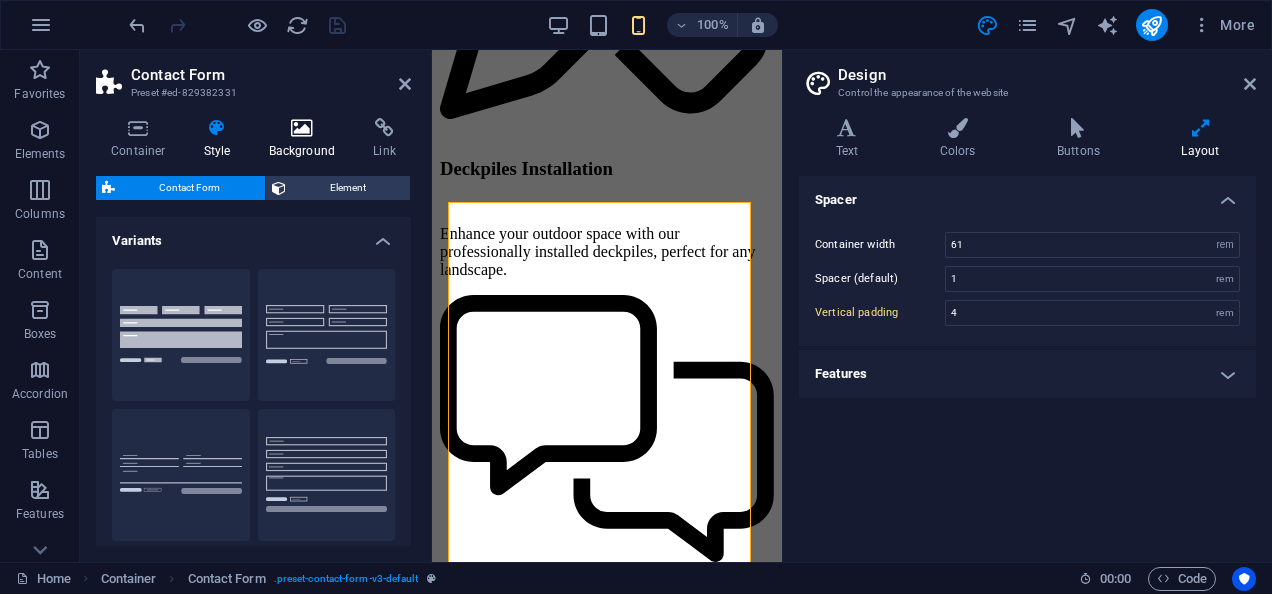 click at bounding box center (302, 128) 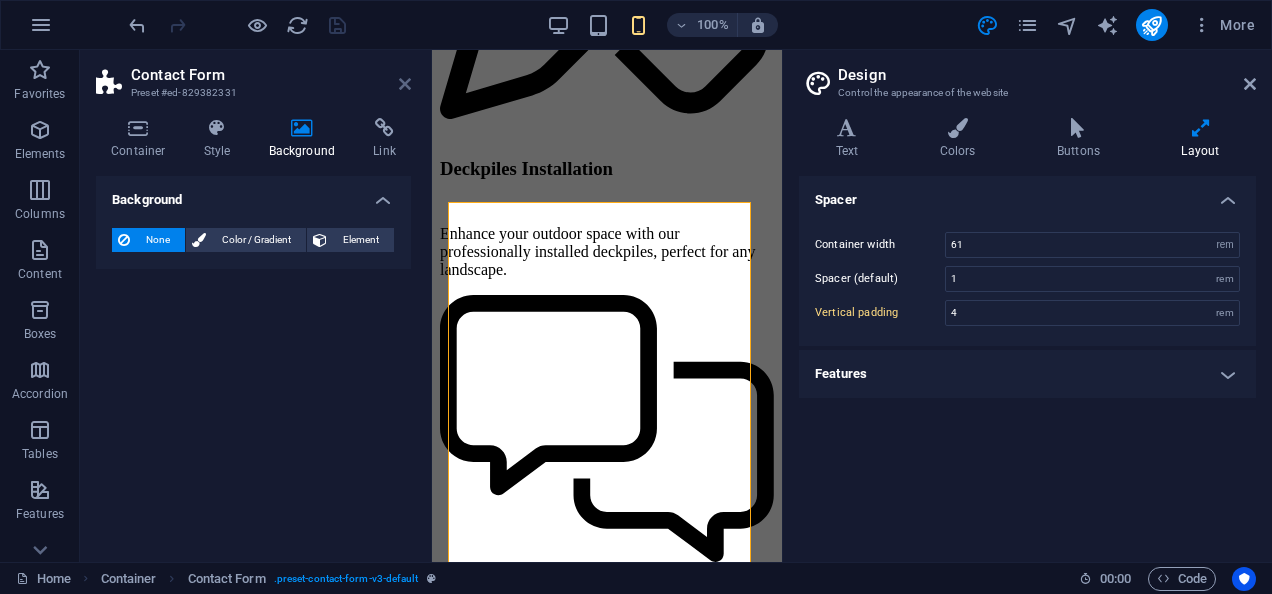 click at bounding box center [405, 84] 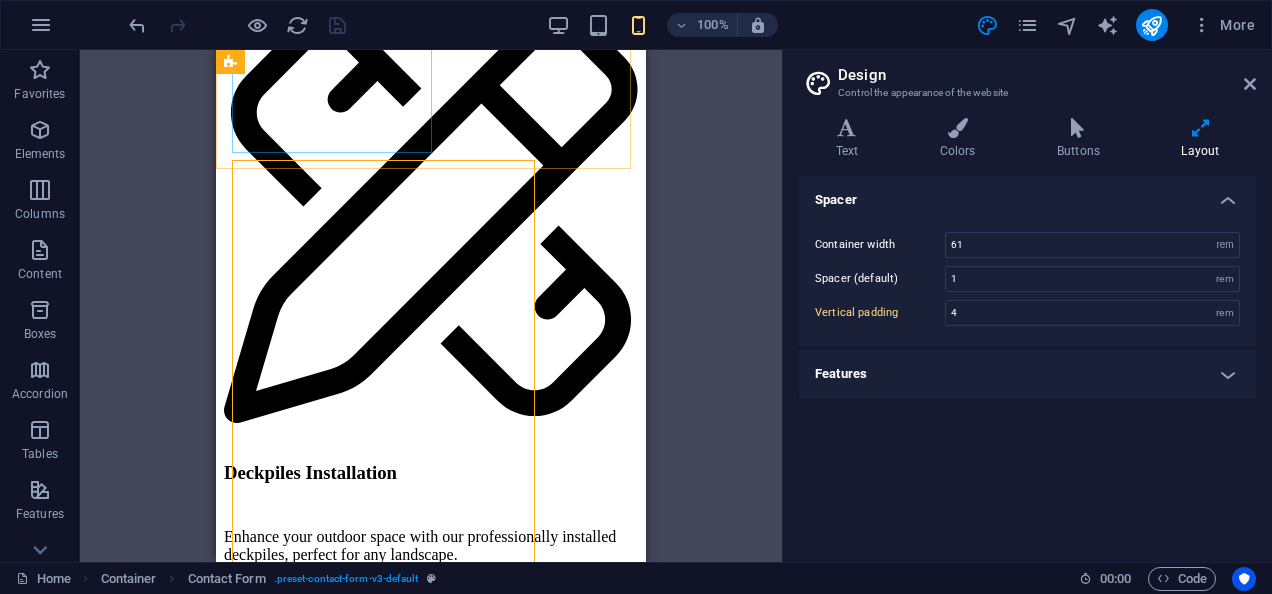 scroll, scrollTop: 3633, scrollLeft: 0, axis: vertical 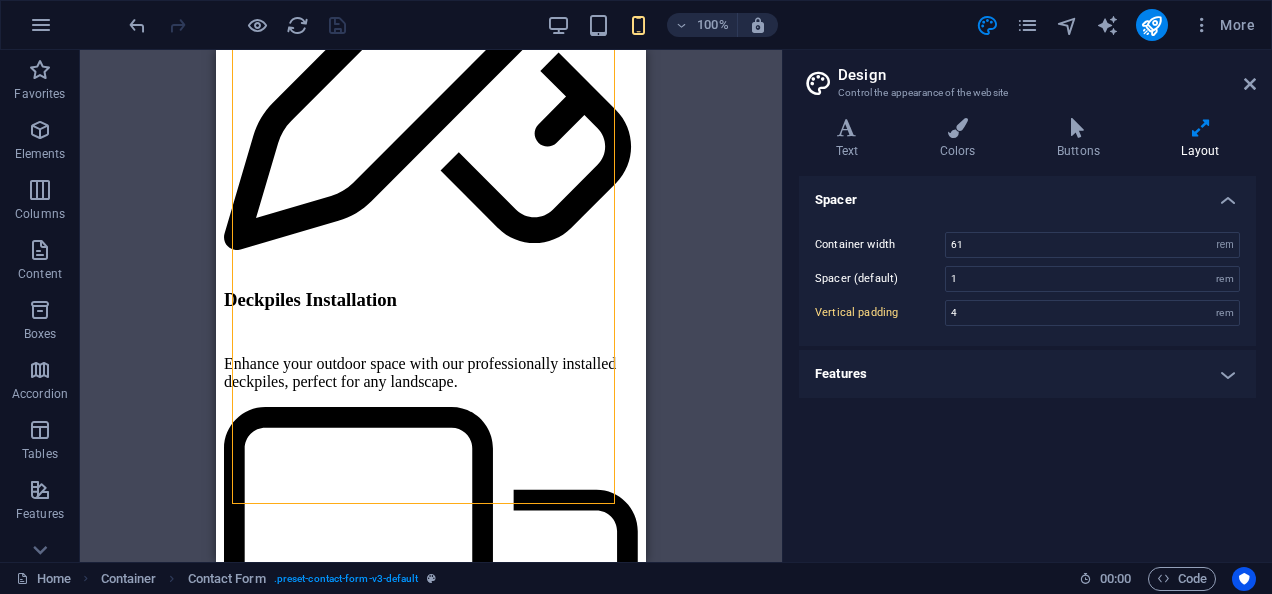 drag, startPoint x: 902, startPoint y: 424, endPoint x: 636, endPoint y: 409, distance: 266.4226 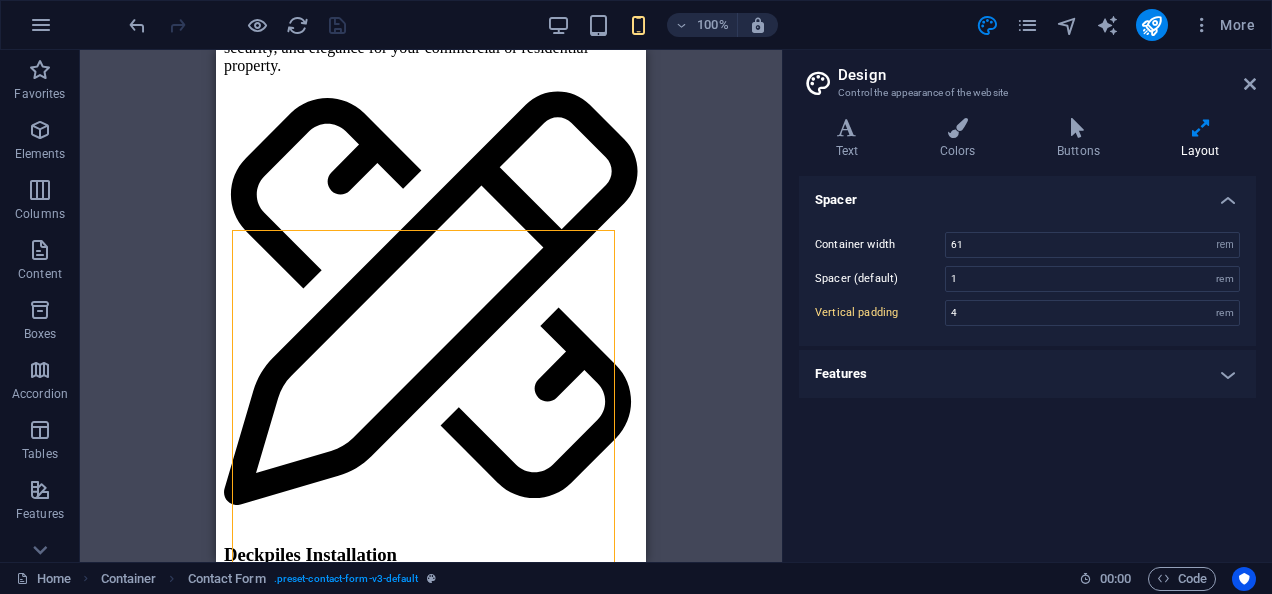 scroll, scrollTop: 3416, scrollLeft: 0, axis: vertical 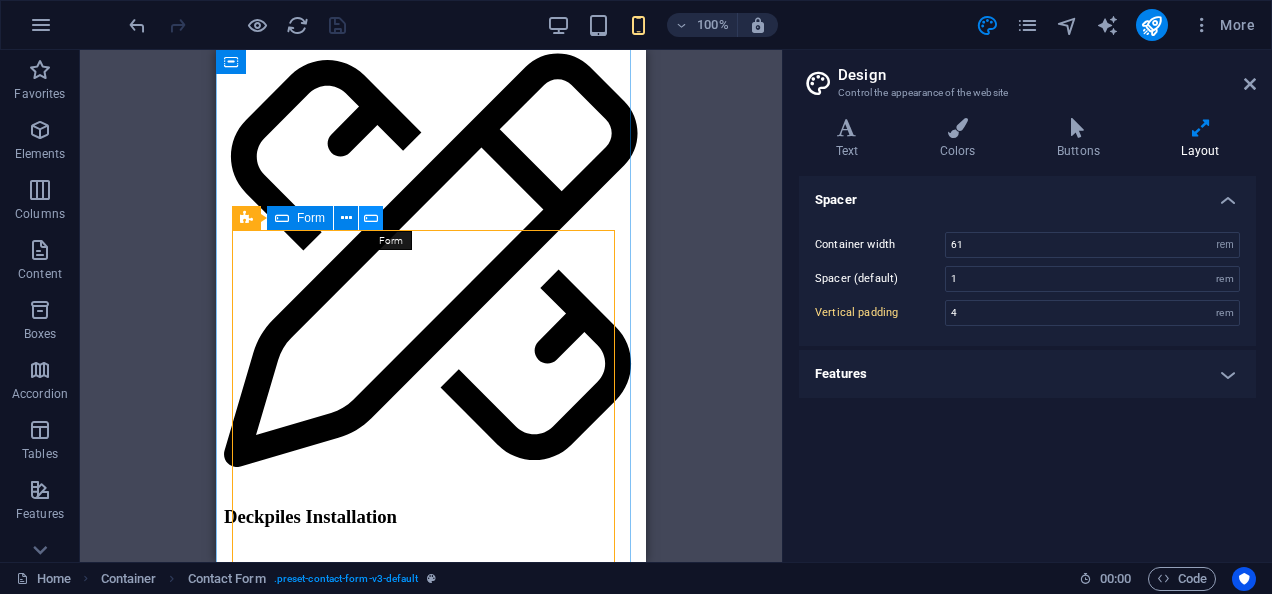 click at bounding box center (371, 218) 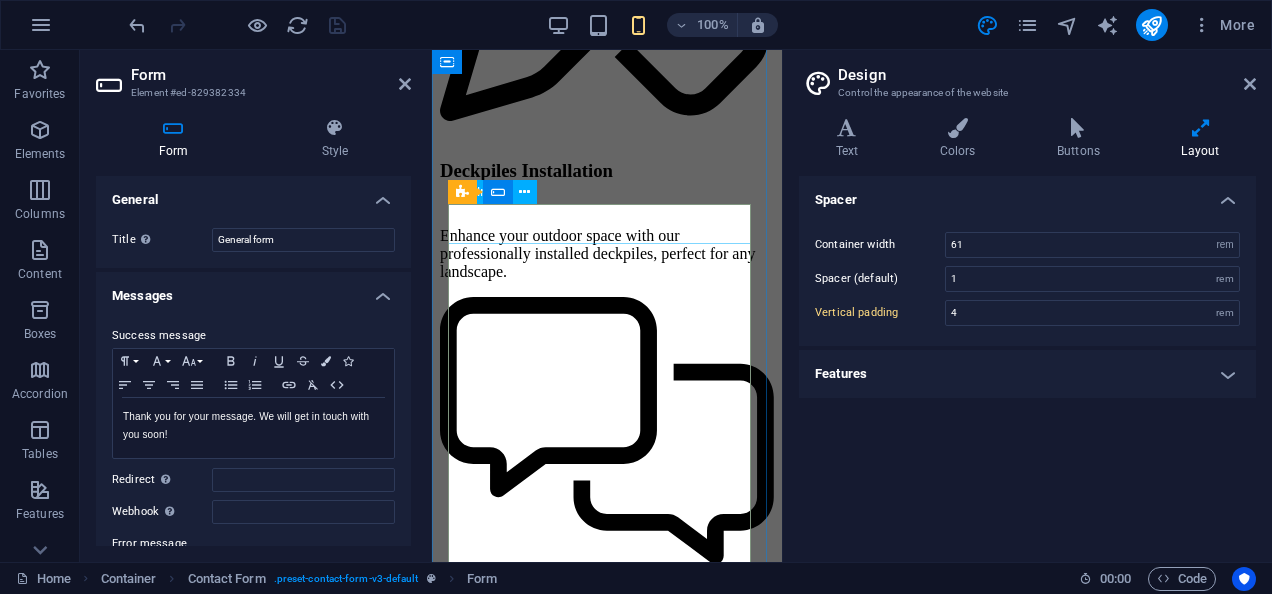 click at bounding box center (528, 13666) 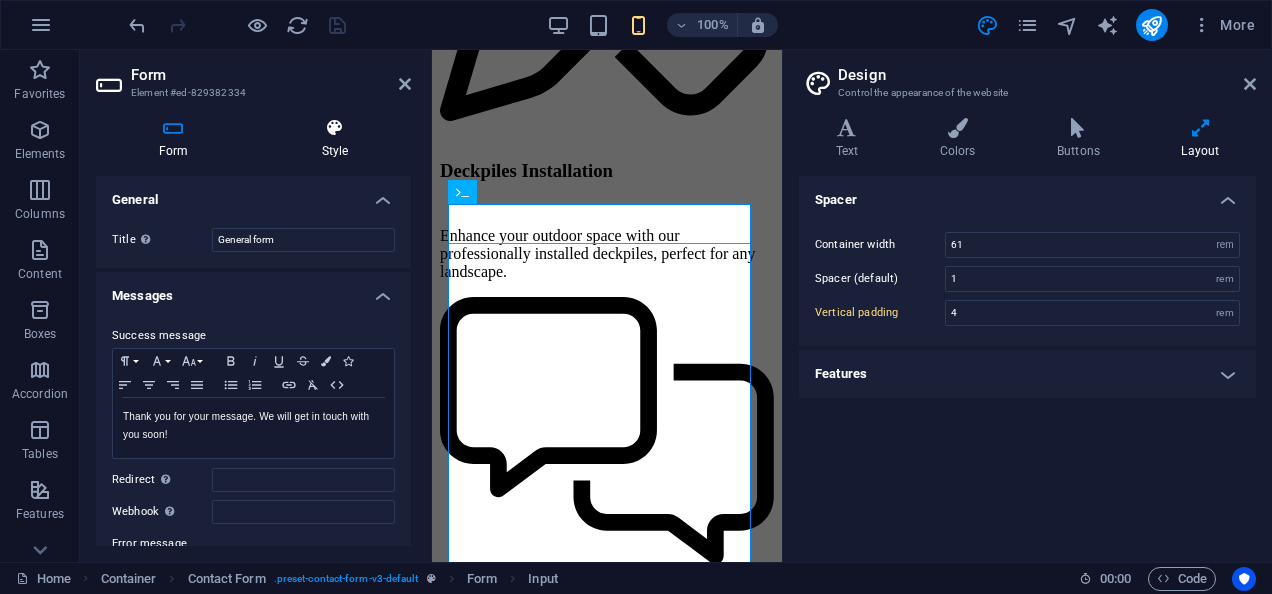 click at bounding box center (335, 128) 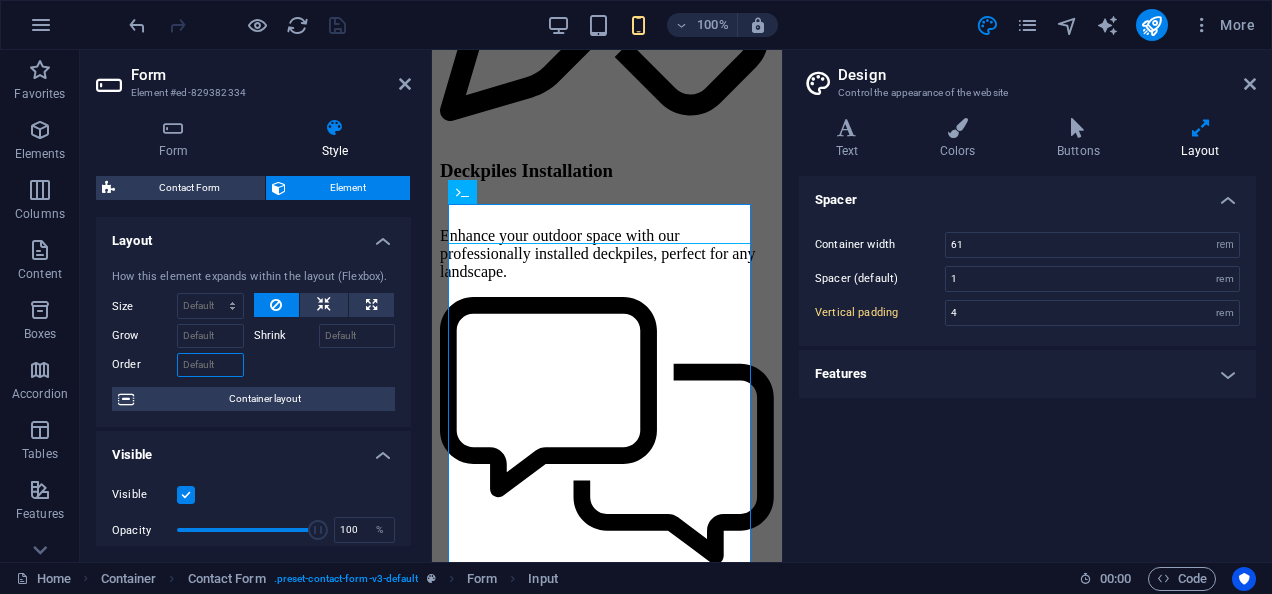 click on "Order" at bounding box center [210, 365] 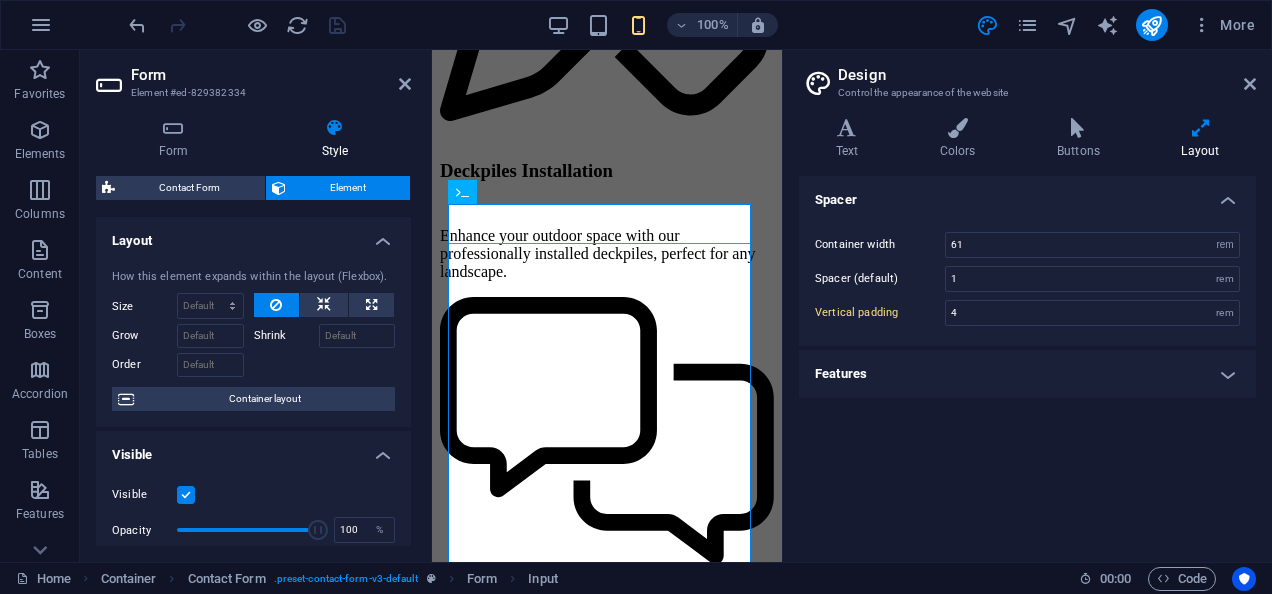 drag, startPoint x: 406, startPoint y: 329, endPoint x: 406, endPoint y: 352, distance: 23 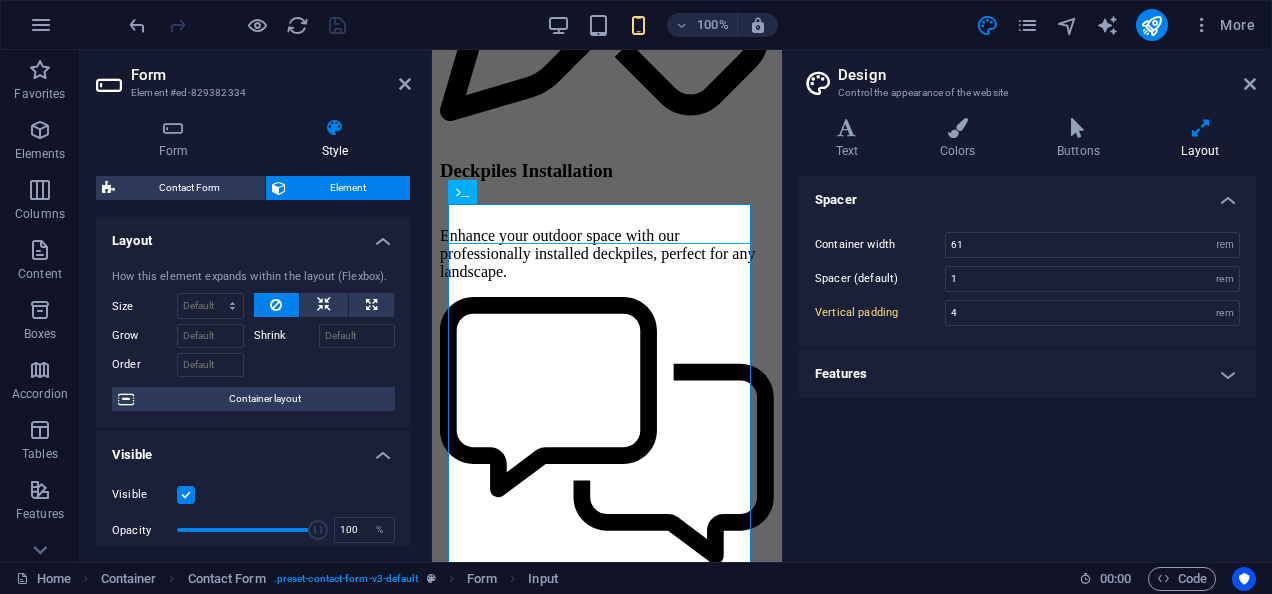 click on "How this element expands within the layout (Flexbox). Size Default auto px % 1/1 1/2 1/3 1/4 1/5 1/6 1/7 1/8 1/9 1/10 Grow Shrink Order Container layout" at bounding box center [253, 340] 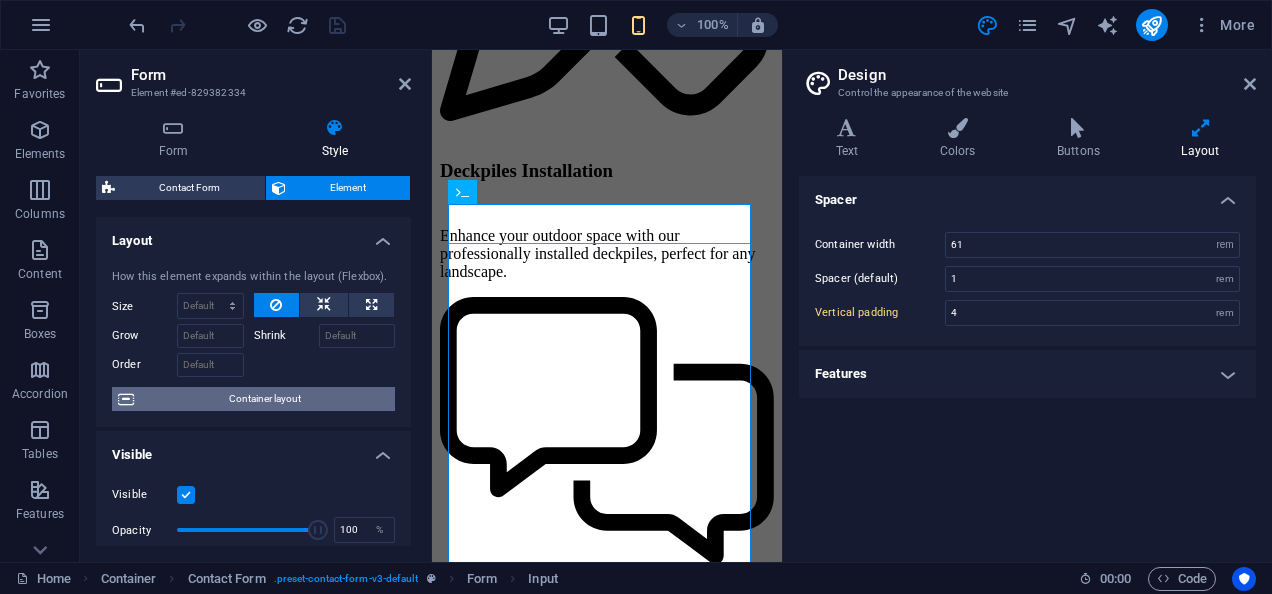 click on "Container layout" at bounding box center [264, 399] 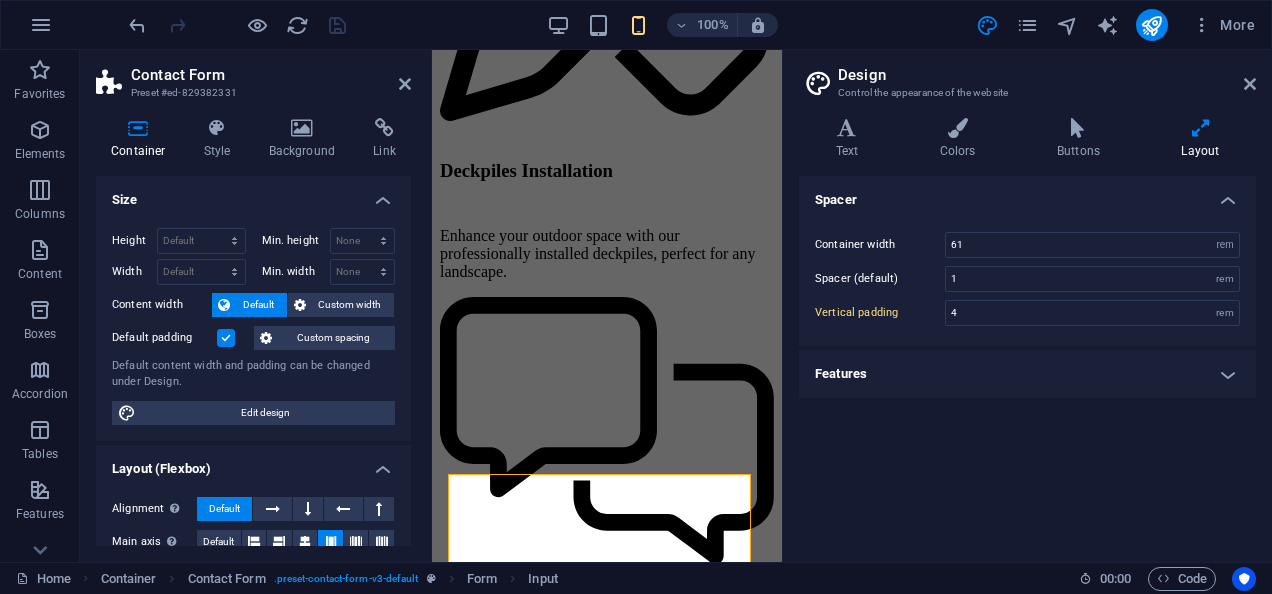 scroll, scrollTop: 3146, scrollLeft: 0, axis: vertical 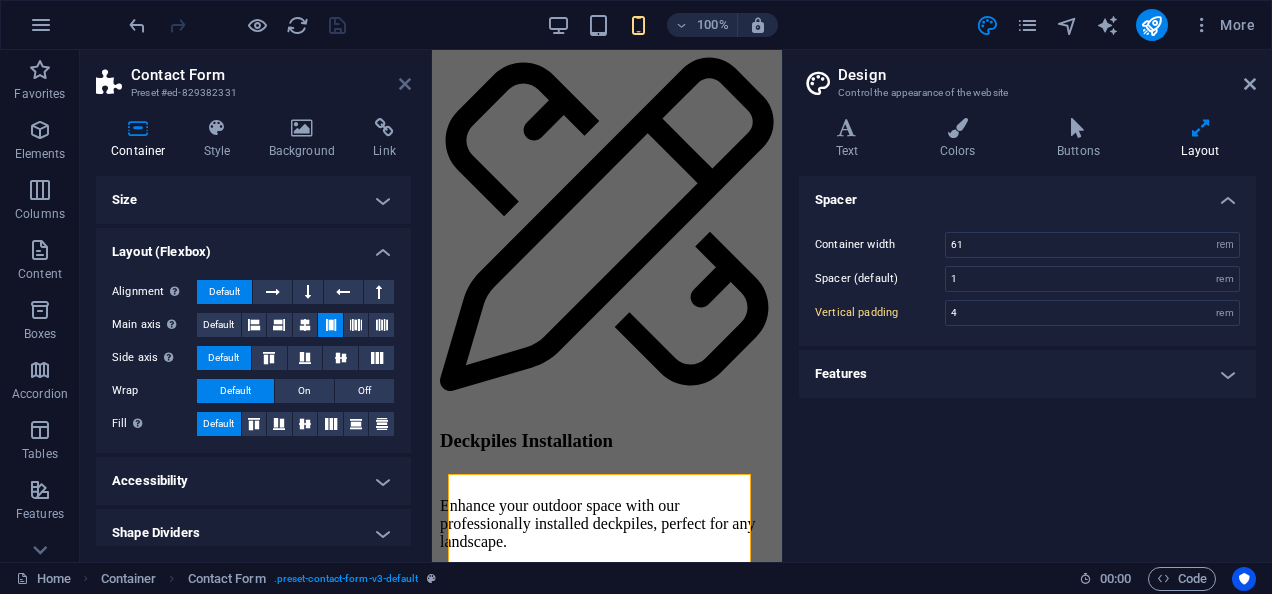 click at bounding box center (405, 84) 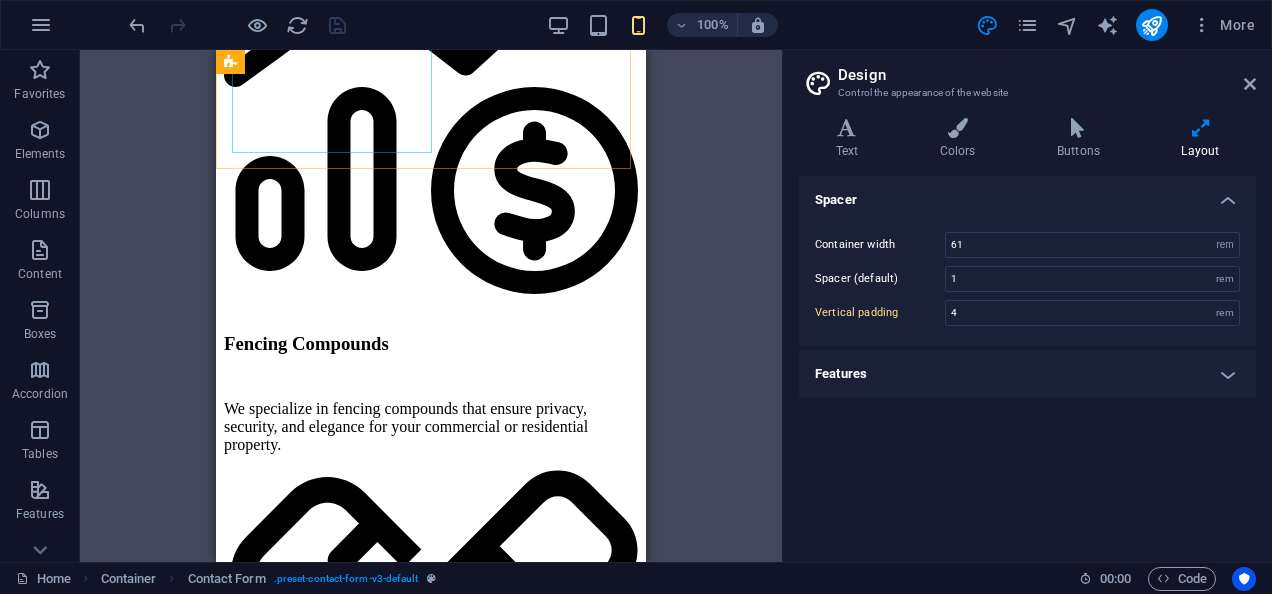 scroll, scrollTop: 3086, scrollLeft: 0, axis: vertical 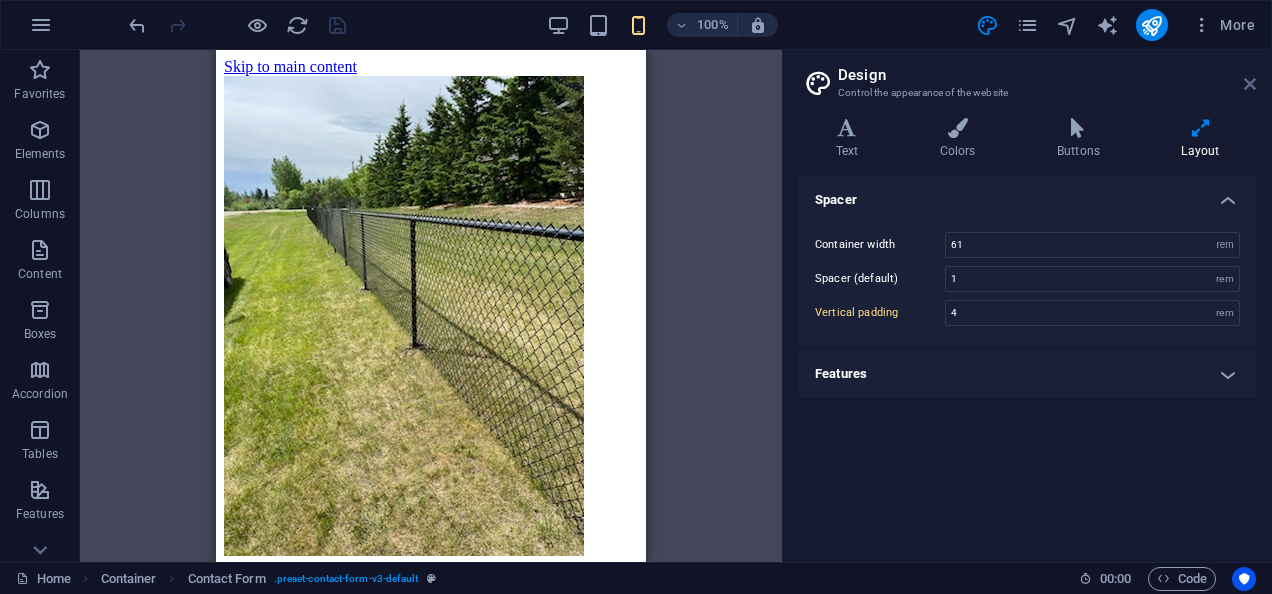 click at bounding box center [1250, 84] 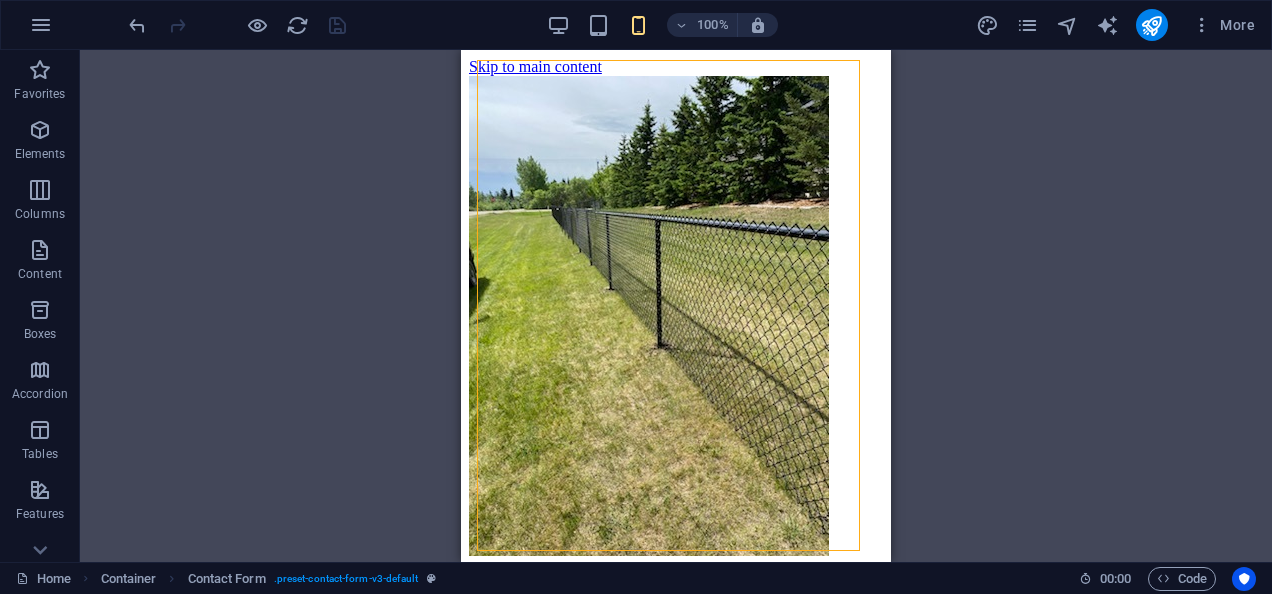 scroll, scrollTop: 3586, scrollLeft: 0, axis: vertical 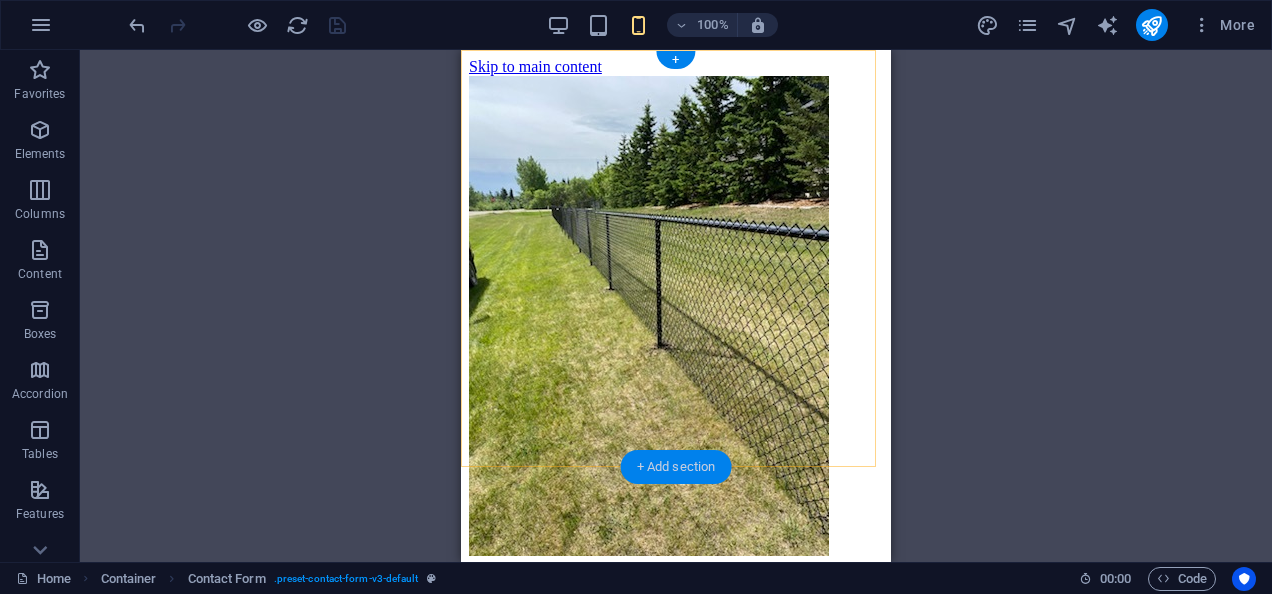 click on "+ Add section" at bounding box center (676, 467) 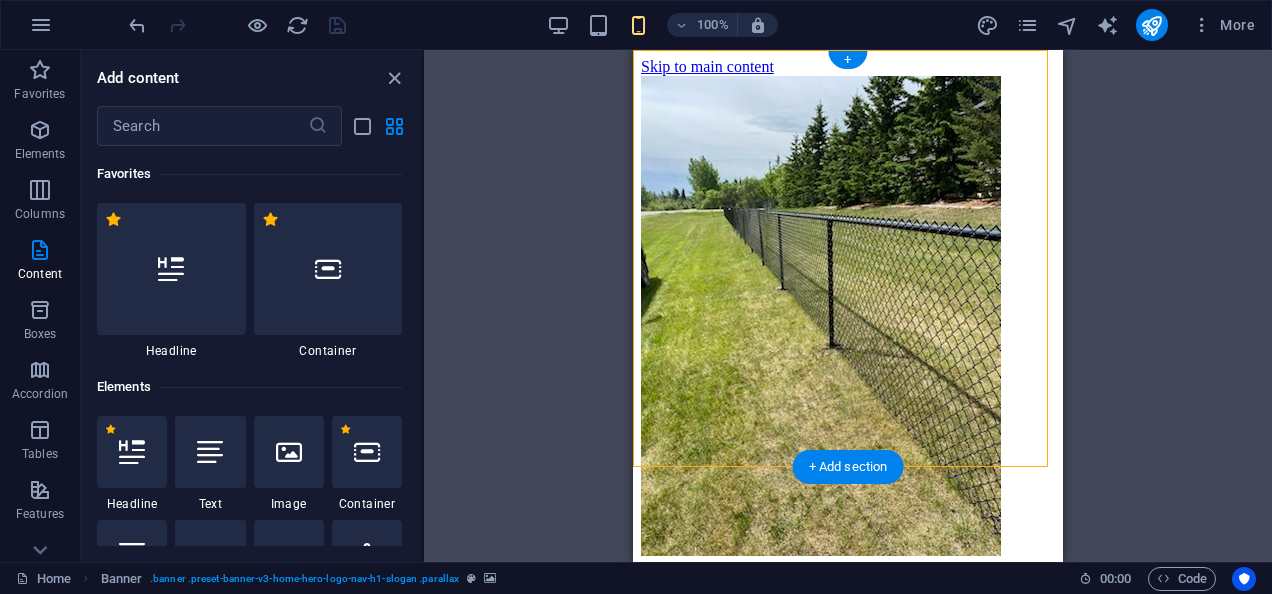 click at bounding box center (821, 316) 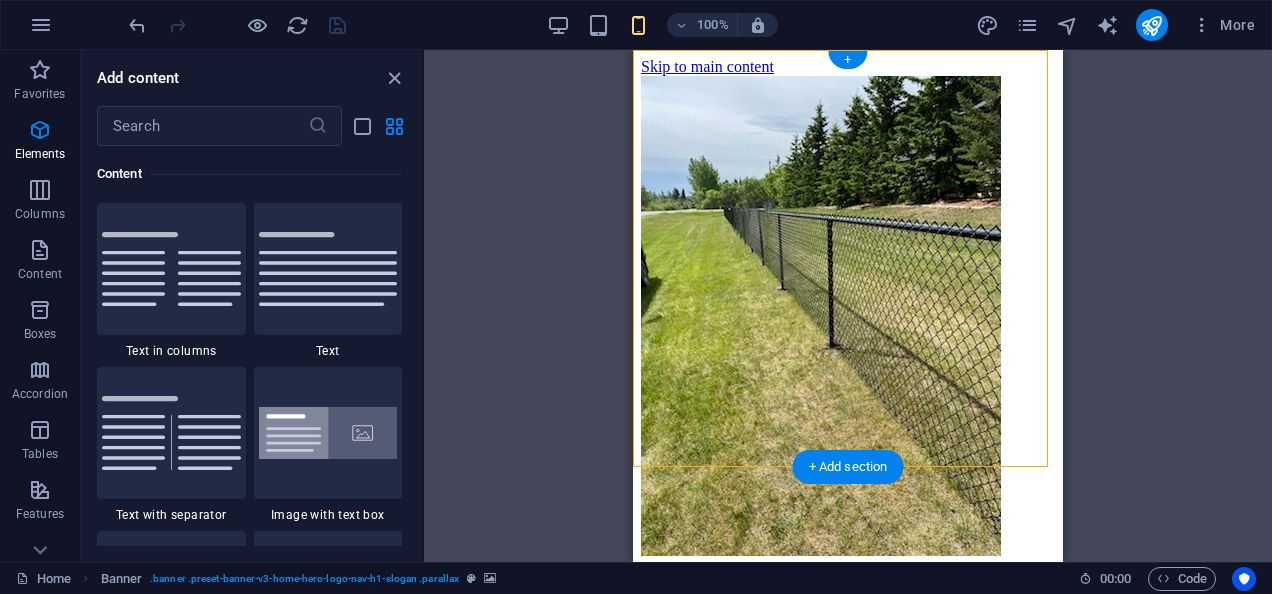 scroll, scrollTop: 3499, scrollLeft: 0, axis: vertical 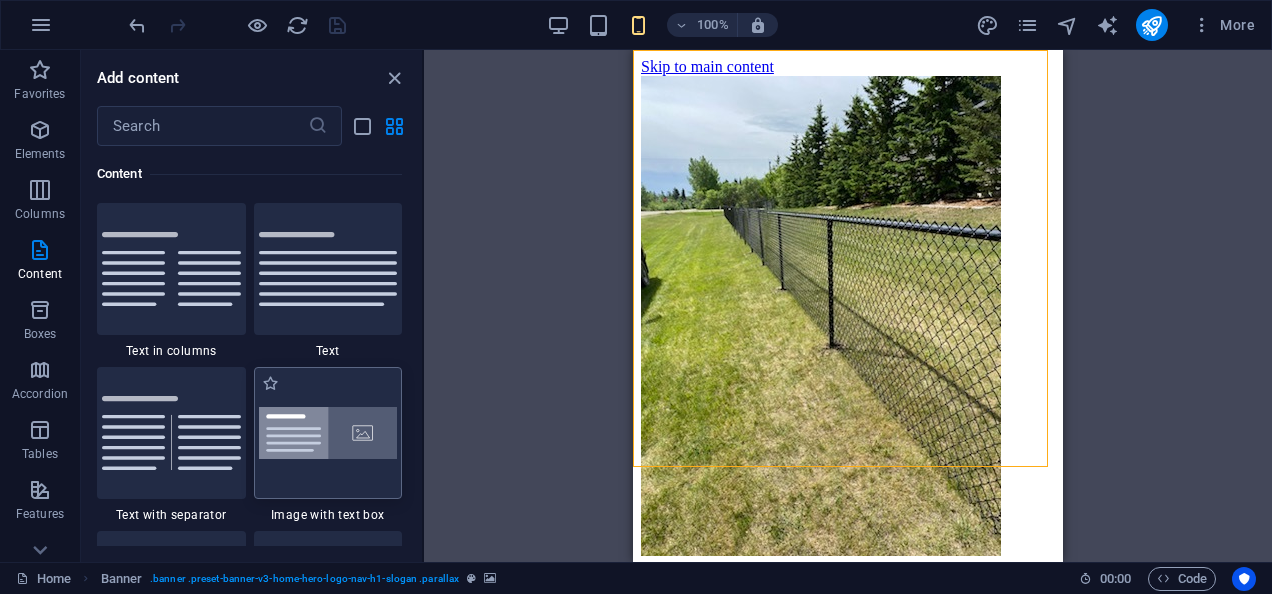 click at bounding box center [328, 433] 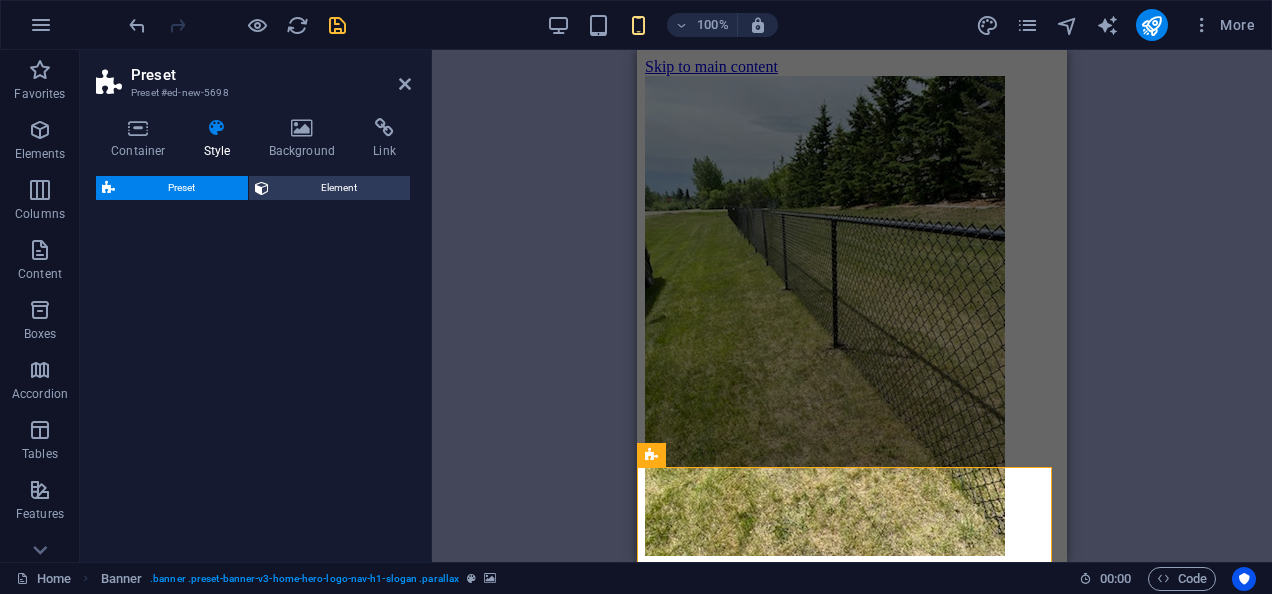 select on "rem" 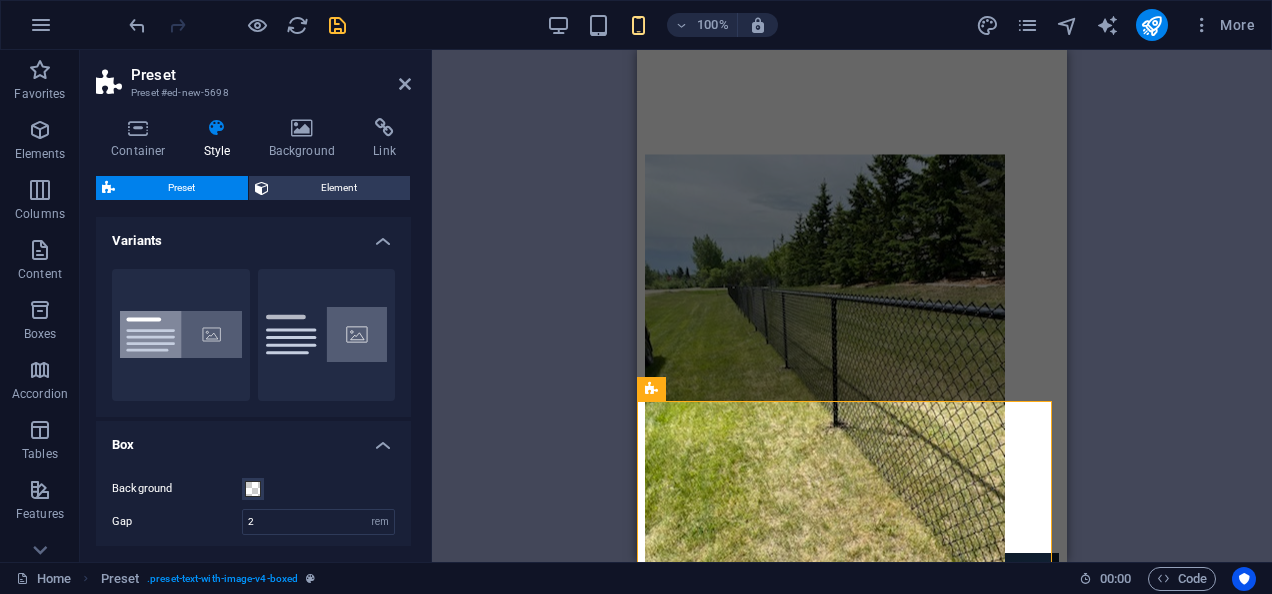 scroll, scrollTop: 0, scrollLeft: 0, axis: both 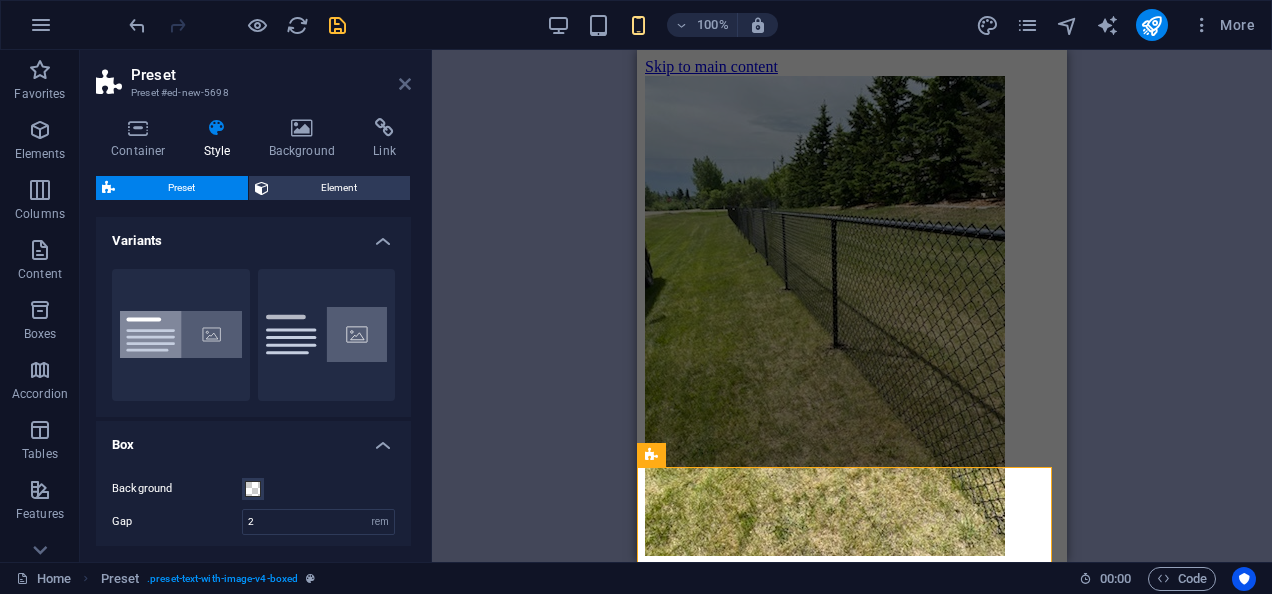 click at bounding box center [405, 84] 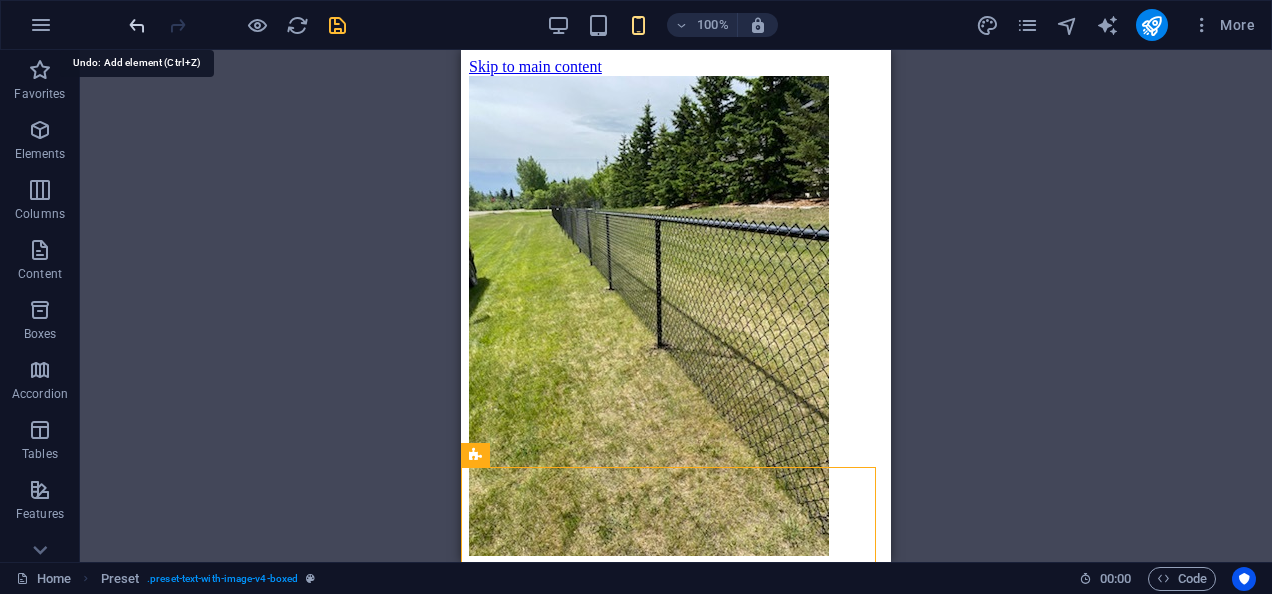 click at bounding box center [137, 25] 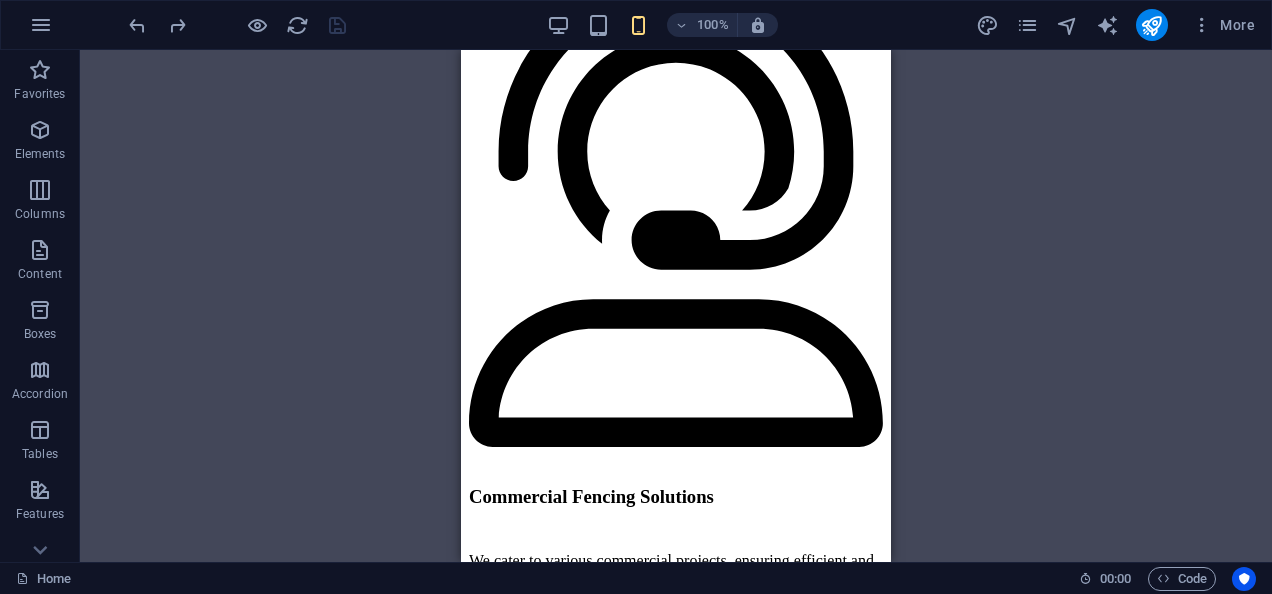 scroll, scrollTop: 4563, scrollLeft: 0, axis: vertical 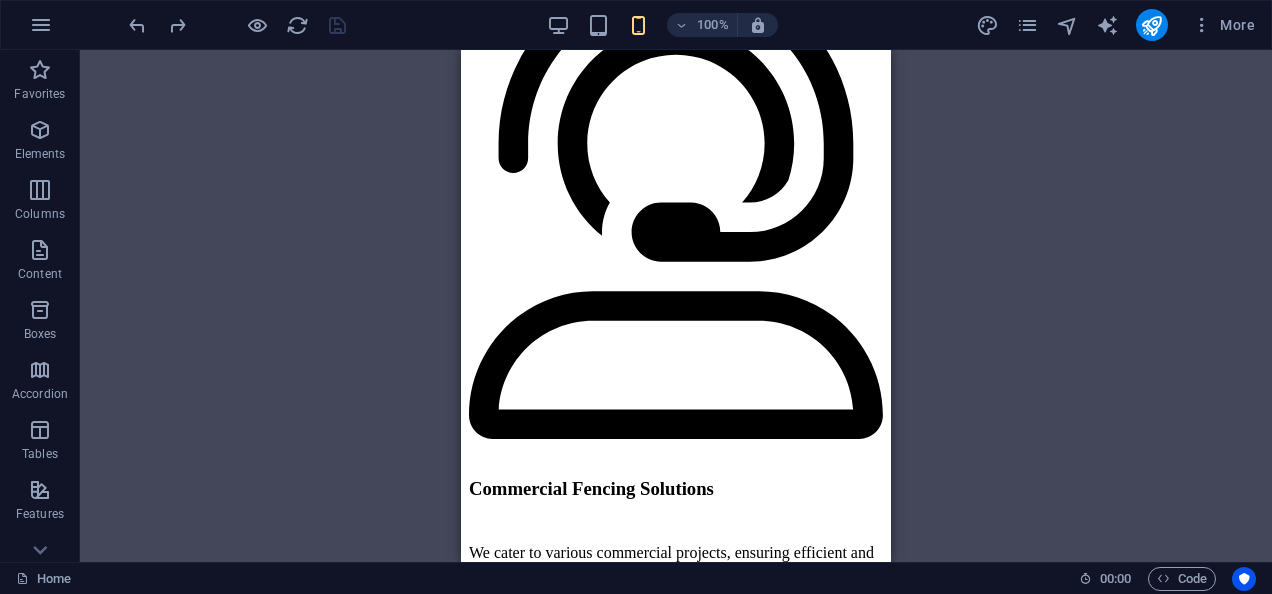click on "Container   Gallery   Gallery   Gallery   Placeholder   Image   Image
Drag here to replace the existing content. Press “Ctrl” if you want to create a new element.
Banner   Text   Container   Footer Saga   Container   H2   H3   Container   Container   Boxes   Container   H3   Boxes   Boxes   Container   Container   Boxes   Container   Container   Container   Text   Container   Container   Container   Spacer   Container   Container   Container   Text   Container   Banner   Menu Bar   Image   Image   Image   Image   Image   Image   Container   Container   Banner   Logo   Spacer   Image   H2   Spacer   Contact Form   Form   Input   Contact Form   Contact Form   Form   Input   HTML   Image   Gallery   Image   Container   Placeholder   Image   Image slider   Gallery   Logo   Icon   Banner   Menu   Reference   Container   Spacer   Container   Container   H3   Text   Container   Container   H3   Textarea   Email   Input   Image   Container   Text   Text   Container   H3   Container   Spacer" at bounding box center [676, 306] 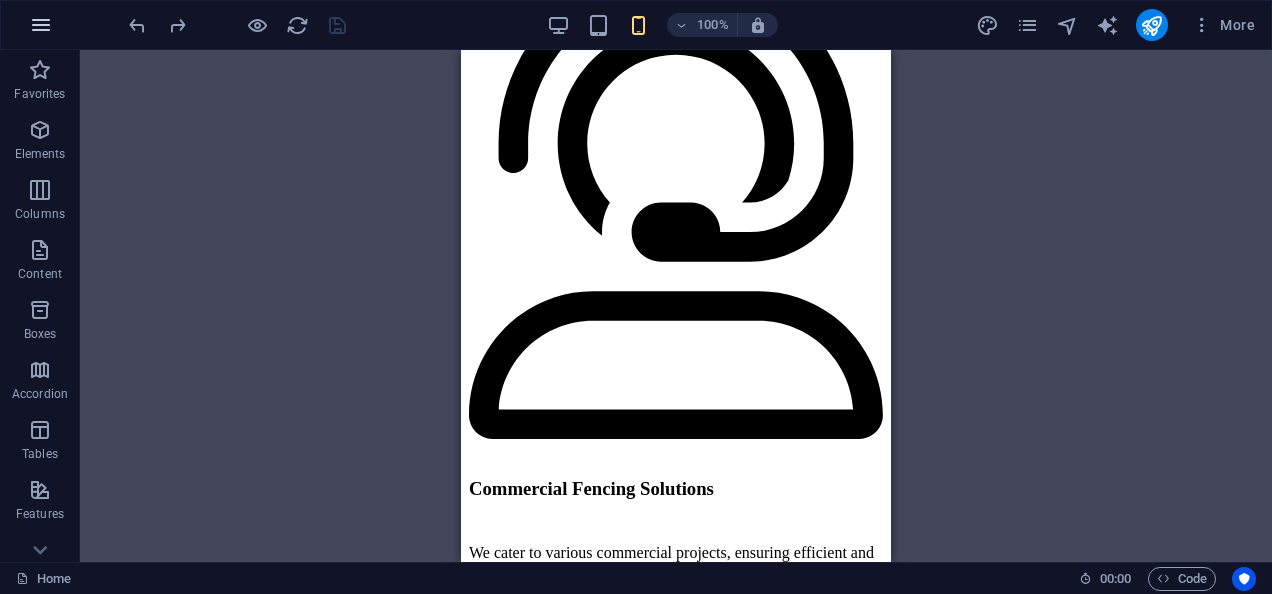 click at bounding box center [41, 25] 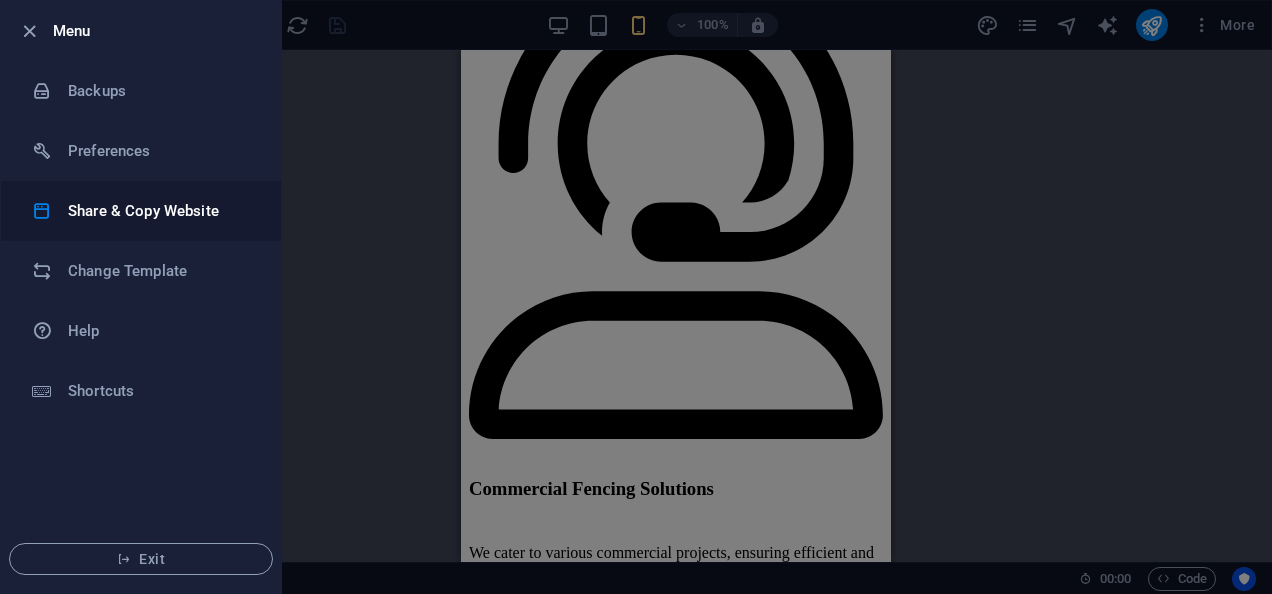 click on "Share & Copy Website" at bounding box center [160, 211] 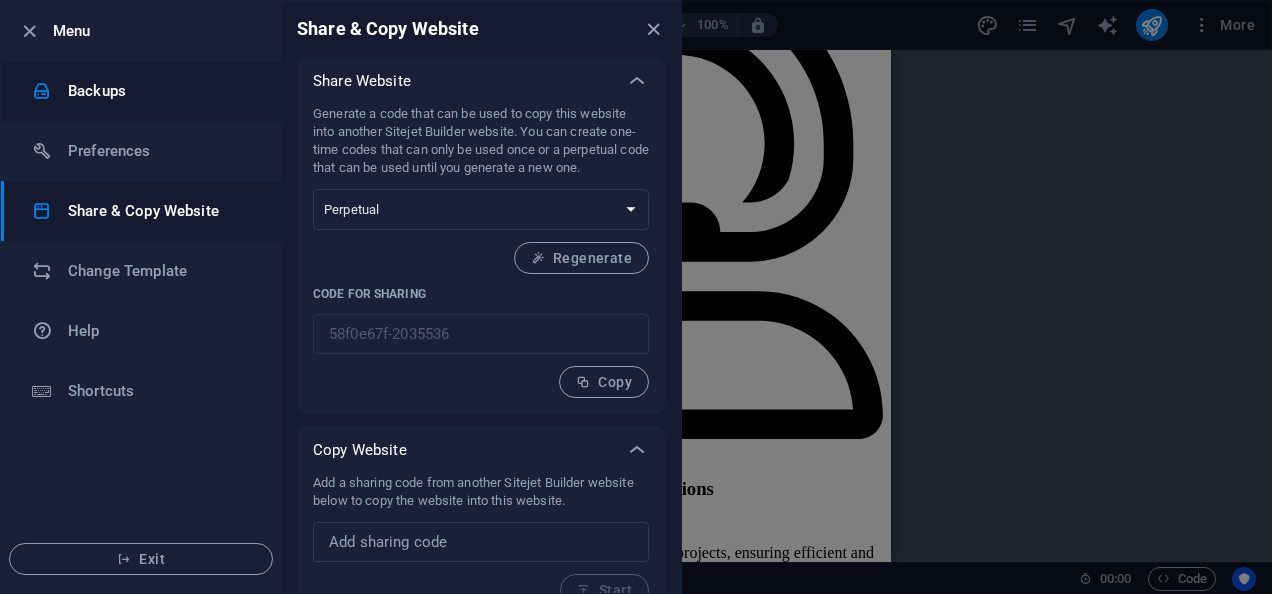 click on "Backups" at bounding box center (160, 91) 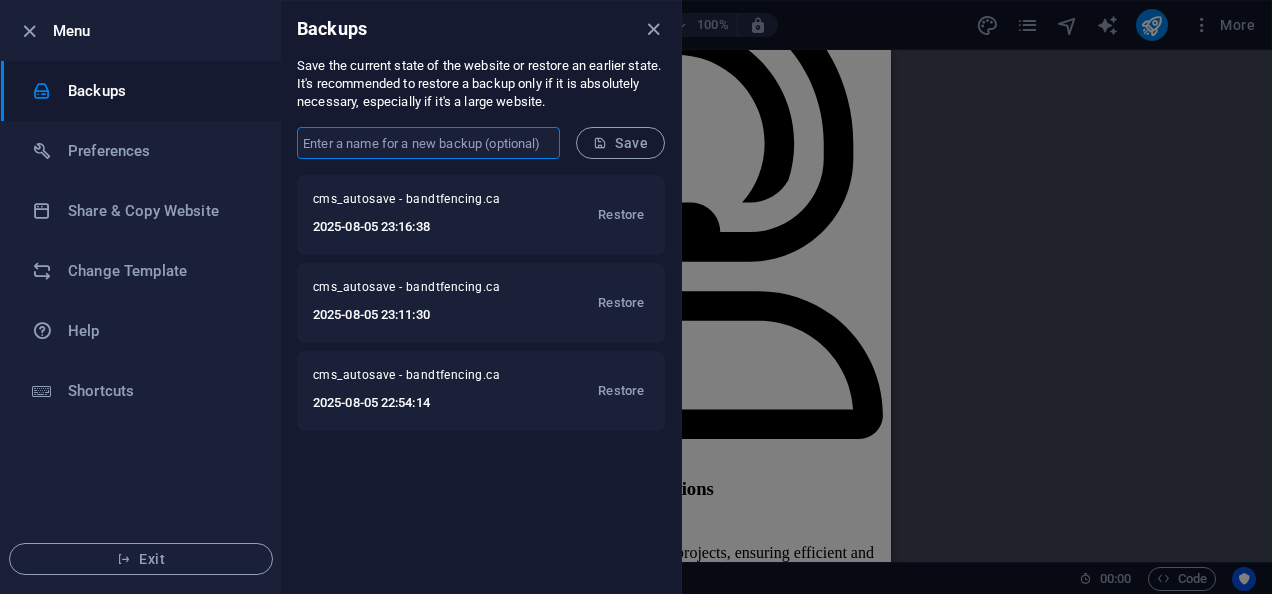 click at bounding box center [428, 143] 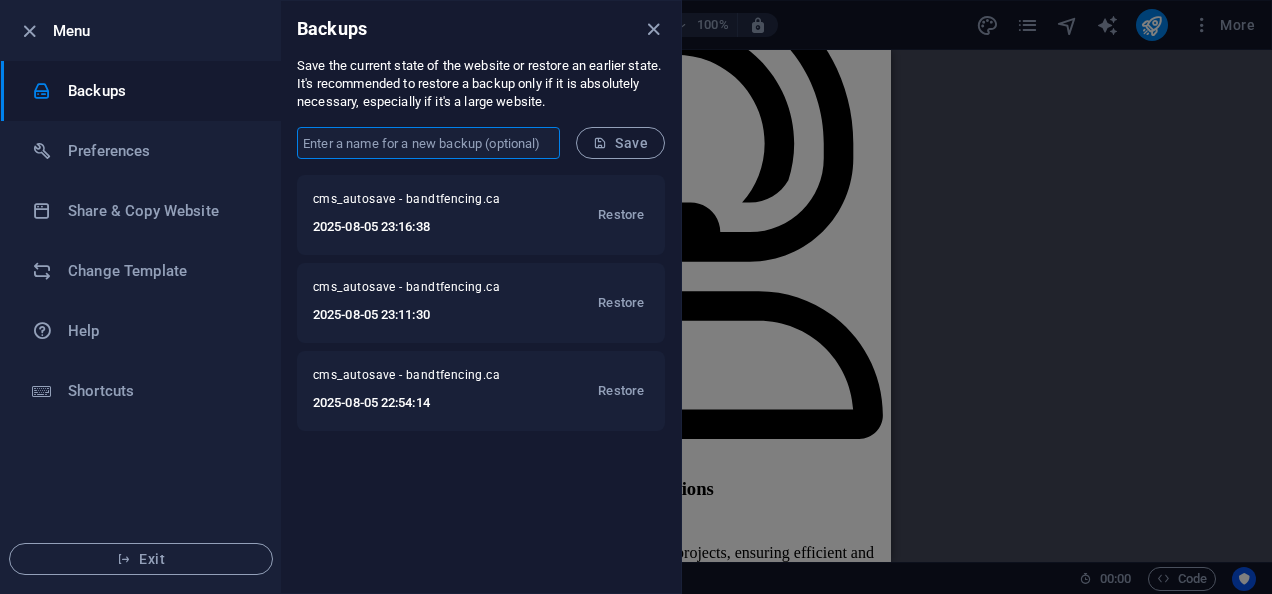 type on "bandtfencing.ca" 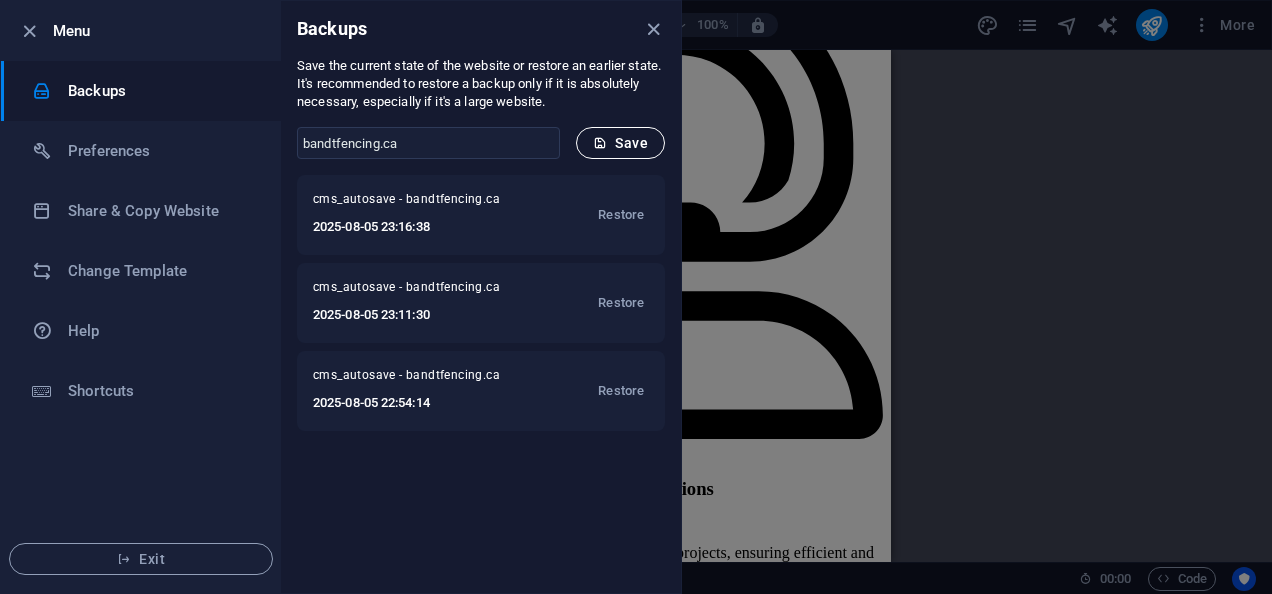 click on "Save" at bounding box center (620, 143) 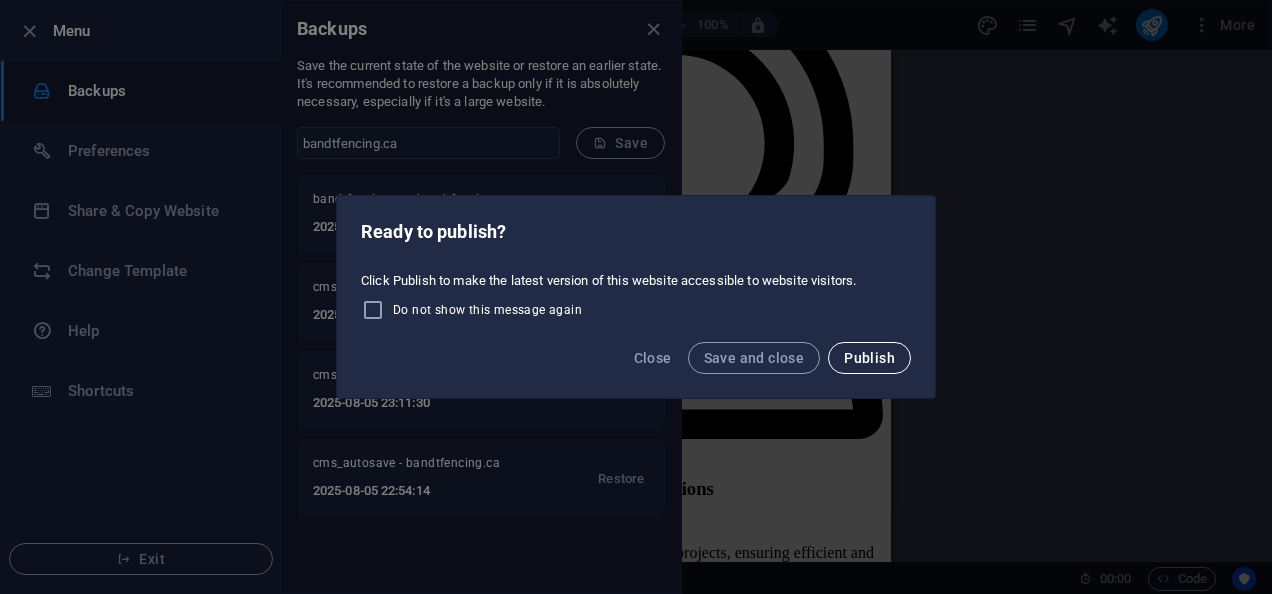 click on "Publish" at bounding box center [869, 358] 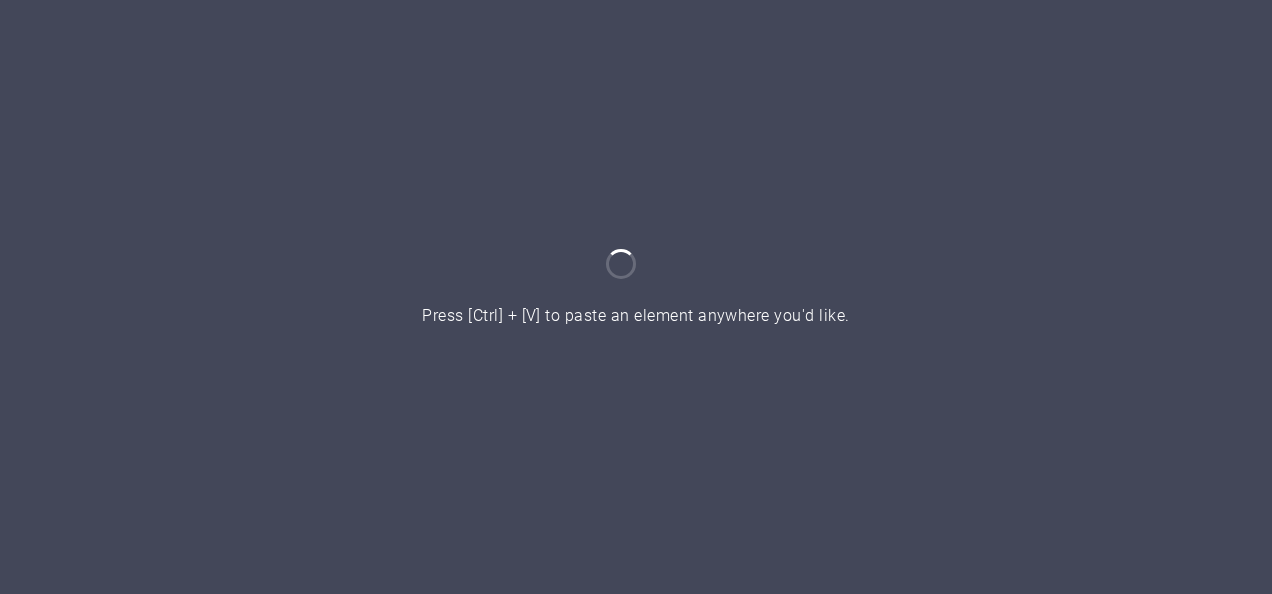 scroll, scrollTop: 0, scrollLeft: 0, axis: both 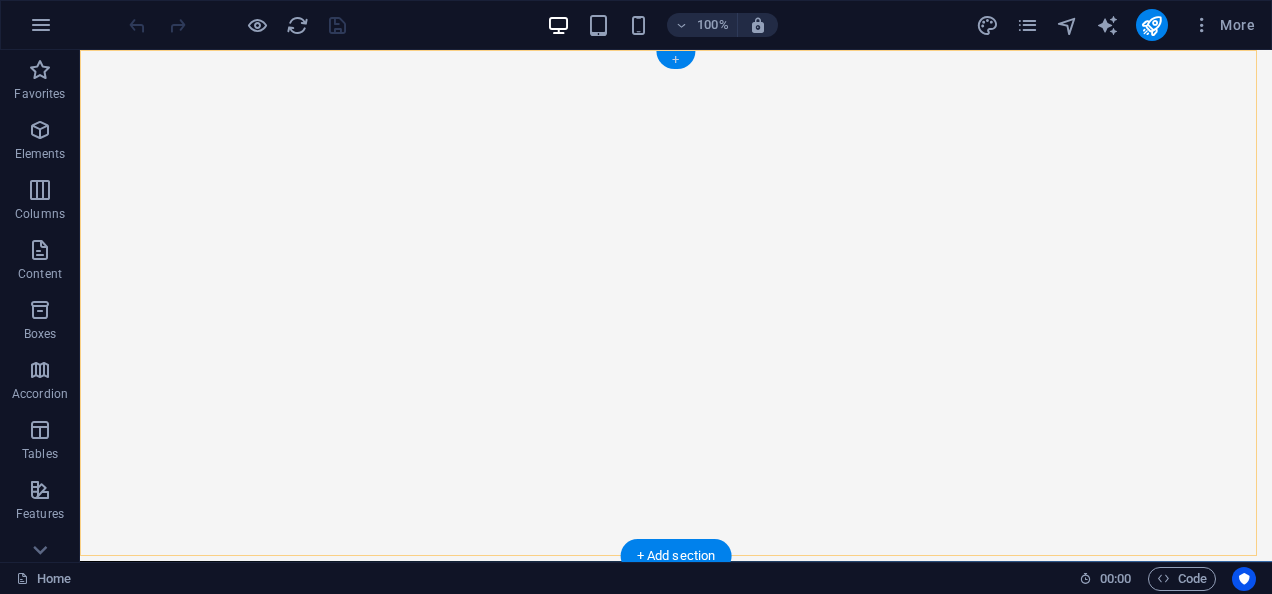 click on "+" at bounding box center (675, 60) 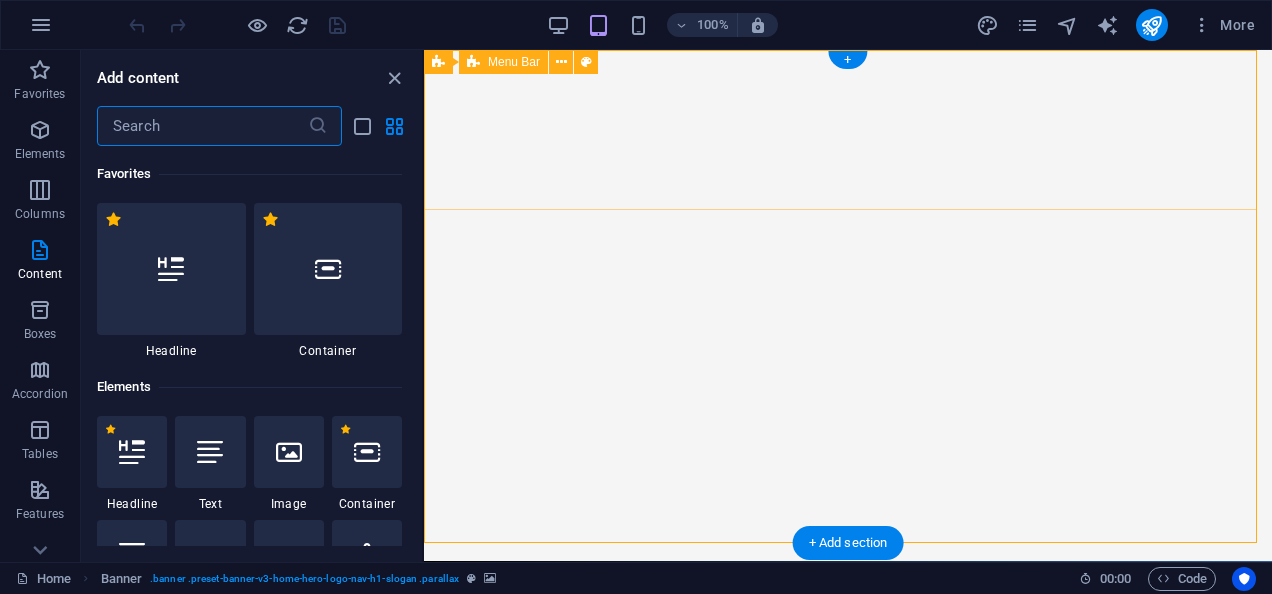 scroll, scrollTop: 3499, scrollLeft: 0, axis: vertical 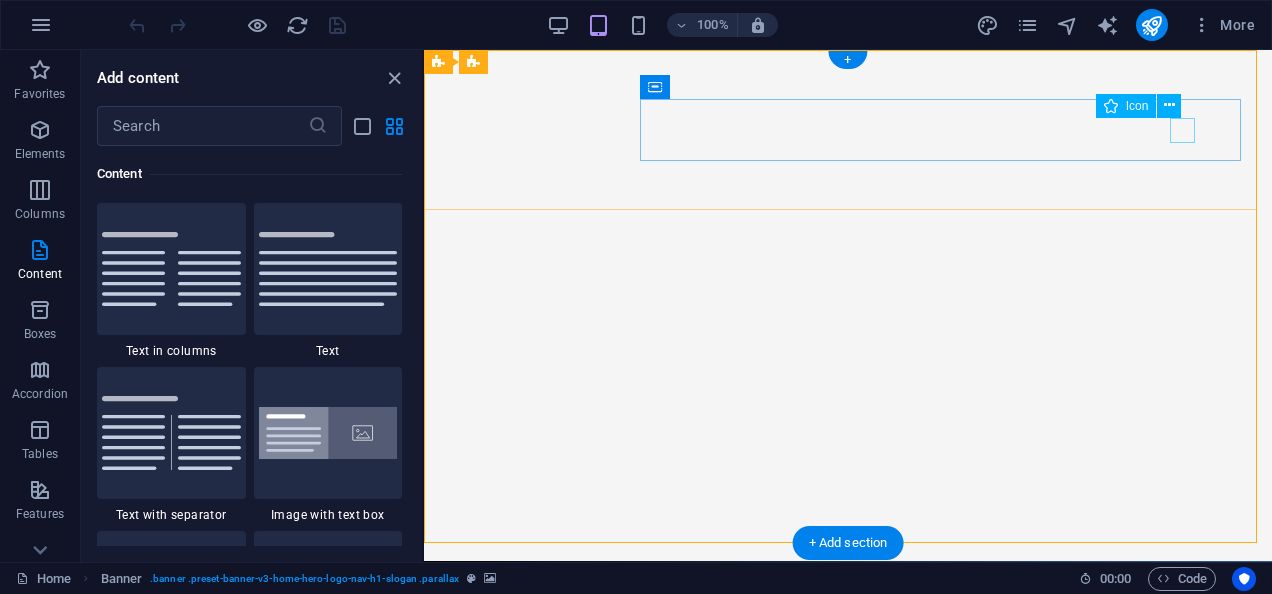 click at bounding box center (840, 717) 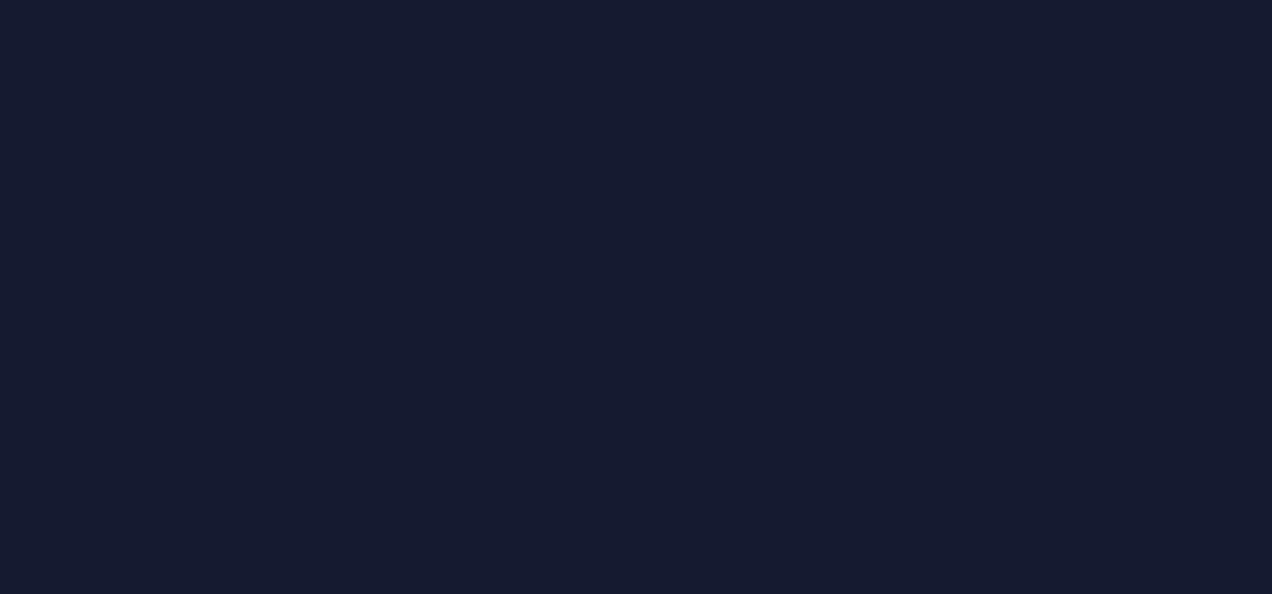 scroll, scrollTop: 0, scrollLeft: 0, axis: both 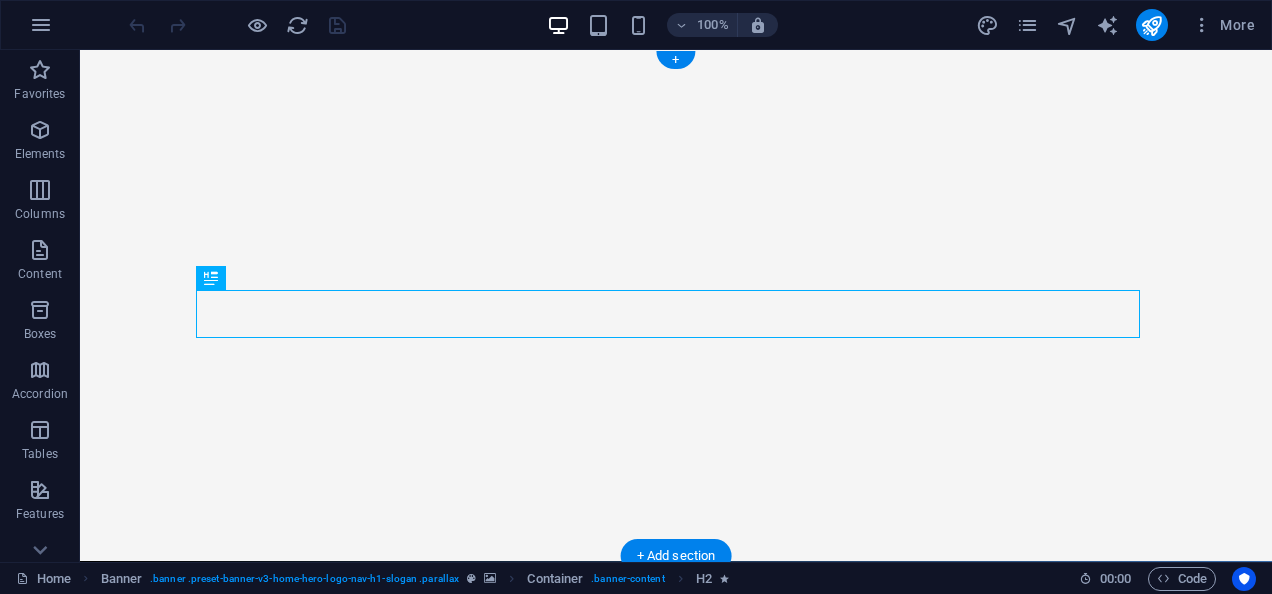 click at bounding box center (668, 50) 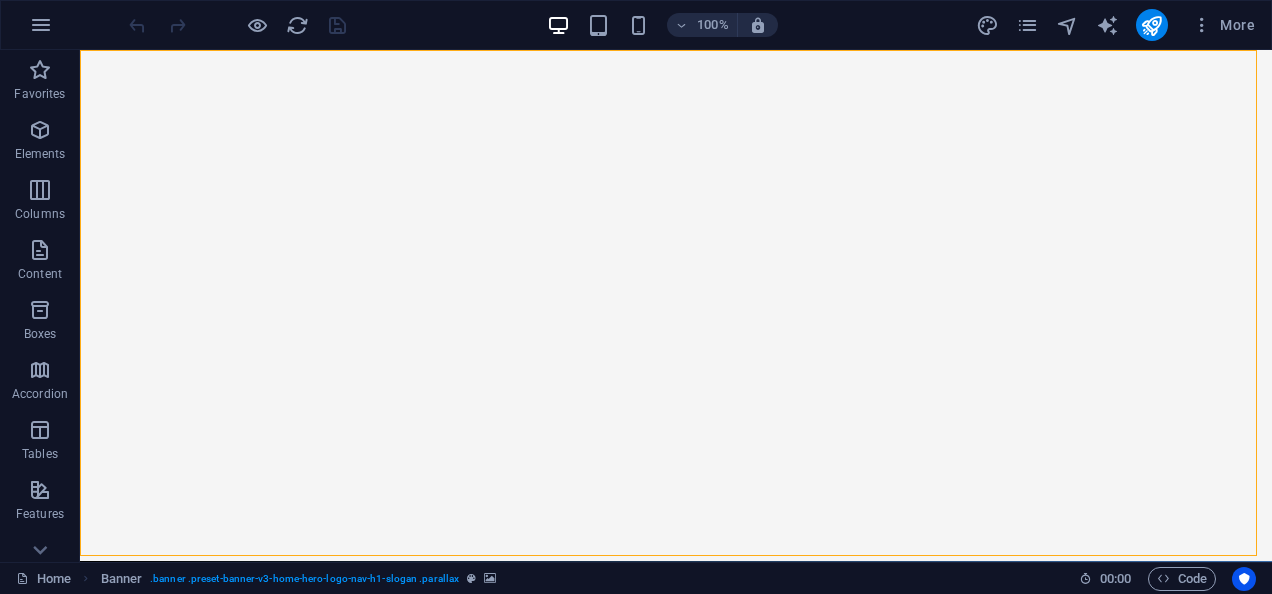 drag, startPoint x: 719, startPoint y: 511, endPoint x: 859, endPoint y: 567, distance: 150.78462 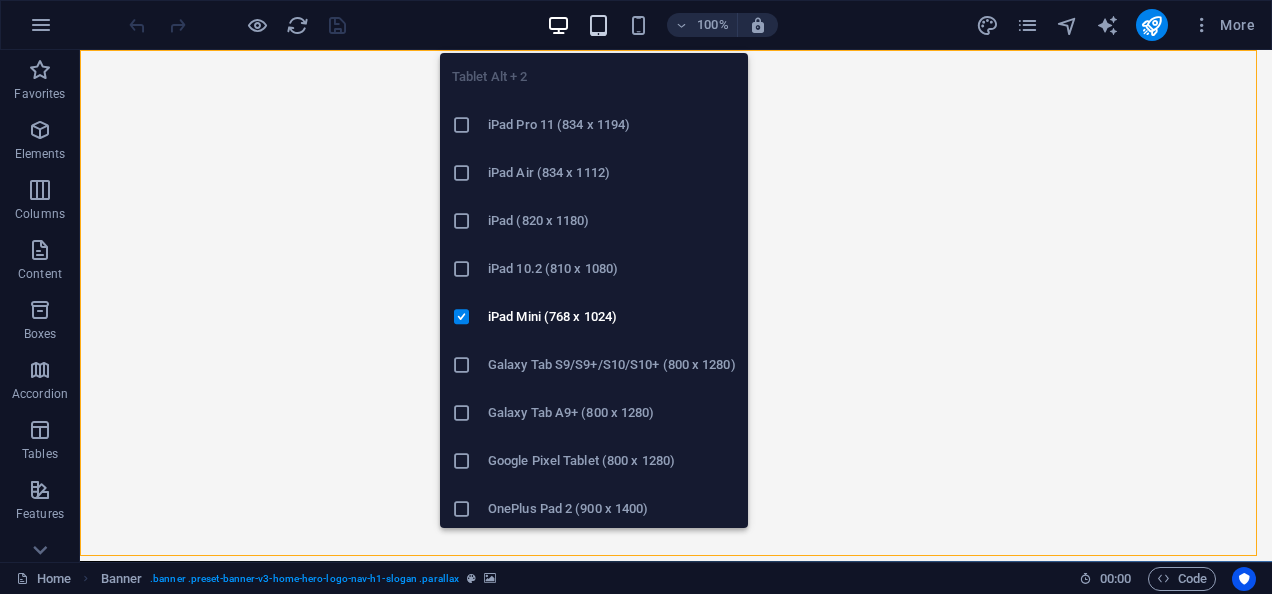 click at bounding box center (598, 25) 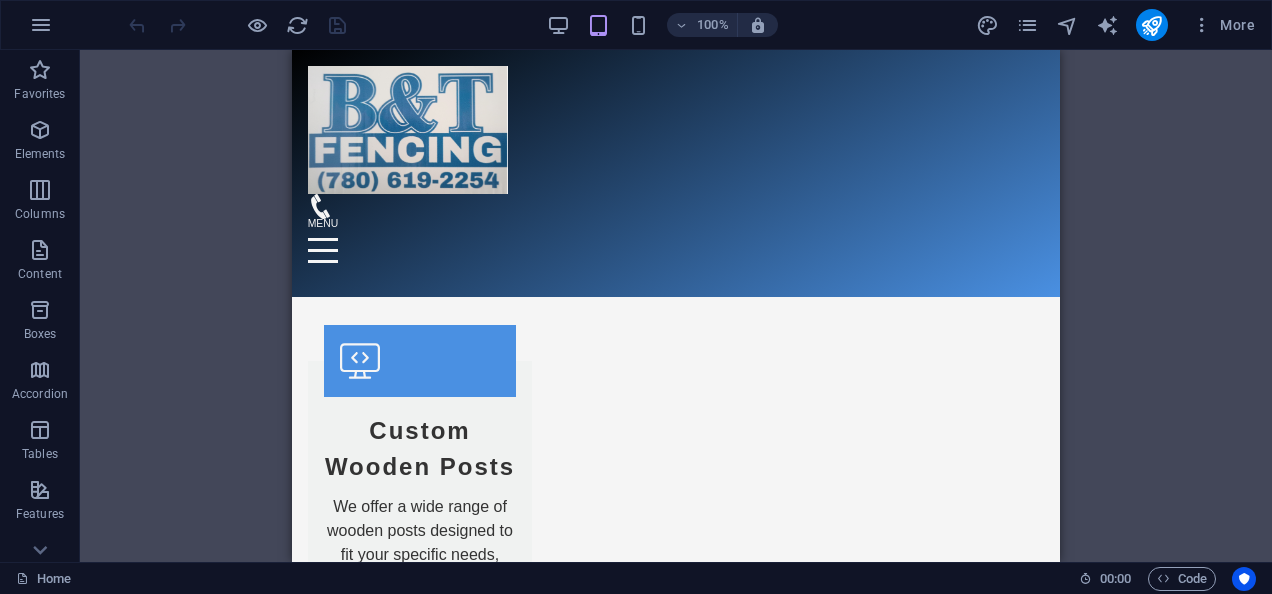scroll, scrollTop: 0, scrollLeft: 0, axis: both 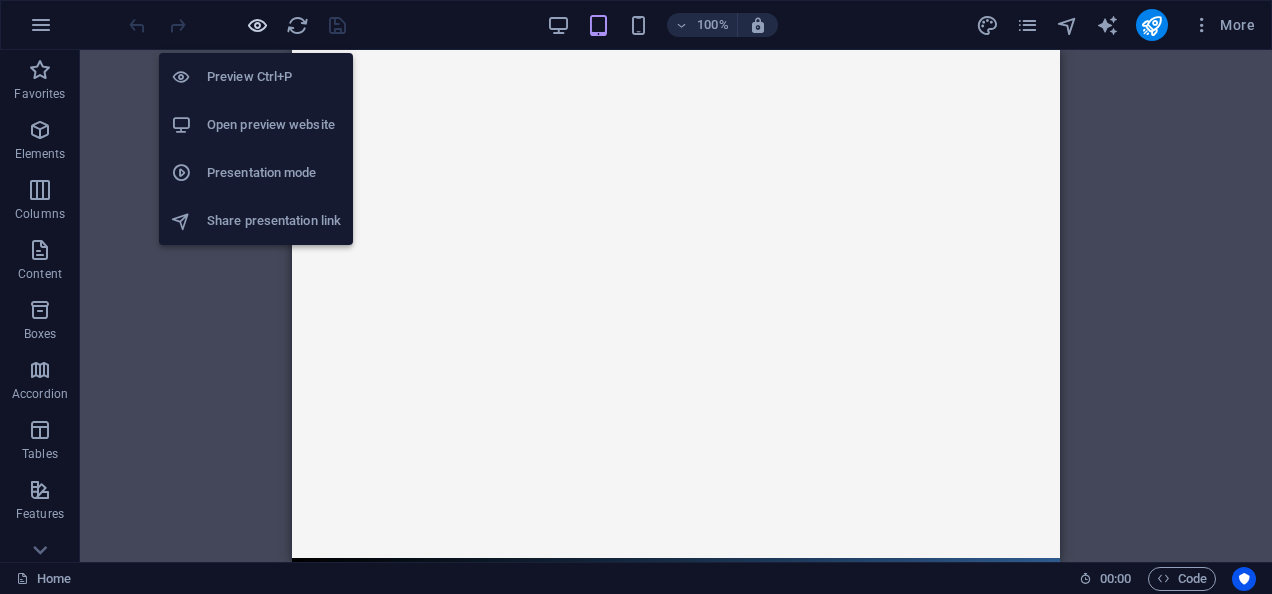 click at bounding box center [257, 25] 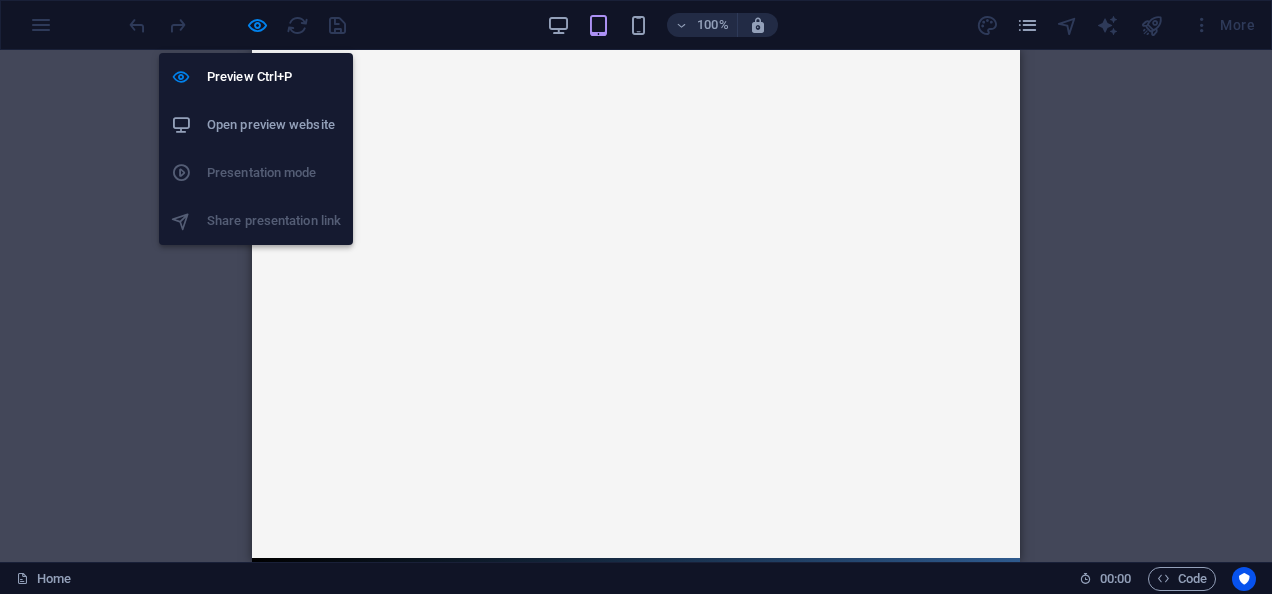 click on "Preview Ctrl+P Open preview website Presentation mode Share presentation link" at bounding box center (256, 149) 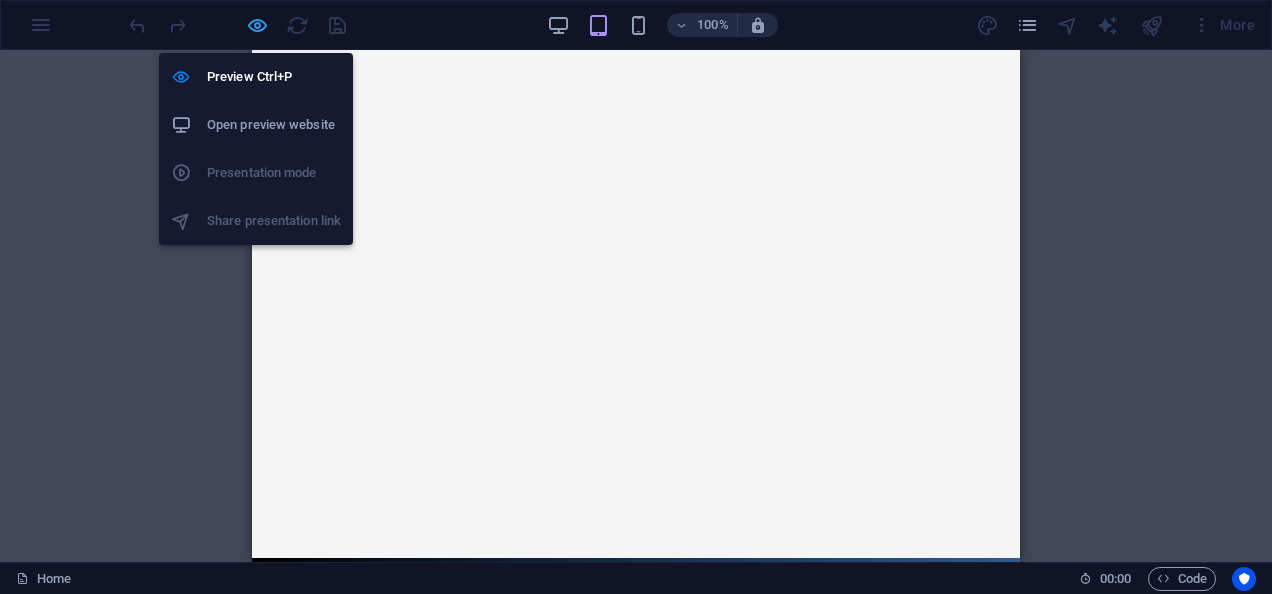 click at bounding box center [257, 25] 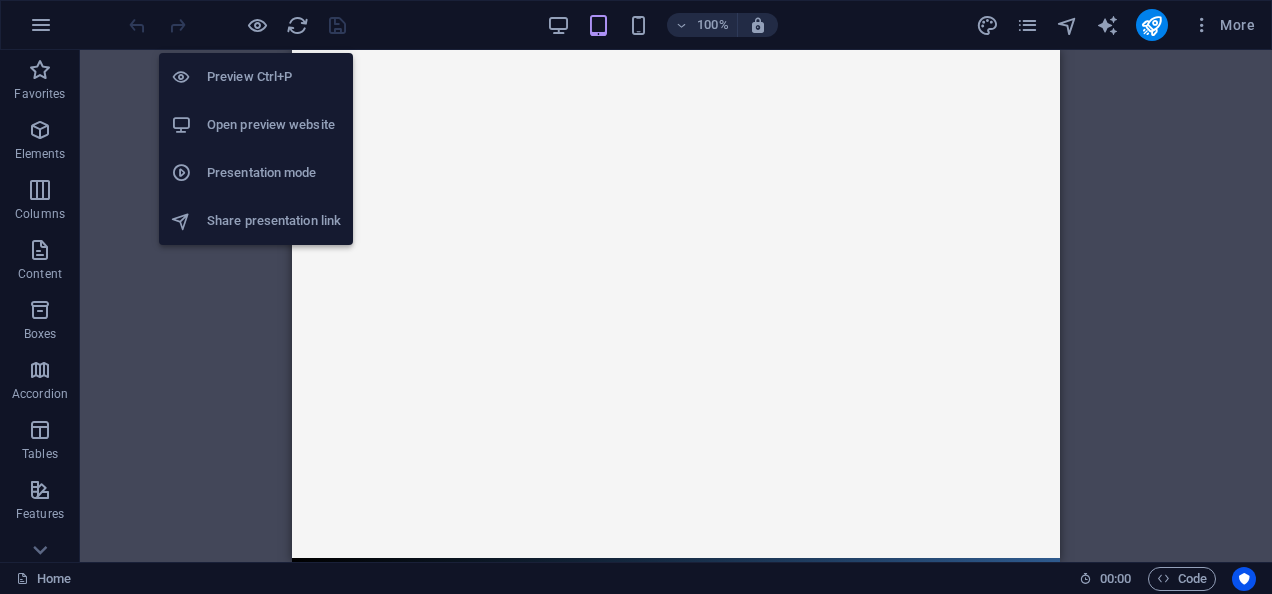 click on "Share presentation link" at bounding box center [274, 221] 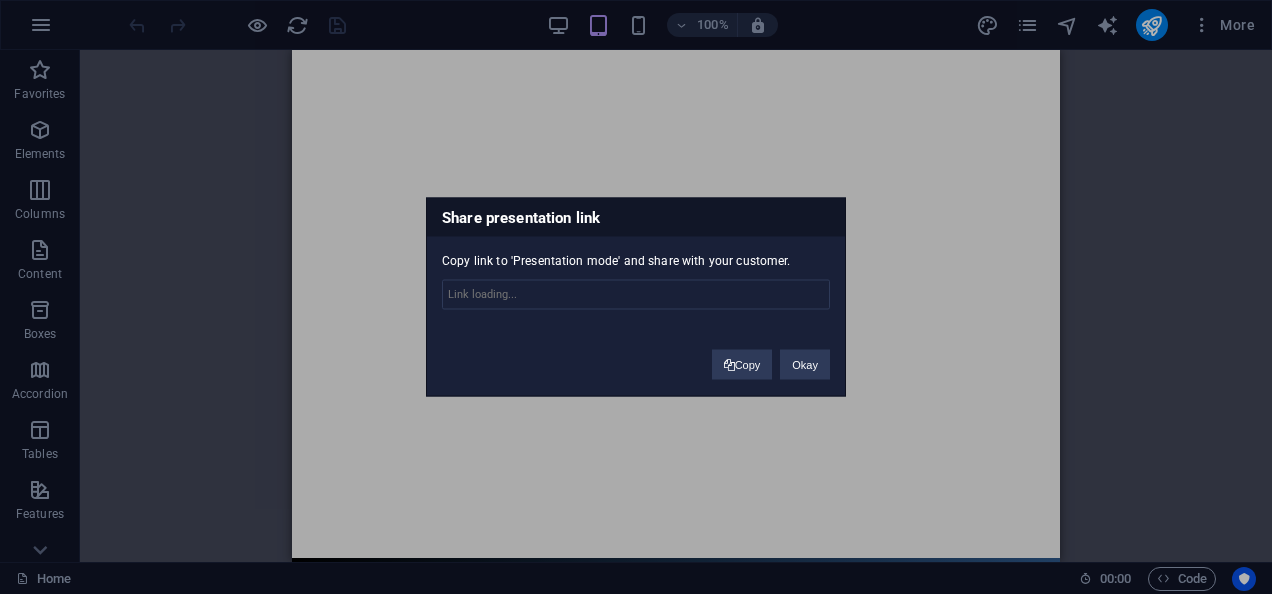type on "https://cms.sitehub.io/presentation/2035536/766db354acffb7fc8a0a326f43d6e6e3552c2c454d6d36b2206231a09c0f9c17" 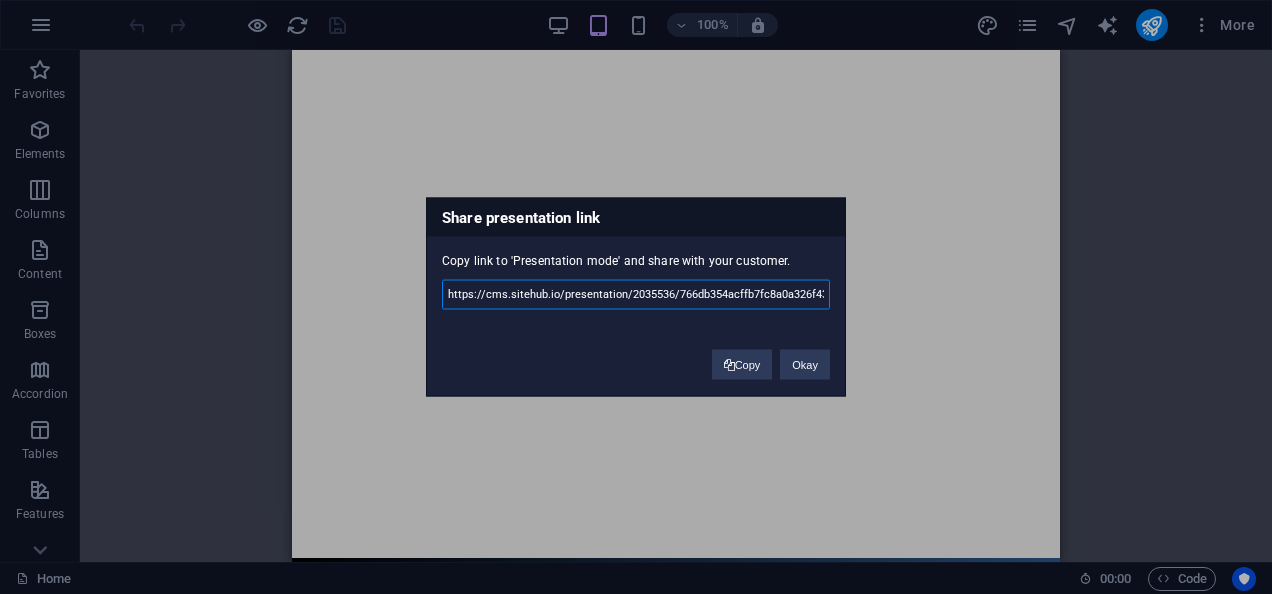 click on "https://cms.sitehub.io/presentation/2035536/766db354acffb7fc8a0a326f43d6e6e3552c2c454d6d36b2206231a09c0f9c17" at bounding box center [636, 295] 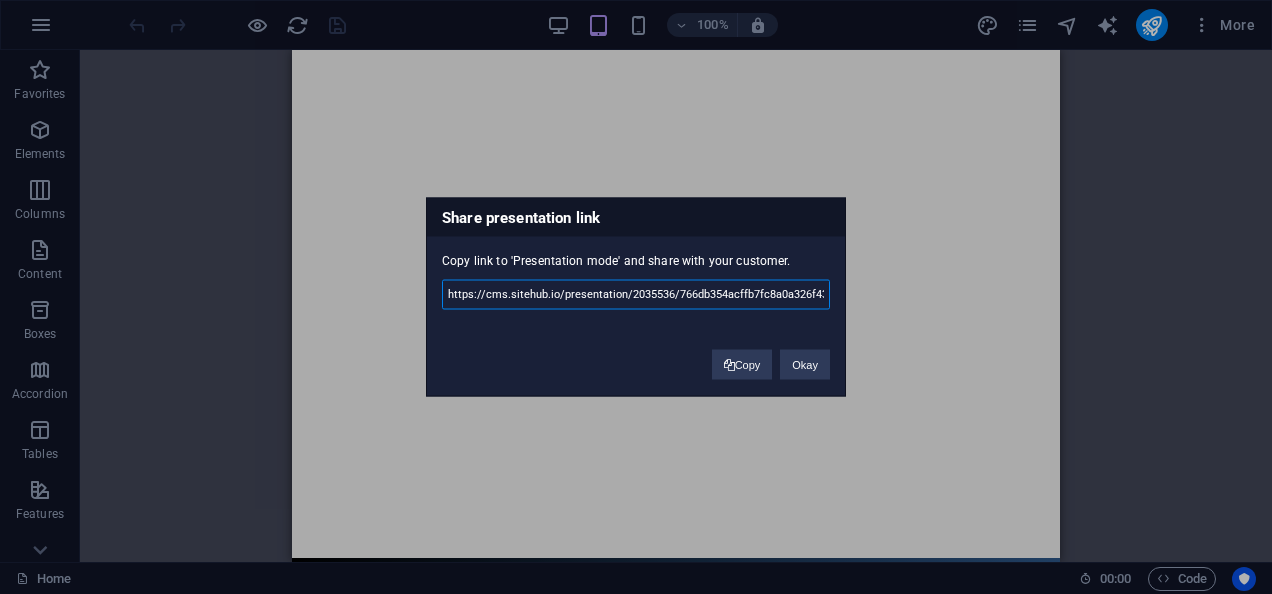 click on "https://cms.sitehub.io/presentation/2035536/766db354acffb7fc8a0a326f43d6e6e3552c2c454d6d36b2206231a09c0f9c17" at bounding box center (636, 295) 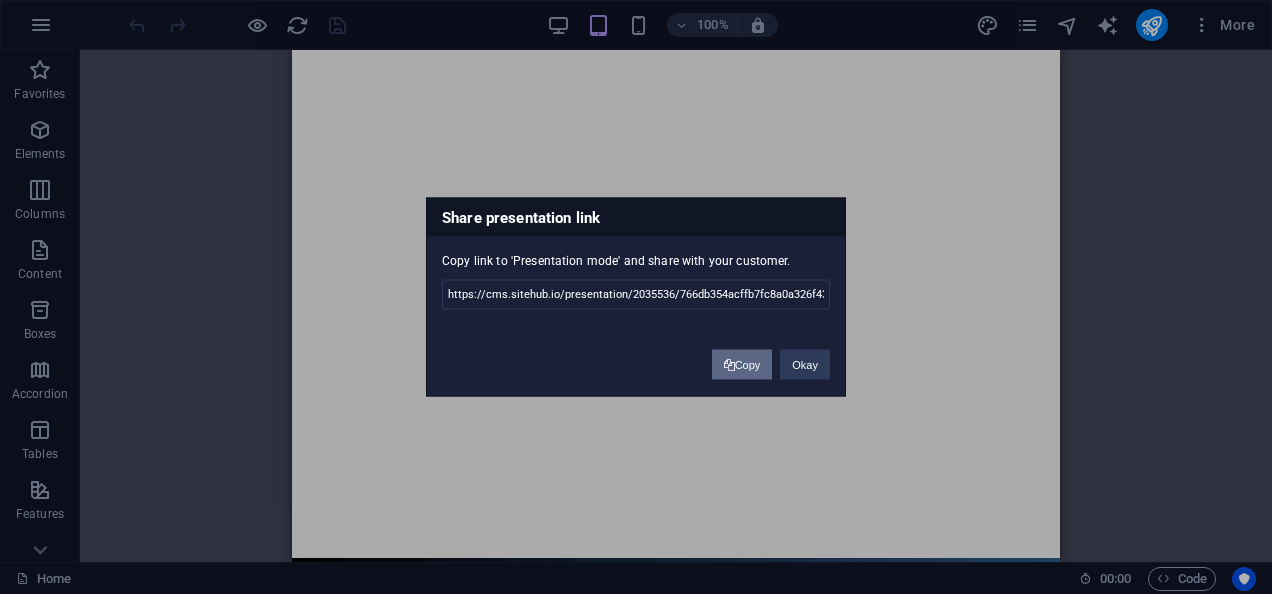 click at bounding box center [729, 365] 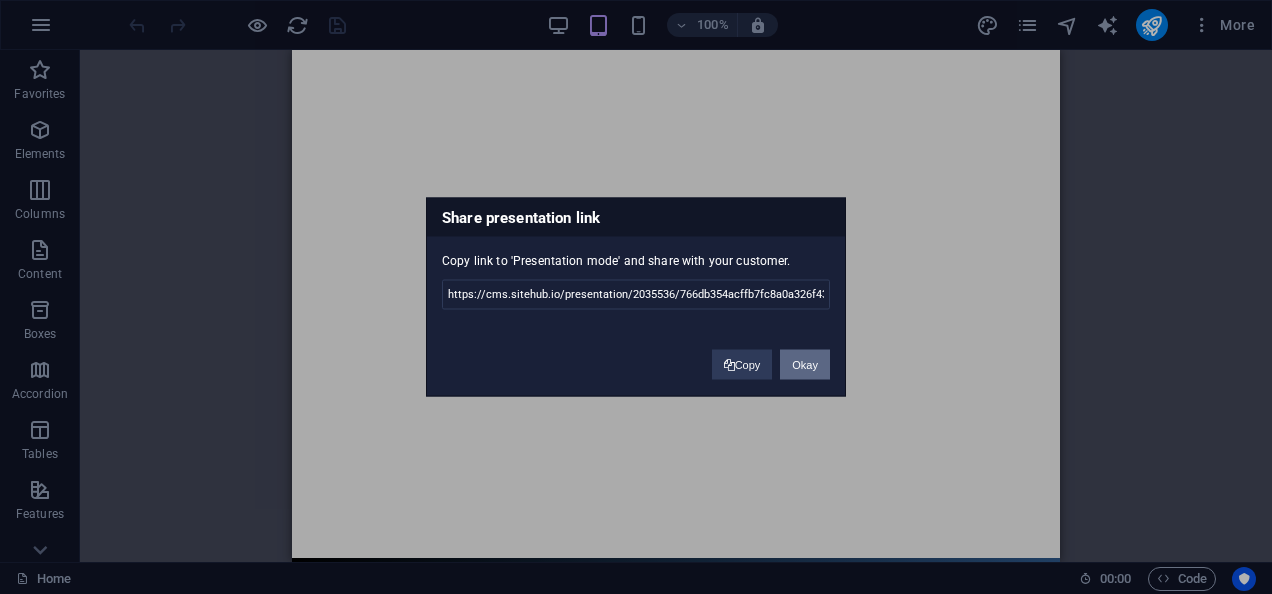 click on "Okay" at bounding box center (805, 365) 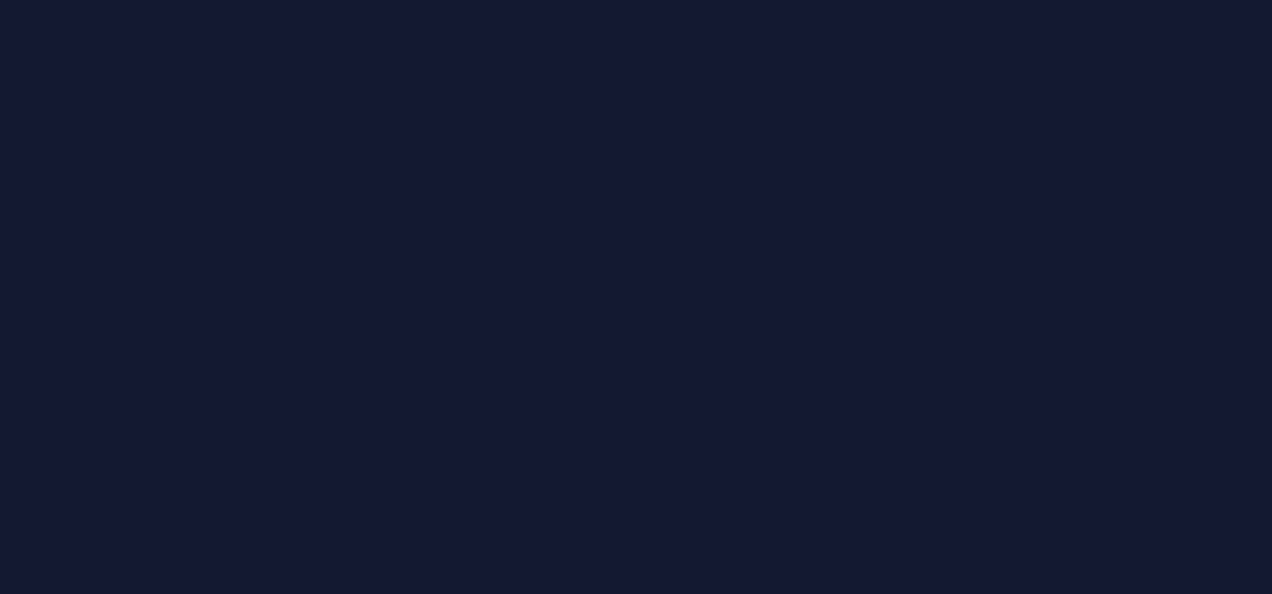 scroll, scrollTop: 0, scrollLeft: 0, axis: both 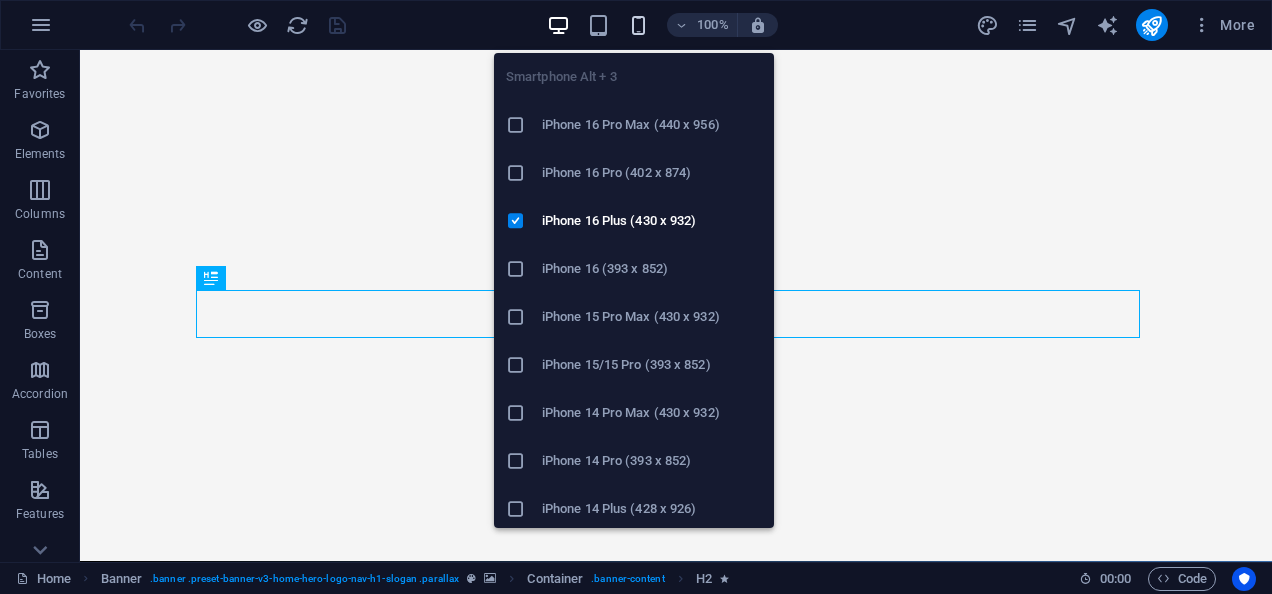 click at bounding box center [638, 25] 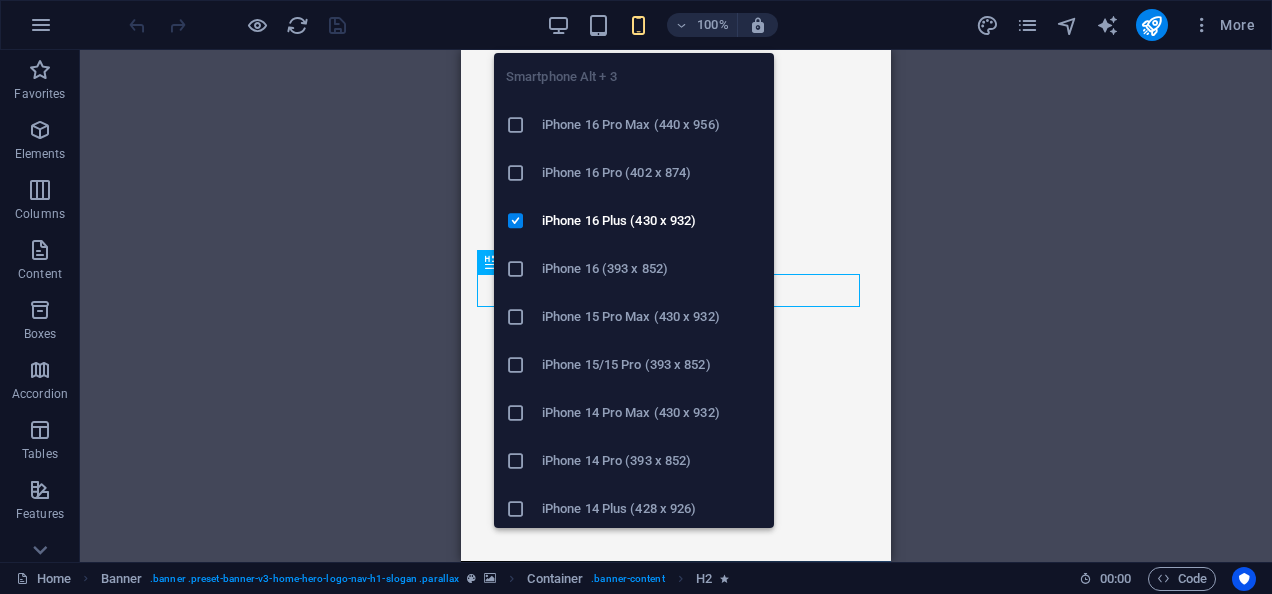 click at bounding box center (516, 413) 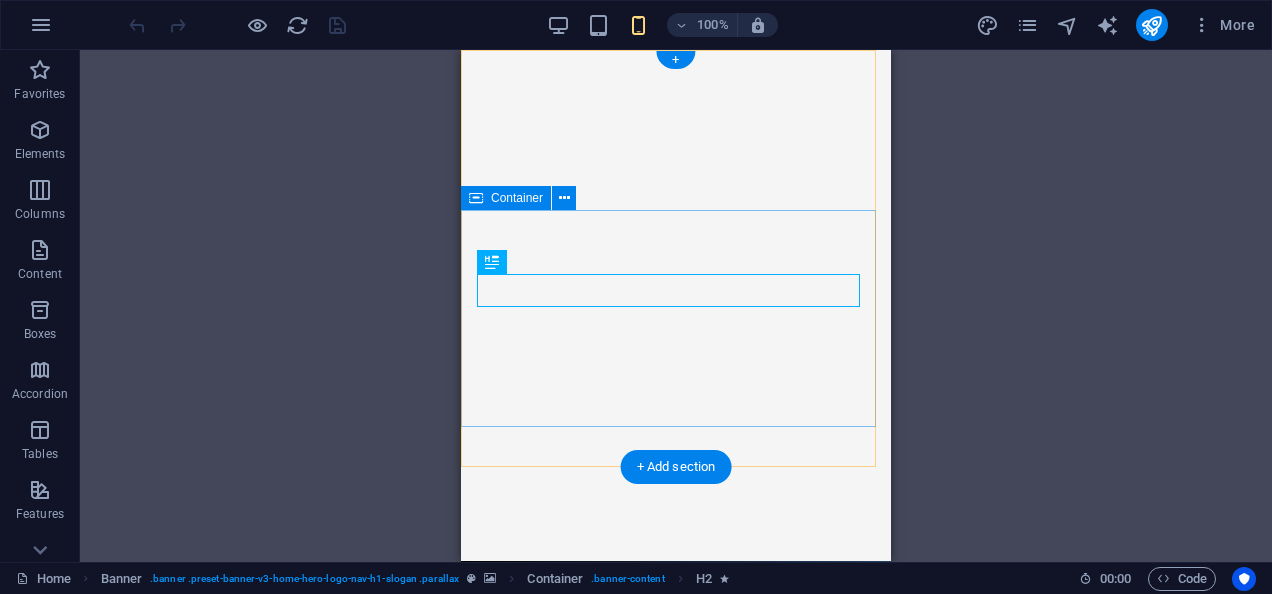 click on "Welcome to B&T Fencing Your fence, your way!" at bounding box center [676, 936] 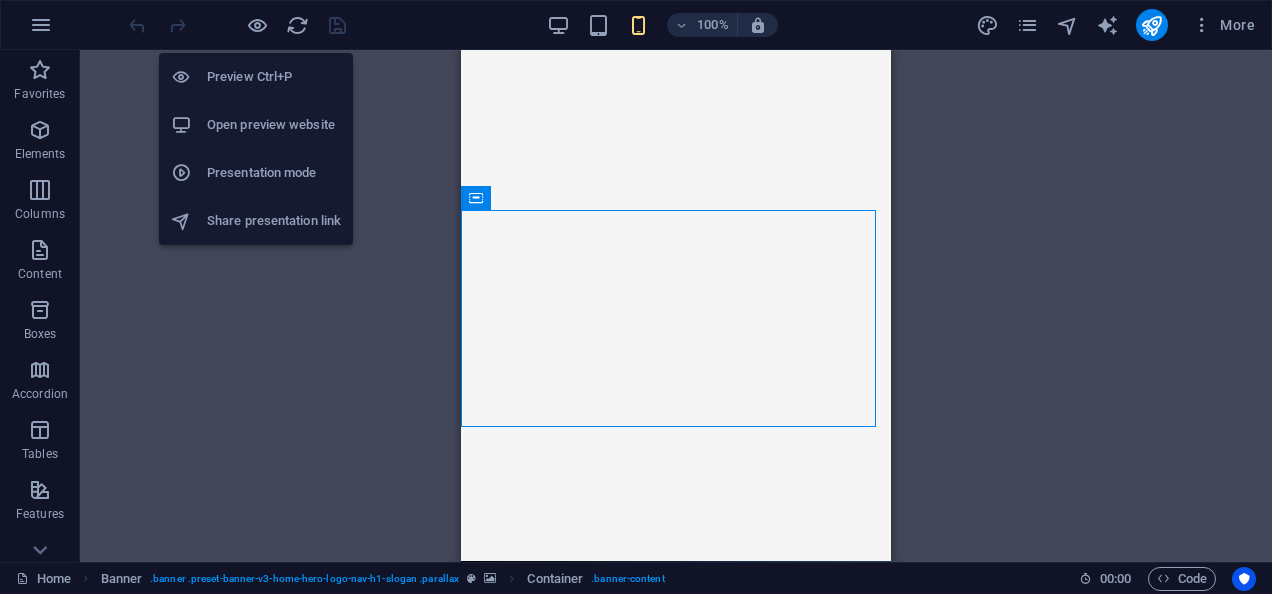 click on "Share presentation link" at bounding box center [274, 221] 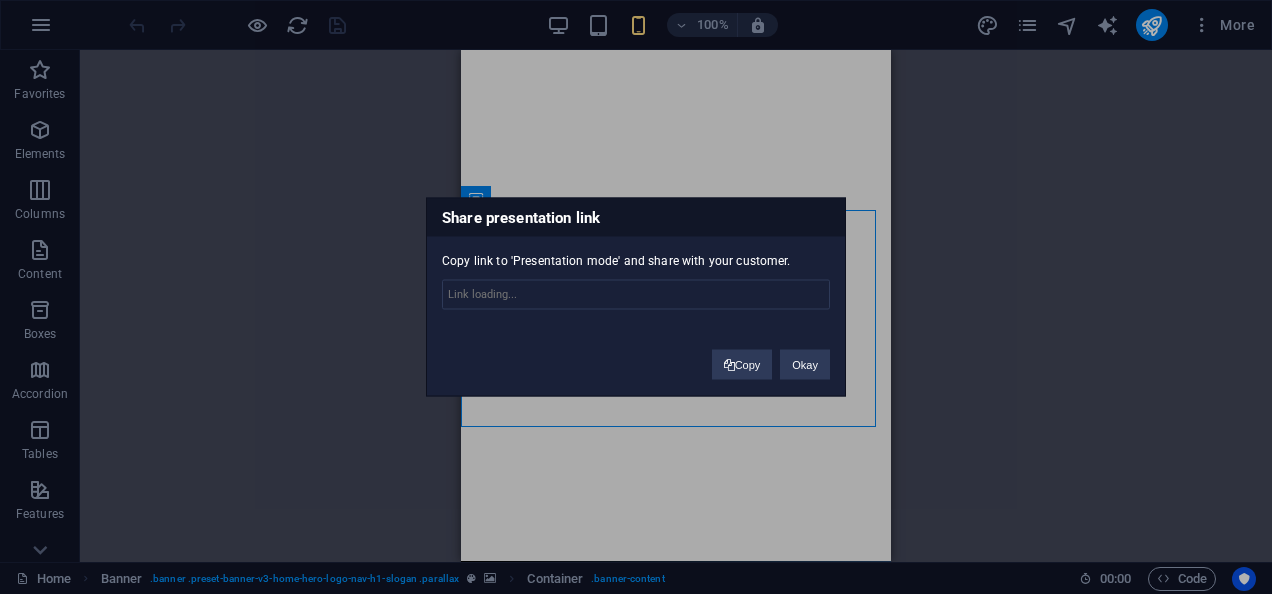 type on "https://cms.sitehub.io/presentation/2035536/766db354acffb7fc8a0a326f43d6e6e3552c2c454d6d36b2206231a09c0f9c17" 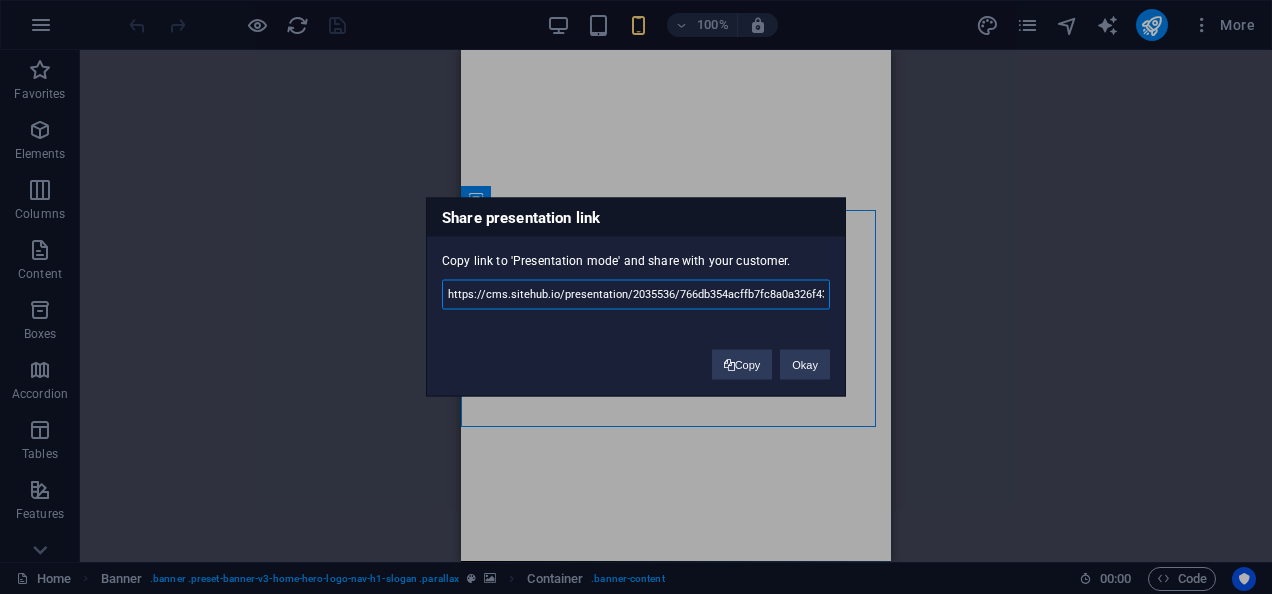 click on "https://cms.sitehub.io/presentation/2035536/766db354acffb7fc8a0a326f43d6e6e3552c2c454d6d36b2206231a09c0f9c17" at bounding box center (636, 295) 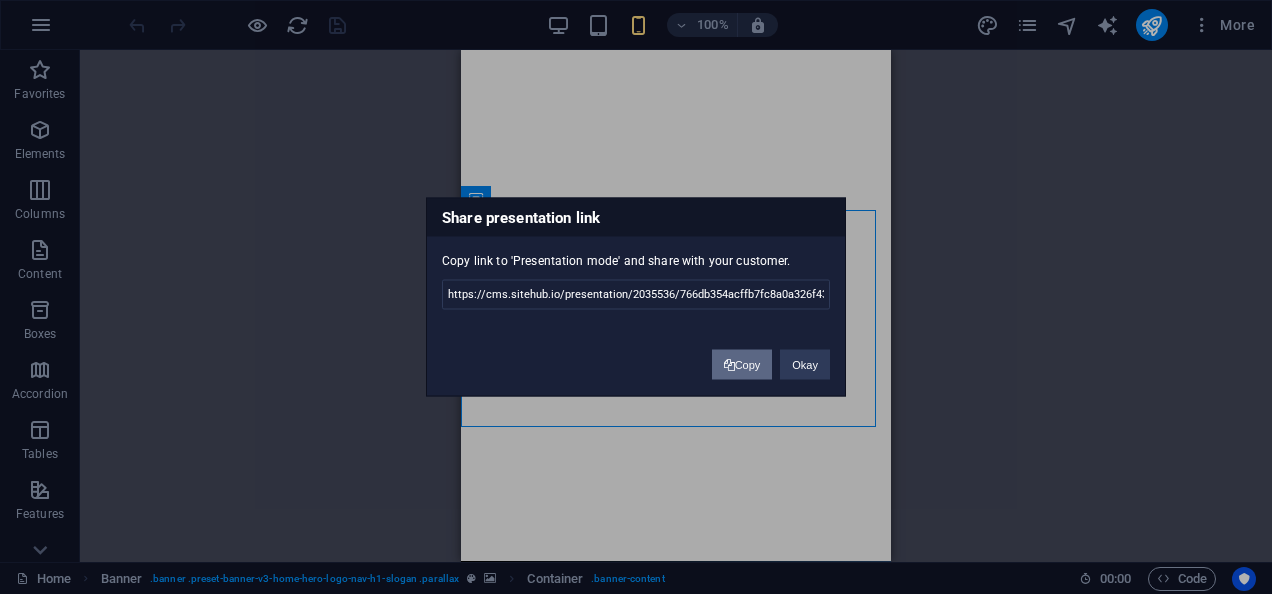click at bounding box center [729, 365] 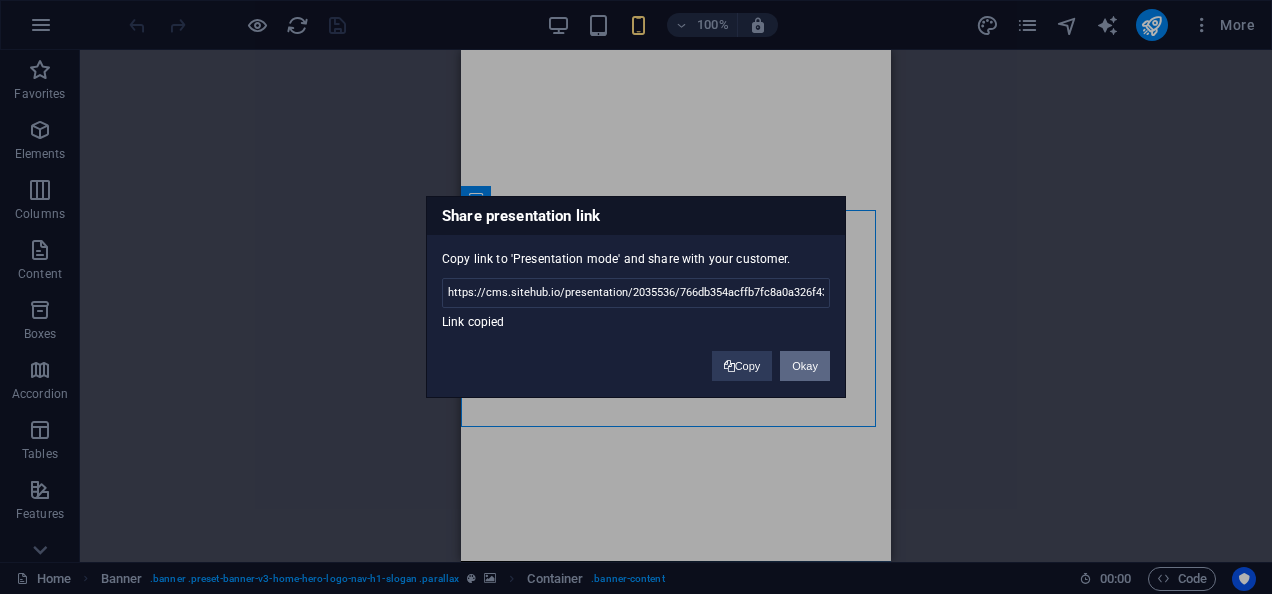click on "Okay" at bounding box center (805, 366) 